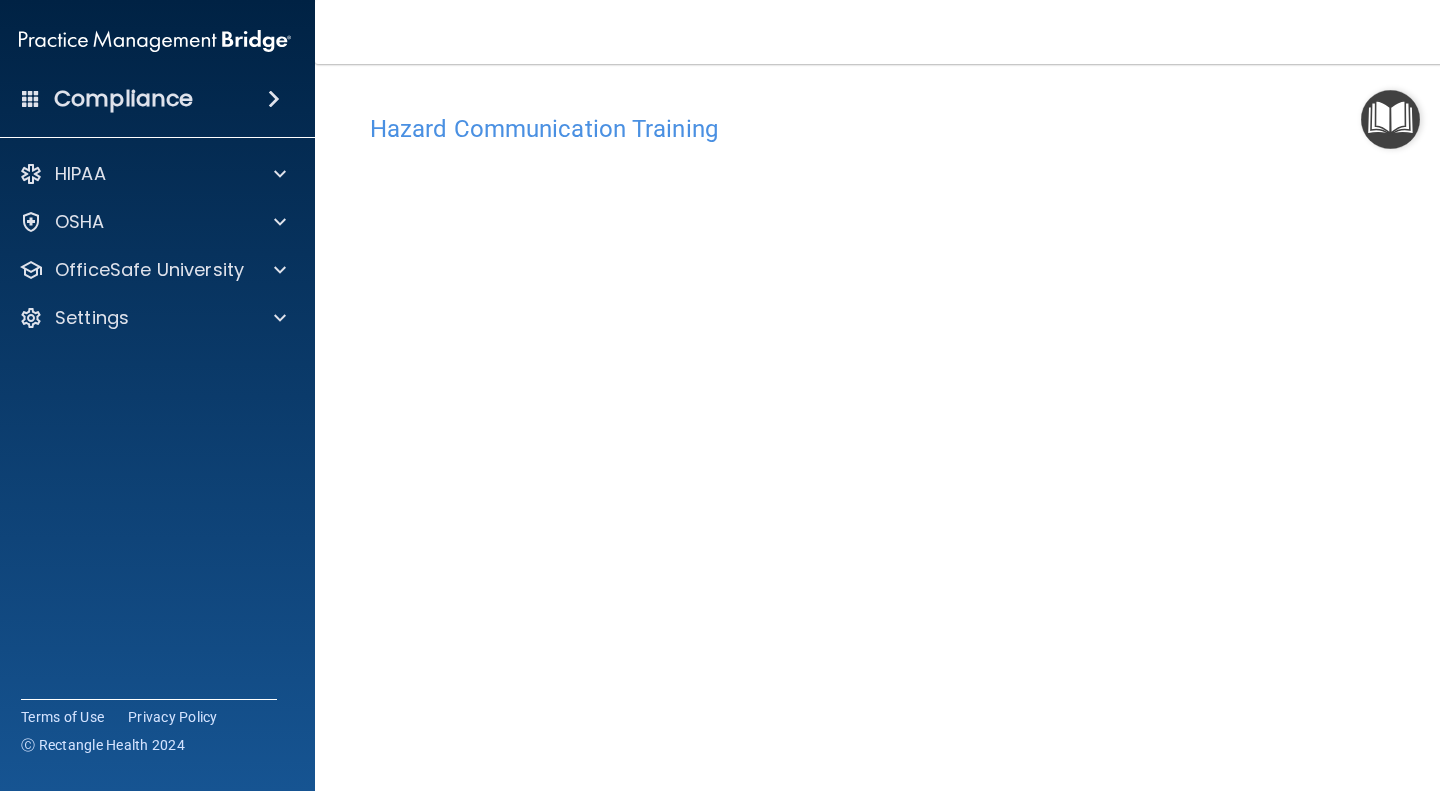 scroll, scrollTop: 0, scrollLeft: 0, axis: both 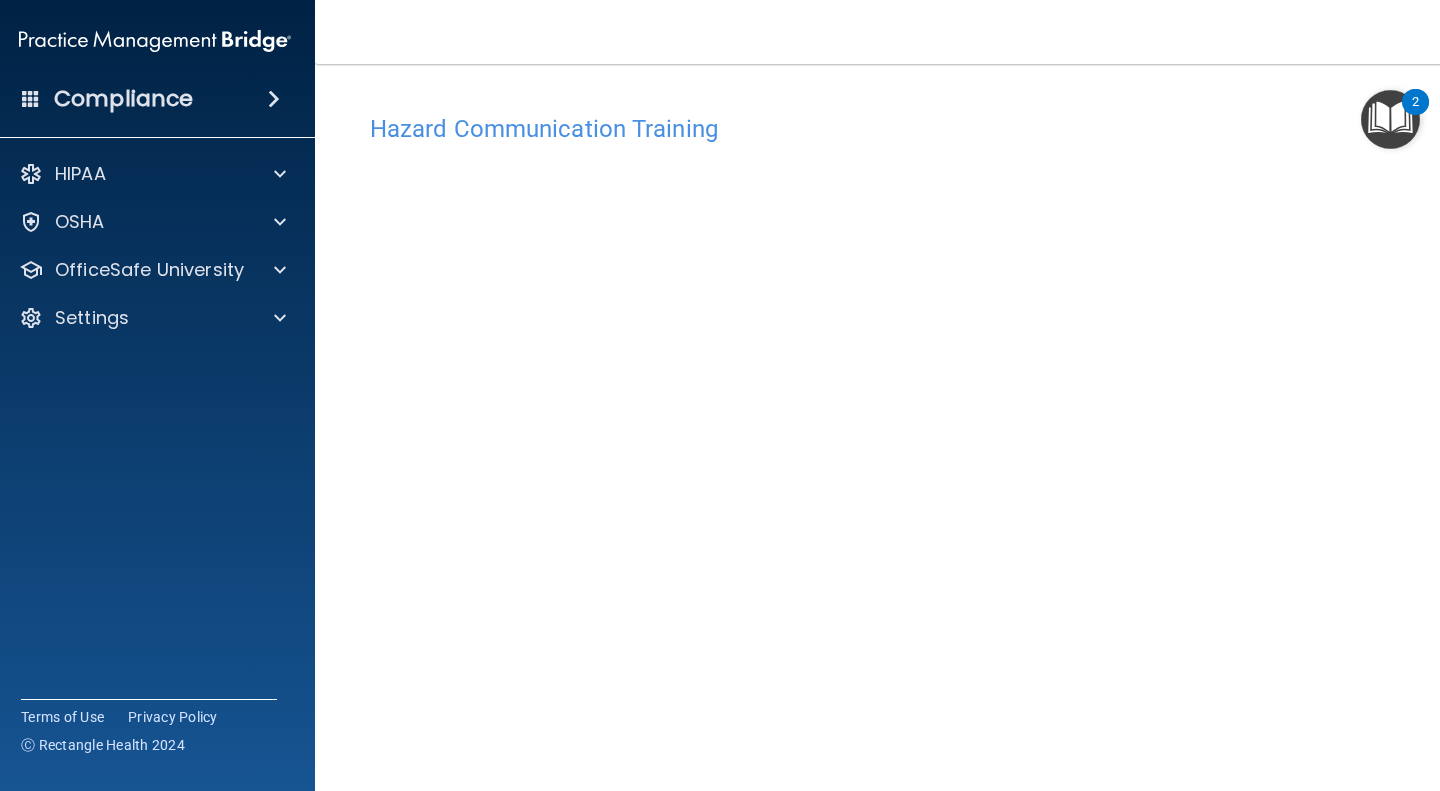 click on "Hazard Communication Training         This course doesn’t expire until . Are you sure you want to take this course now?   Take the course anyway!" at bounding box center [880, 472] 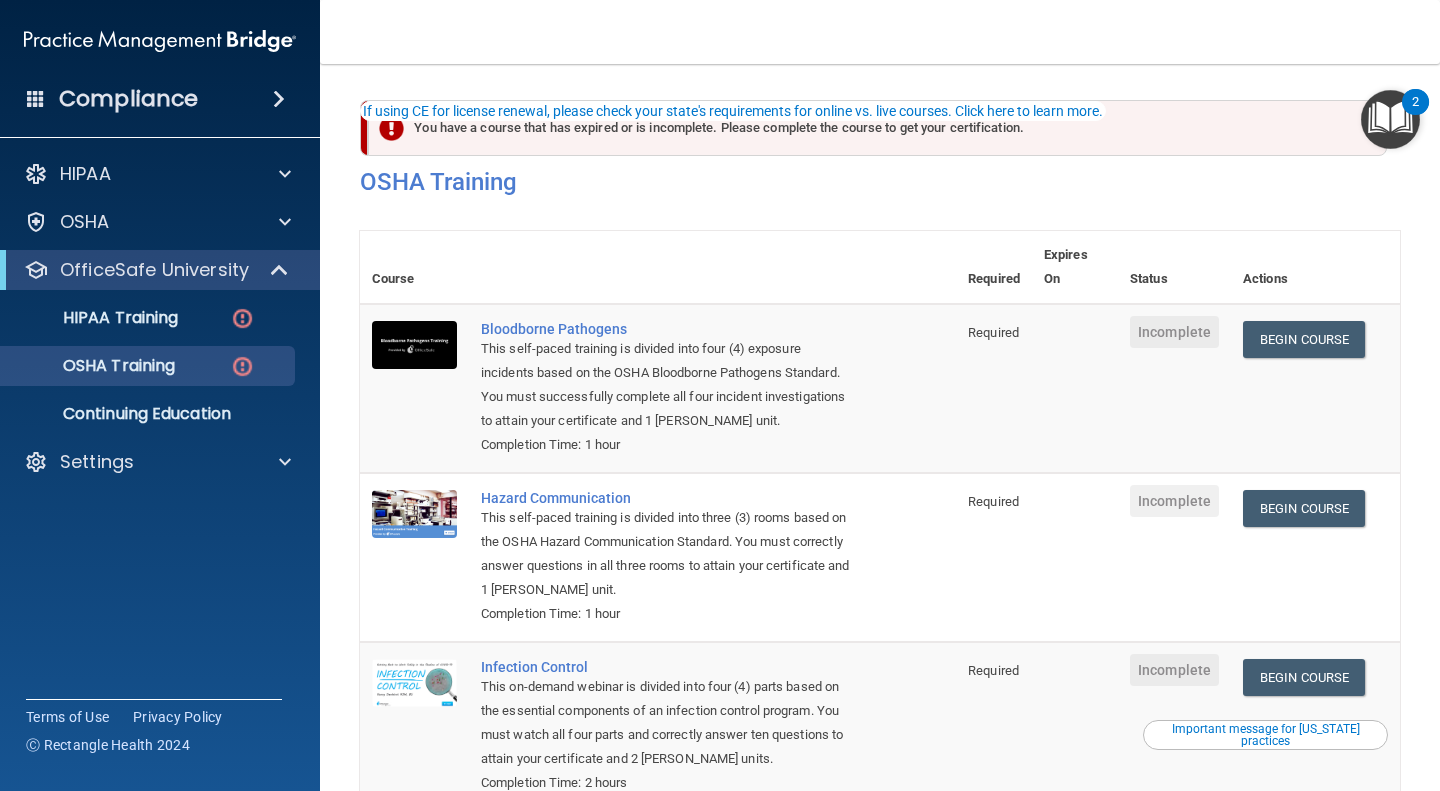 scroll, scrollTop: 0, scrollLeft: 0, axis: both 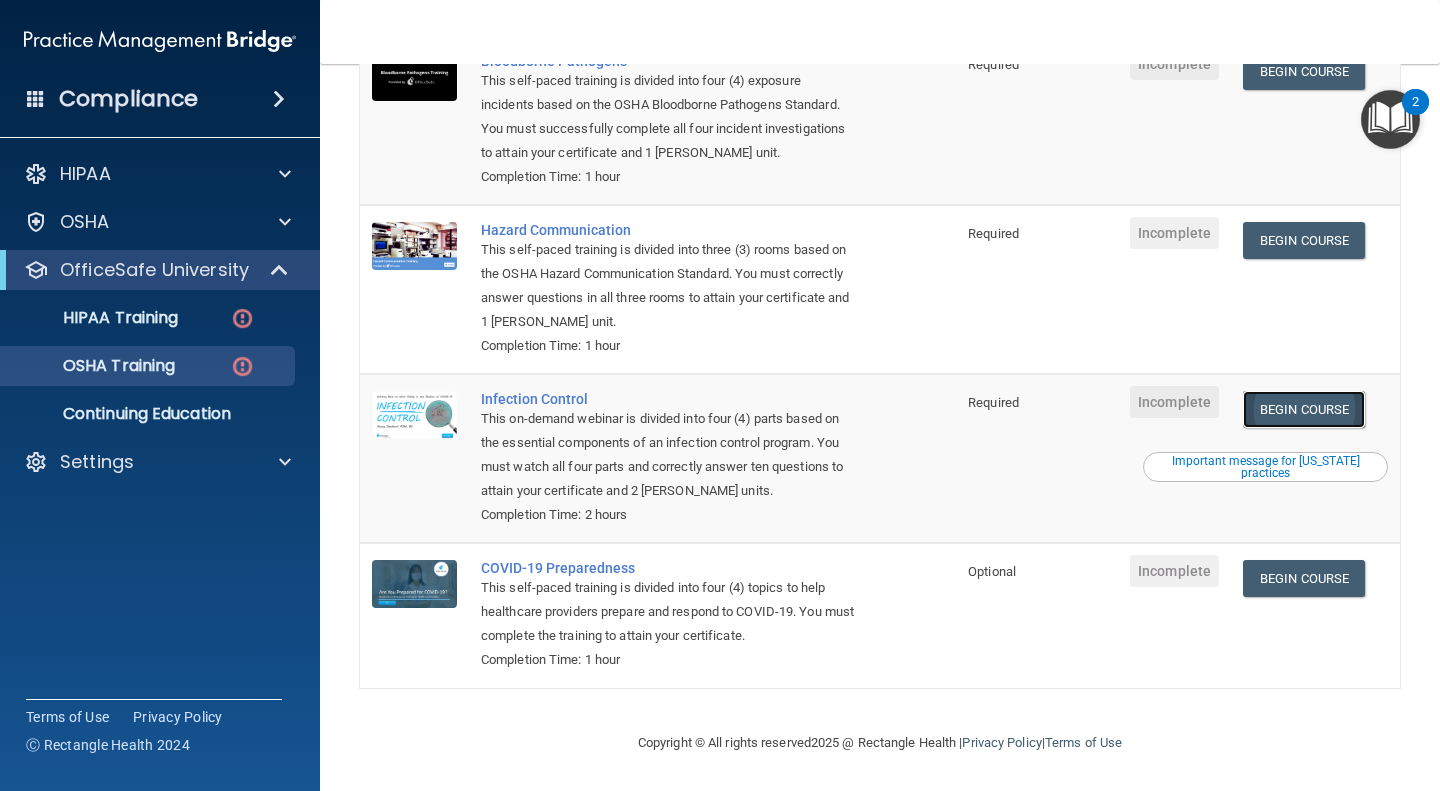 click on "Begin Course" at bounding box center [1304, 409] 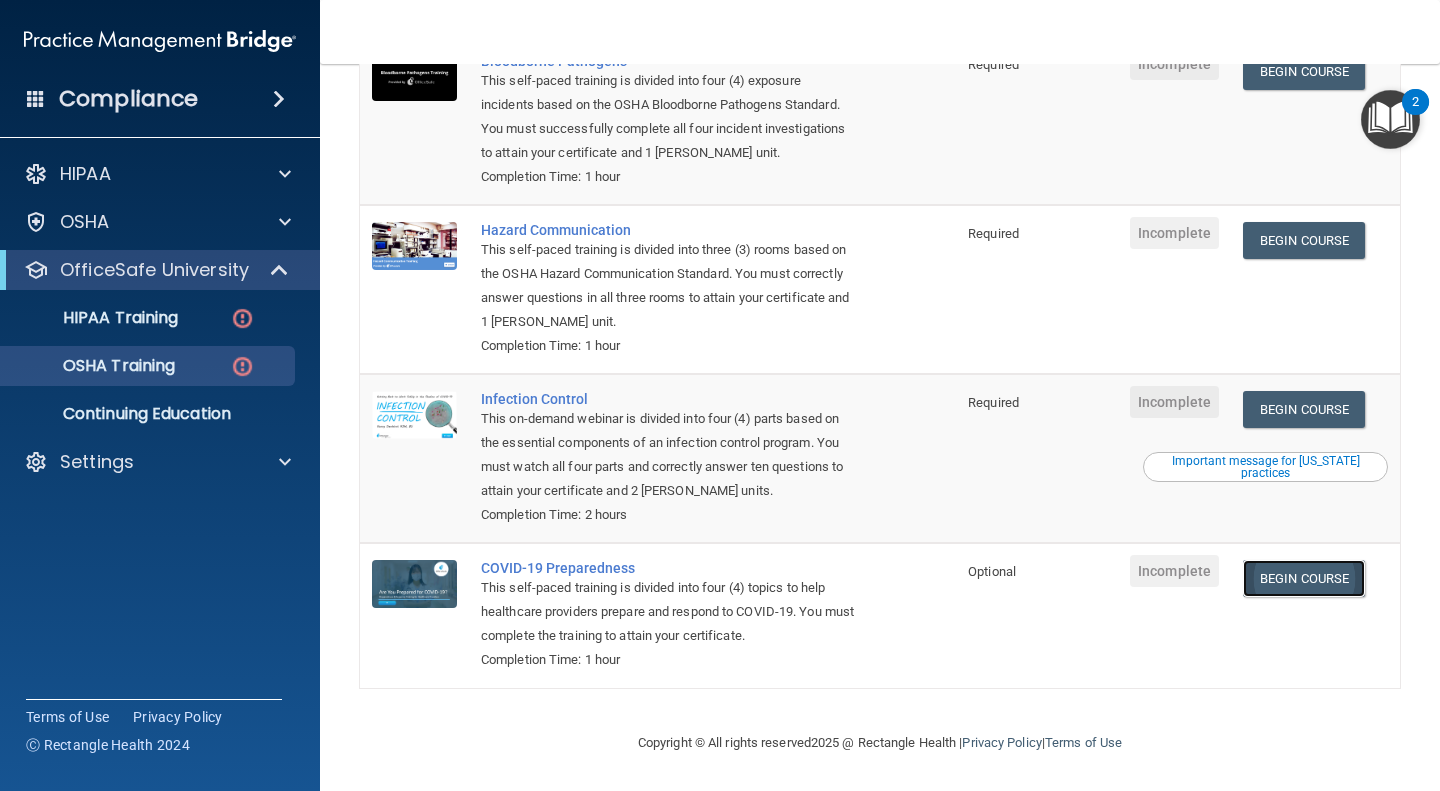 click on "Begin Course" at bounding box center [1304, 578] 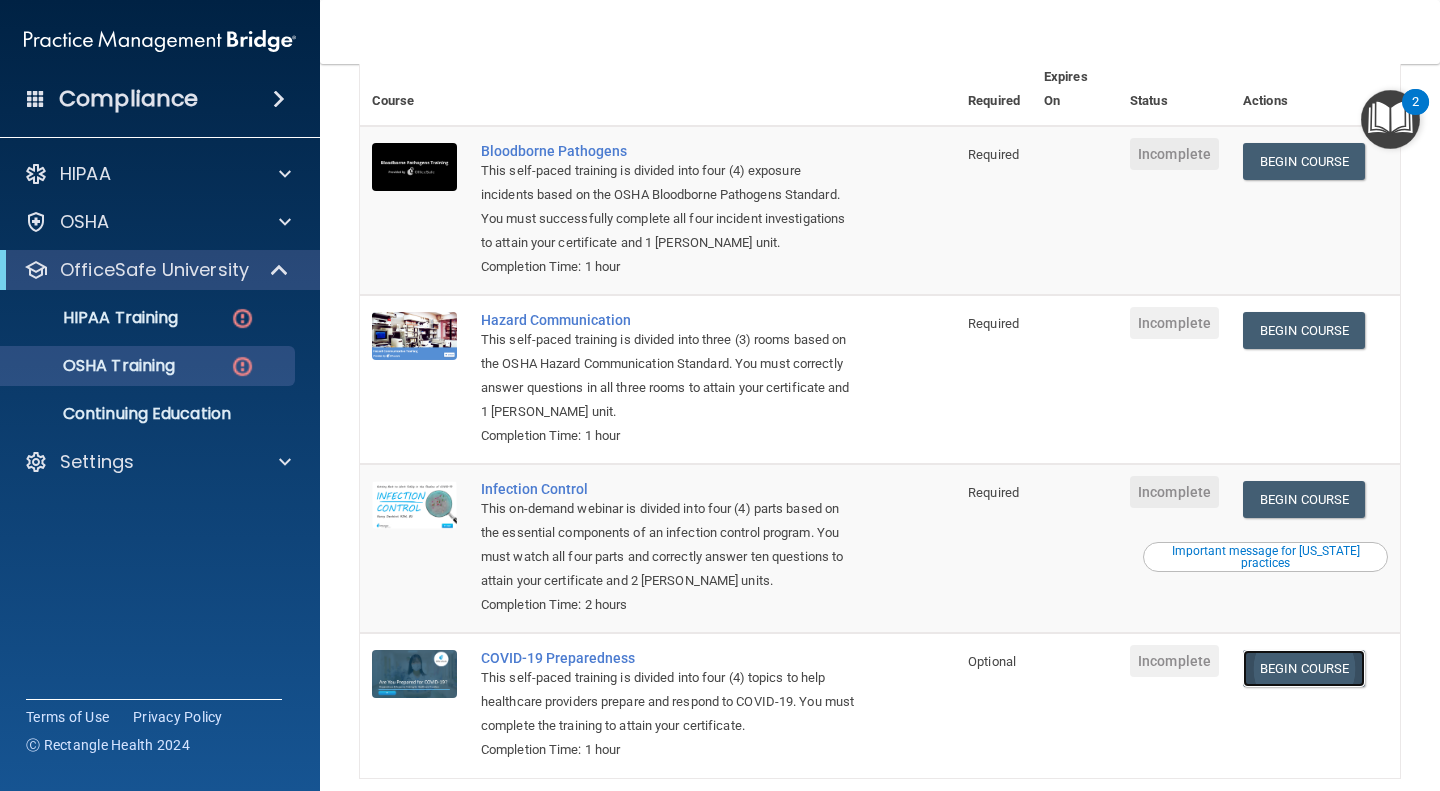 scroll, scrollTop: 0, scrollLeft: 0, axis: both 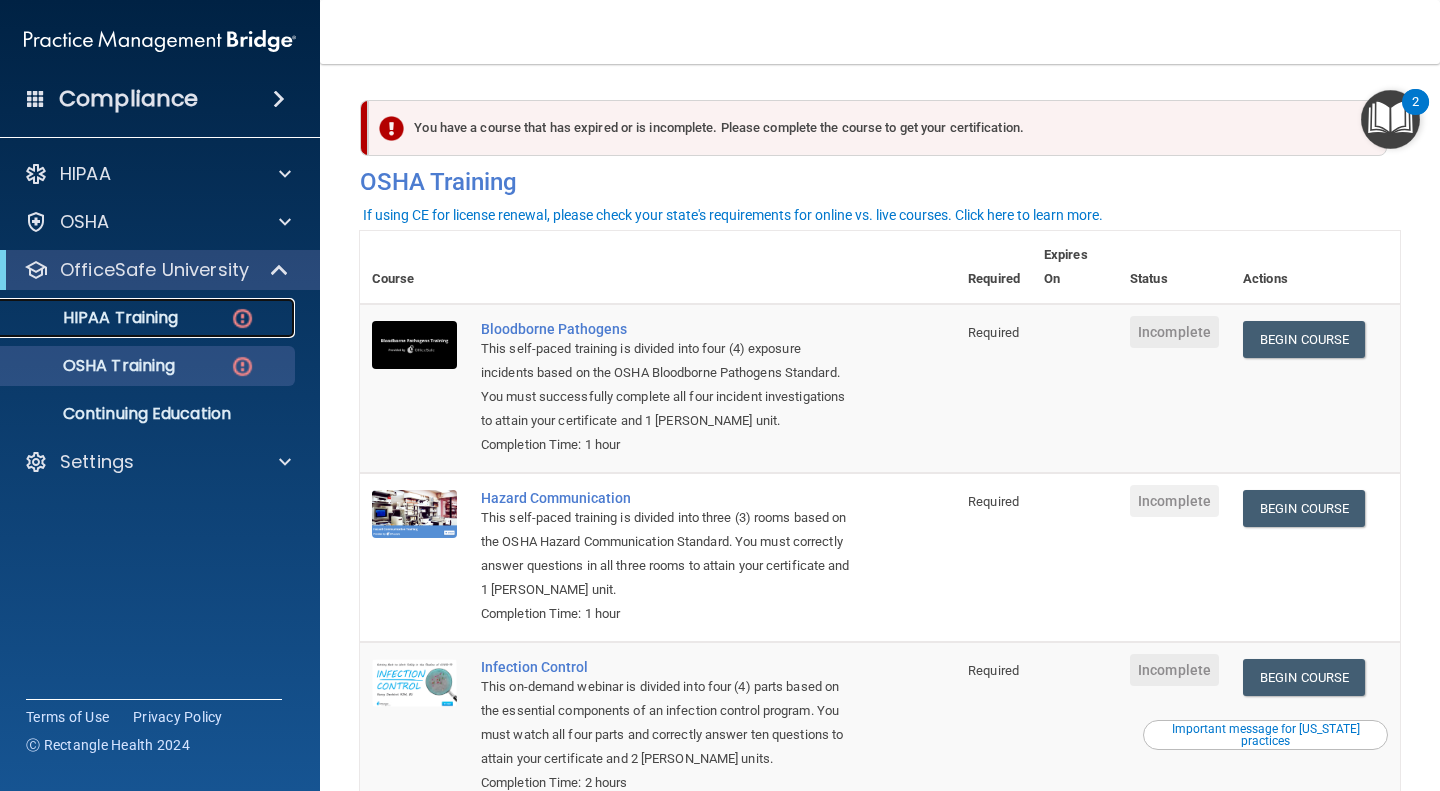 click on "HIPAA Training" at bounding box center [95, 318] 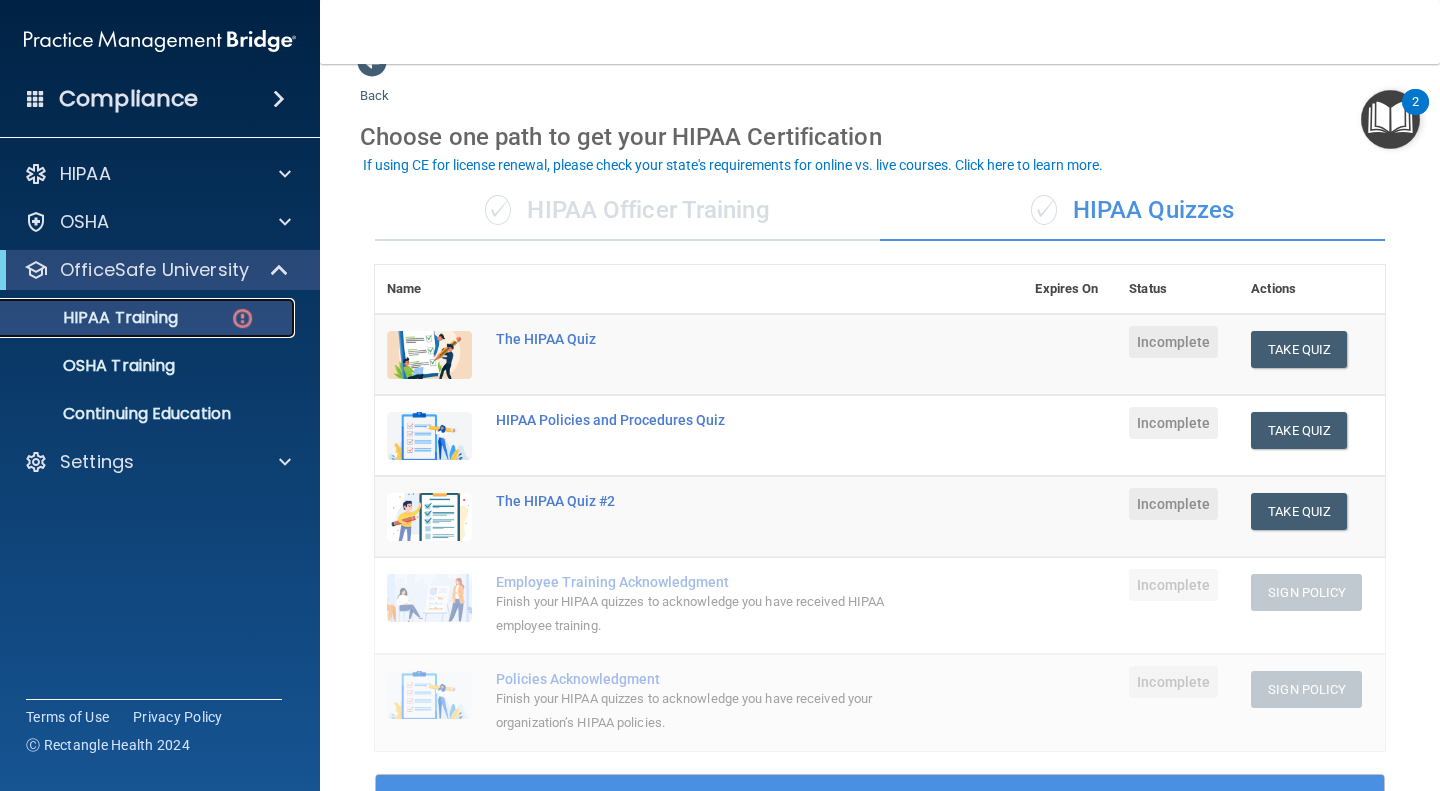 scroll, scrollTop: 38, scrollLeft: 0, axis: vertical 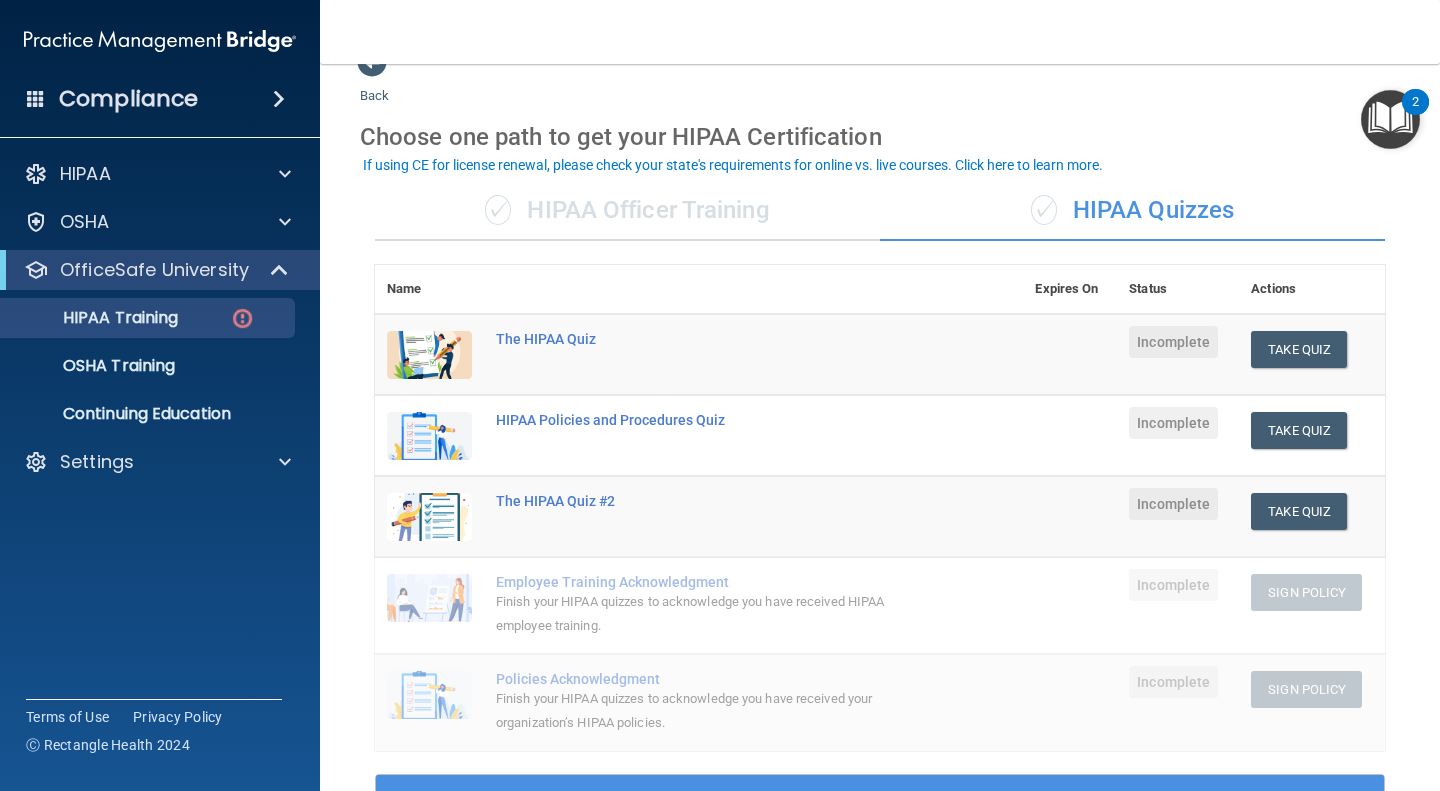 click on "Incomplete" at bounding box center (1173, 342) 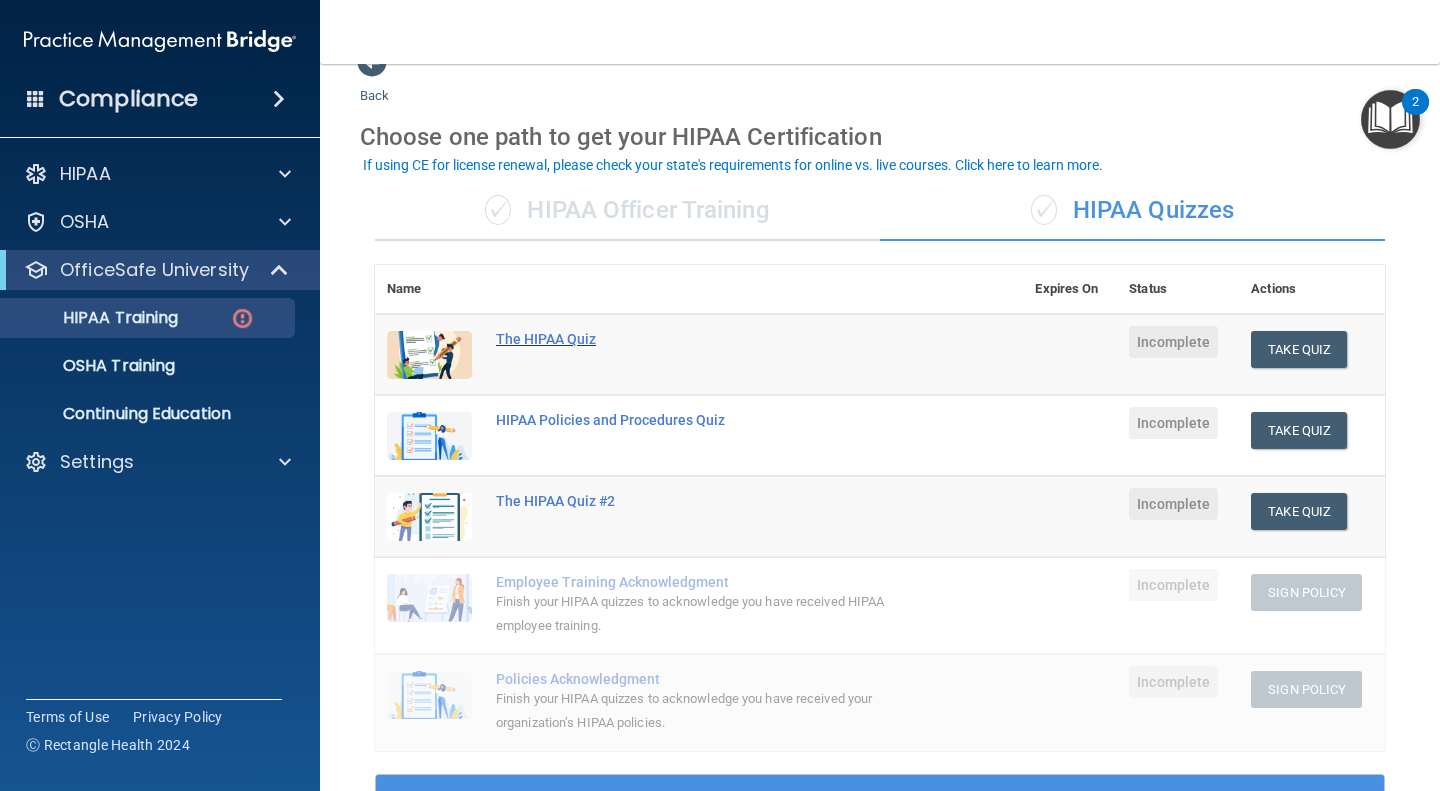 click on "The HIPAA Quiz" at bounding box center [709, 339] 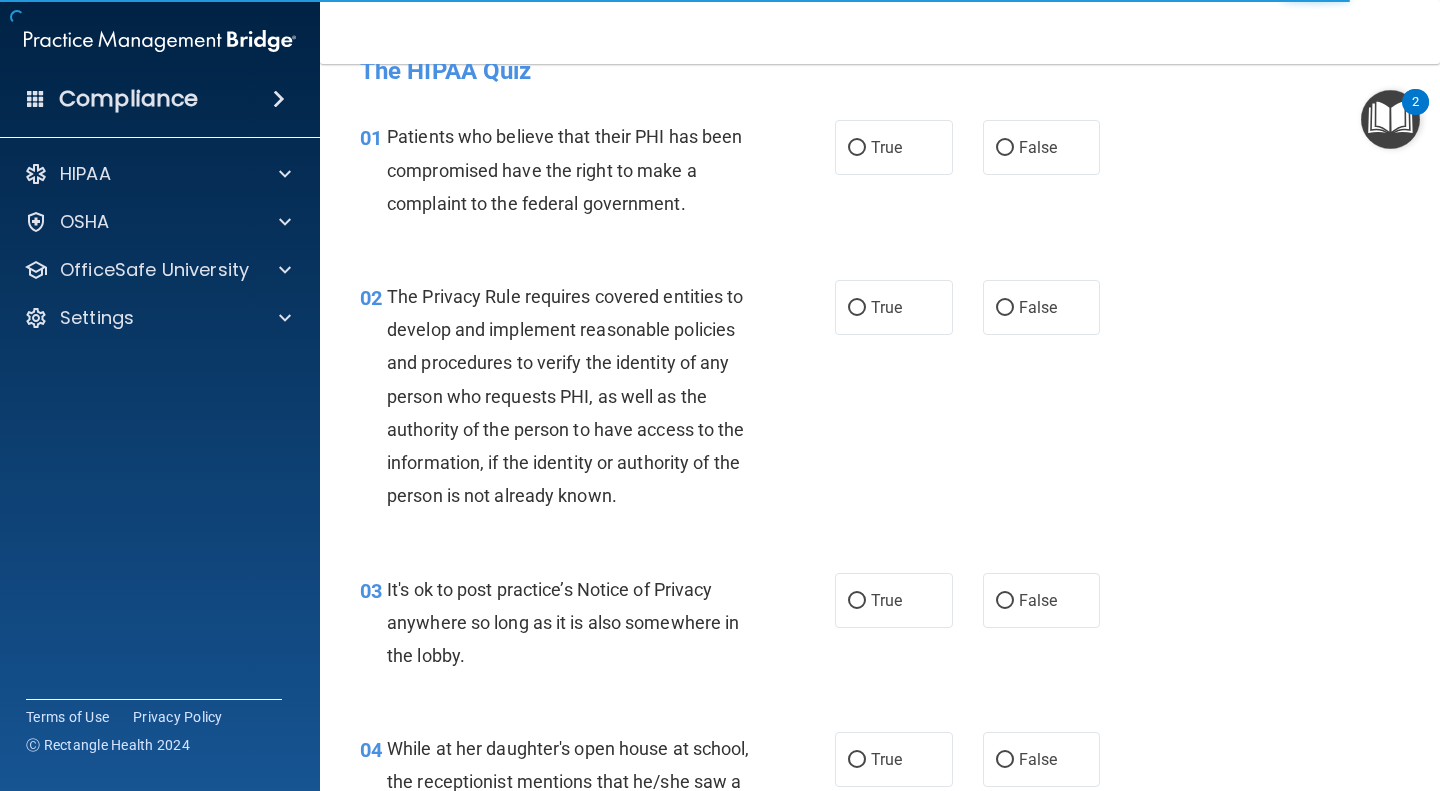 scroll, scrollTop: 0, scrollLeft: 0, axis: both 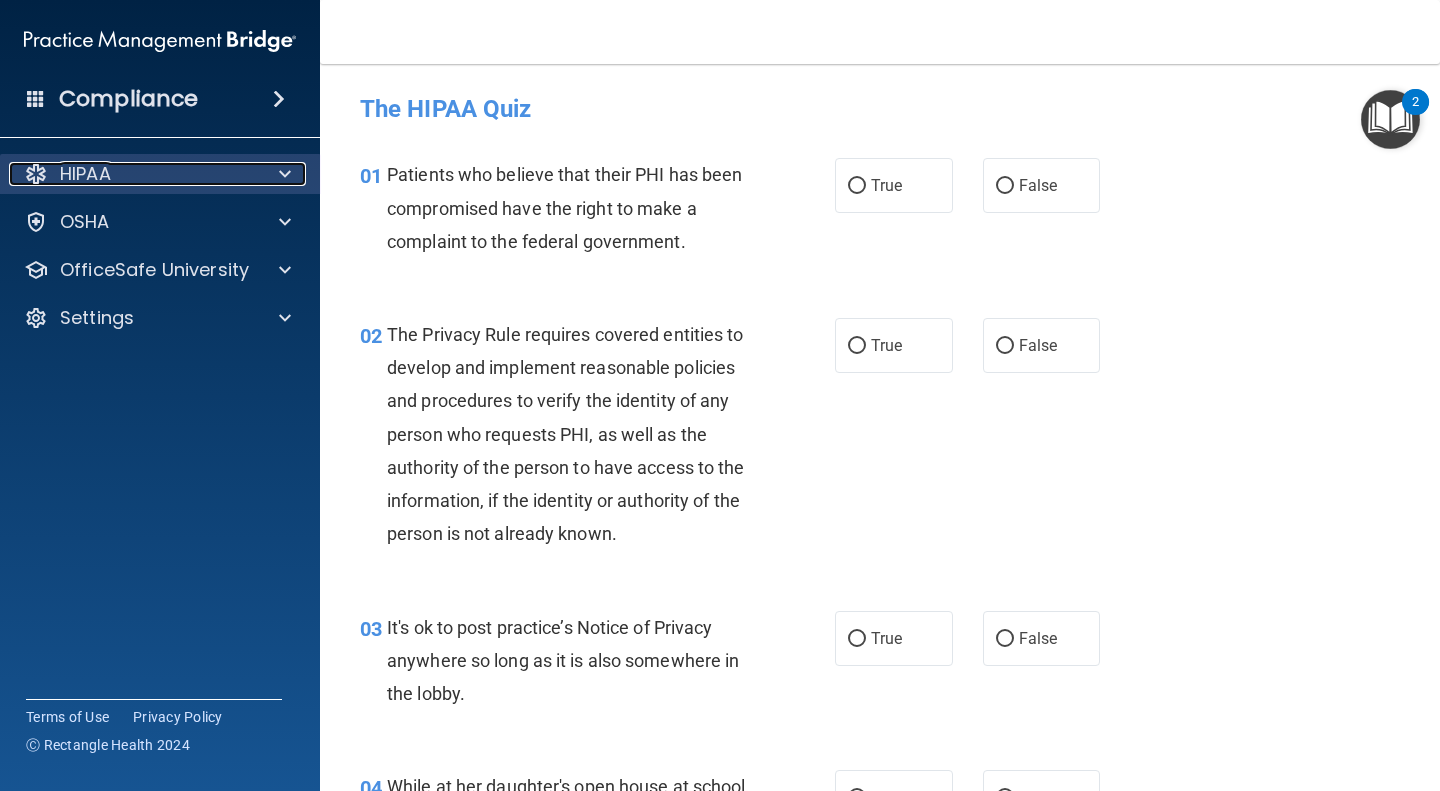 click at bounding box center [285, 174] 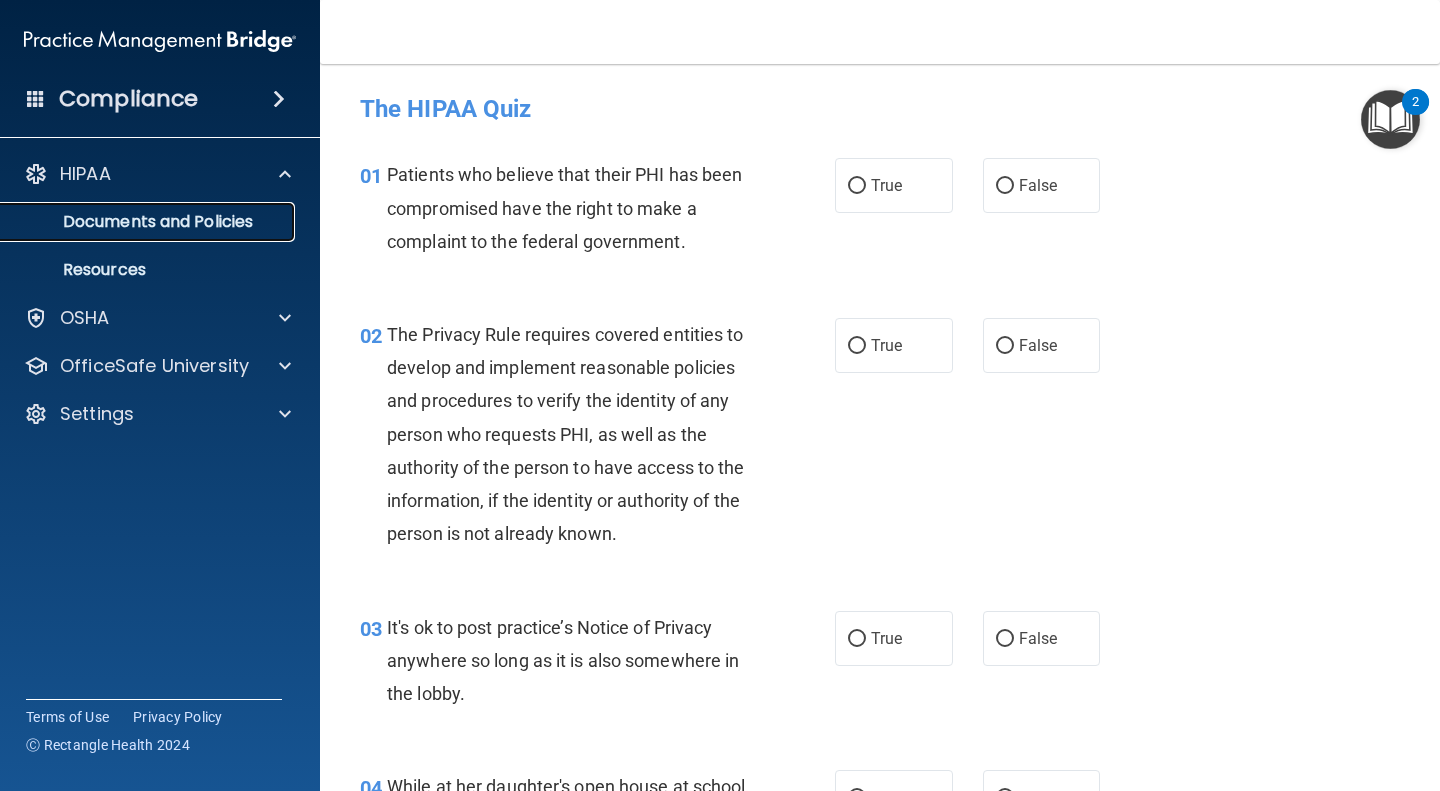 click on "Documents and Policies" at bounding box center (149, 222) 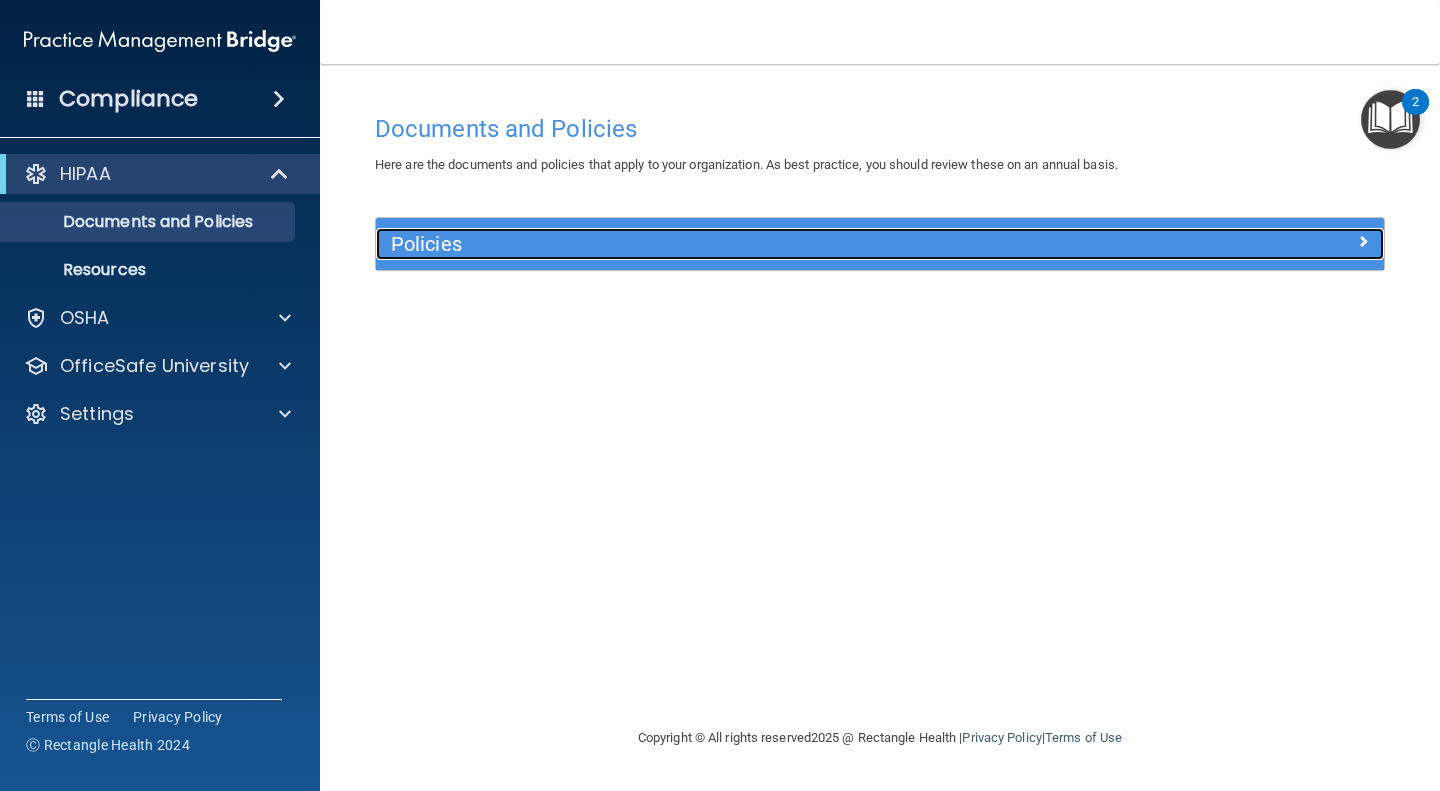 click at bounding box center [1363, 241] 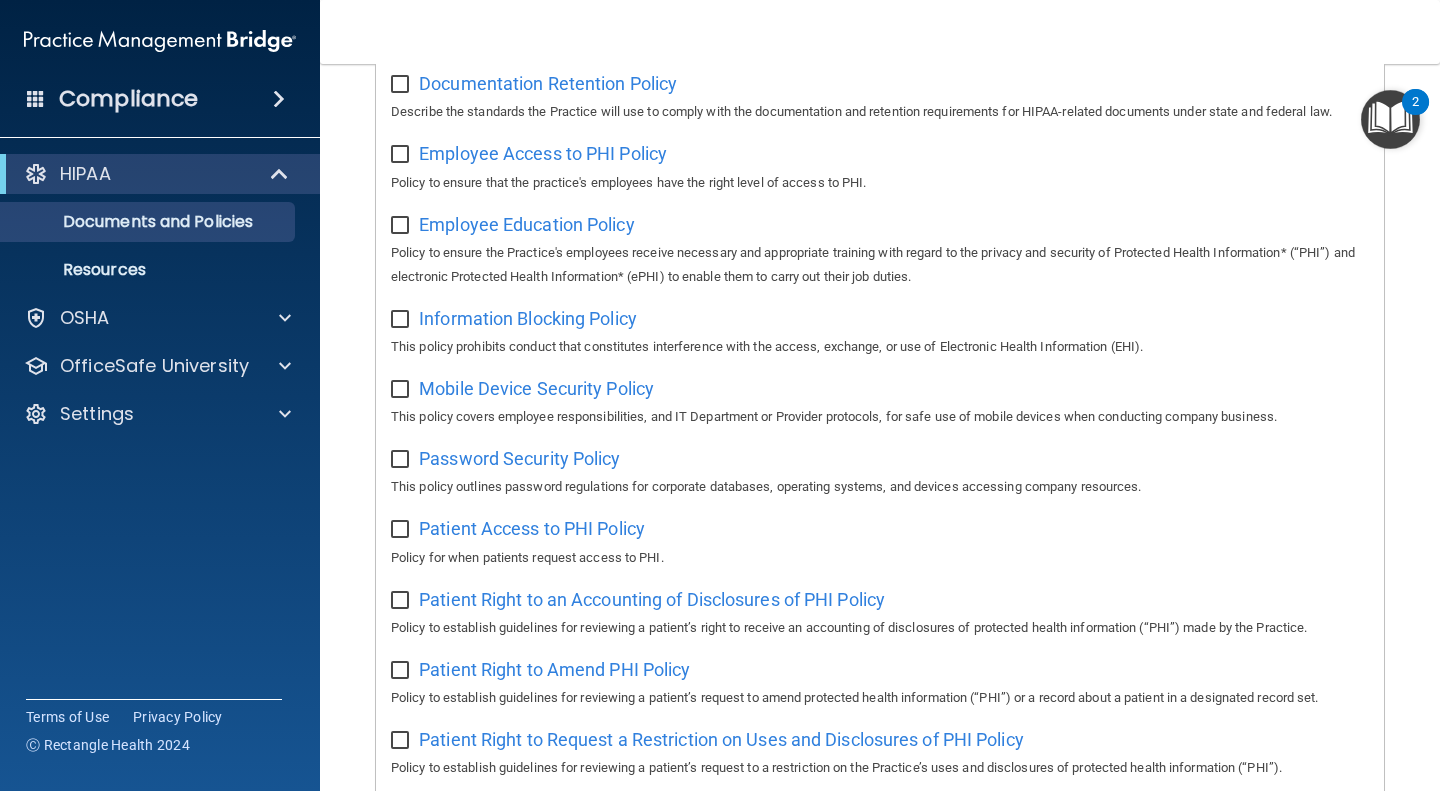 scroll, scrollTop: 578, scrollLeft: 0, axis: vertical 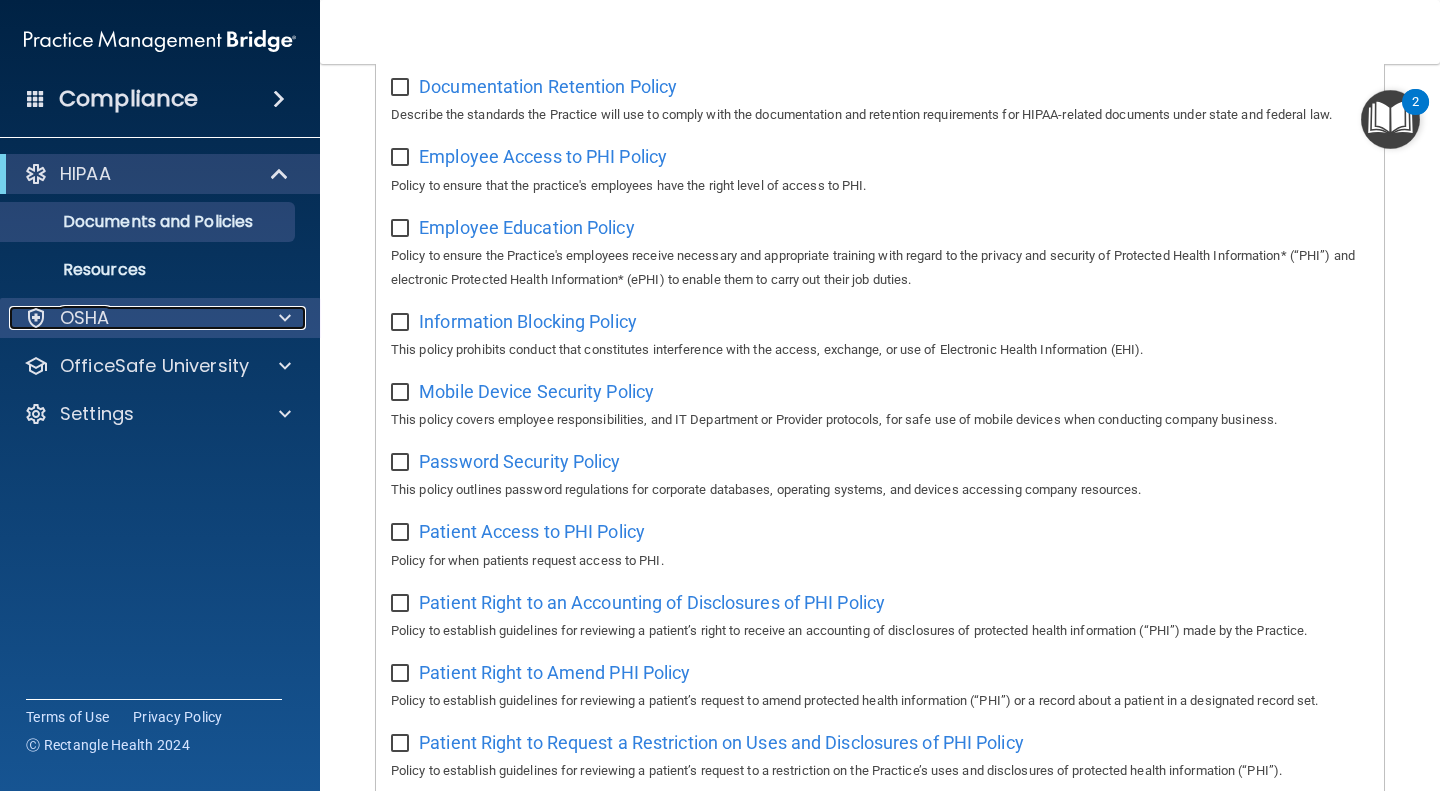 click on "OSHA" at bounding box center (133, 318) 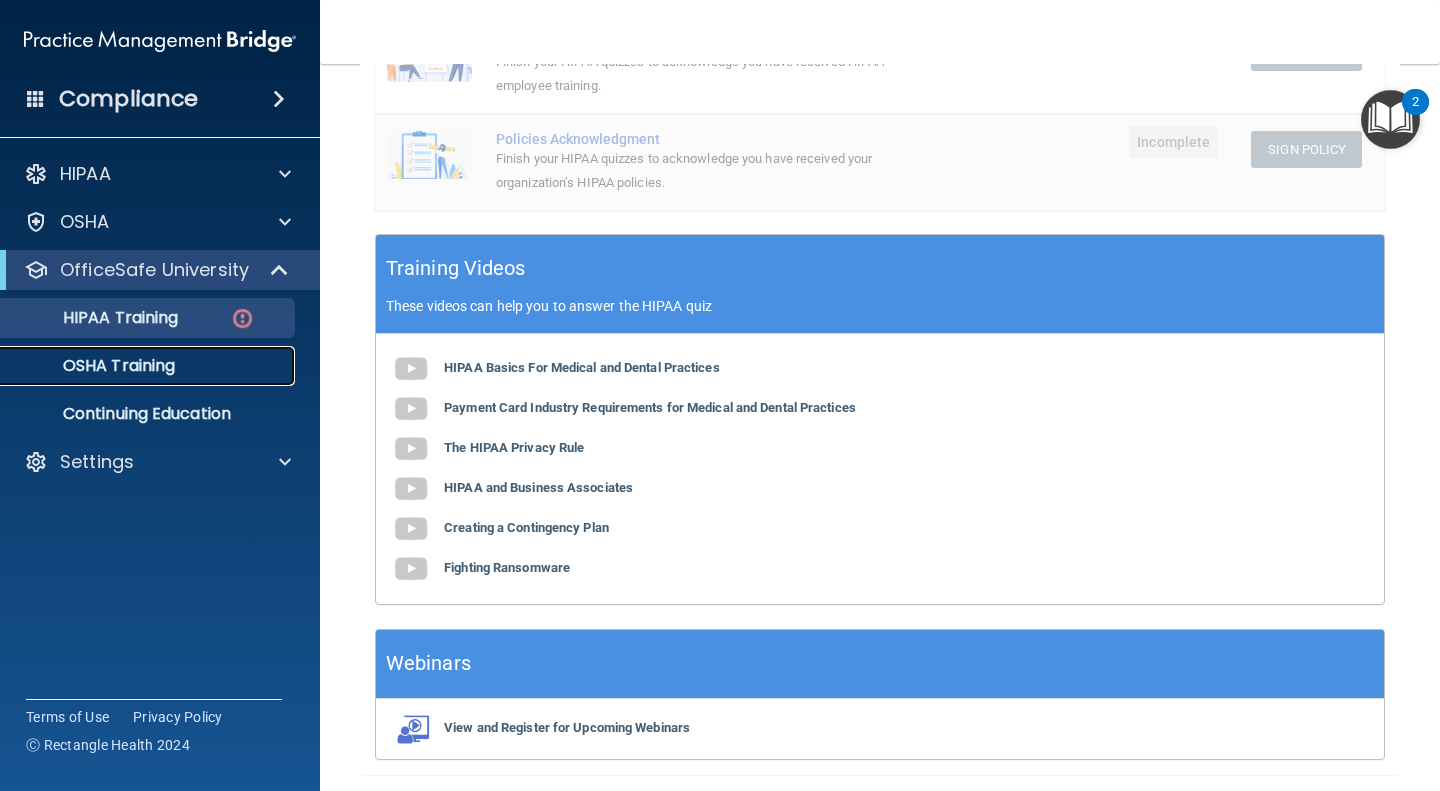 click on "OSHA Training" at bounding box center (94, 366) 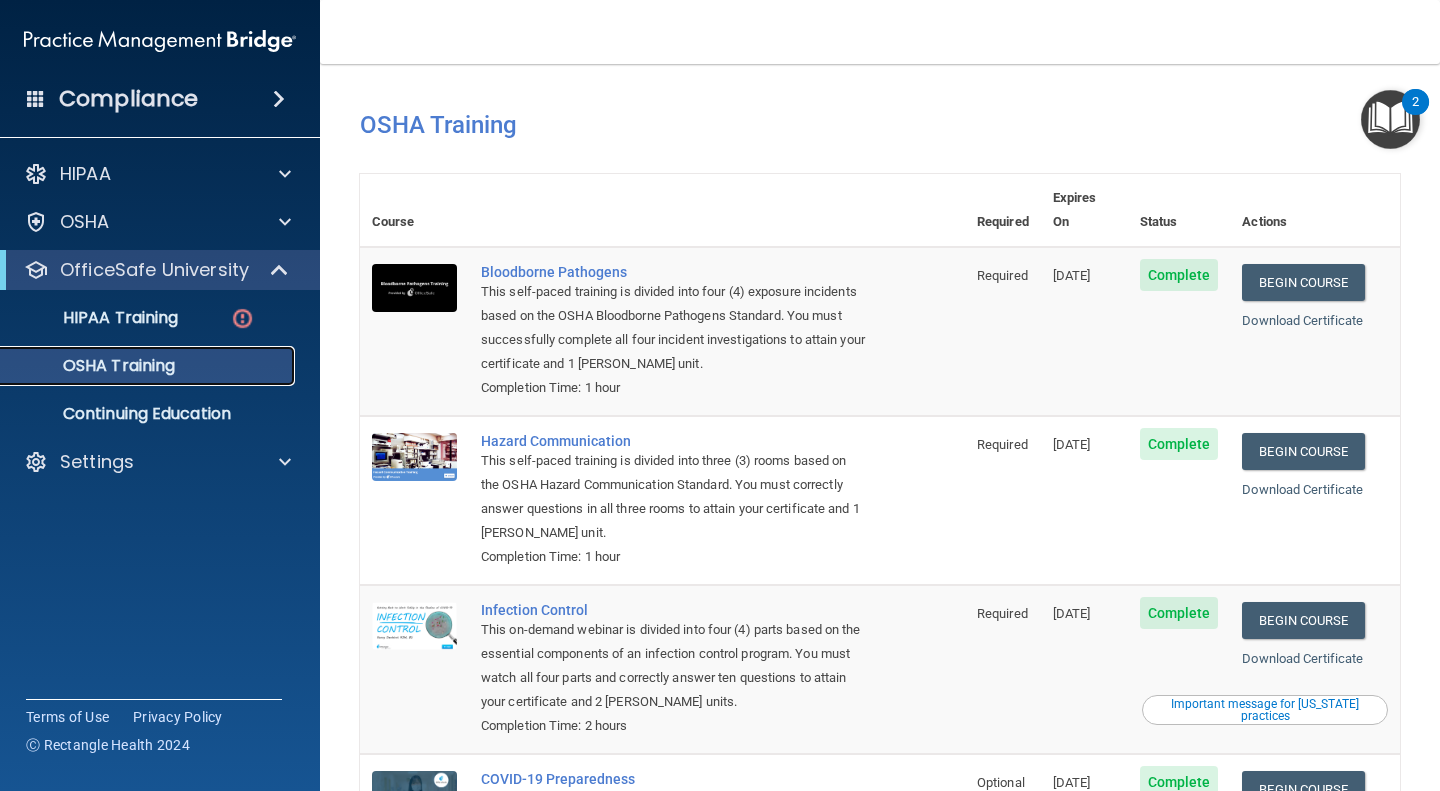 scroll, scrollTop: 0, scrollLeft: 0, axis: both 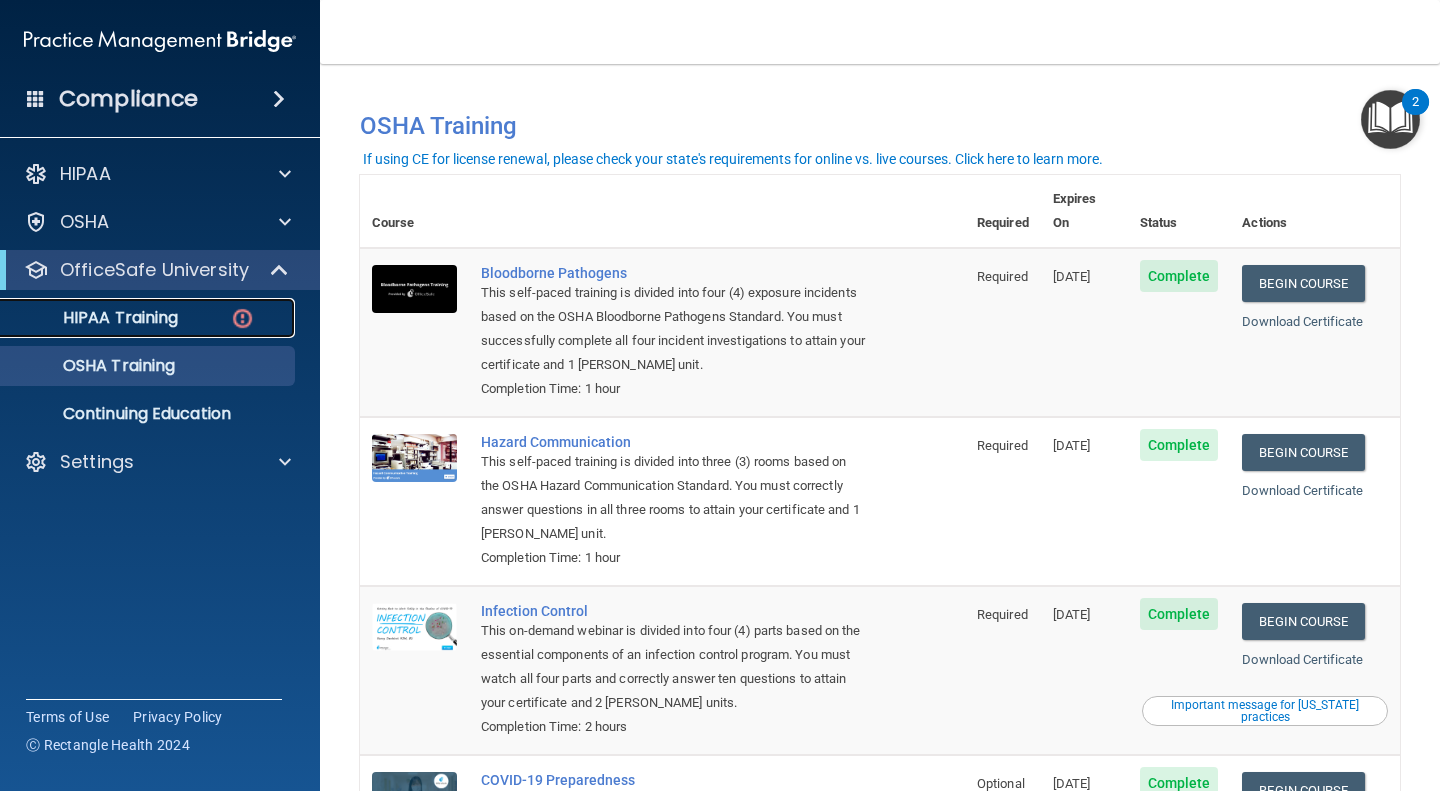 click on "HIPAA Training" at bounding box center [95, 318] 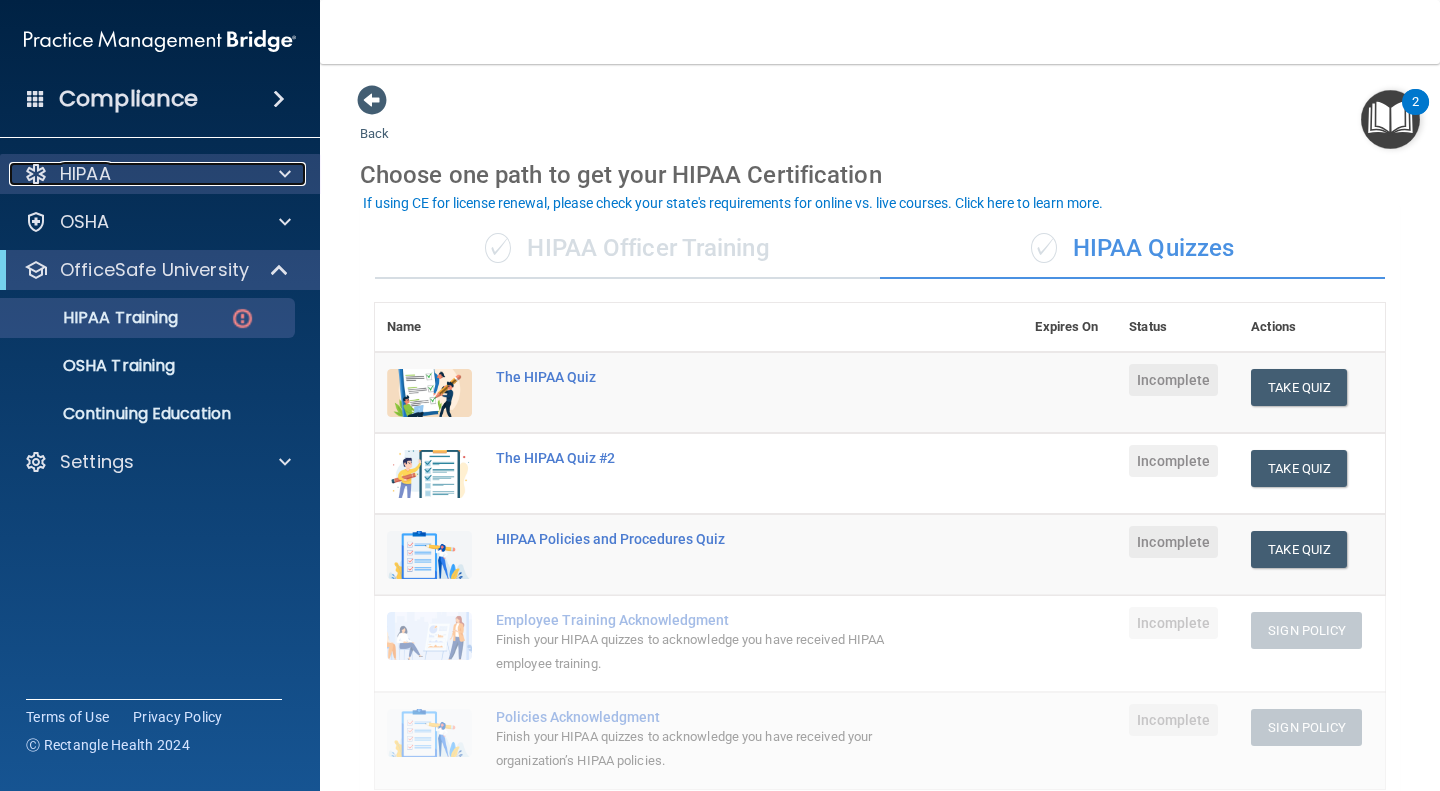 click on "HIPAA" at bounding box center (85, 174) 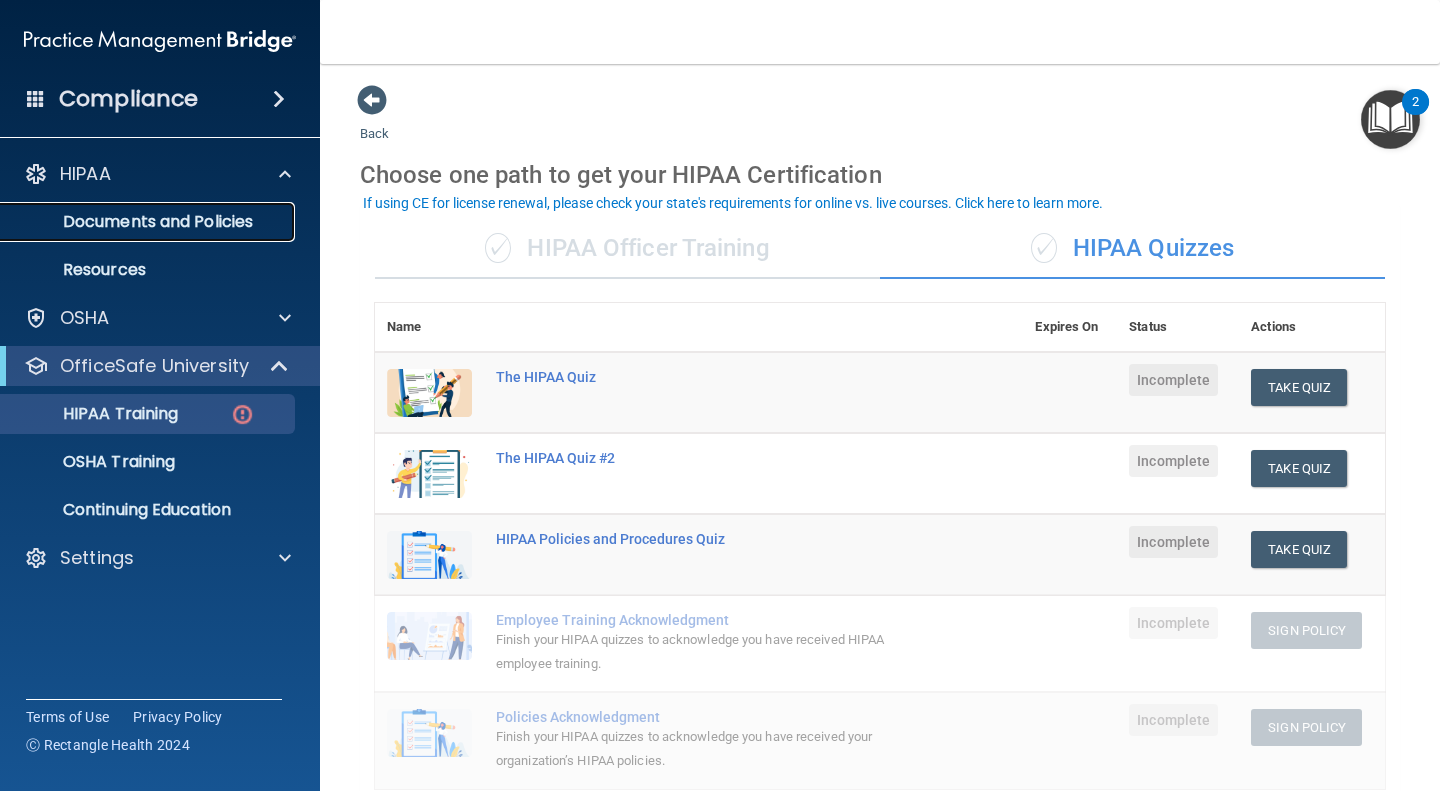 click on "Documents and Policies" at bounding box center [149, 222] 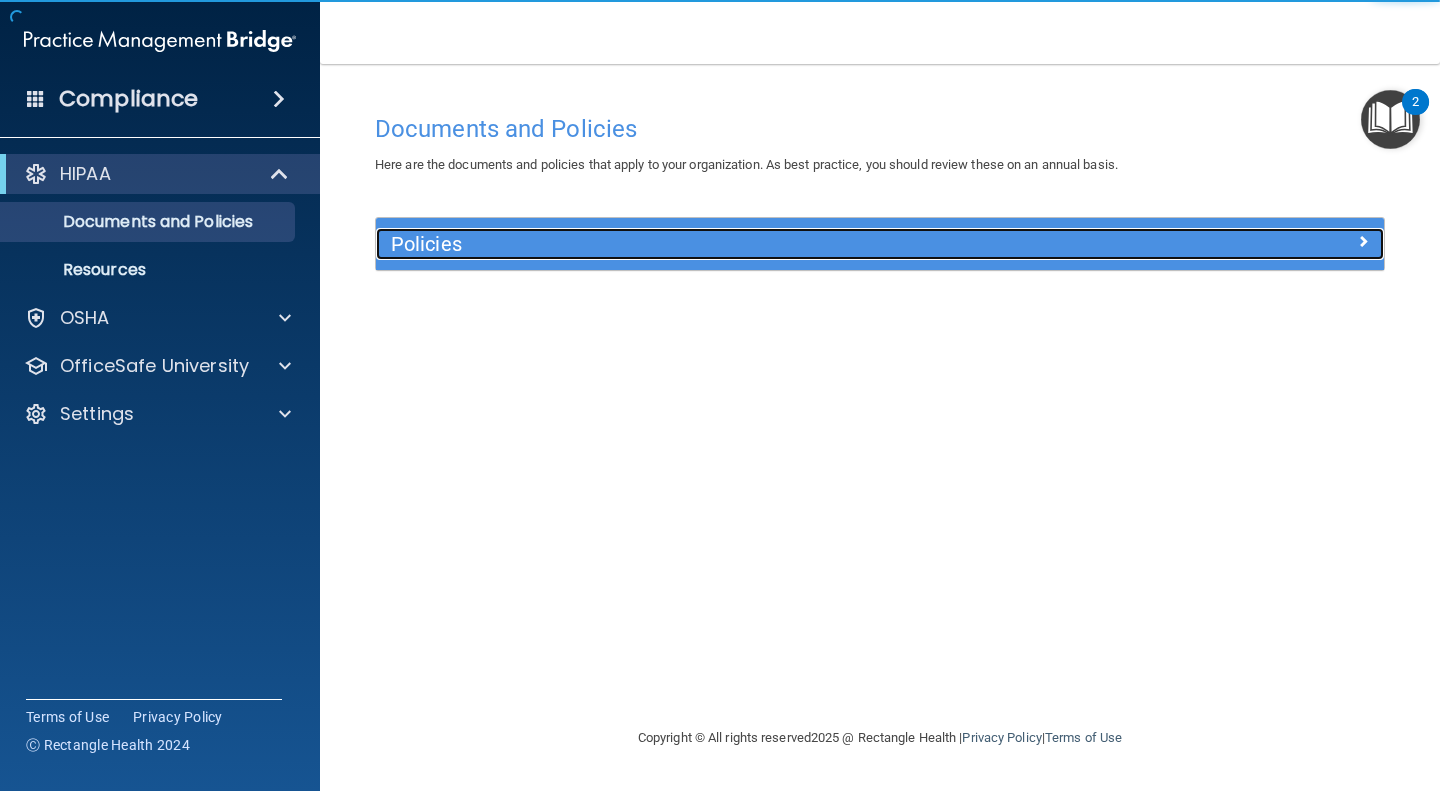 click at bounding box center [1363, 241] 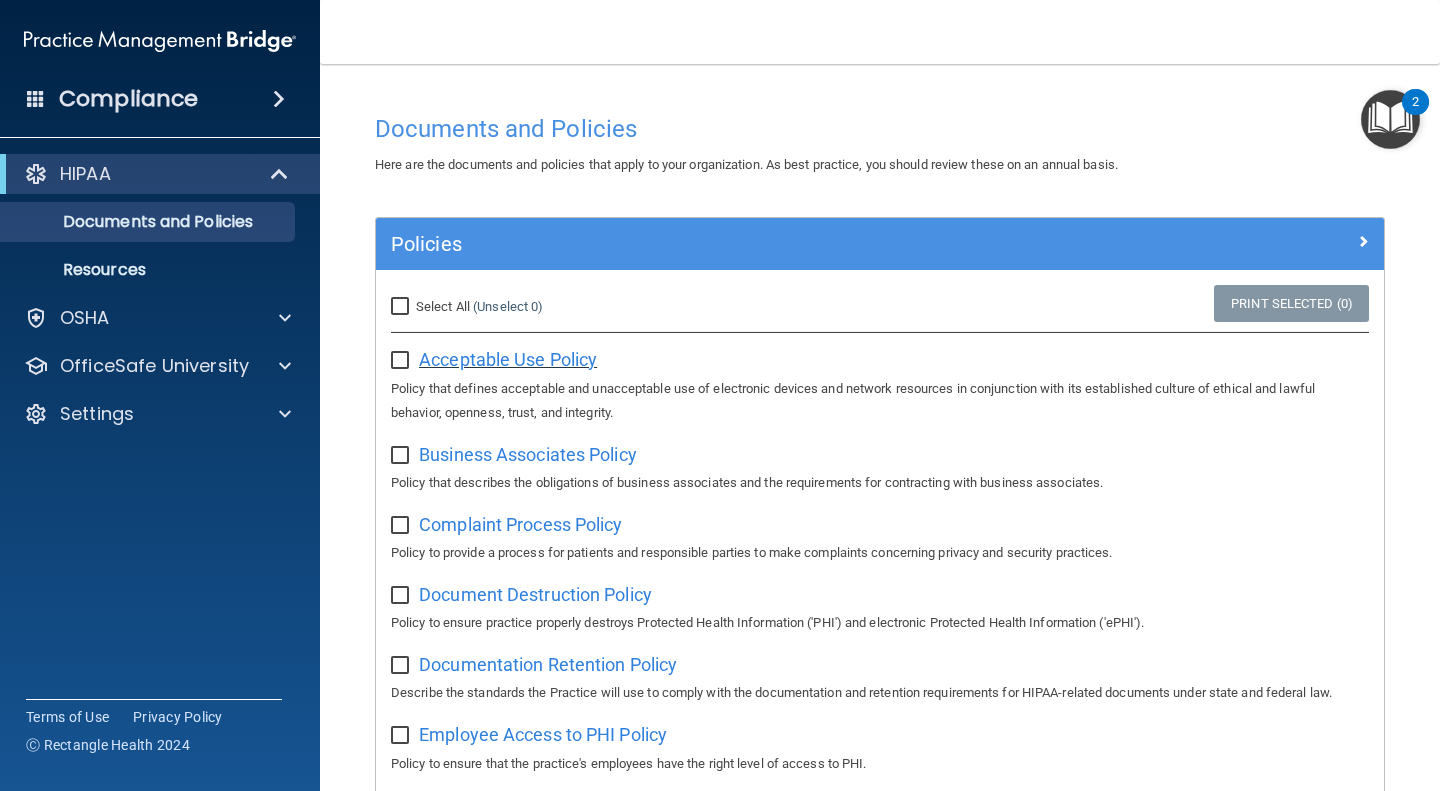 click on "Acceptable Use Policy" at bounding box center (508, 359) 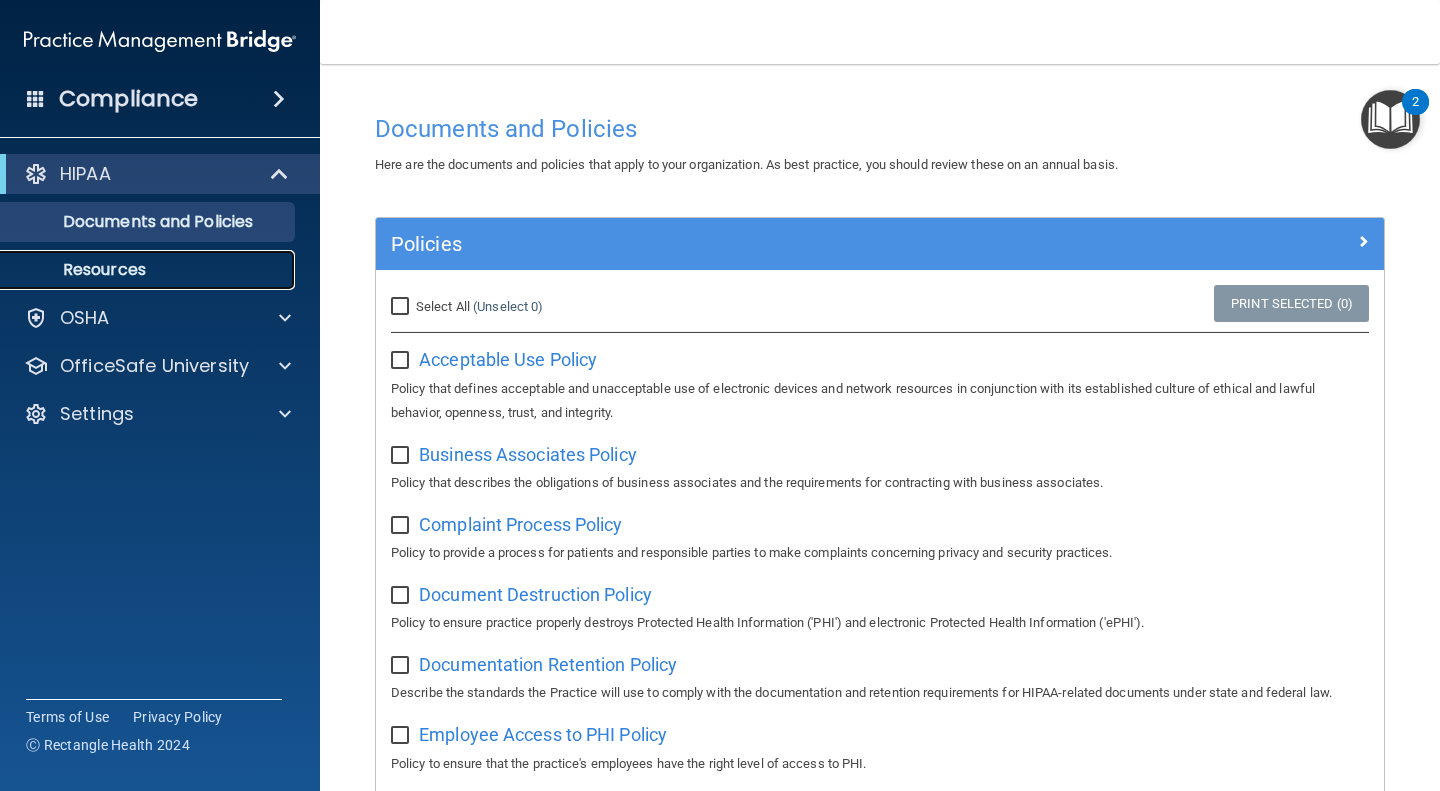 click on "Resources" at bounding box center [149, 270] 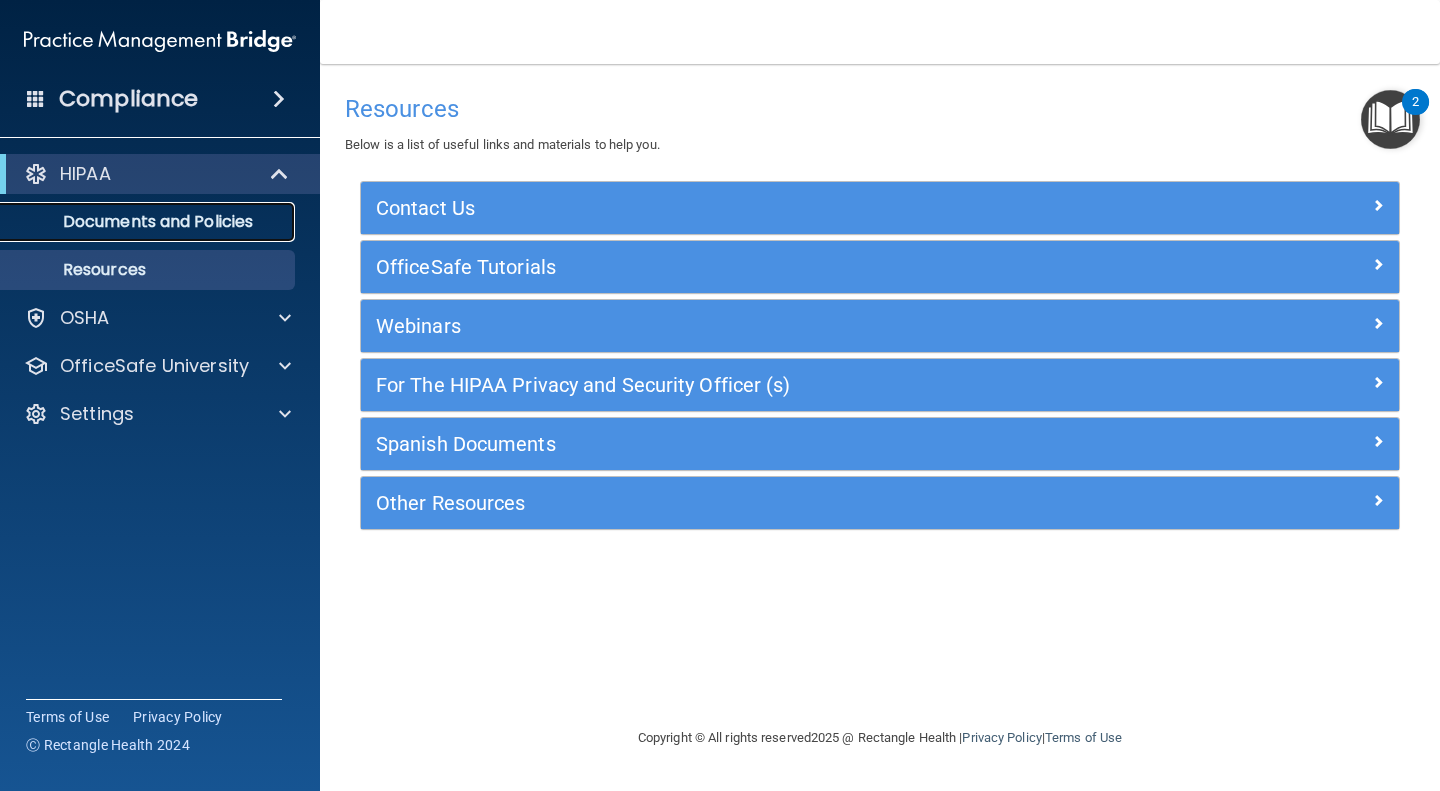 click on "Documents and Policies" at bounding box center [149, 222] 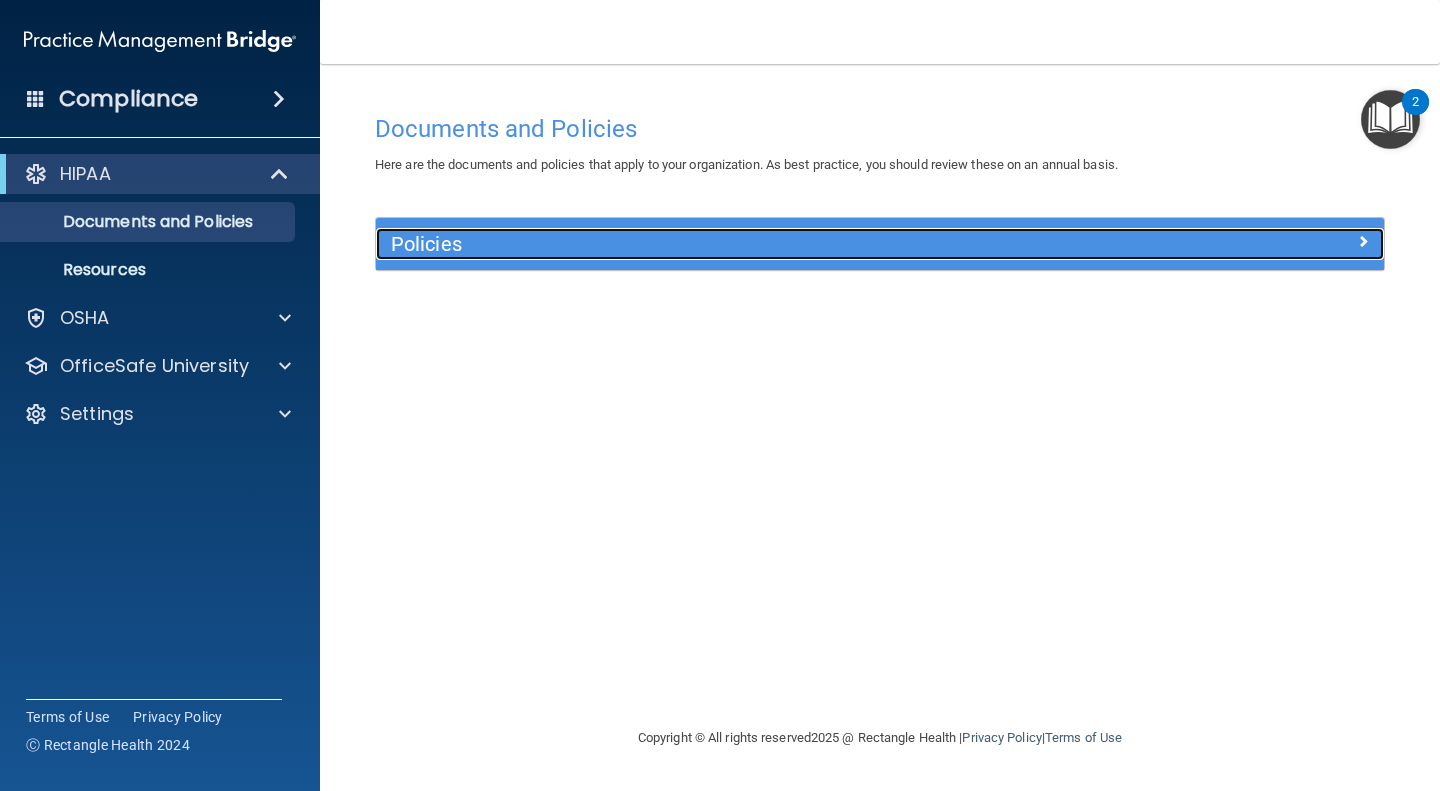 click on "Policies" at bounding box center [880, 244] 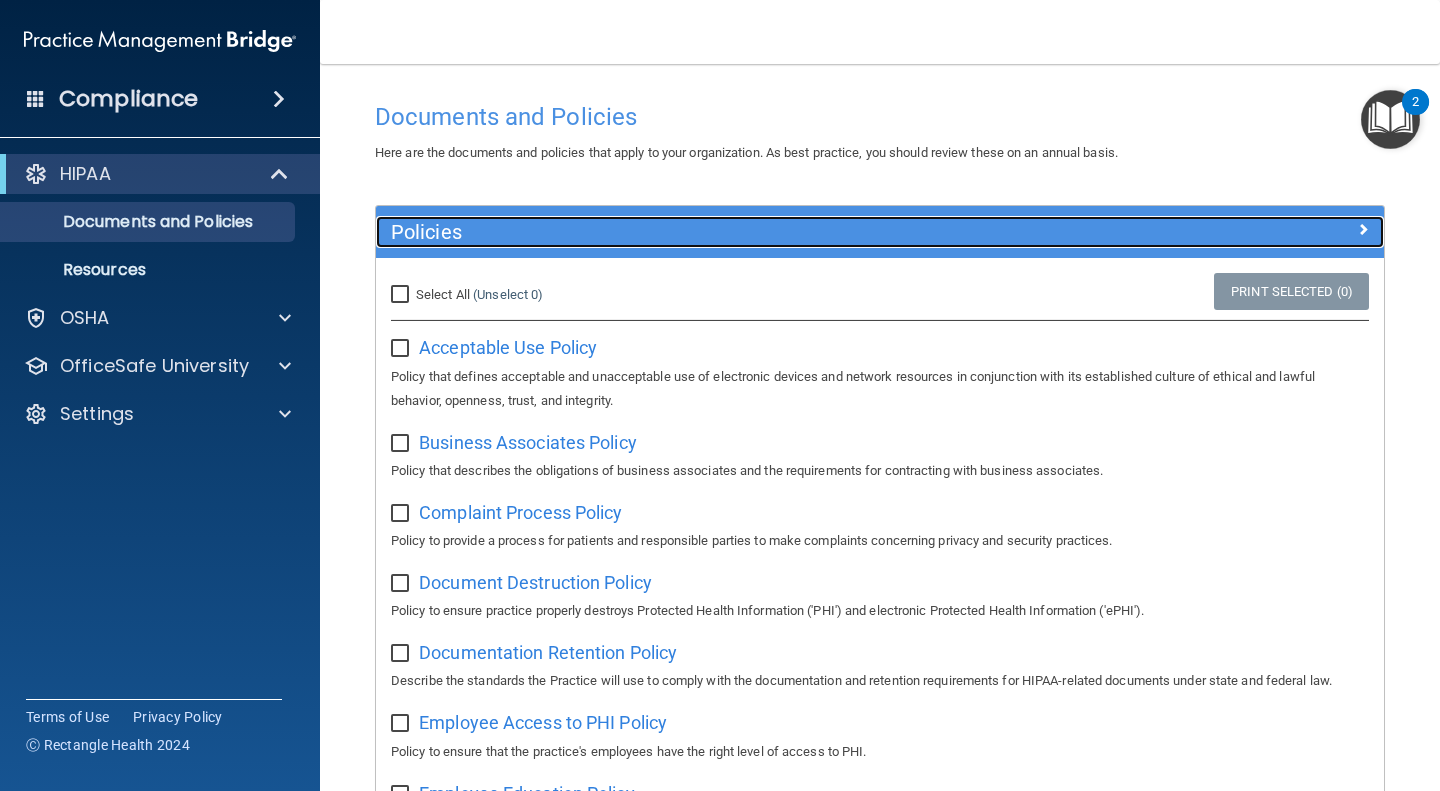 scroll, scrollTop: 0, scrollLeft: 0, axis: both 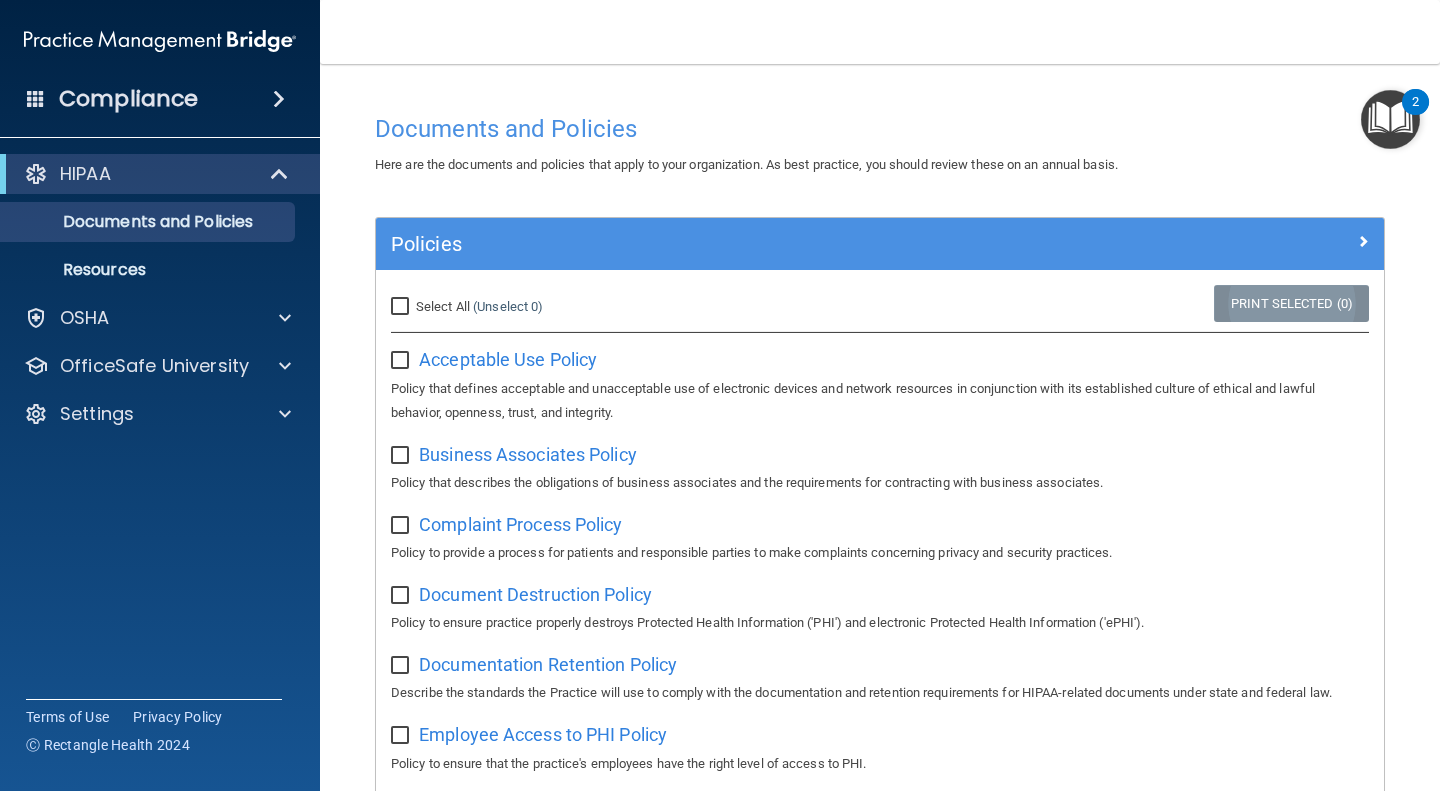 click on "Print Selected (0)" at bounding box center (1291, 303) 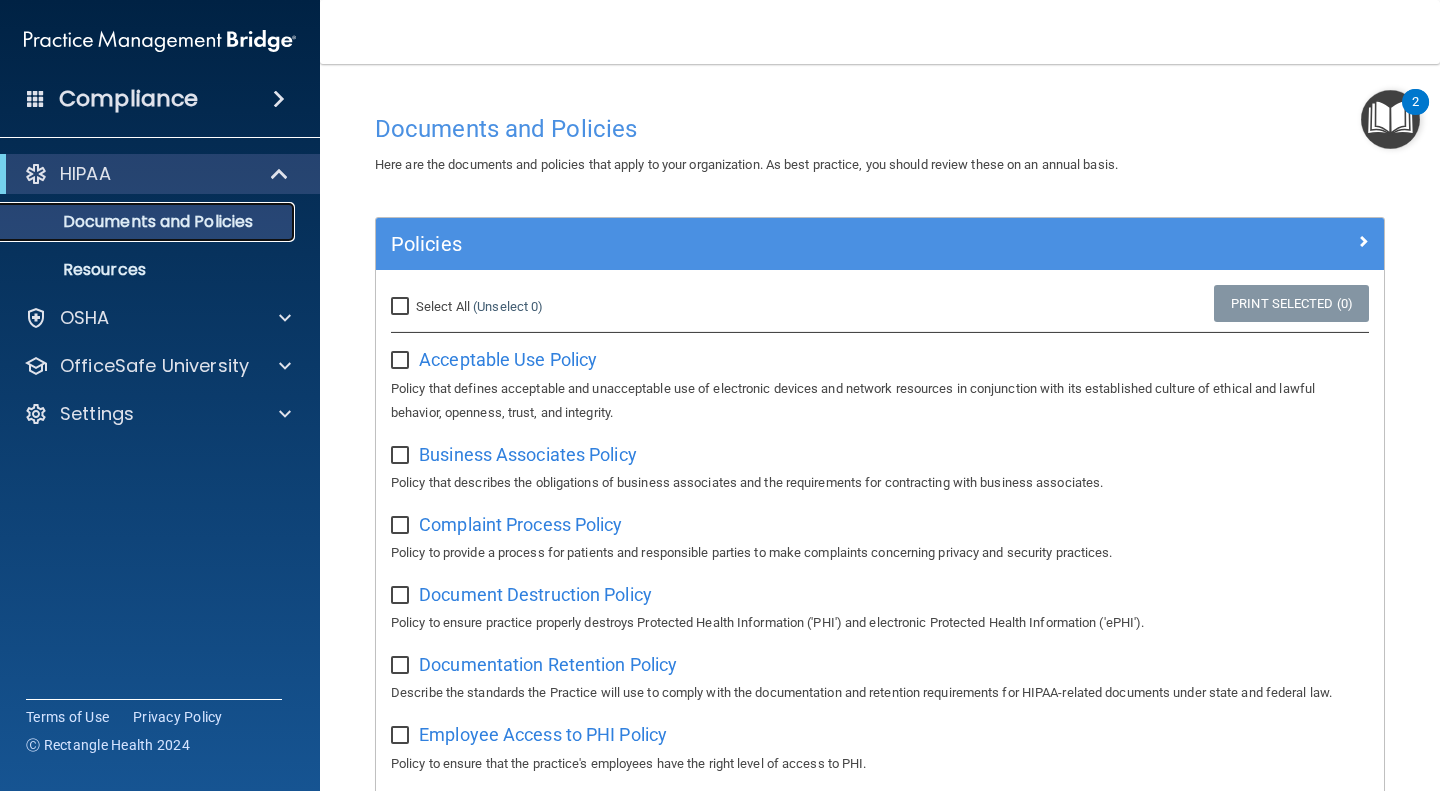 click on "Documents and Policies" at bounding box center [149, 222] 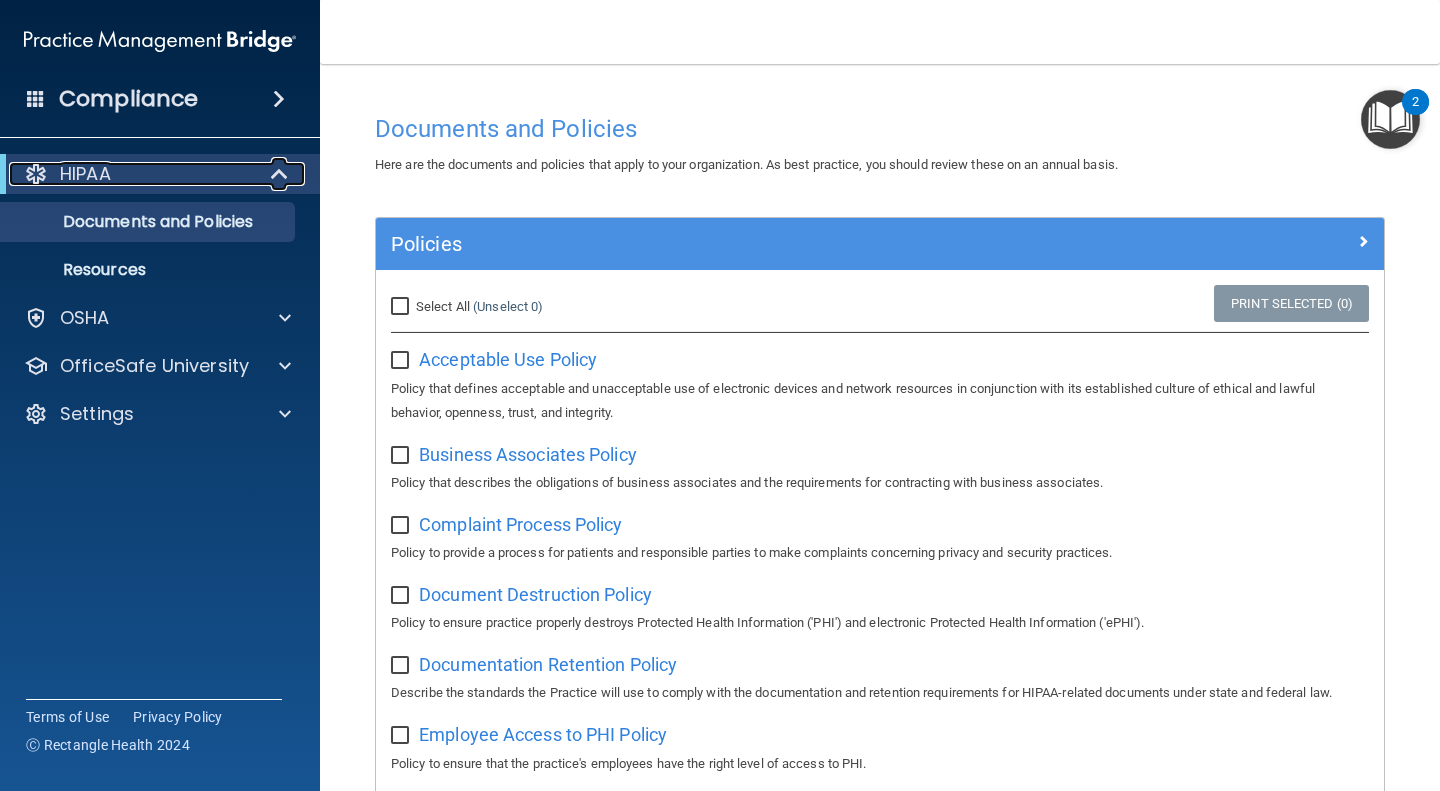 click at bounding box center [281, 174] 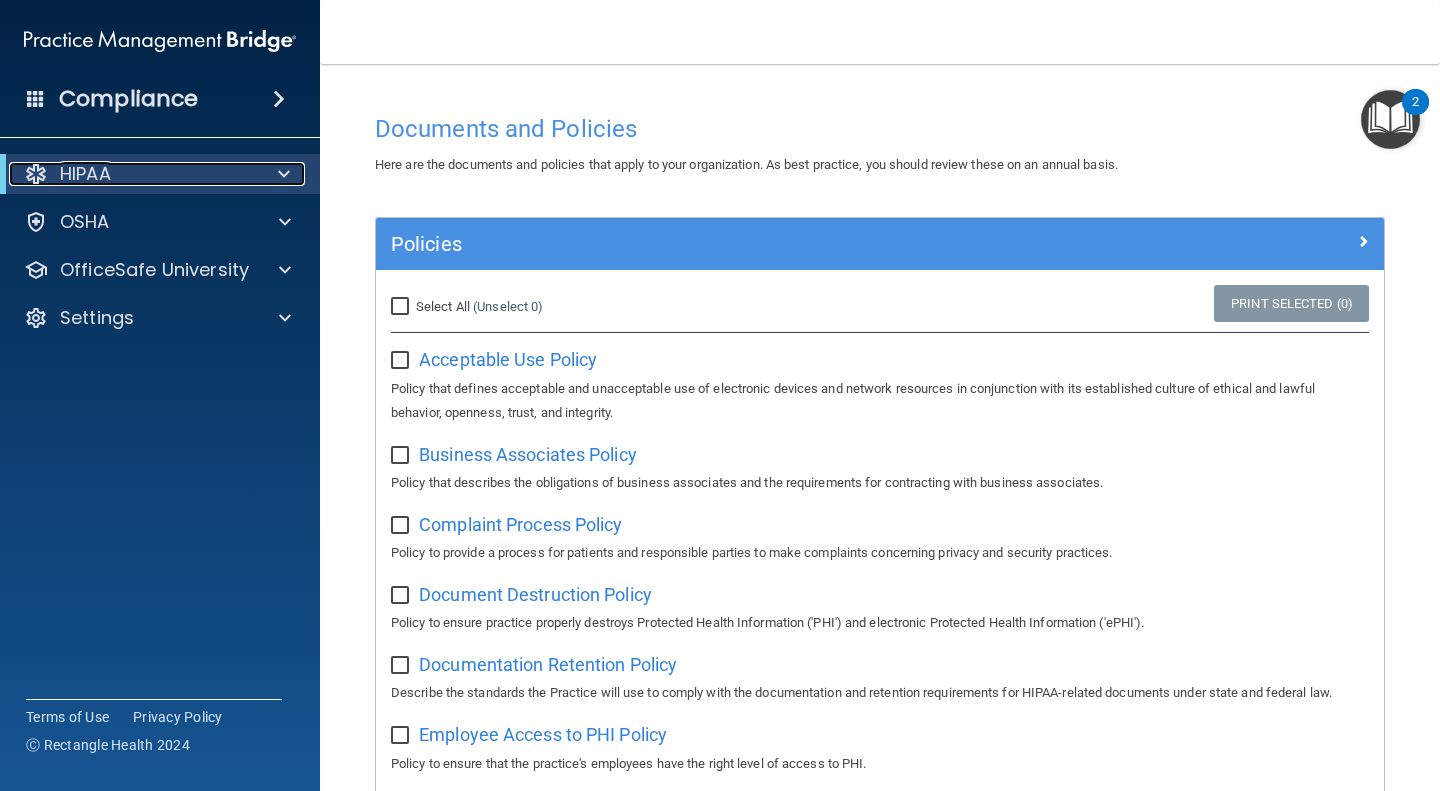 click at bounding box center (280, 174) 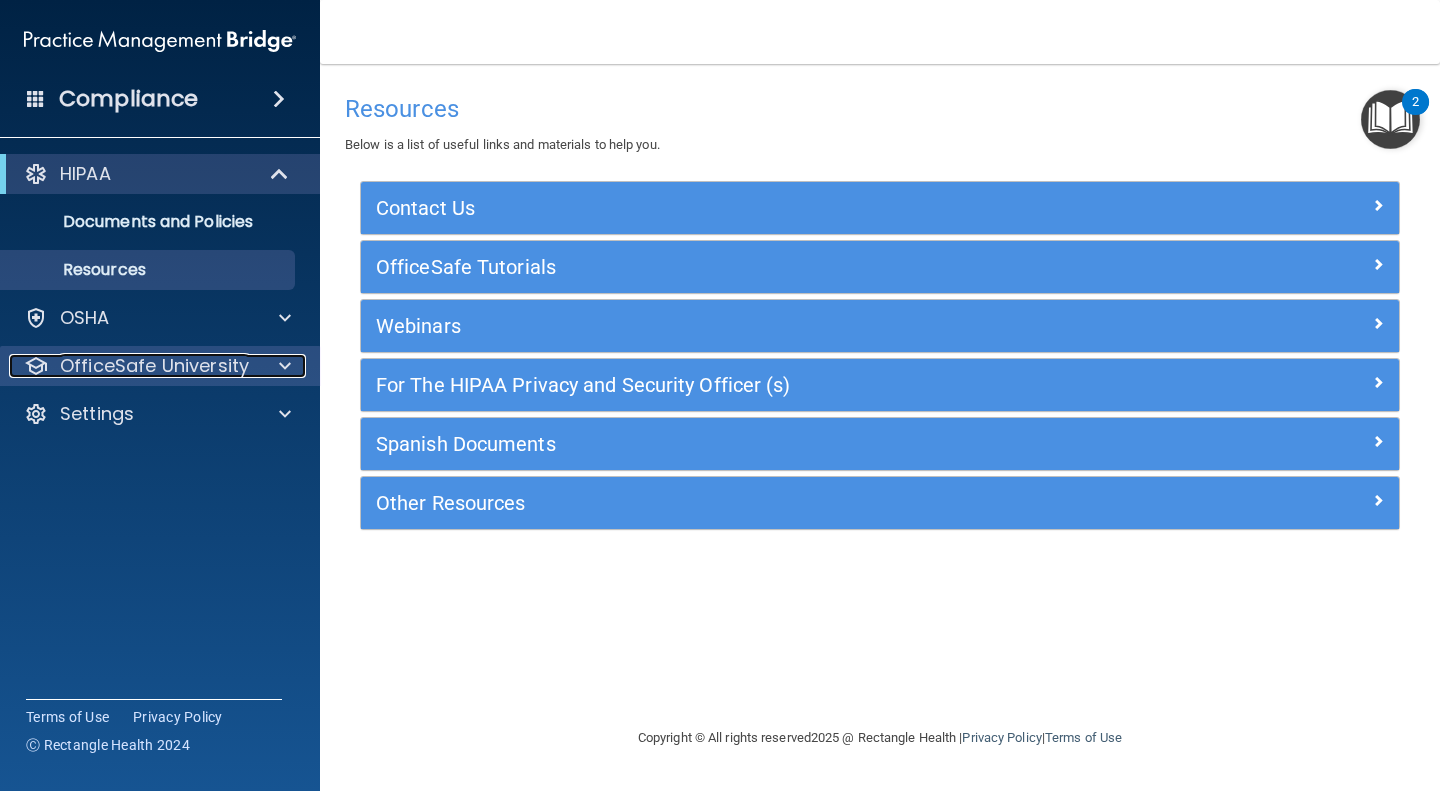 click on "OfficeSafe University" at bounding box center (154, 366) 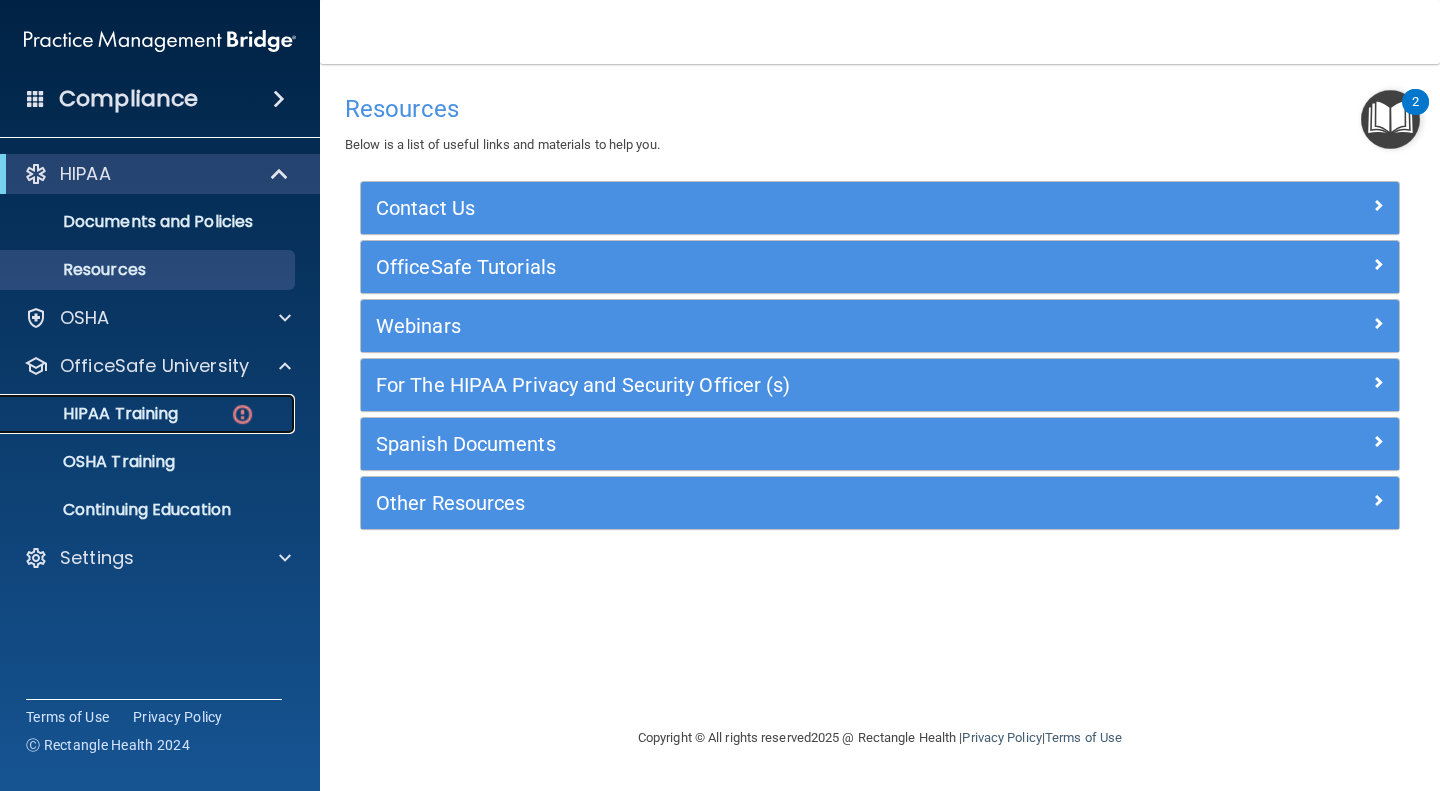 click on "HIPAA Training" at bounding box center [95, 414] 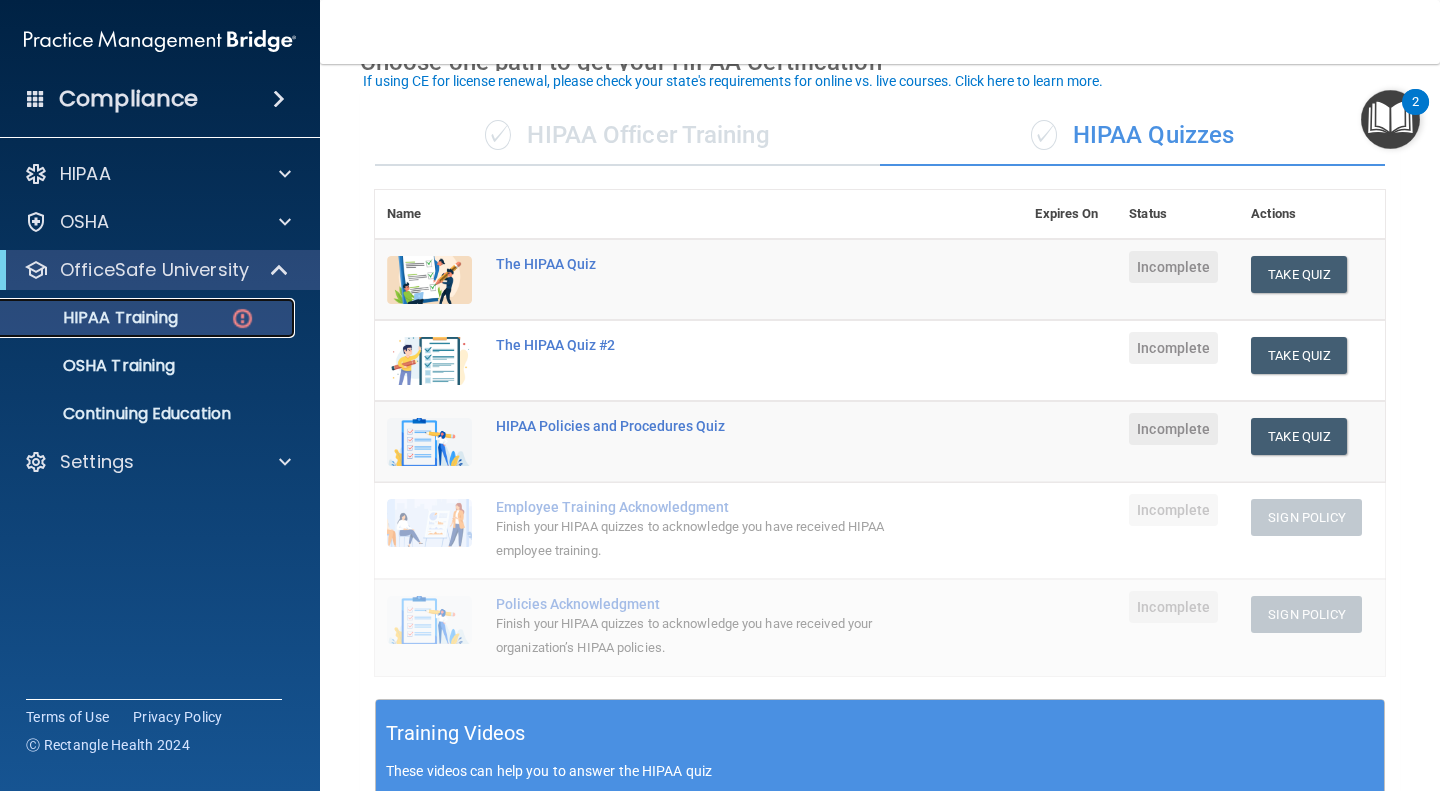 scroll, scrollTop: 135, scrollLeft: 0, axis: vertical 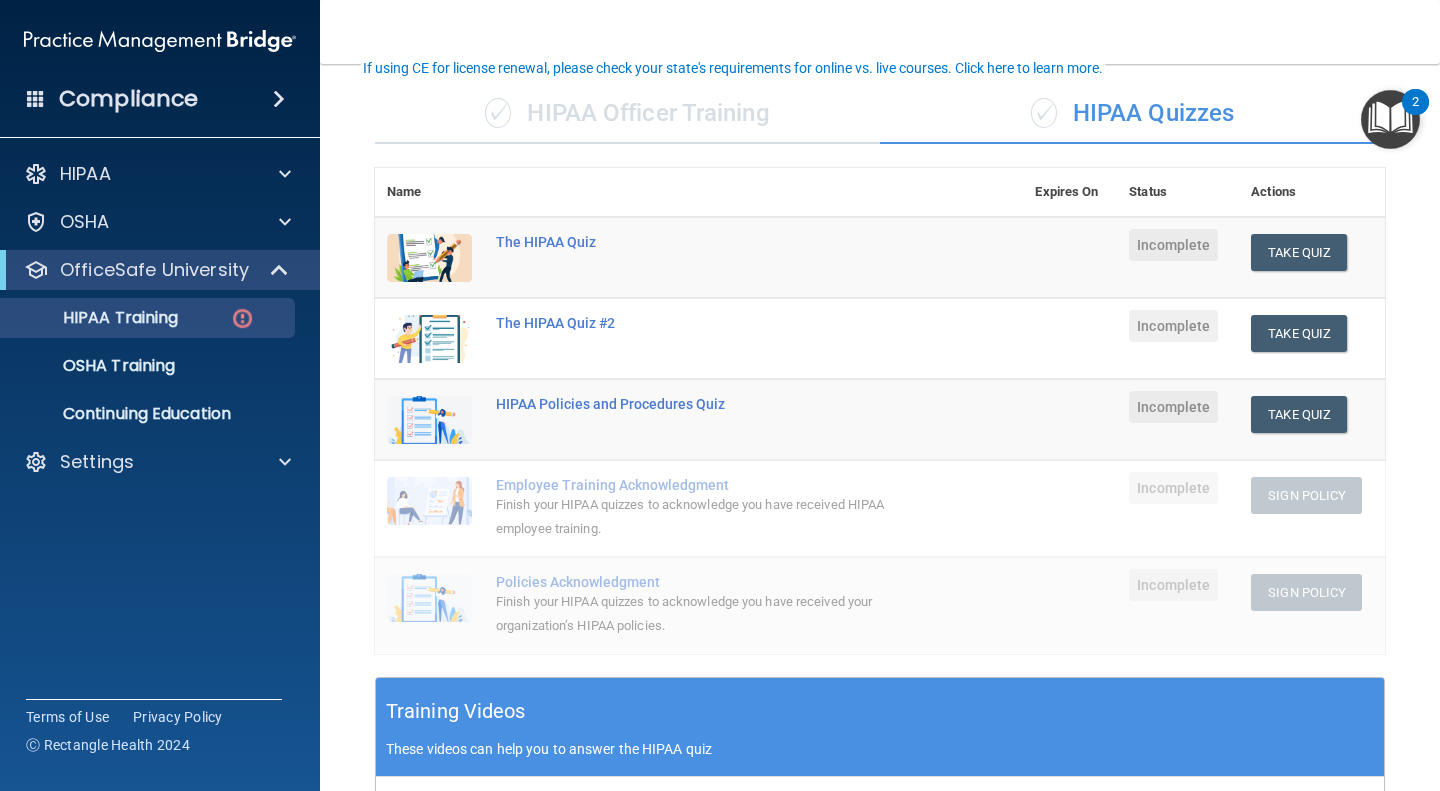 click on "✓   HIPAA Officer Training" at bounding box center (627, 114) 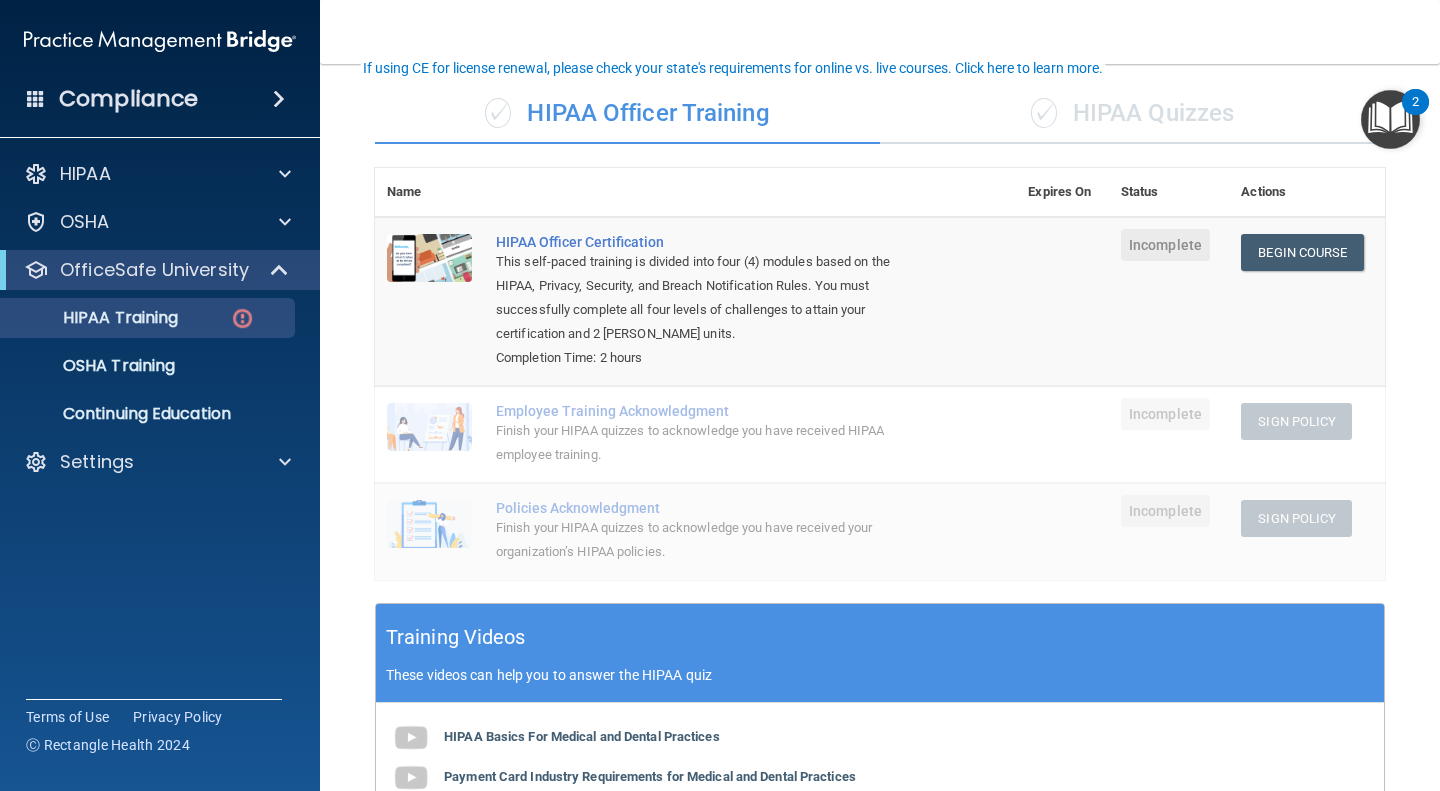 click on "✓   HIPAA Quizzes" at bounding box center [1132, 114] 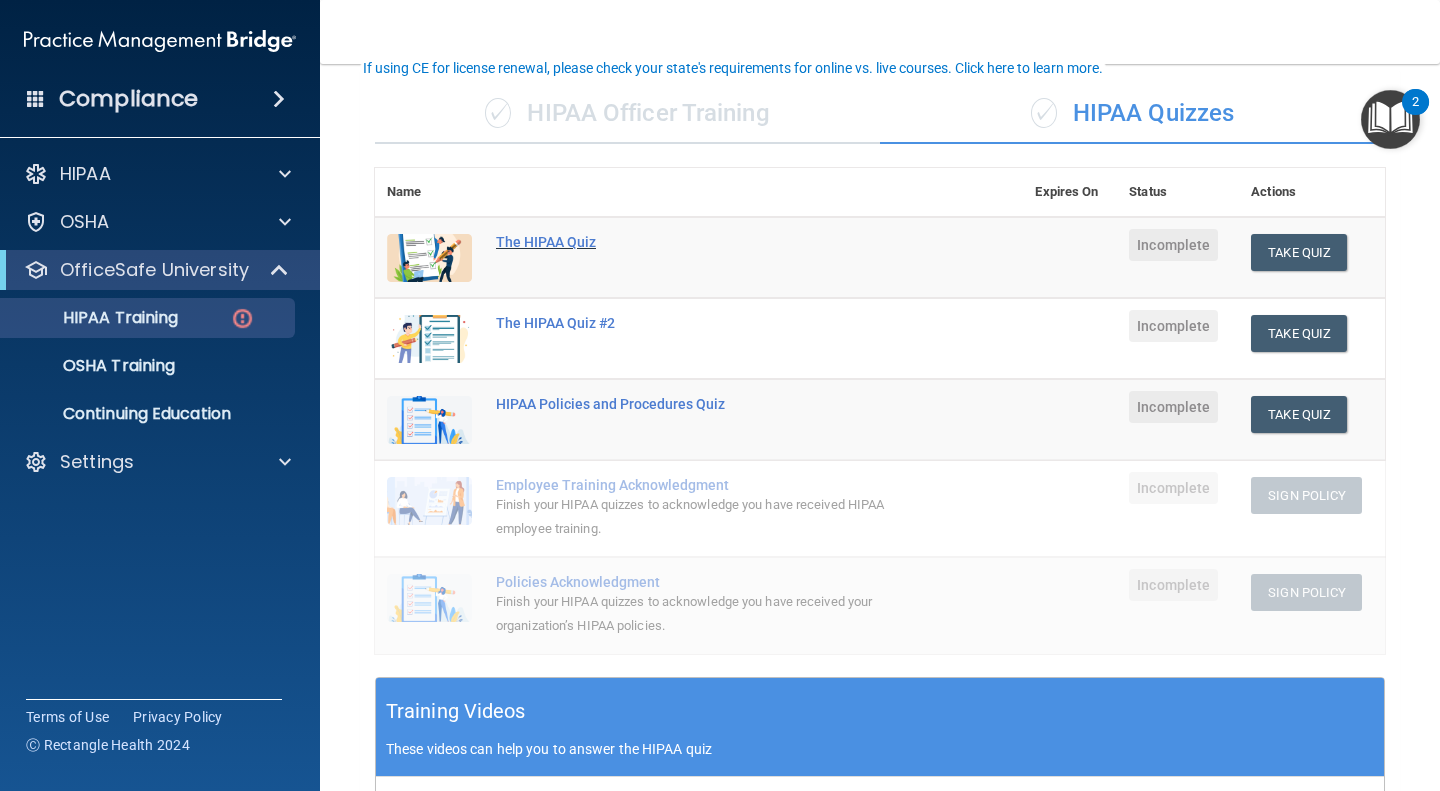 click on "The HIPAA Quiz" at bounding box center [709, 242] 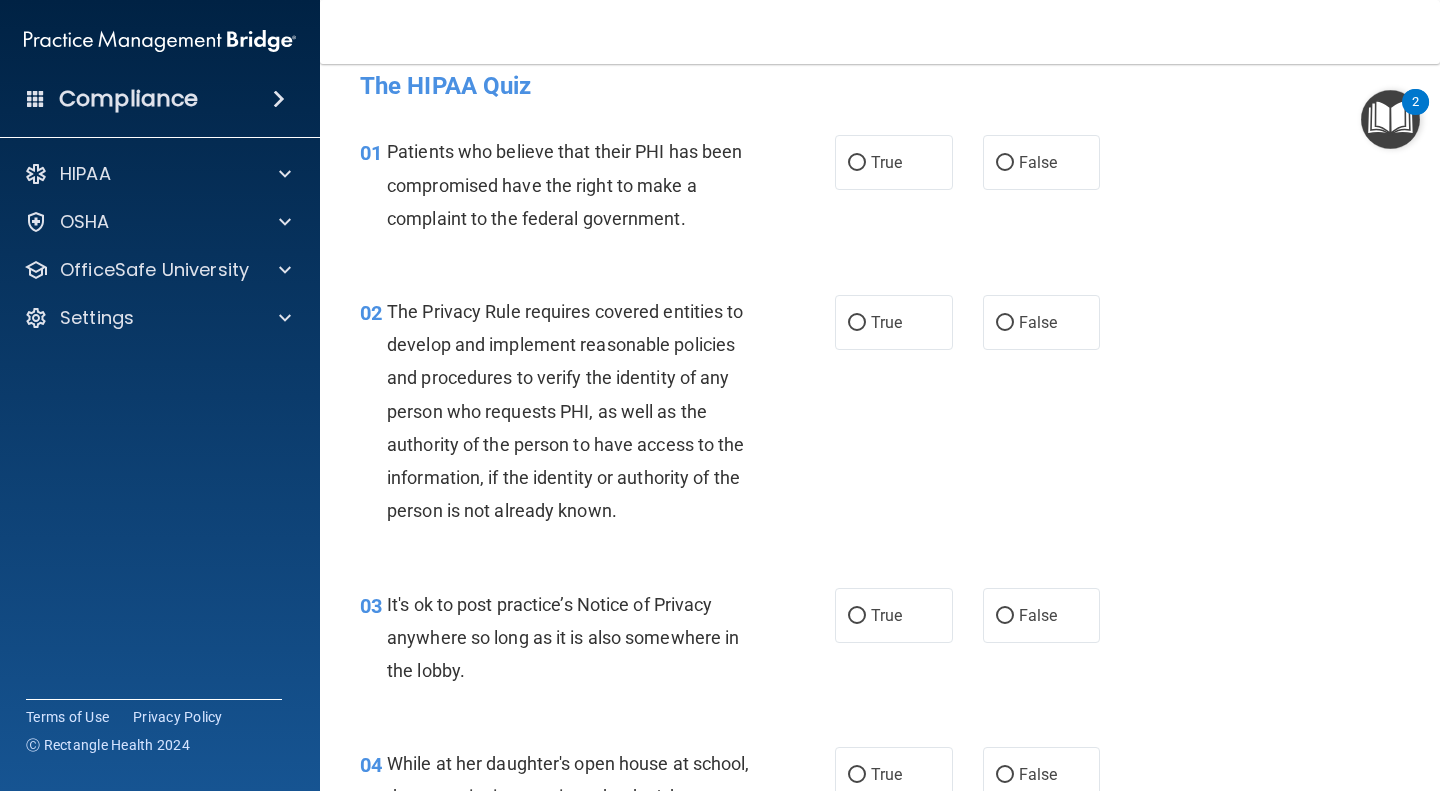 scroll, scrollTop: 0, scrollLeft: 0, axis: both 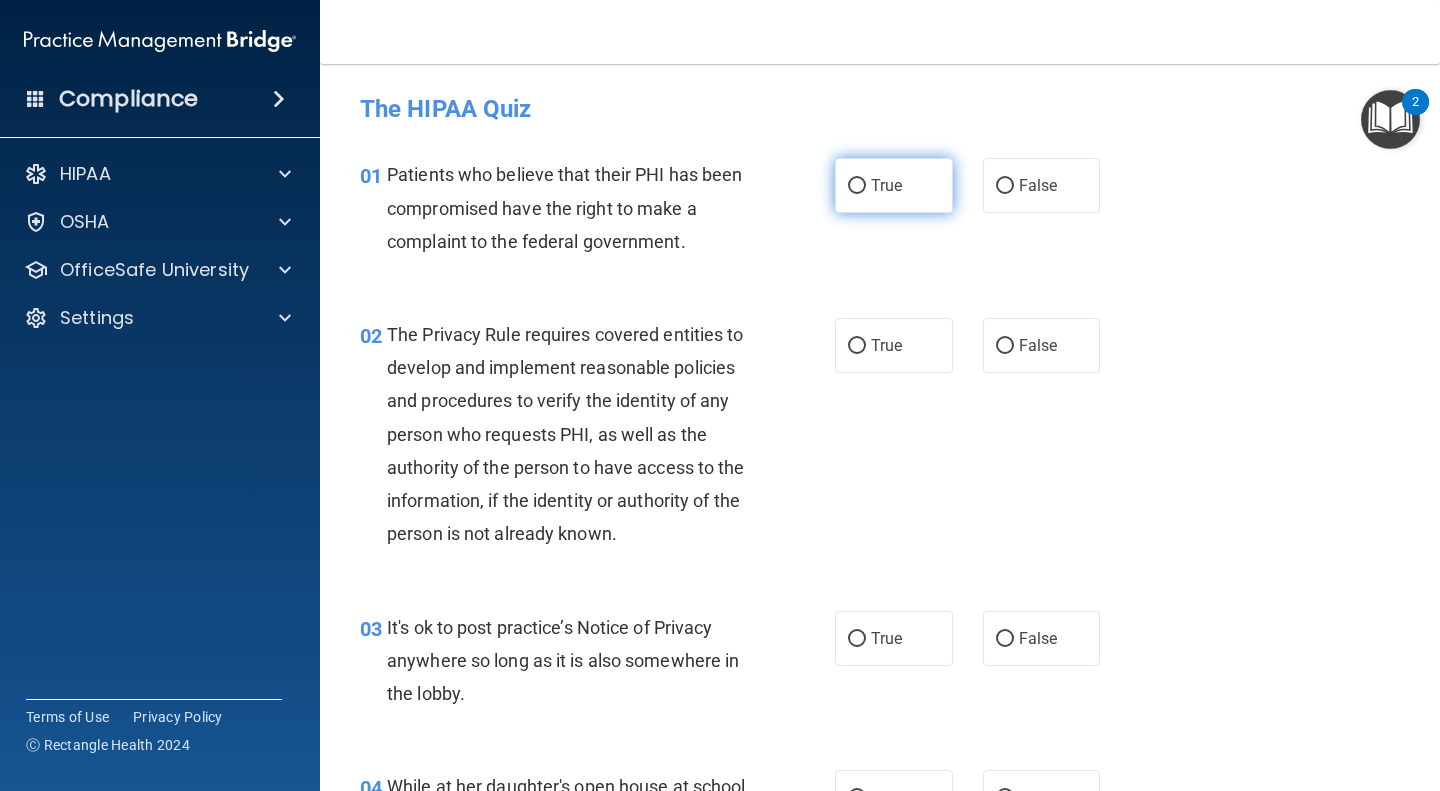 click on "True" at bounding box center (894, 185) 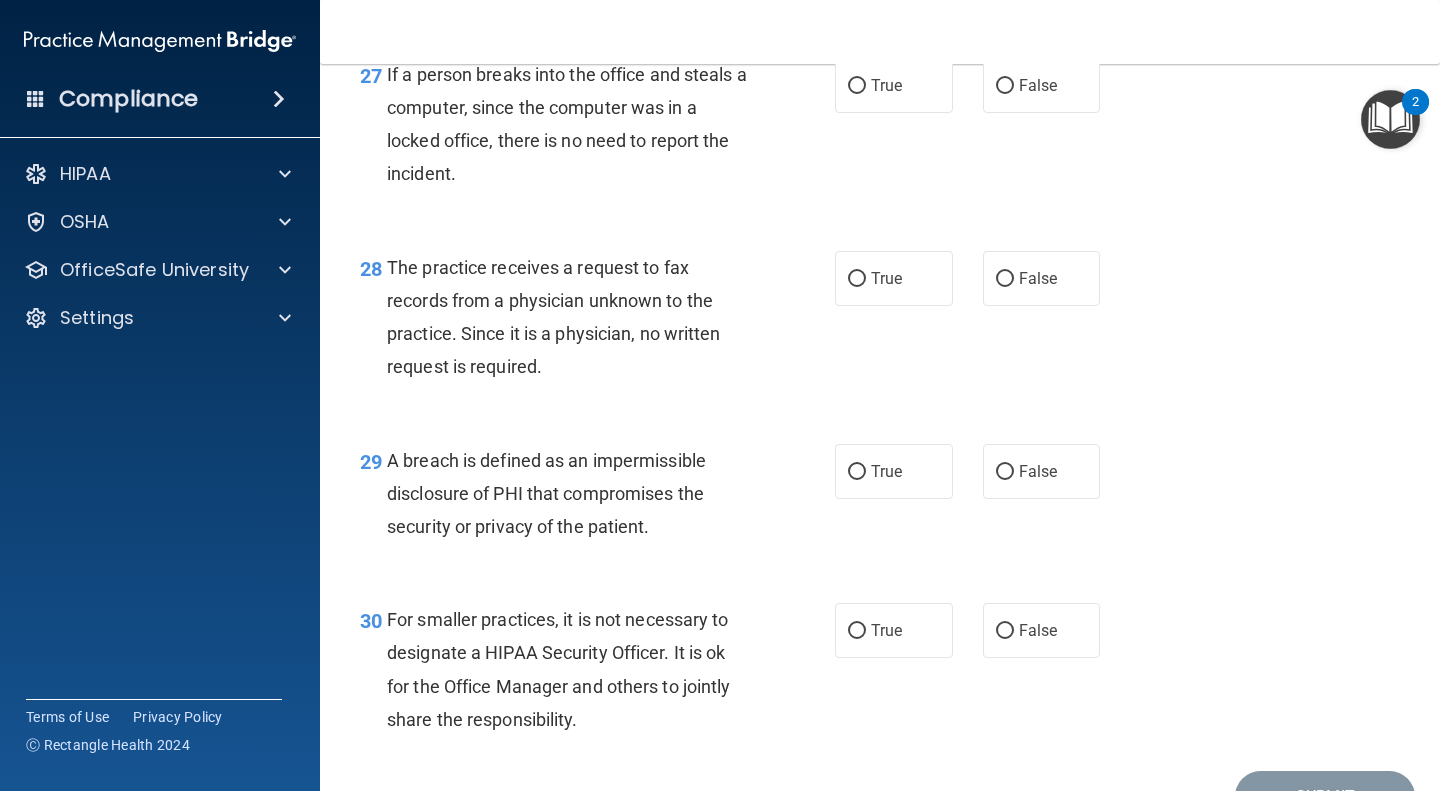scroll, scrollTop: 5061, scrollLeft: 0, axis: vertical 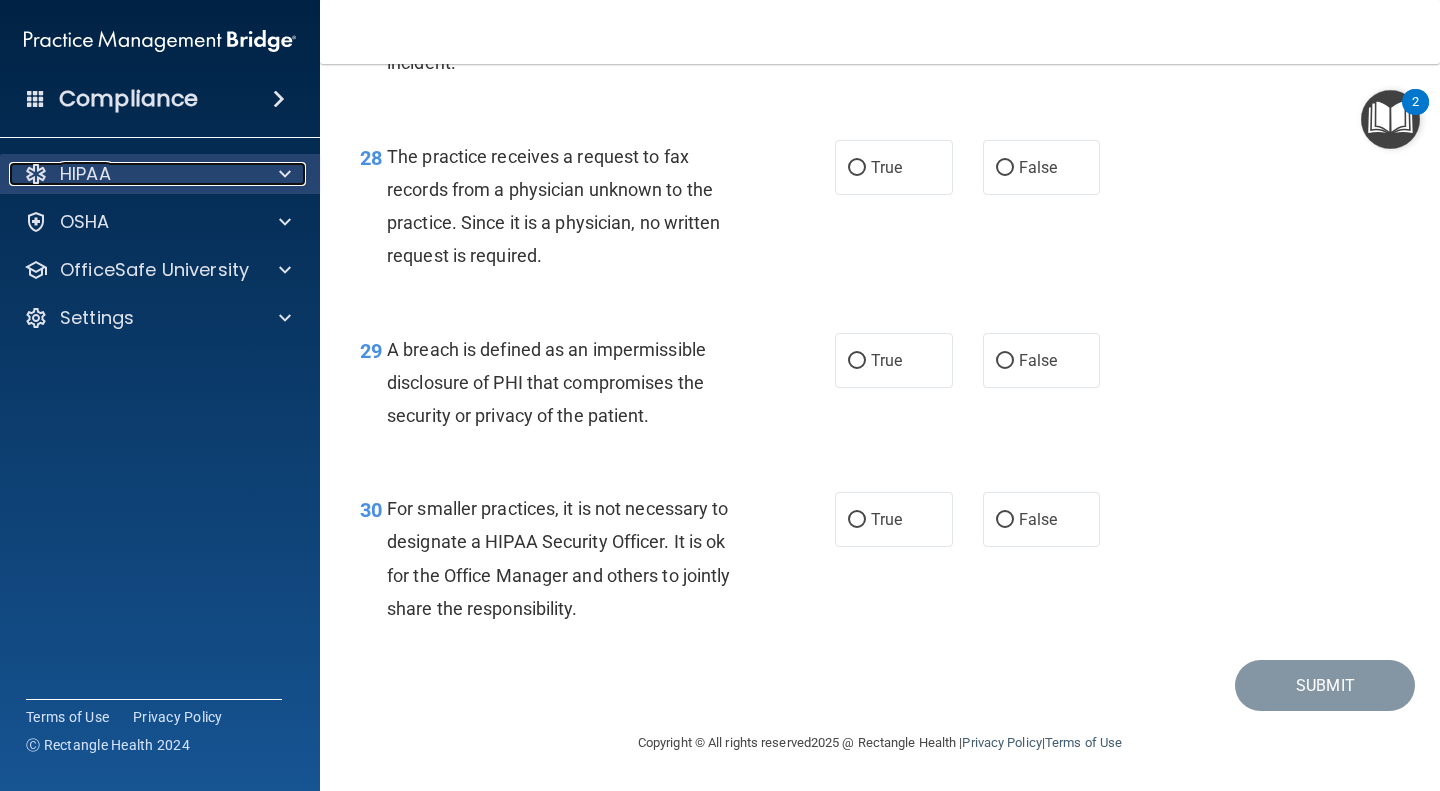 click on "HIPAA" at bounding box center [133, 174] 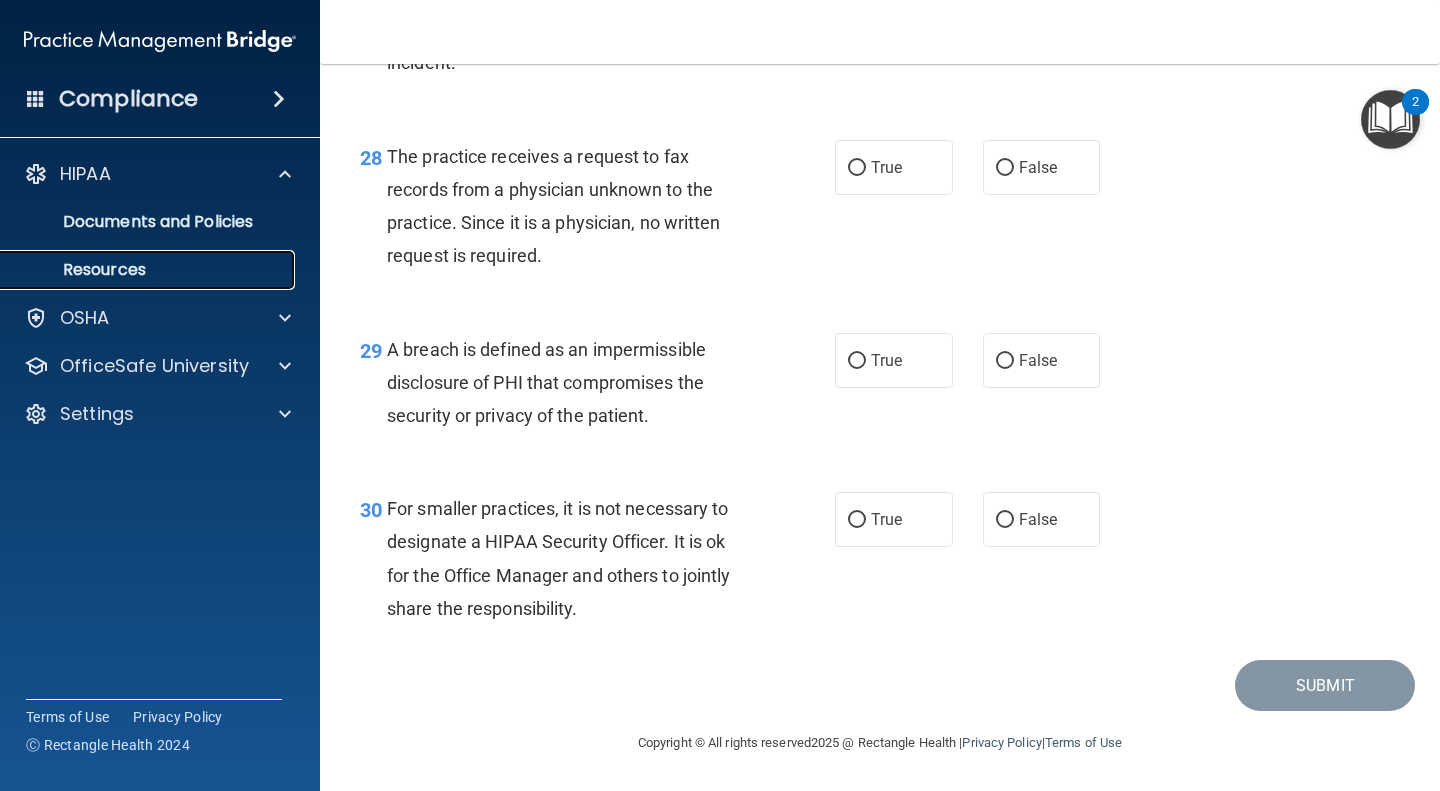 click on "Resources" at bounding box center (137, 270) 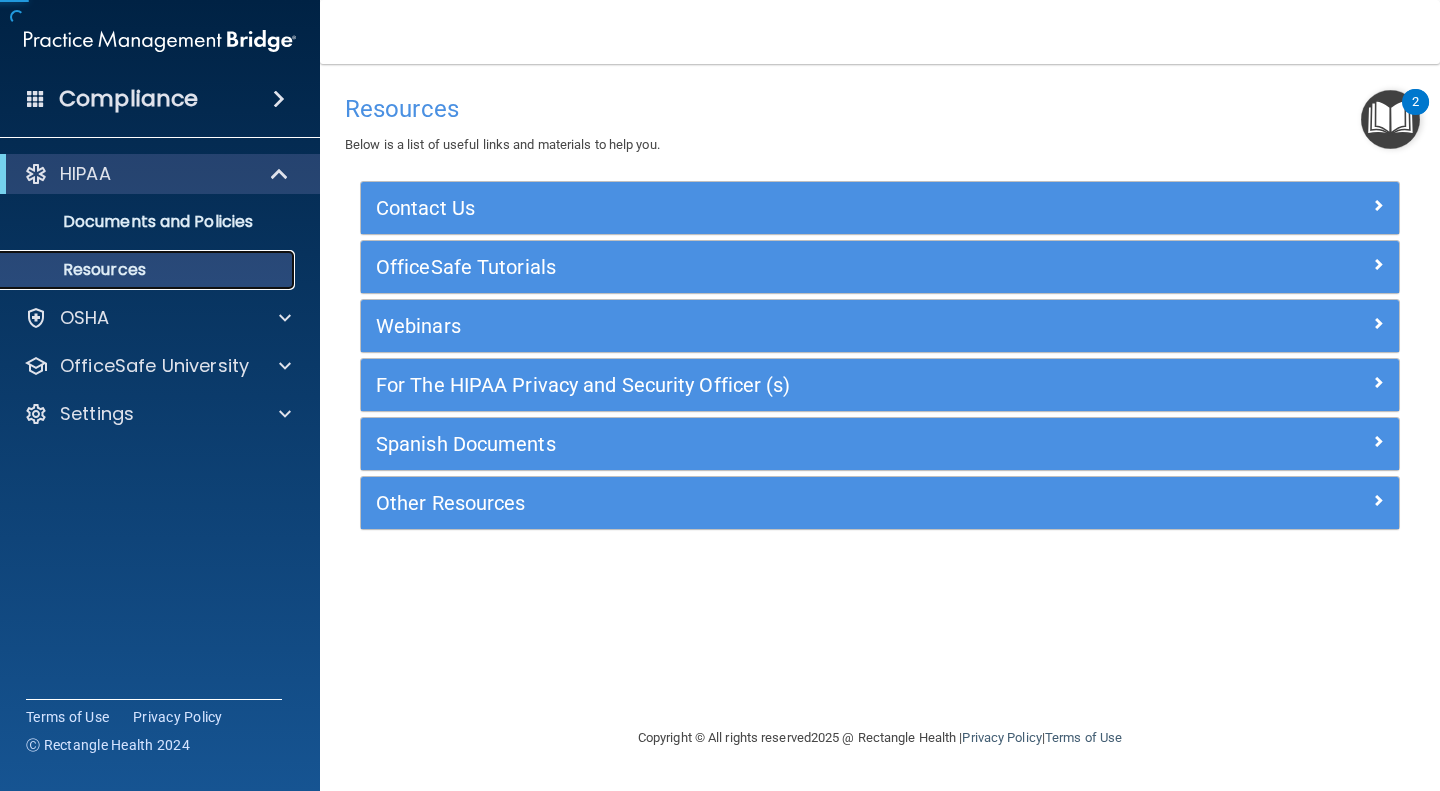 scroll, scrollTop: 0, scrollLeft: 0, axis: both 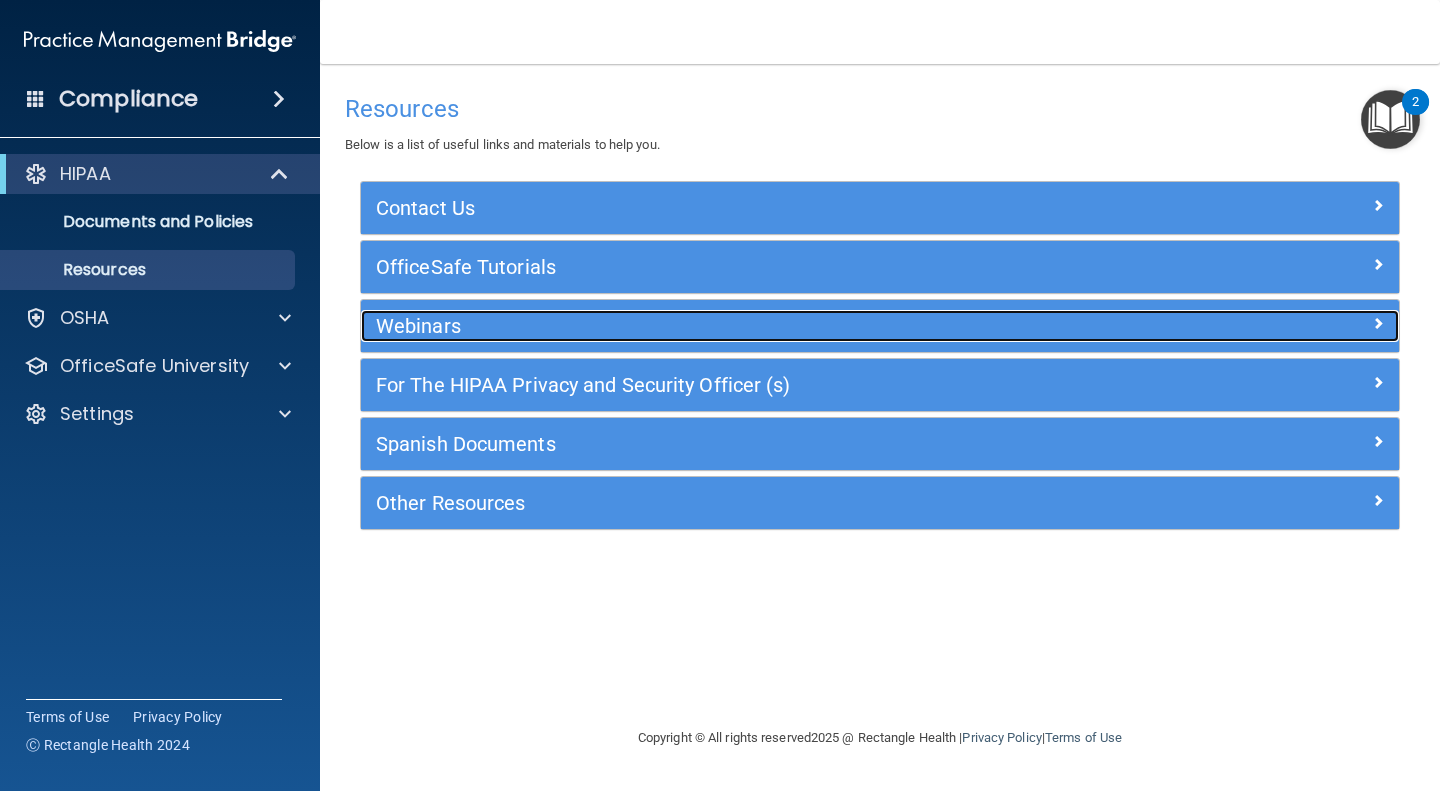 click at bounding box center [1378, 323] 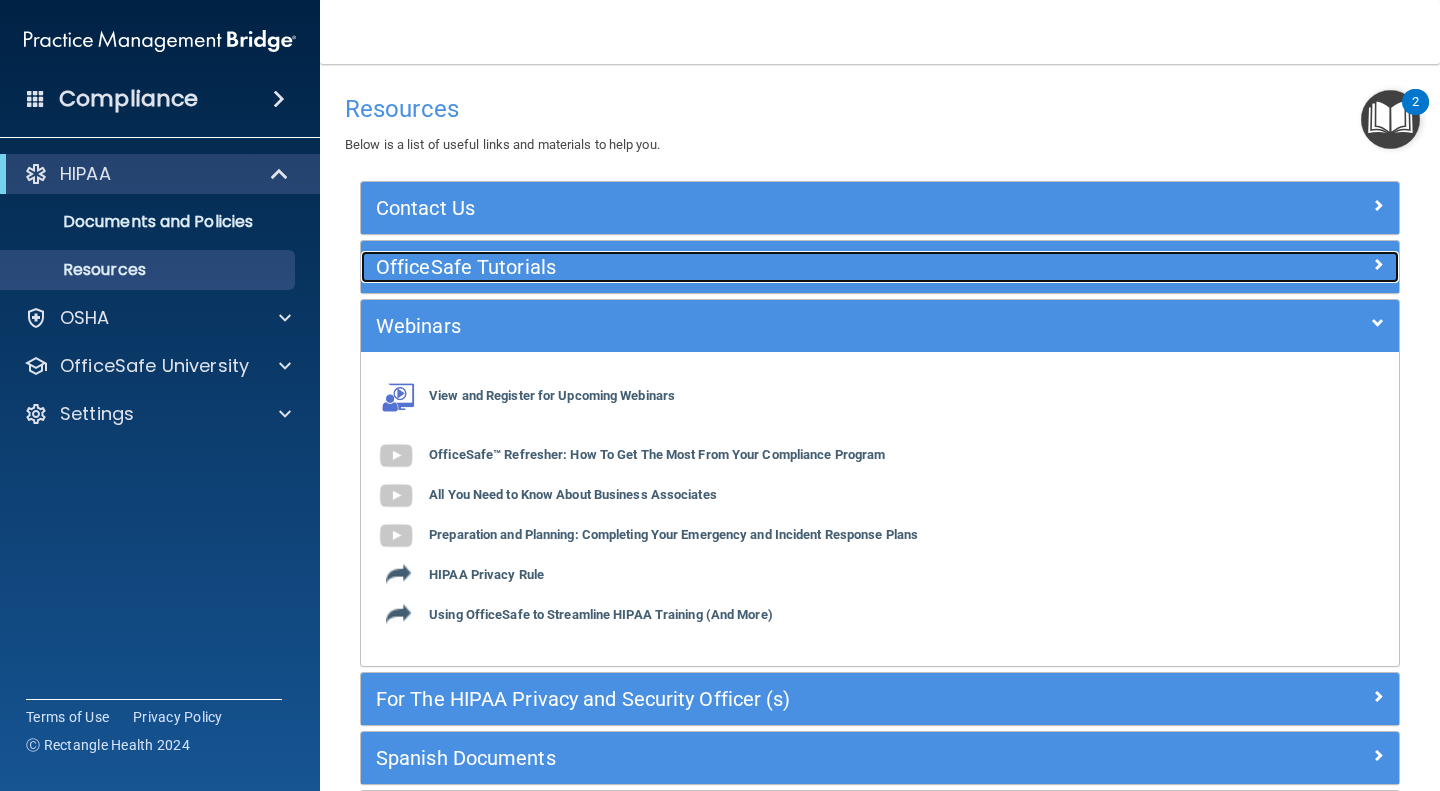 click on "OfficeSafe Tutorials" at bounding box center [880, 267] 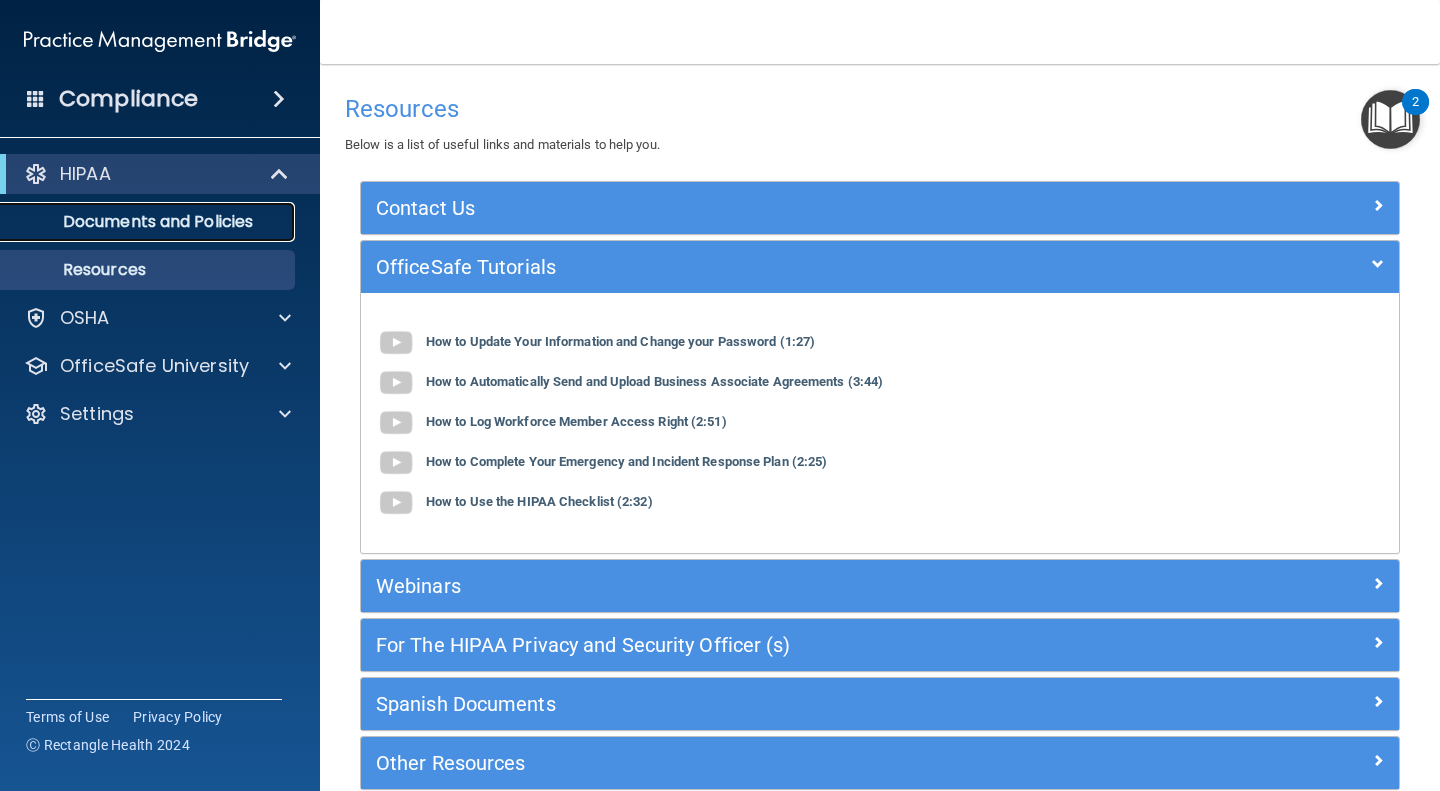 click on "Documents and Policies" at bounding box center [137, 222] 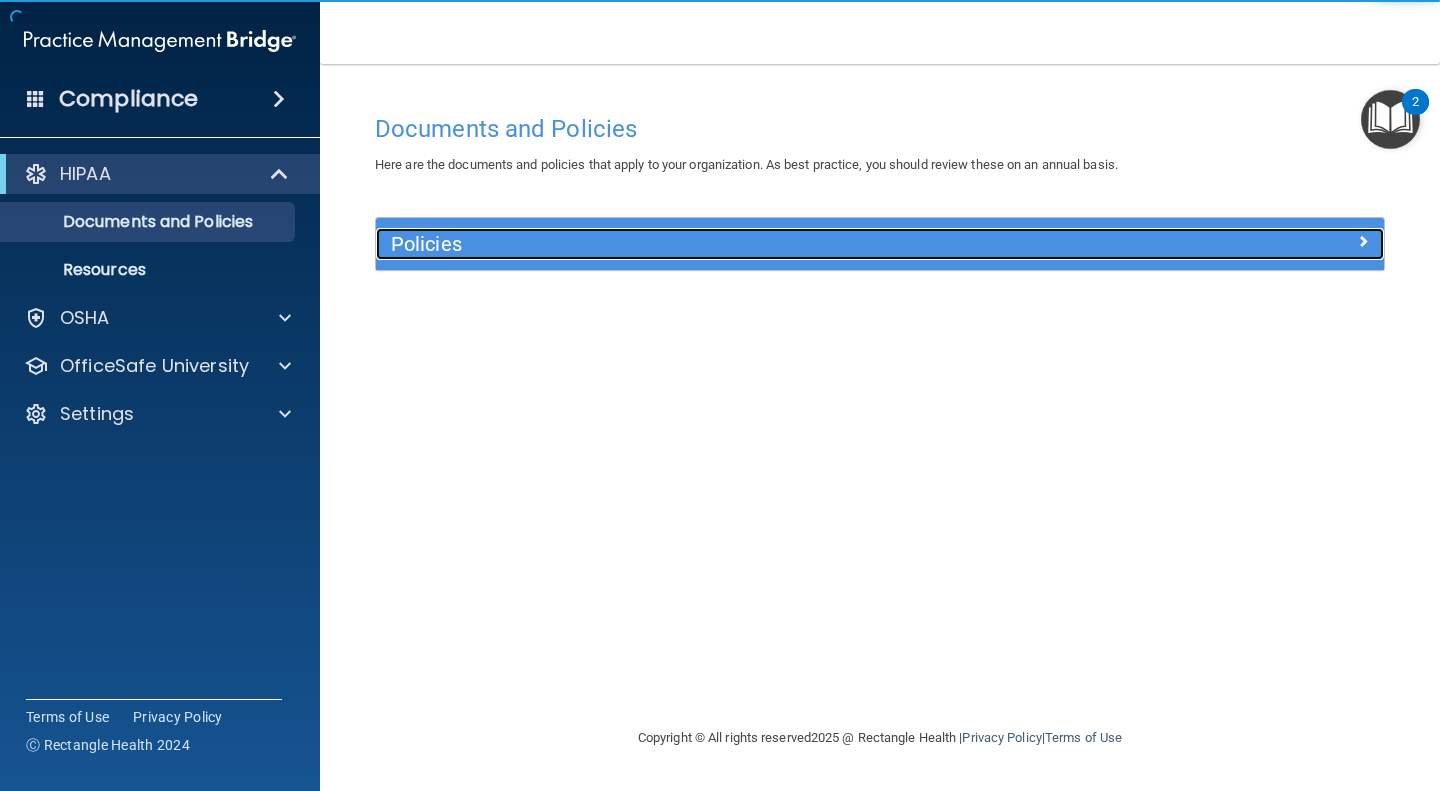 click at bounding box center (1363, 241) 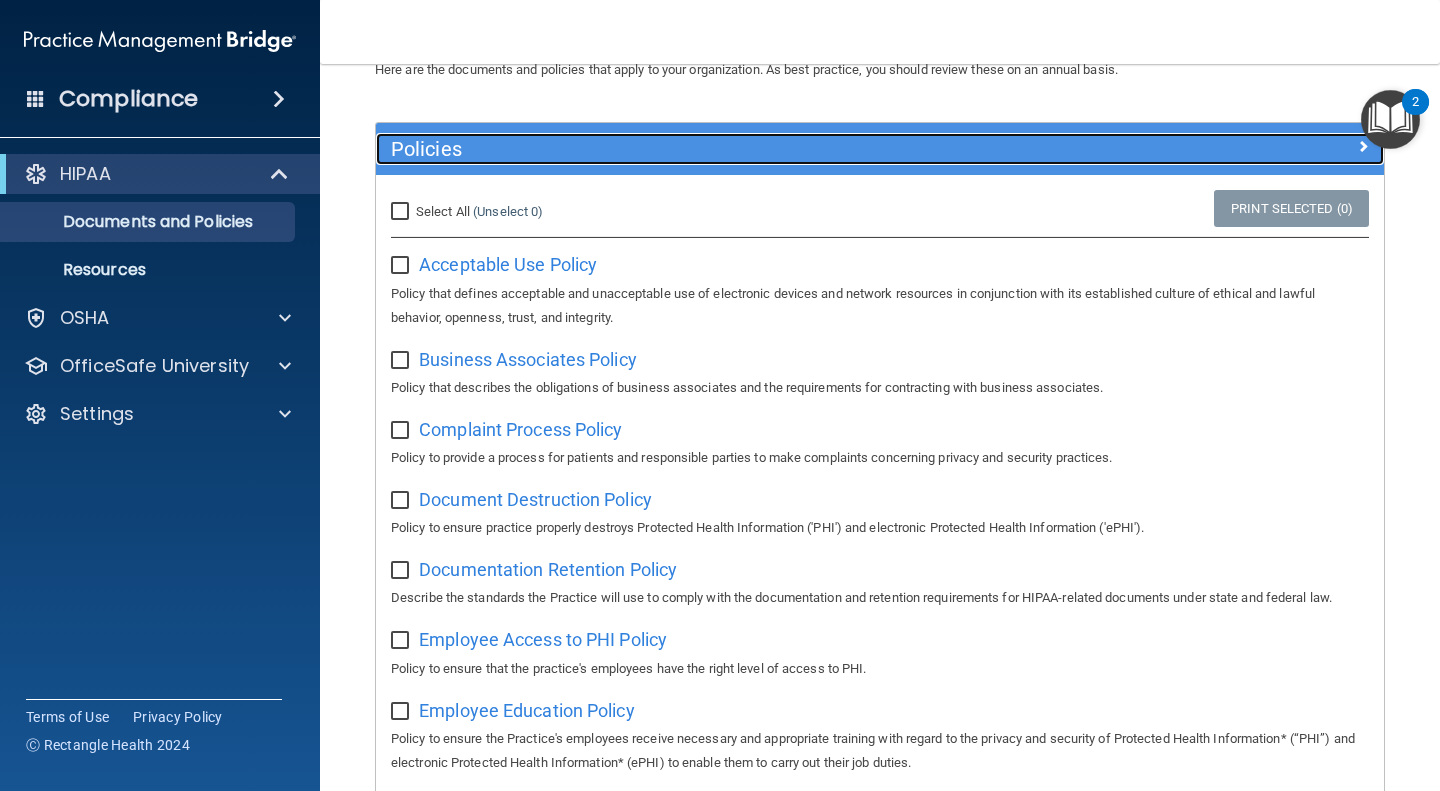 scroll, scrollTop: 94, scrollLeft: 0, axis: vertical 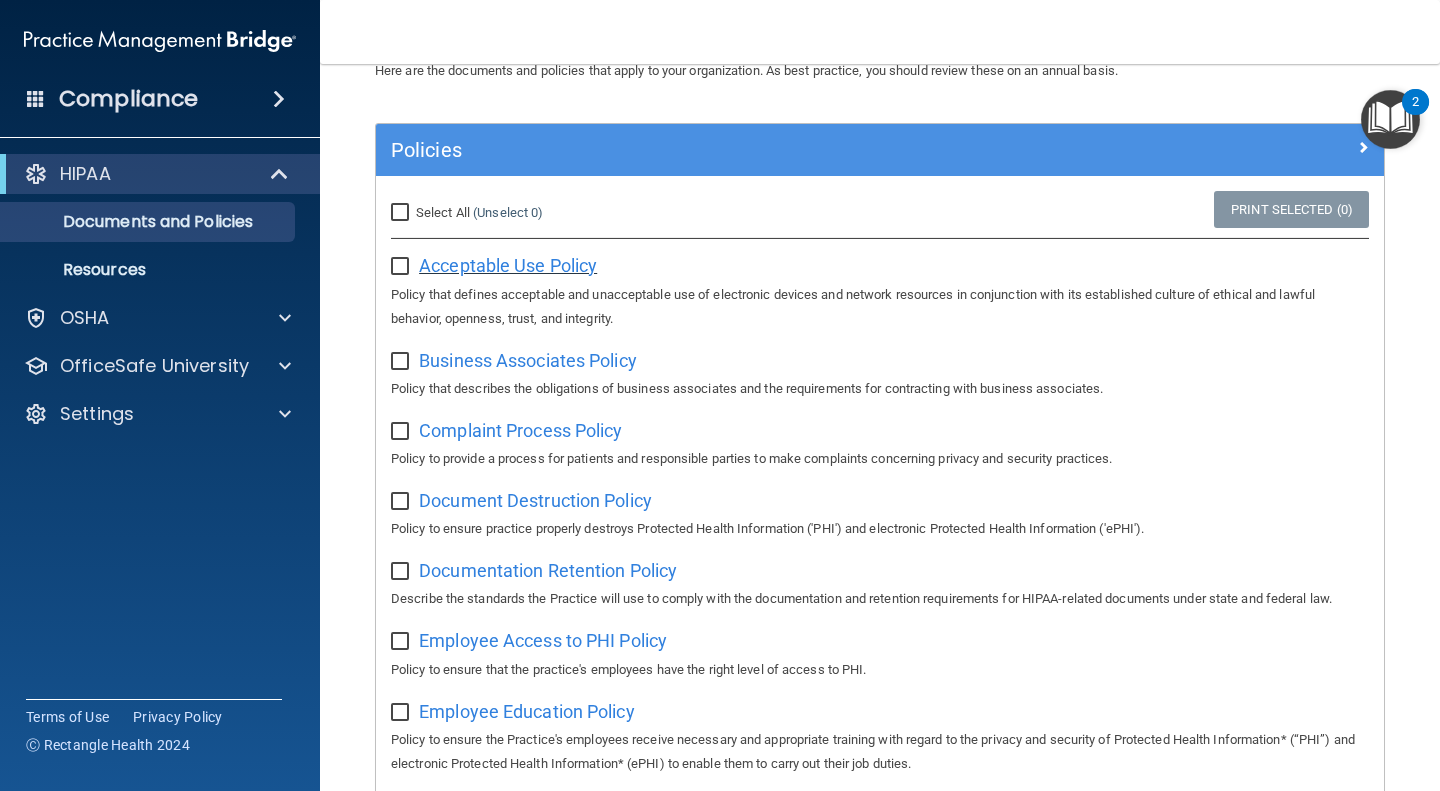 click on "Acceptable Use Policy" at bounding box center (508, 265) 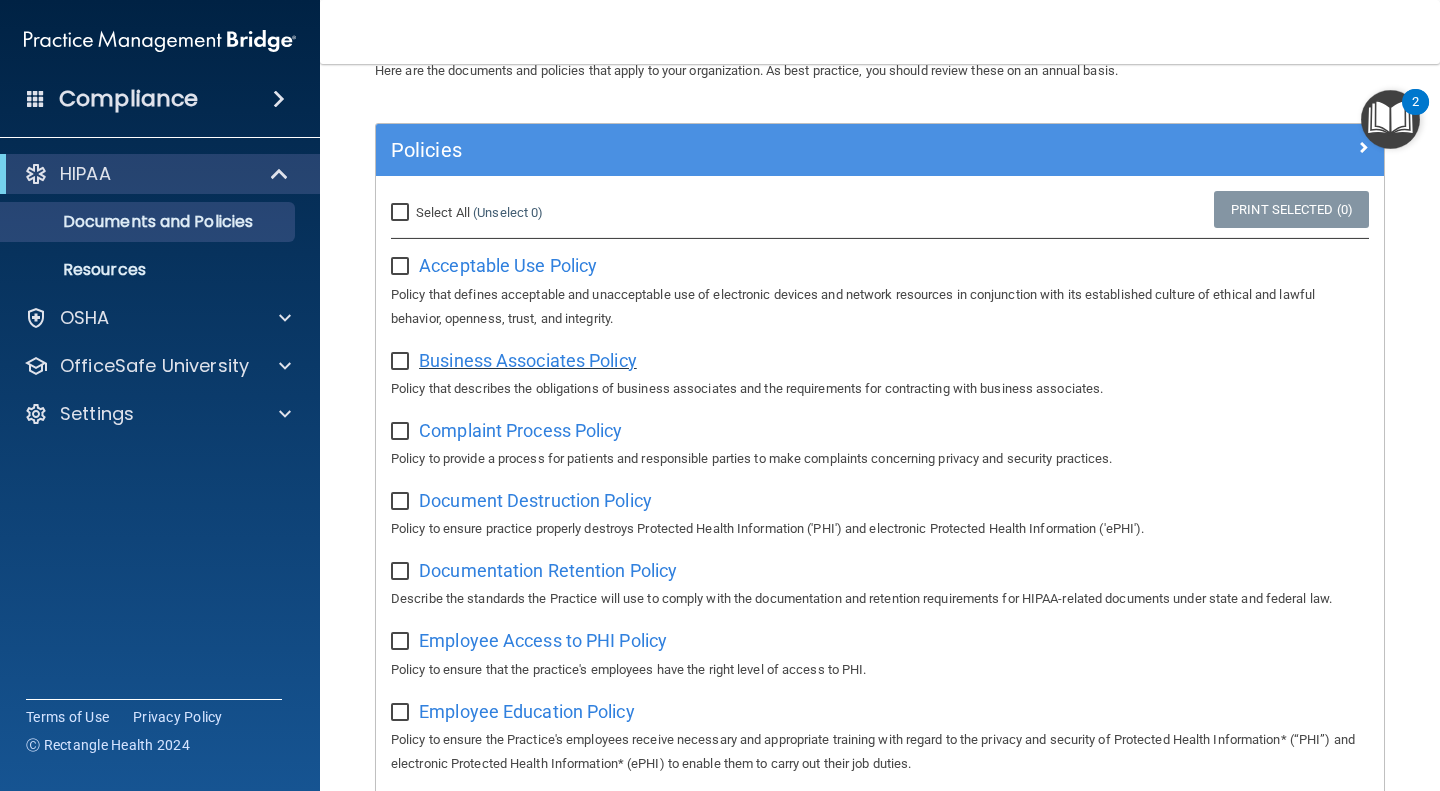 click on "Business Associates Policy" at bounding box center [528, 360] 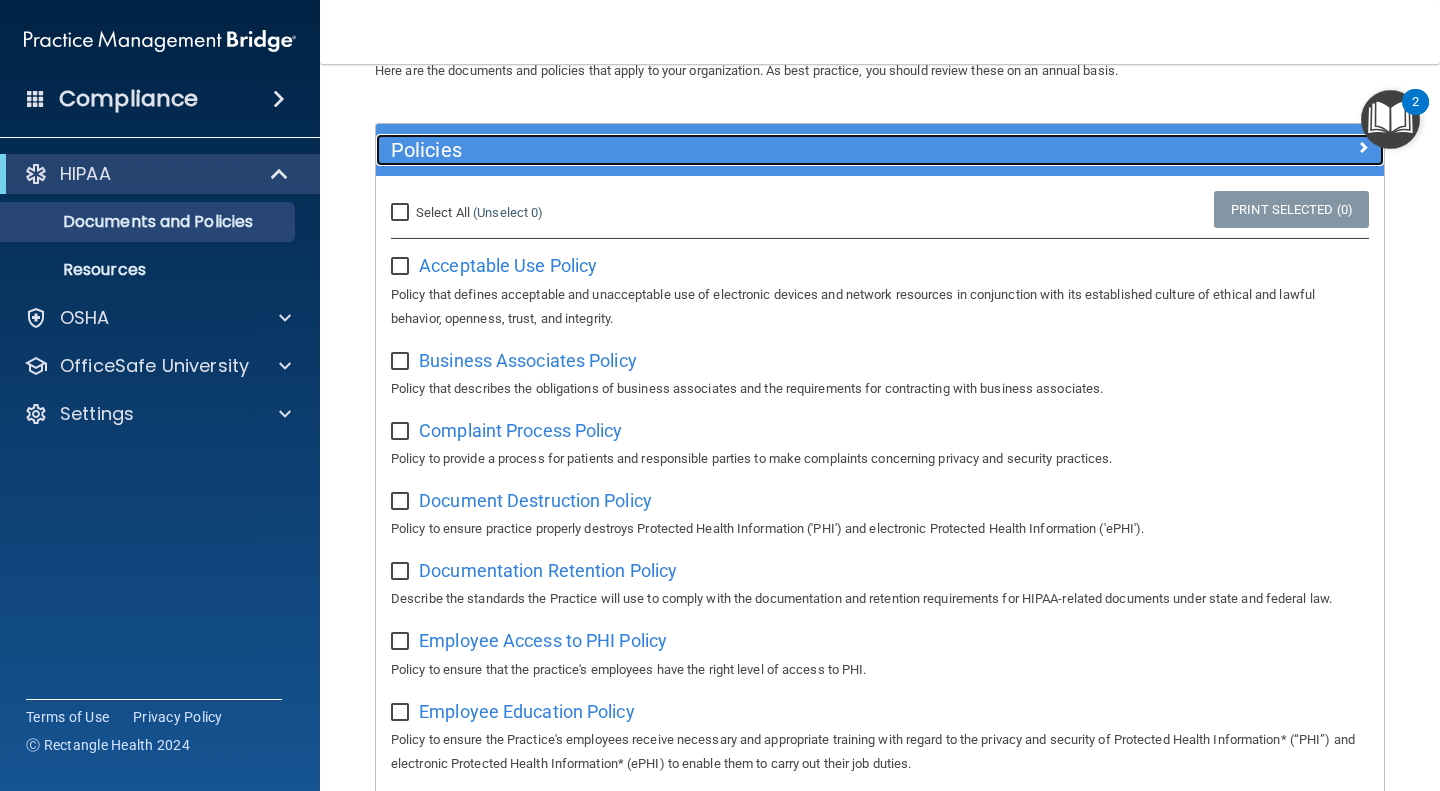 click at bounding box center [1363, 147] 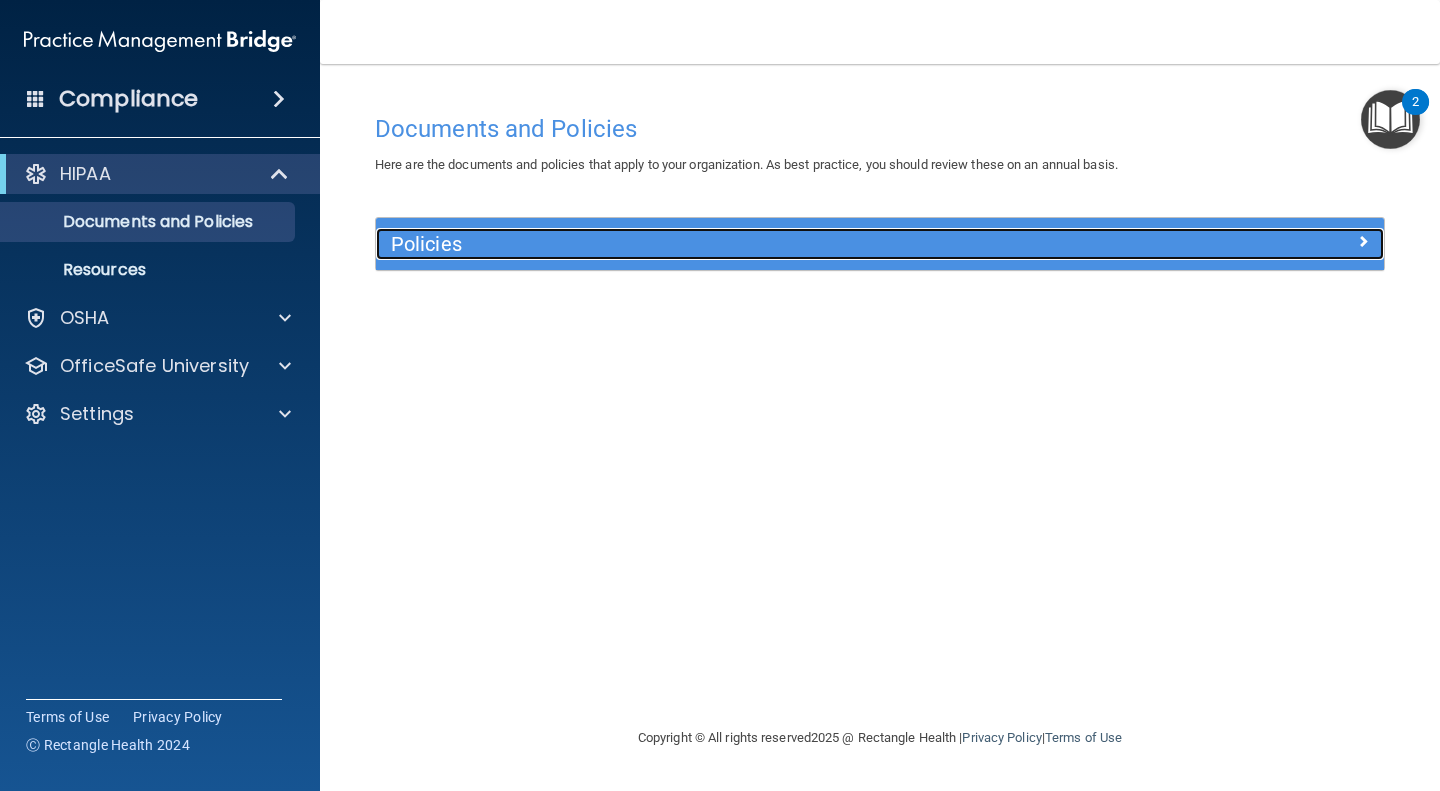 scroll, scrollTop: 0, scrollLeft: 0, axis: both 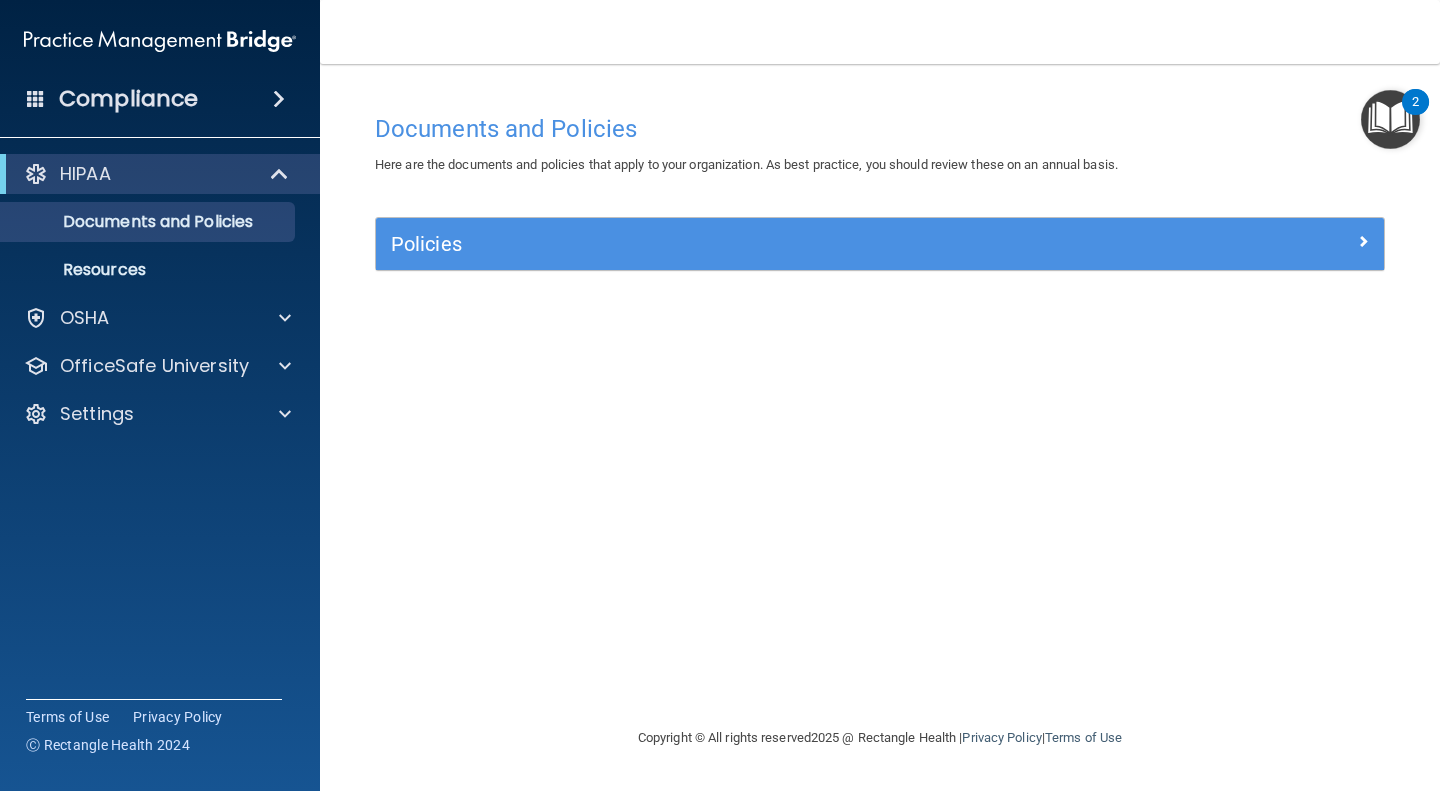 click at bounding box center [1390, 119] 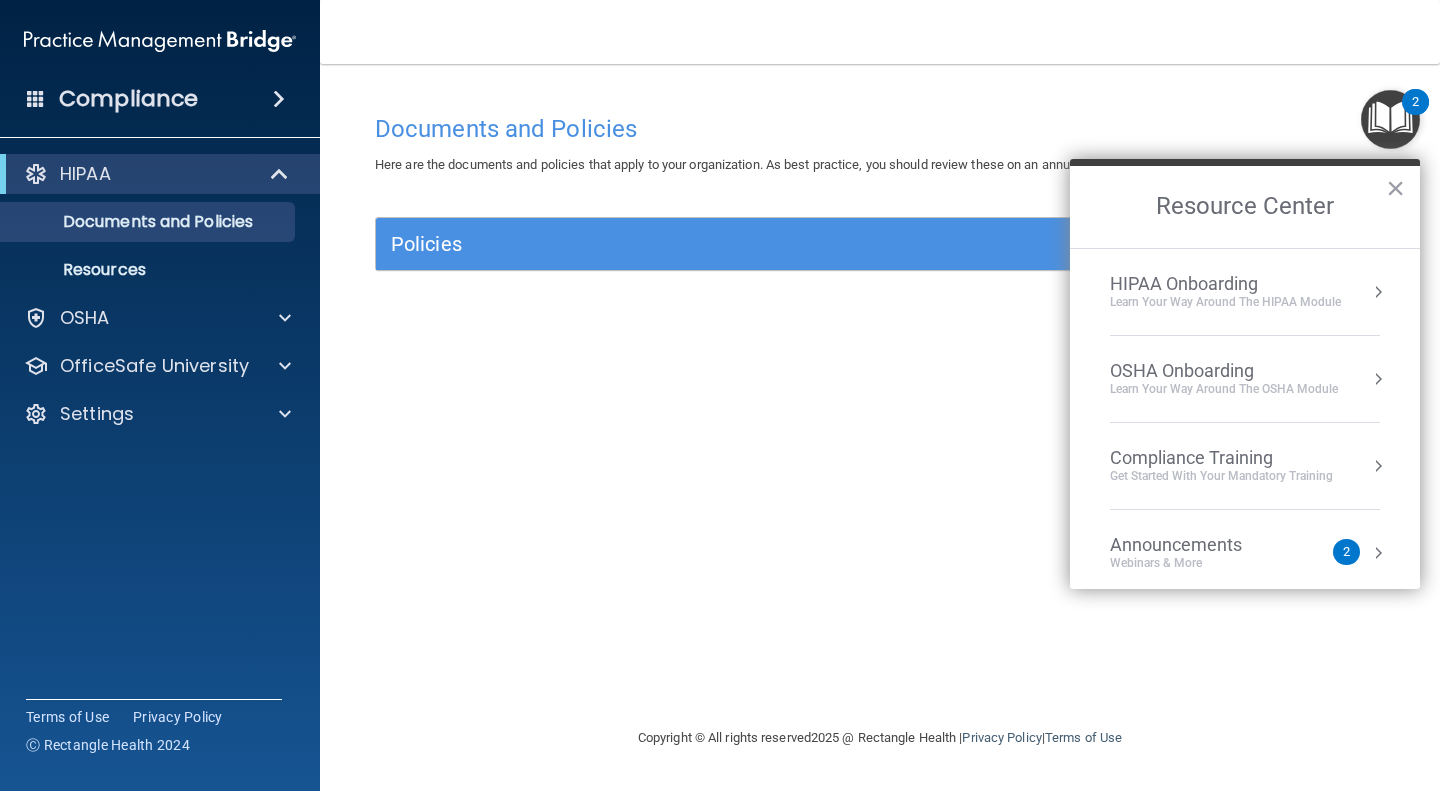 click on "Learn Your Way around the HIPAA module" at bounding box center (1225, 302) 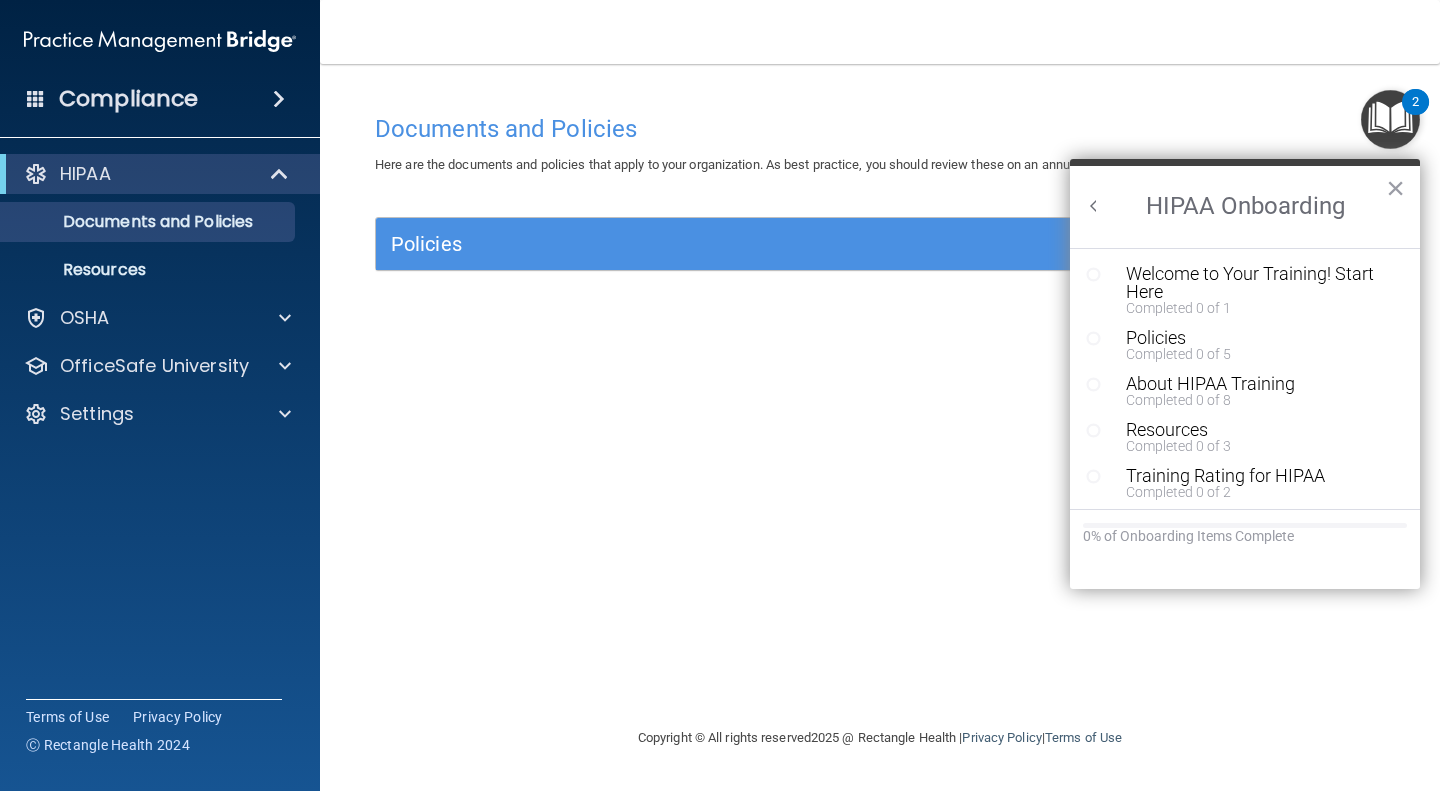 scroll, scrollTop: 0, scrollLeft: 0, axis: both 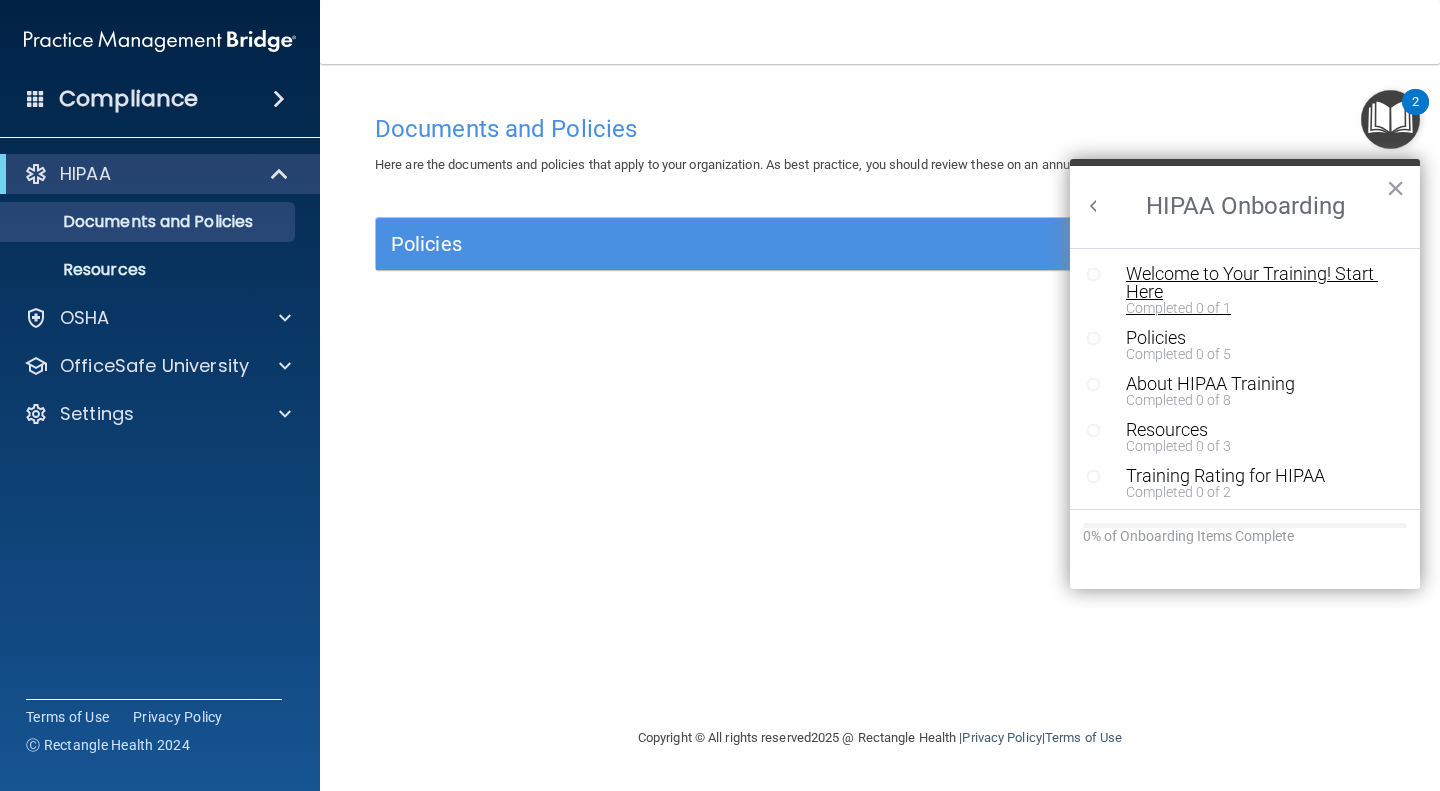 click on "Welcome to Your Training! Start Here" at bounding box center (1252, 283) 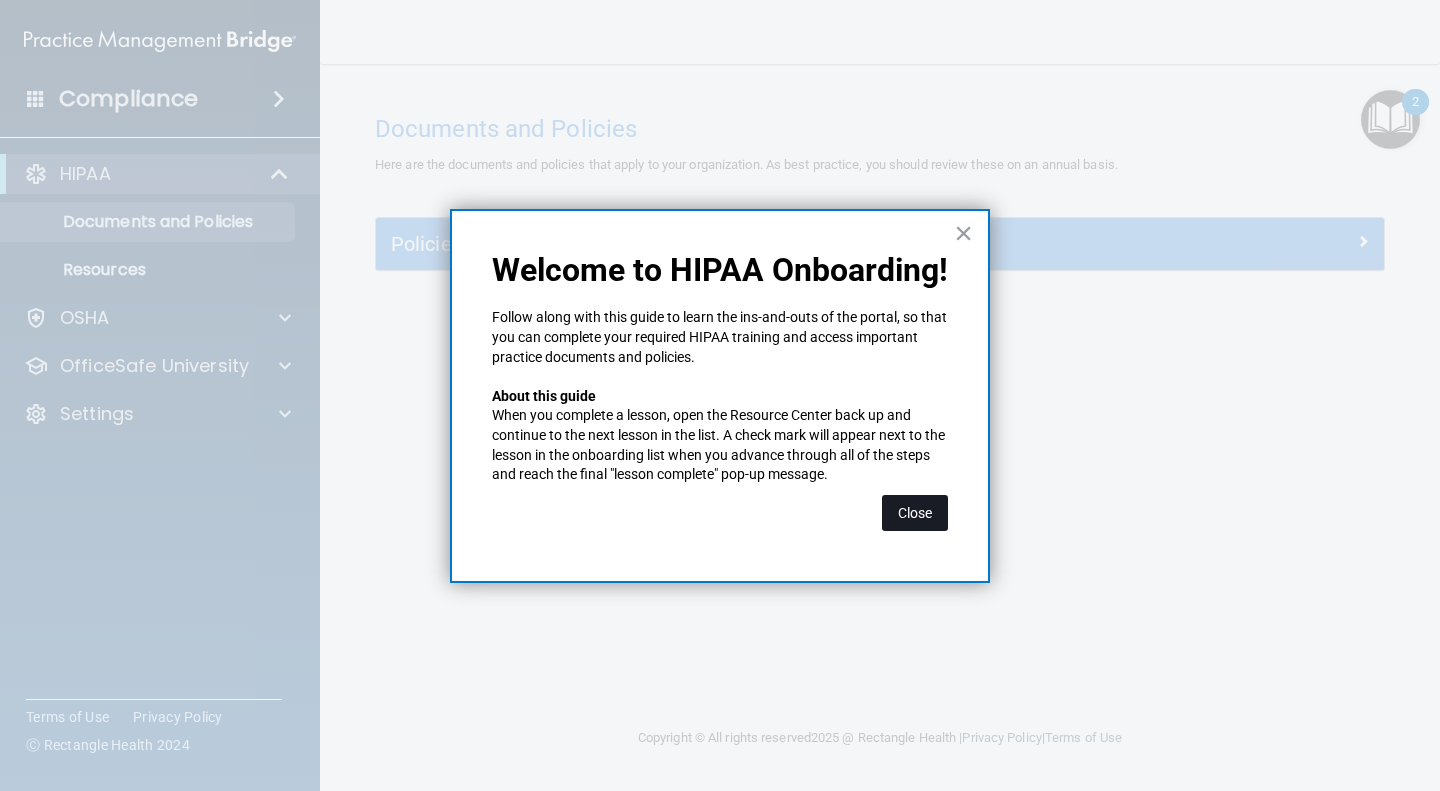 click on "Close" at bounding box center [915, 513] 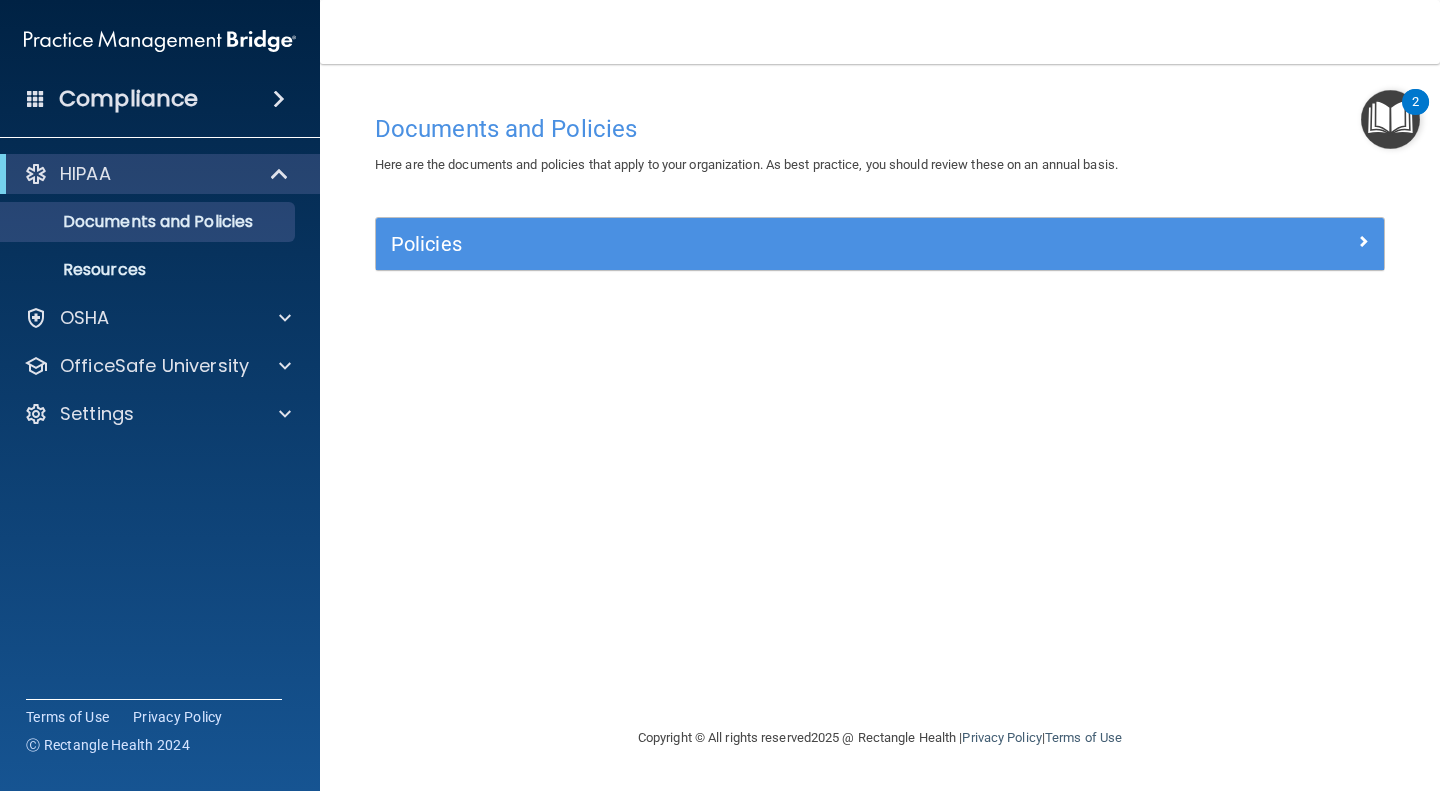 click at bounding box center [1390, 119] 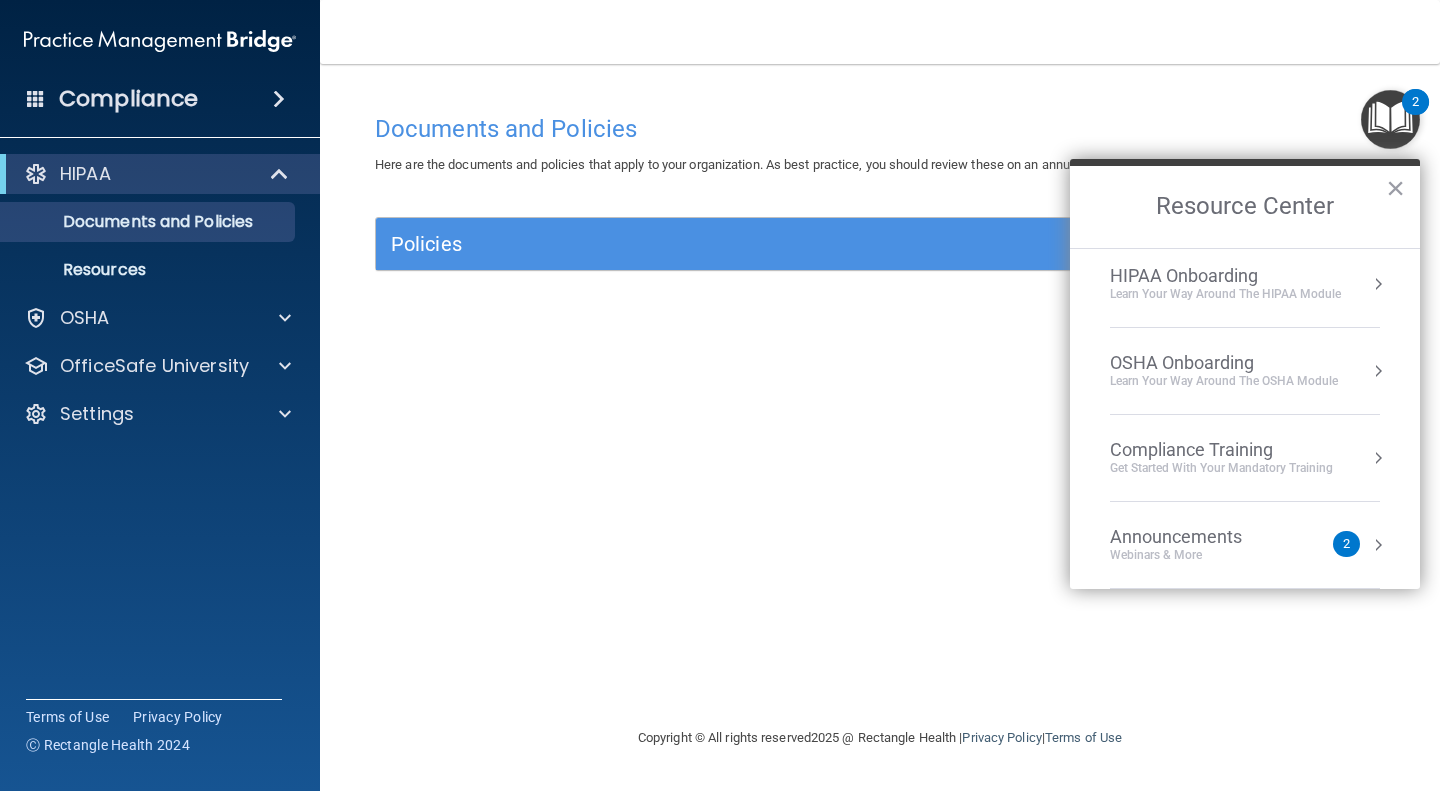 scroll, scrollTop: 0, scrollLeft: 0, axis: both 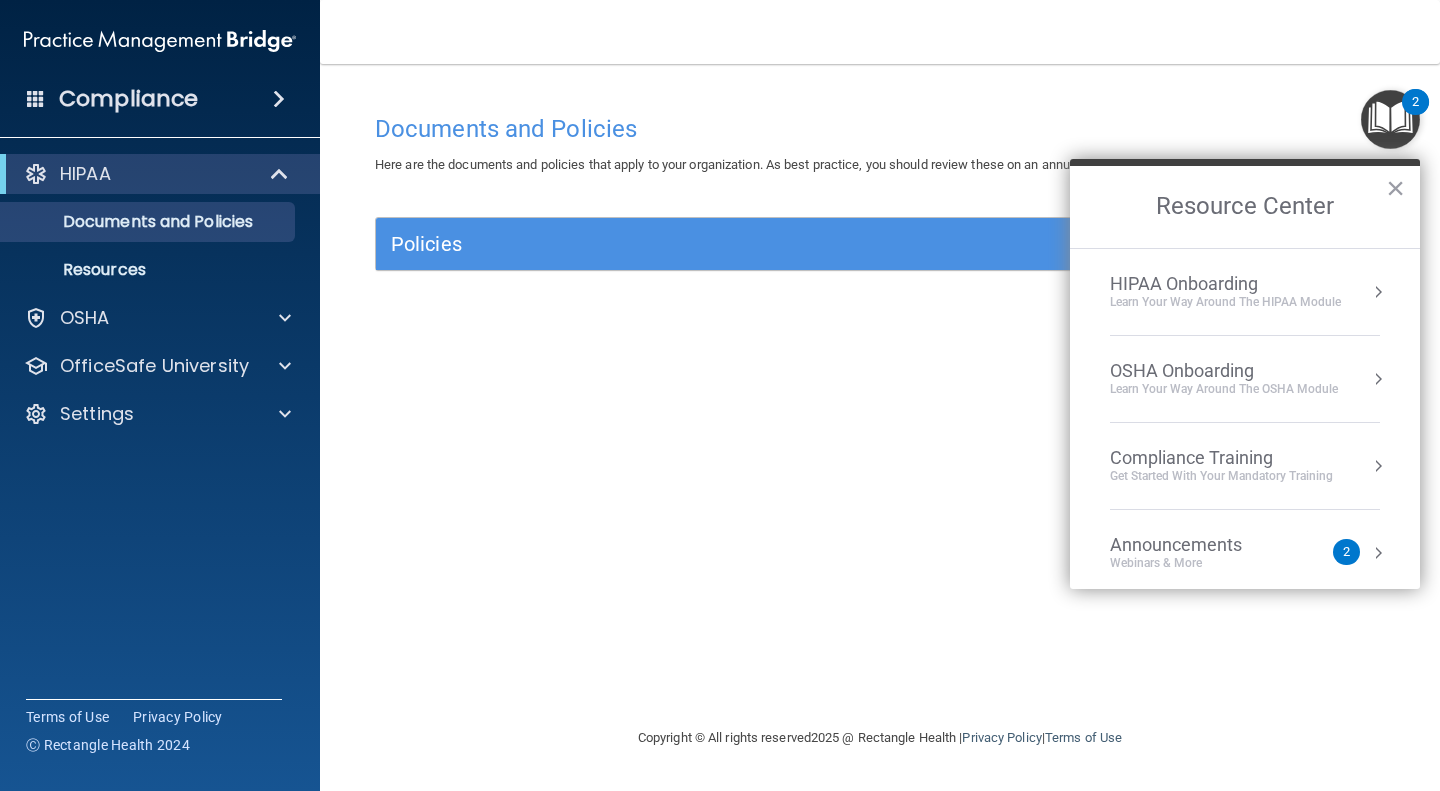 click at bounding box center (1378, 292) 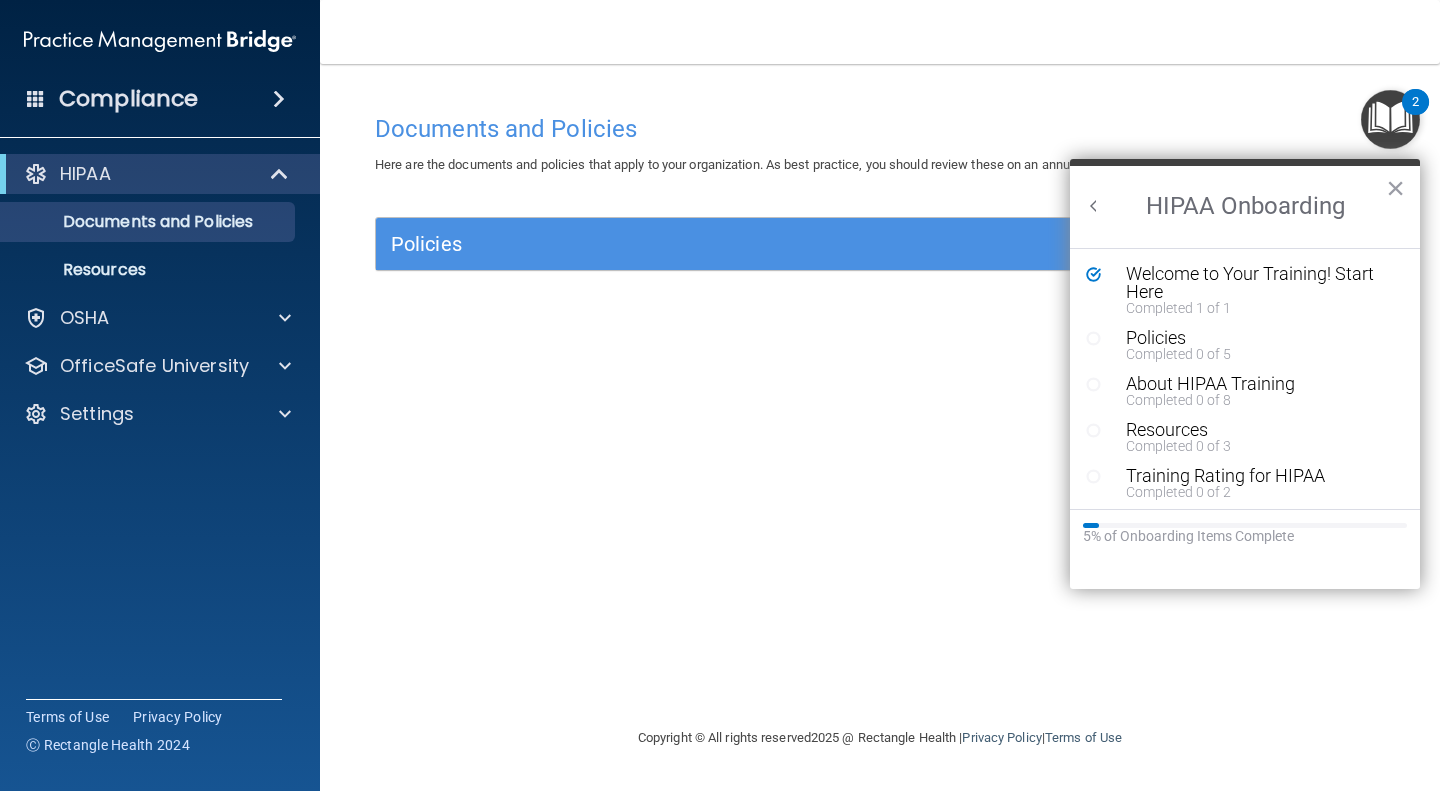 scroll, scrollTop: 0, scrollLeft: 0, axis: both 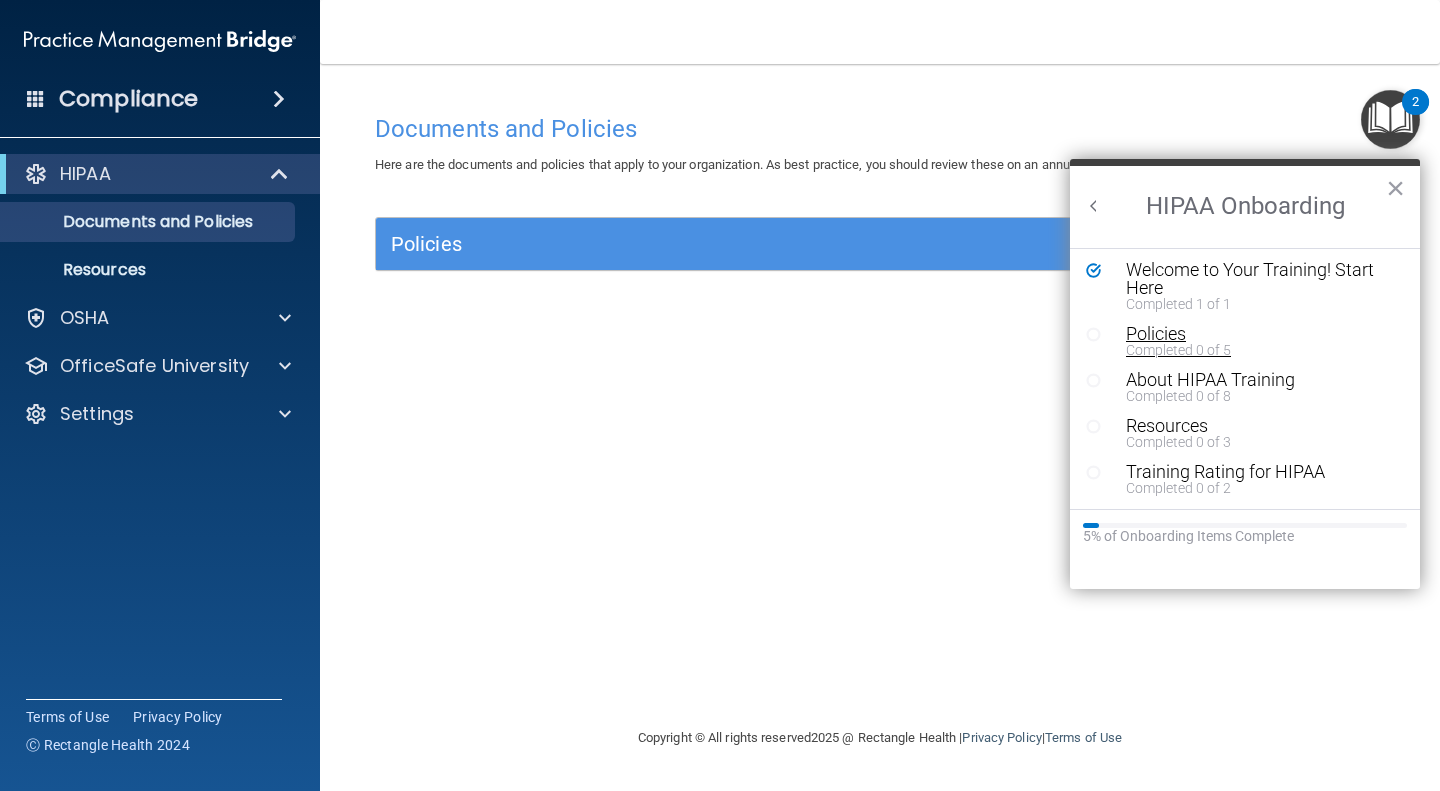 click on "Policies" at bounding box center [1252, 334] 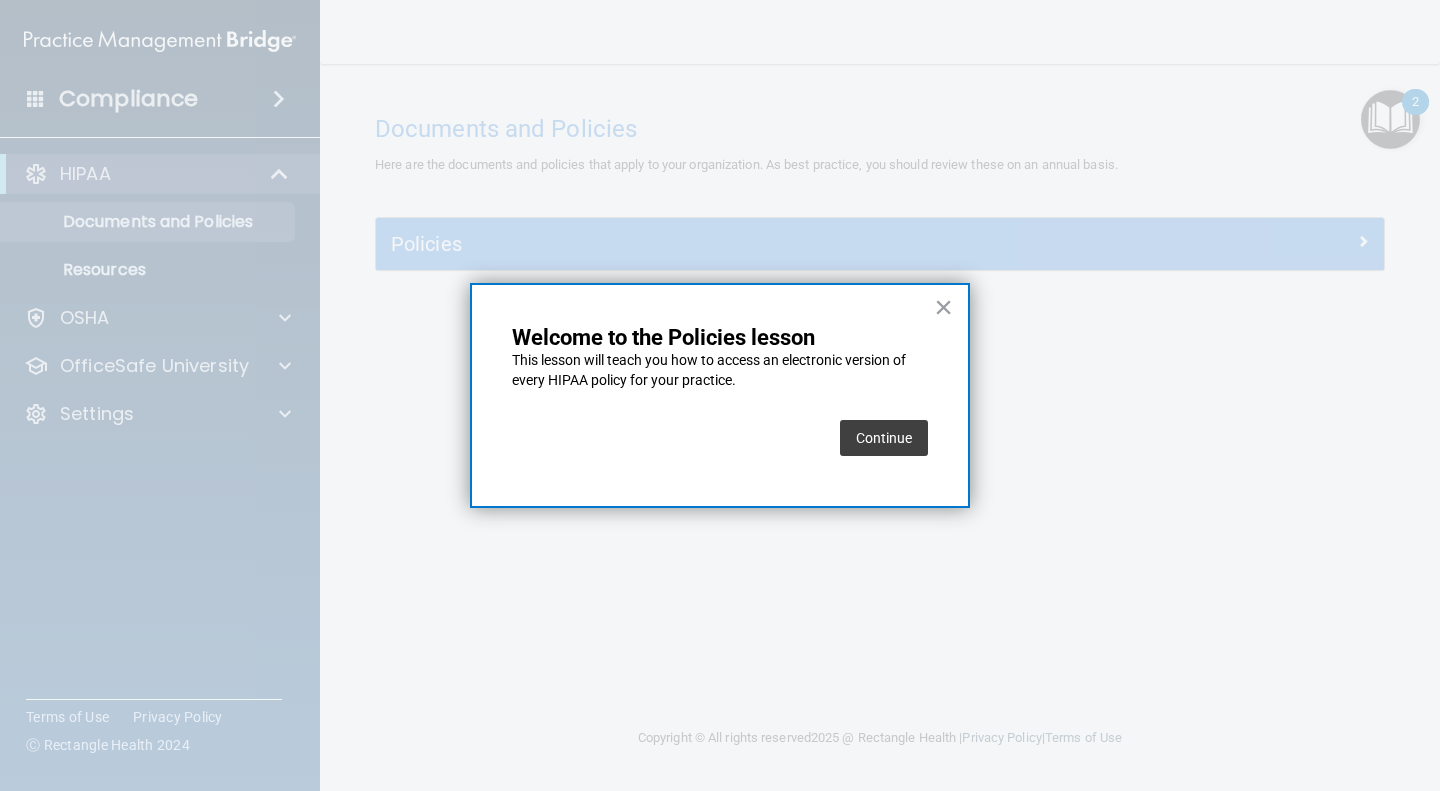 click on "Continue" at bounding box center (884, 438) 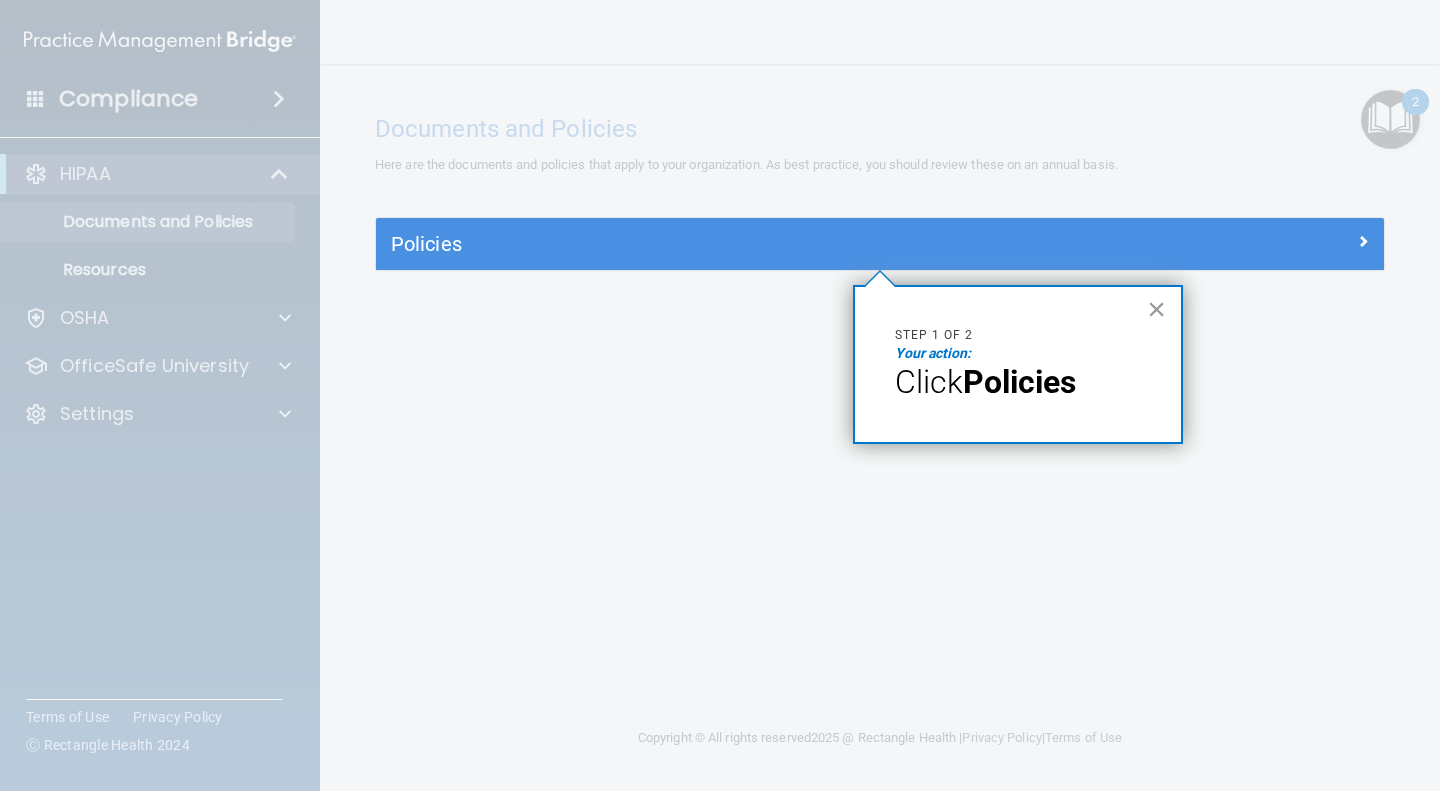 click on "×" at bounding box center (1156, 309) 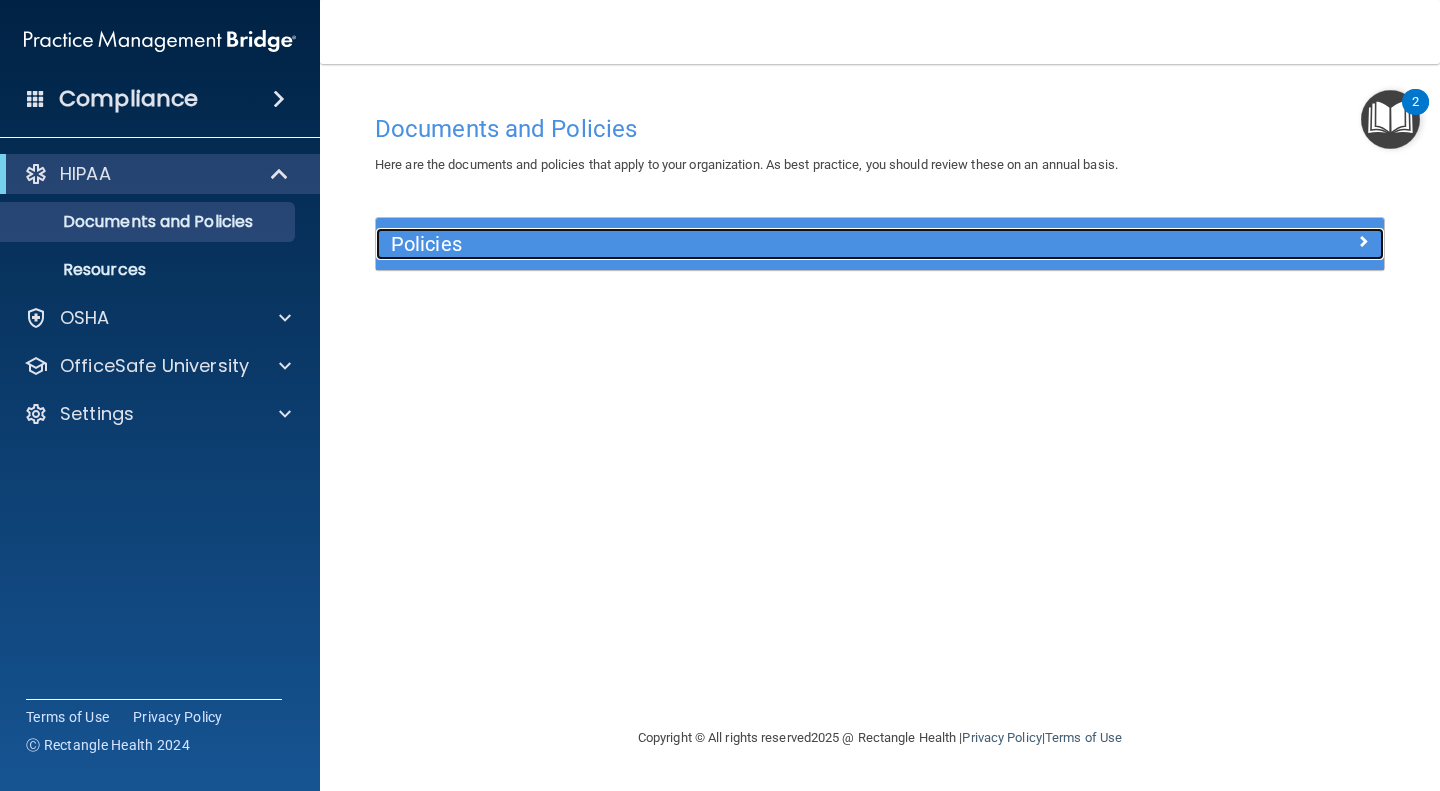 click at bounding box center [1258, 240] 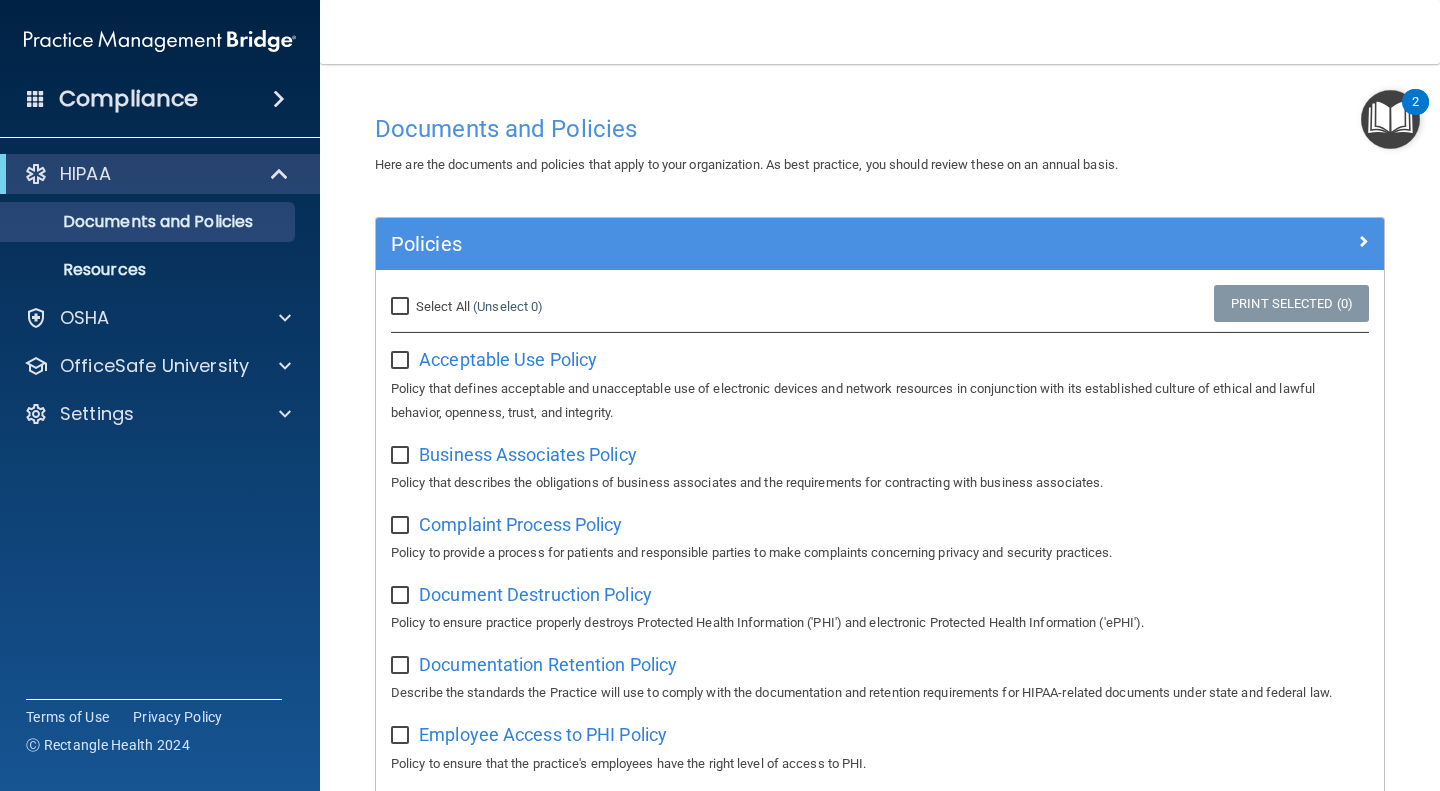 click at bounding box center (402, 456) 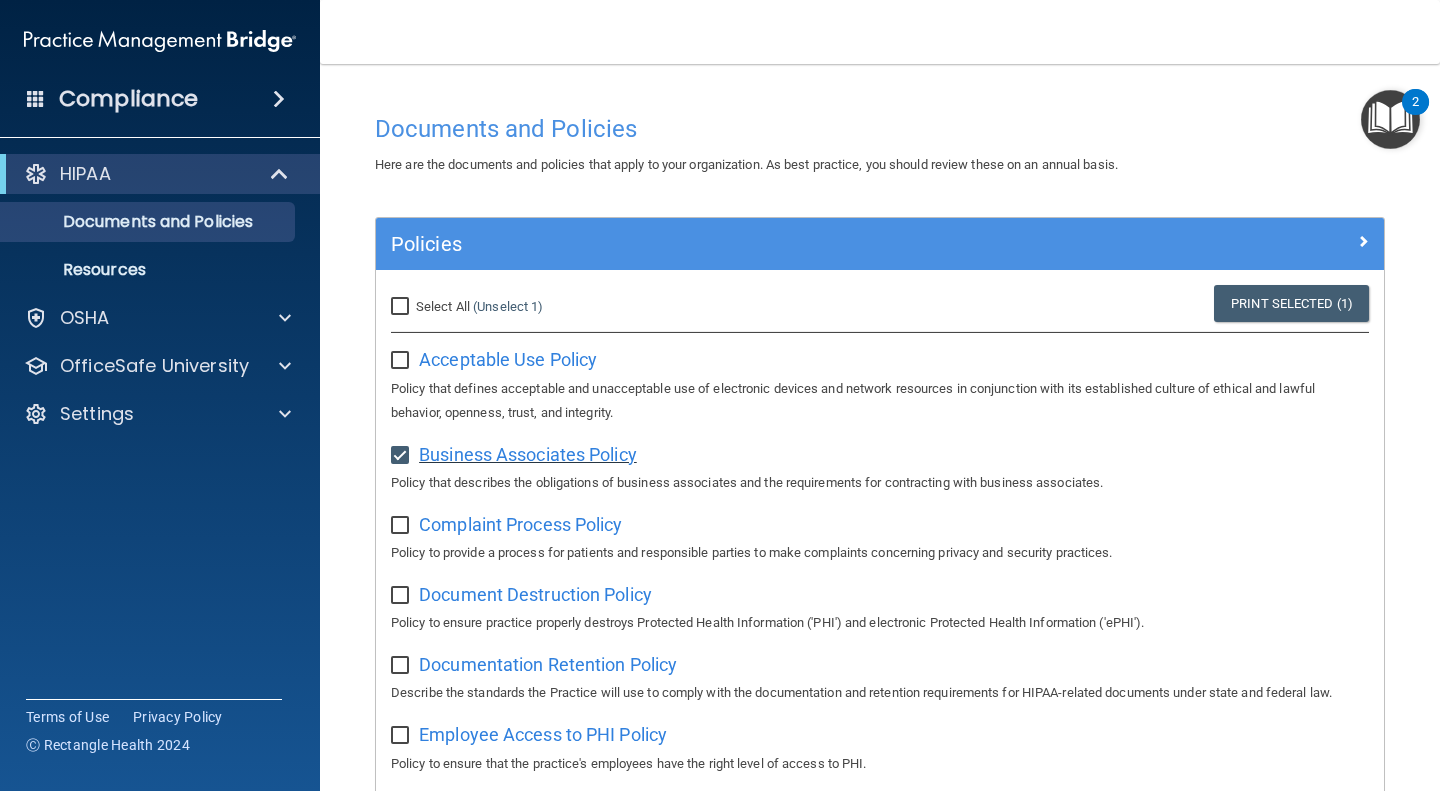 click on "Business Associates Policy" at bounding box center [528, 454] 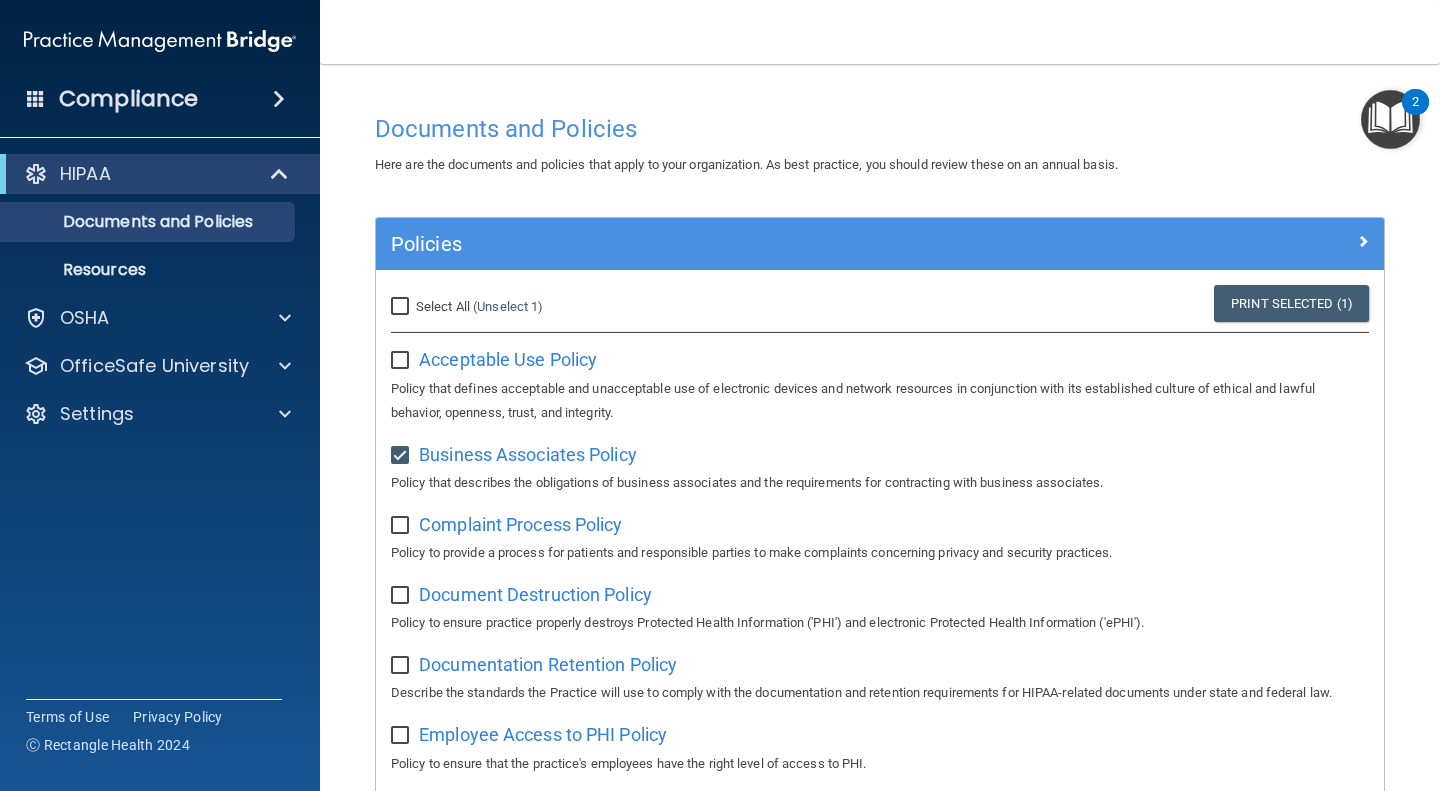 click at bounding box center (402, 456) 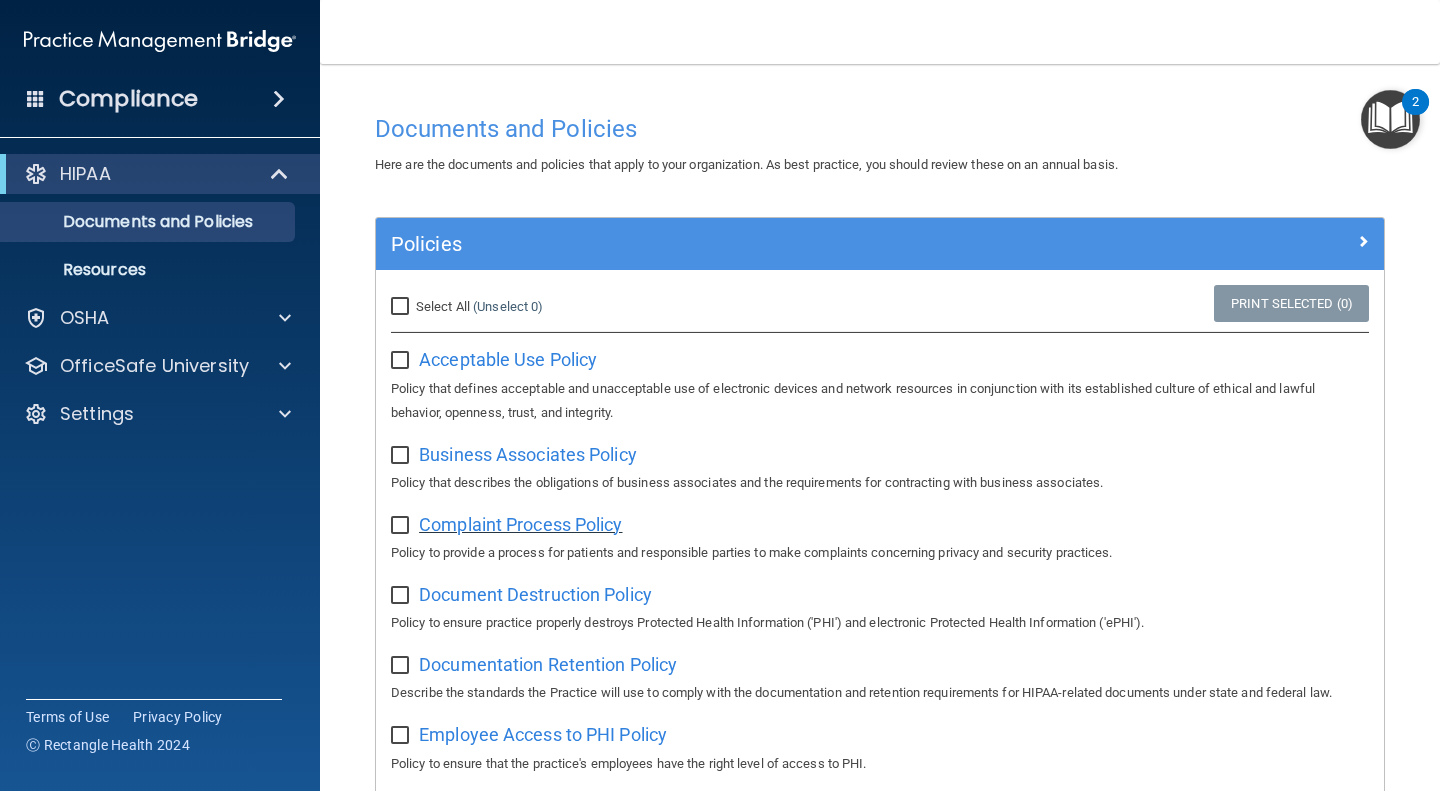 click on "Complaint Process Policy" at bounding box center (520, 524) 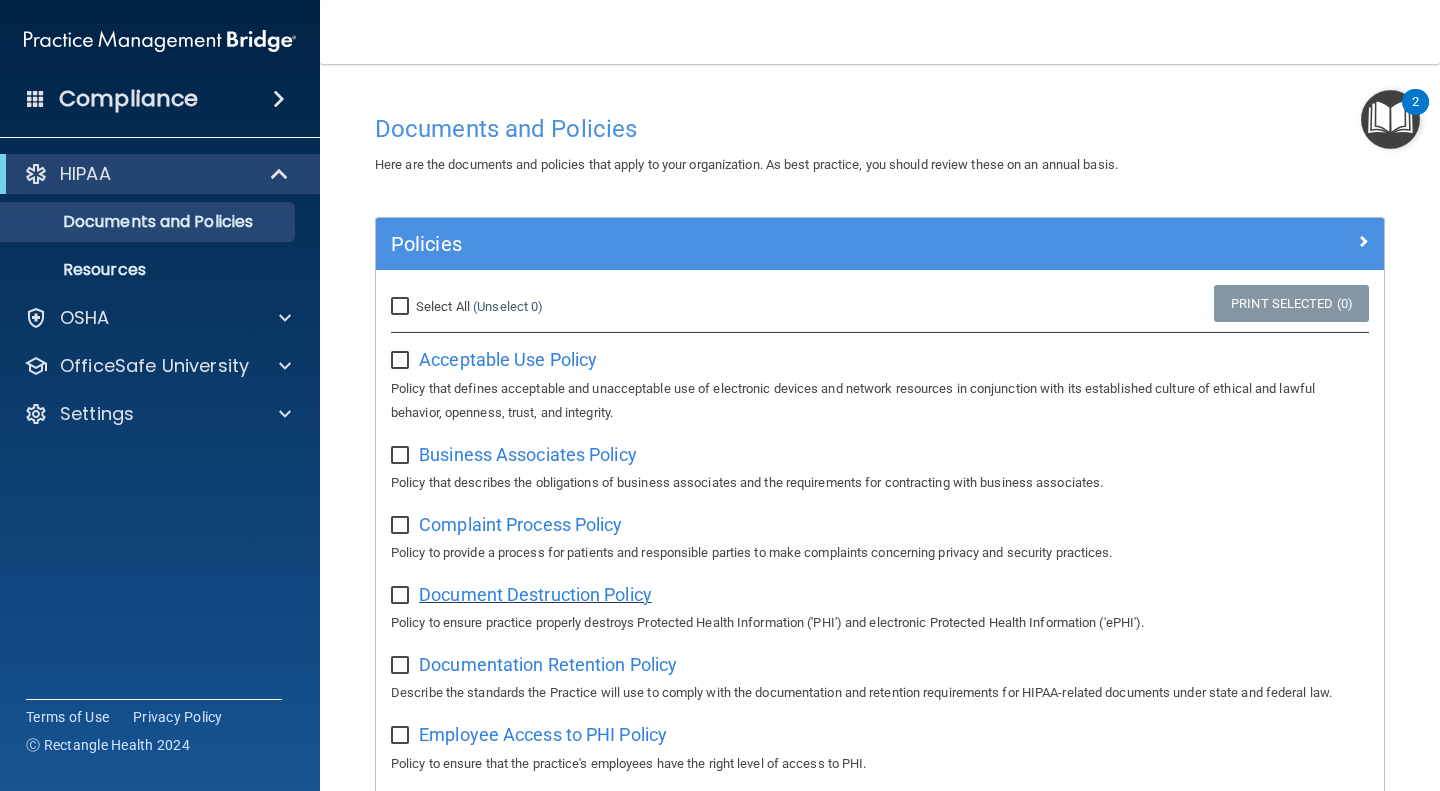 click on "Document Destruction Policy" at bounding box center [535, 594] 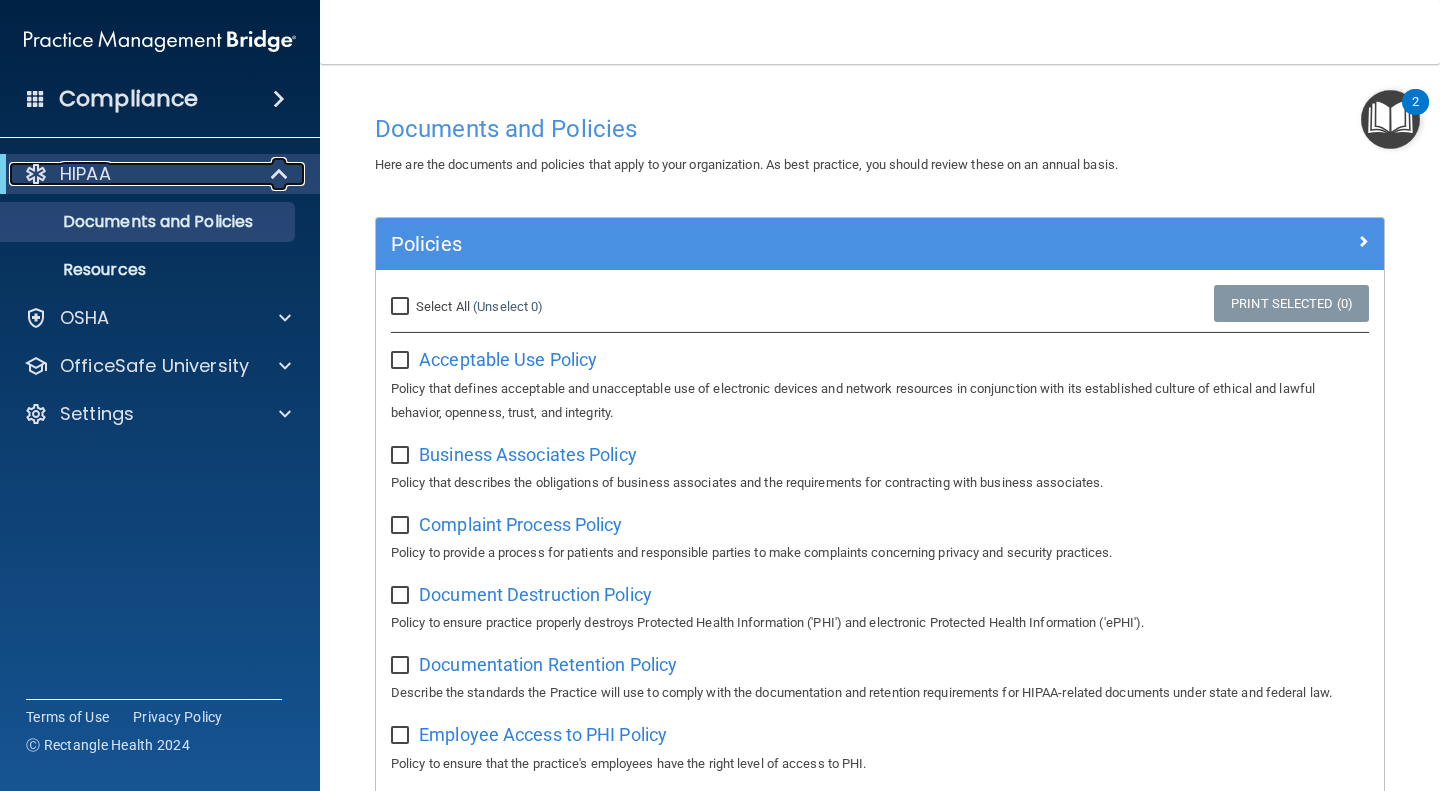 click at bounding box center [280, 174] 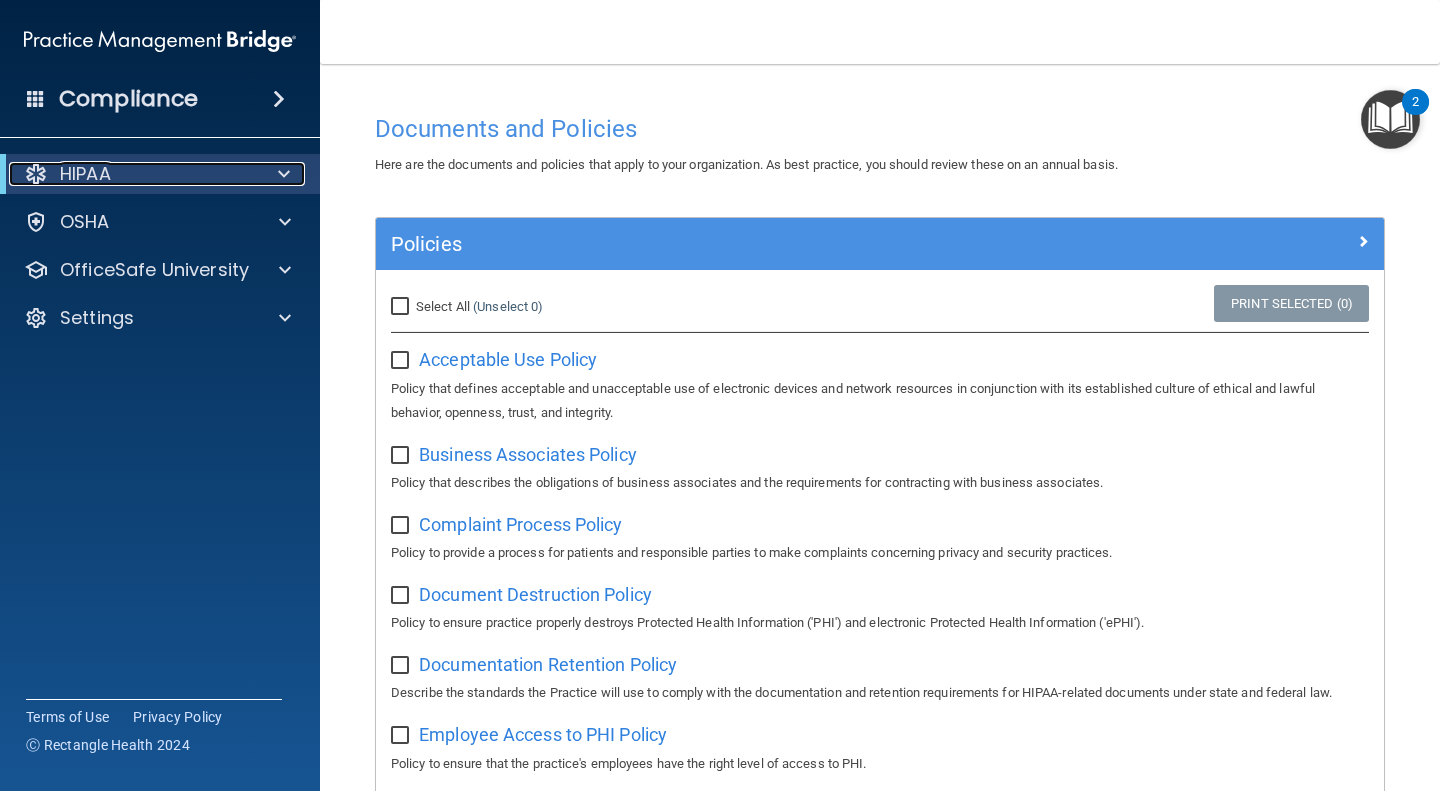 click at bounding box center (284, 174) 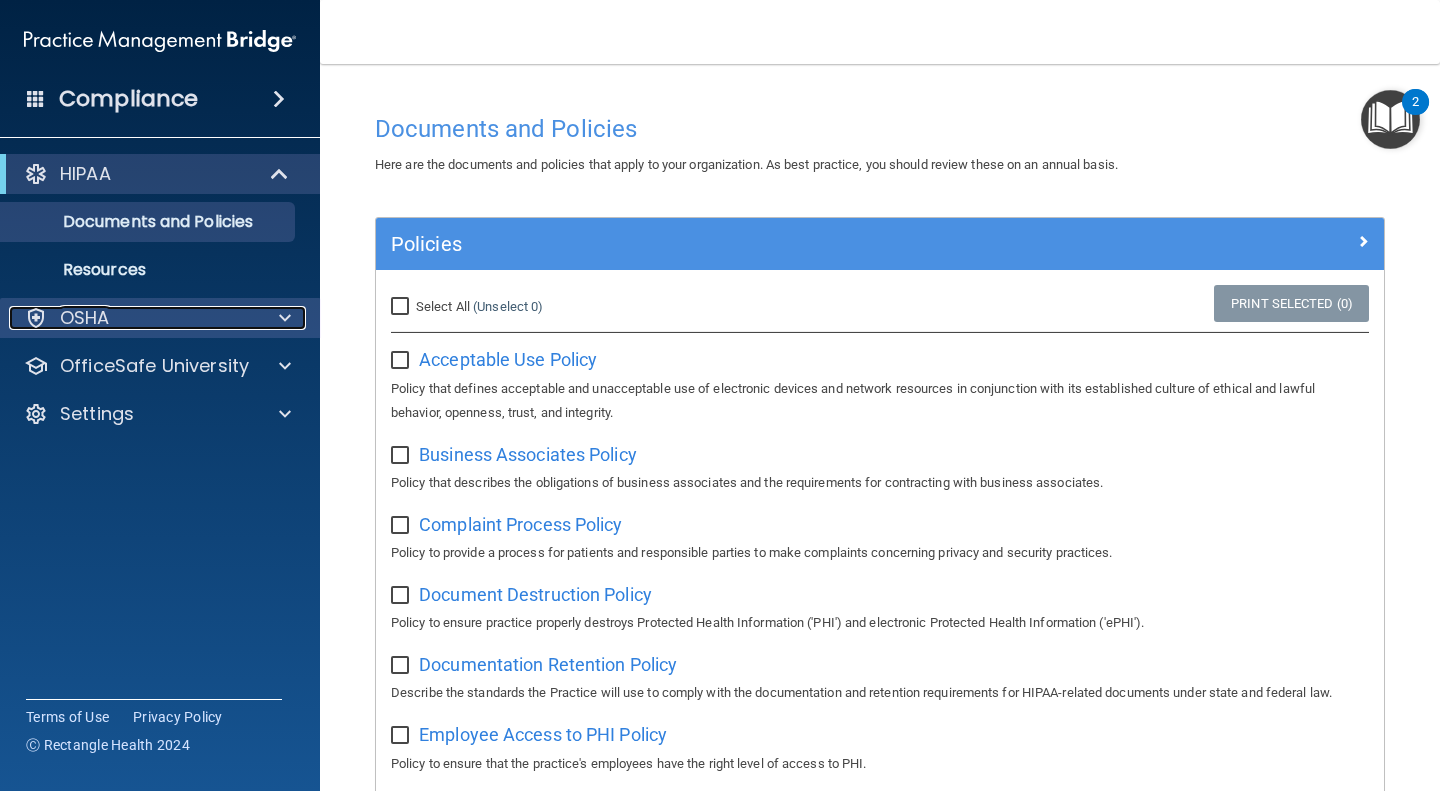 click at bounding box center [285, 318] 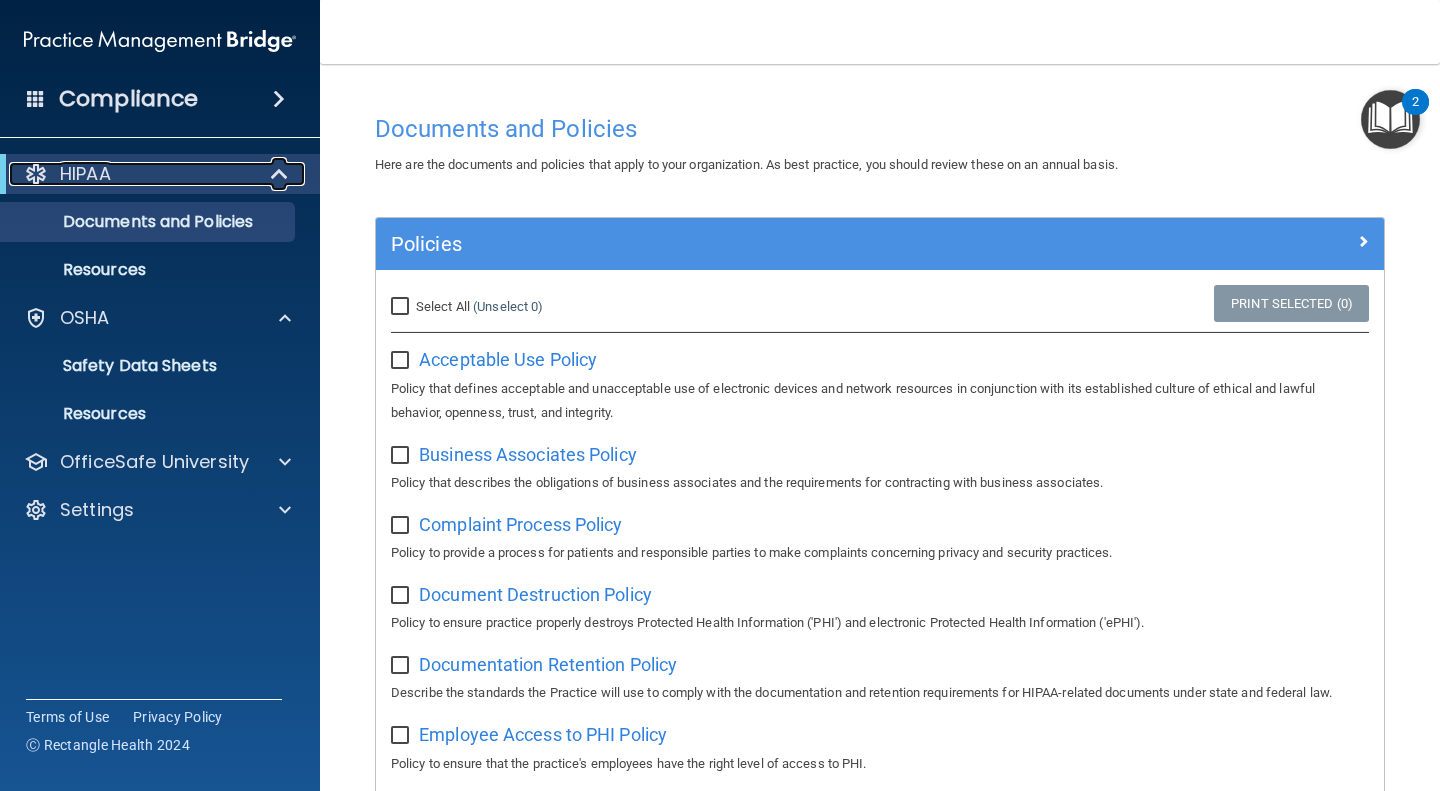 click on "HIPAA" at bounding box center [132, 174] 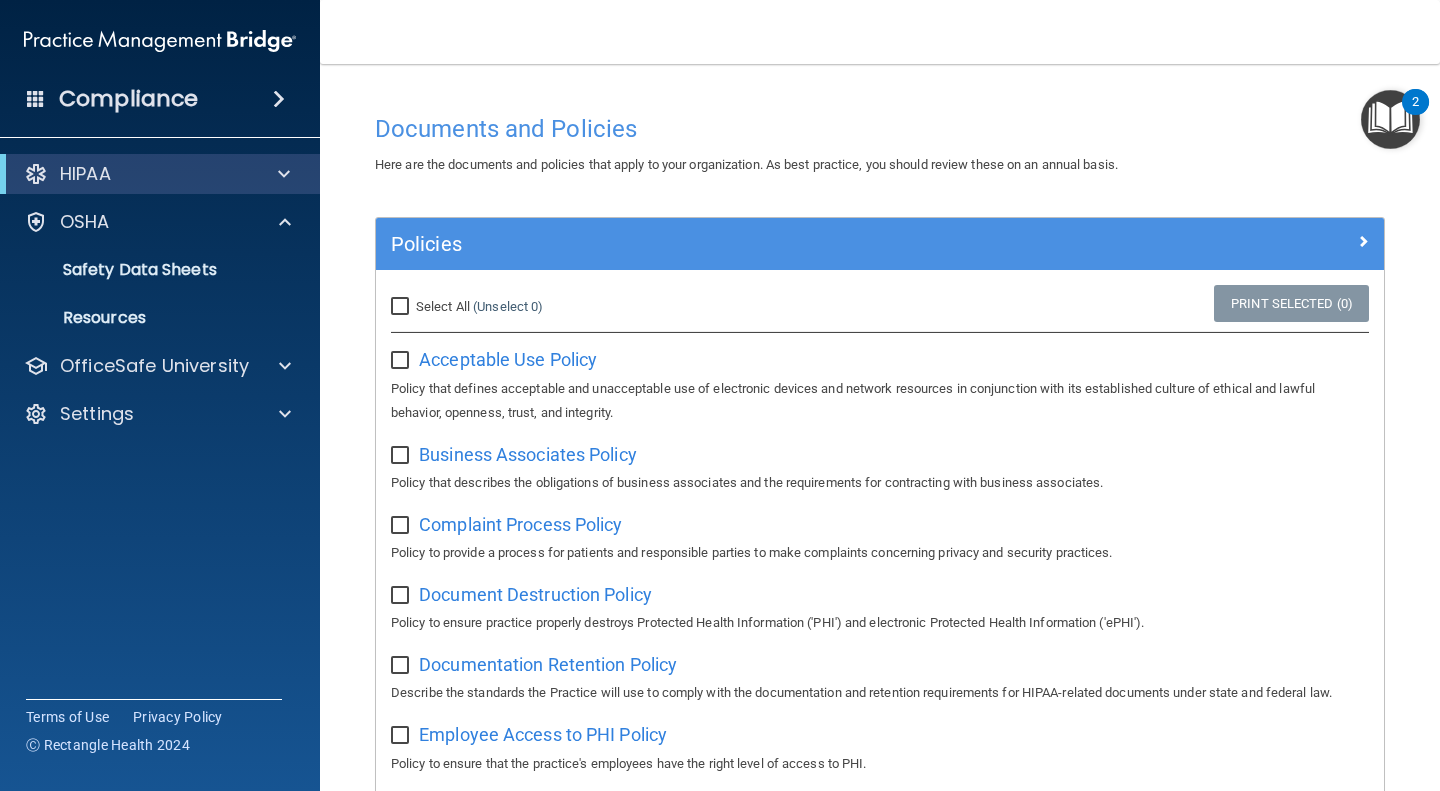 click on "HIPAA" at bounding box center (160, 174) 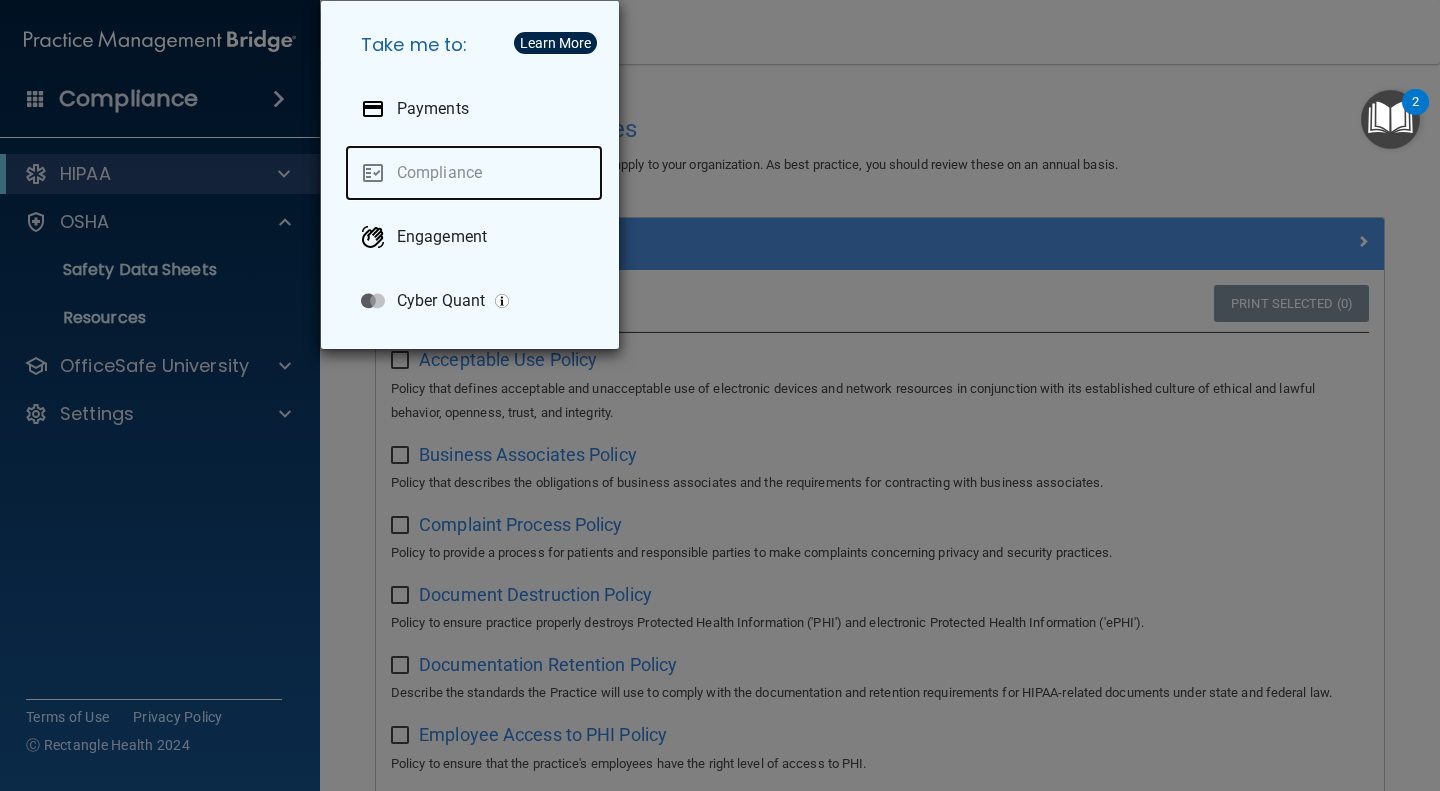 click on "Compliance" at bounding box center (474, 173) 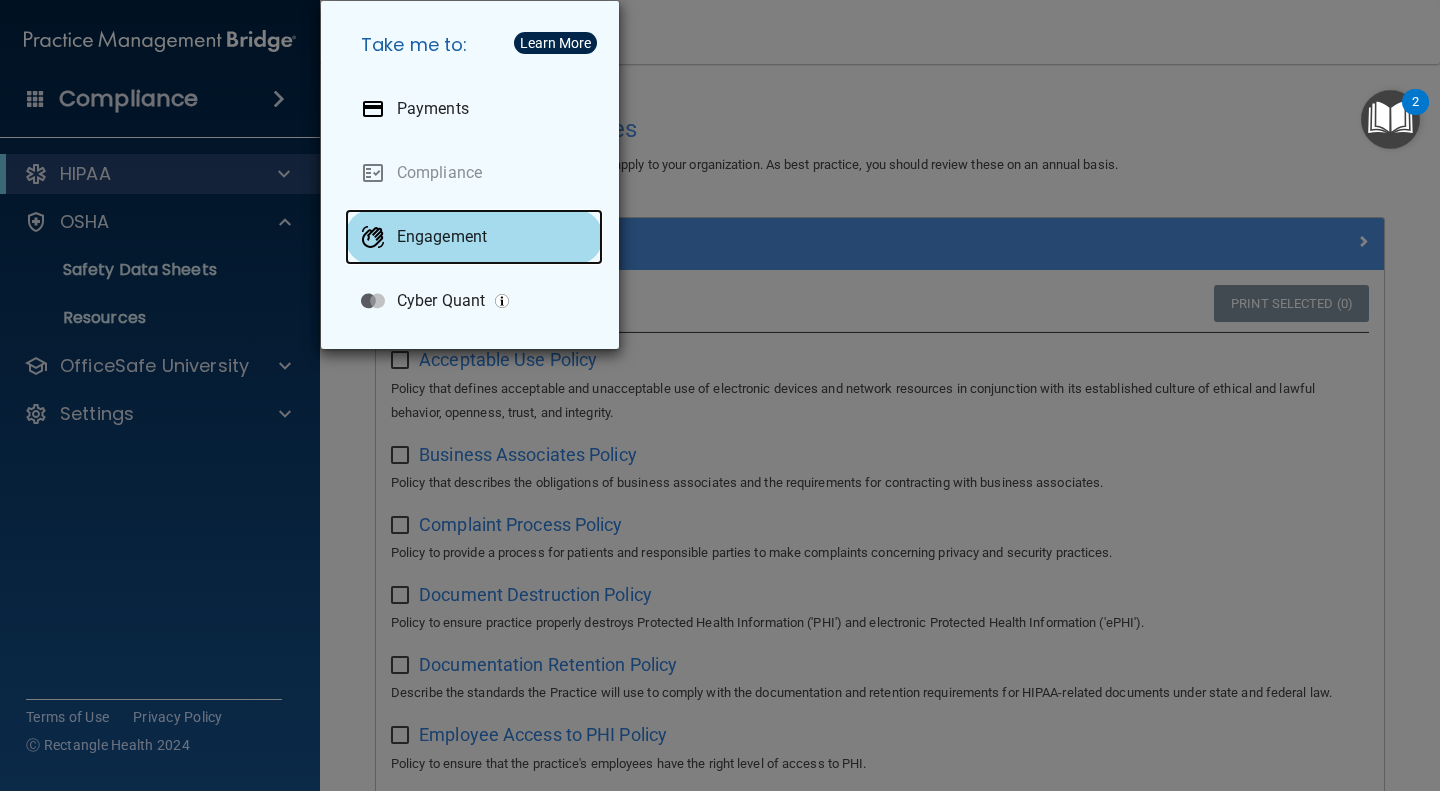 click on "Engagement" at bounding box center (442, 237) 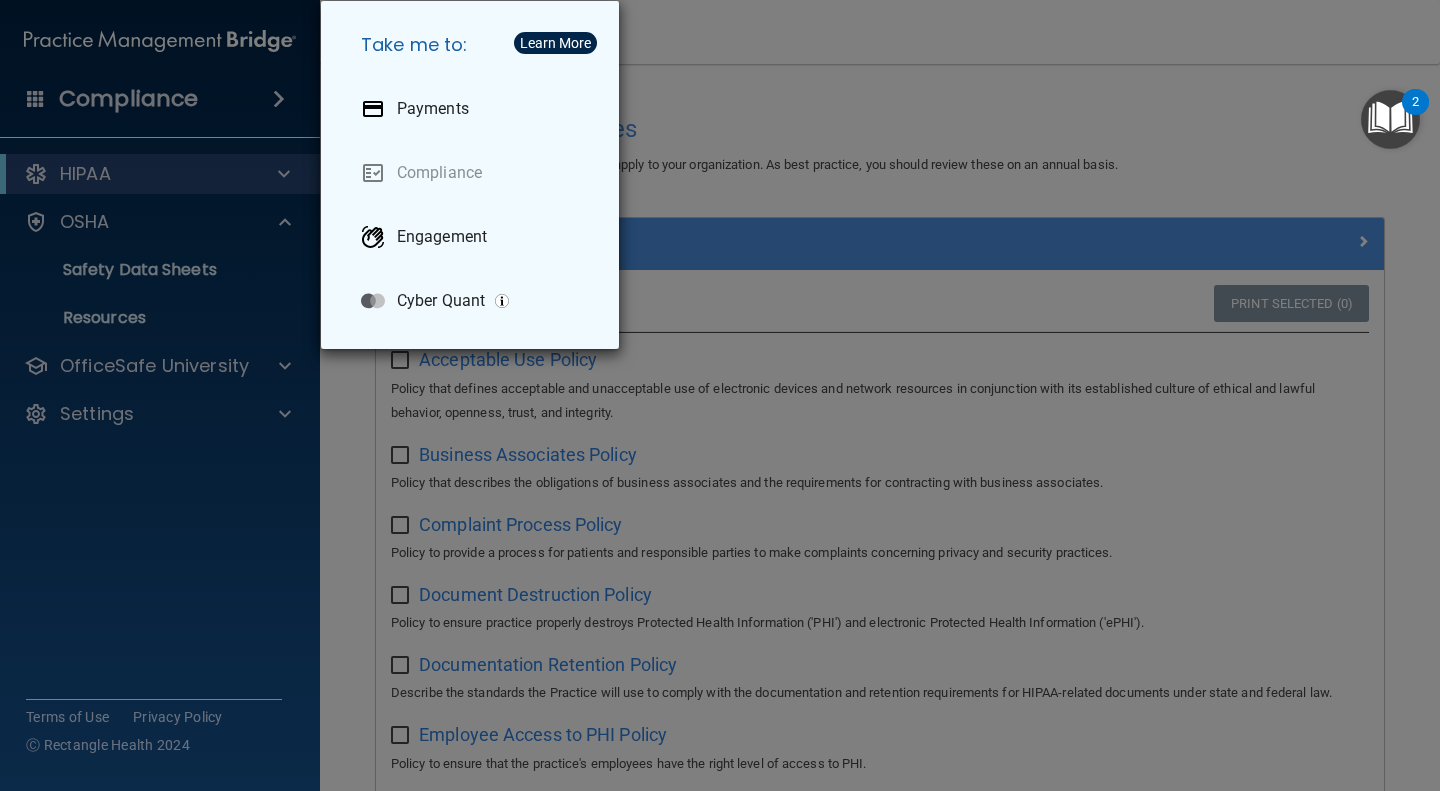 click on "Take me to:             Payments                   Compliance                     Engagement                     Cyber Quant" at bounding box center (720, 395) 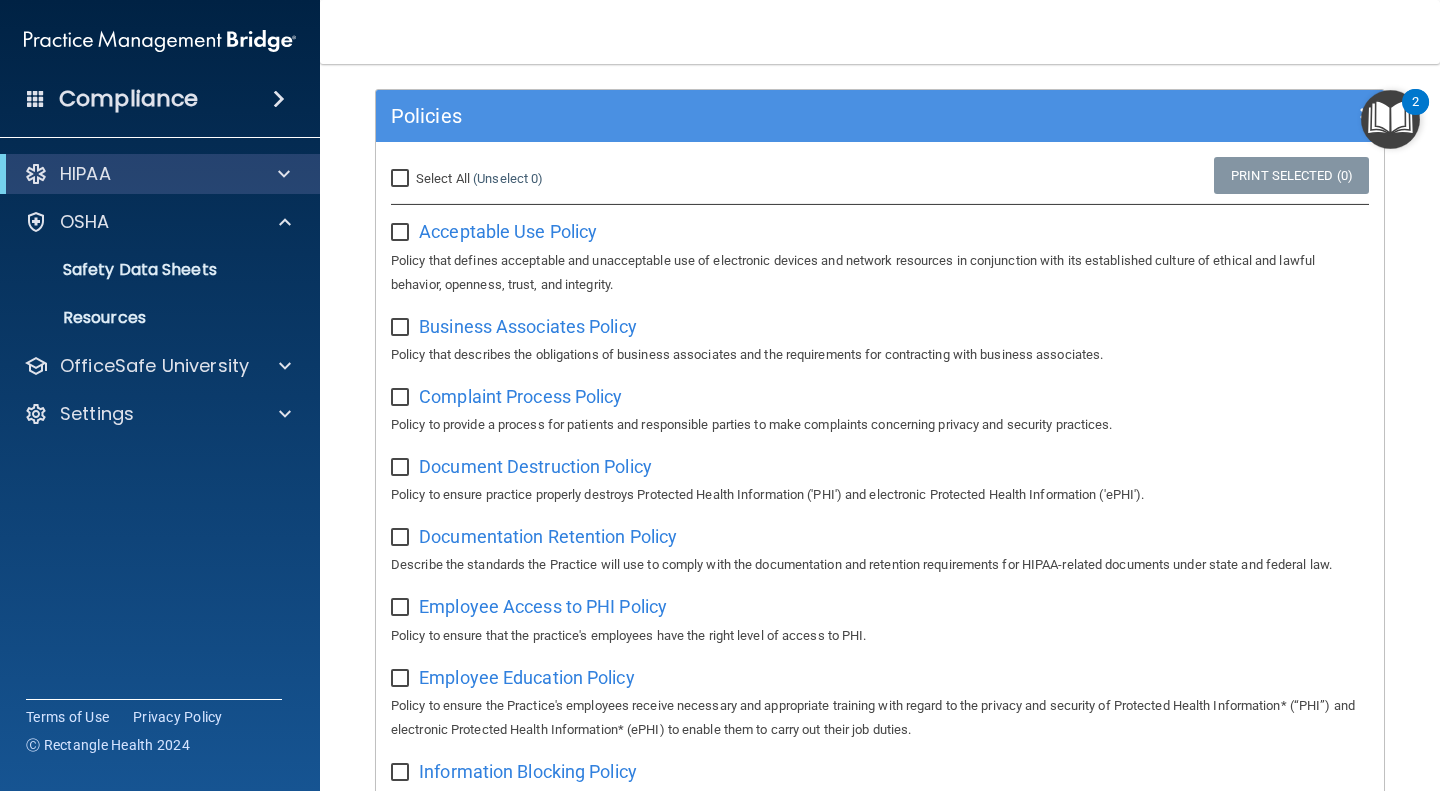 scroll, scrollTop: 0, scrollLeft: 0, axis: both 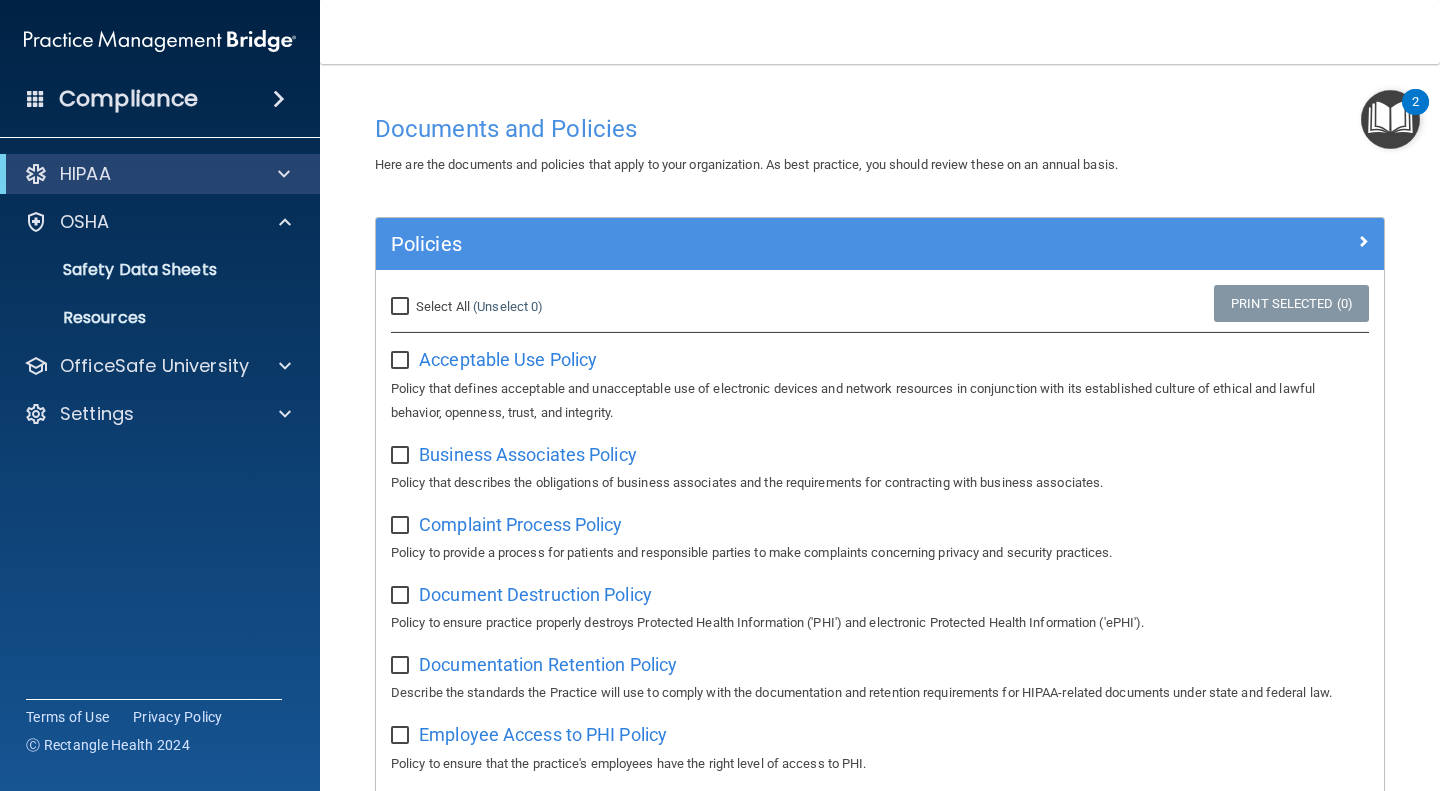 click at bounding box center (1390, 119) 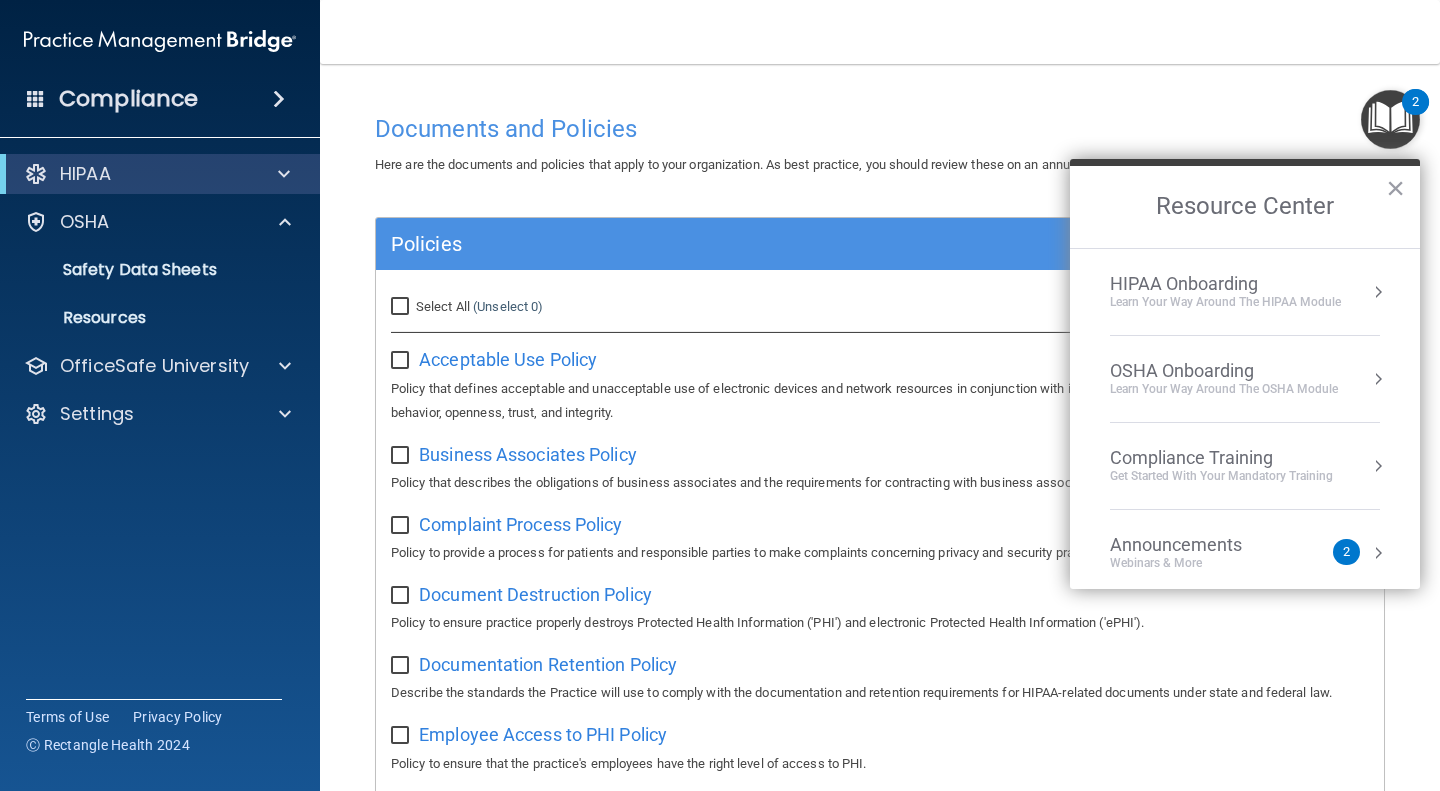 click on "Learn Your Way around the HIPAA module" at bounding box center [1225, 302] 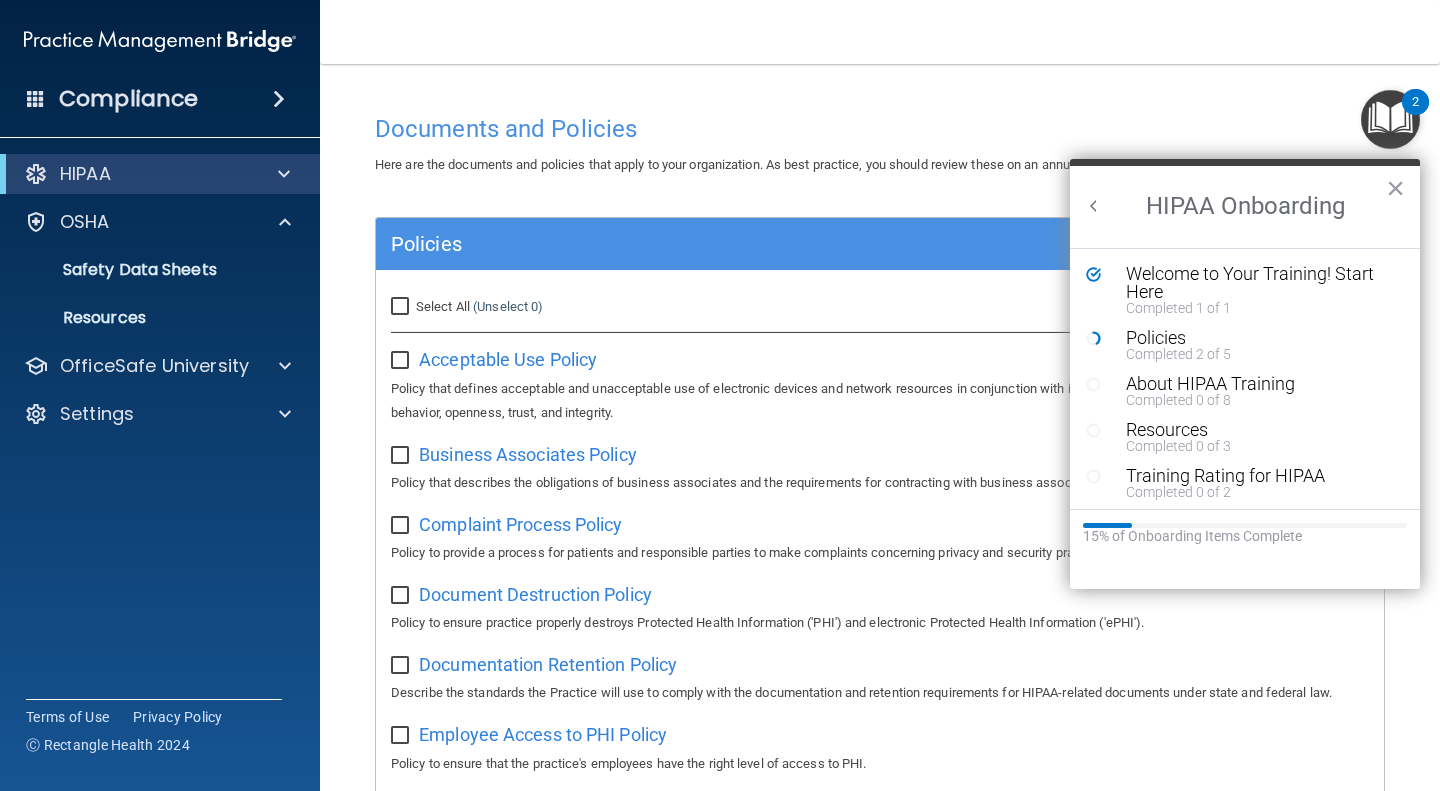 scroll, scrollTop: 0, scrollLeft: 0, axis: both 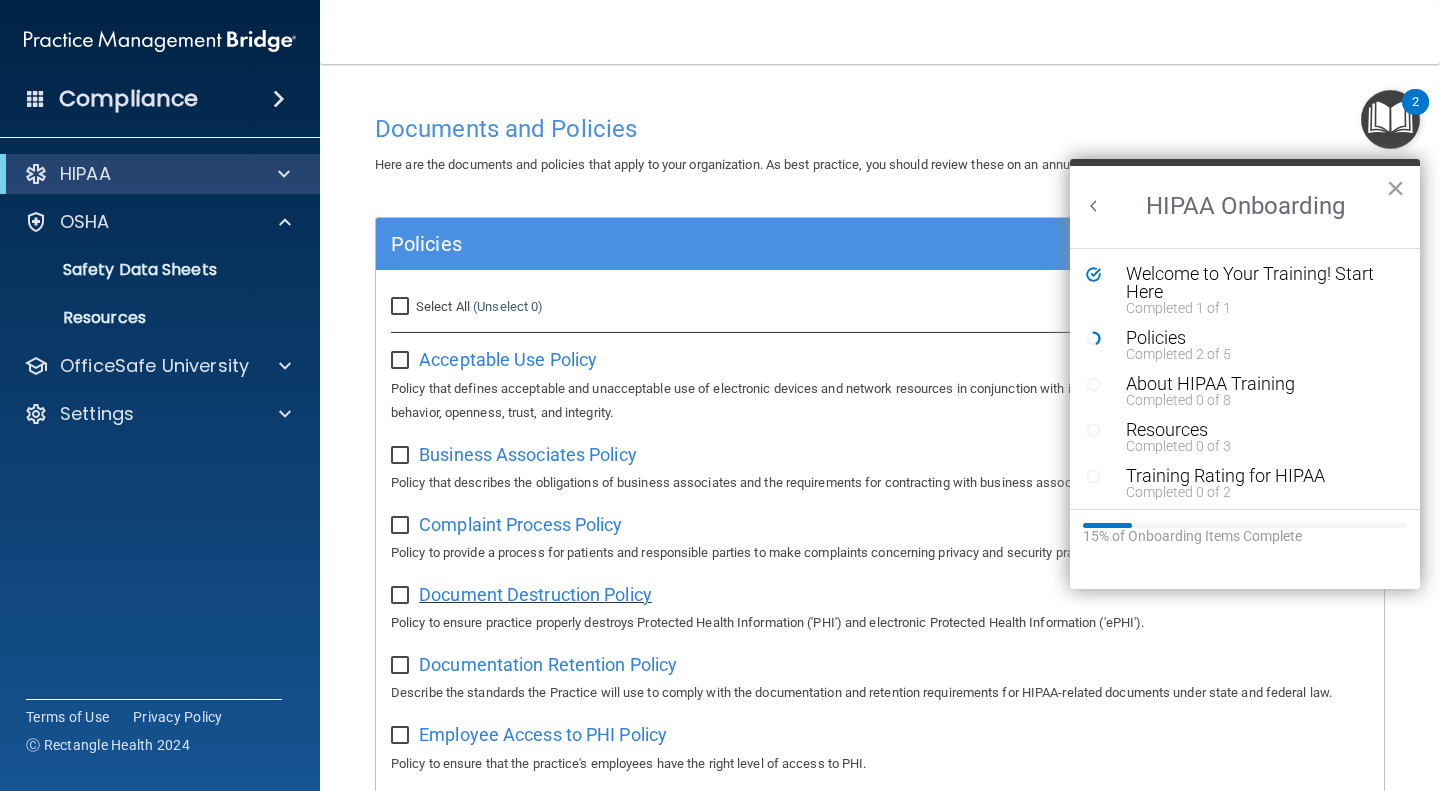 click on "Document Destruction Policy" at bounding box center (535, 594) 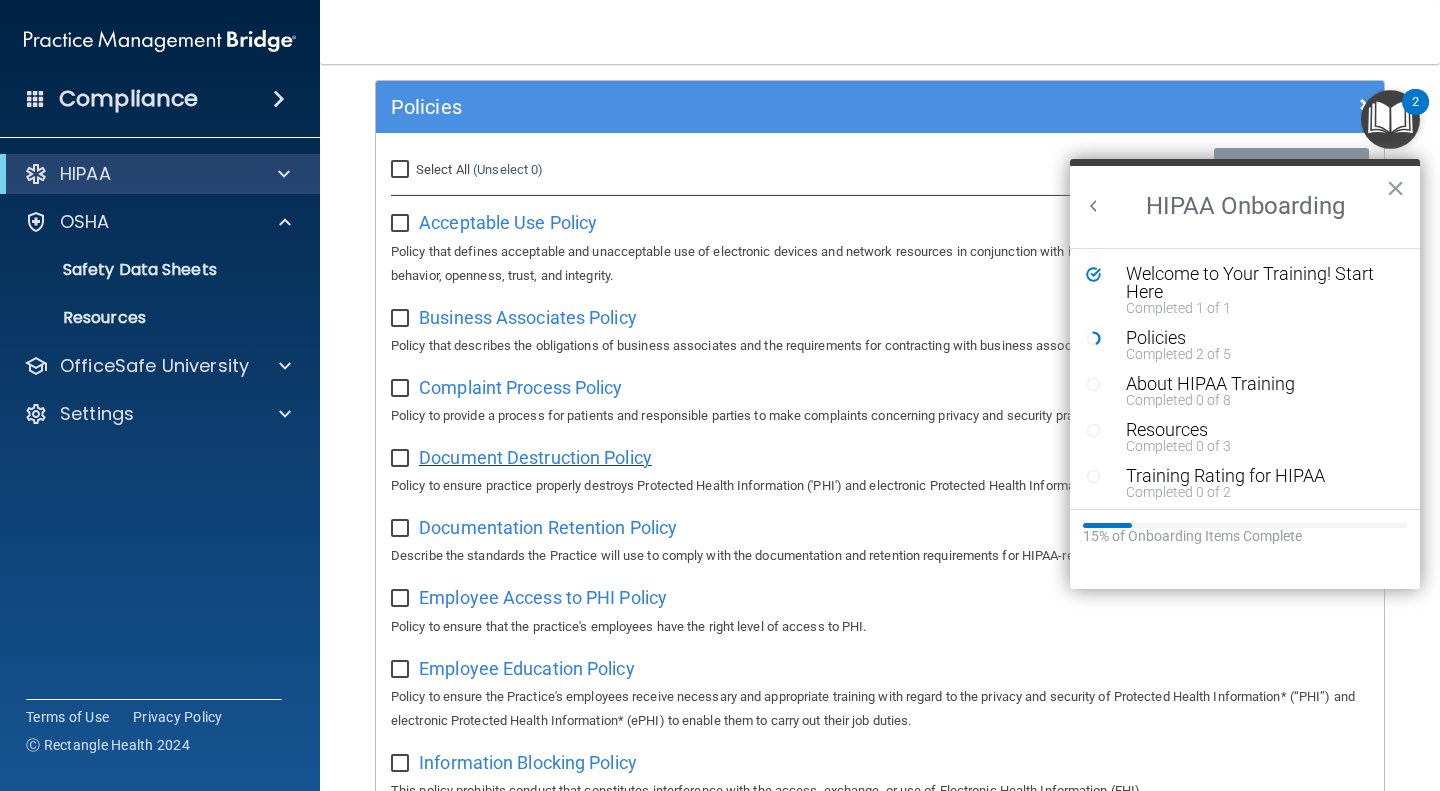 scroll, scrollTop: 138, scrollLeft: 0, axis: vertical 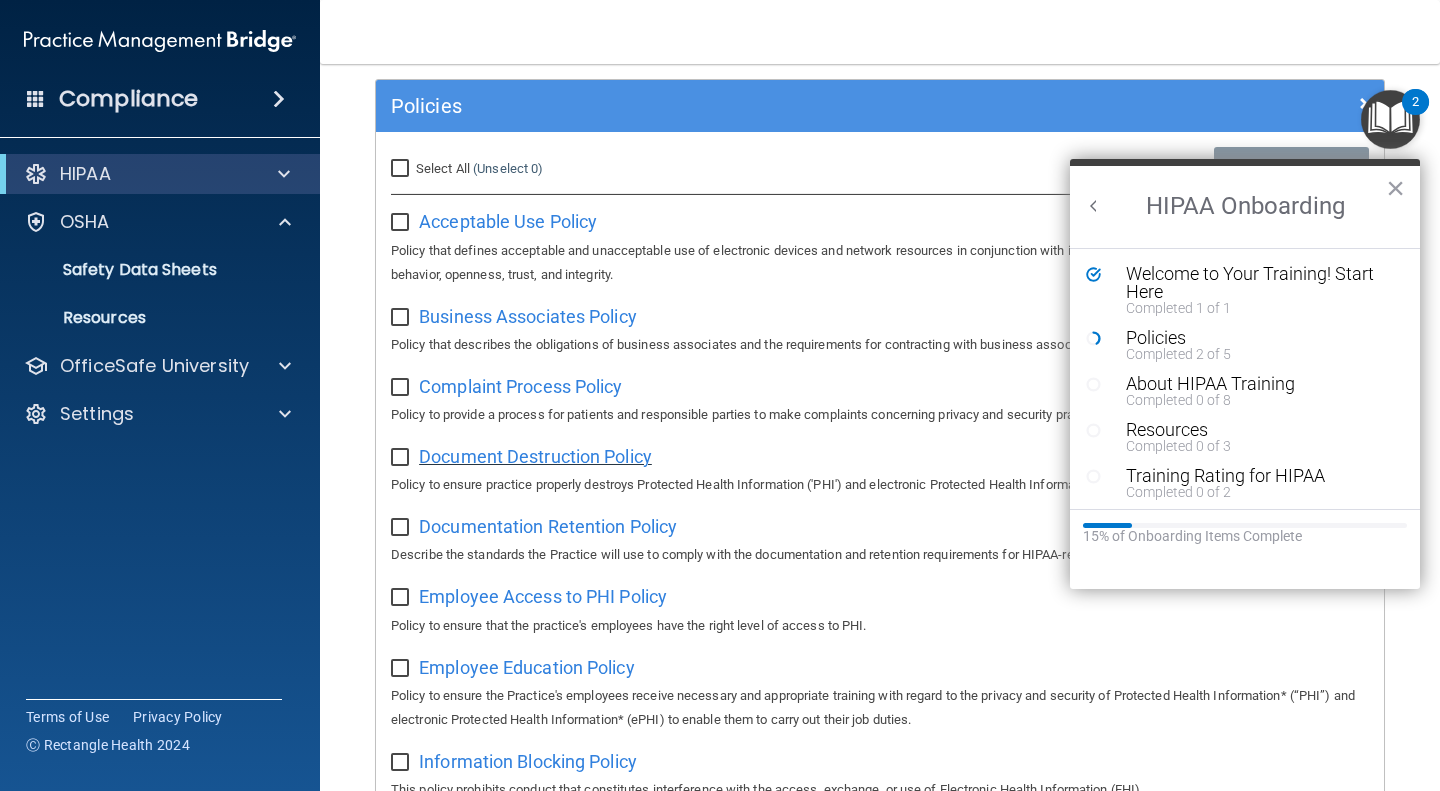 click on "Policy to ensure that the practice's employees have the right level of access to PHI." at bounding box center (880, 626) 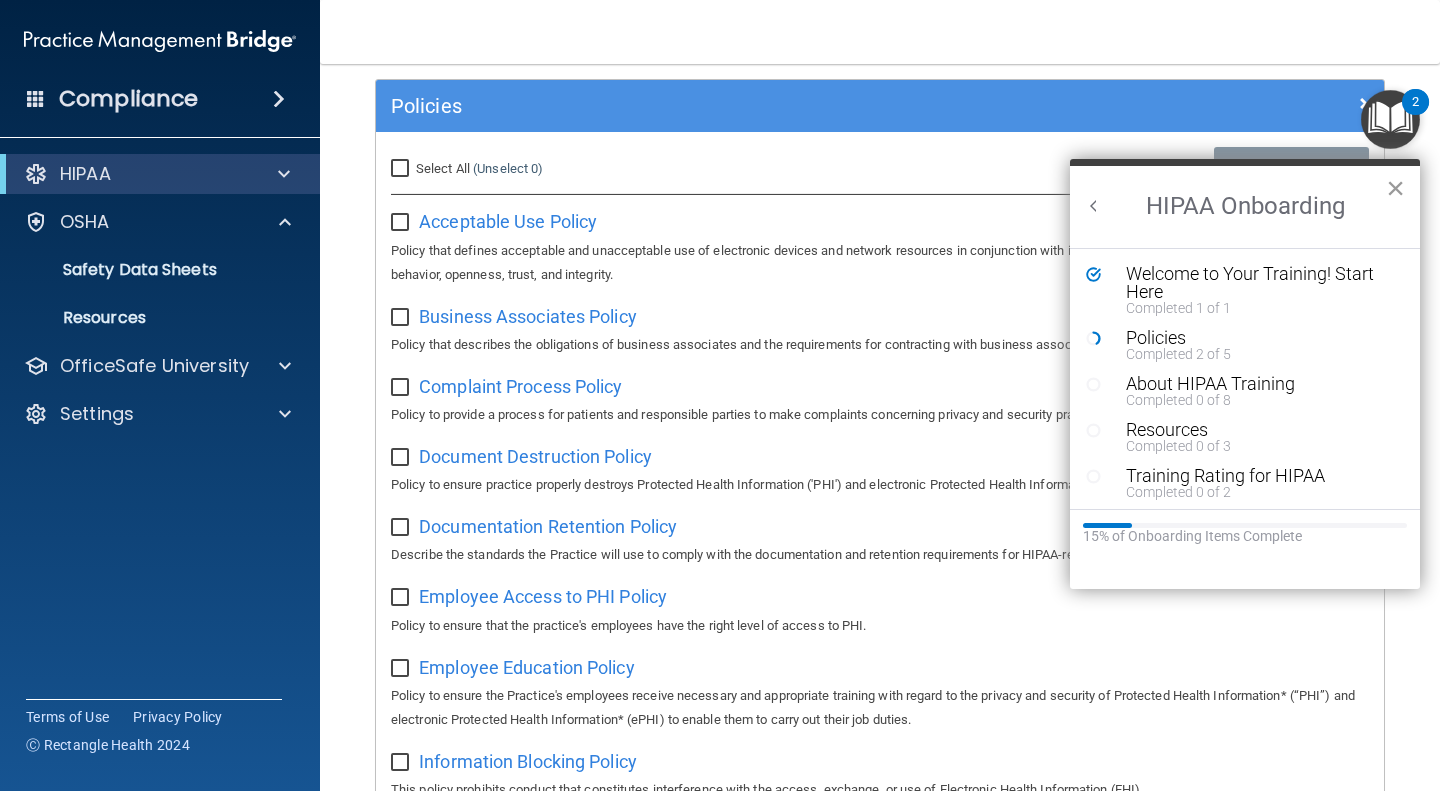 click on "×" at bounding box center (1395, 188) 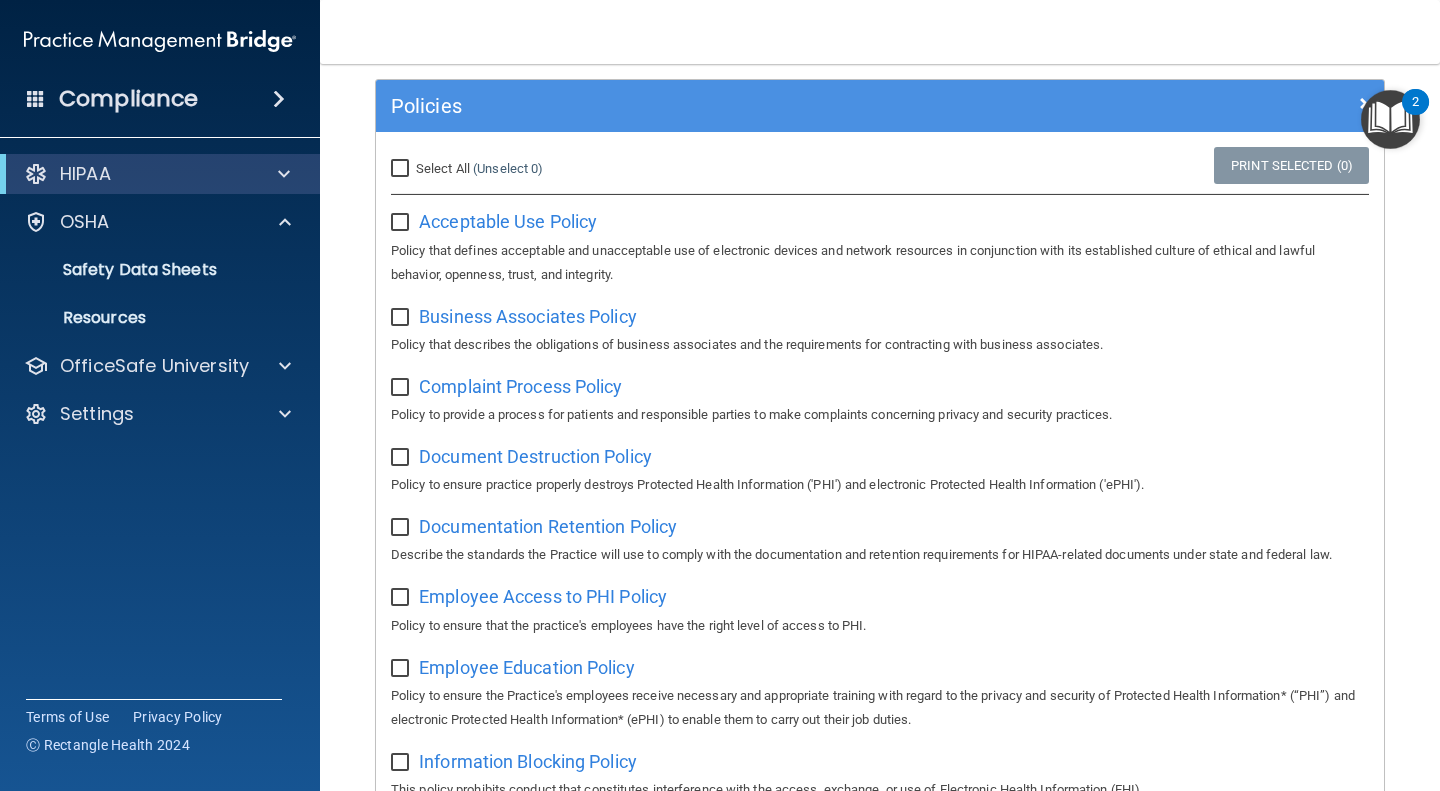click at bounding box center [402, 528] 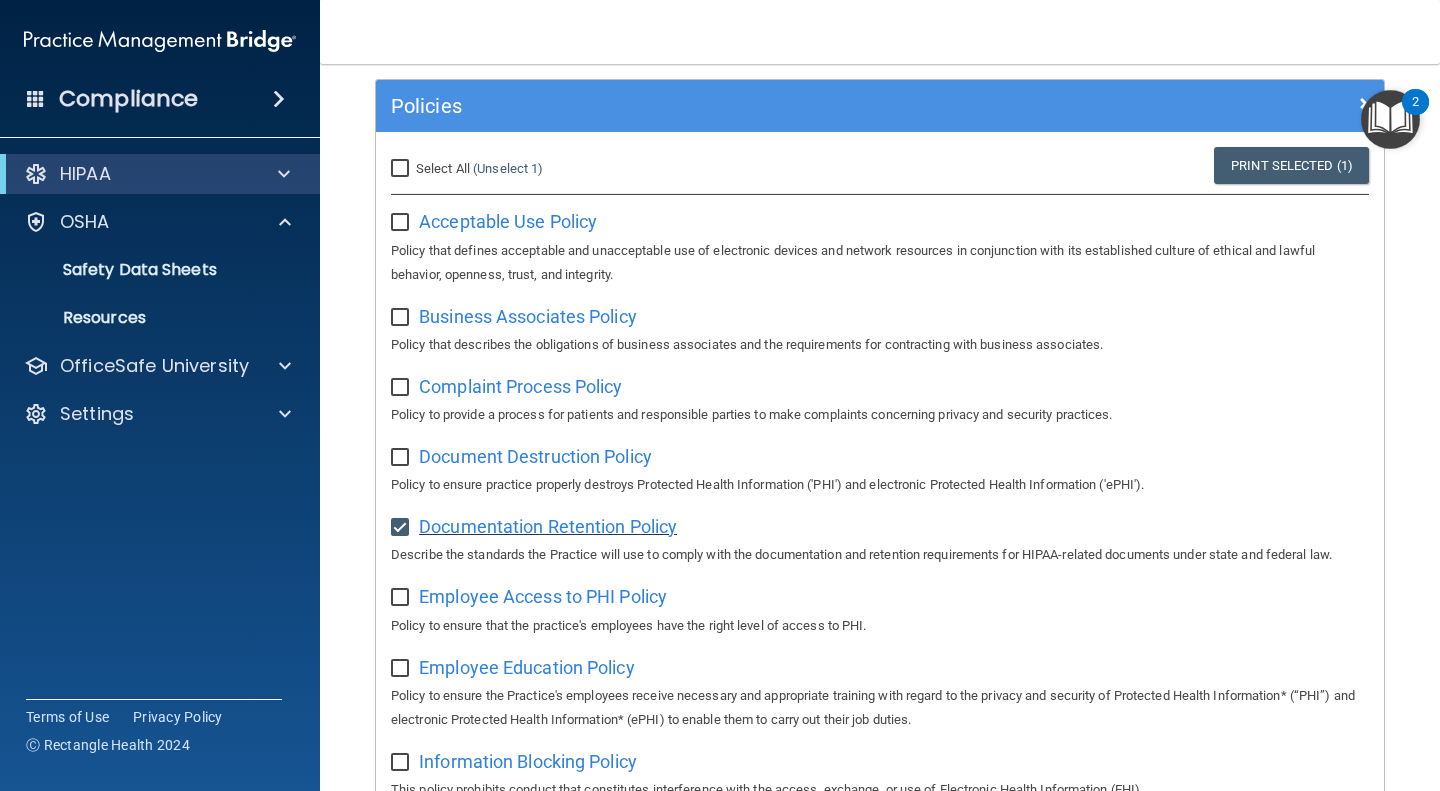 click on "Documentation Retention Policy" at bounding box center (548, 526) 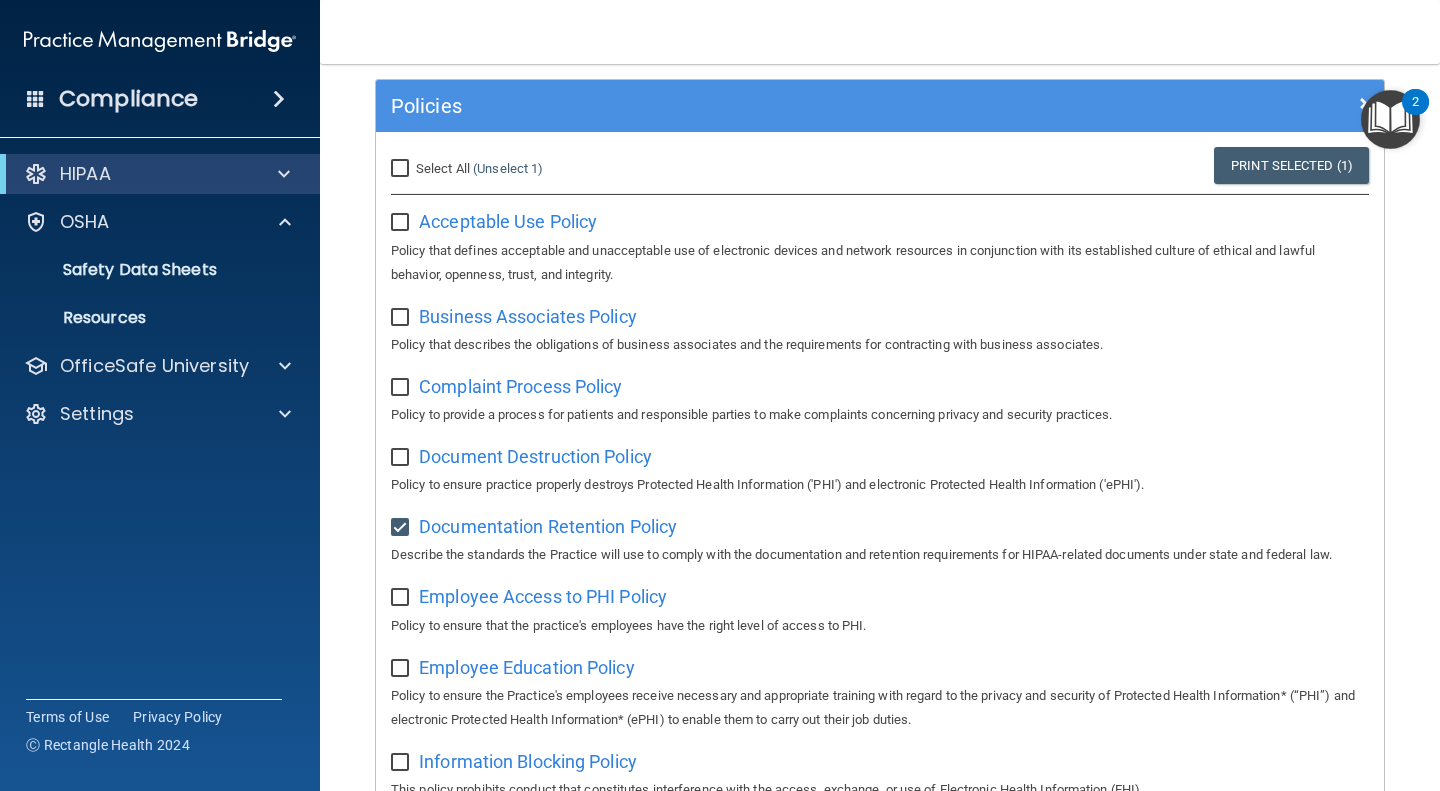 click at bounding box center (402, 528) 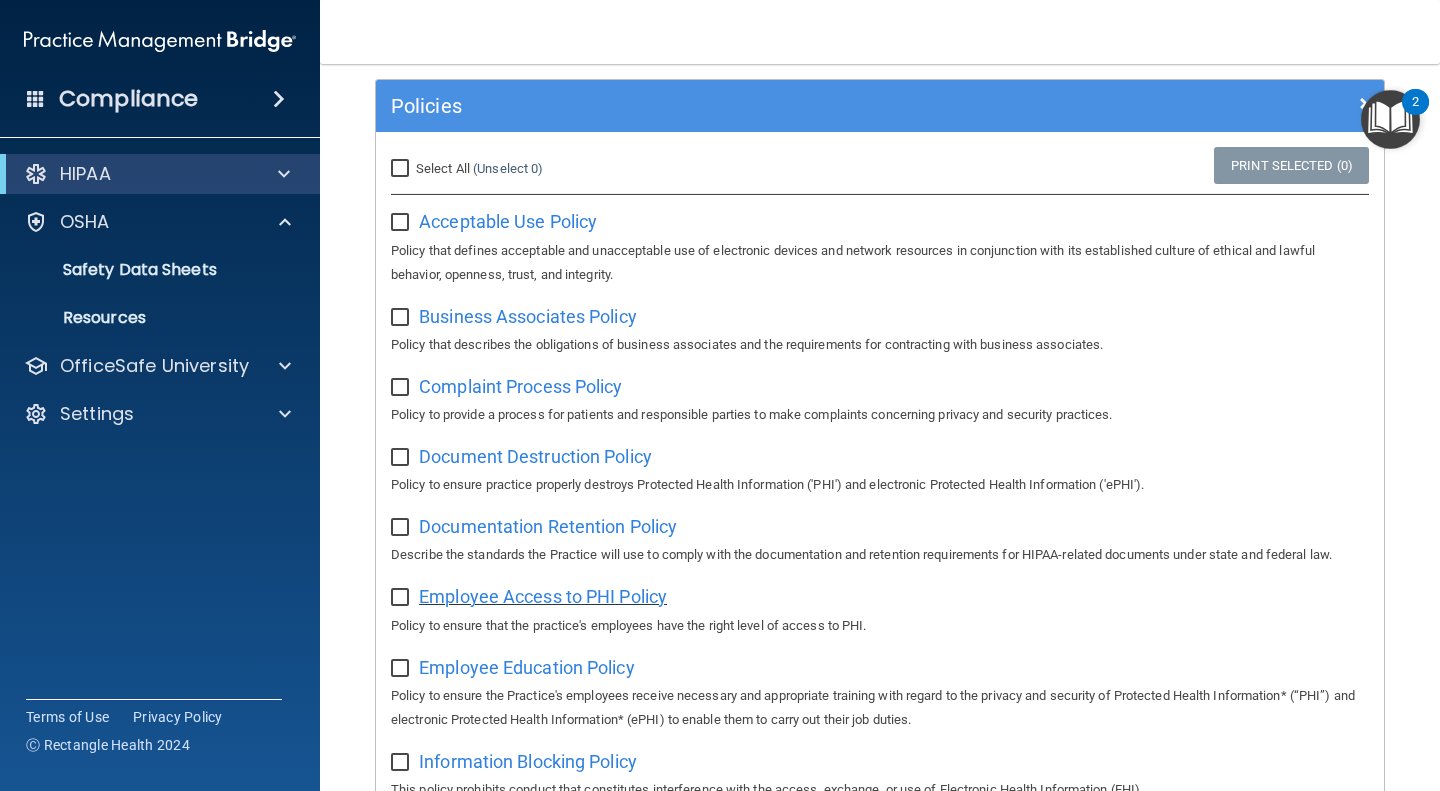 click on "Employee Access to PHI Policy" at bounding box center (543, 596) 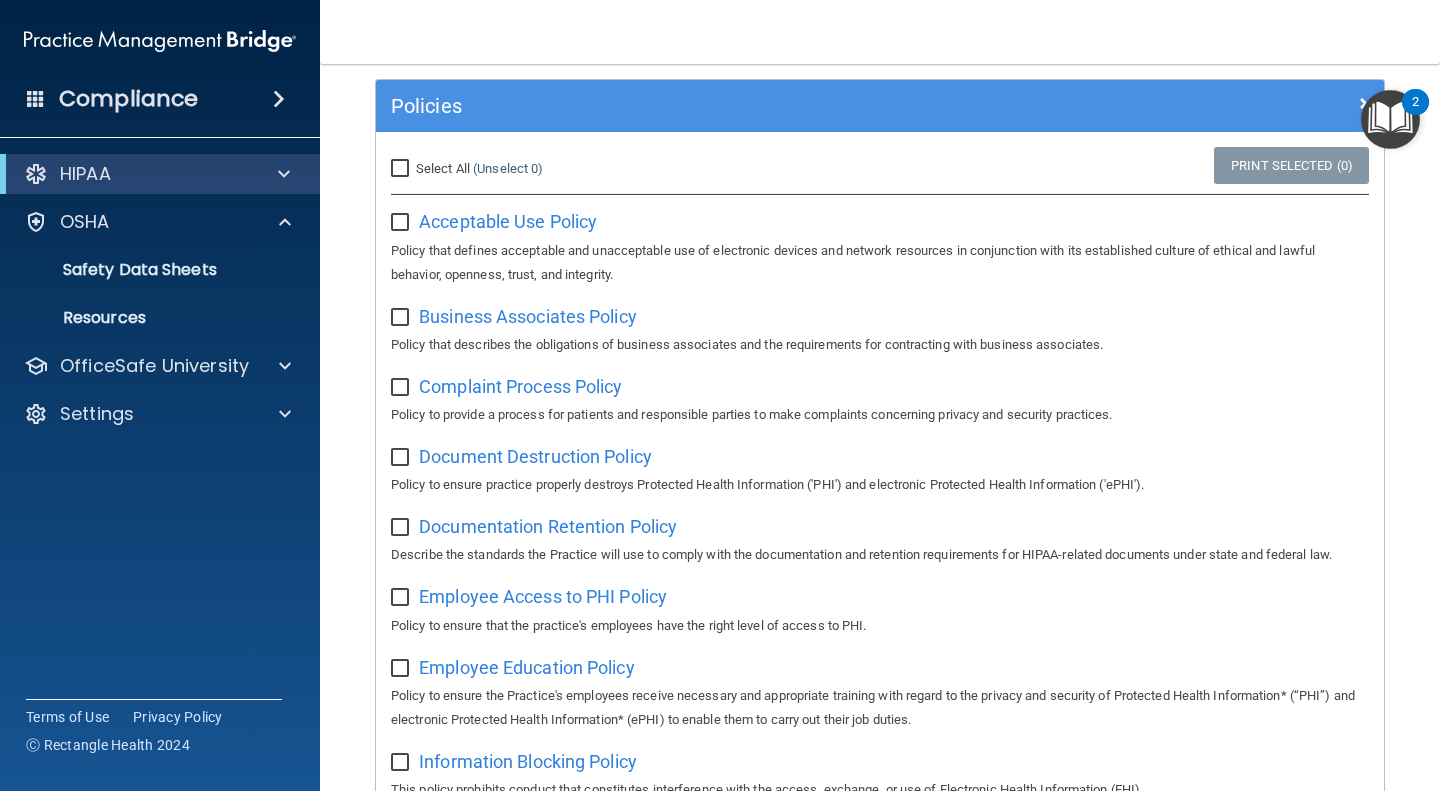 click at bounding box center [1390, 119] 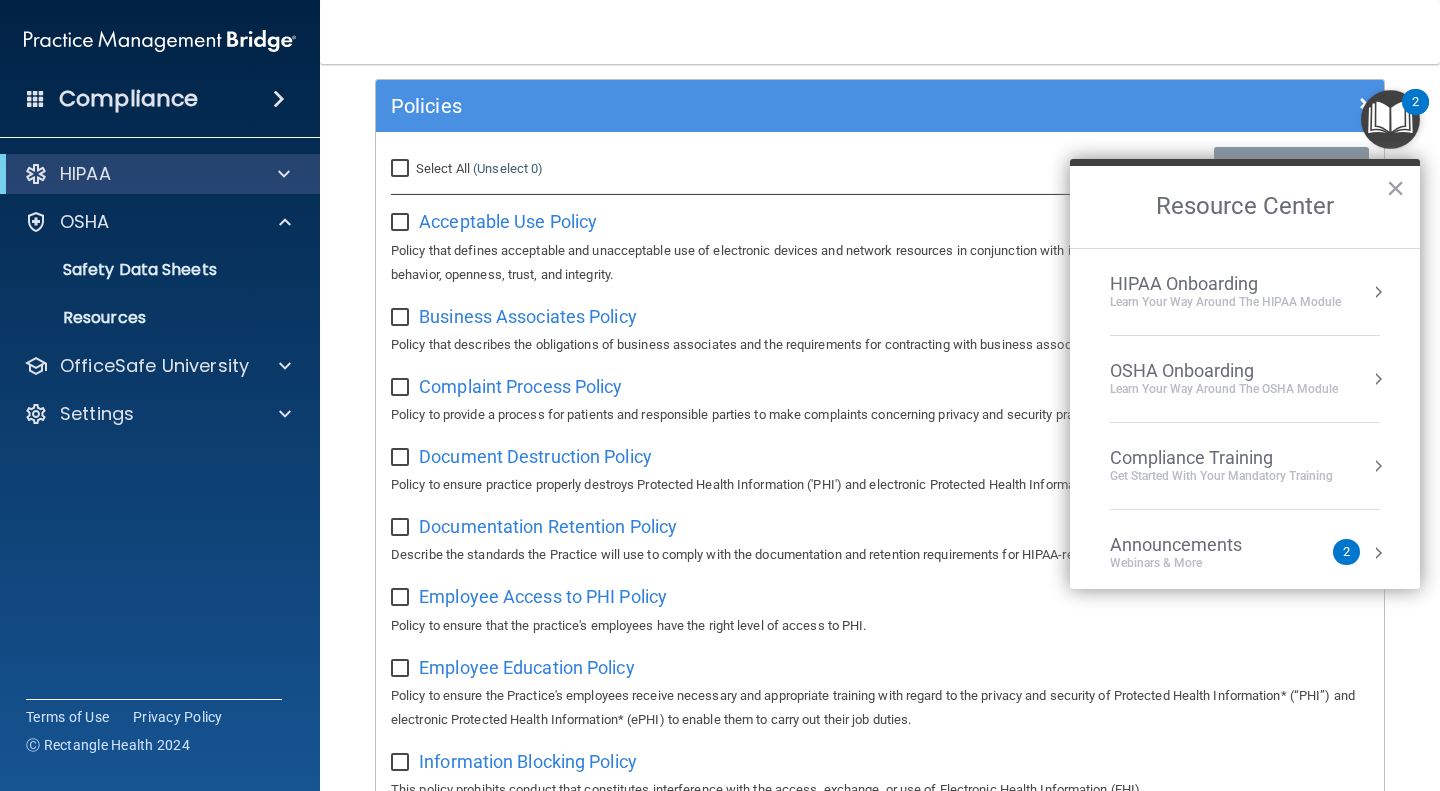 click on "Learn Your Way around the HIPAA module" at bounding box center (1225, 302) 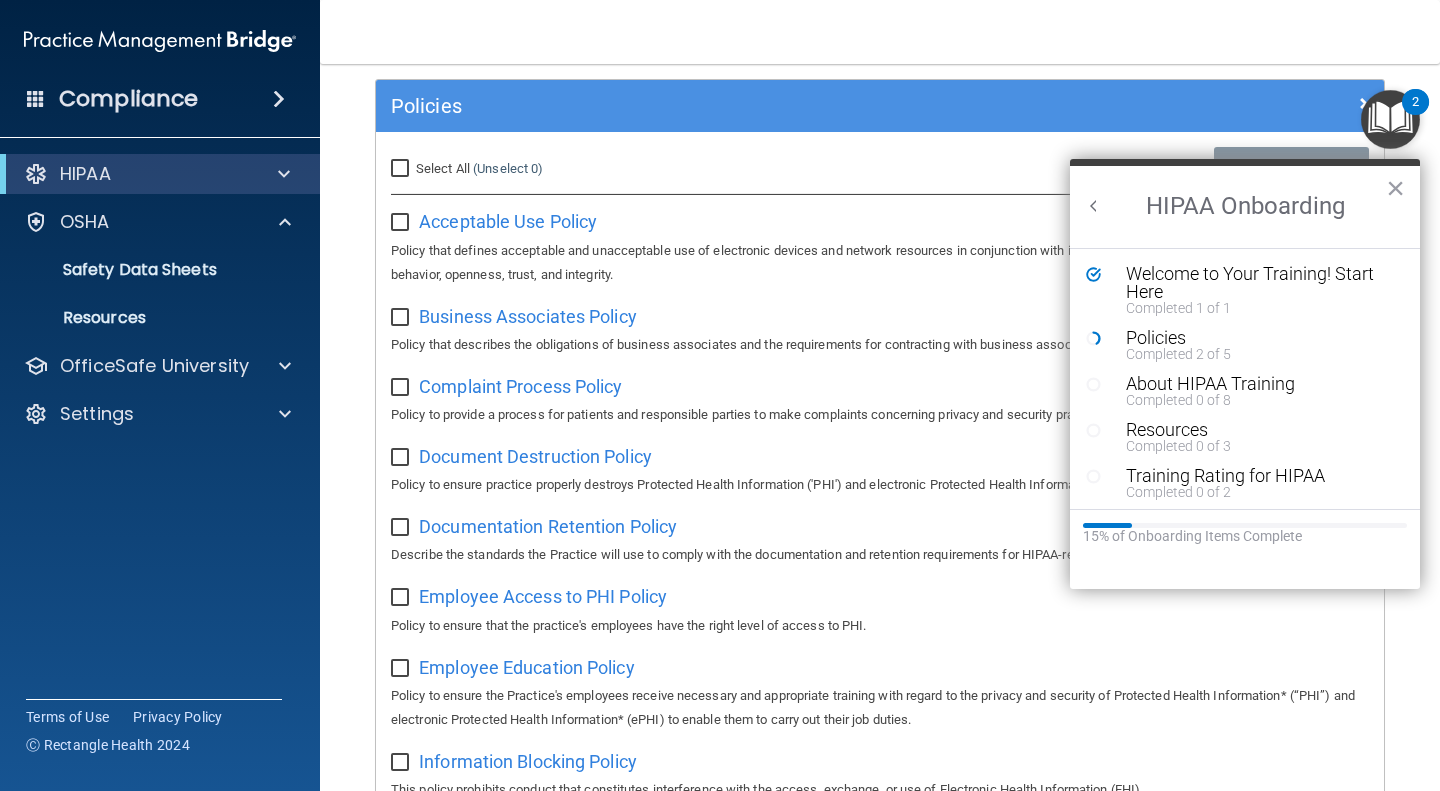 scroll, scrollTop: 0, scrollLeft: 0, axis: both 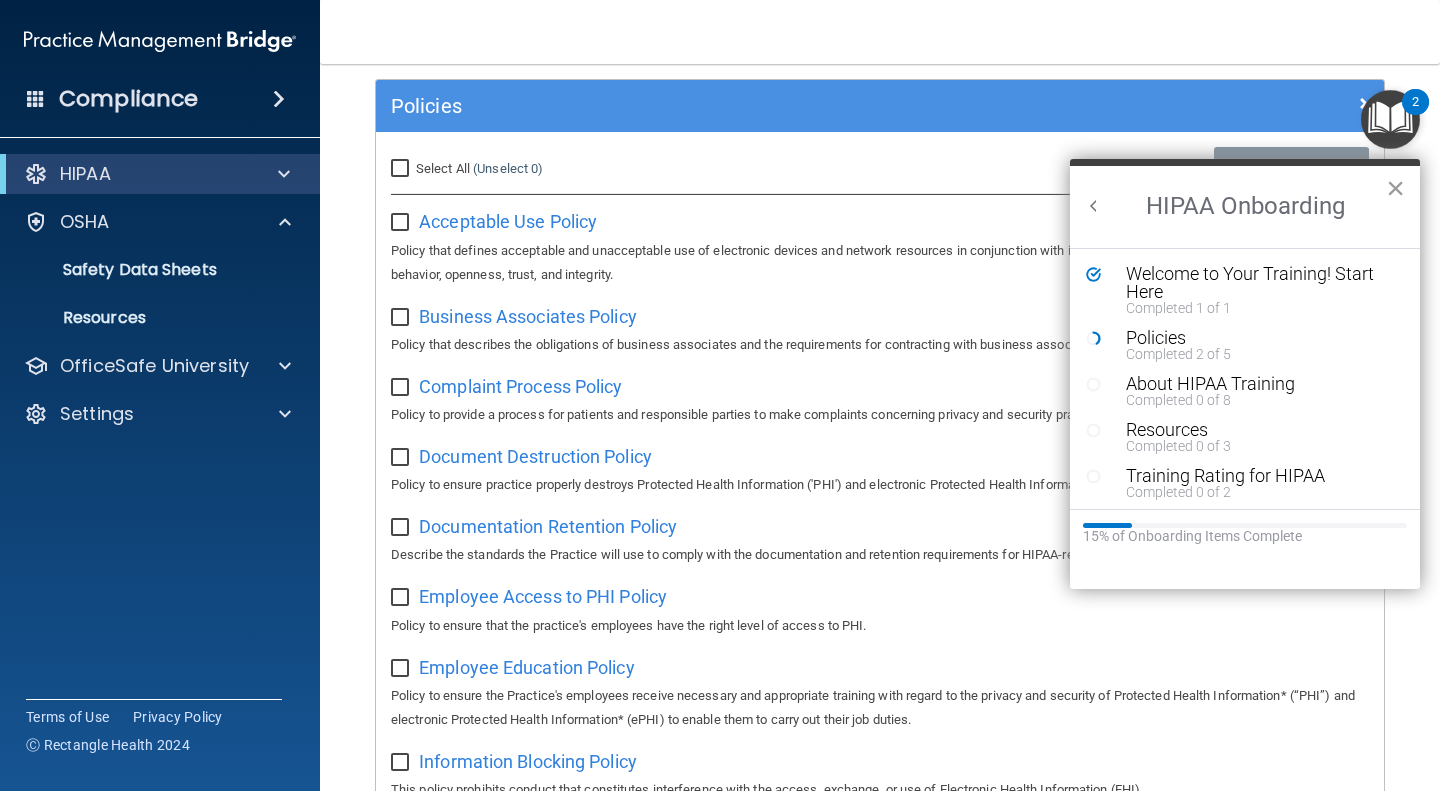 click on "×" at bounding box center [1395, 188] 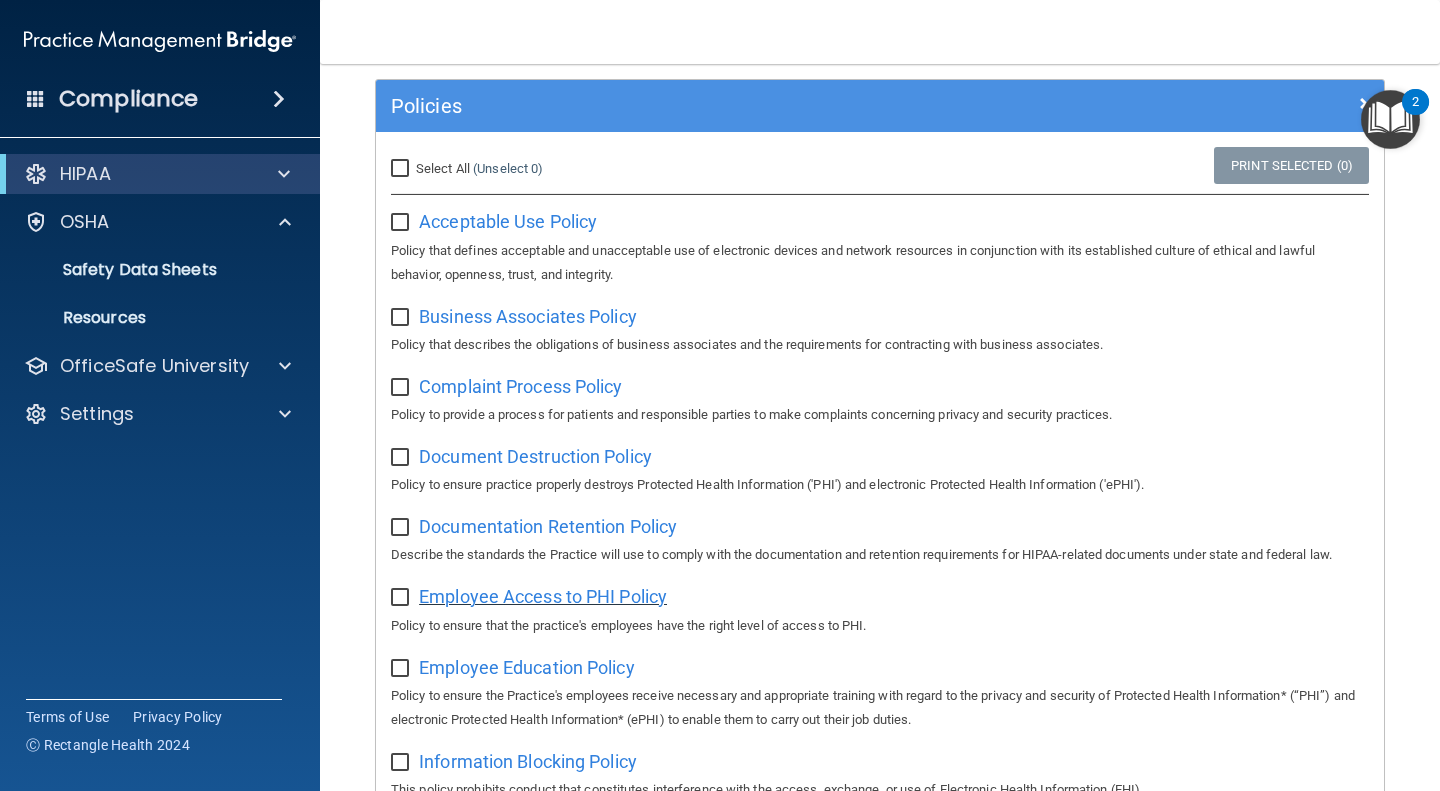 click on "Employee Access to PHI Policy" at bounding box center (543, 596) 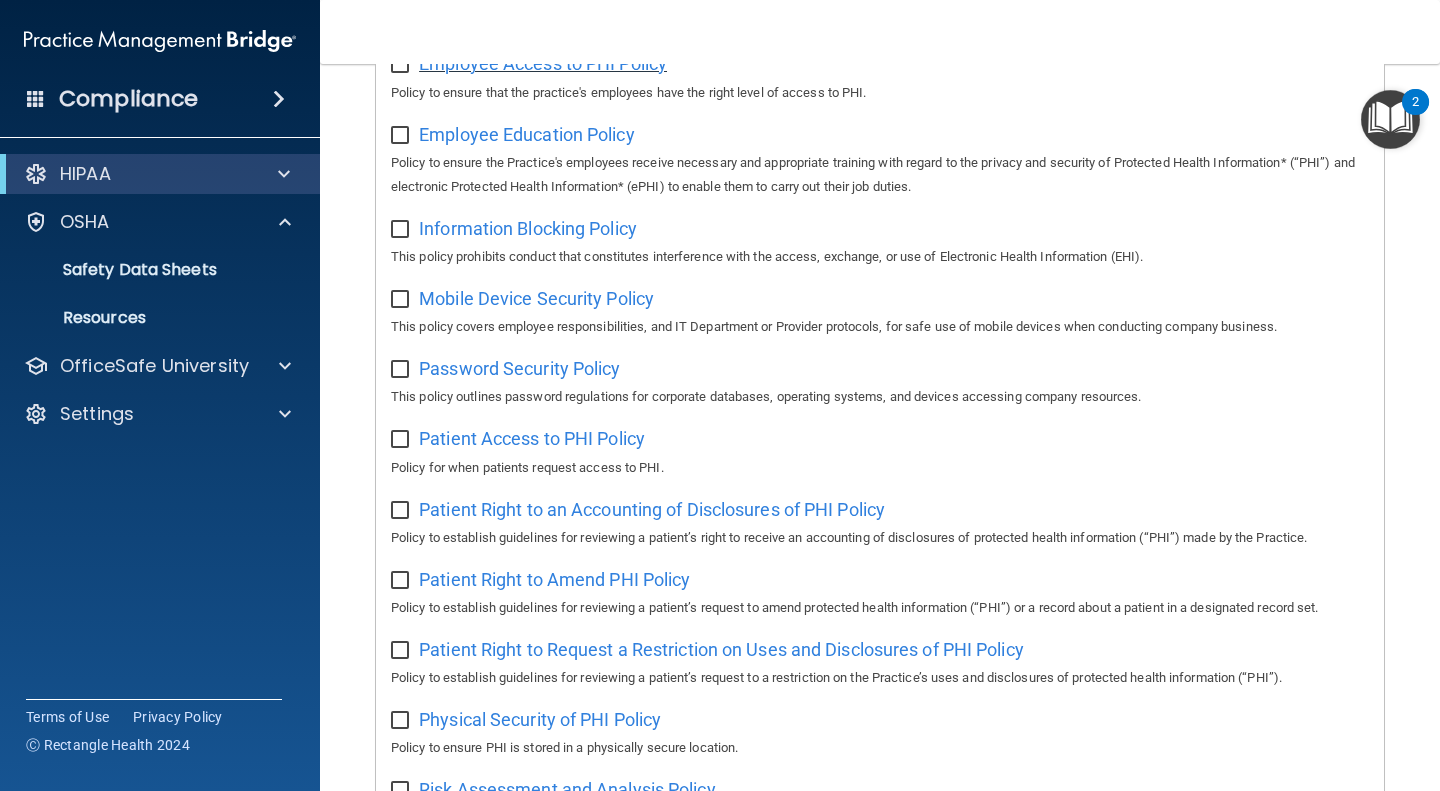 scroll, scrollTop: 673, scrollLeft: 0, axis: vertical 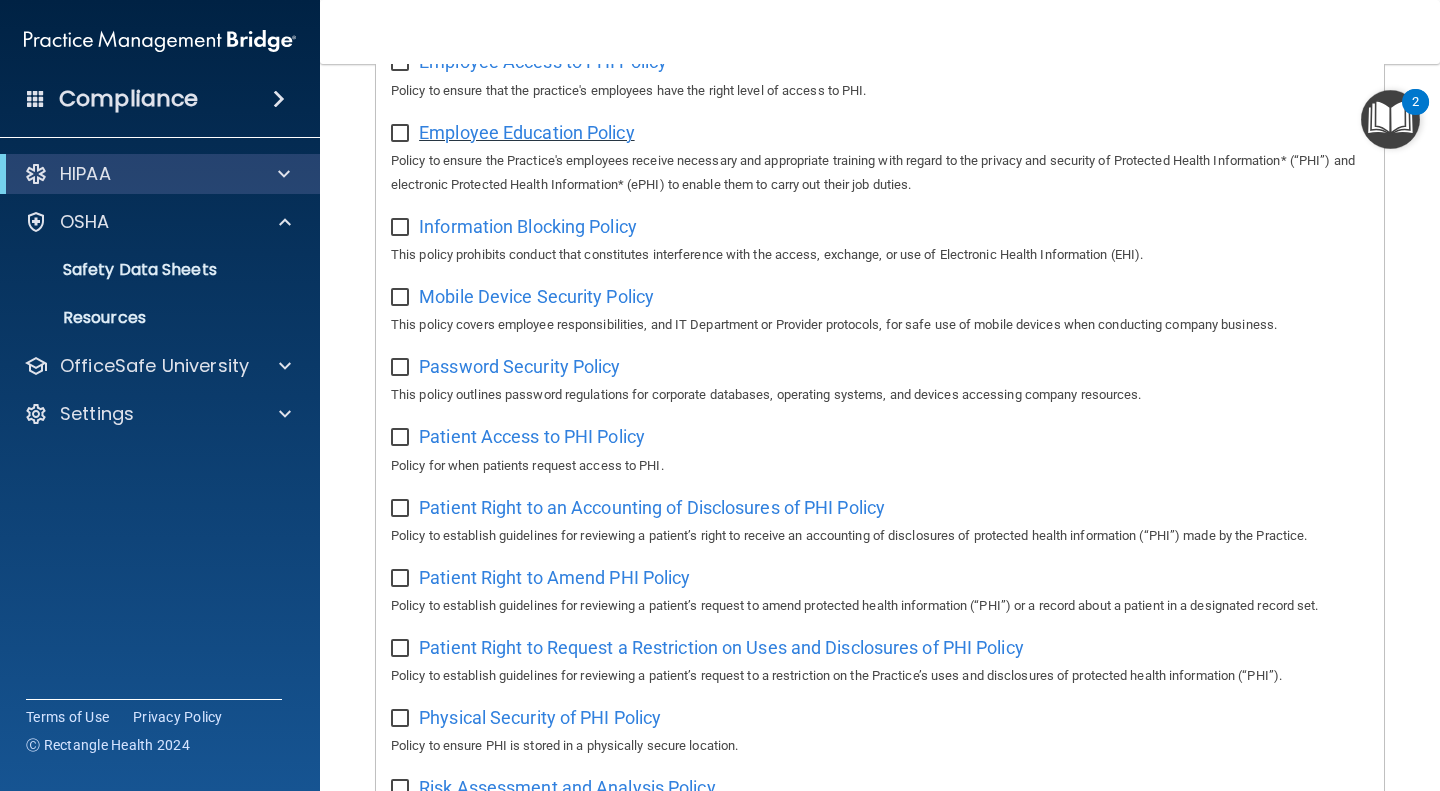 click on "Employee Education Policy" at bounding box center [527, 132] 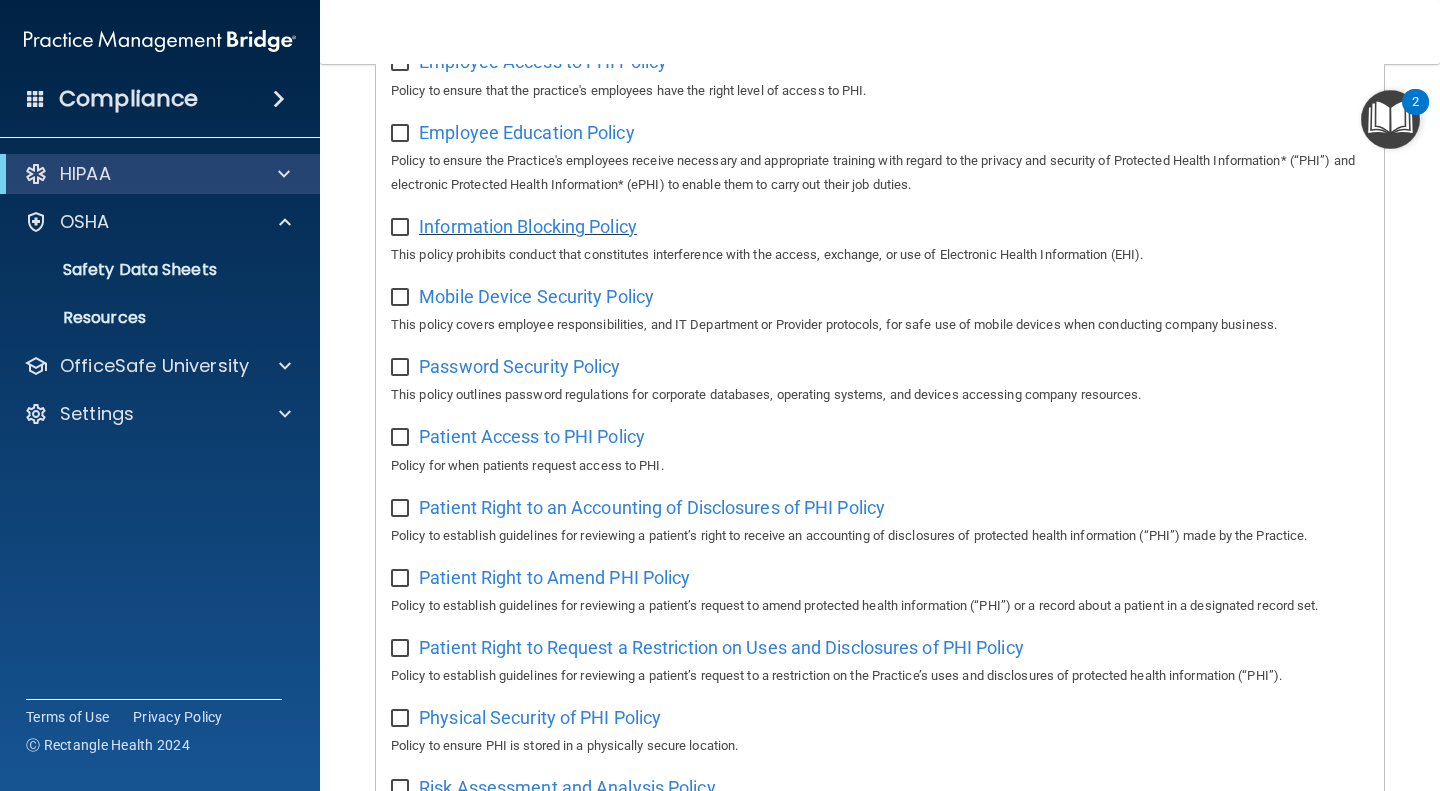 click on "Information Blocking Policy" at bounding box center [528, 226] 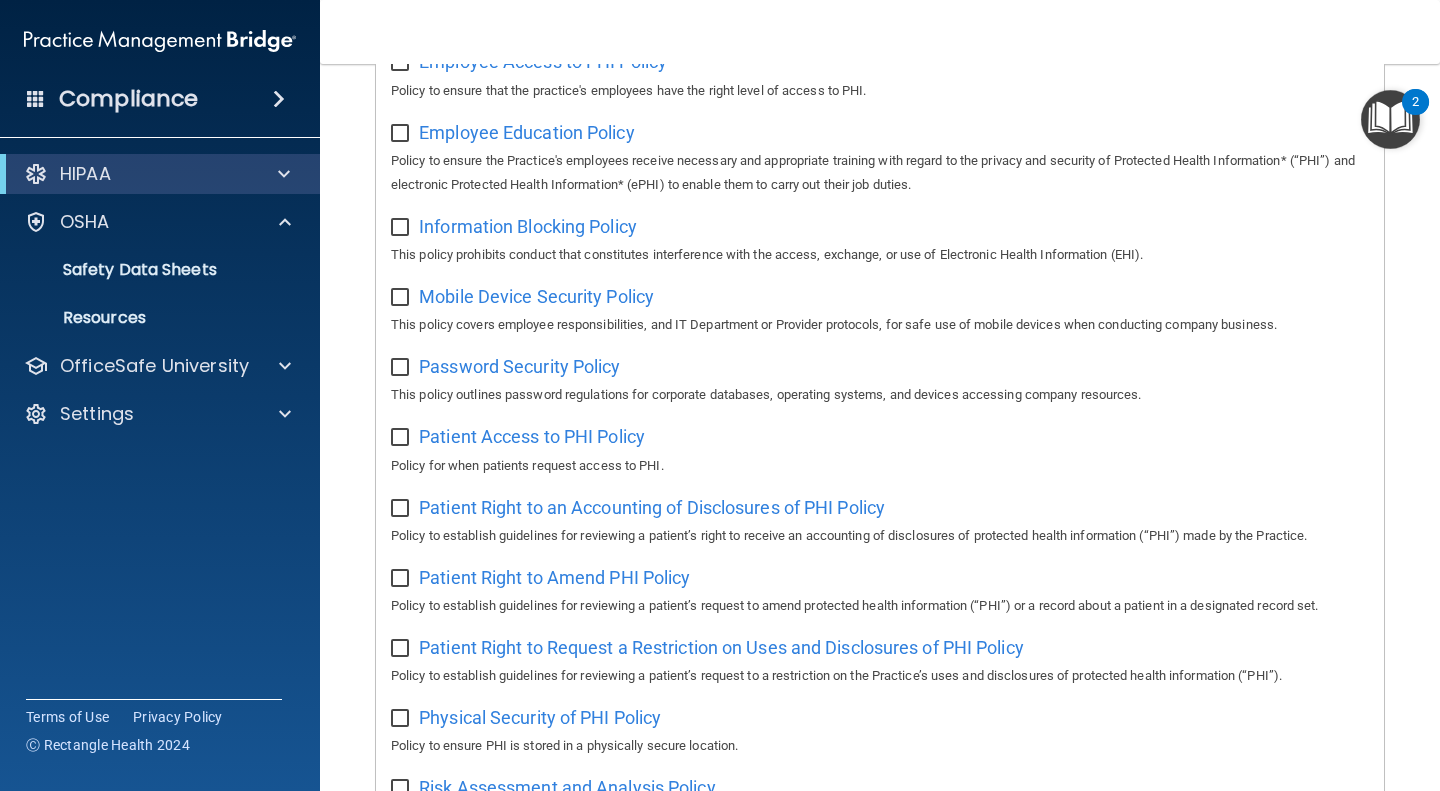 click on "2" at bounding box center (1415, 115) 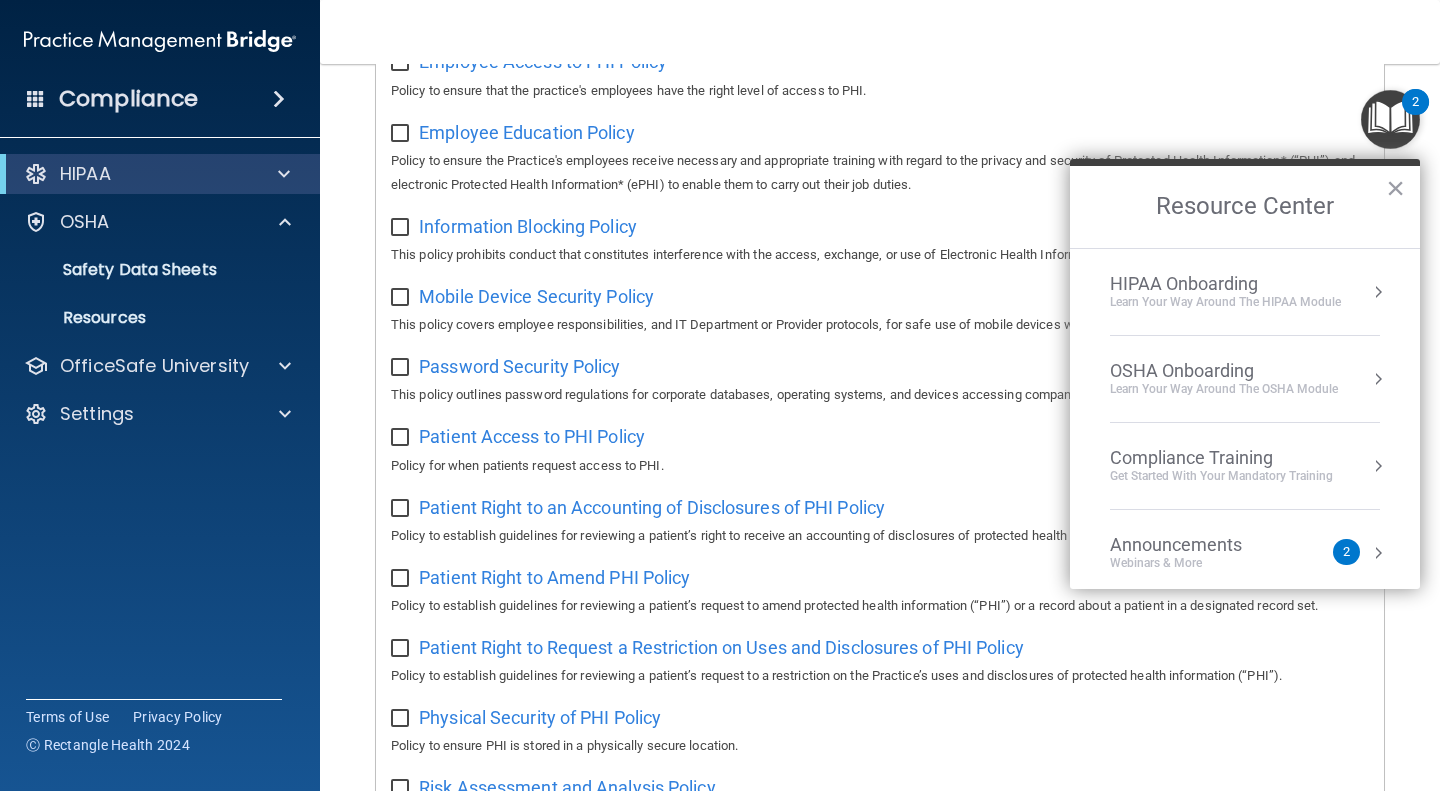 click on "Learn Your Way around the HIPAA module" at bounding box center (1225, 302) 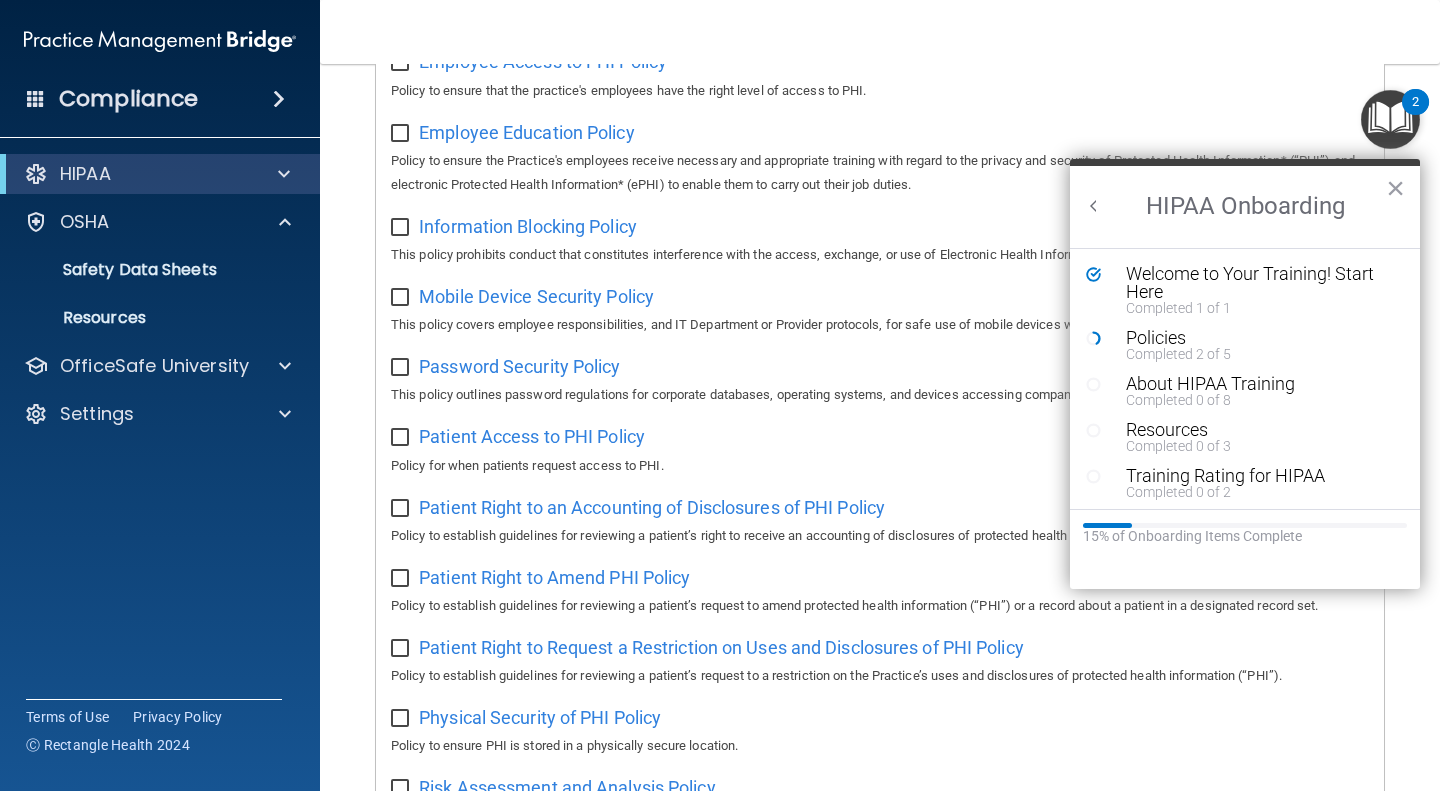 scroll, scrollTop: 0, scrollLeft: 0, axis: both 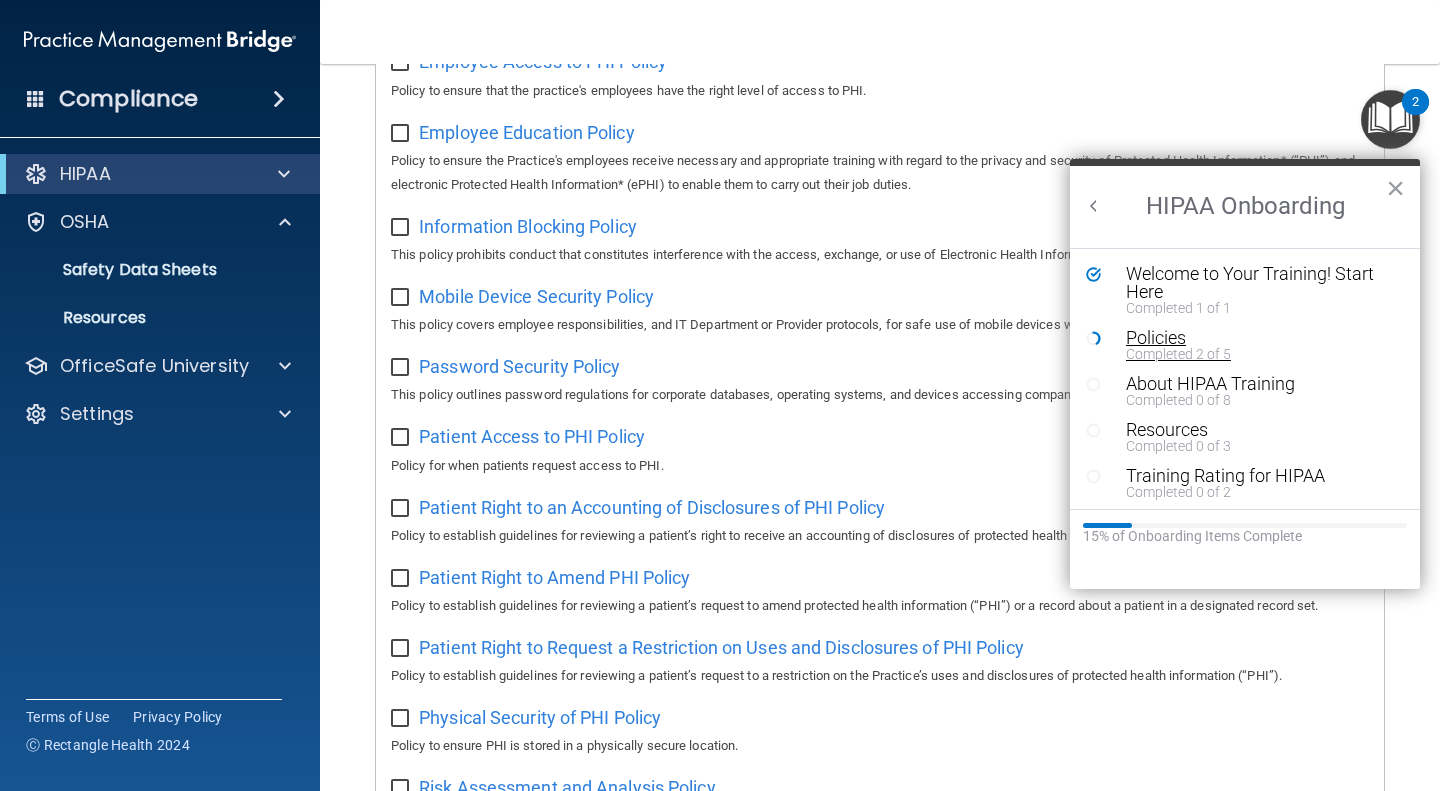 click on "Policies" at bounding box center (1252, 338) 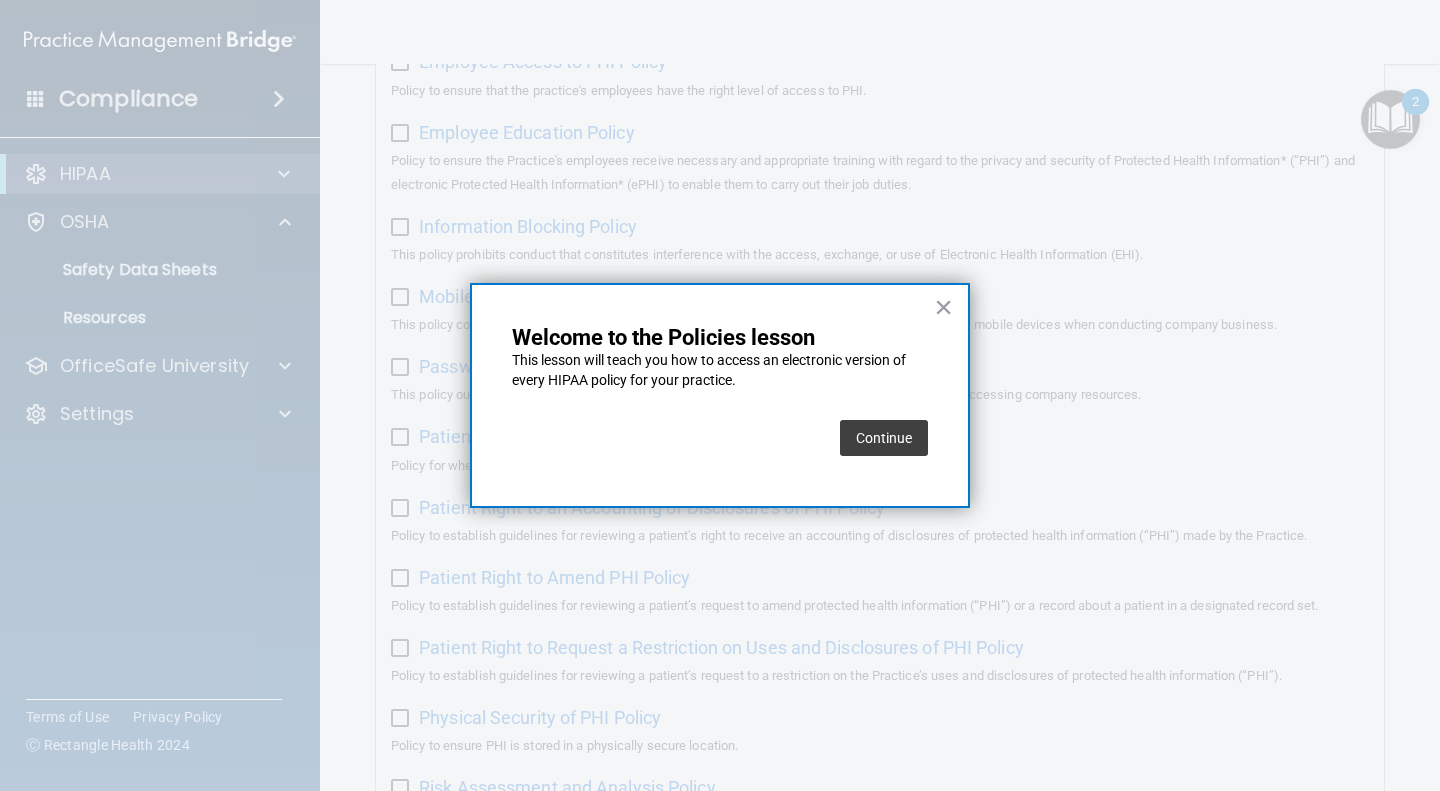 click on "Continue" at bounding box center (884, 438) 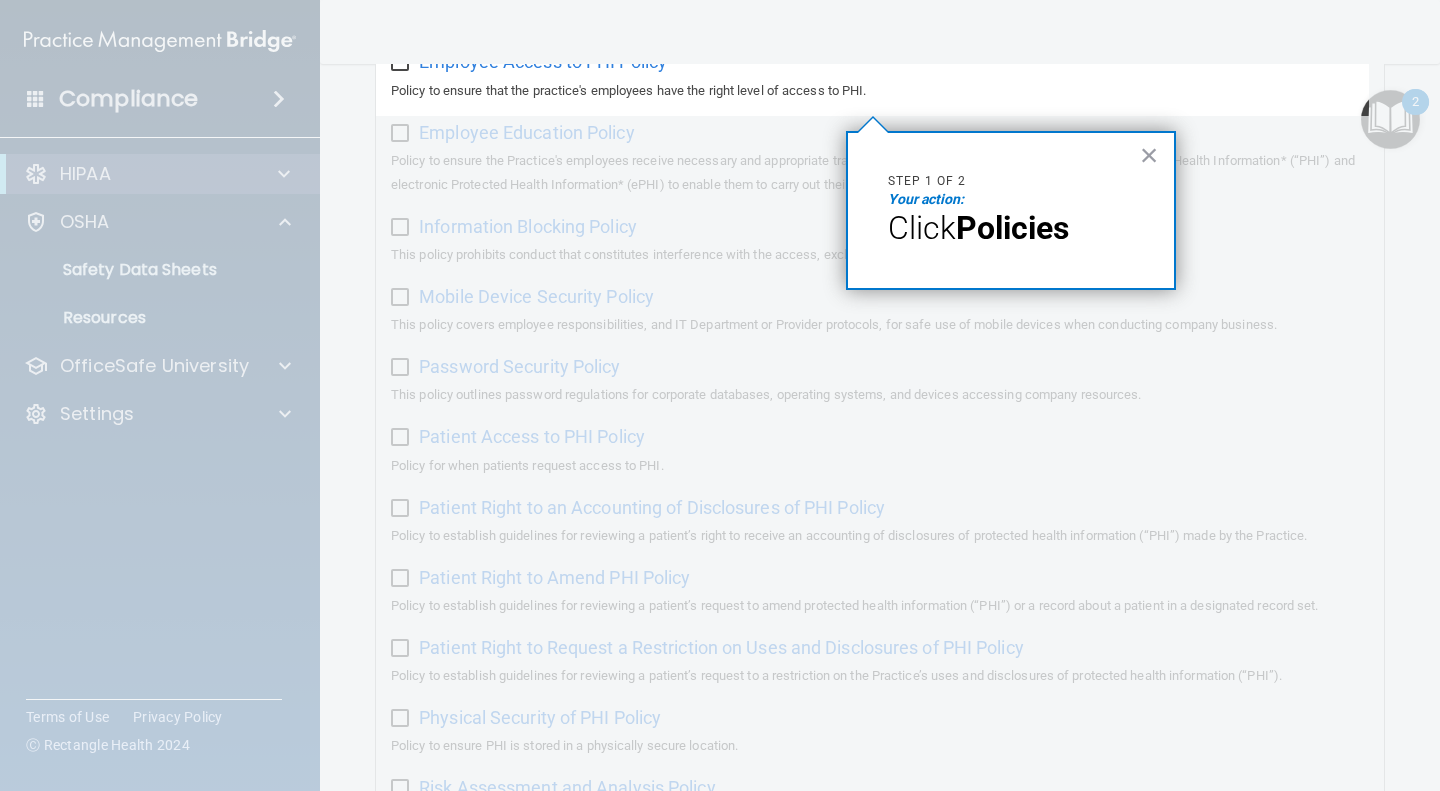 scroll, scrollTop: 154, scrollLeft: 0, axis: vertical 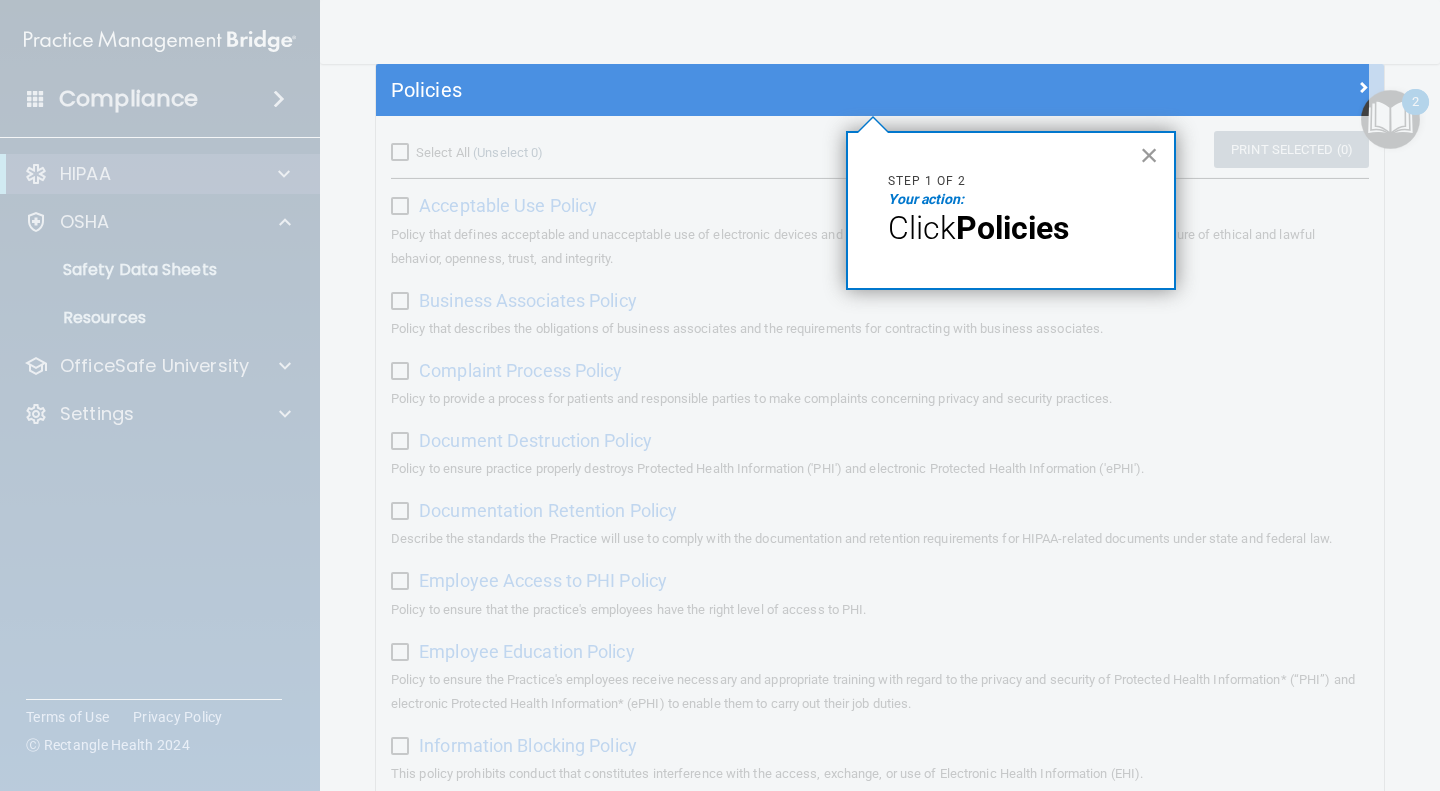 click on "×" at bounding box center (1149, 155) 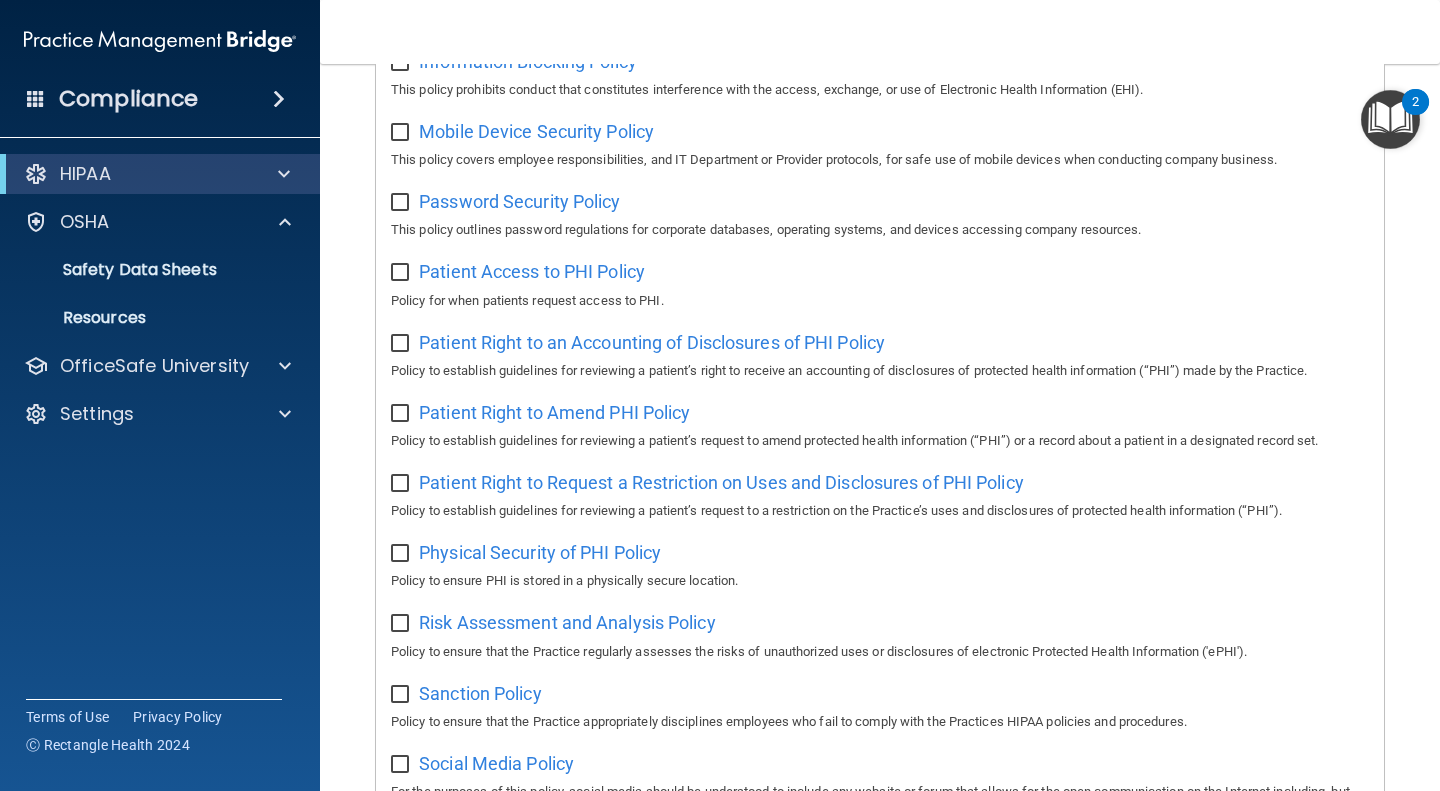 scroll, scrollTop: 838, scrollLeft: 0, axis: vertical 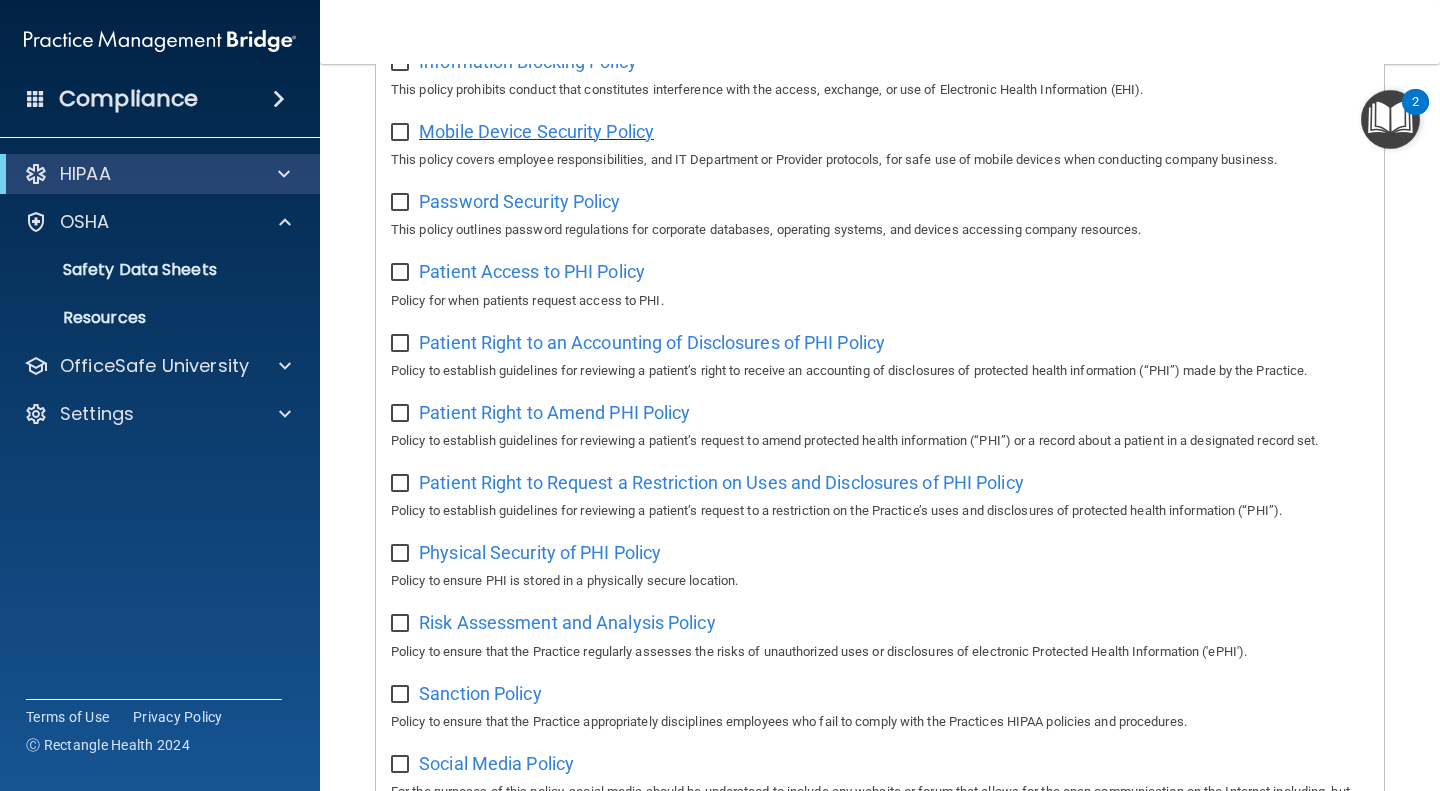 click on "Mobile Device Security Policy" at bounding box center [536, 131] 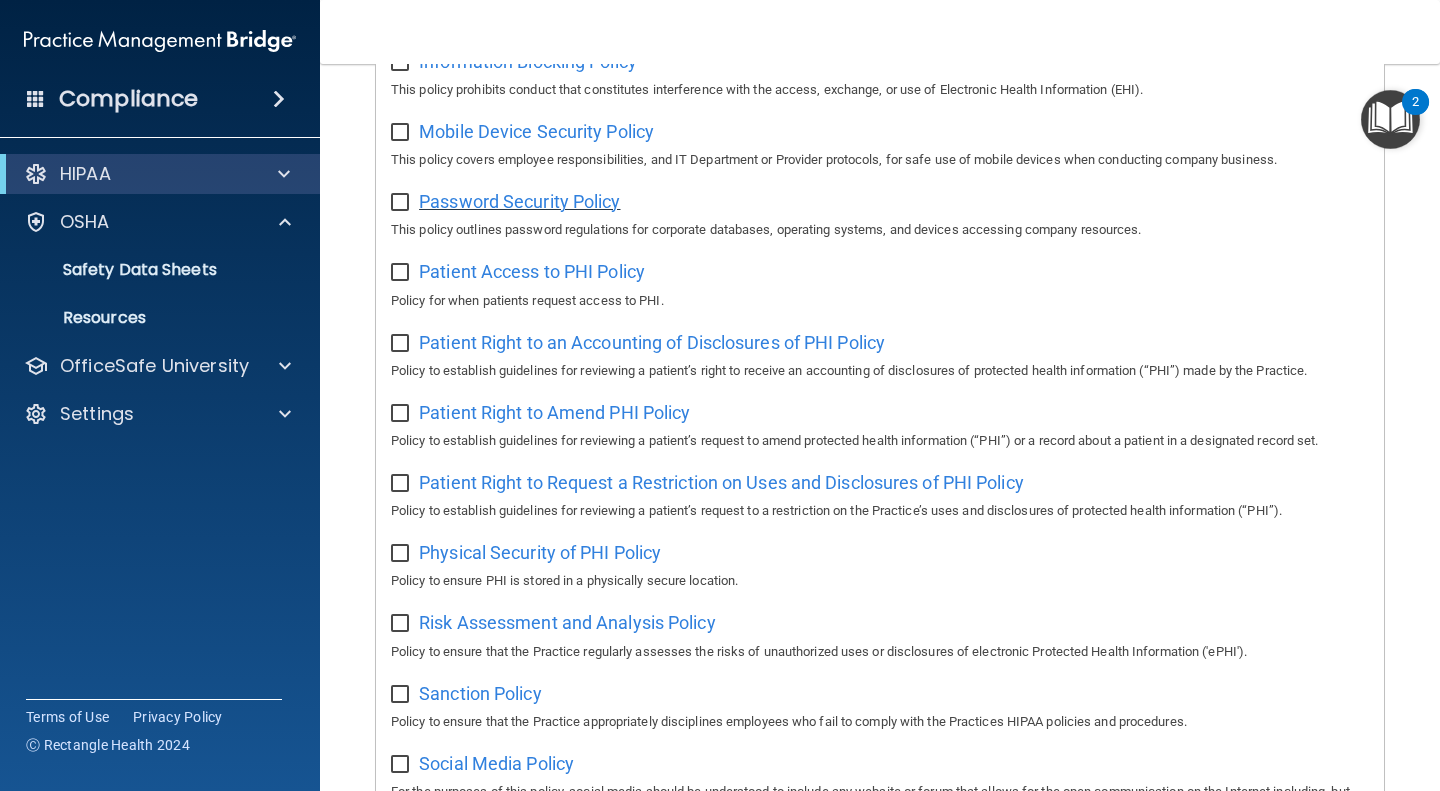 click on "Password Security Policy" at bounding box center [519, 201] 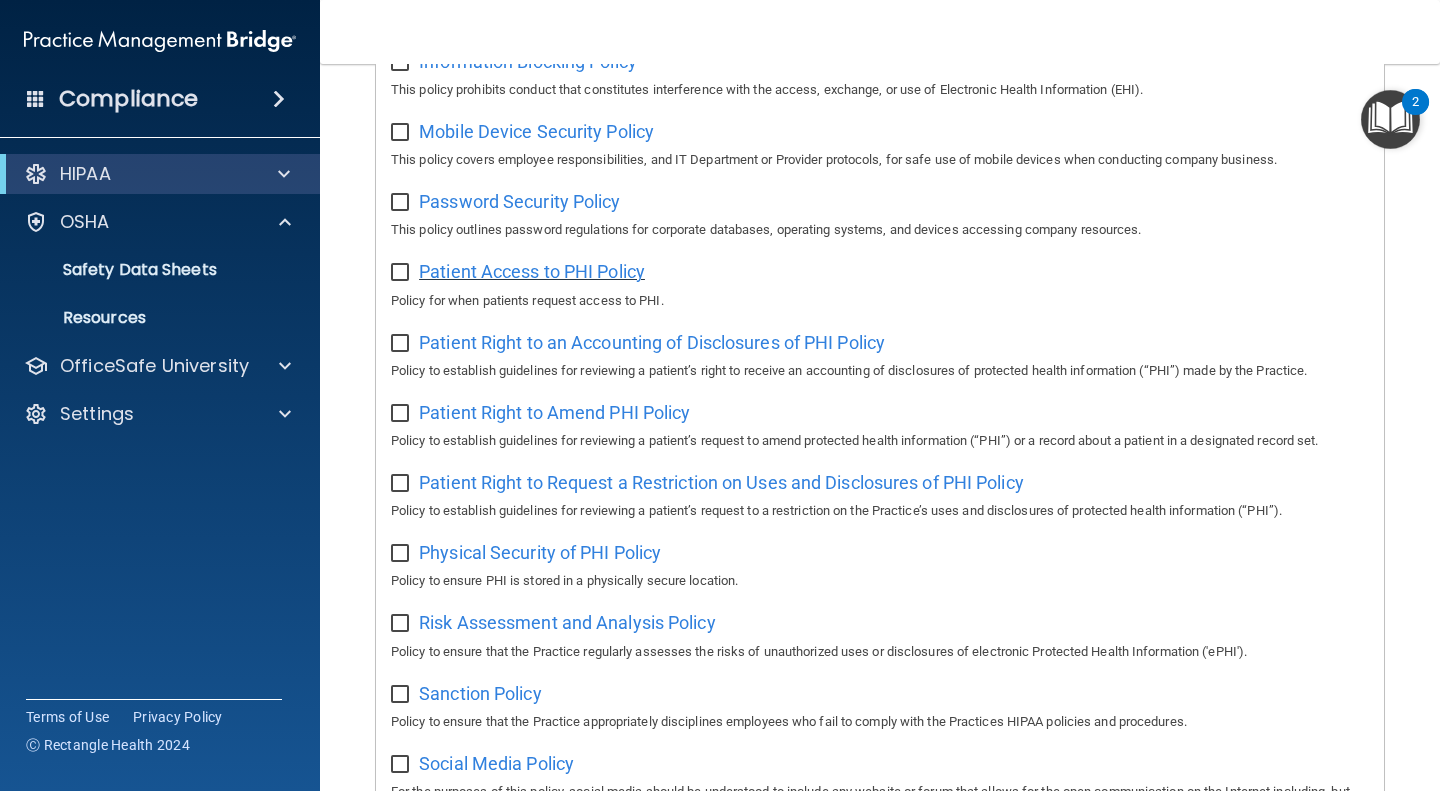 click on "Patient Access to PHI Policy" at bounding box center (532, 271) 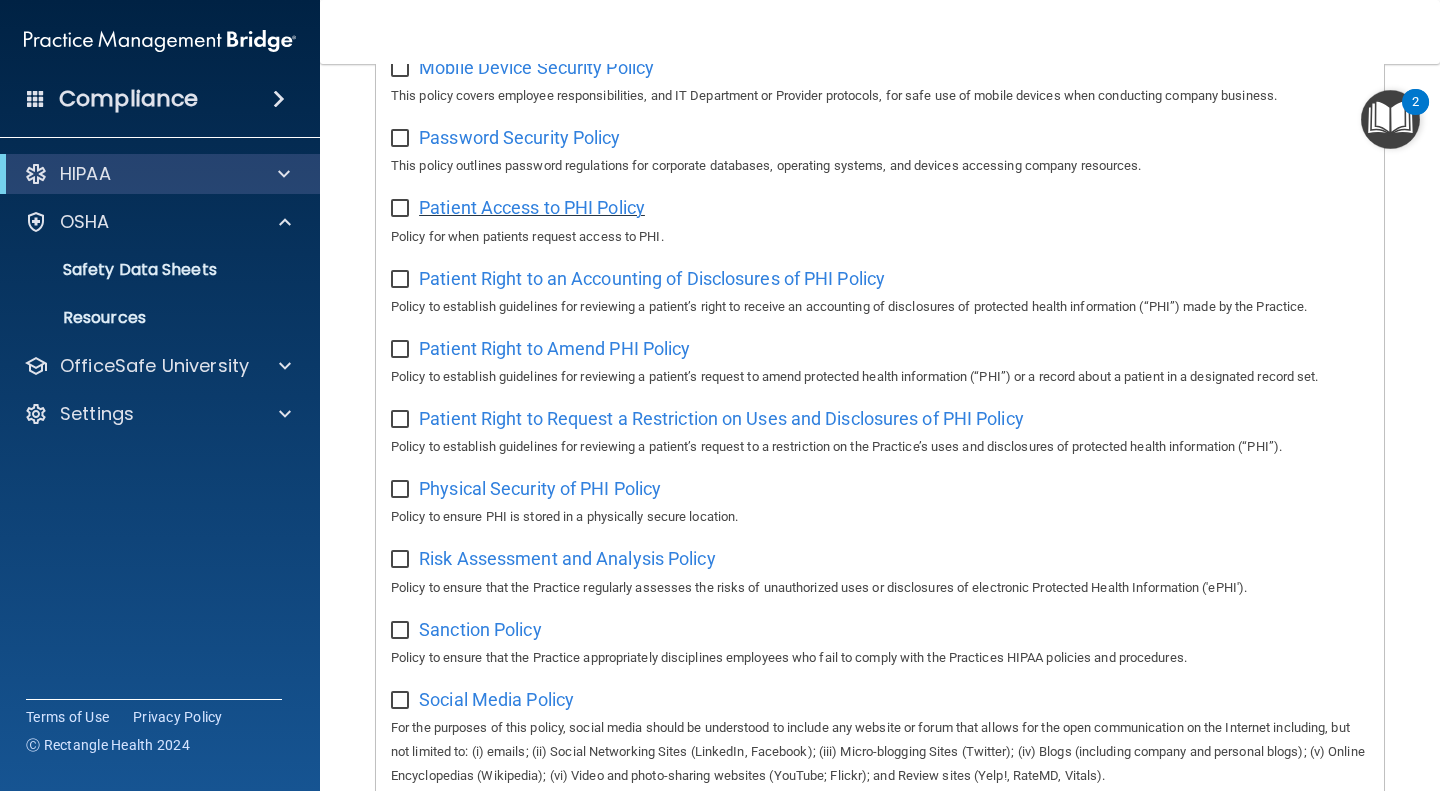 scroll, scrollTop: 901, scrollLeft: 0, axis: vertical 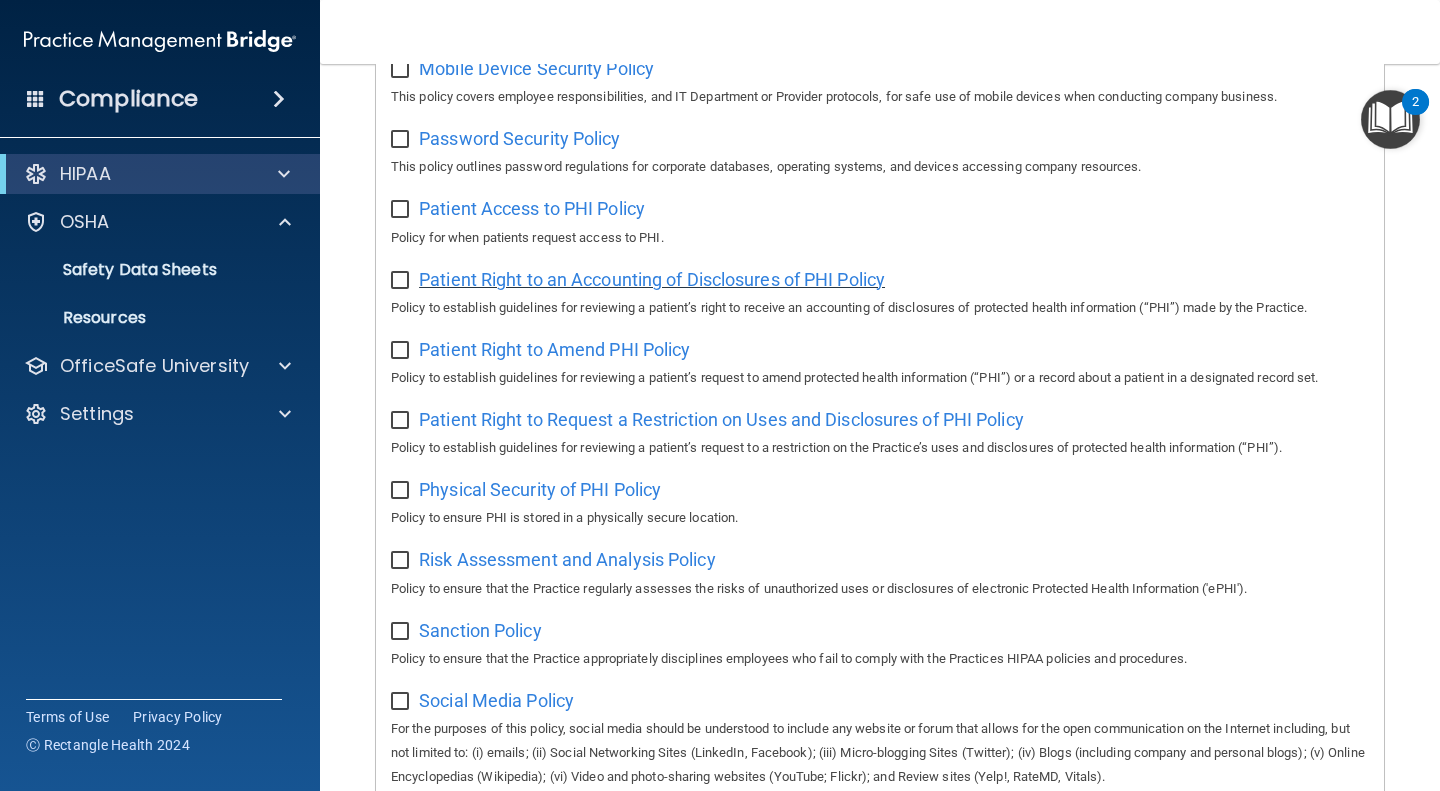 click on "Patient Right to an Accounting of Disclosures of PHI Policy" at bounding box center (652, 279) 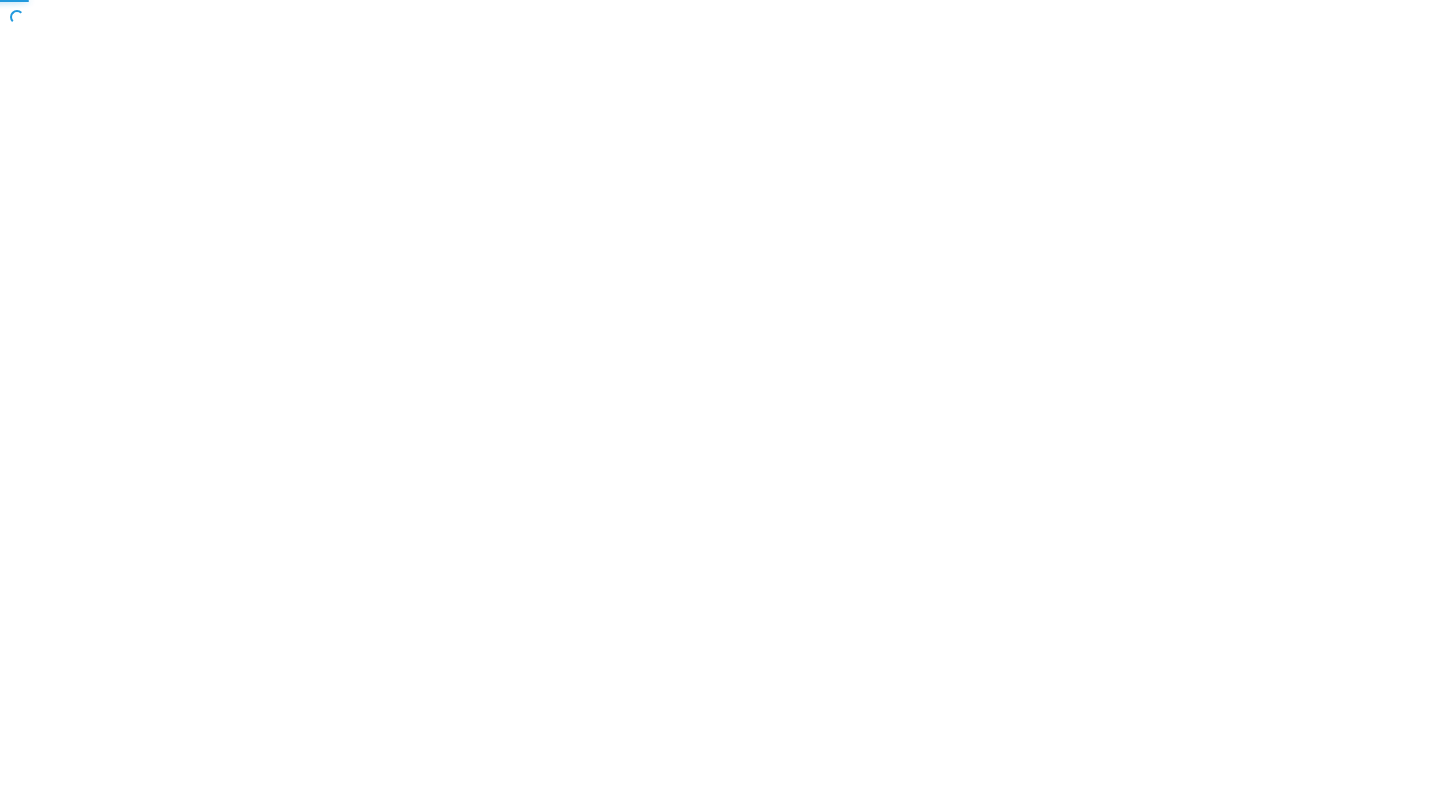 scroll, scrollTop: 0, scrollLeft: 0, axis: both 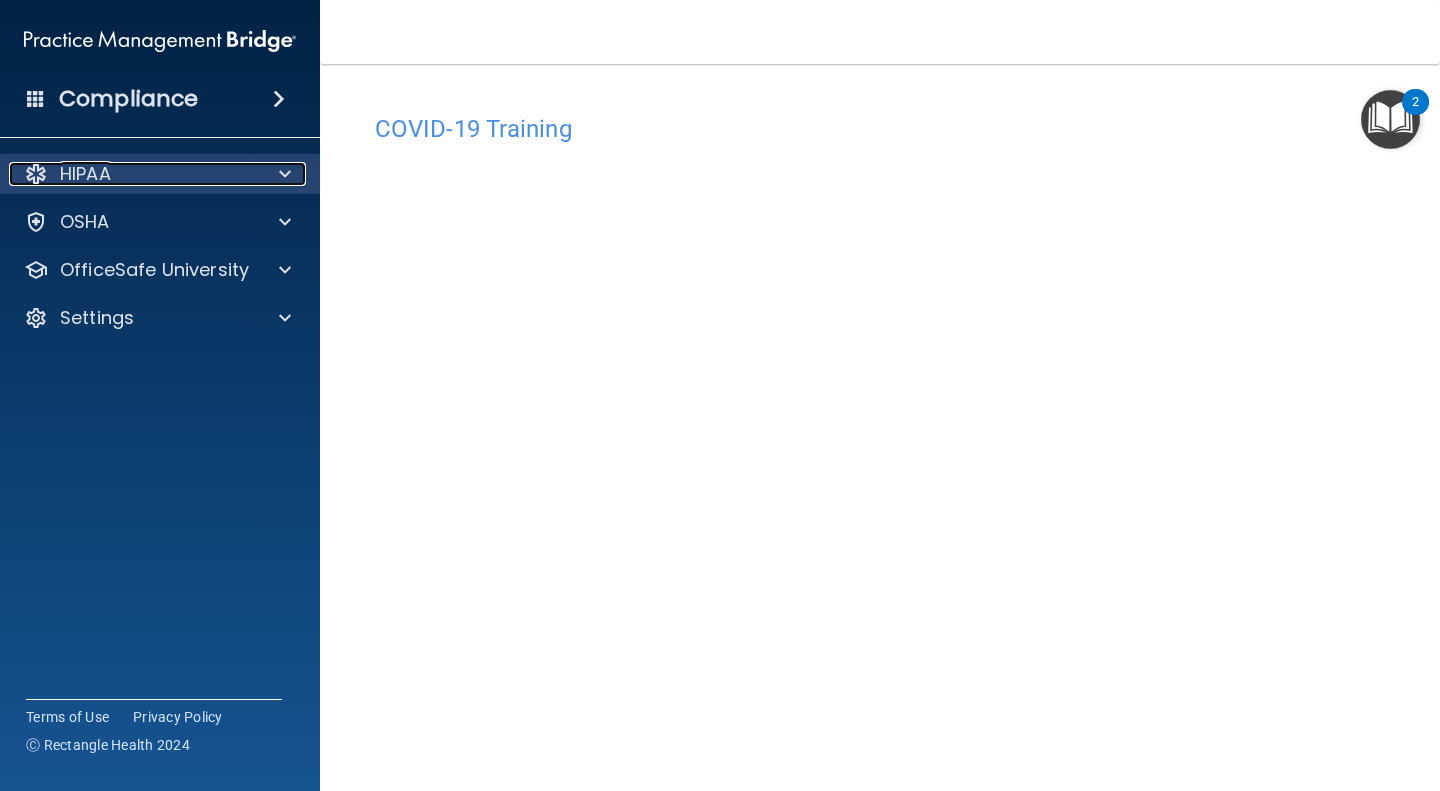 click at bounding box center [285, 174] 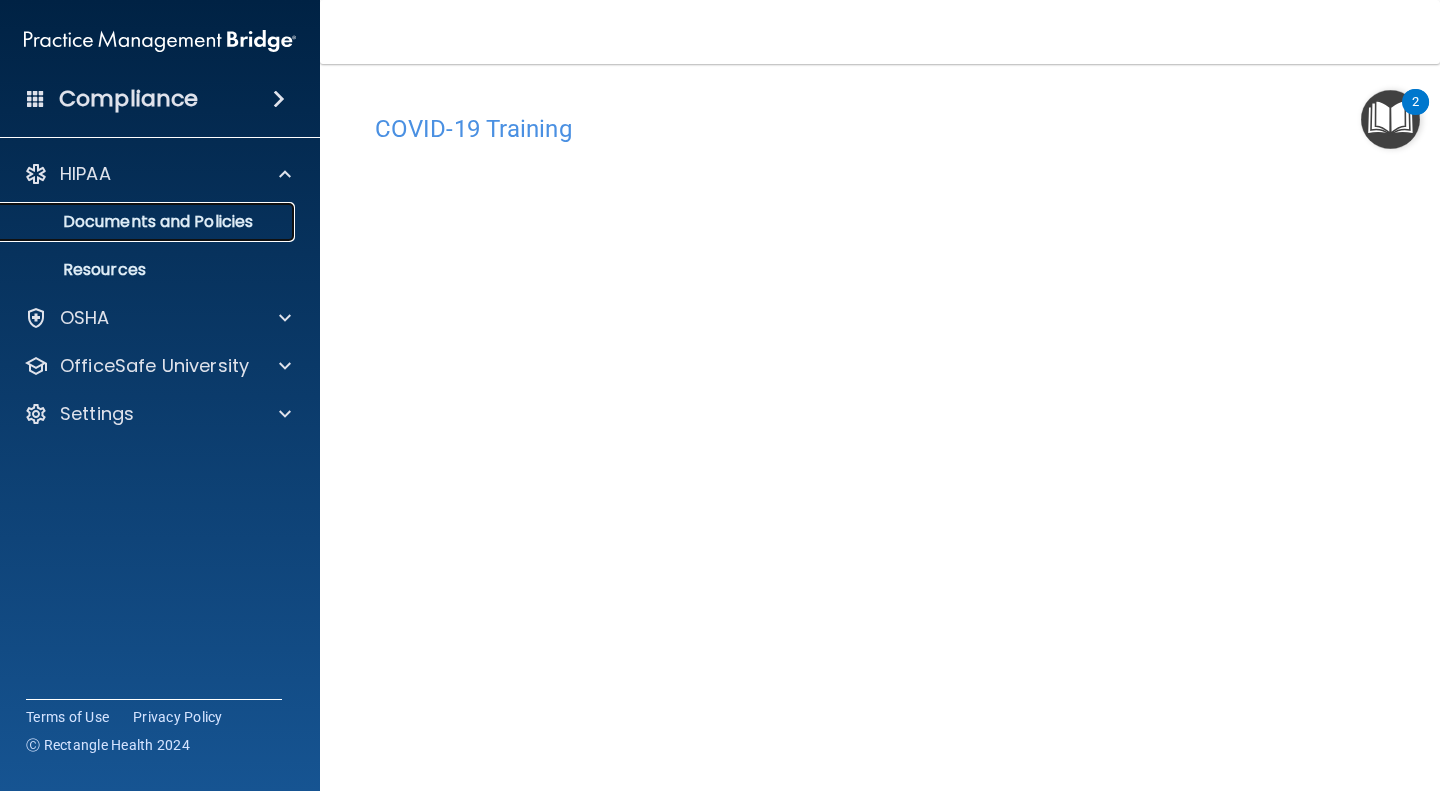 click on "Documents and Policies" at bounding box center [149, 222] 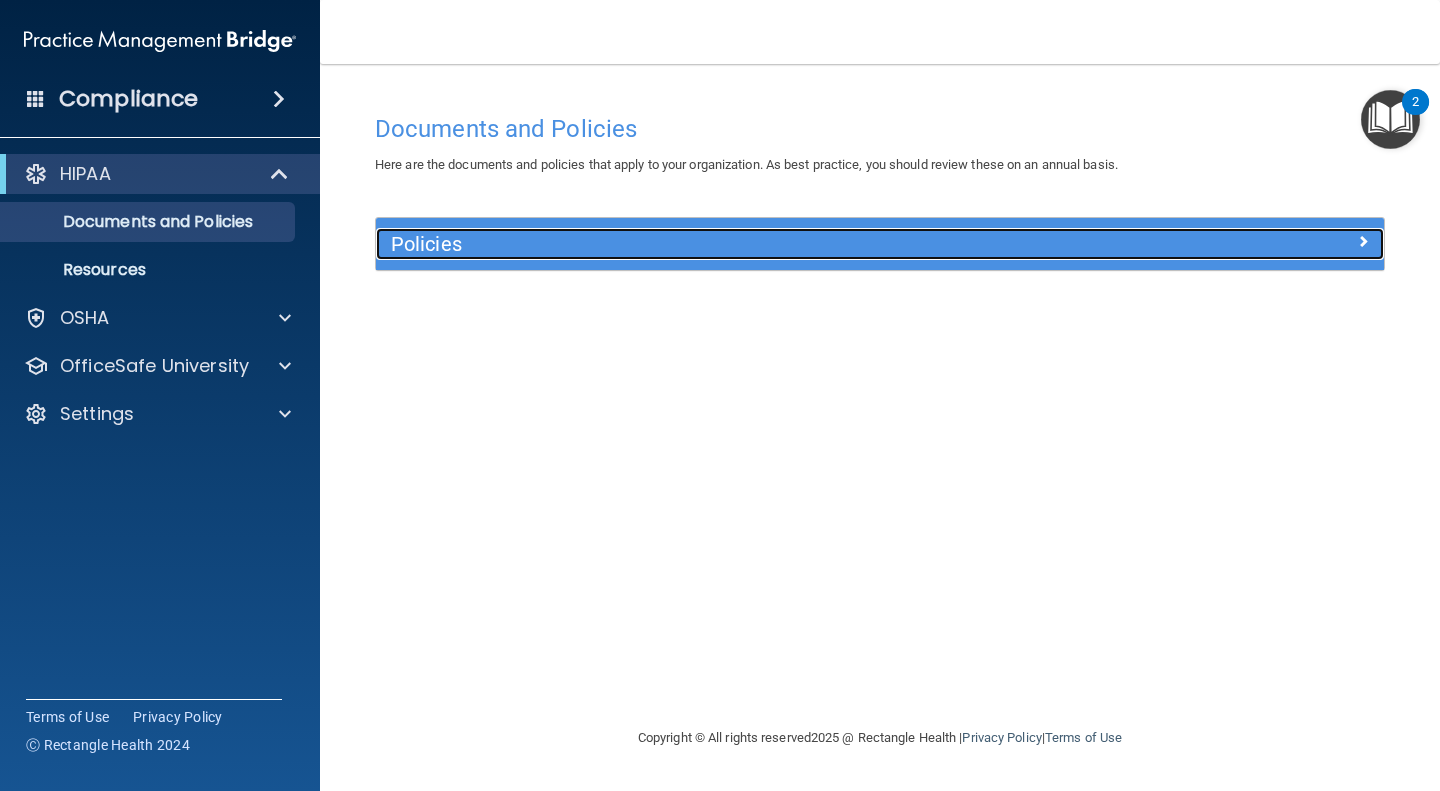 click at bounding box center (1363, 241) 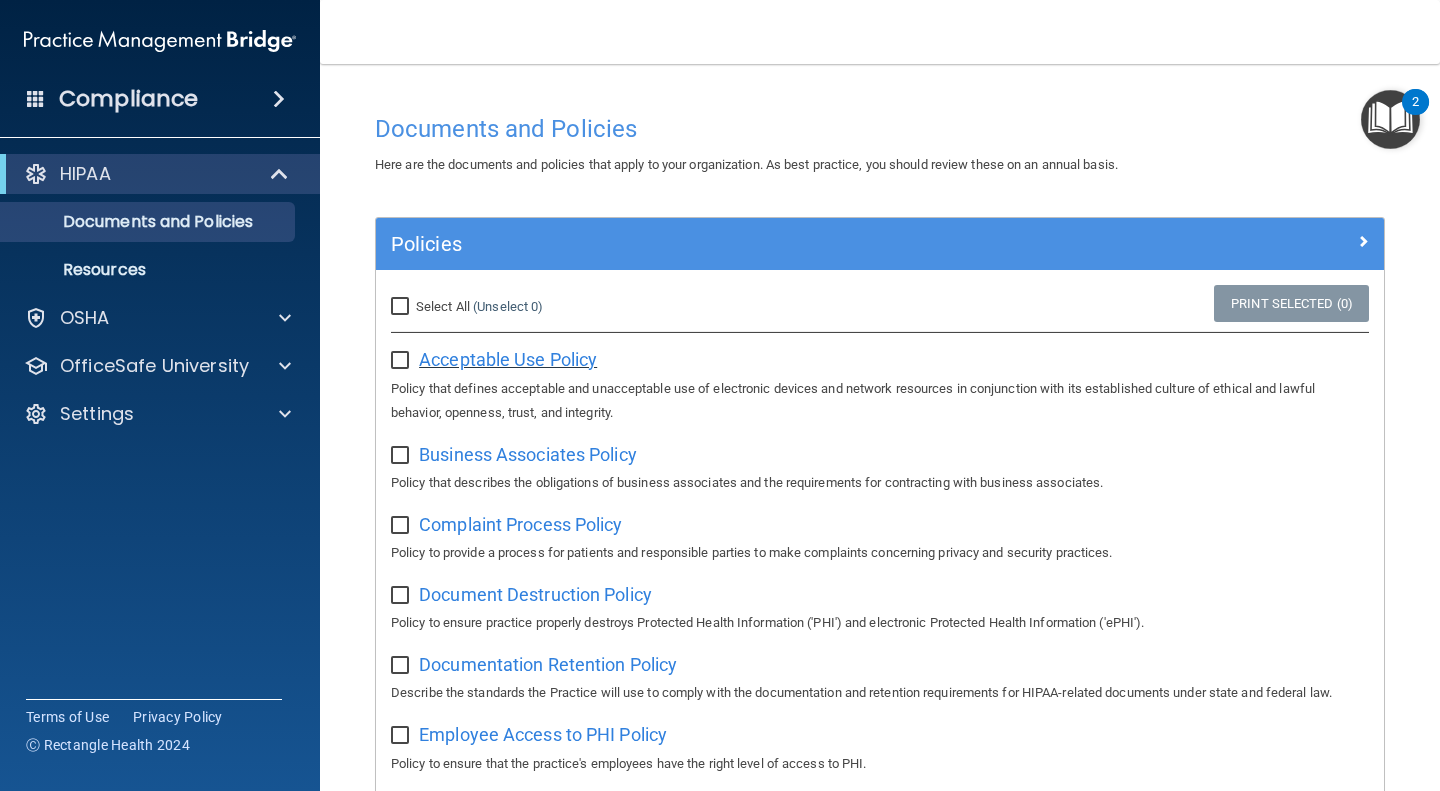 click on "Acceptable Use Policy" at bounding box center (508, 359) 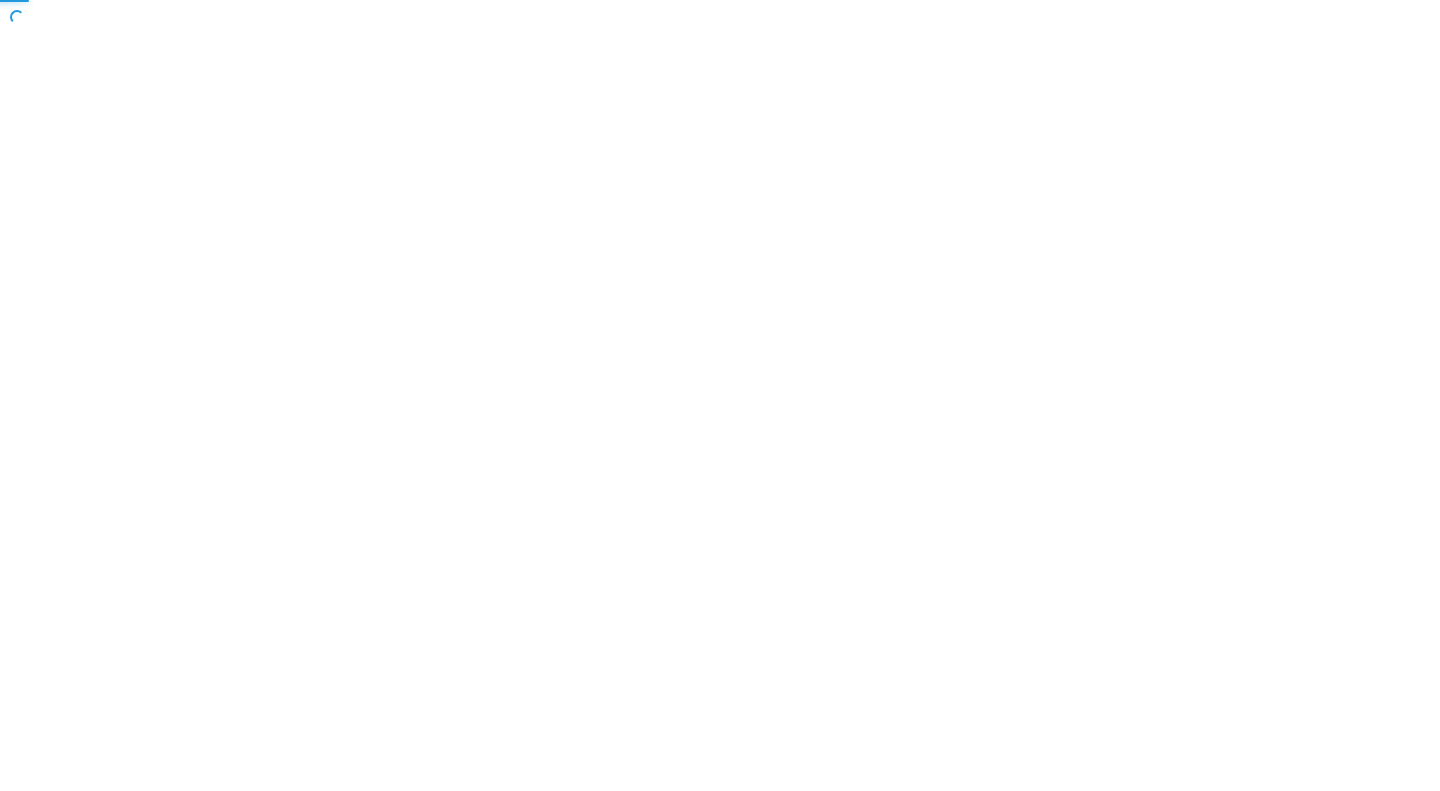 scroll, scrollTop: 0, scrollLeft: 0, axis: both 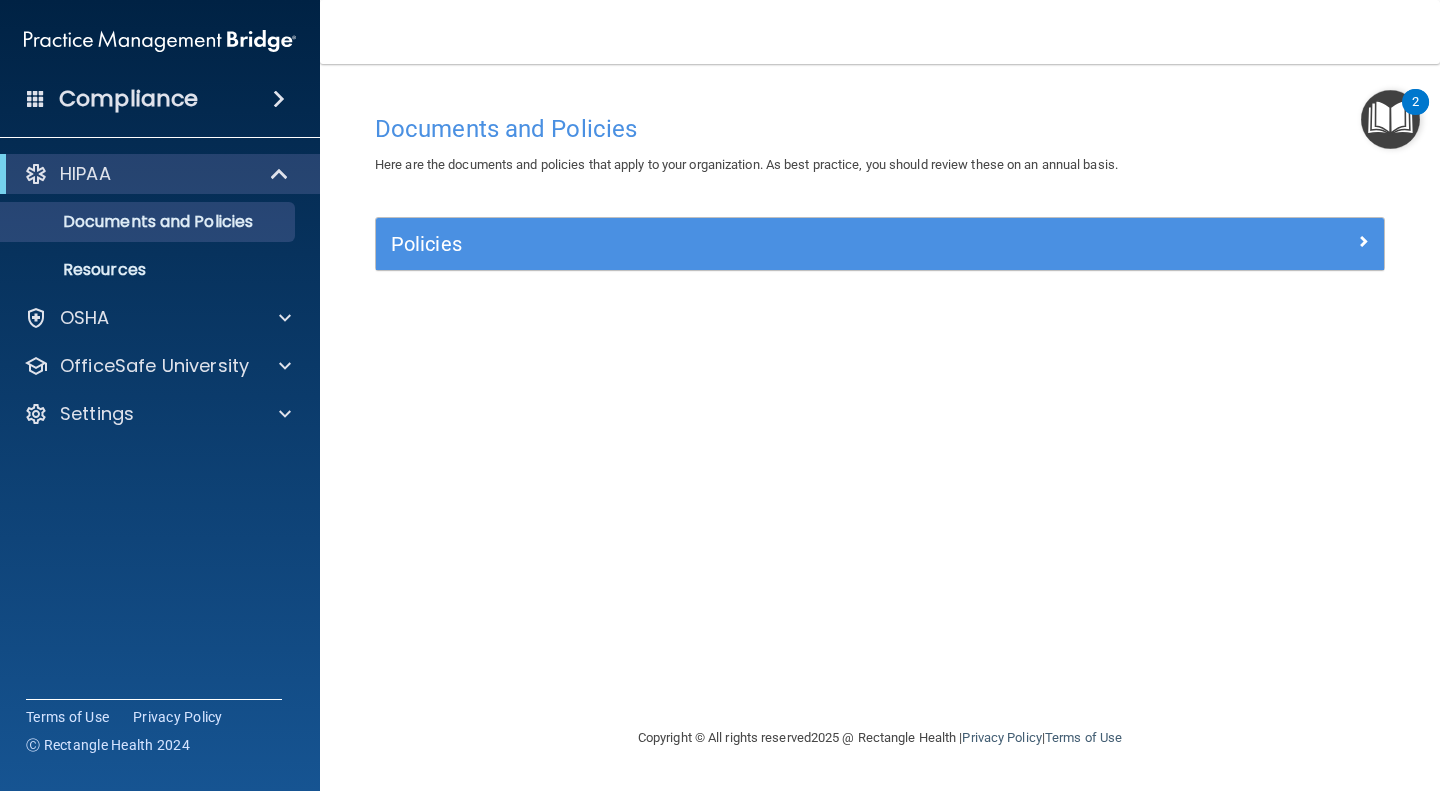 click on "2" at bounding box center [1415, 115] 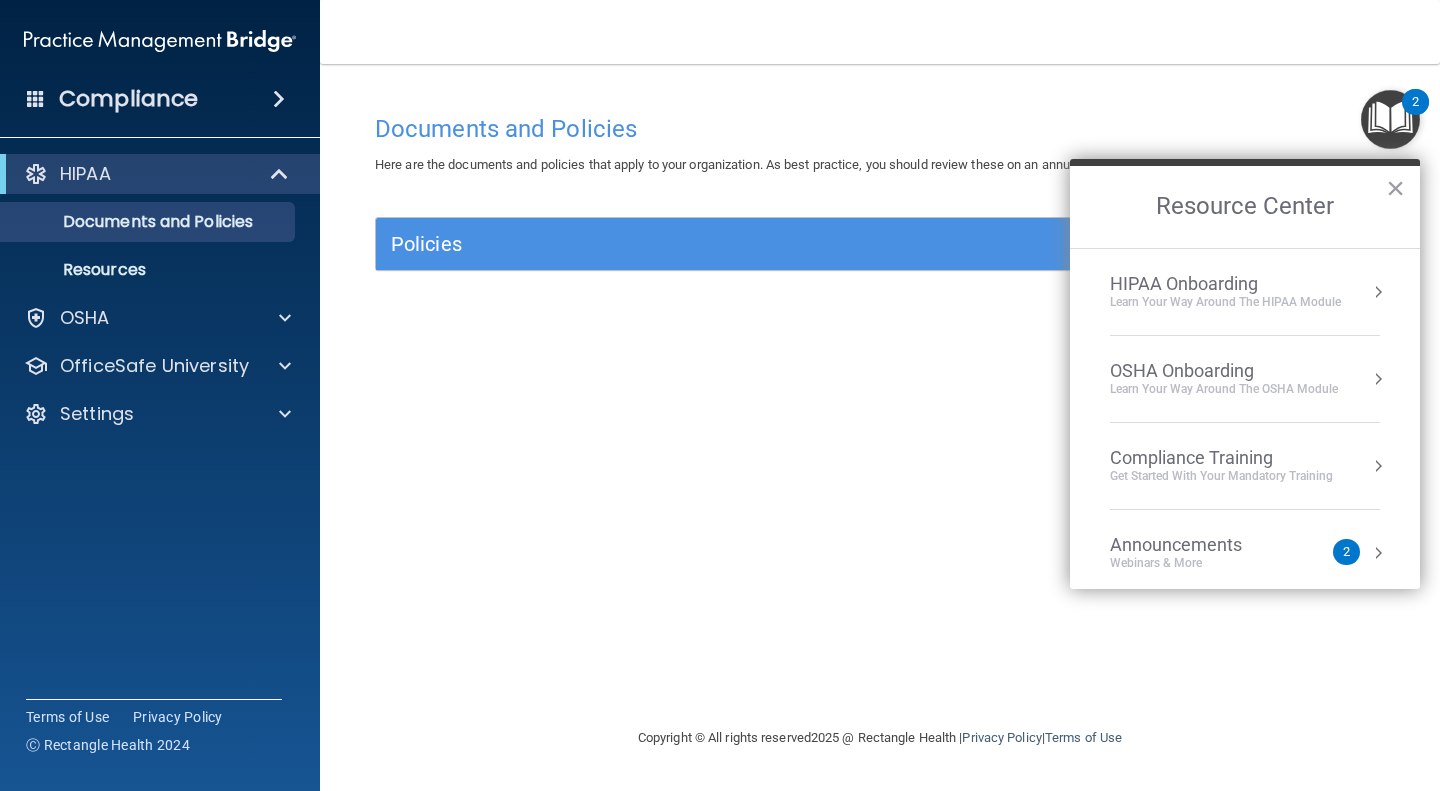 click on "Learn Your Way around the HIPAA module" at bounding box center (1225, 302) 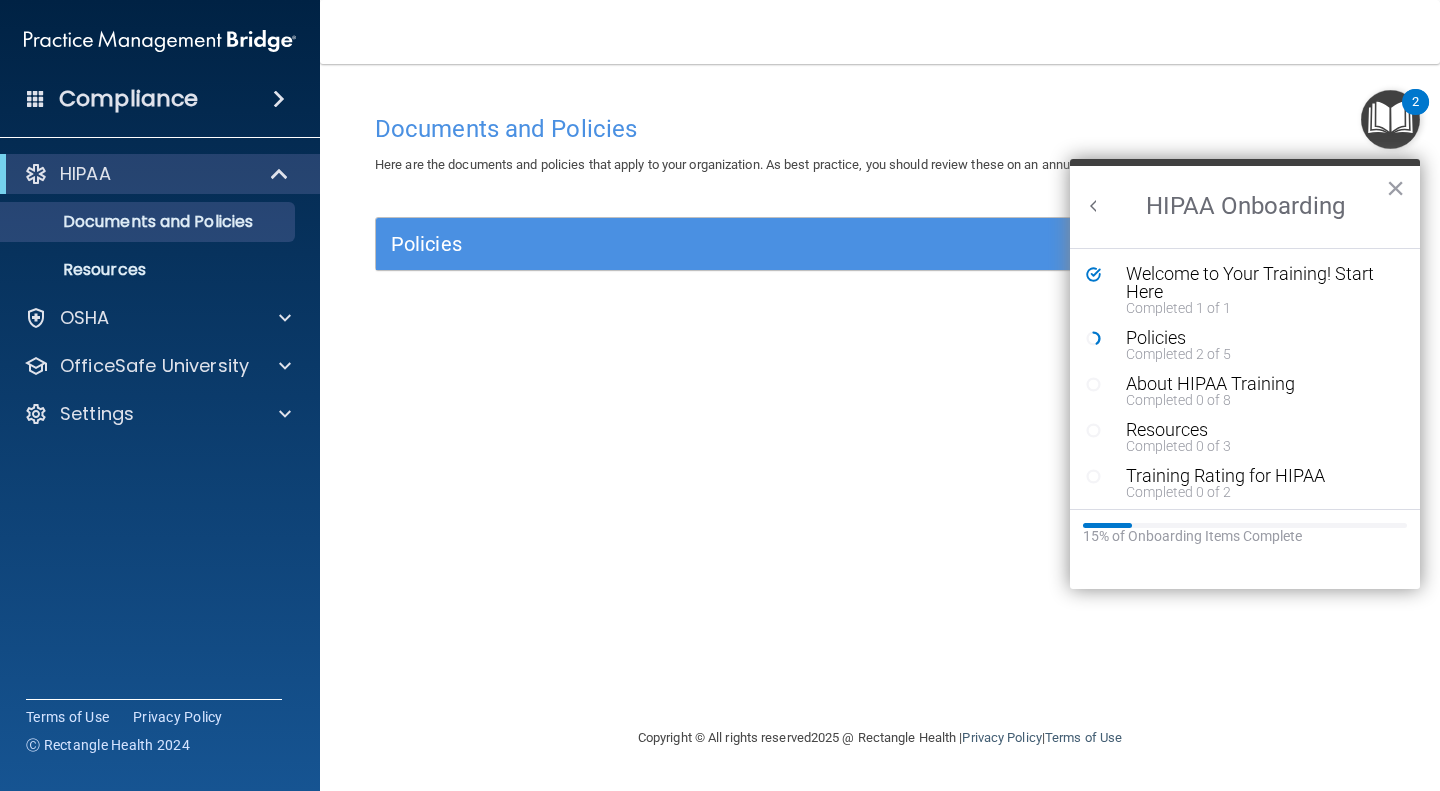 scroll, scrollTop: 0, scrollLeft: 0, axis: both 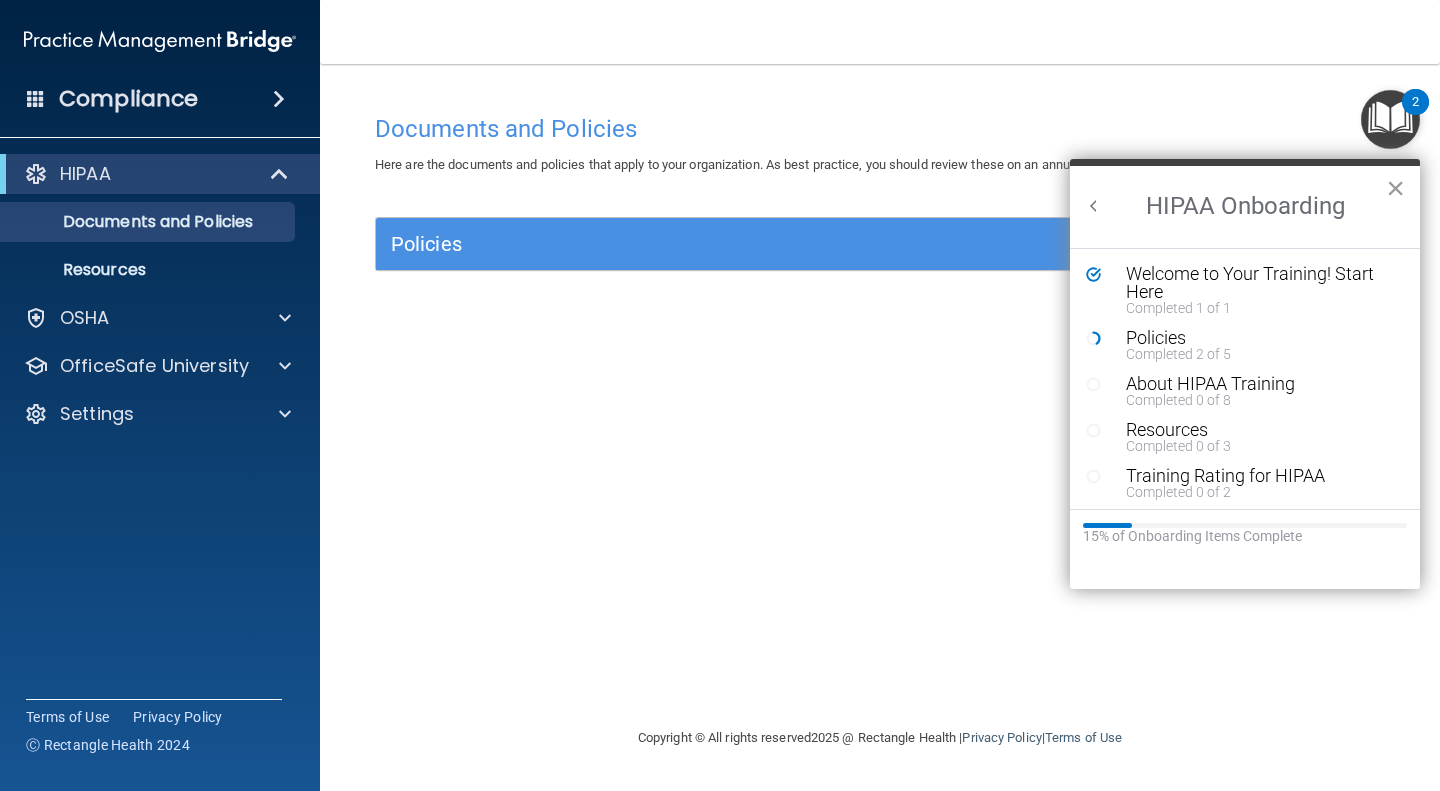 click on "×" at bounding box center [1395, 188] 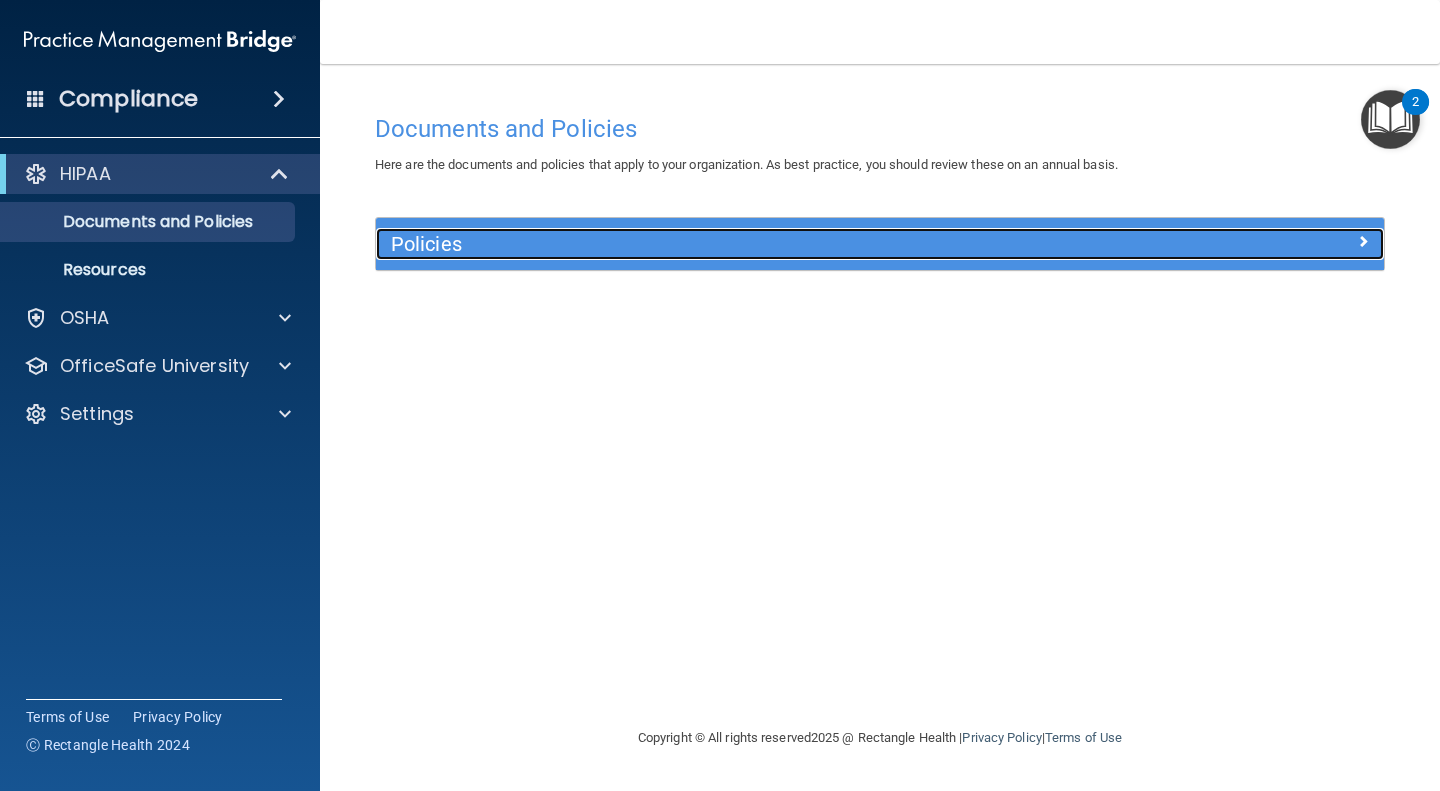 click at bounding box center (1258, 240) 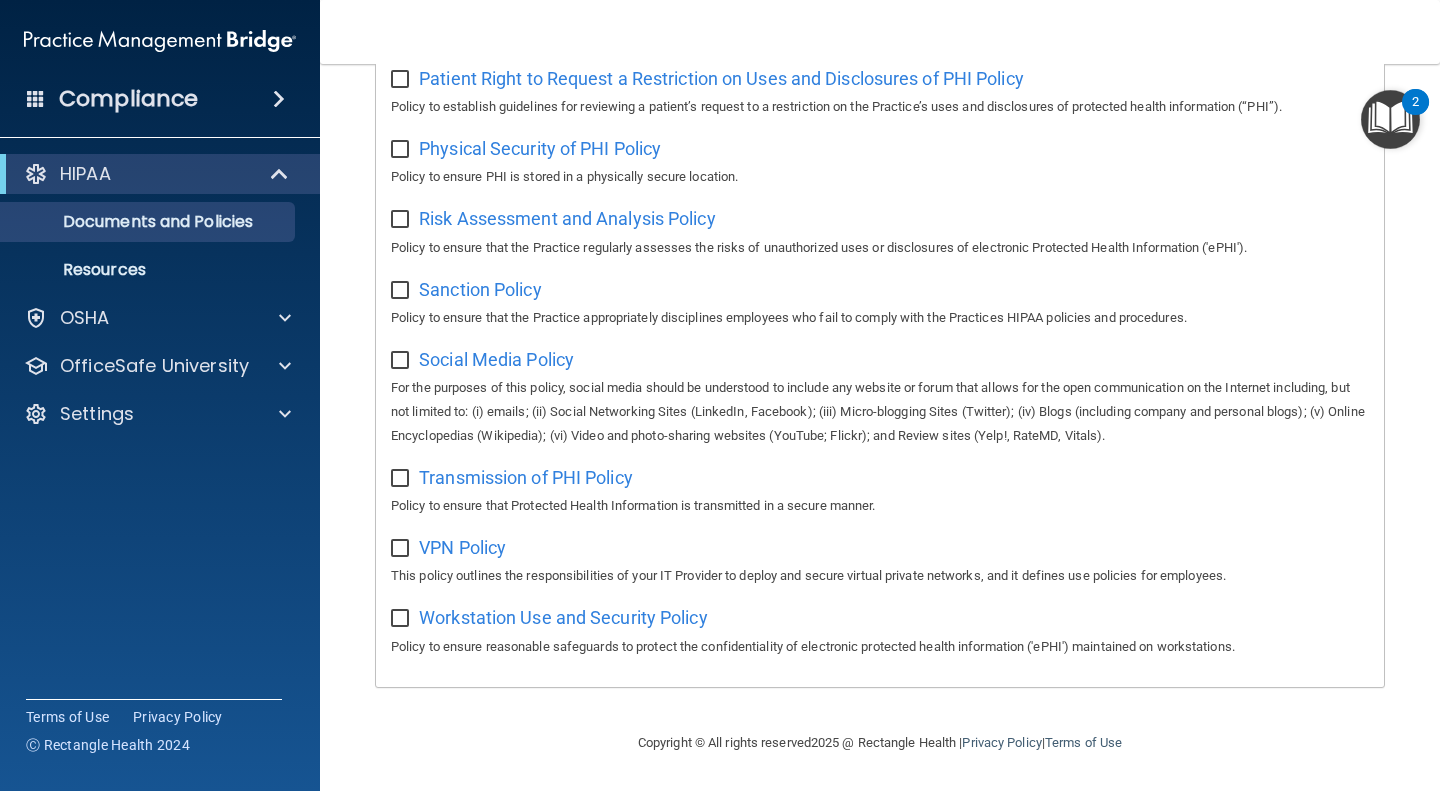 scroll, scrollTop: 1246, scrollLeft: 0, axis: vertical 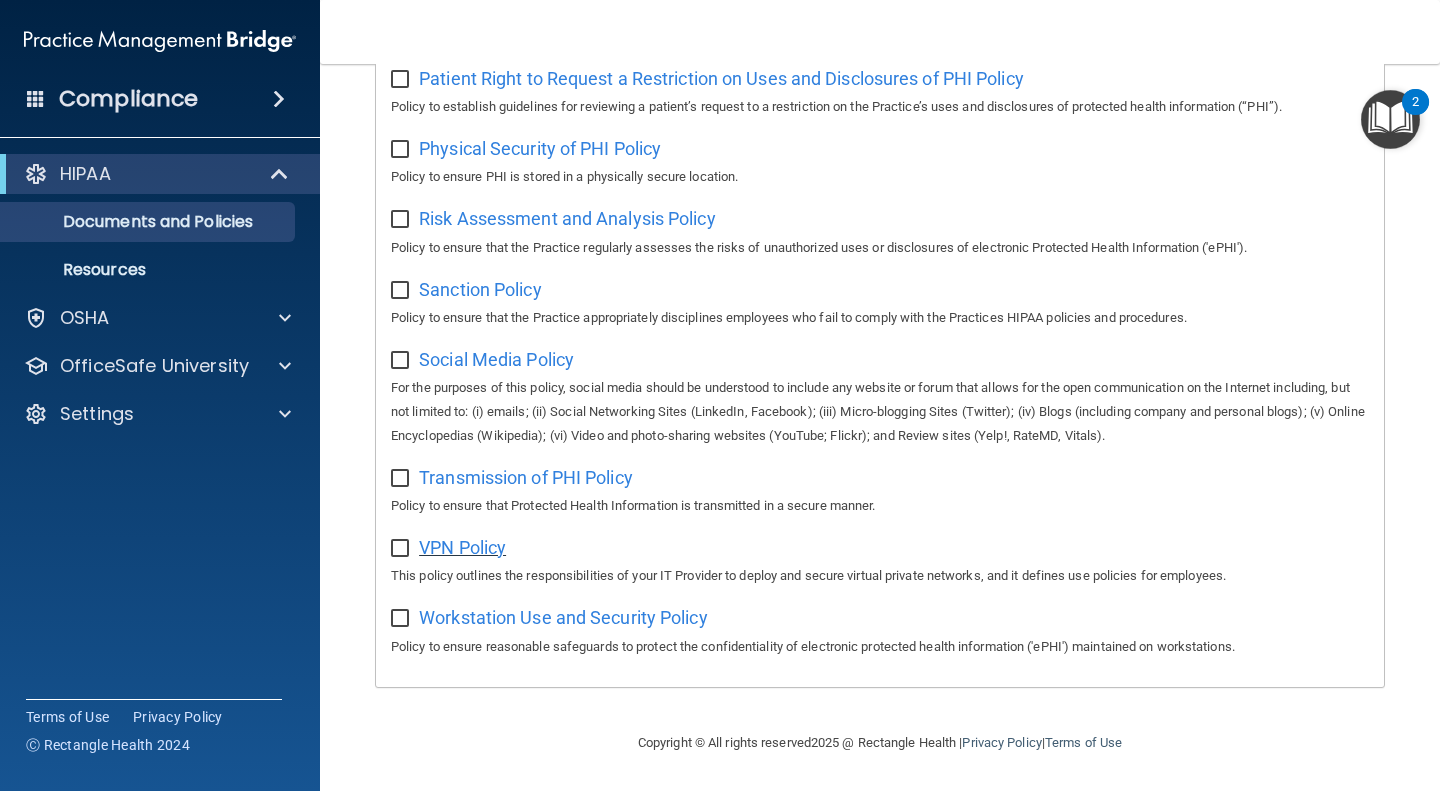click on "VPN Policy" at bounding box center [462, 547] 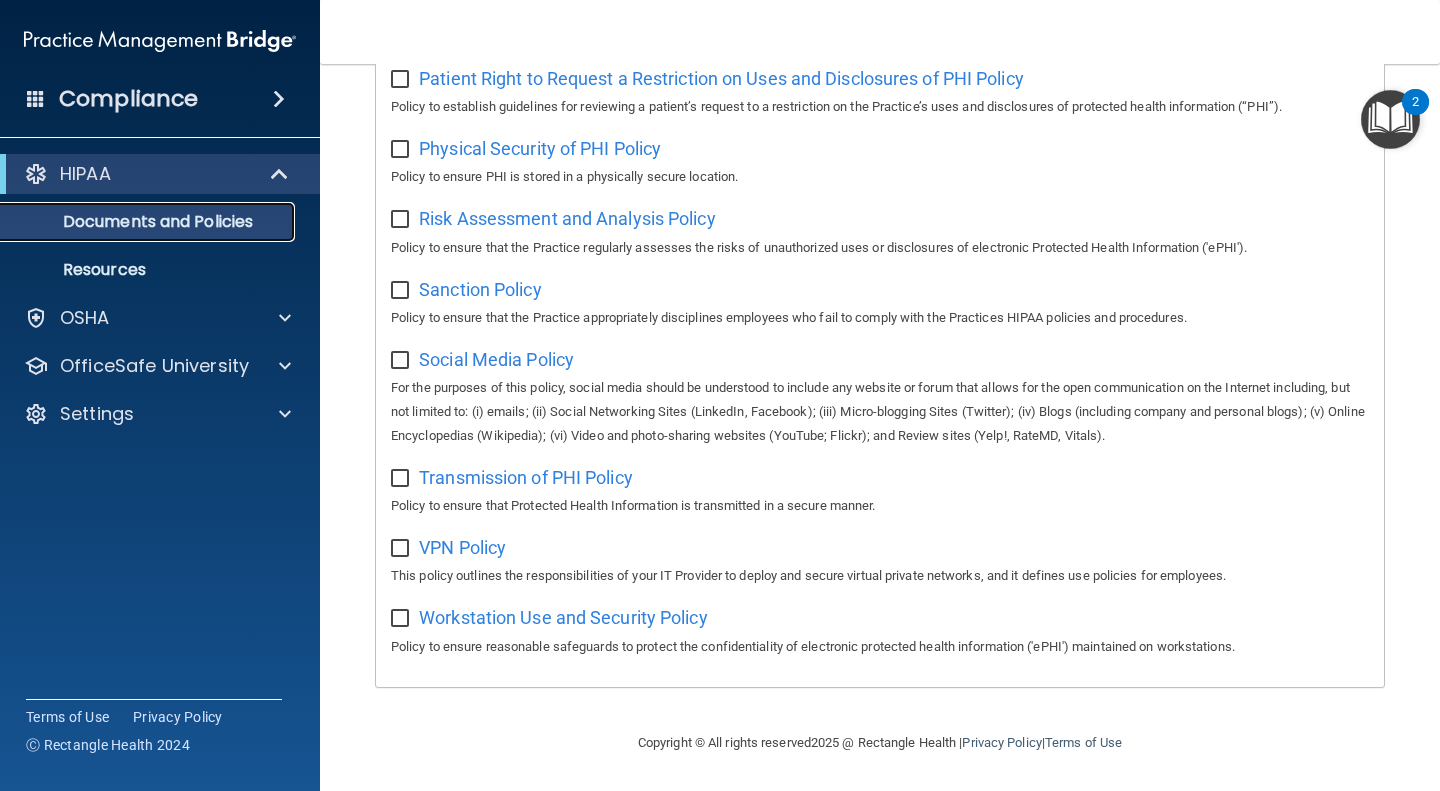 click on "Documents and Policies" at bounding box center [149, 222] 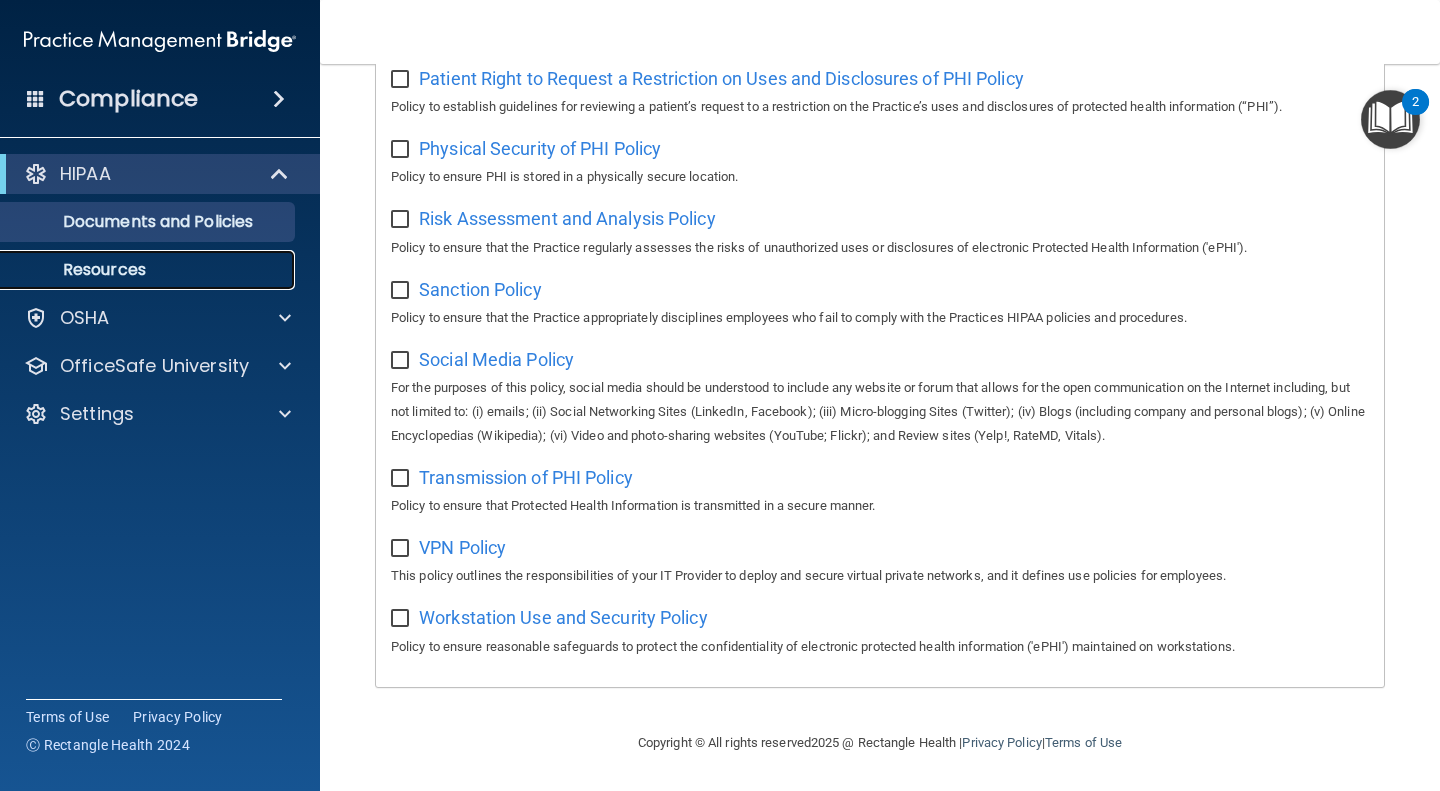 click on "Resources" at bounding box center (149, 270) 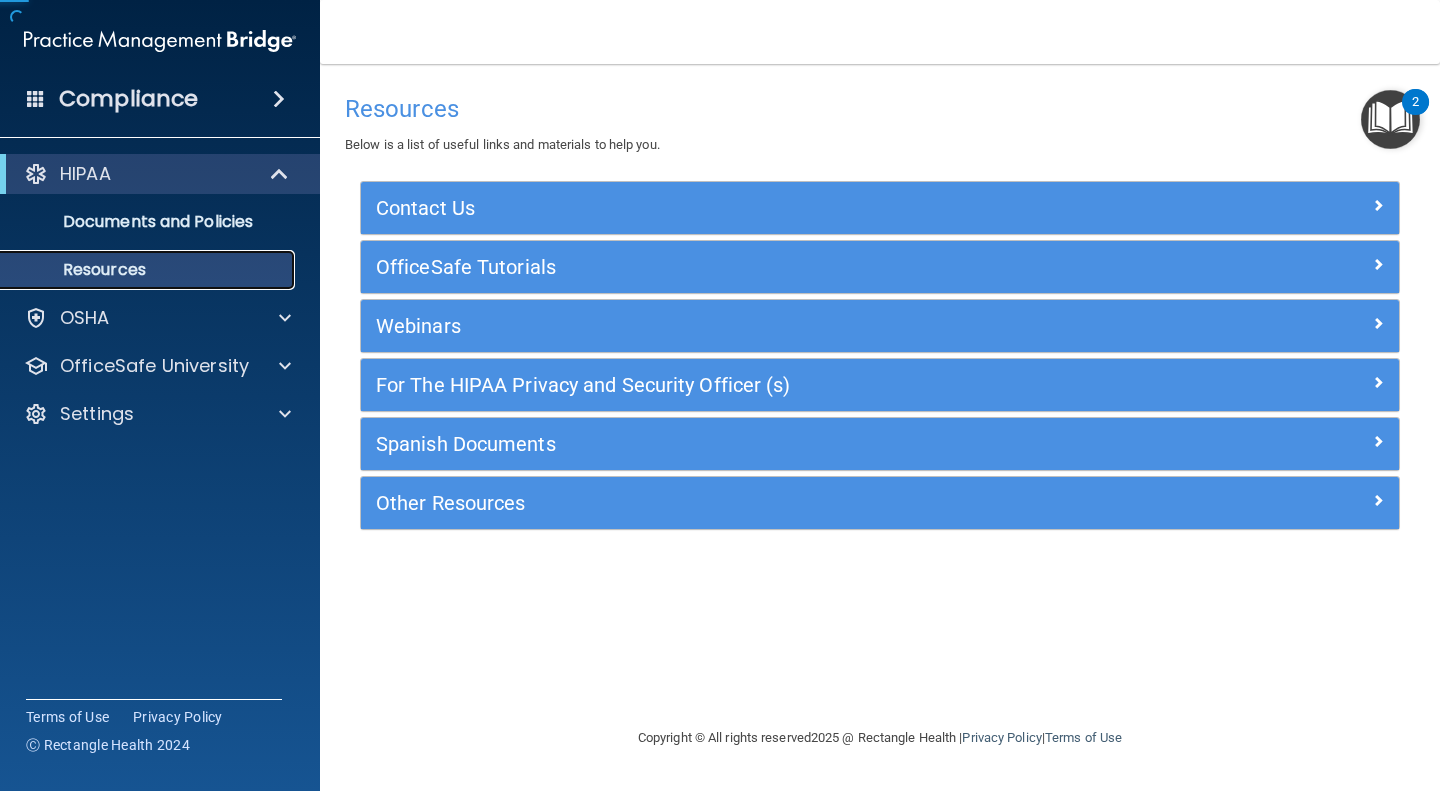 scroll, scrollTop: 0, scrollLeft: 0, axis: both 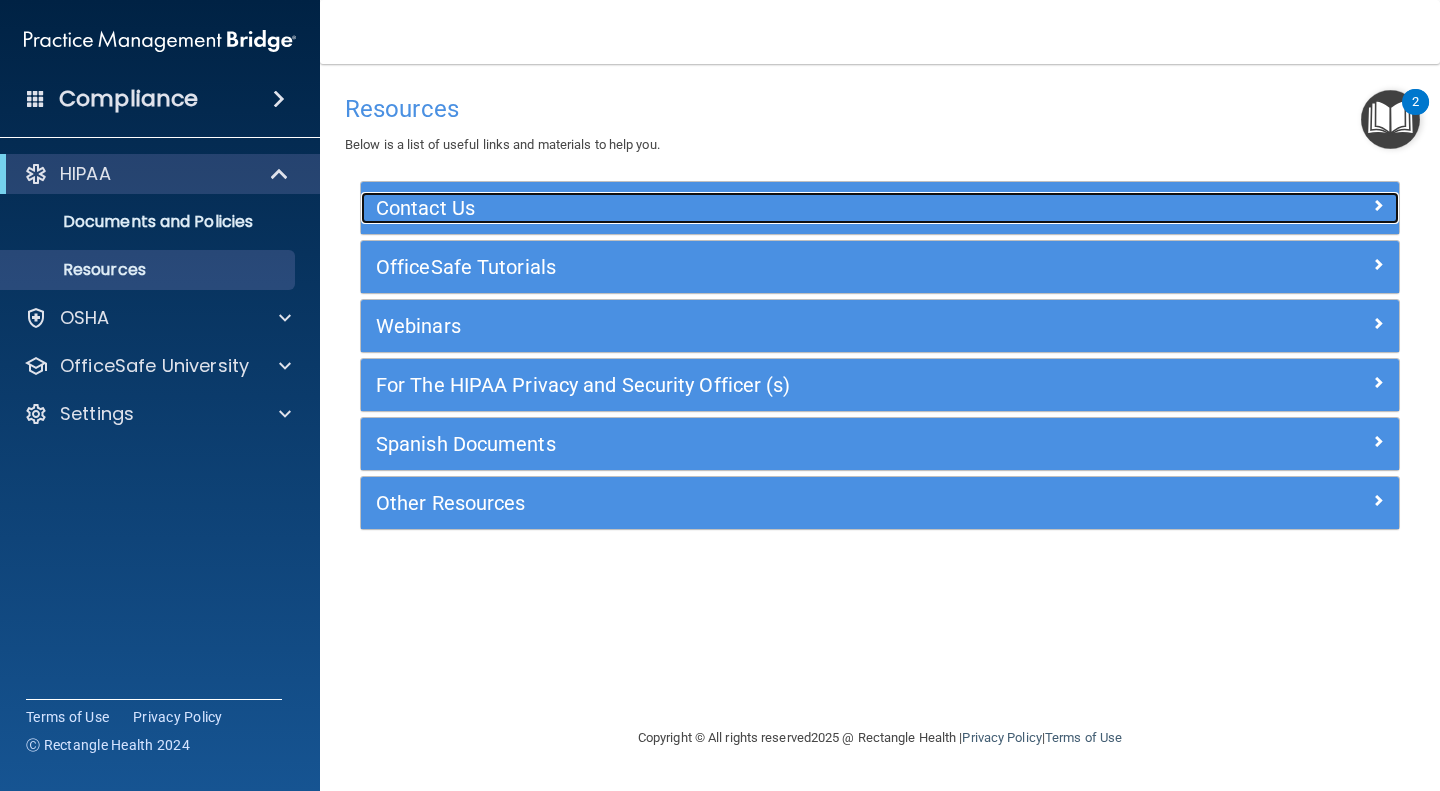 click at bounding box center [1270, 204] 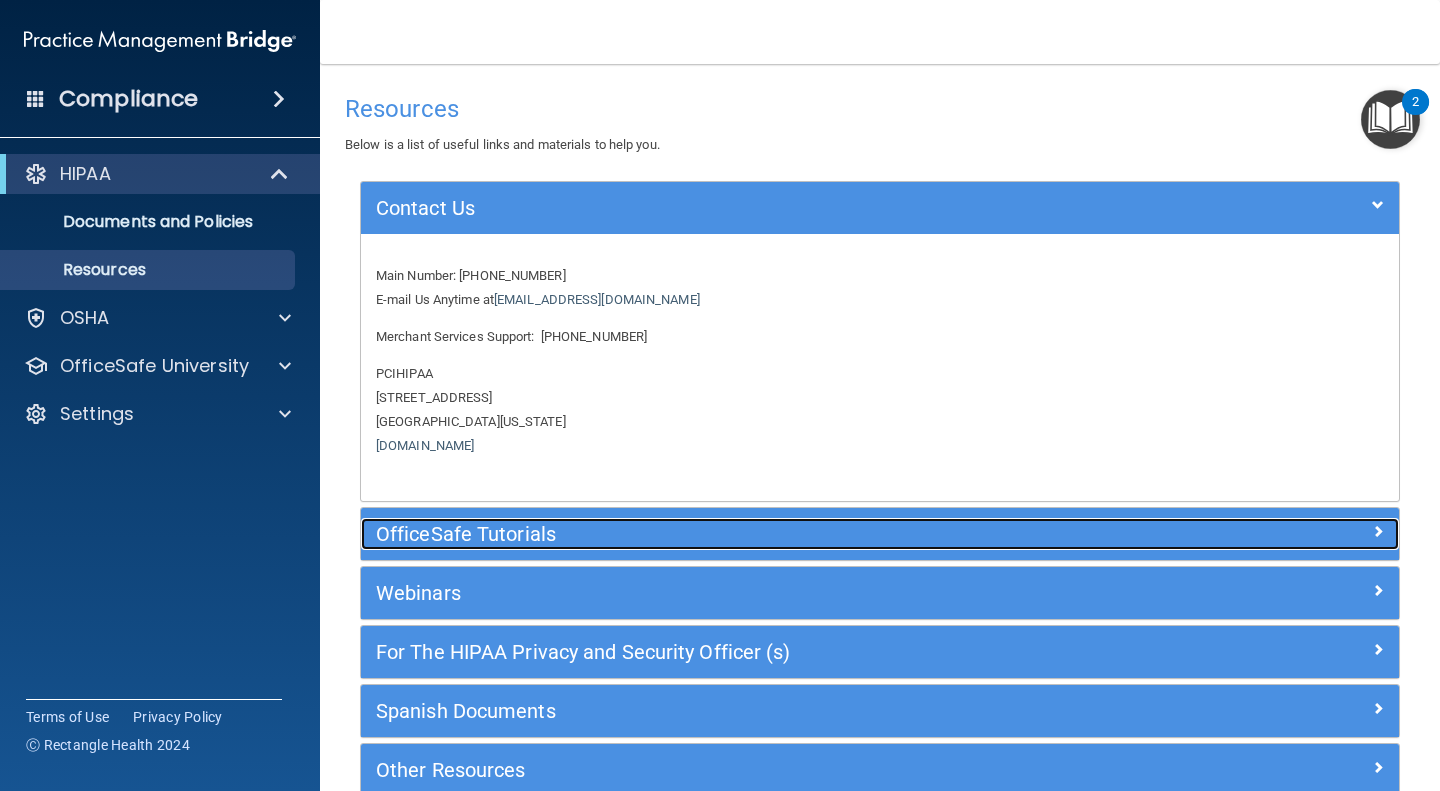 click at bounding box center (1270, 530) 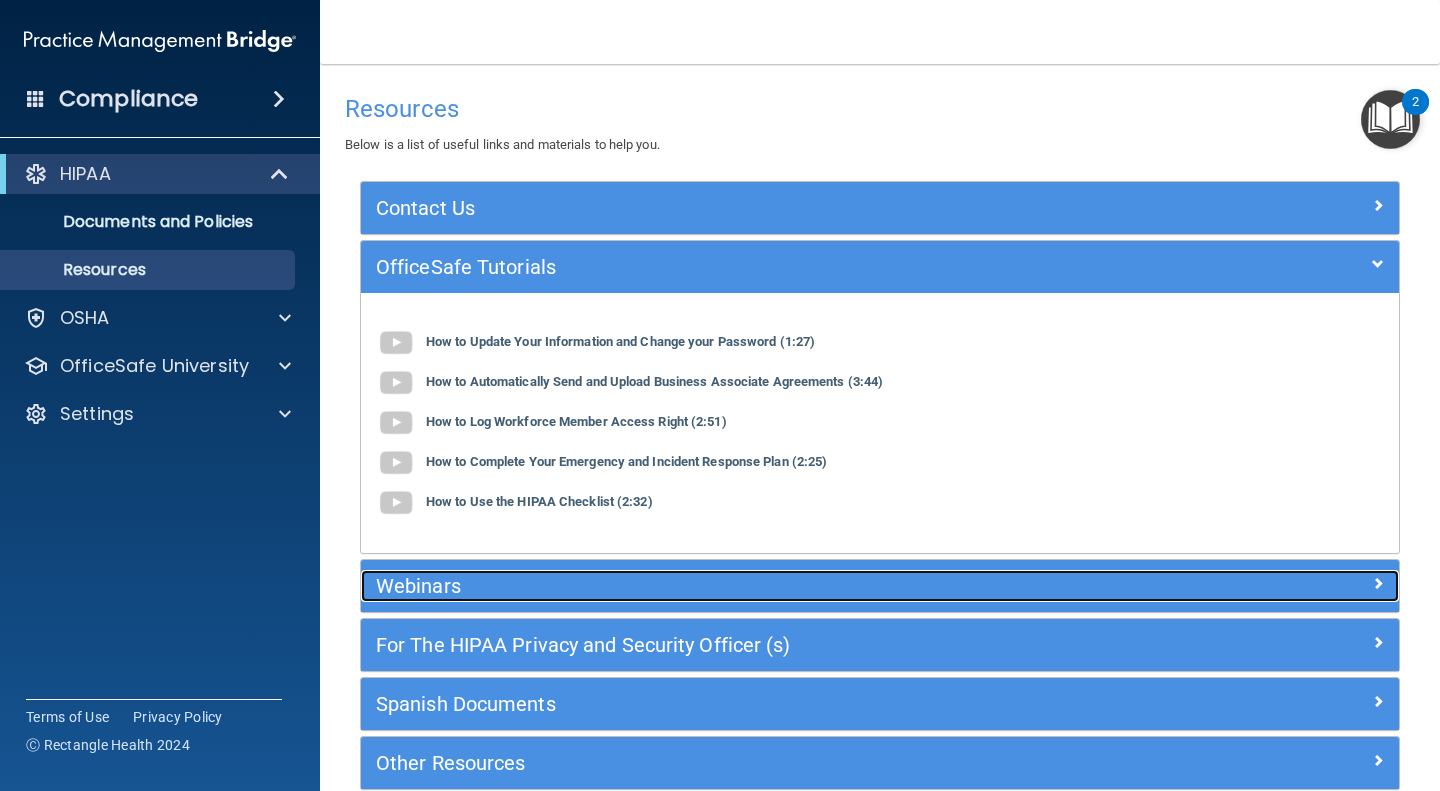 click at bounding box center [1270, 582] 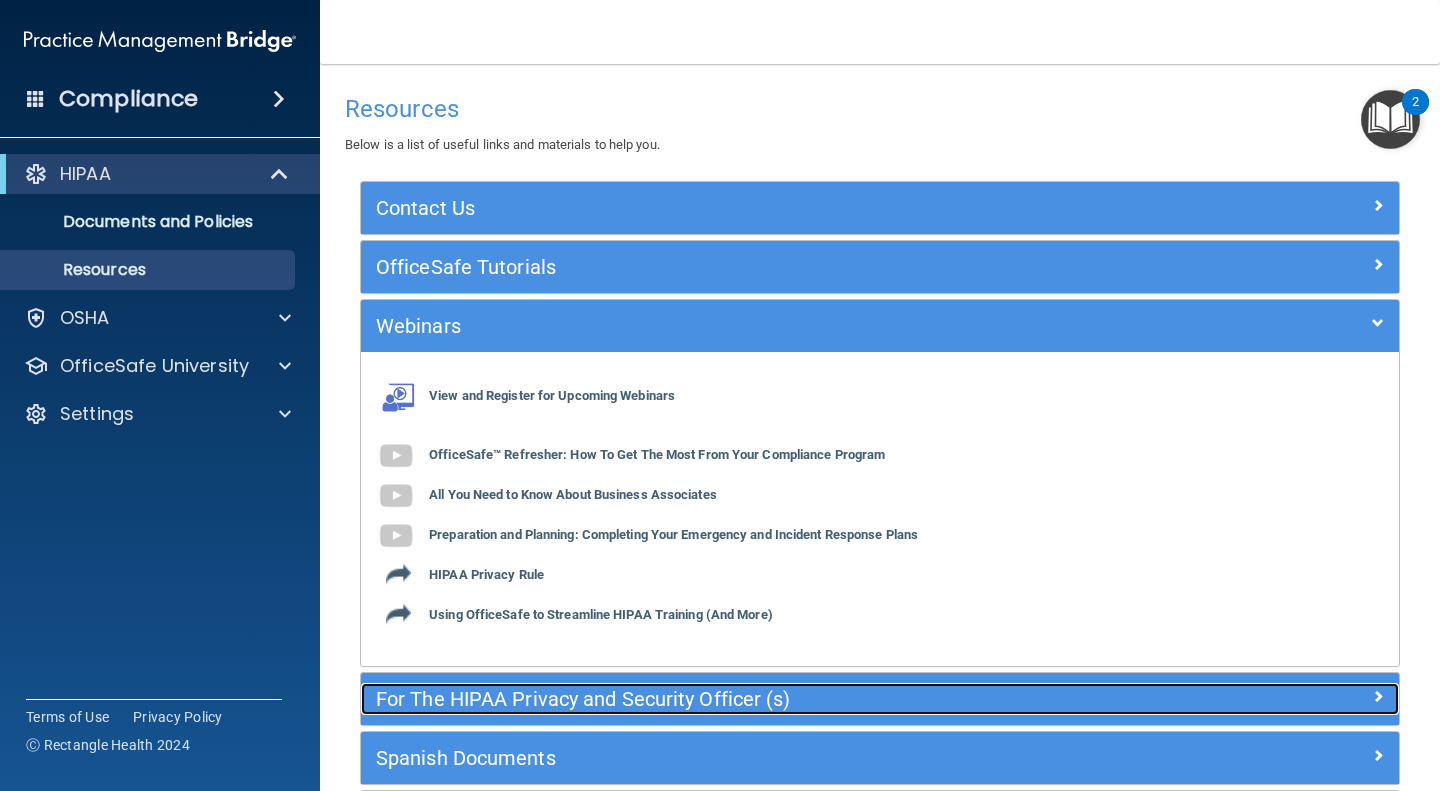 click on "For The HIPAA Privacy and Security Officer (s)" at bounding box center [750, 699] 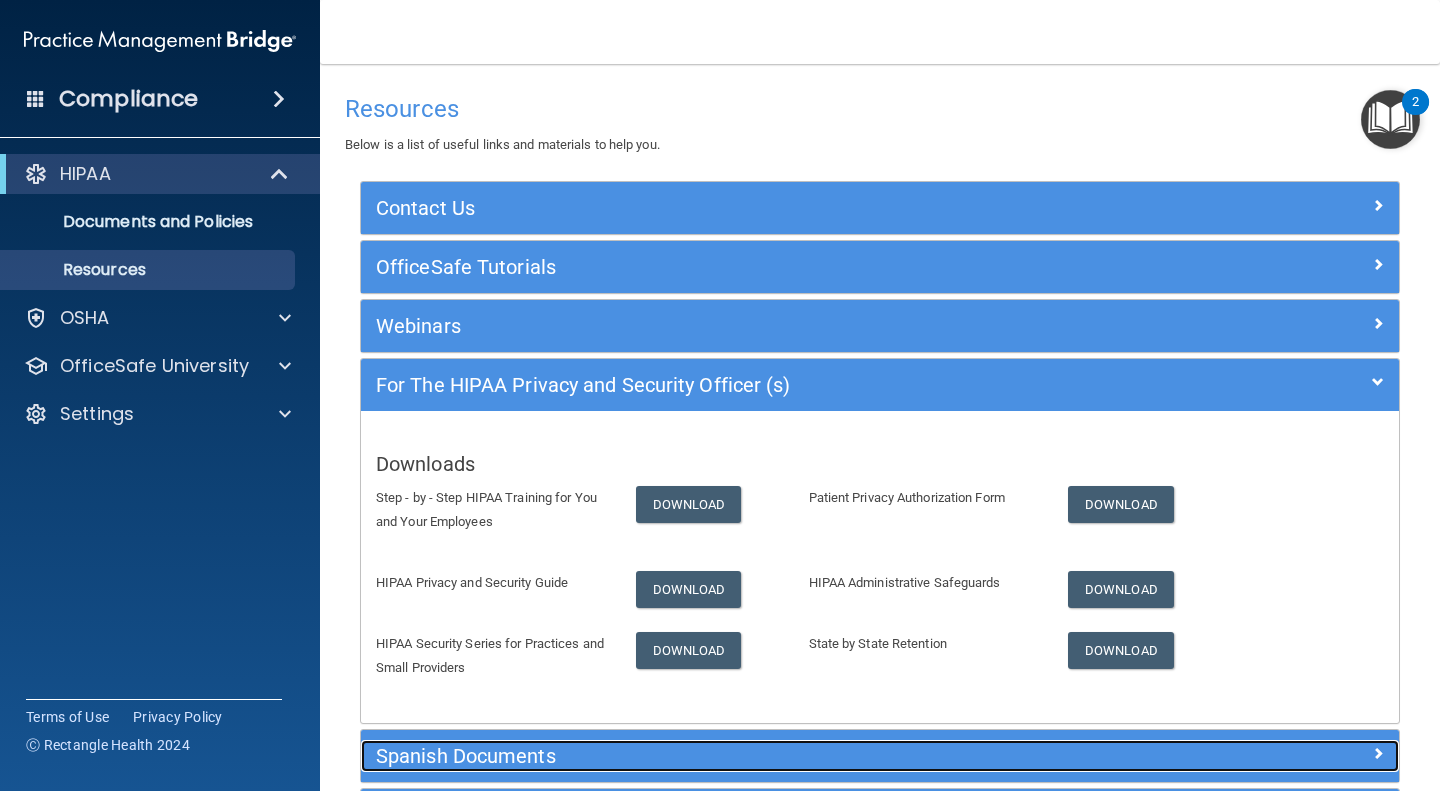 click on "Spanish Documents" at bounding box center (750, 756) 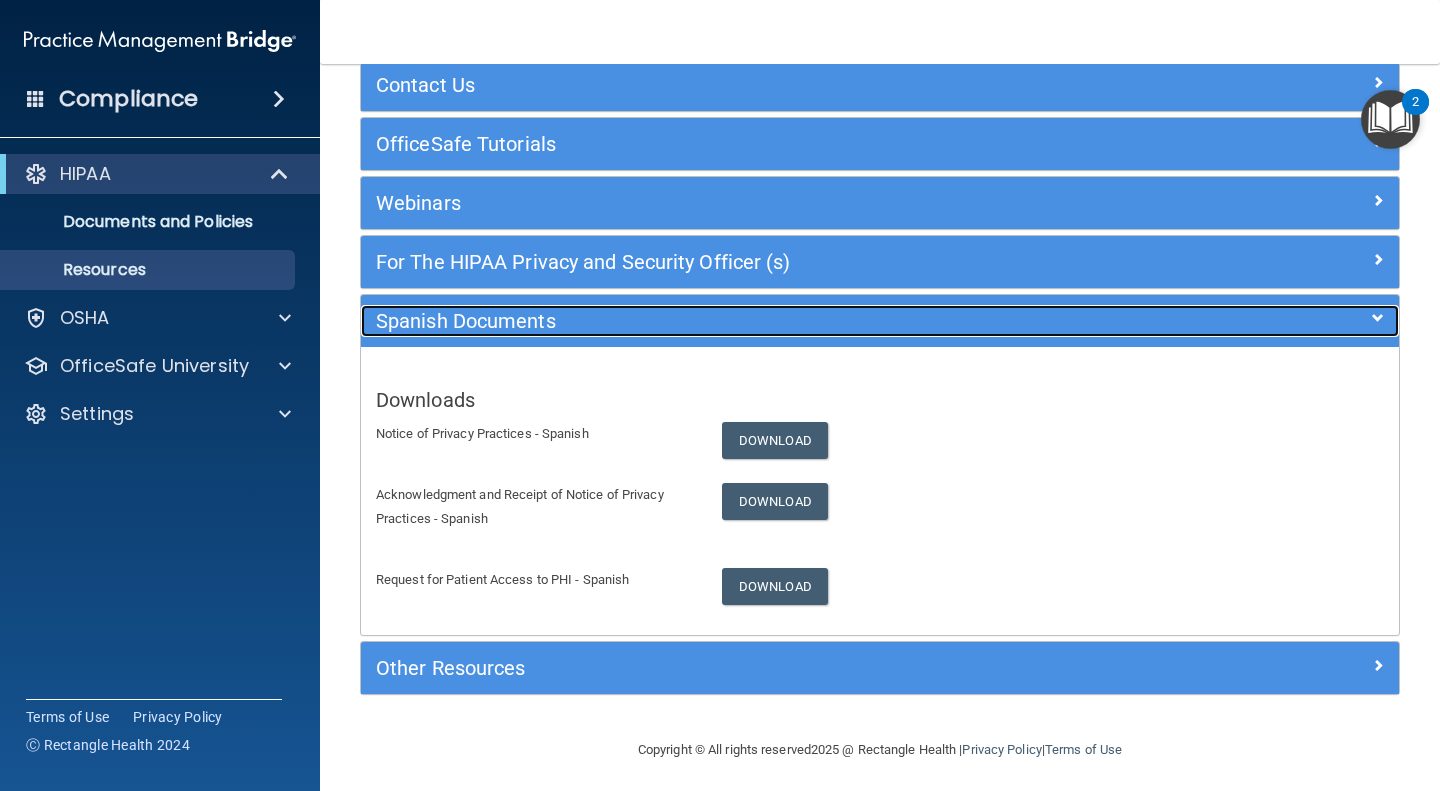 scroll, scrollTop: 130, scrollLeft: 0, axis: vertical 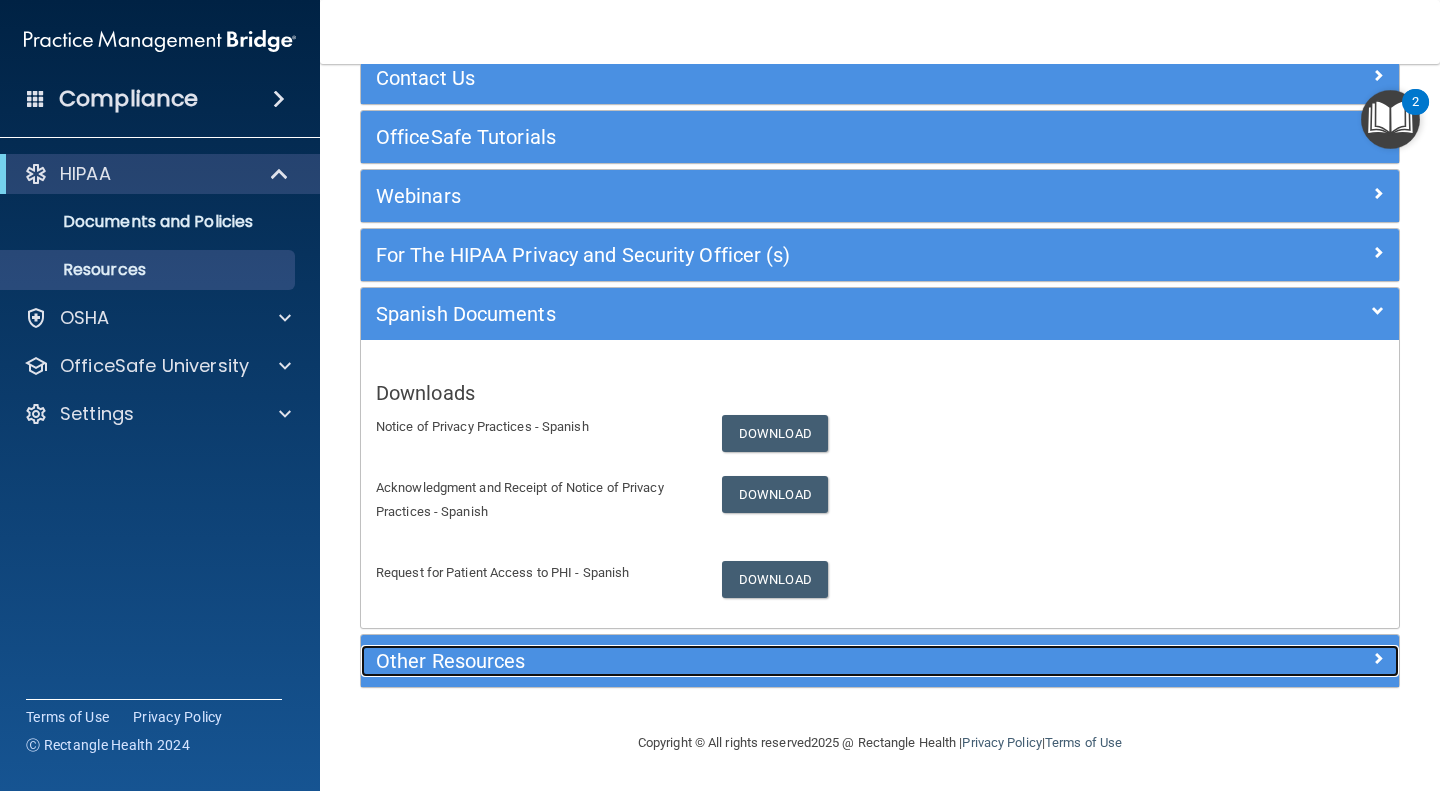 click on "Other Resources" at bounding box center (750, 661) 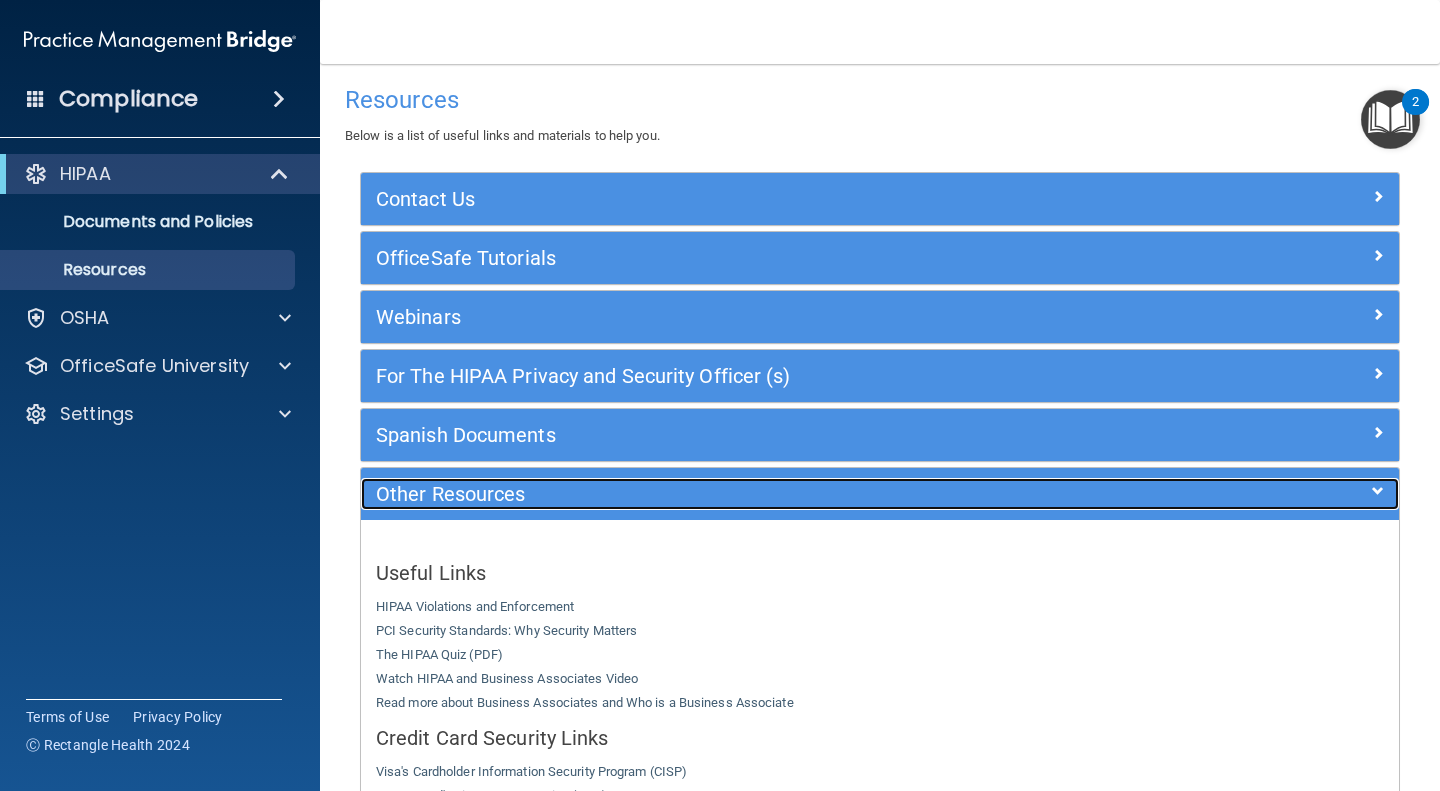 scroll, scrollTop: 0, scrollLeft: 0, axis: both 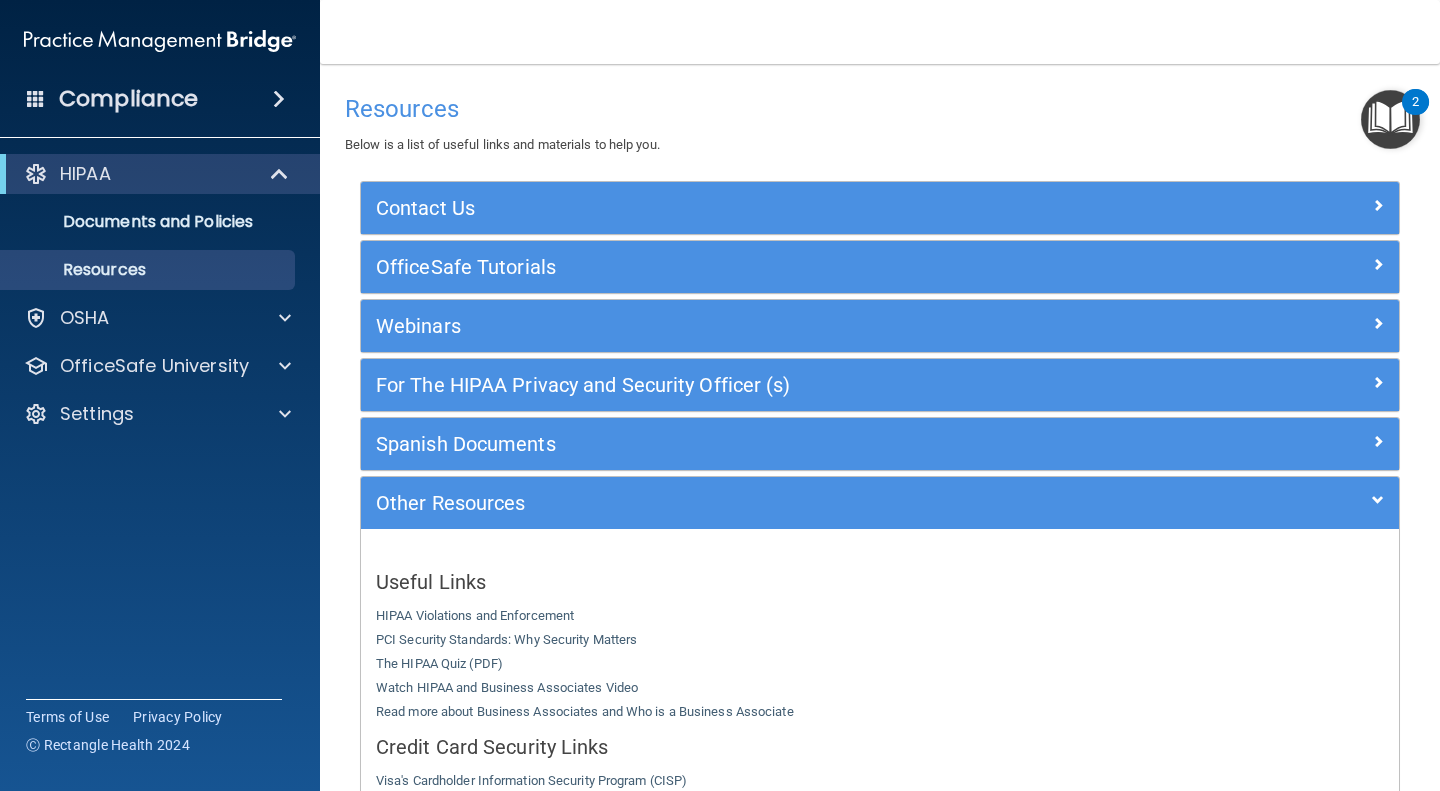 click at bounding box center (1390, 119) 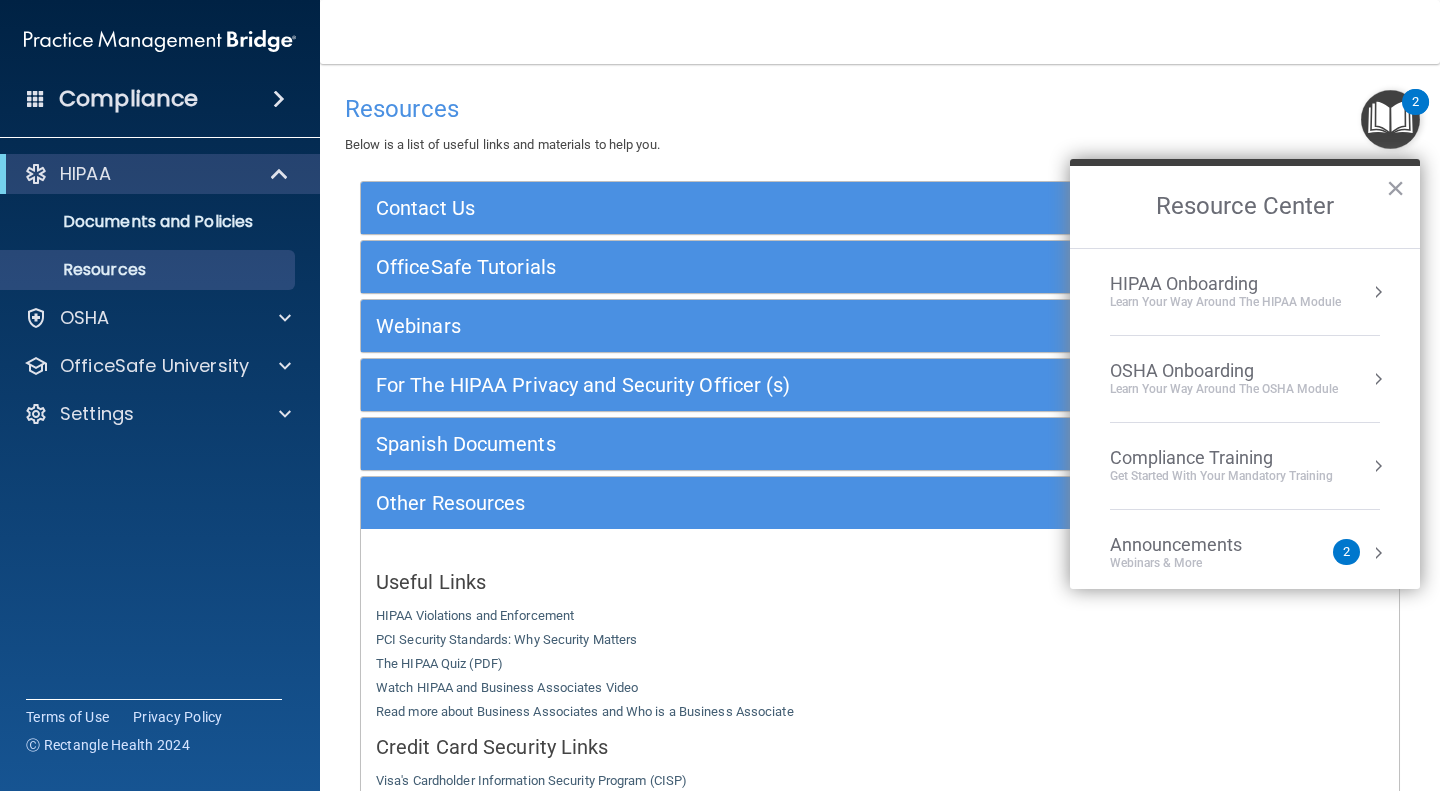 click on "HIPAA Onboarding" at bounding box center [1225, 284] 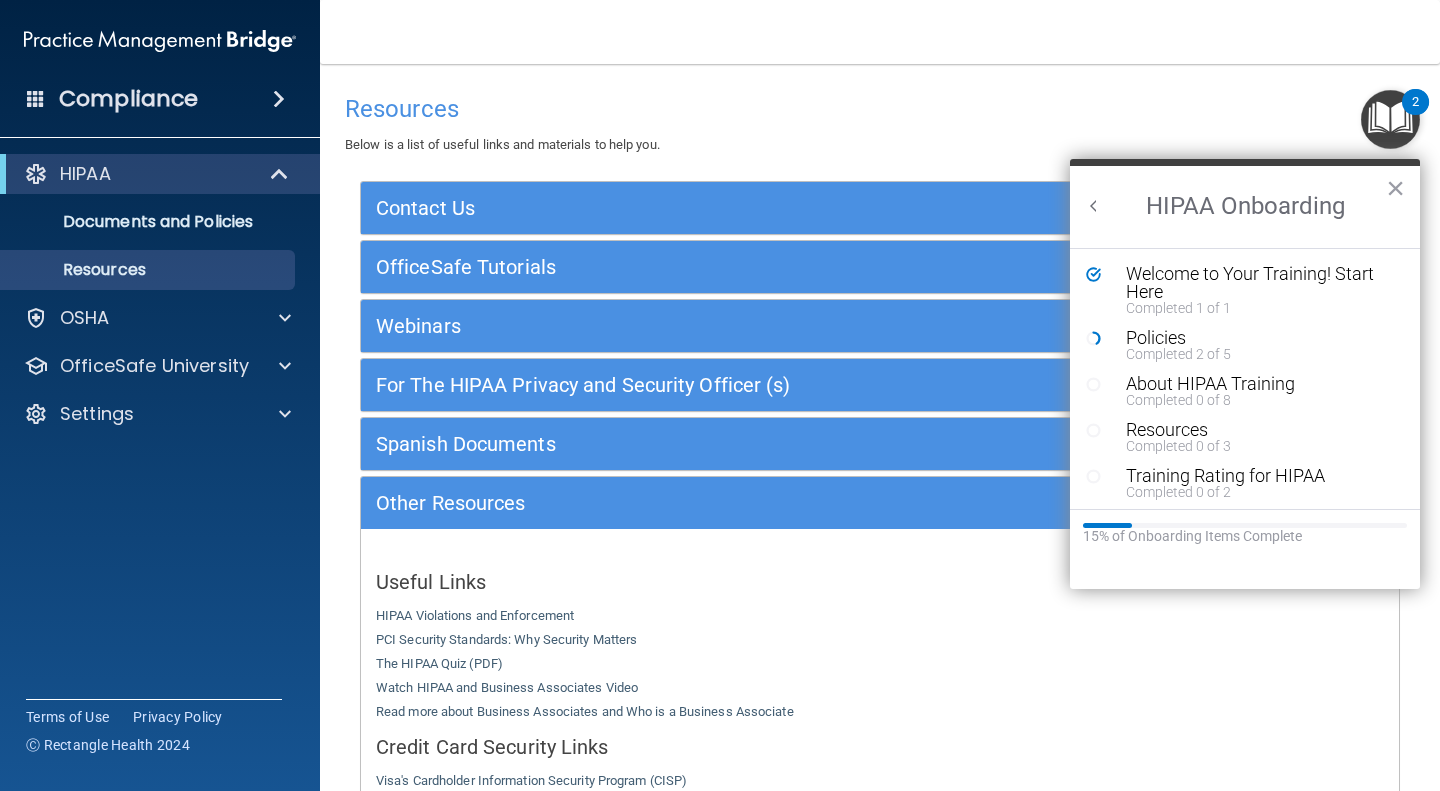 scroll, scrollTop: 0, scrollLeft: 0, axis: both 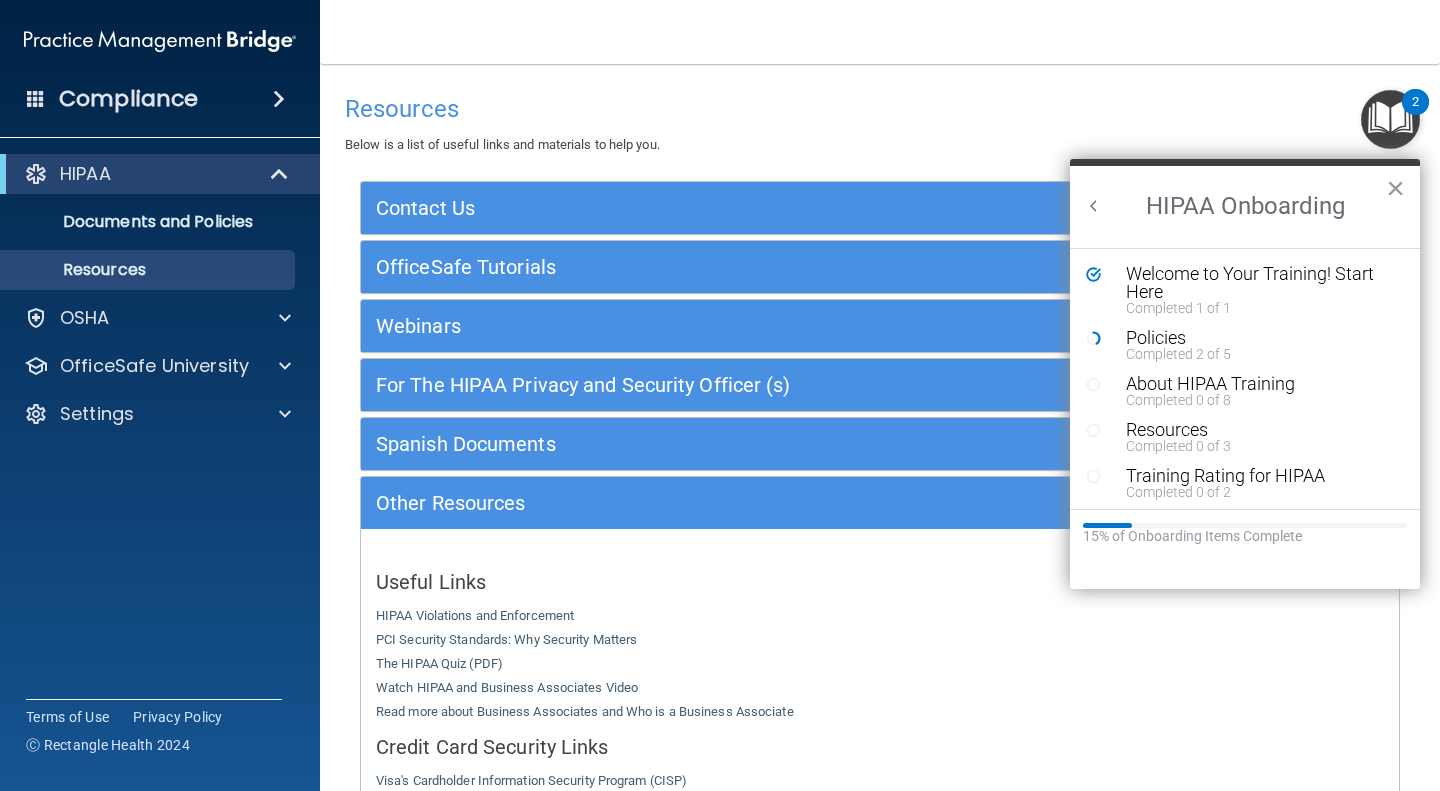 click on "×" at bounding box center (1395, 188) 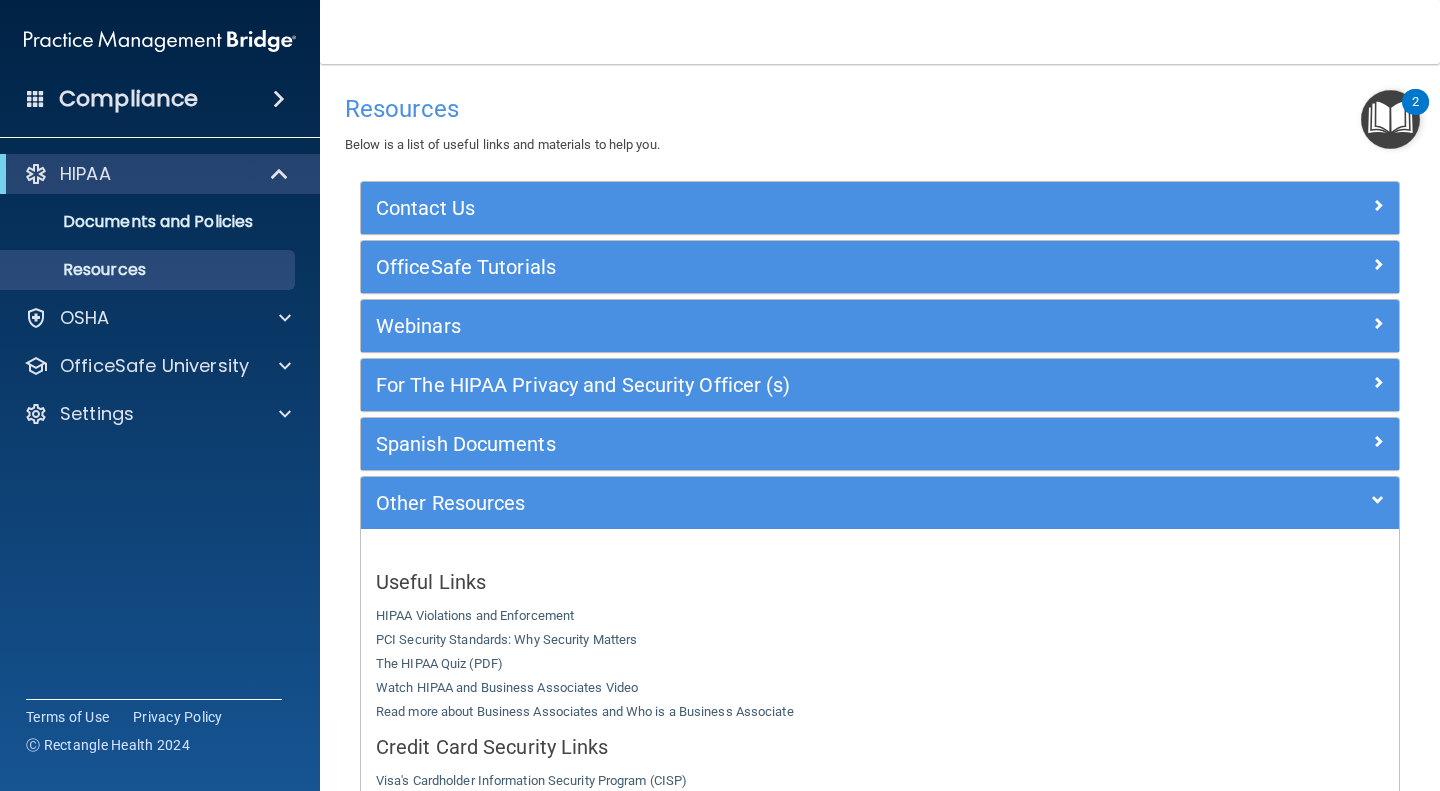 click on "Compliance" at bounding box center (128, 99) 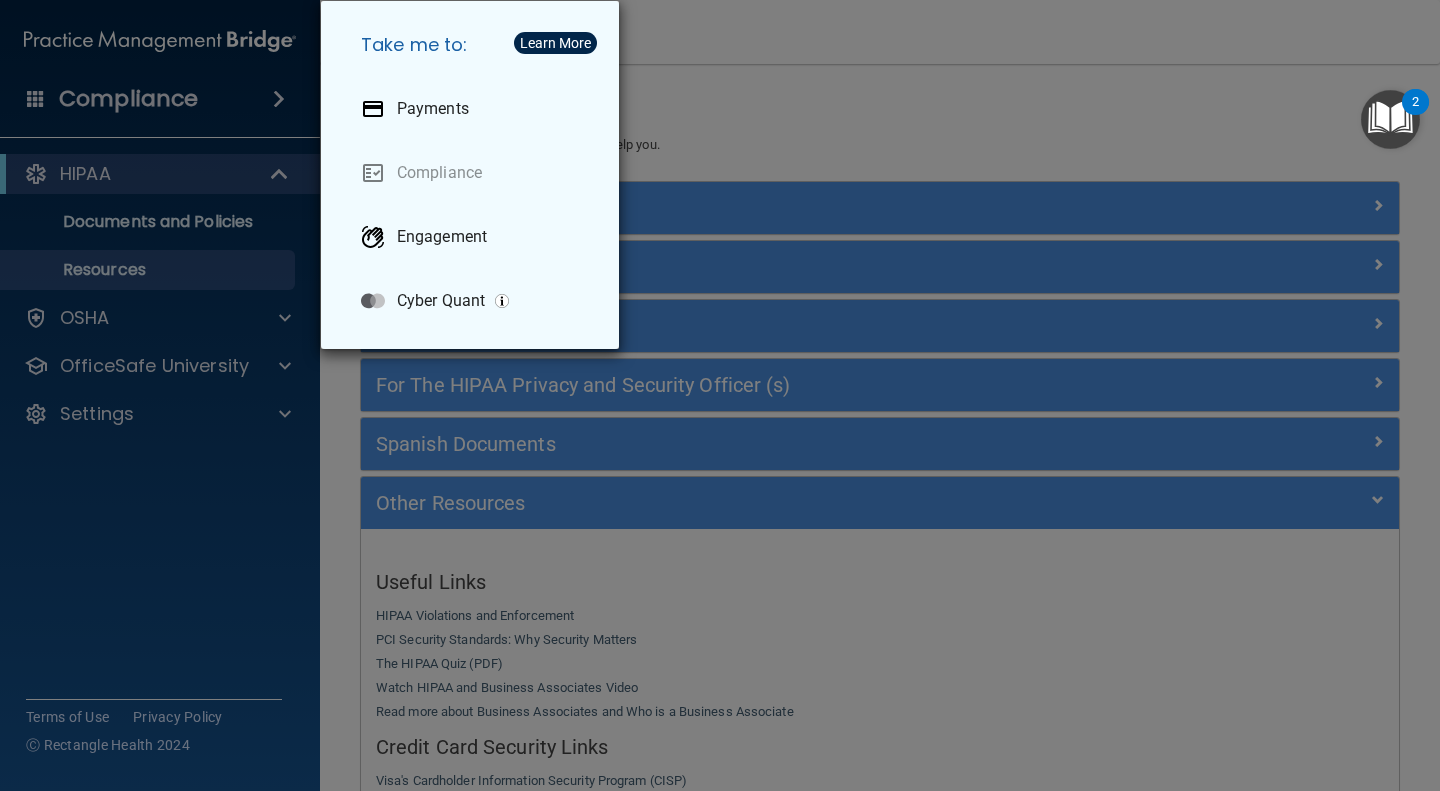 click on "Take me to:             Payments                   Compliance                     Engagement                     Cyber Quant" at bounding box center (720, 395) 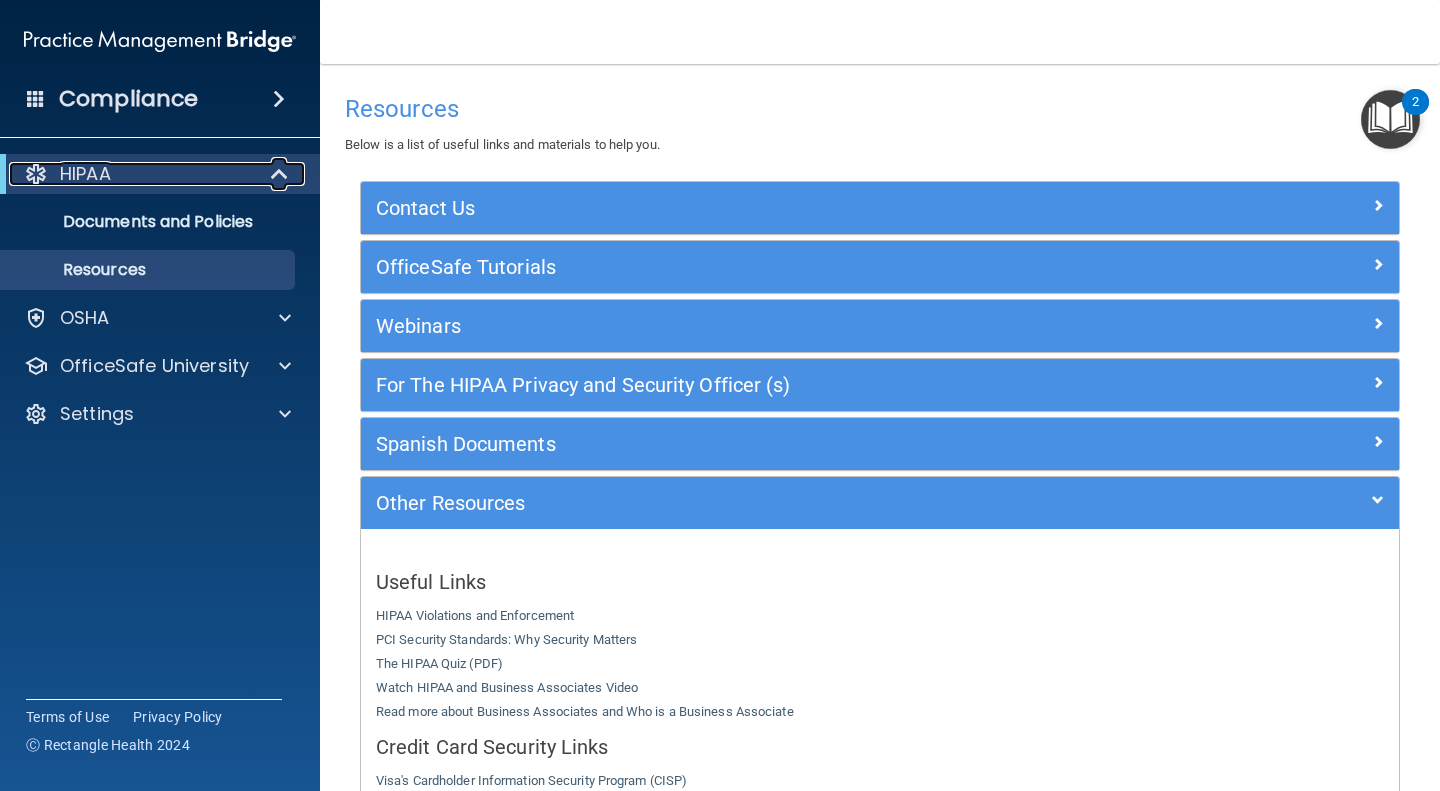 click on "HIPAA" at bounding box center (132, 174) 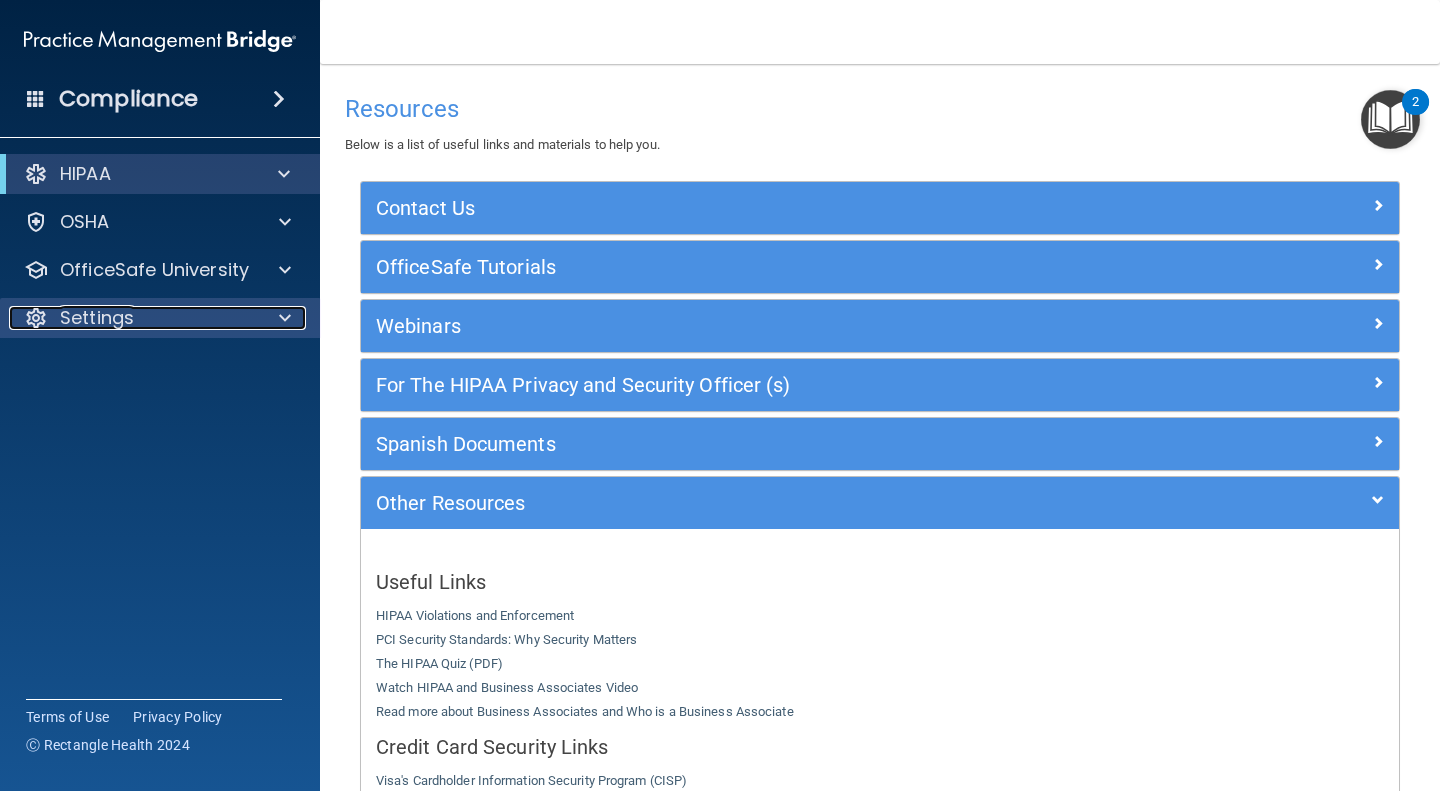 click on "Settings" at bounding box center [97, 318] 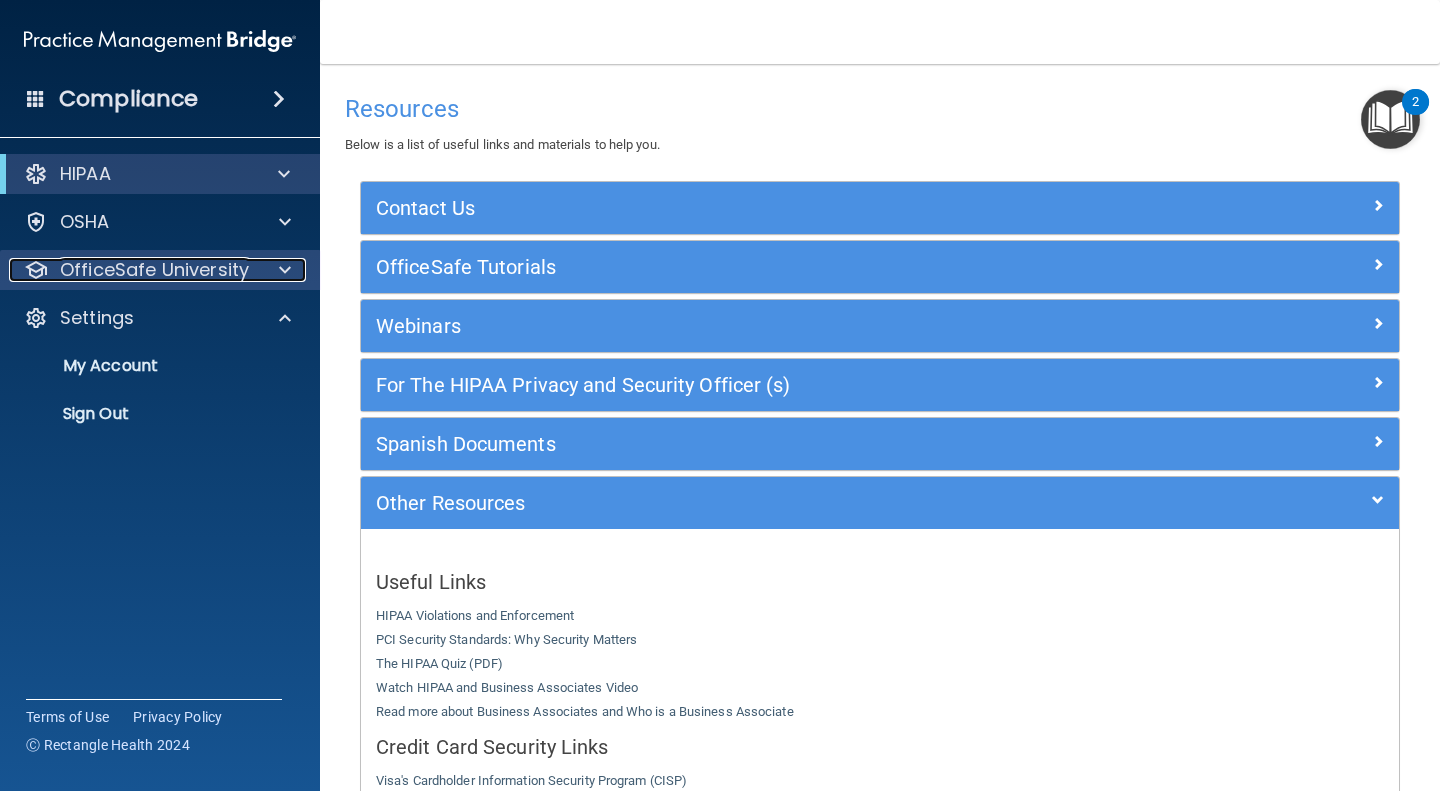 click on "OfficeSafe University" at bounding box center [154, 270] 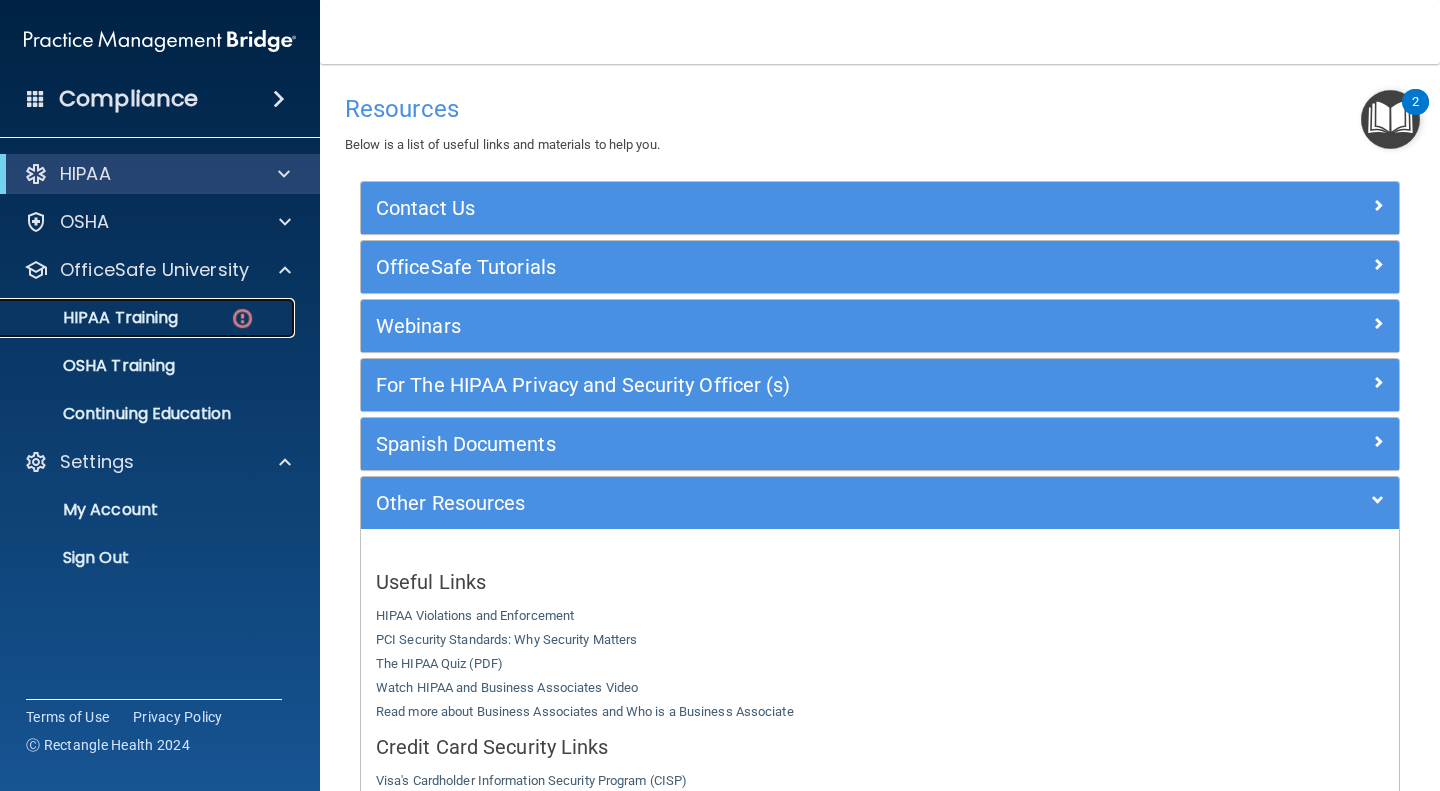 click on "HIPAA Training" at bounding box center [95, 318] 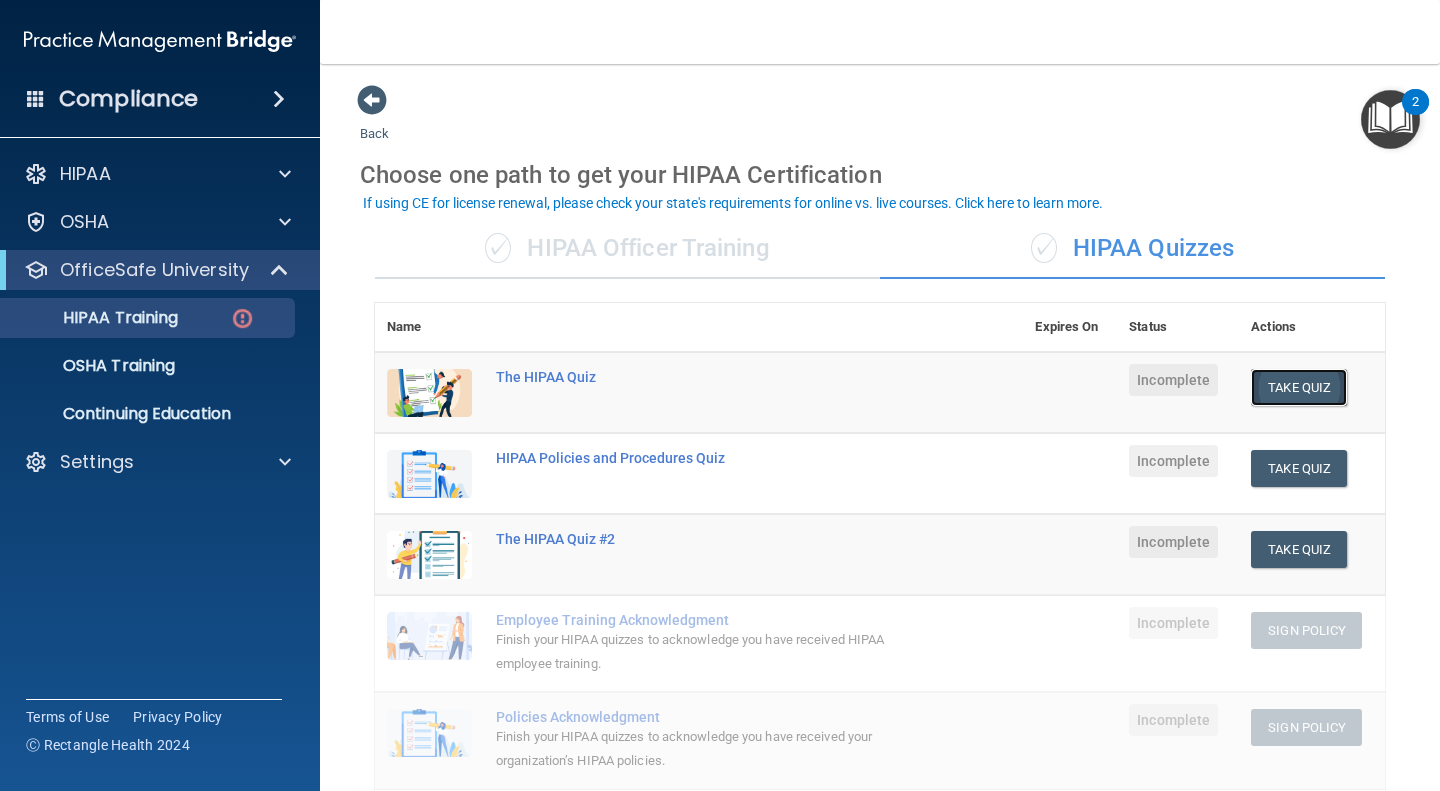 click on "Take Quiz" at bounding box center [1299, 387] 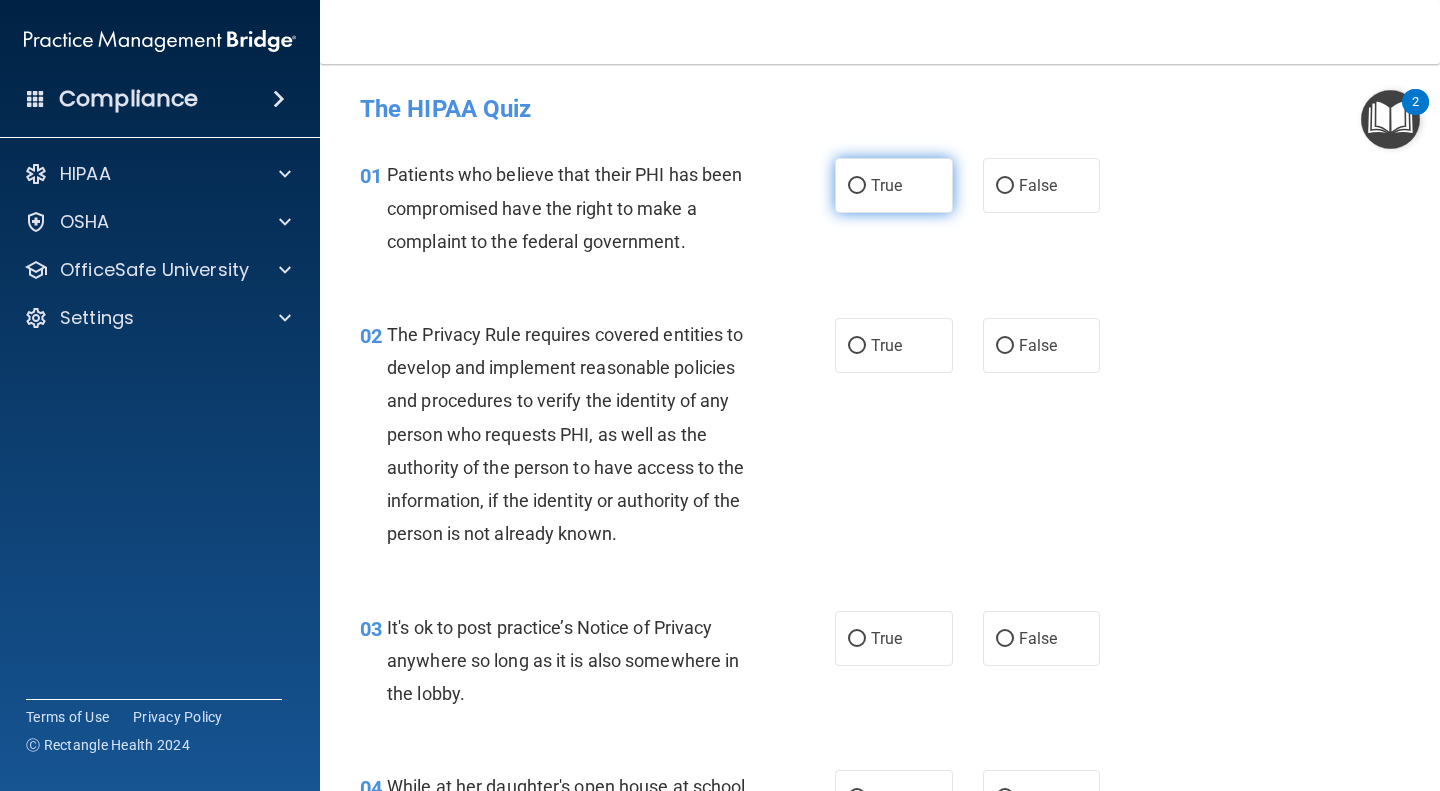 click on "True" at bounding box center [886, 185] 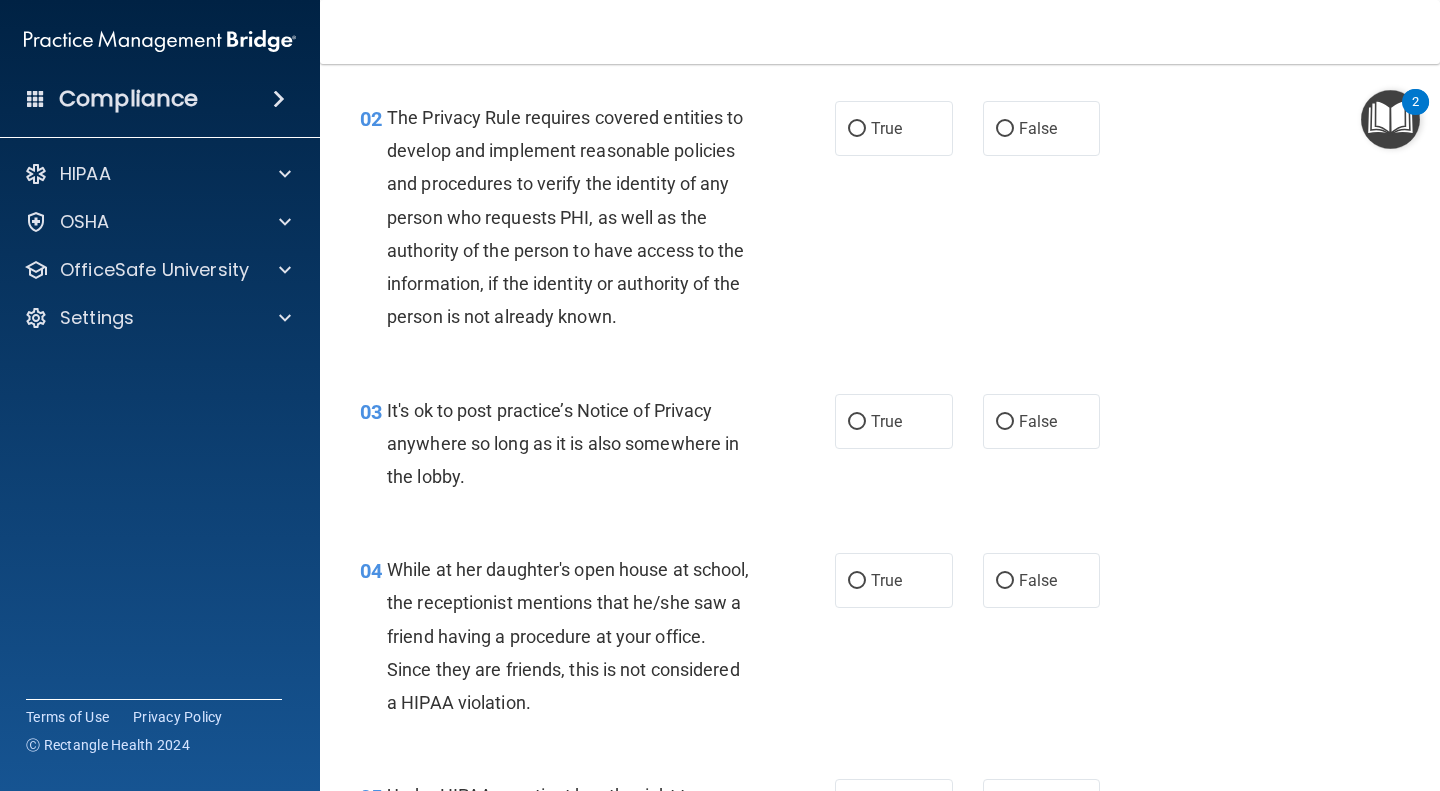 scroll, scrollTop: 0, scrollLeft: 0, axis: both 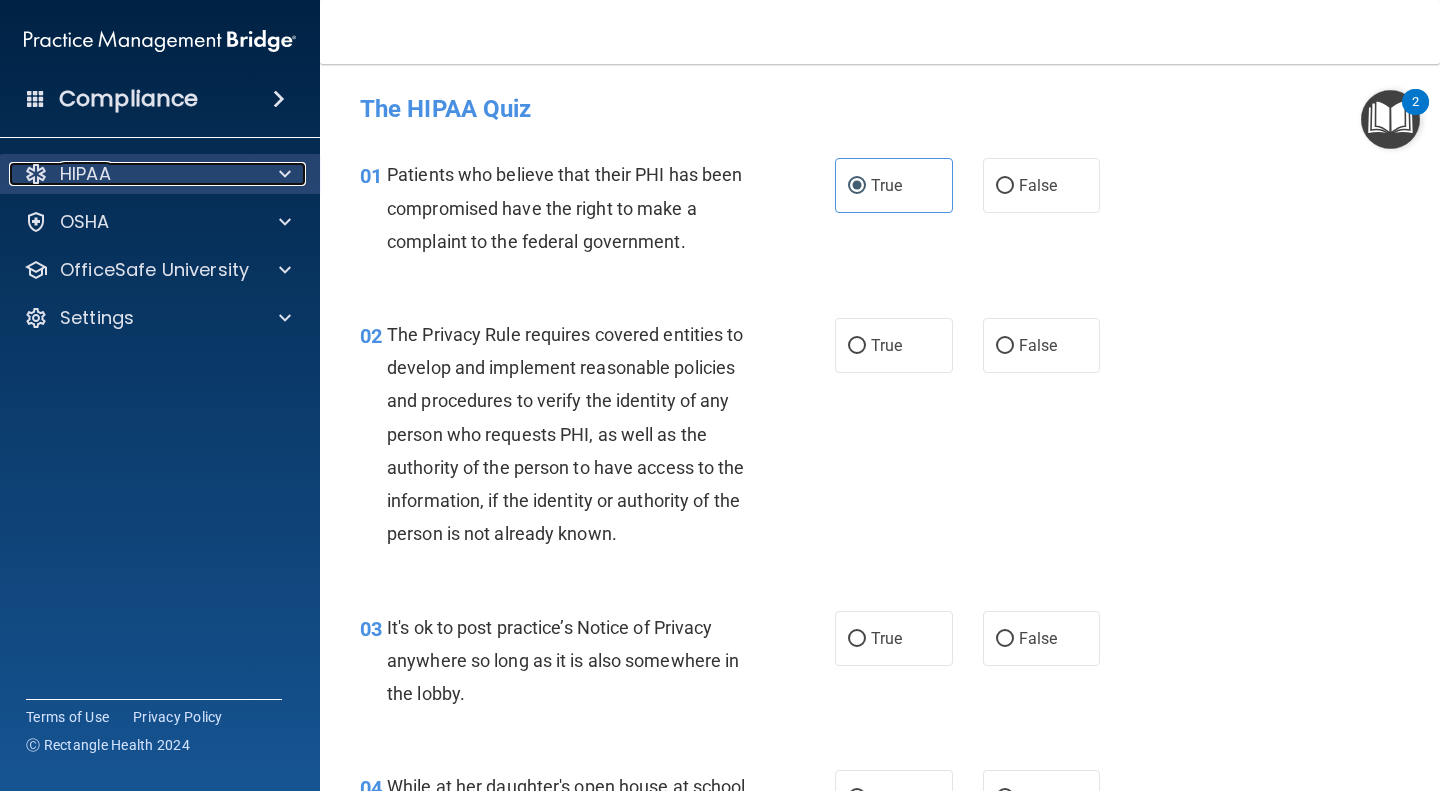click on "HIPAA" at bounding box center [133, 174] 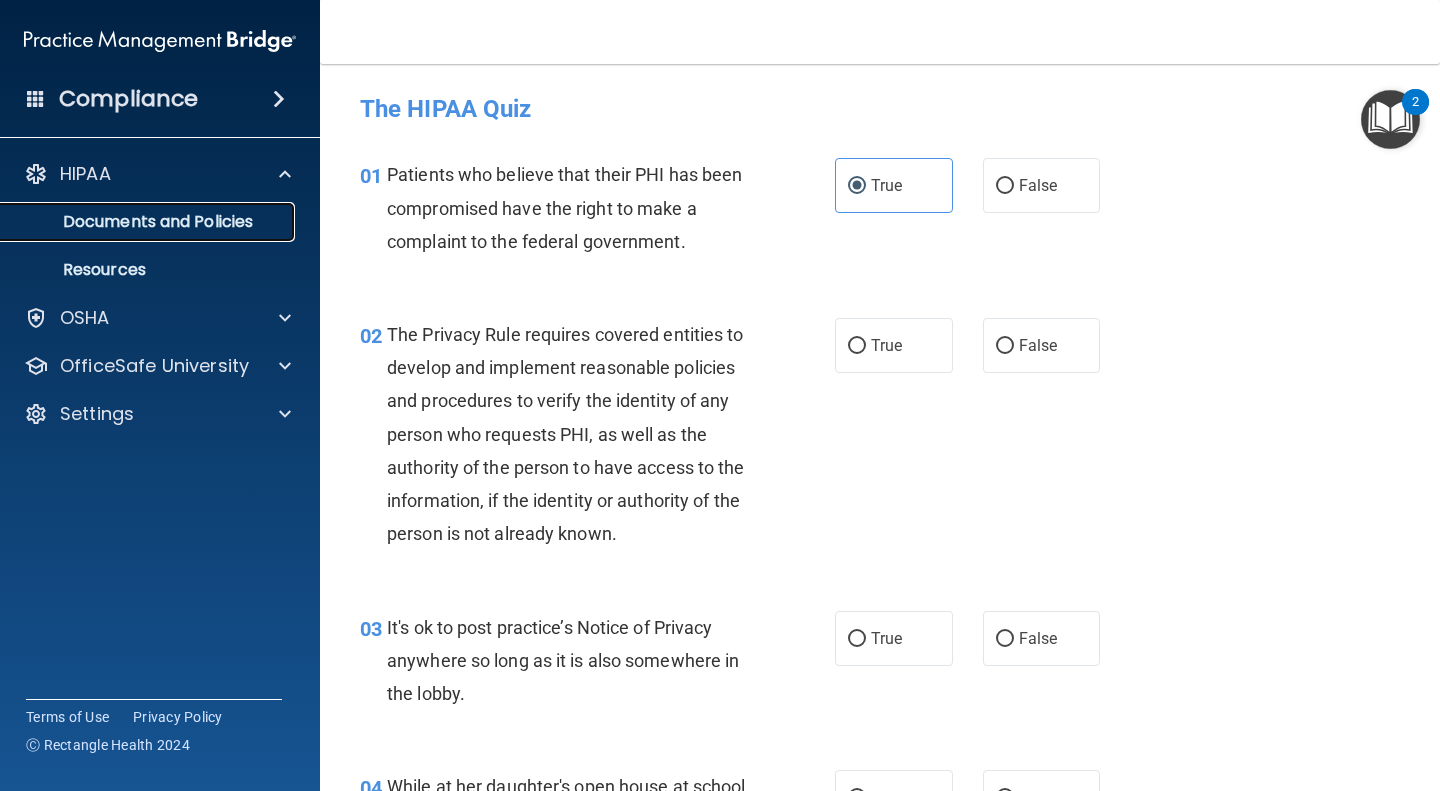 click on "Documents and Policies" at bounding box center [149, 222] 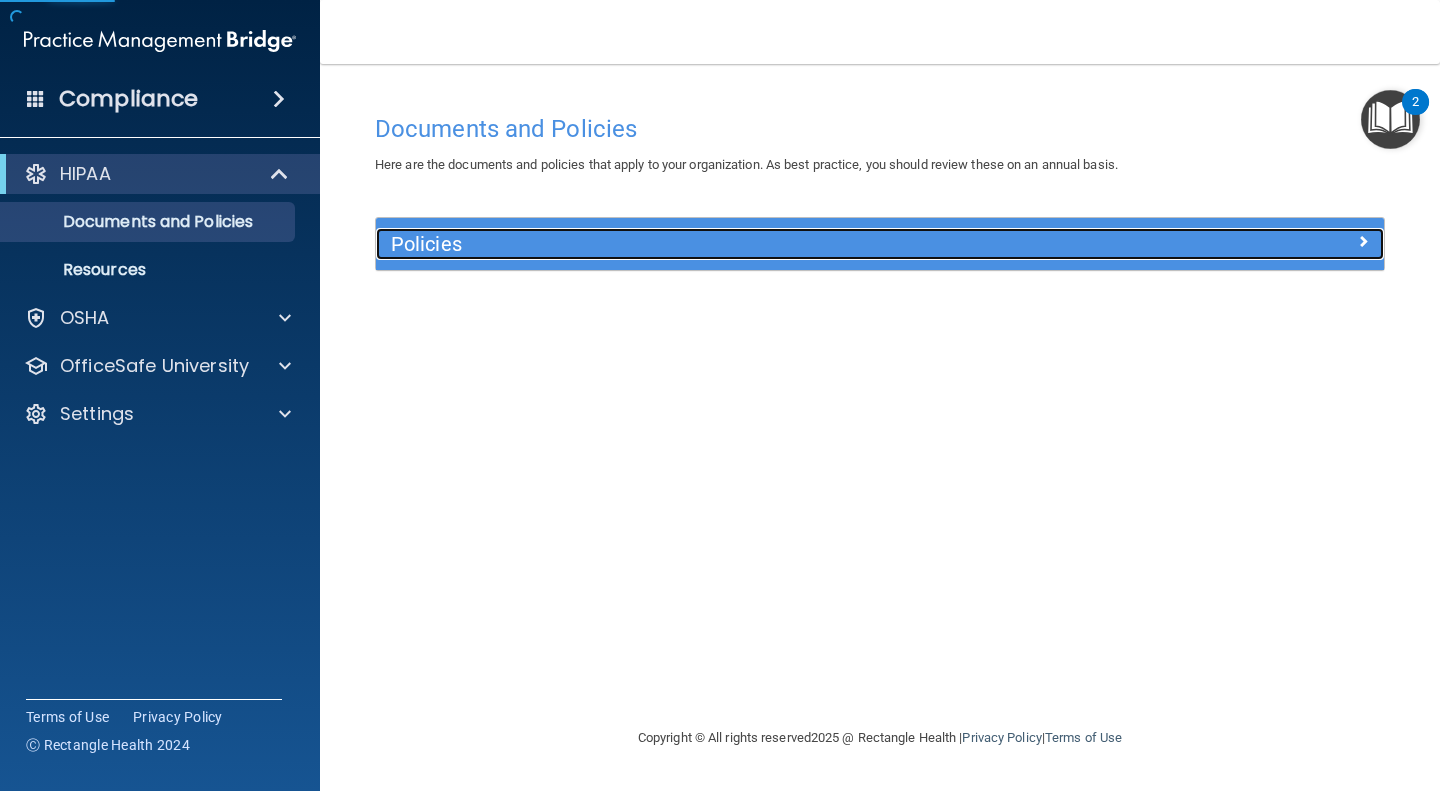 click at bounding box center [1258, 240] 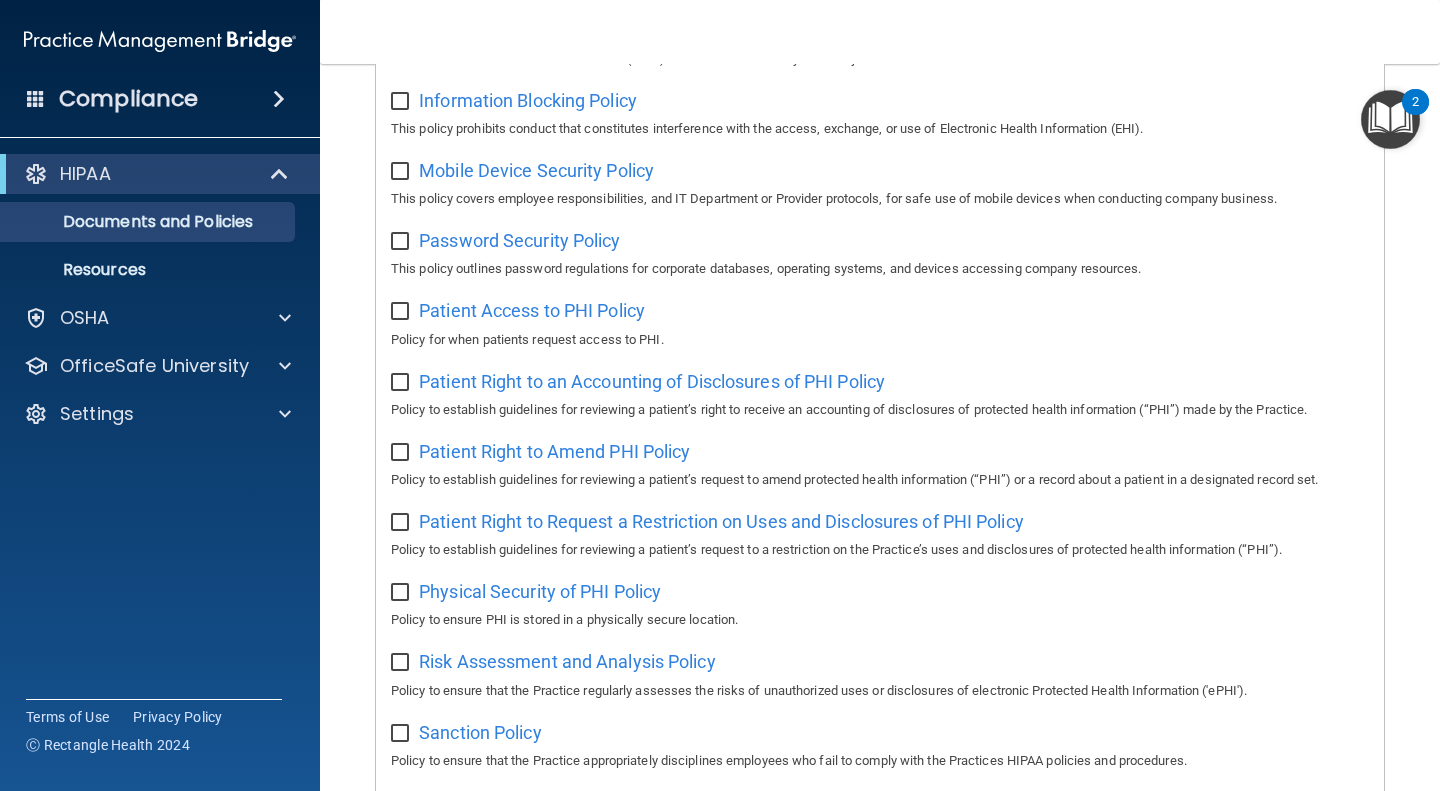 scroll, scrollTop: 803, scrollLeft: 0, axis: vertical 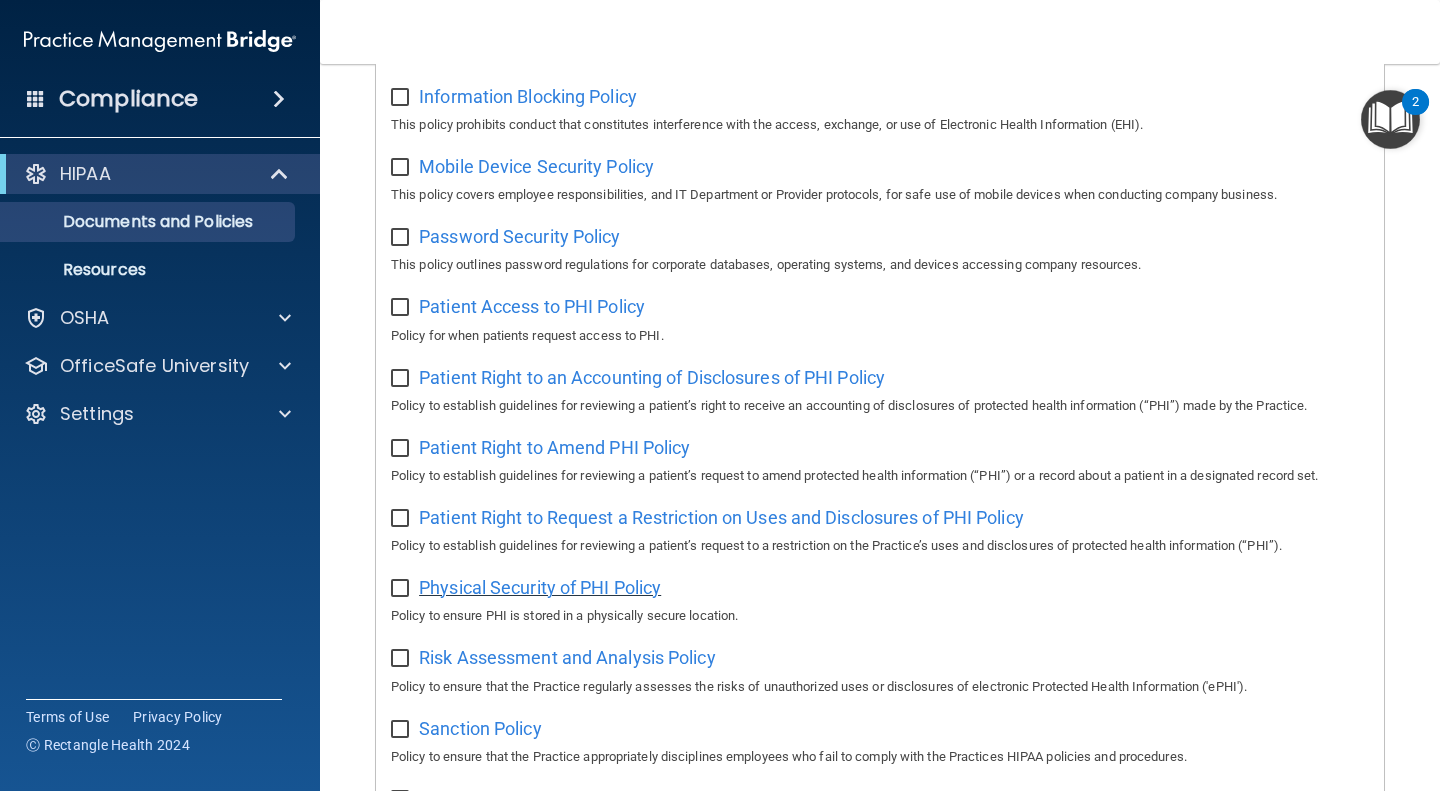 click on "Physical Security of PHI Policy" at bounding box center (540, 587) 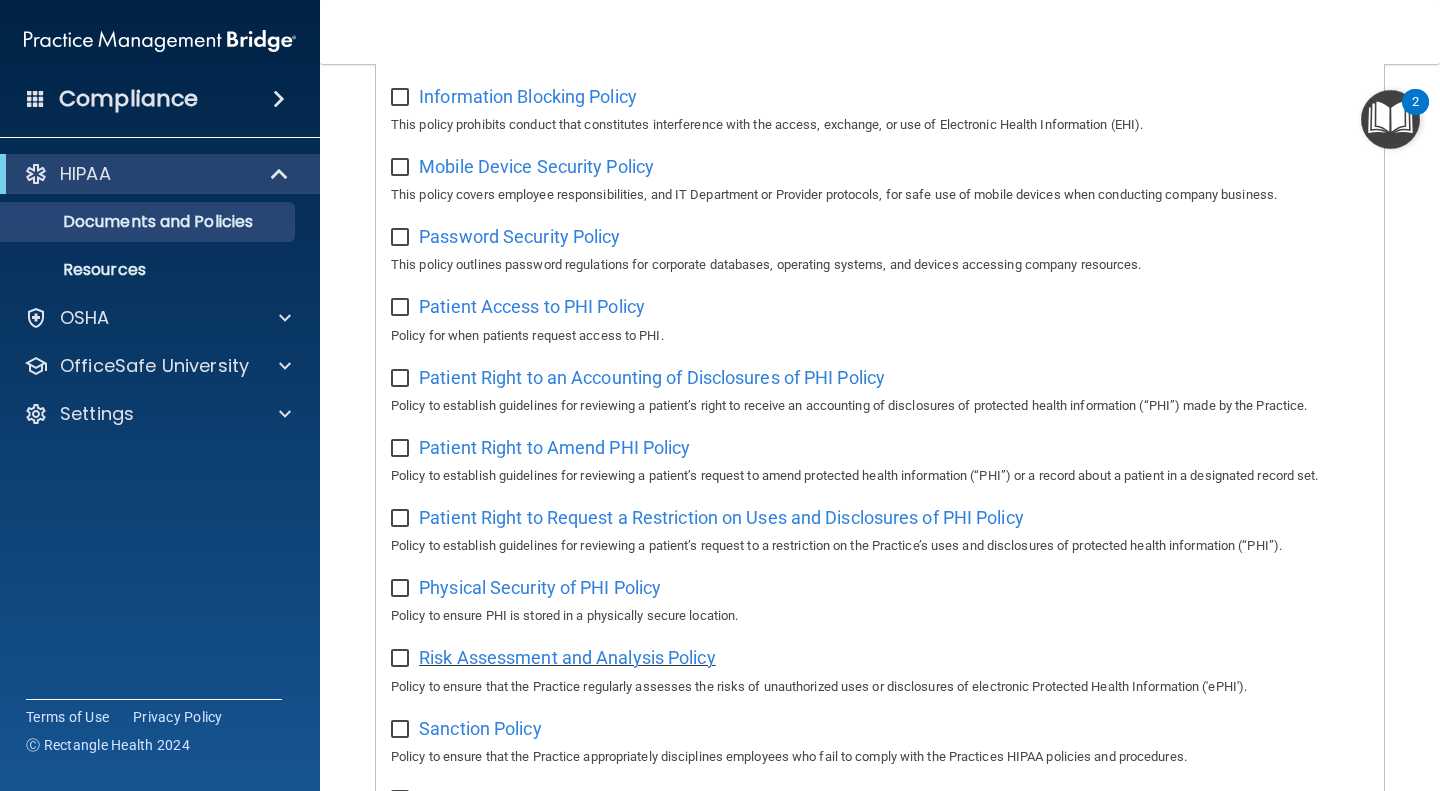 click on "Risk Assessment and Analysis Policy" at bounding box center [567, 657] 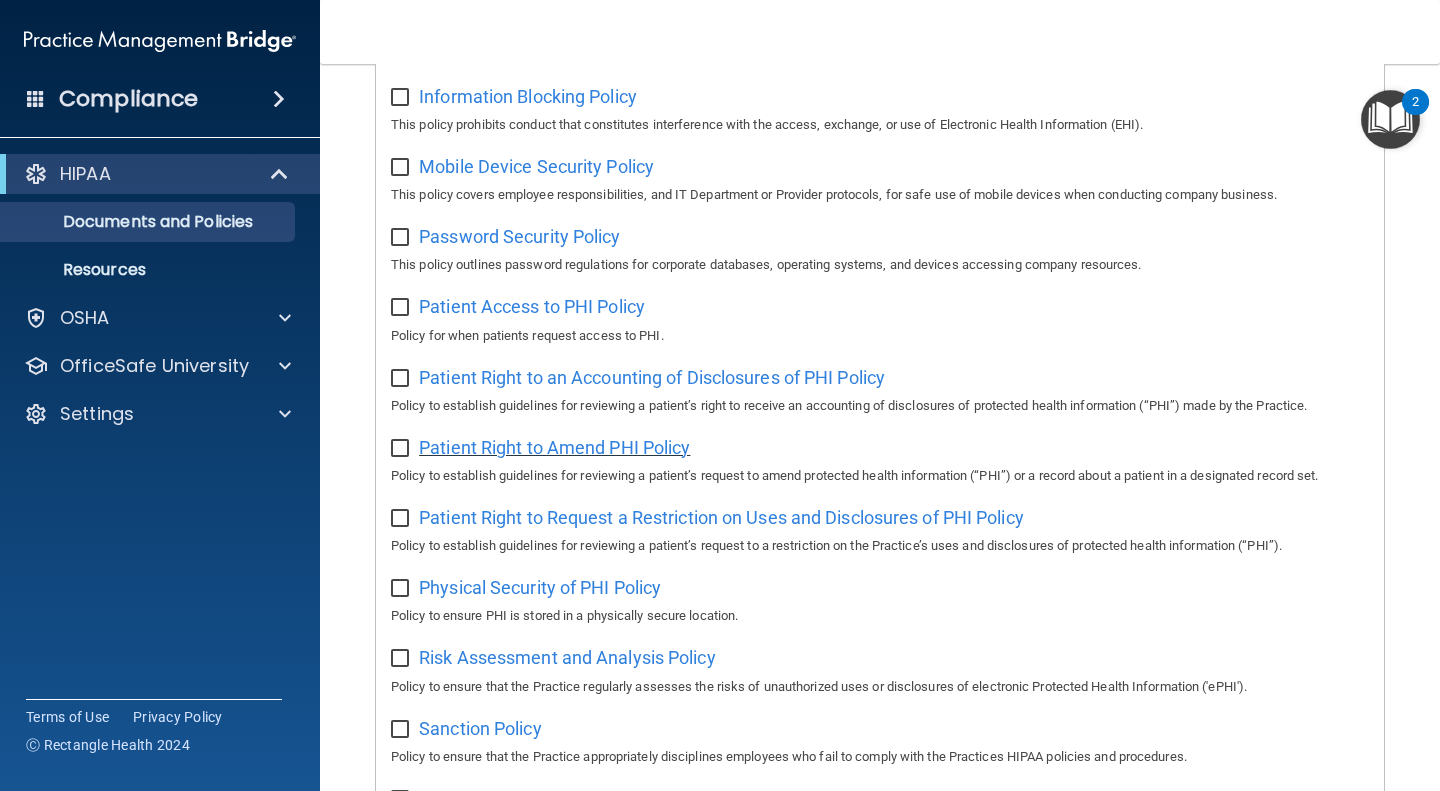 click on "Patient Right to Amend PHI Policy" at bounding box center [554, 447] 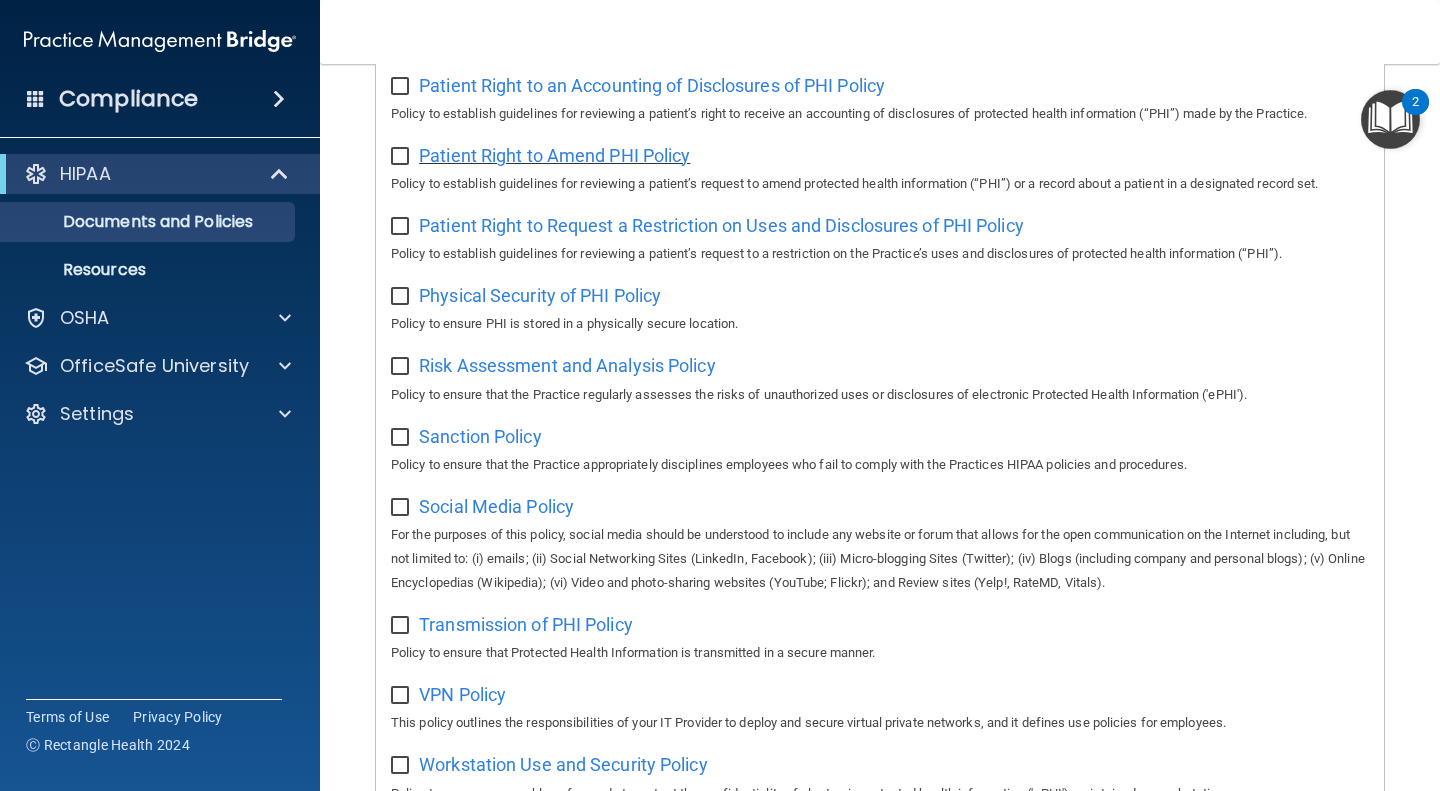 scroll, scrollTop: 1095, scrollLeft: 0, axis: vertical 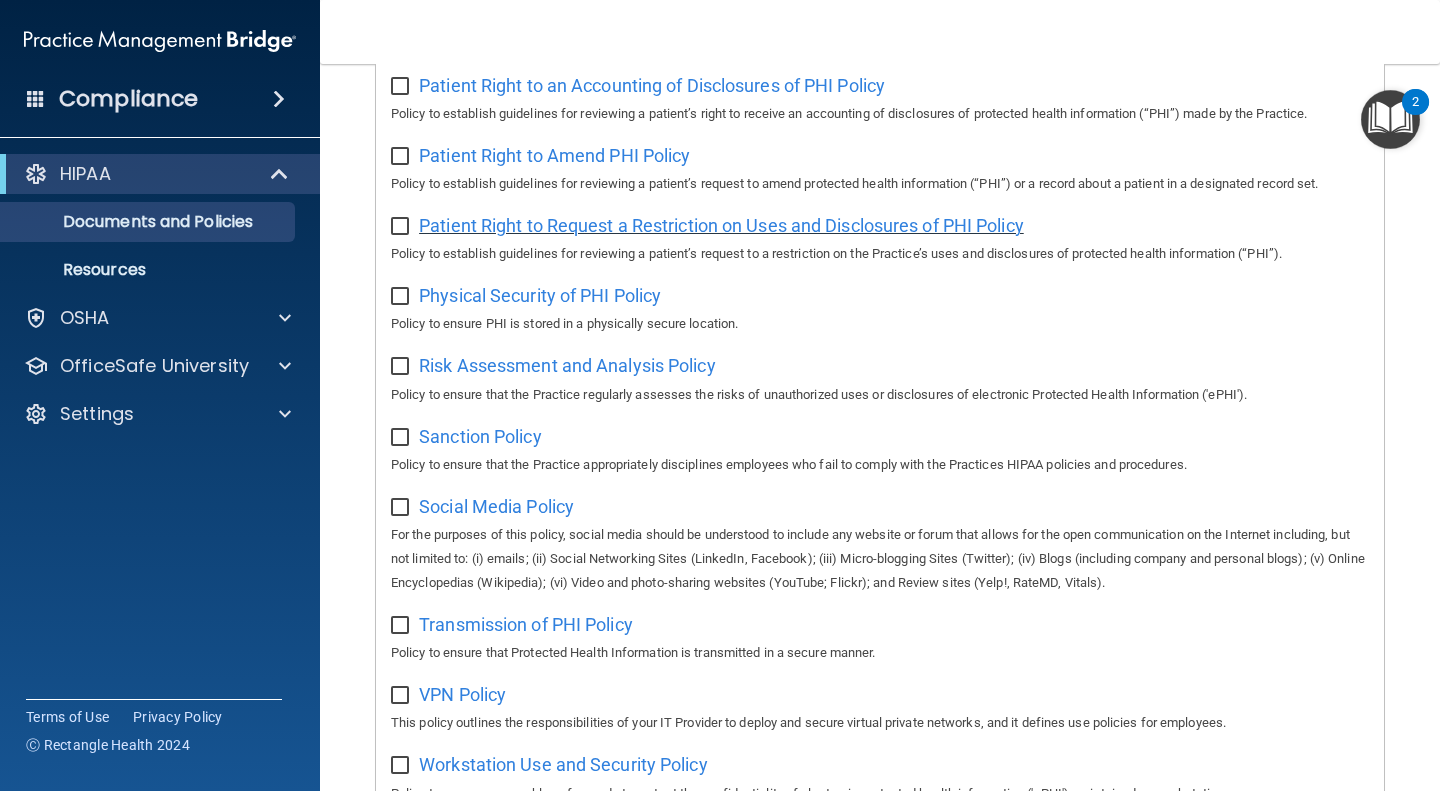 click on "Patient Right to Request a Restriction on Uses and Disclosures of PHI Policy" at bounding box center [721, 225] 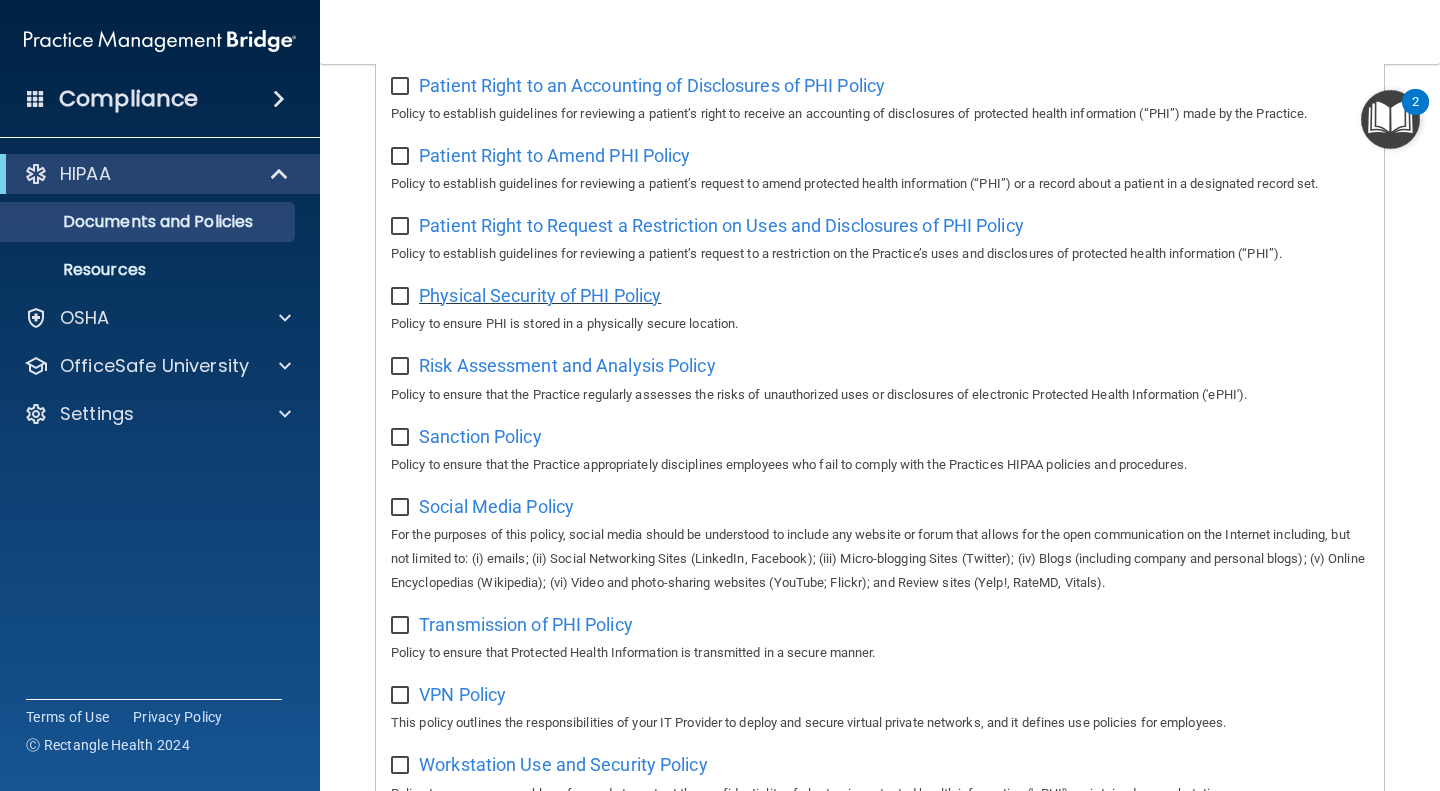 click on "Physical Security of PHI Policy" at bounding box center (540, 295) 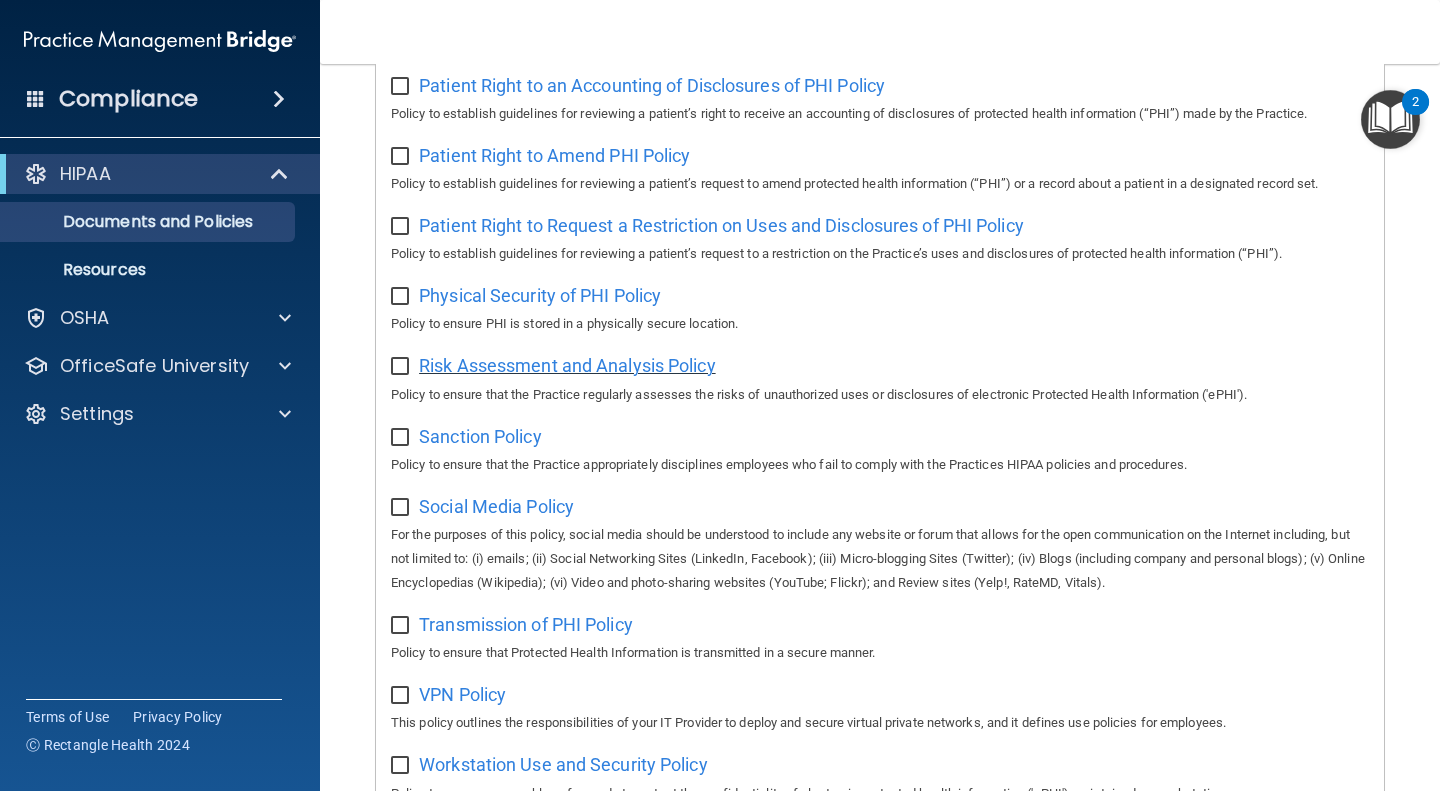 click on "Risk Assessment and Analysis Policy" at bounding box center (567, 365) 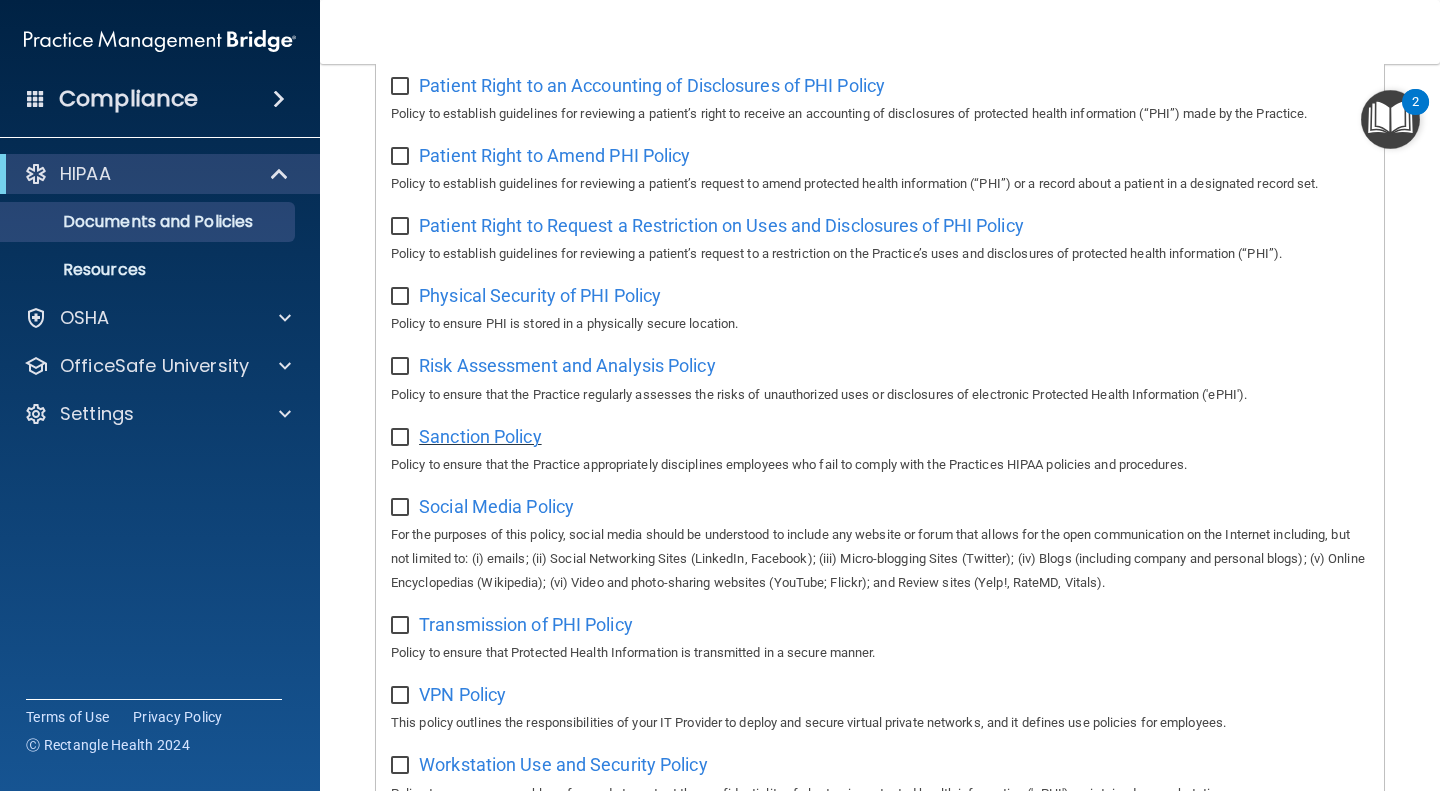 click on "Sanction Policy" at bounding box center [480, 436] 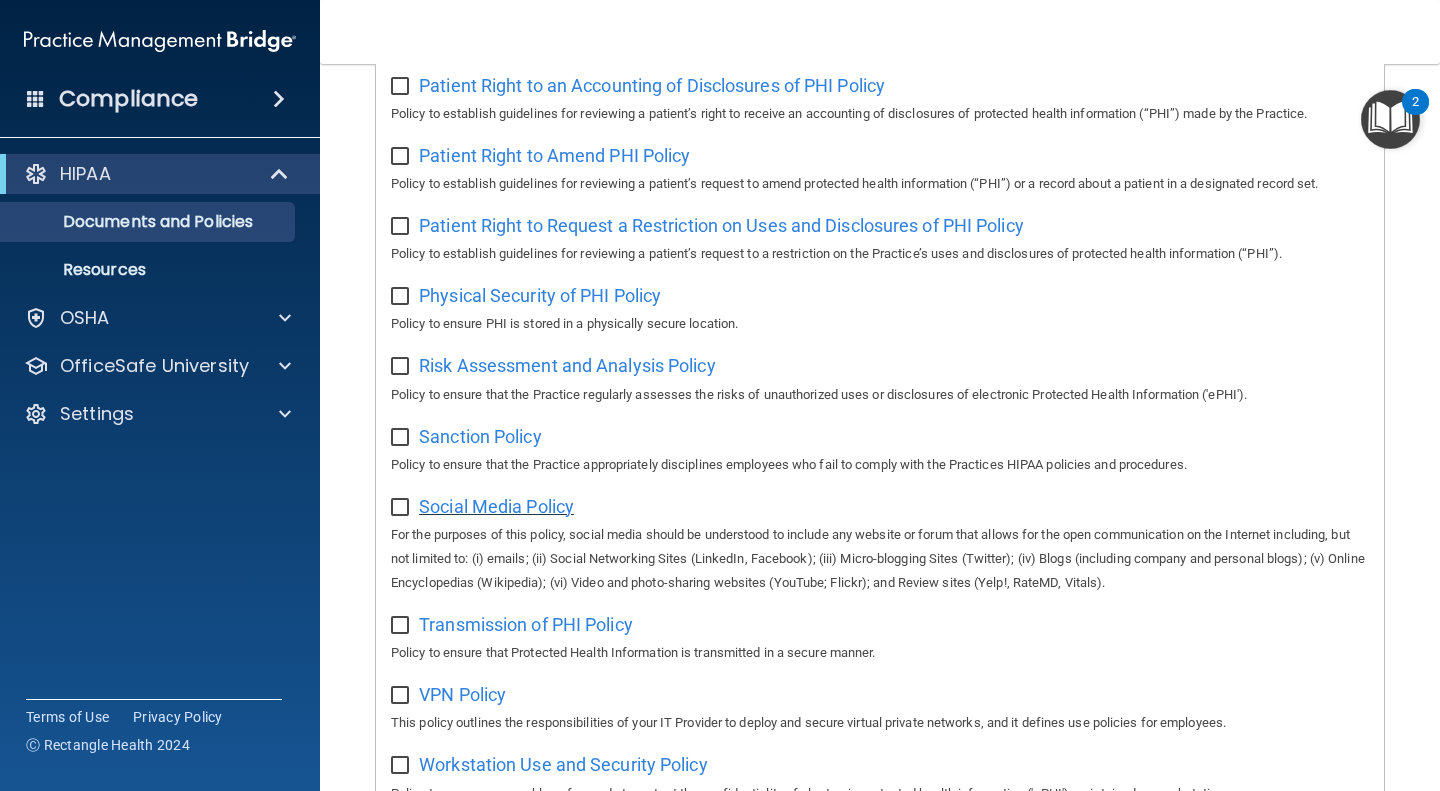 click on "Social Media Policy" at bounding box center [496, 506] 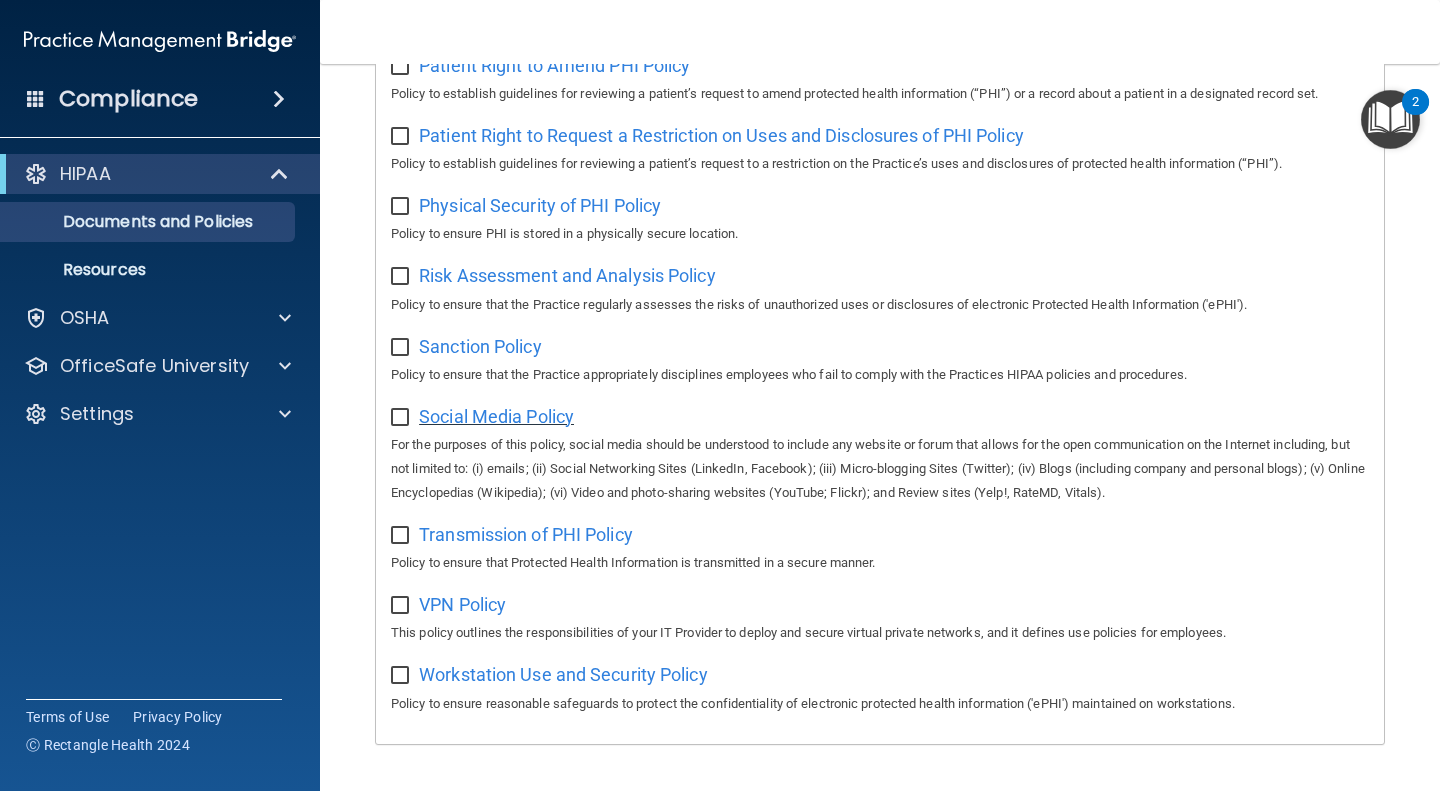 scroll, scrollTop: 1252, scrollLeft: 0, axis: vertical 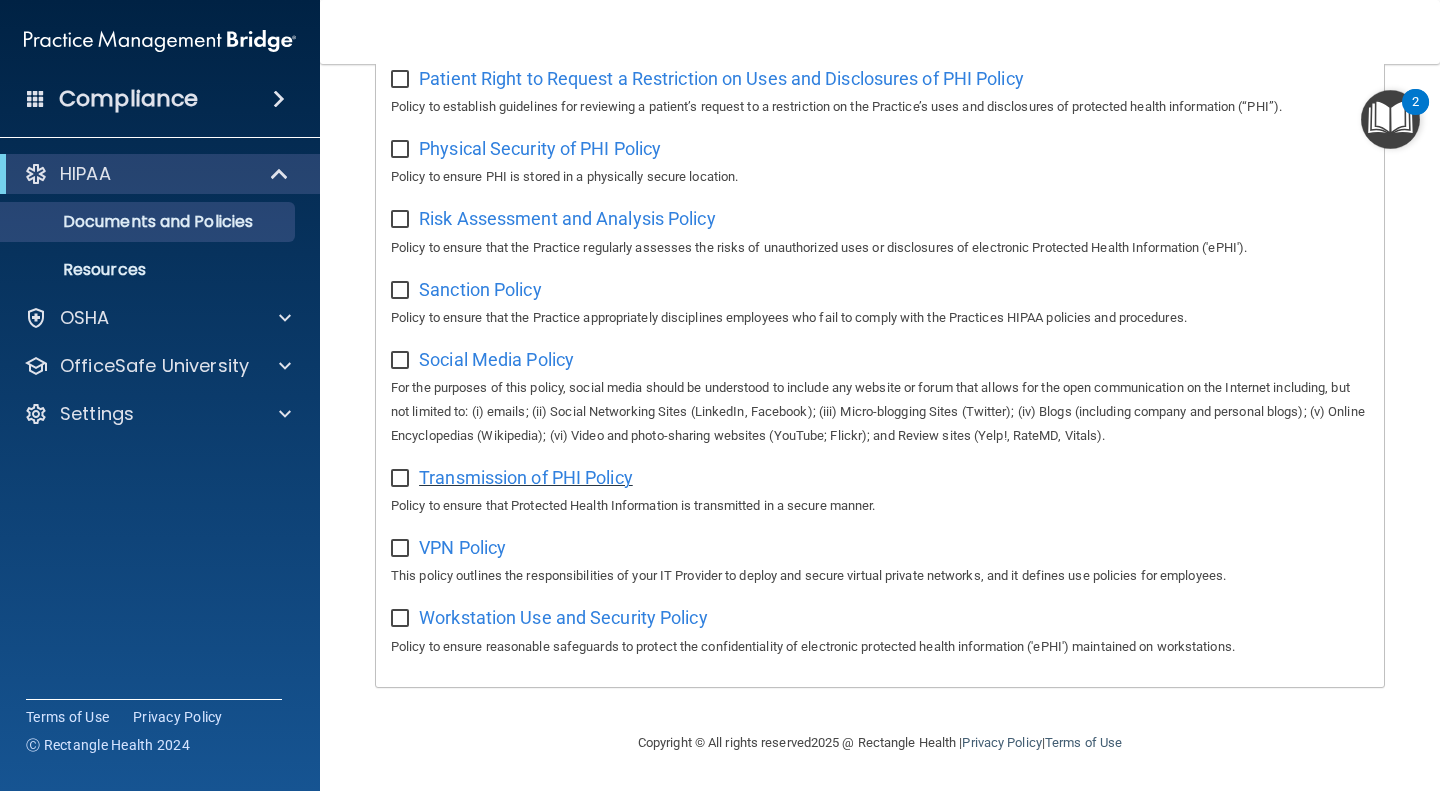 click on "Transmission of PHI Policy" at bounding box center [526, 477] 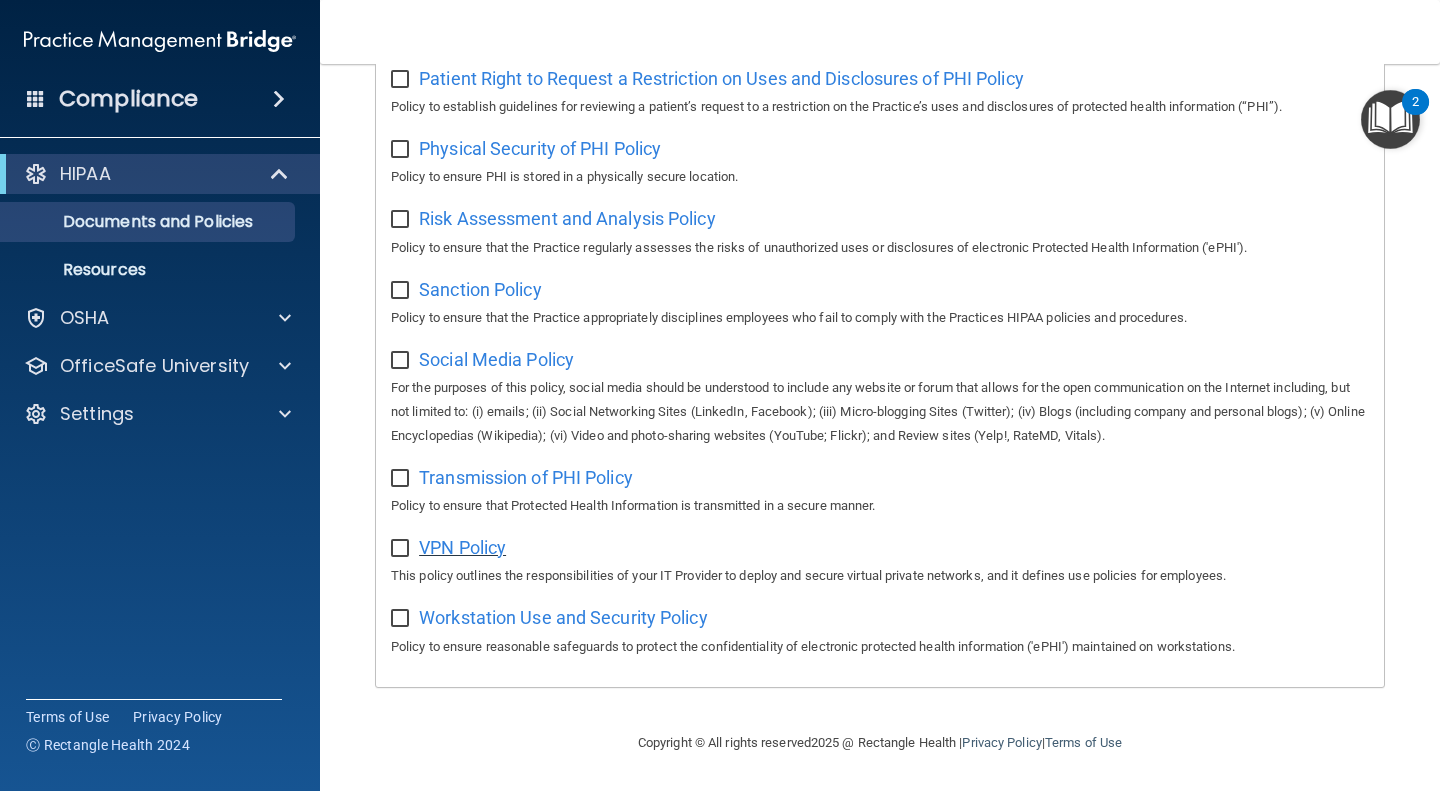 click on "VPN Policy" at bounding box center (462, 547) 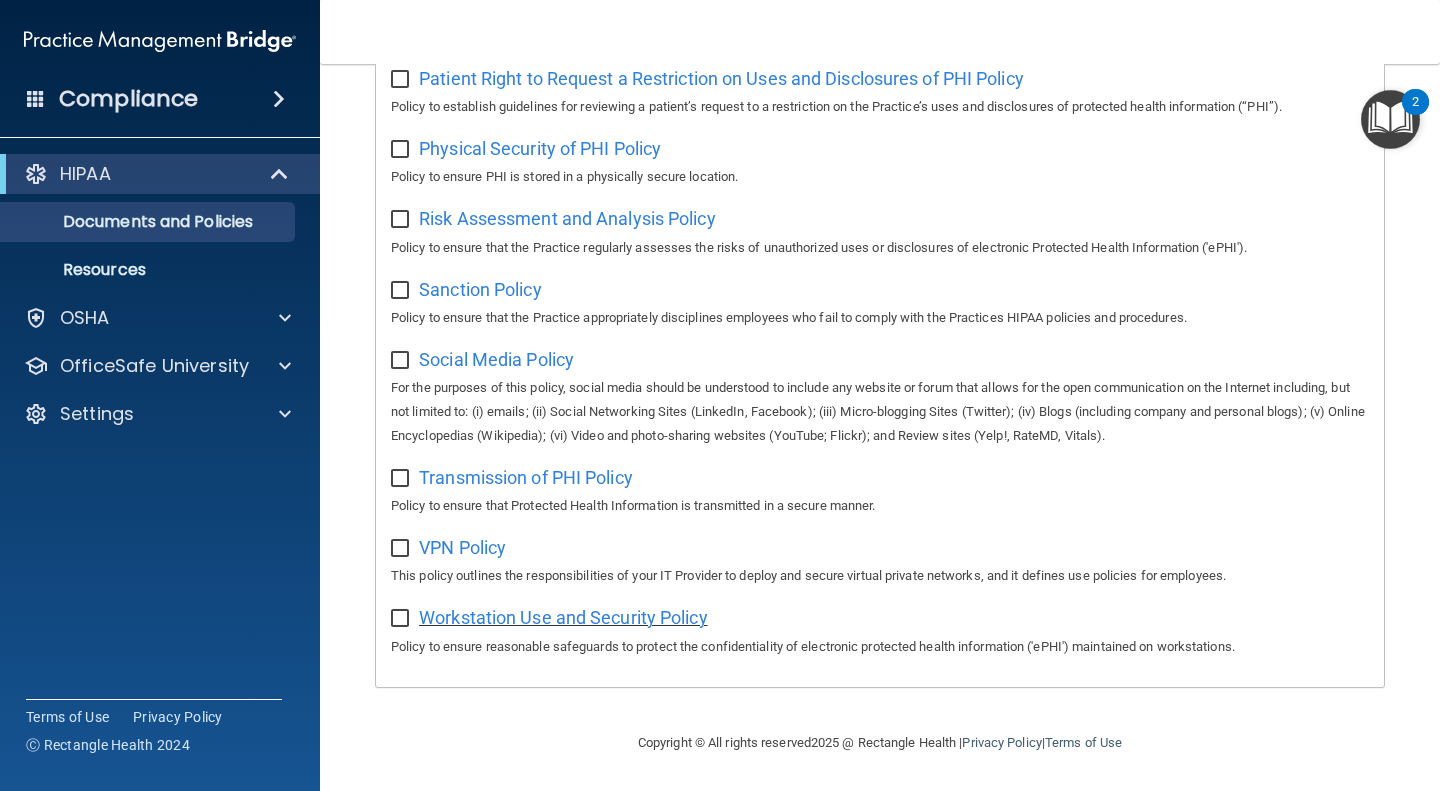 click on "Workstation Use and Security Policy" at bounding box center (563, 617) 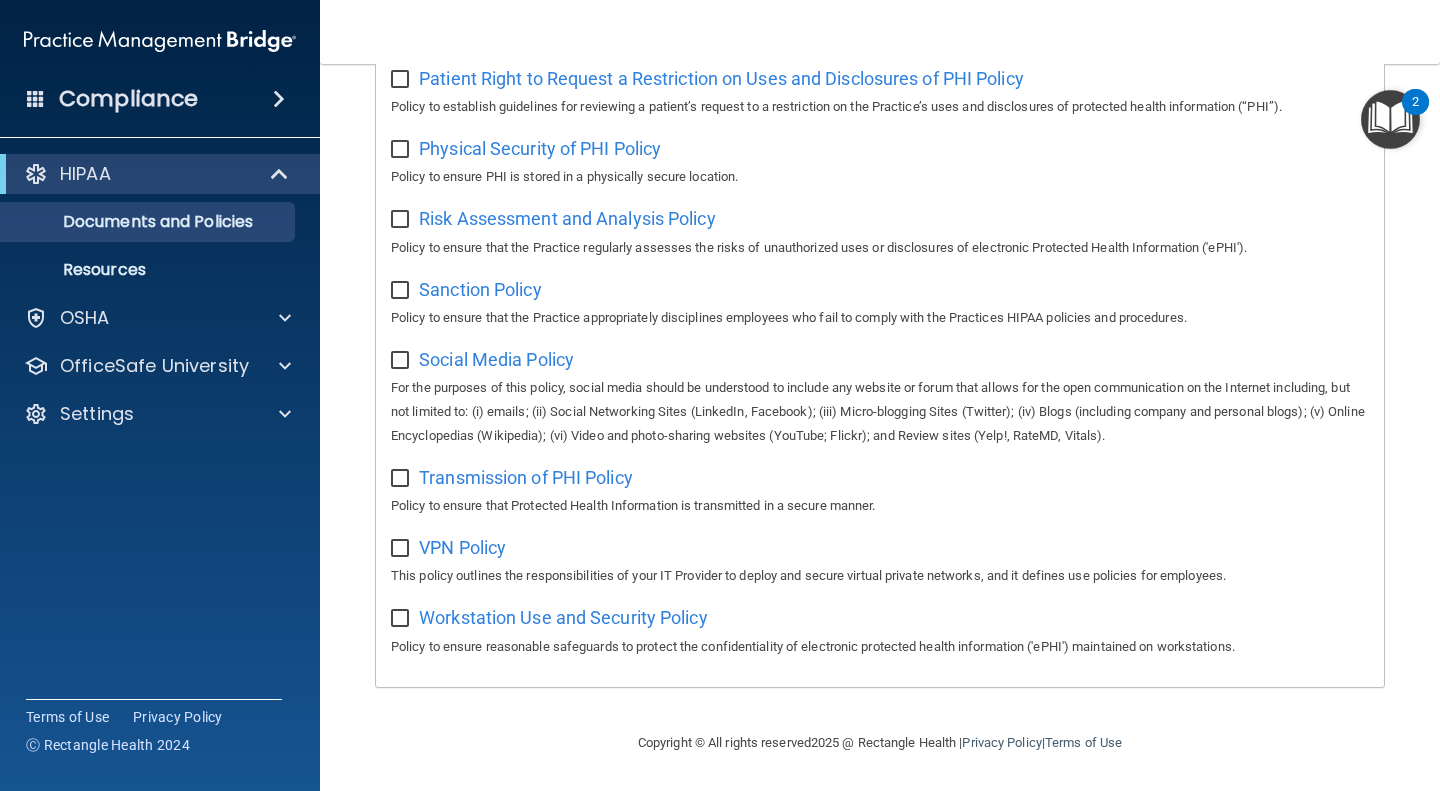 click at bounding box center (402, 619) 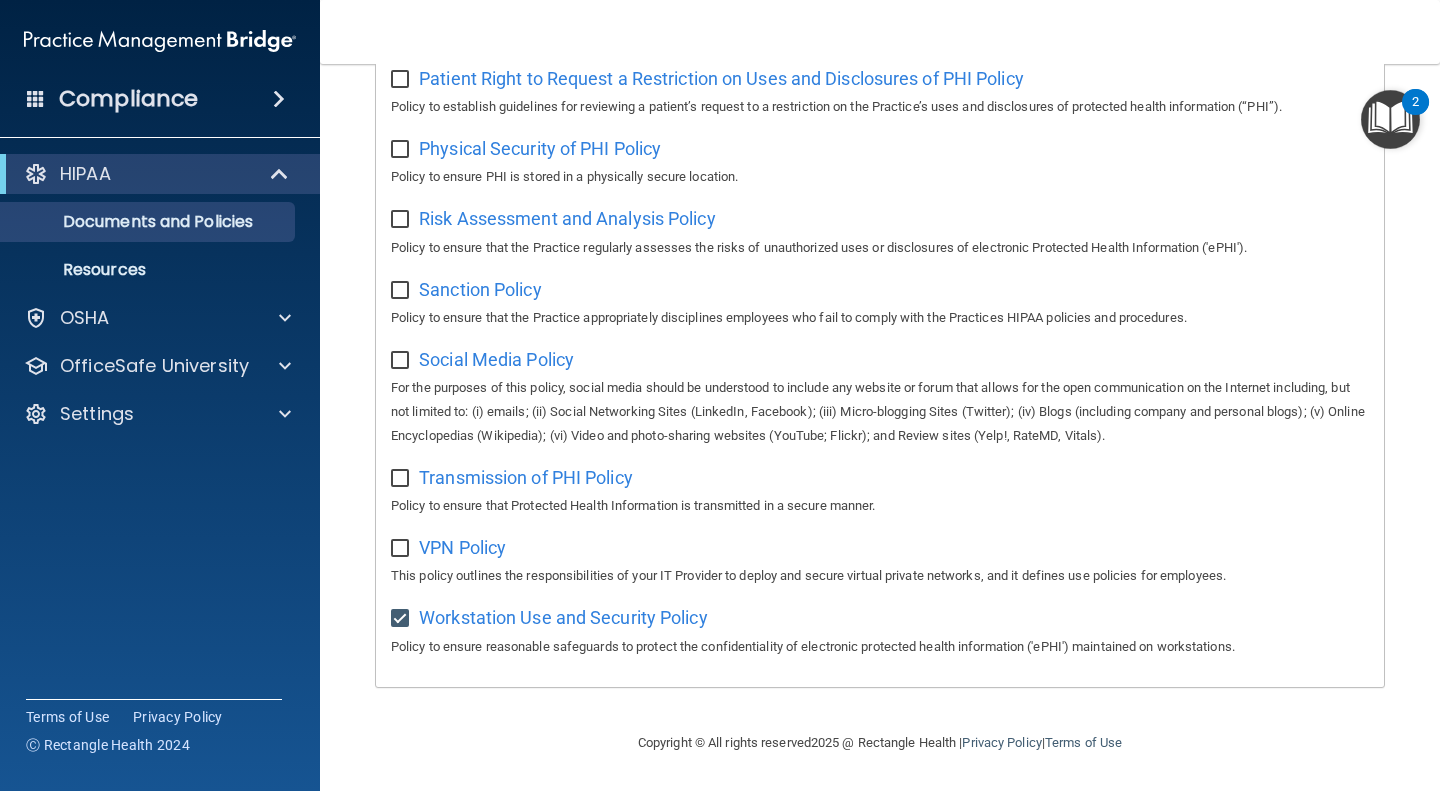 click at bounding box center (402, 549) 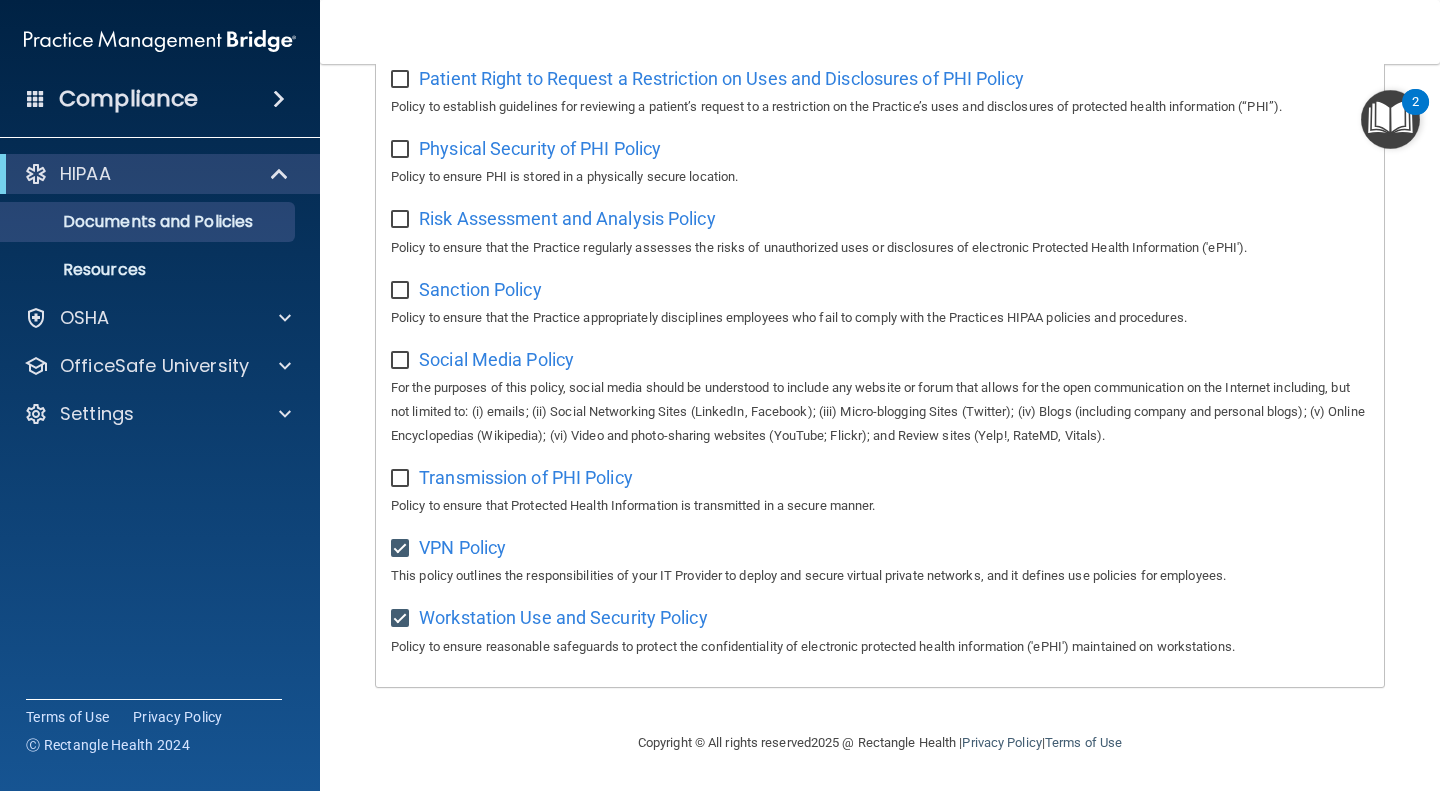 click at bounding box center [402, 549] 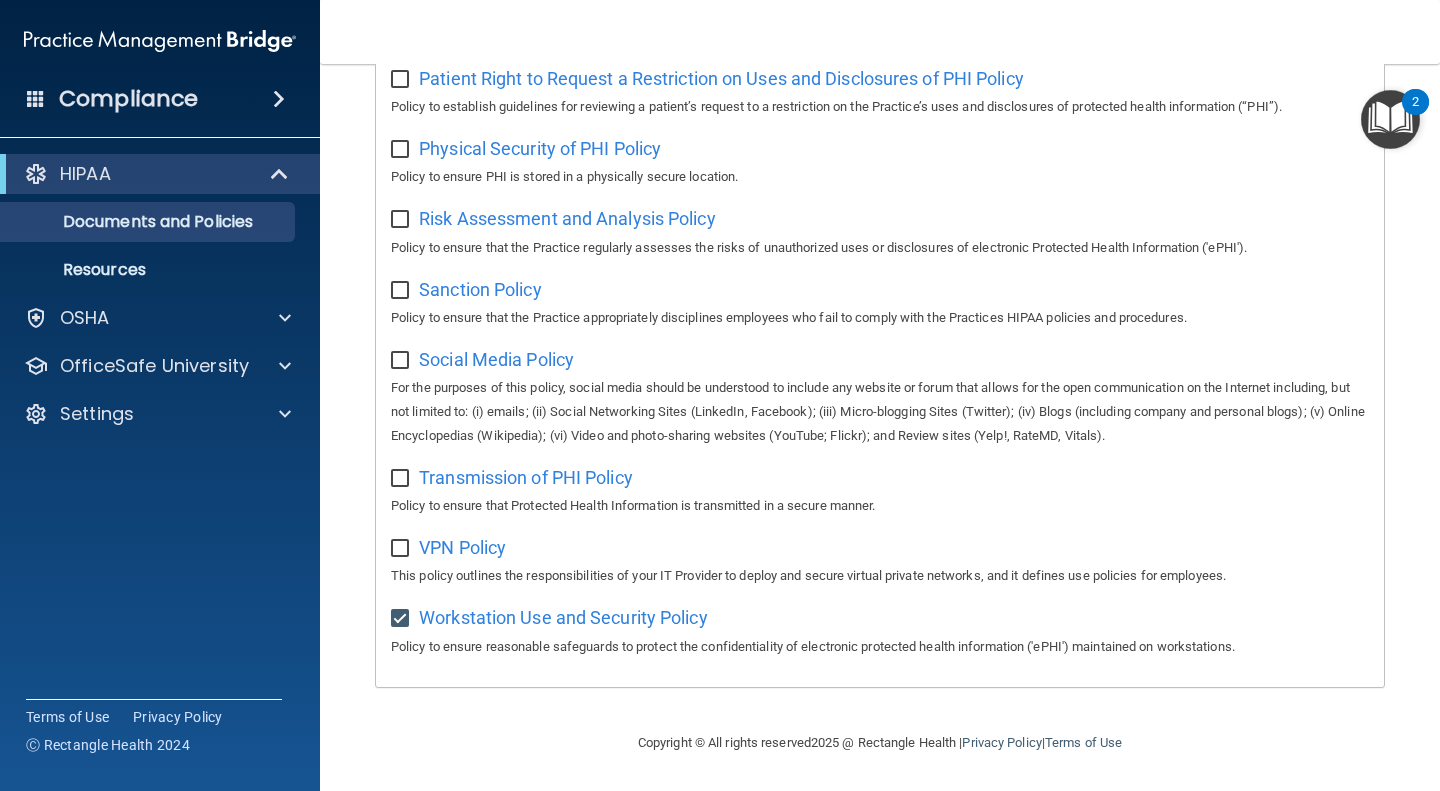 click at bounding box center [402, 479] 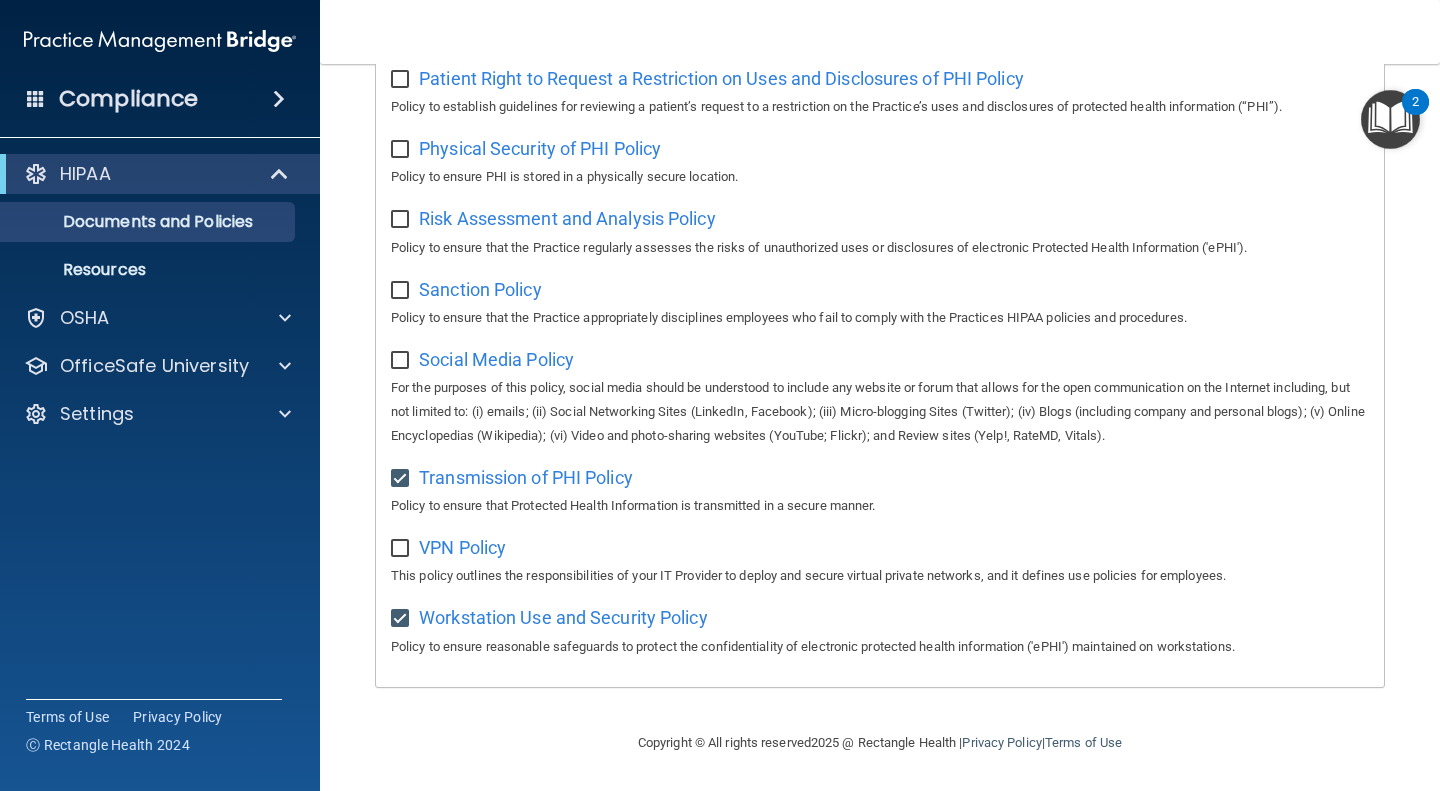 click at bounding box center (403, 542) 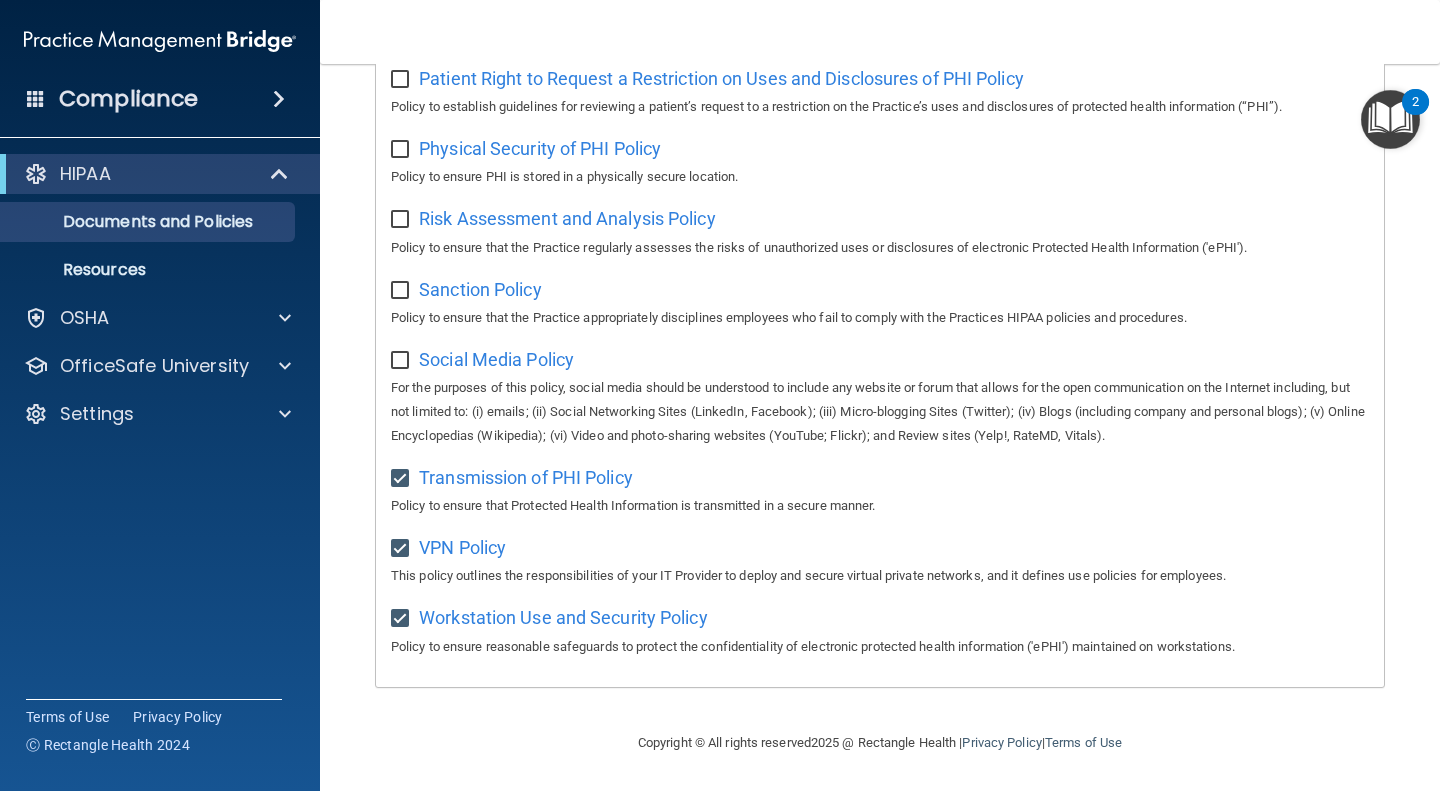 click at bounding box center [402, 549] 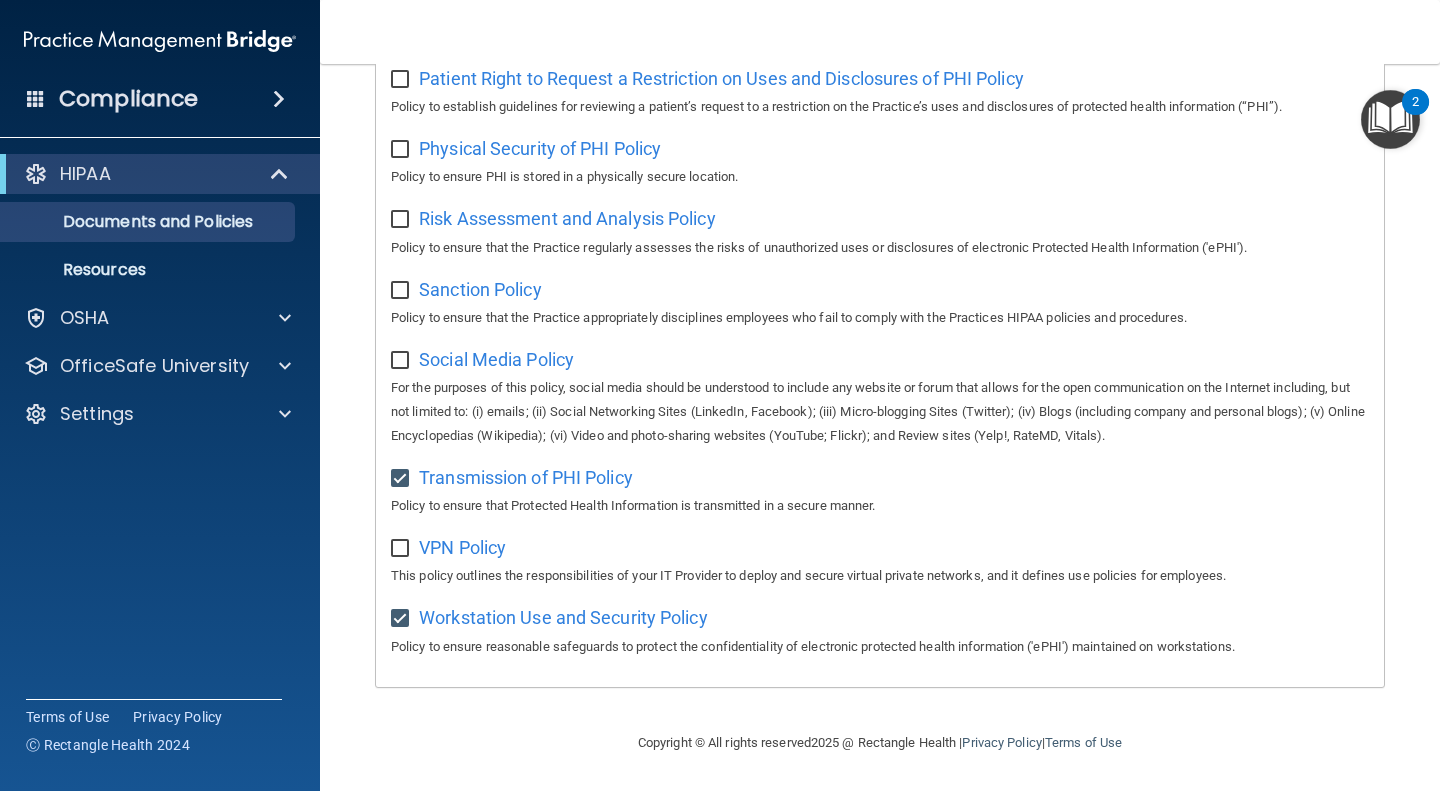click at bounding box center [402, 619] 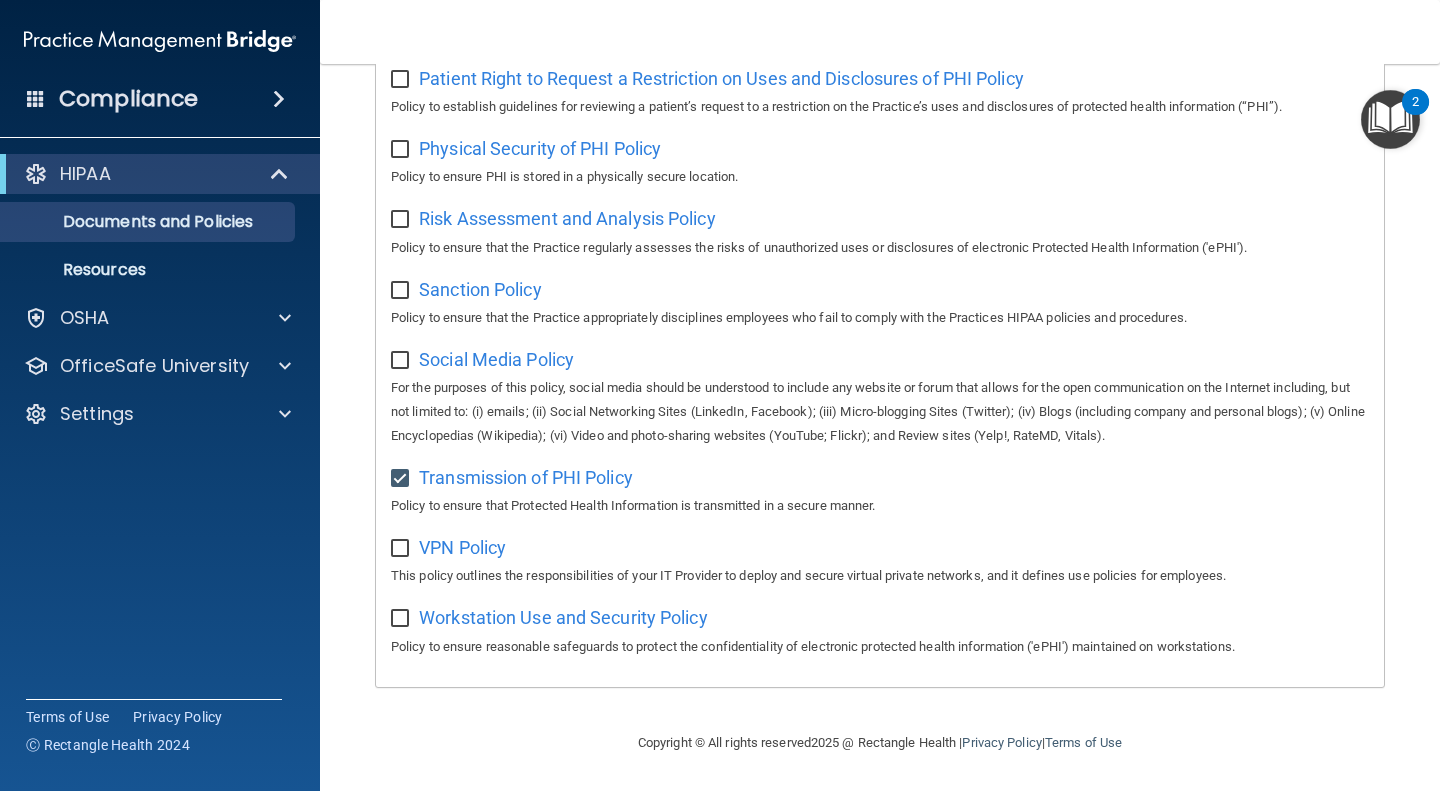 click at bounding box center [402, 479] 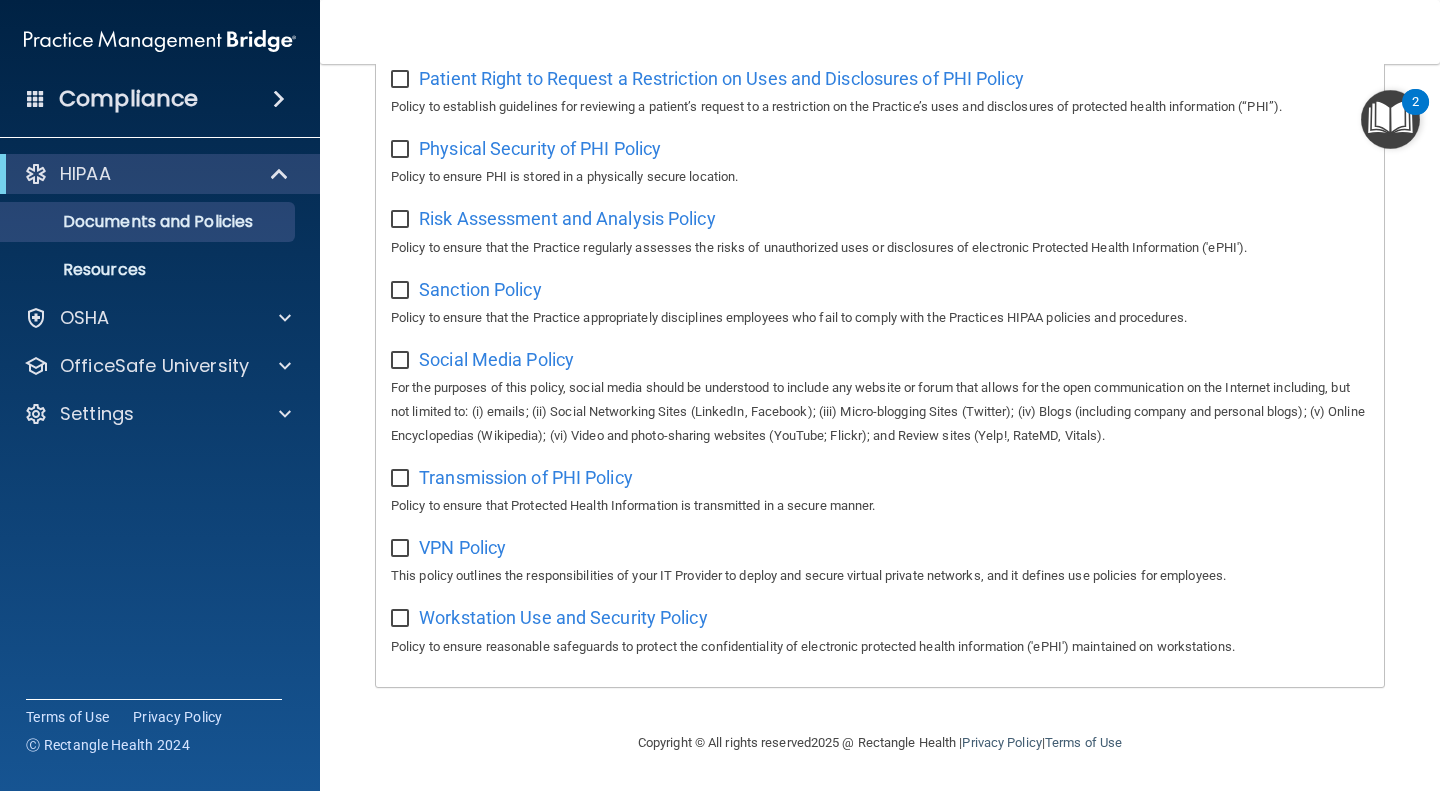 click at bounding box center (1390, 119) 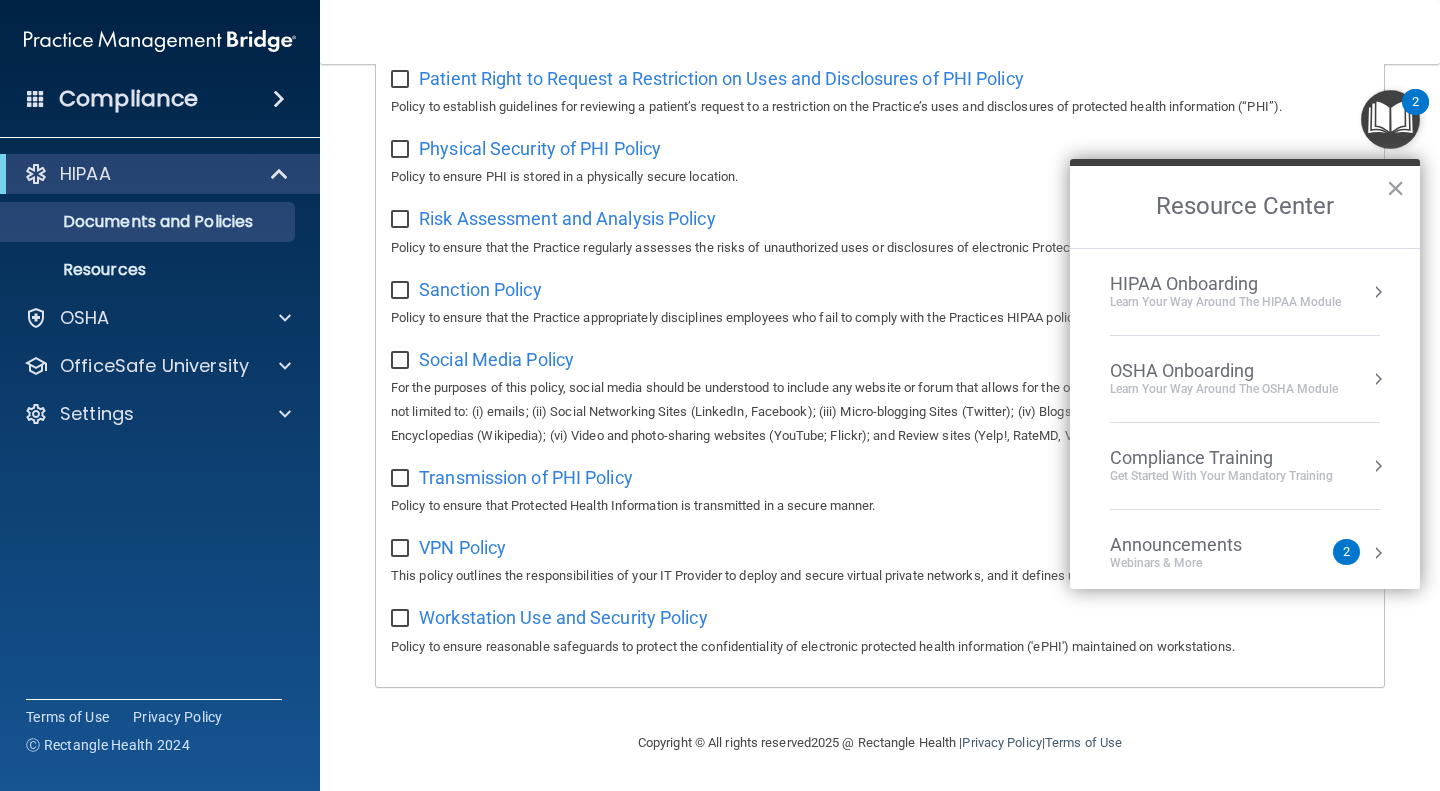 click on "Learn Your Way around the HIPAA module" at bounding box center [1225, 302] 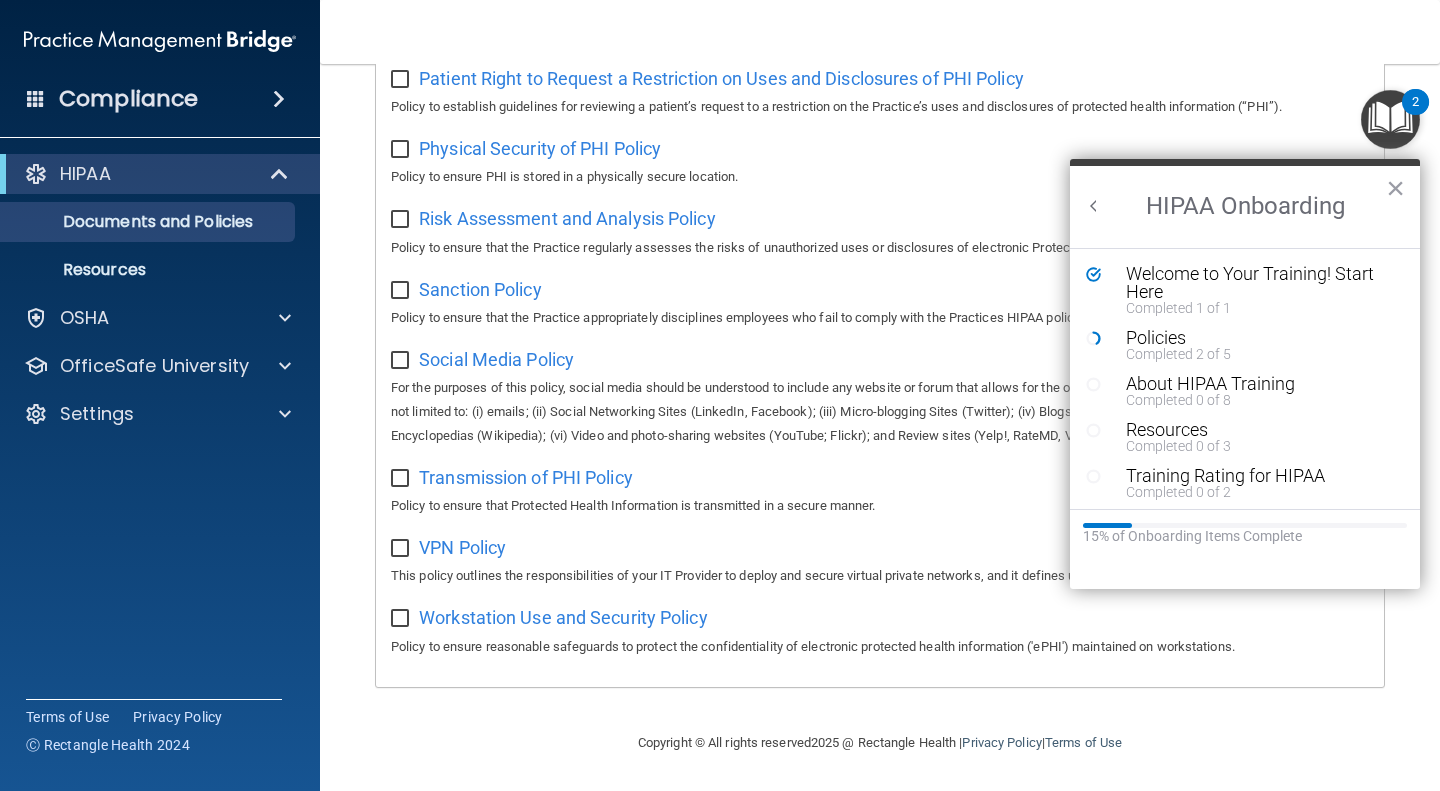 scroll, scrollTop: 0, scrollLeft: 0, axis: both 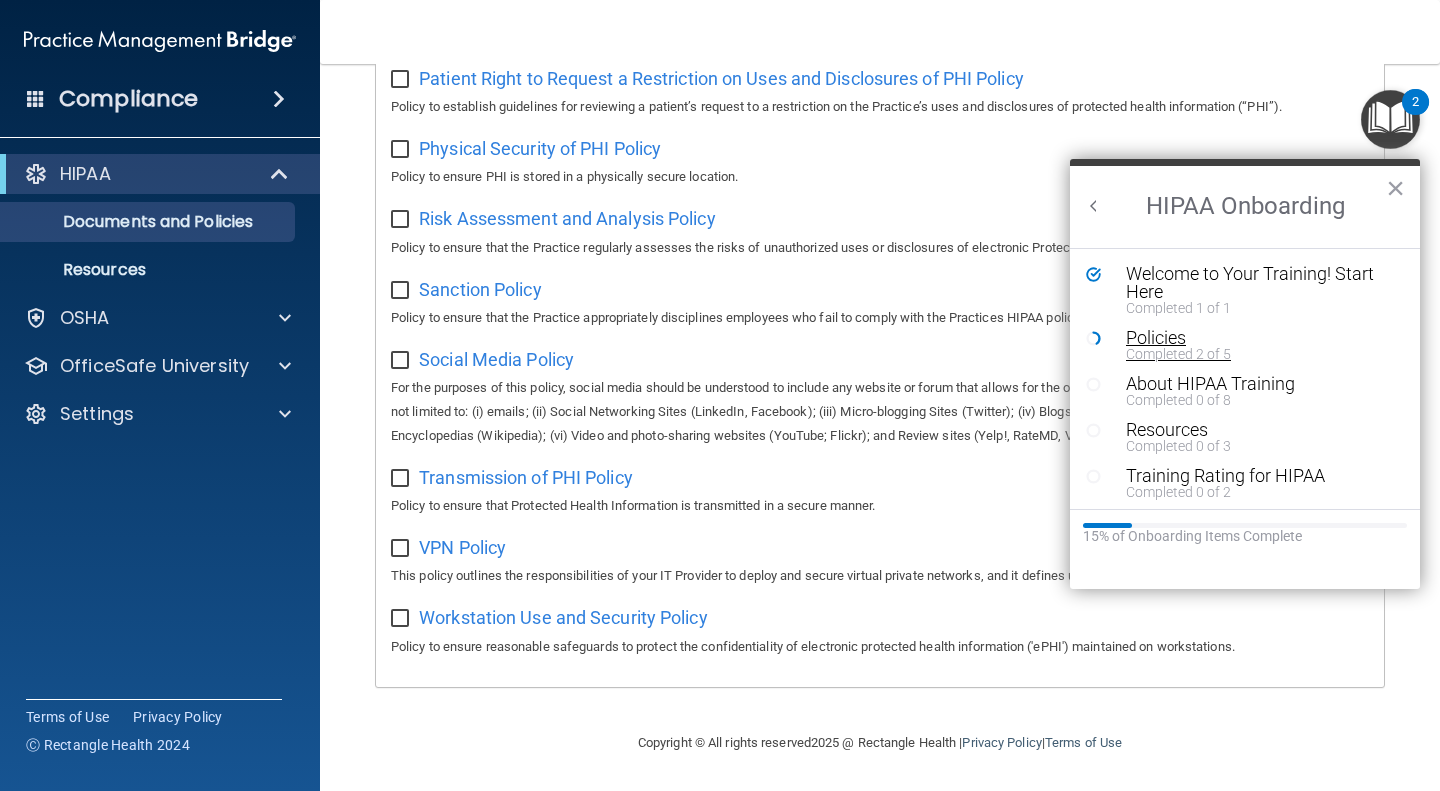click on "Policies" at bounding box center [1252, 338] 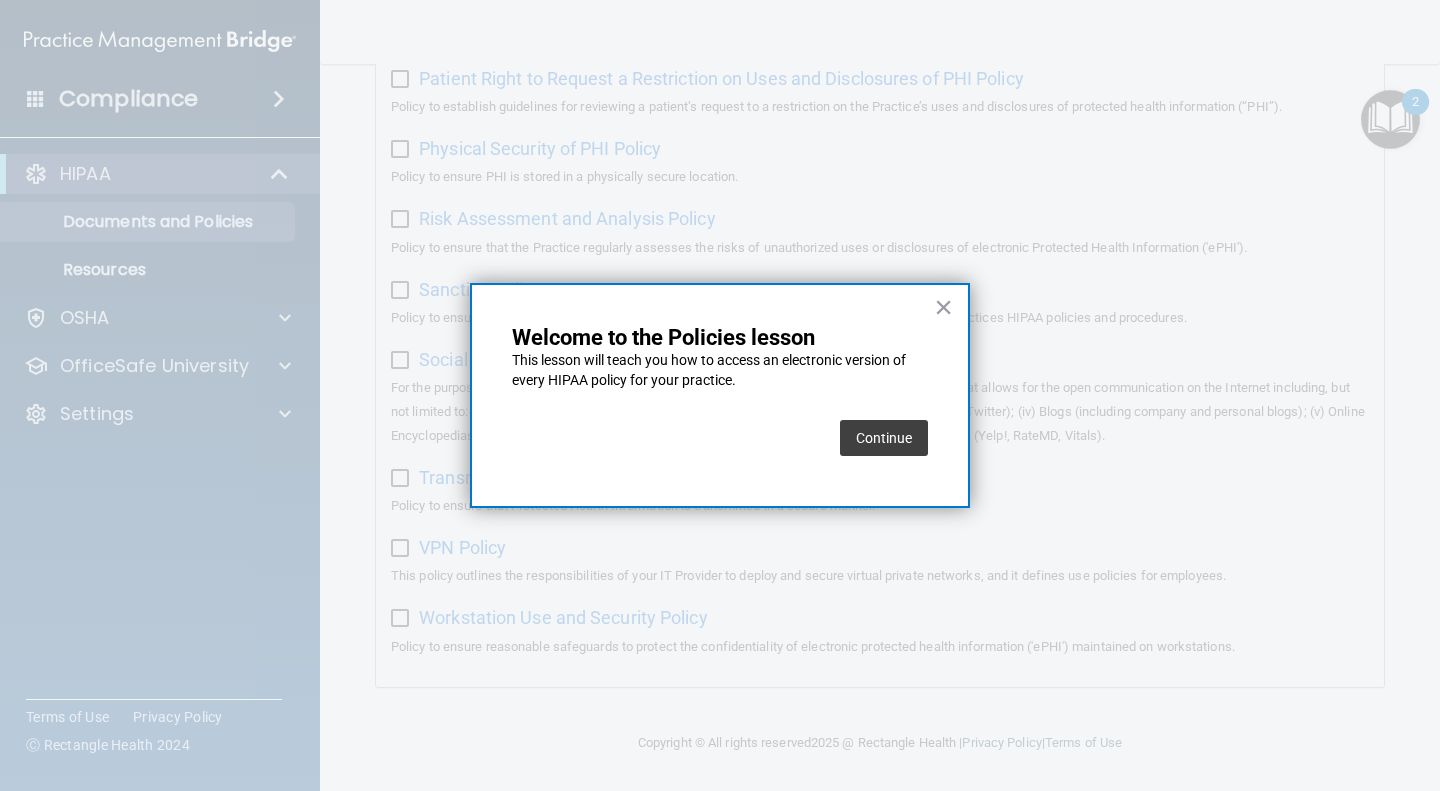 click on "Continue" at bounding box center [884, 438] 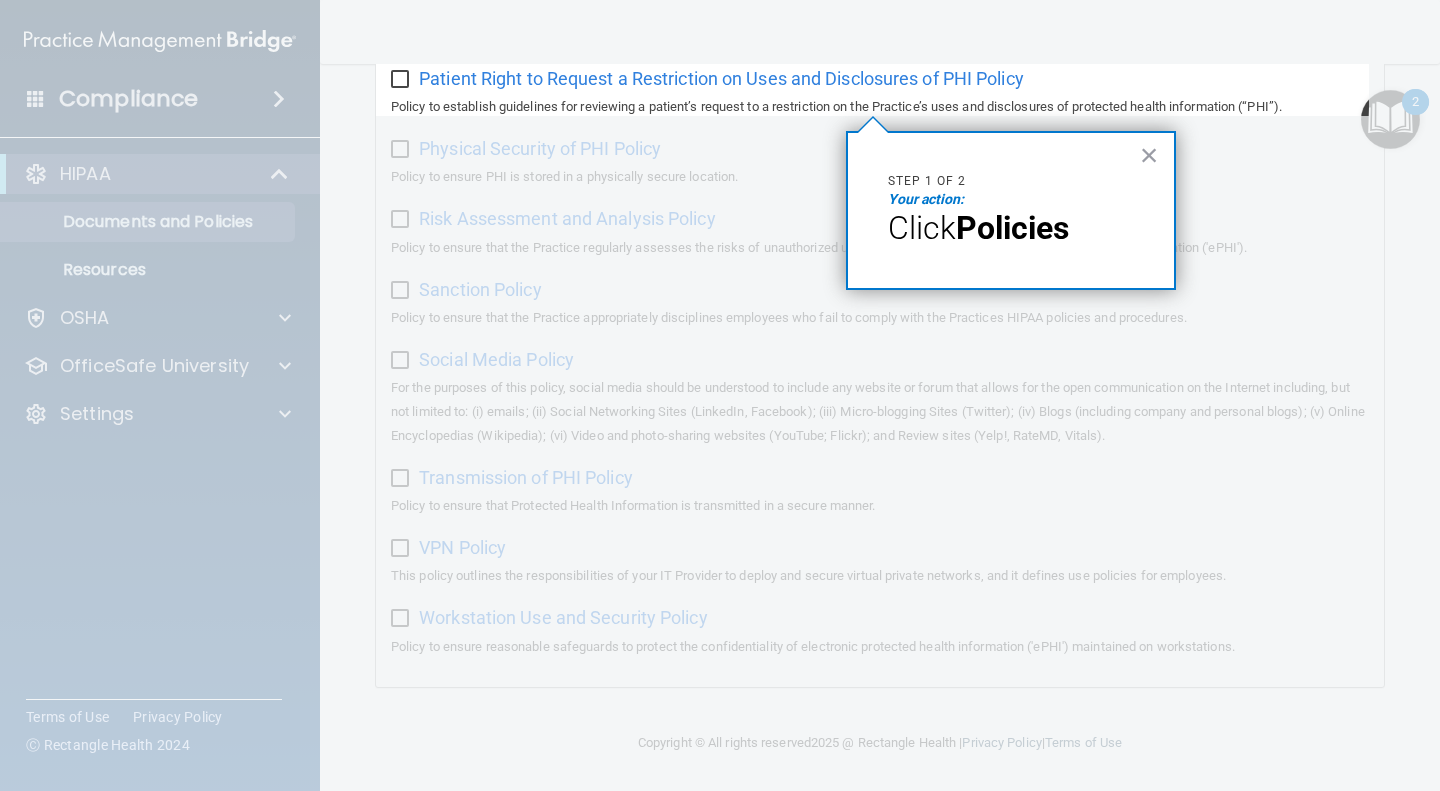 scroll, scrollTop: 154, scrollLeft: 0, axis: vertical 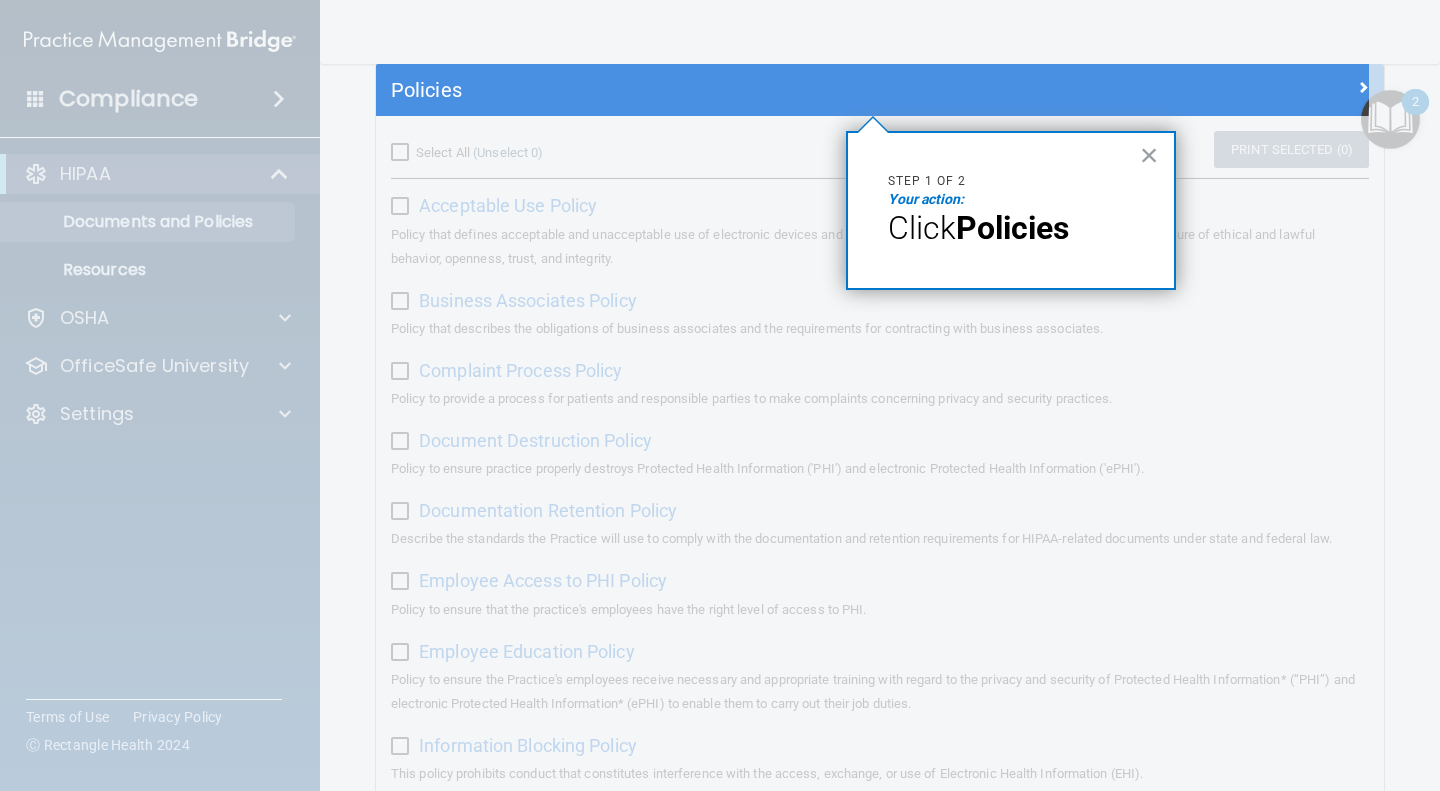 click on "Click  Policies" at bounding box center (1011, 228) 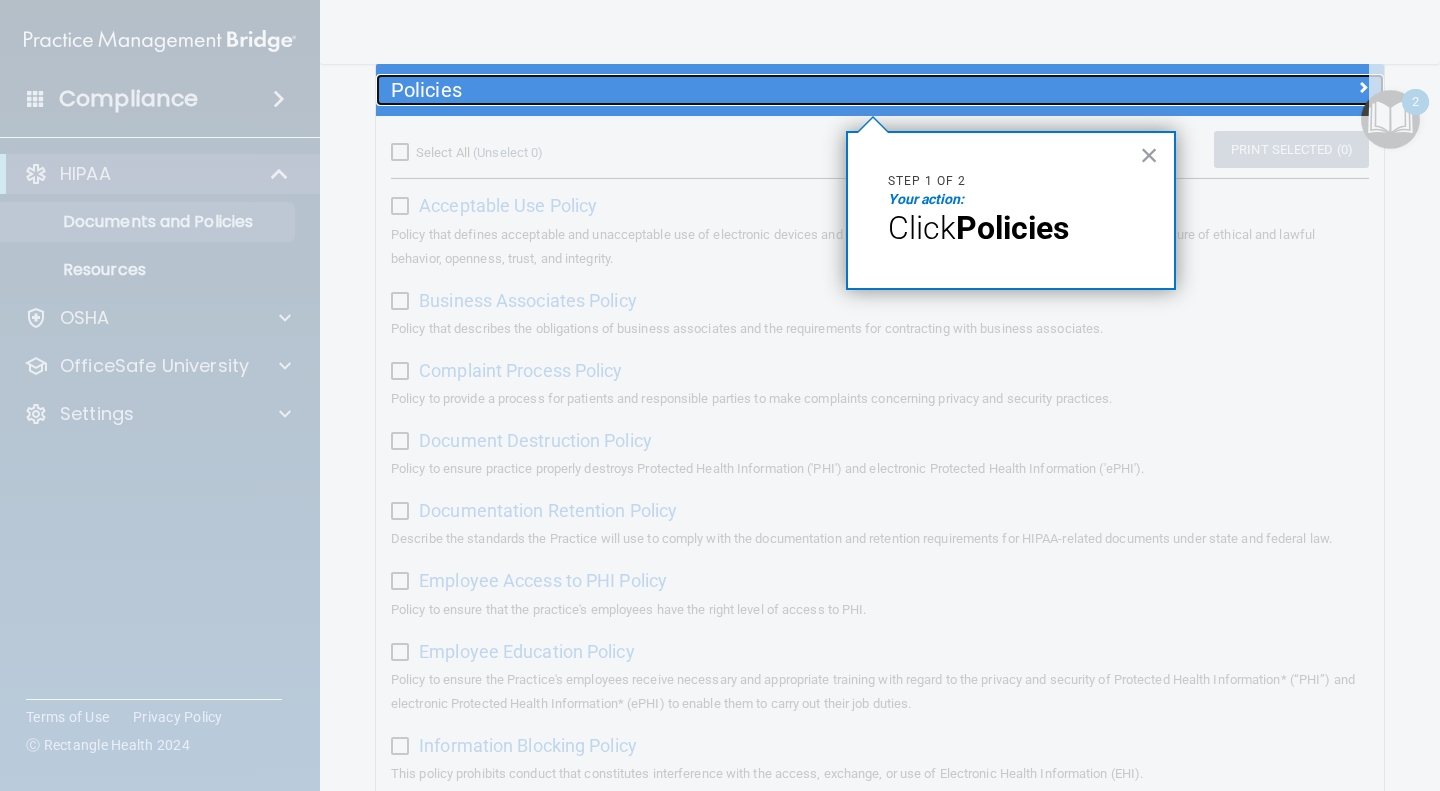 click on "Policies" at bounding box center (880, 90) 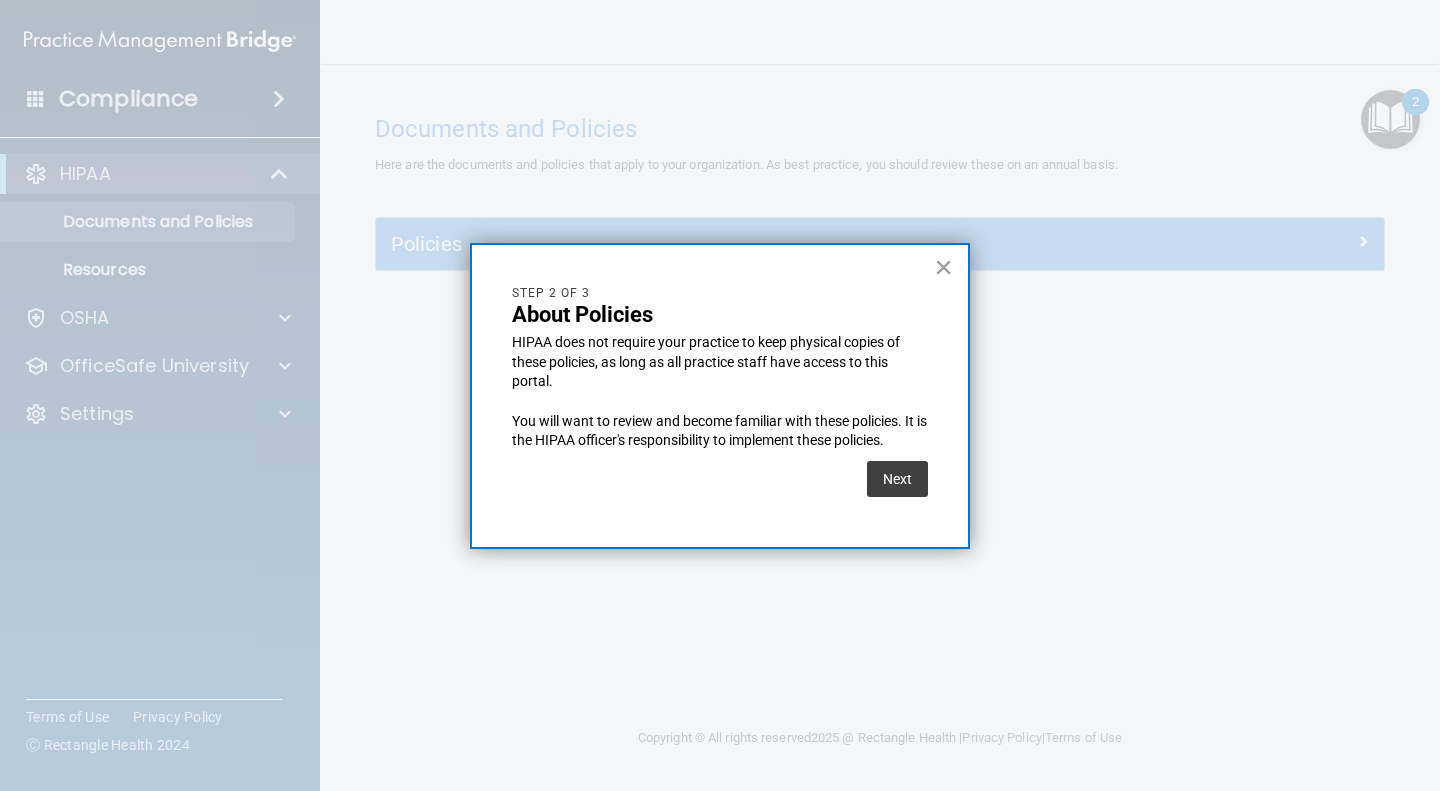 scroll, scrollTop: 0, scrollLeft: 0, axis: both 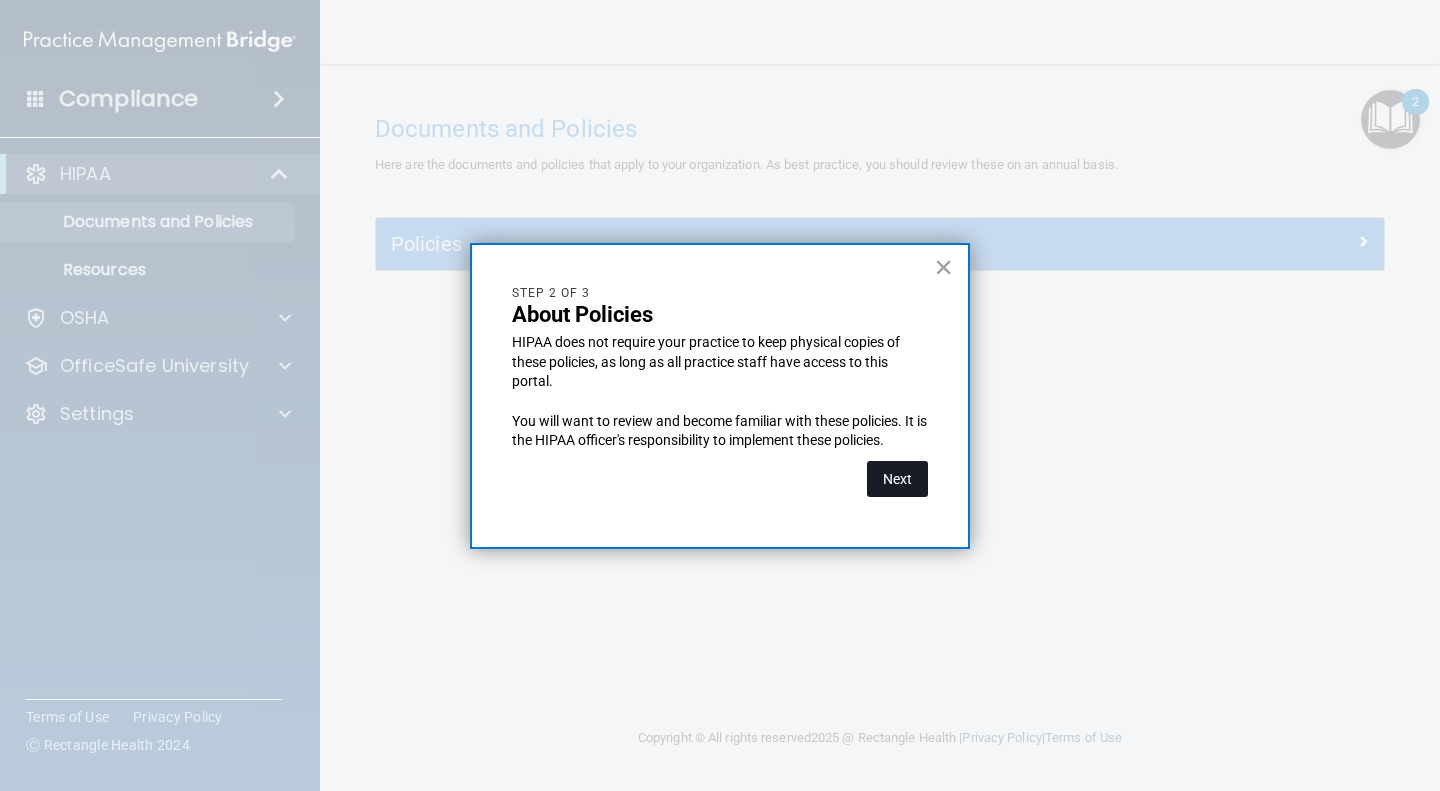 click on "Next" at bounding box center (897, 479) 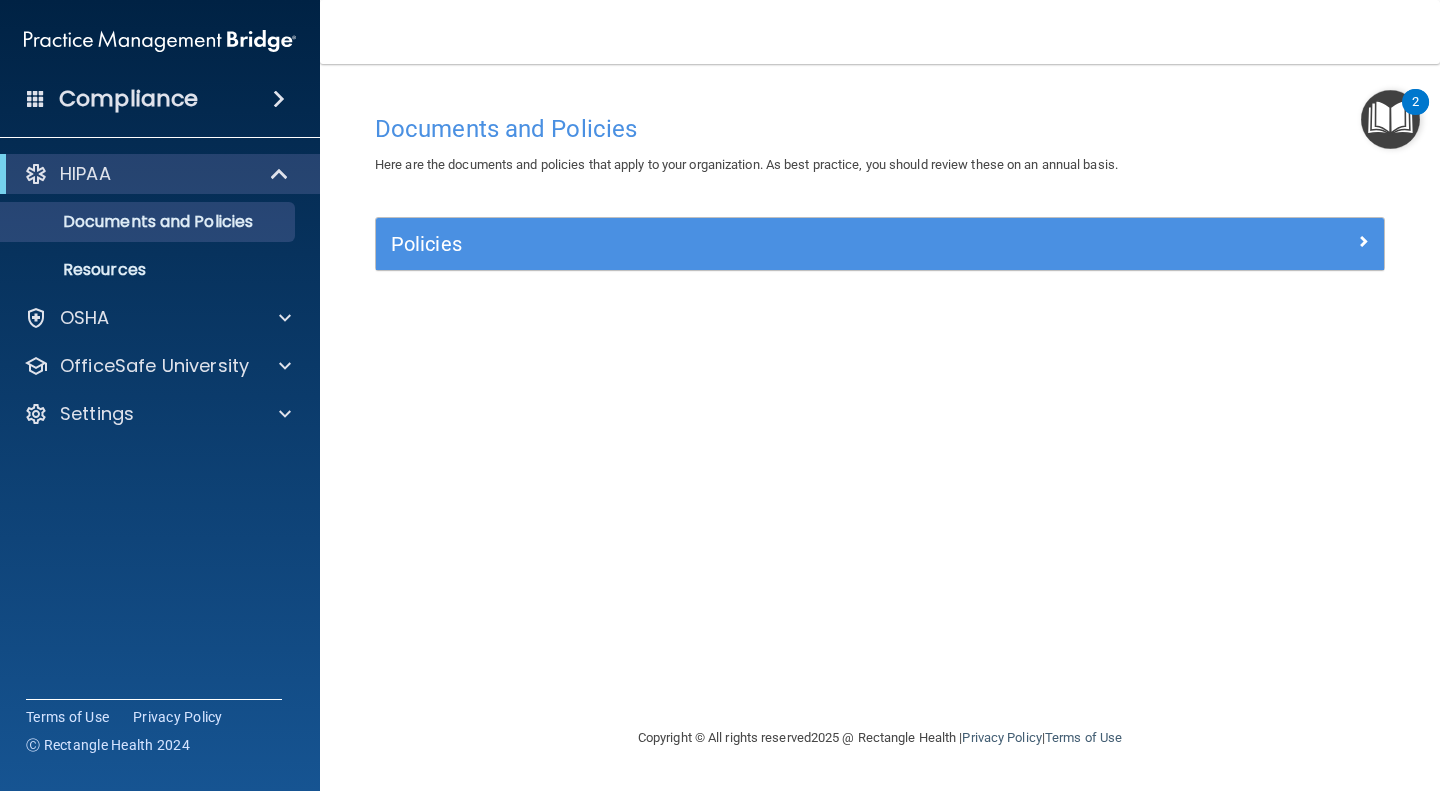 click at bounding box center (1390, 119) 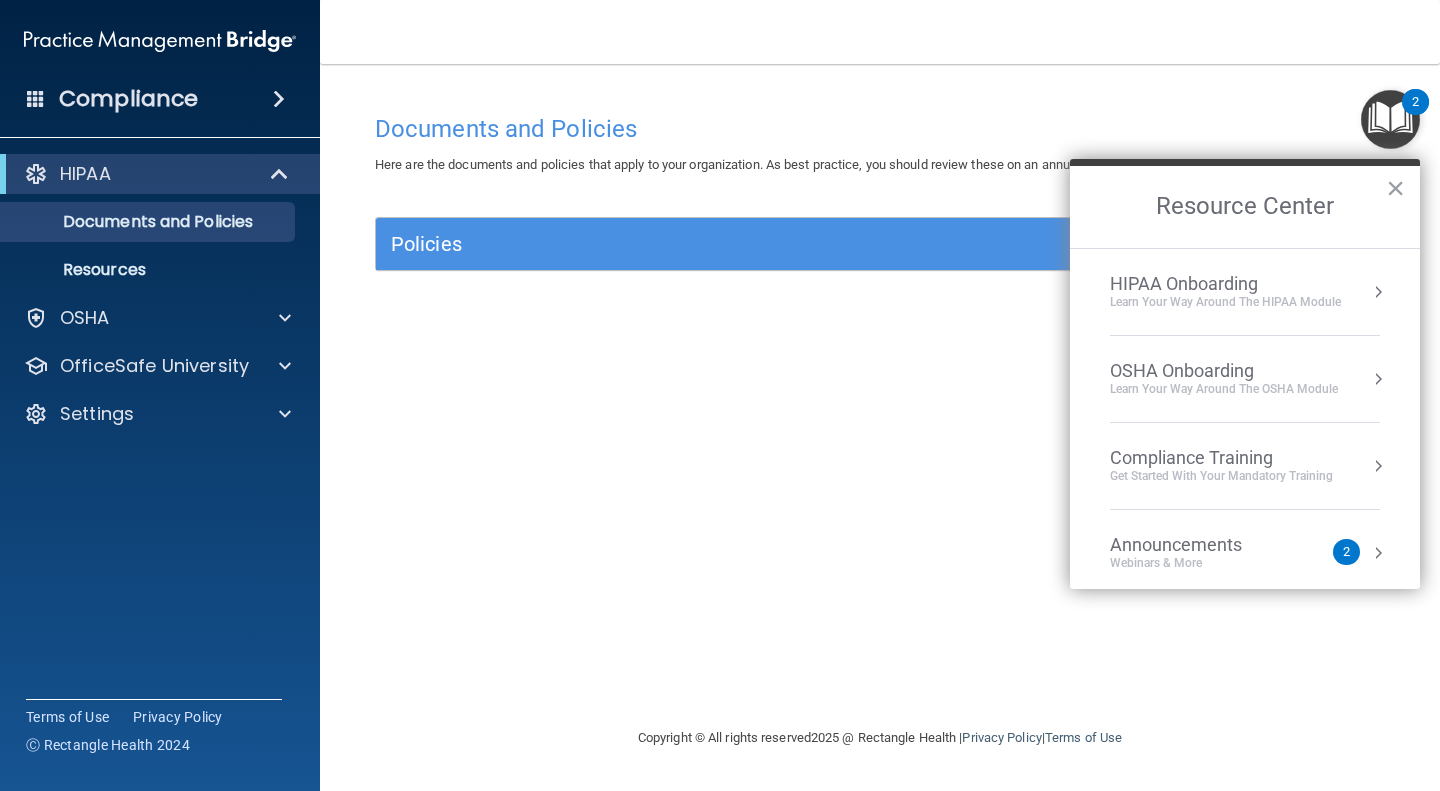 click on "HIPAA Onboarding" at bounding box center [1225, 284] 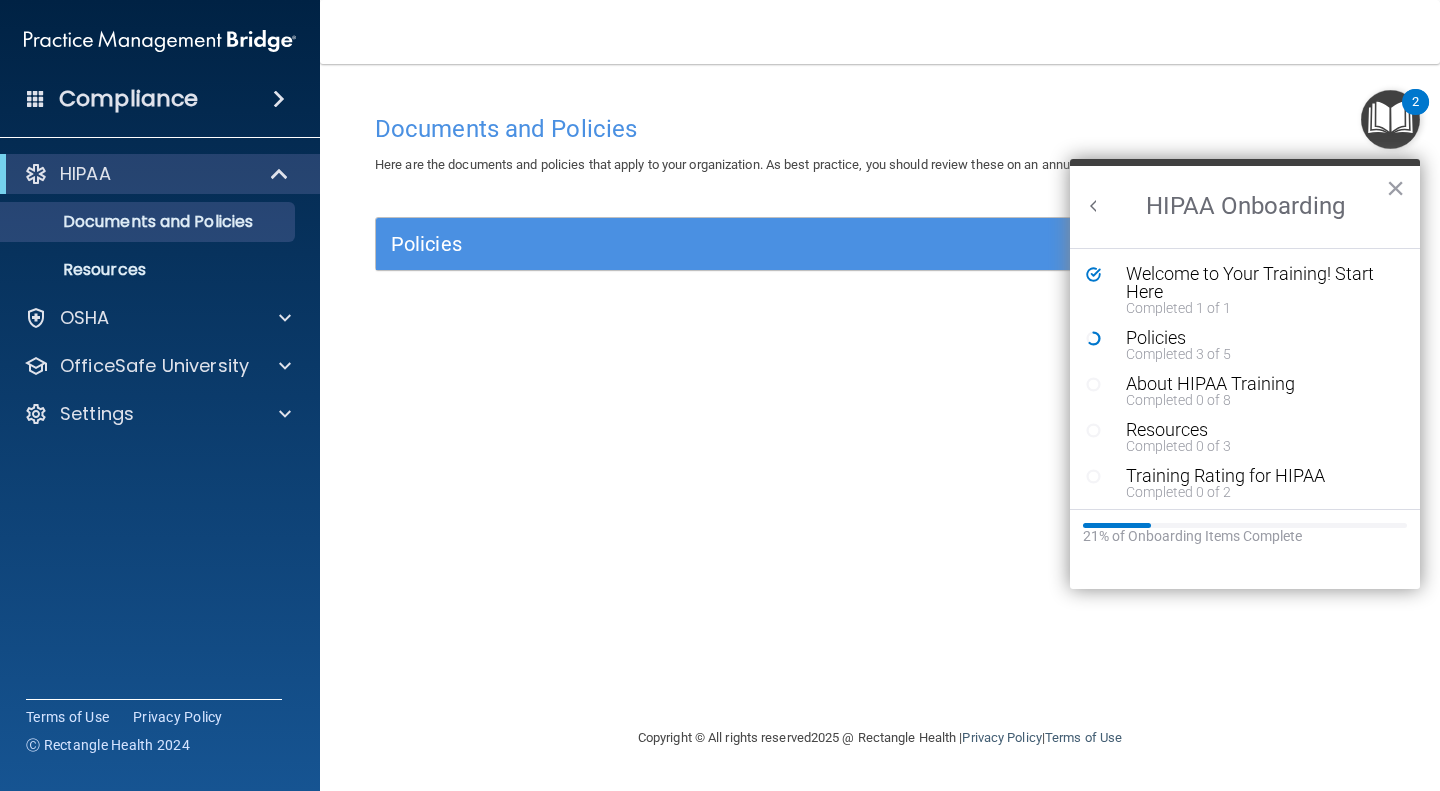 scroll, scrollTop: 0, scrollLeft: 0, axis: both 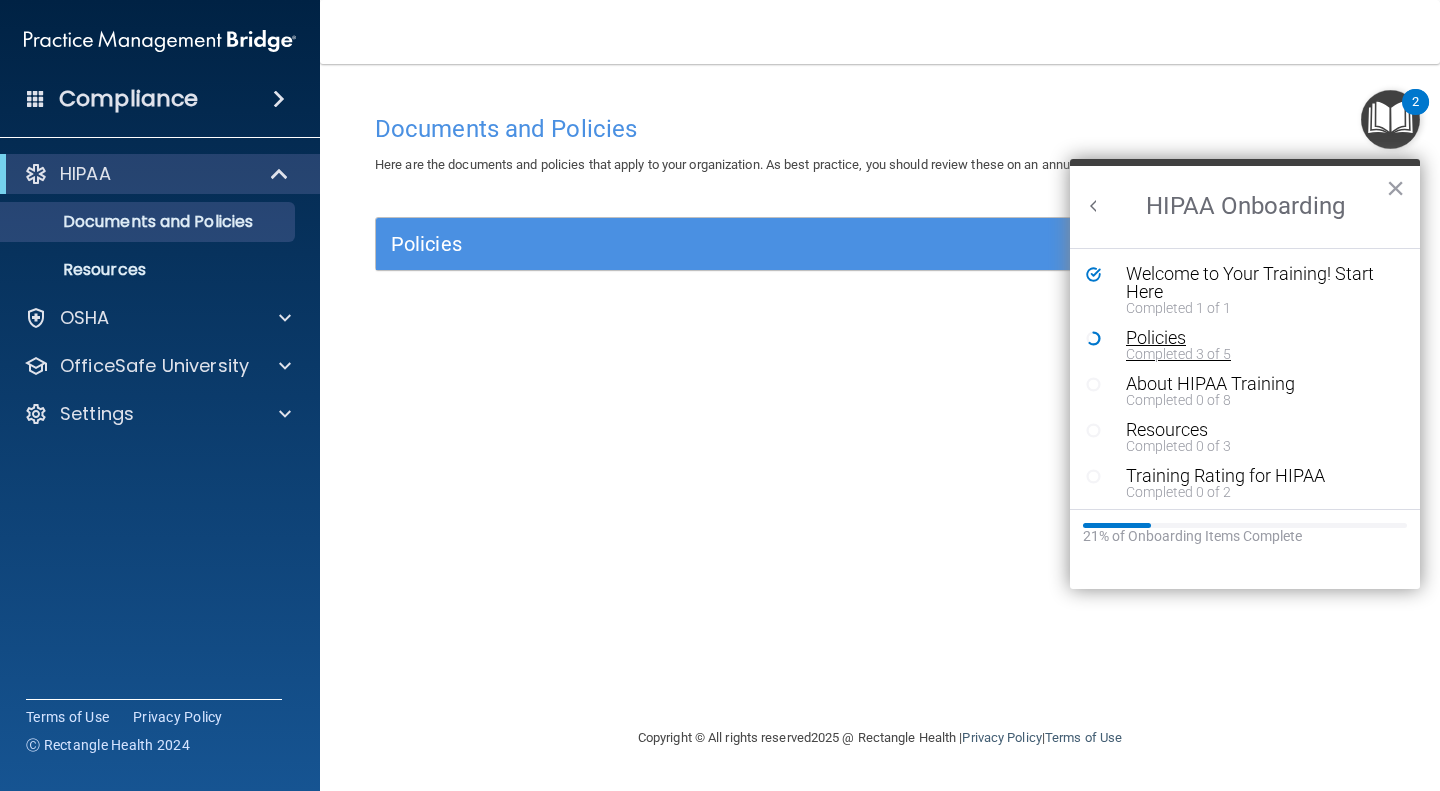 click on "Policies" at bounding box center (1252, 338) 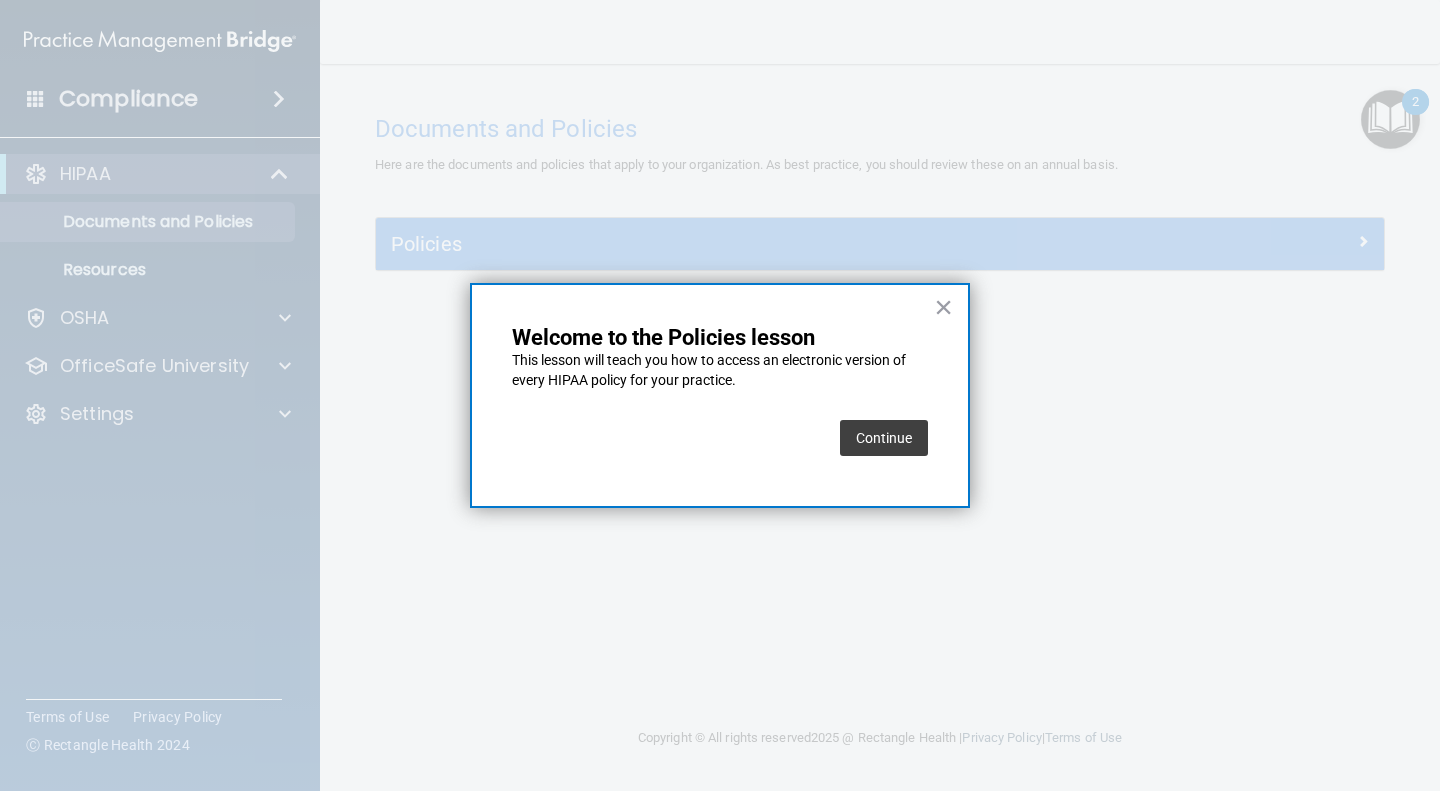 click on "Continue" at bounding box center [884, 438] 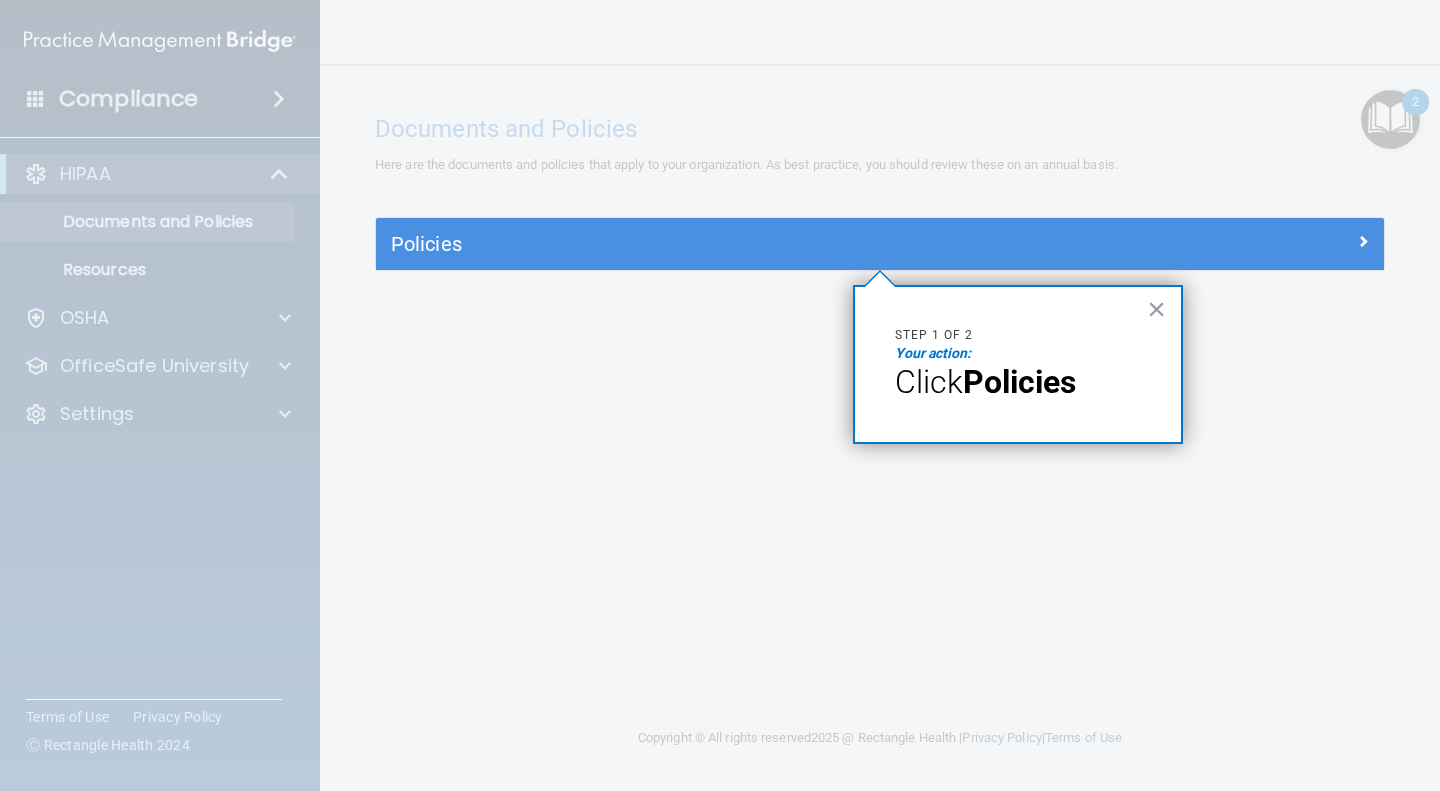 click on "Click  Policies" at bounding box center [1018, 382] 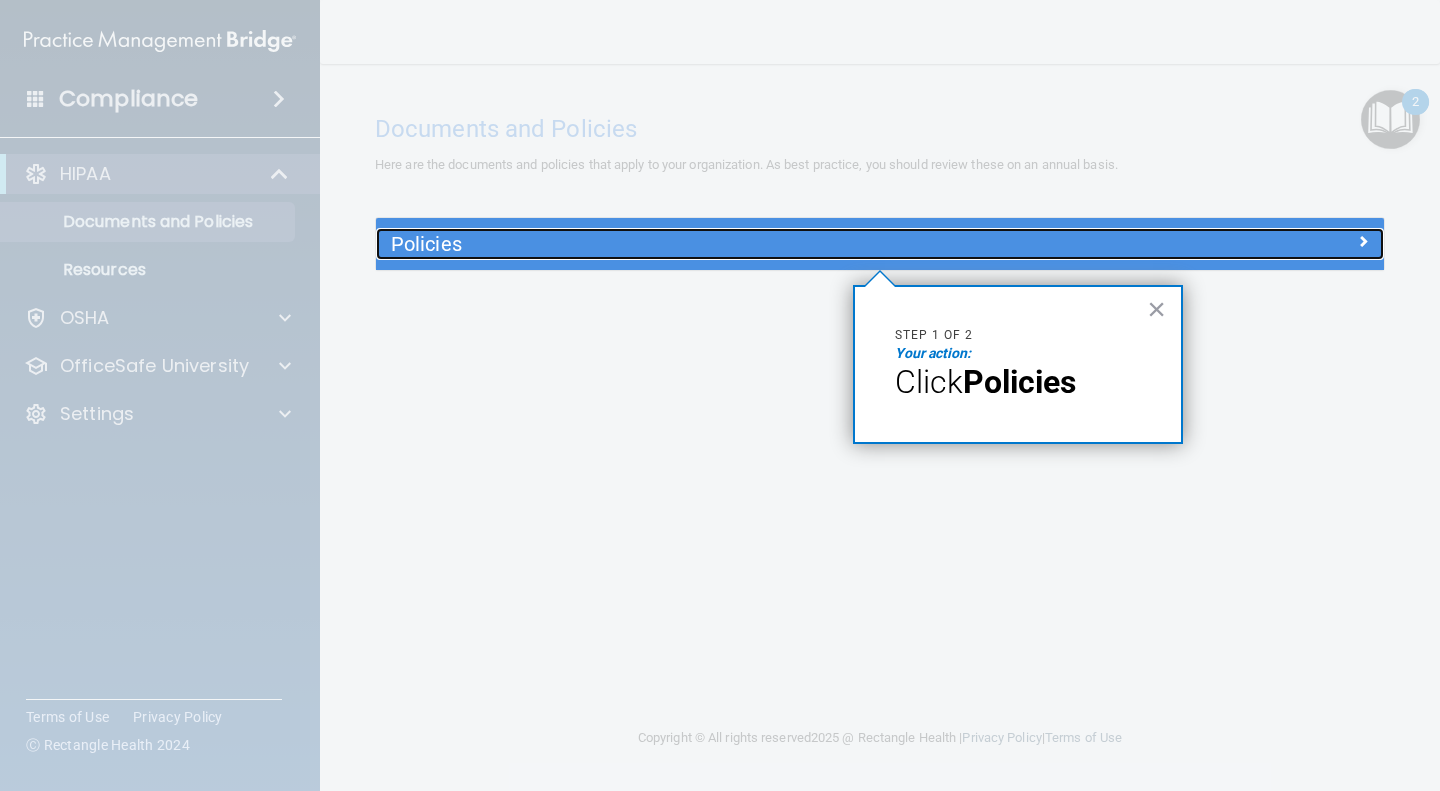 click on "Policies" at bounding box center [880, 244] 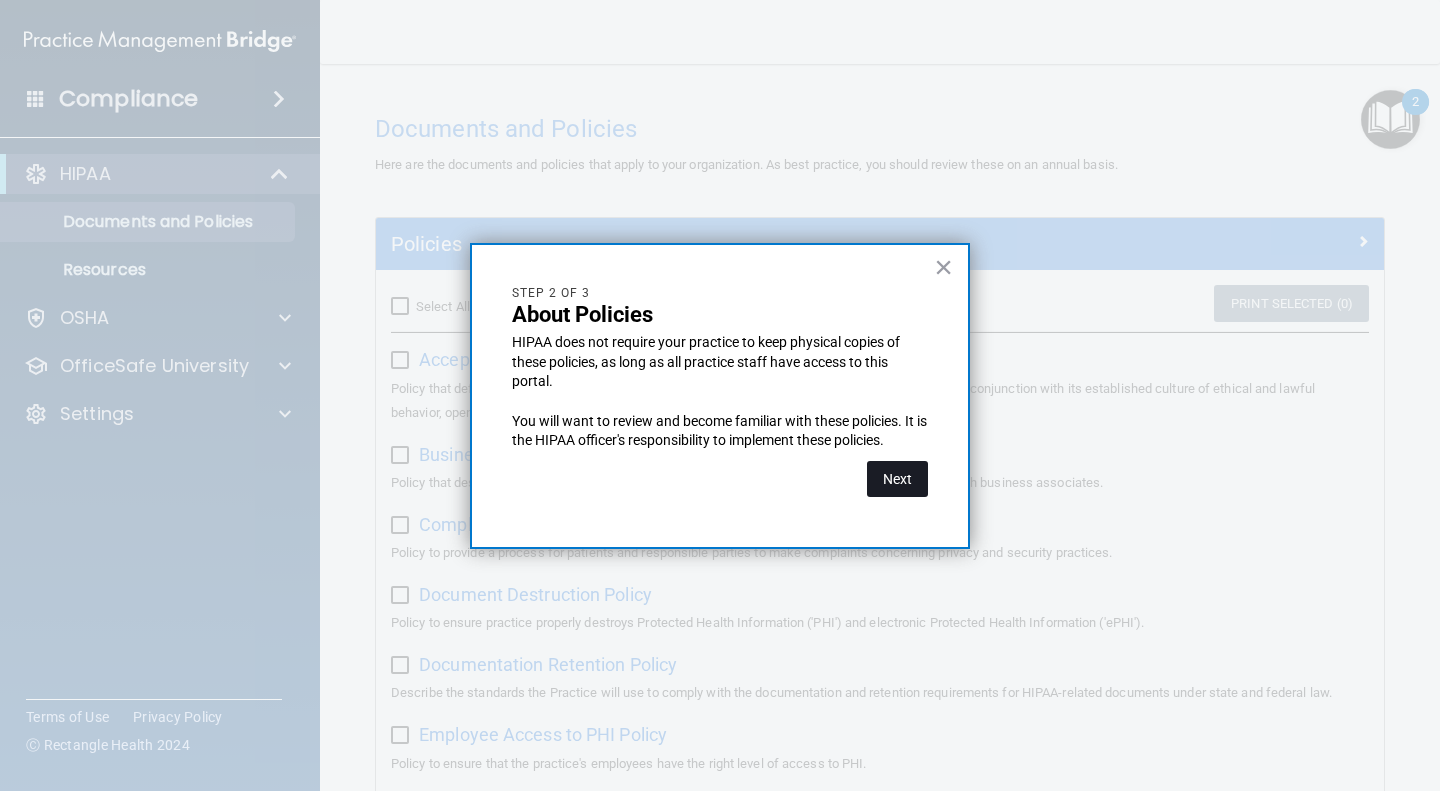 click on "Next" at bounding box center (897, 479) 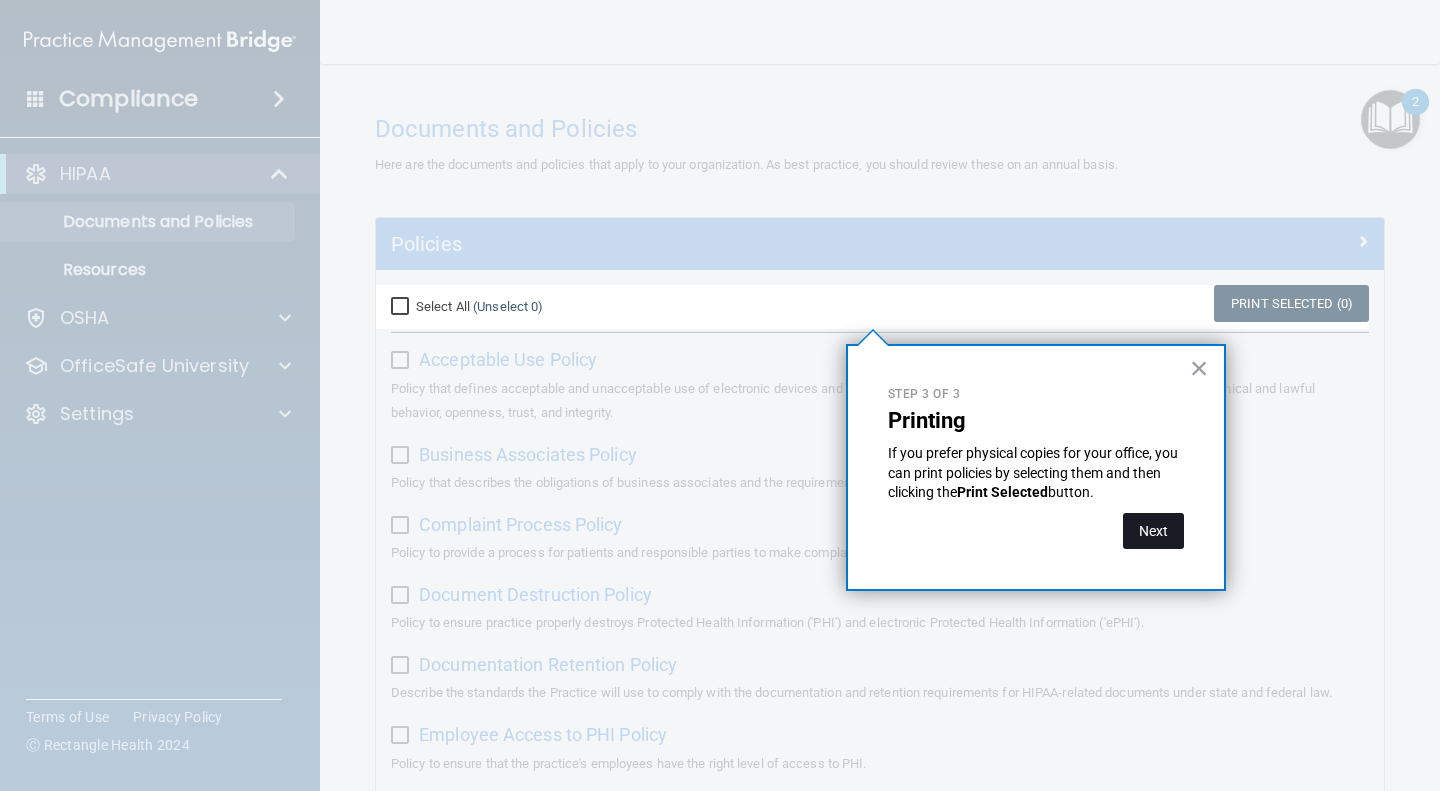 click on "Next" at bounding box center [1153, 531] 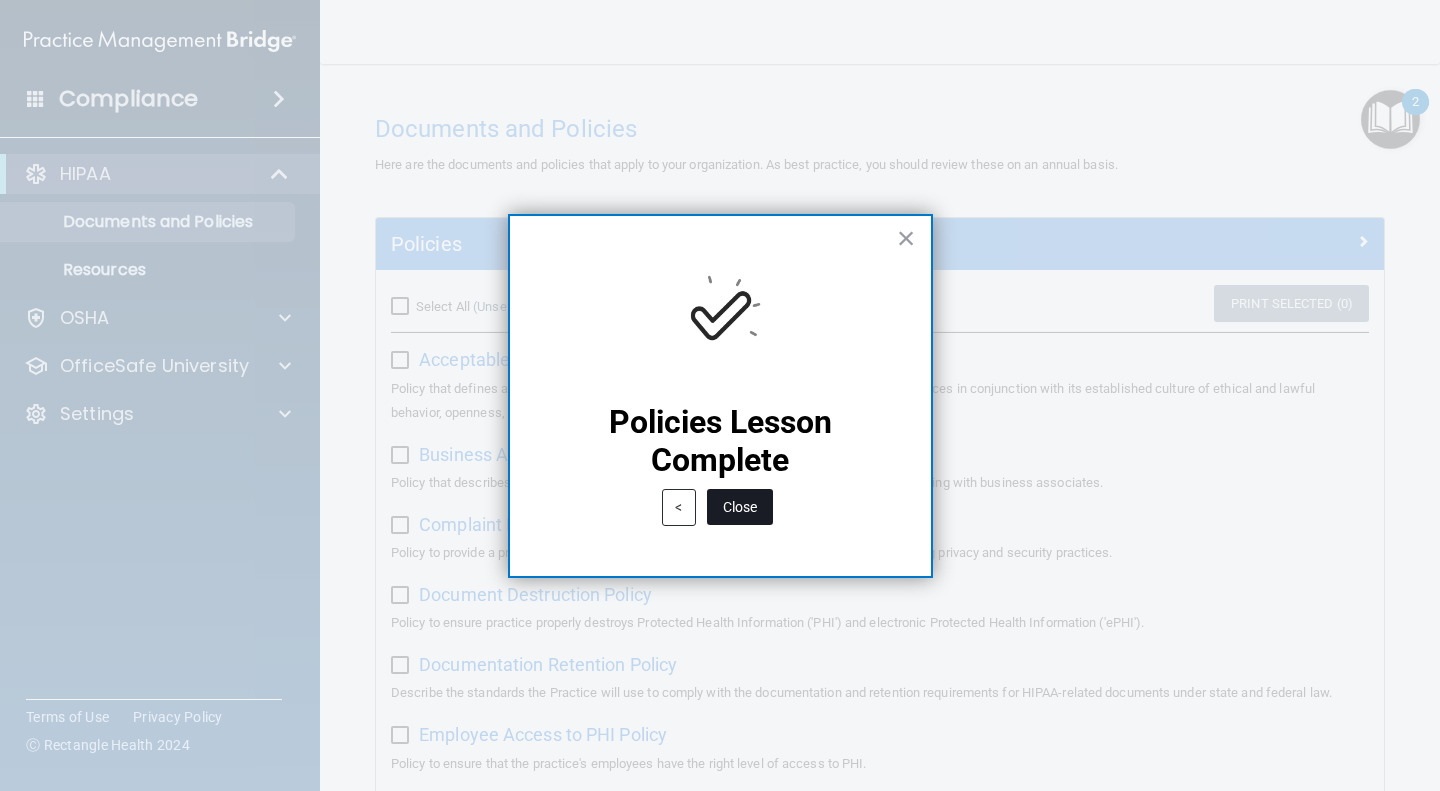 click on "Close" at bounding box center [740, 507] 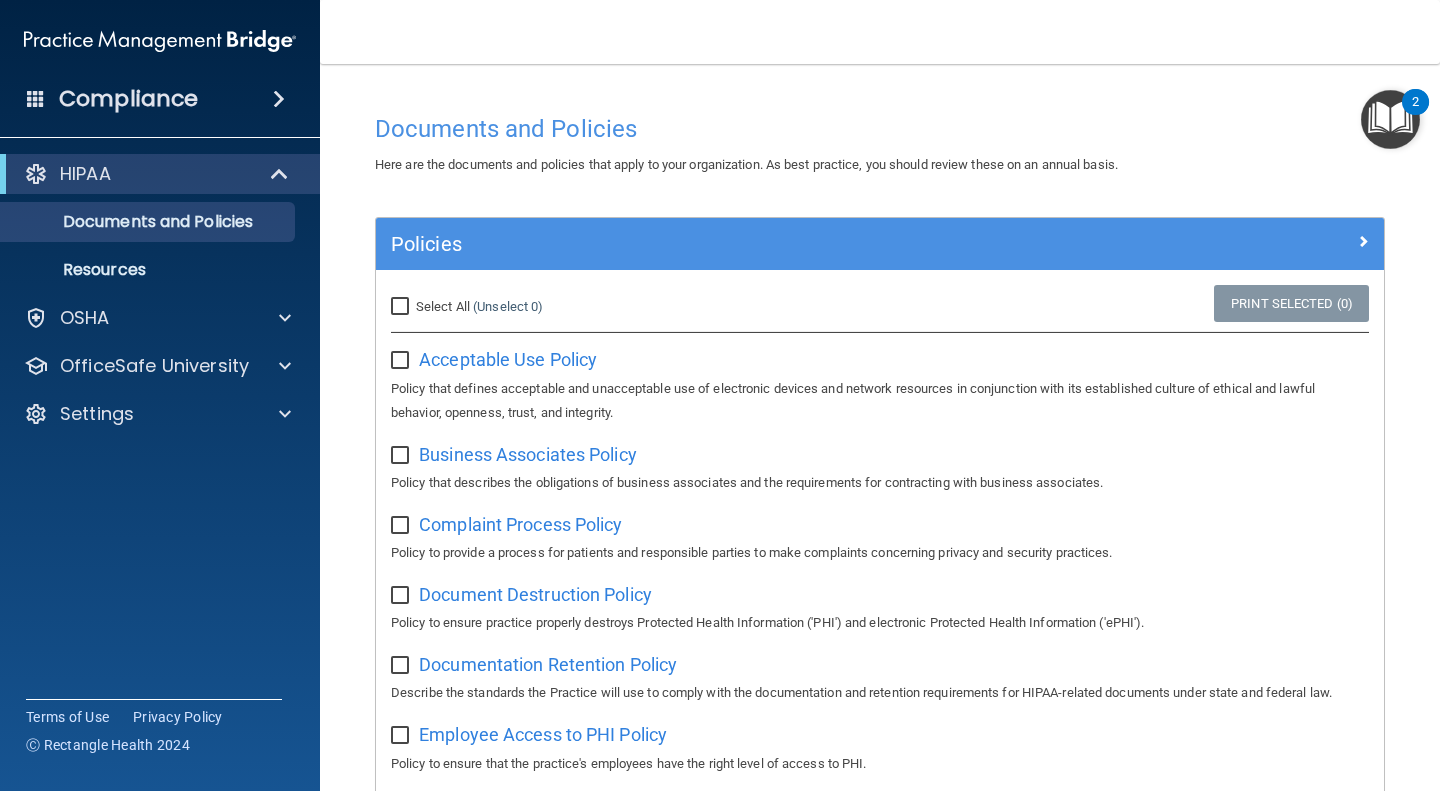 click at bounding box center (1390, 119) 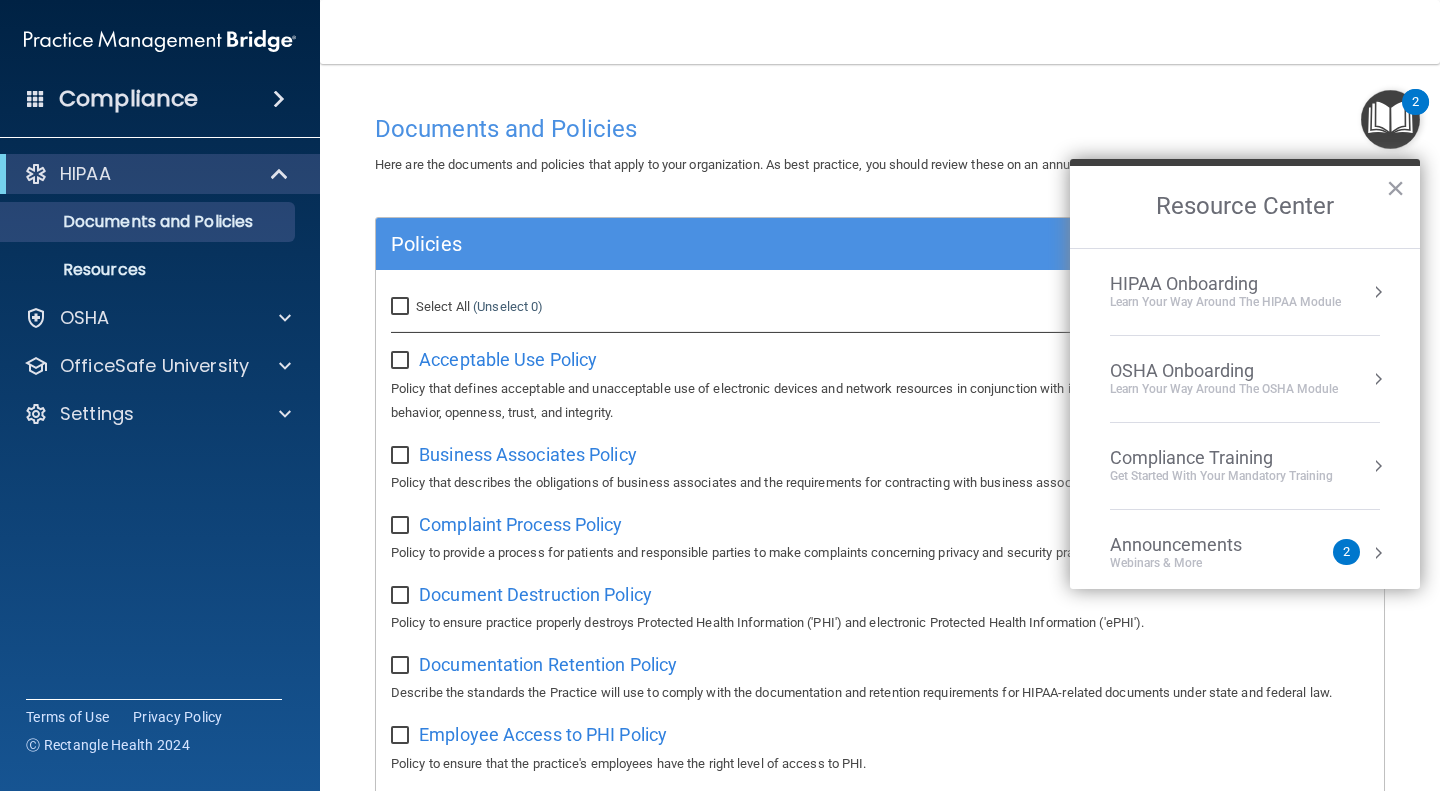 click on "Learn Your Way around the HIPAA module" at bounding box center (1225, 302) 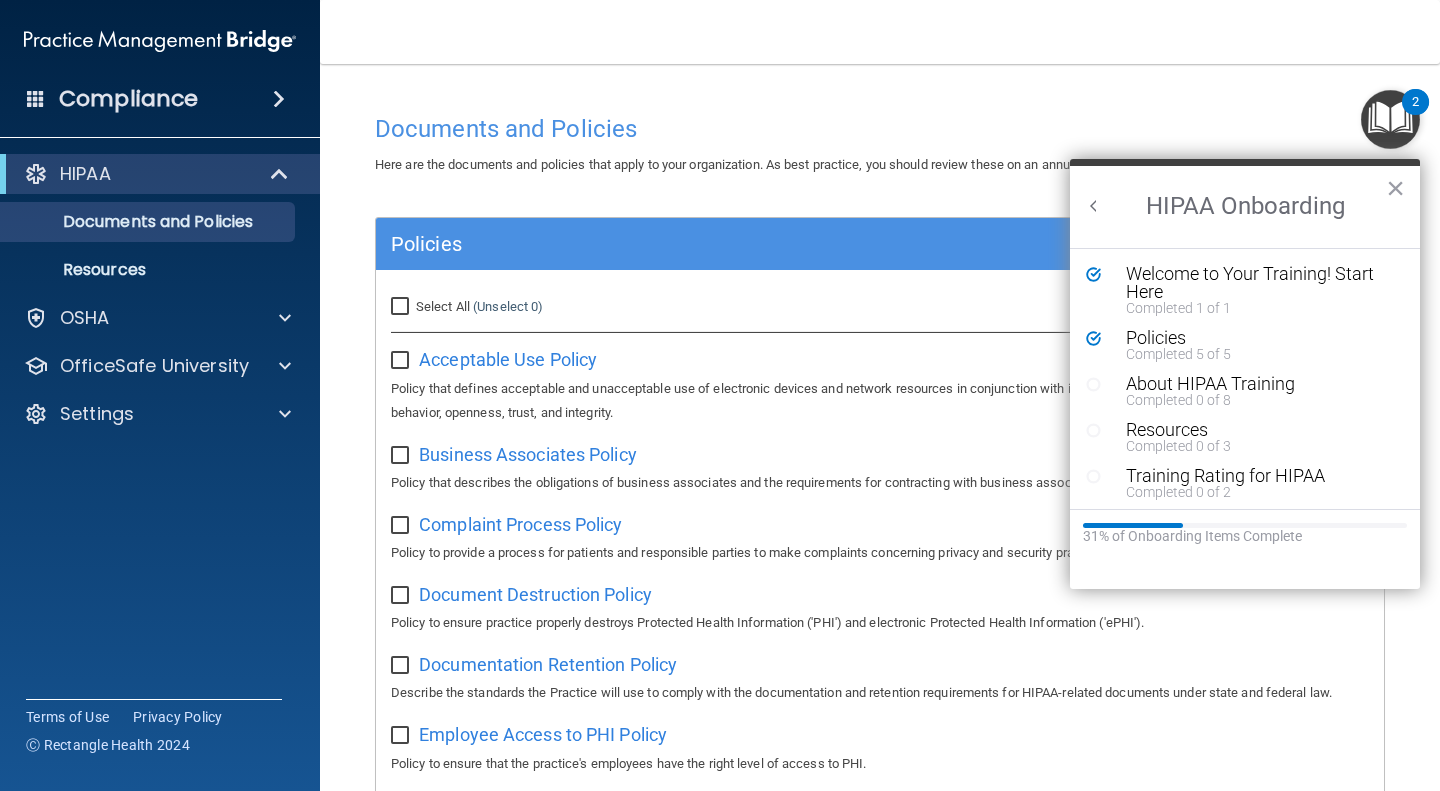 scroll, scrollTop: 0, scrollLeft: 0, axis: both 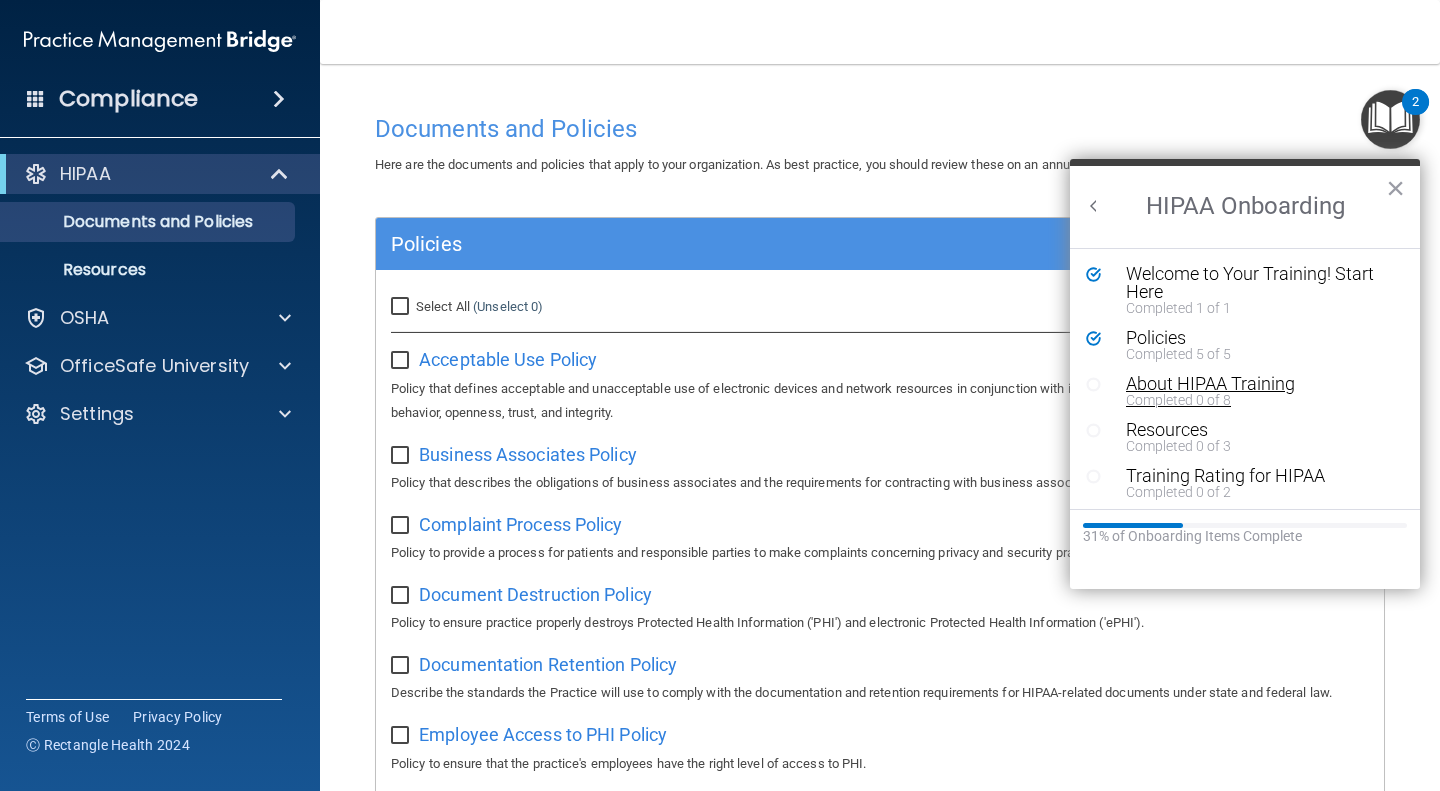 click on "About HIPAA Training" at bounding box center [1252, 384] 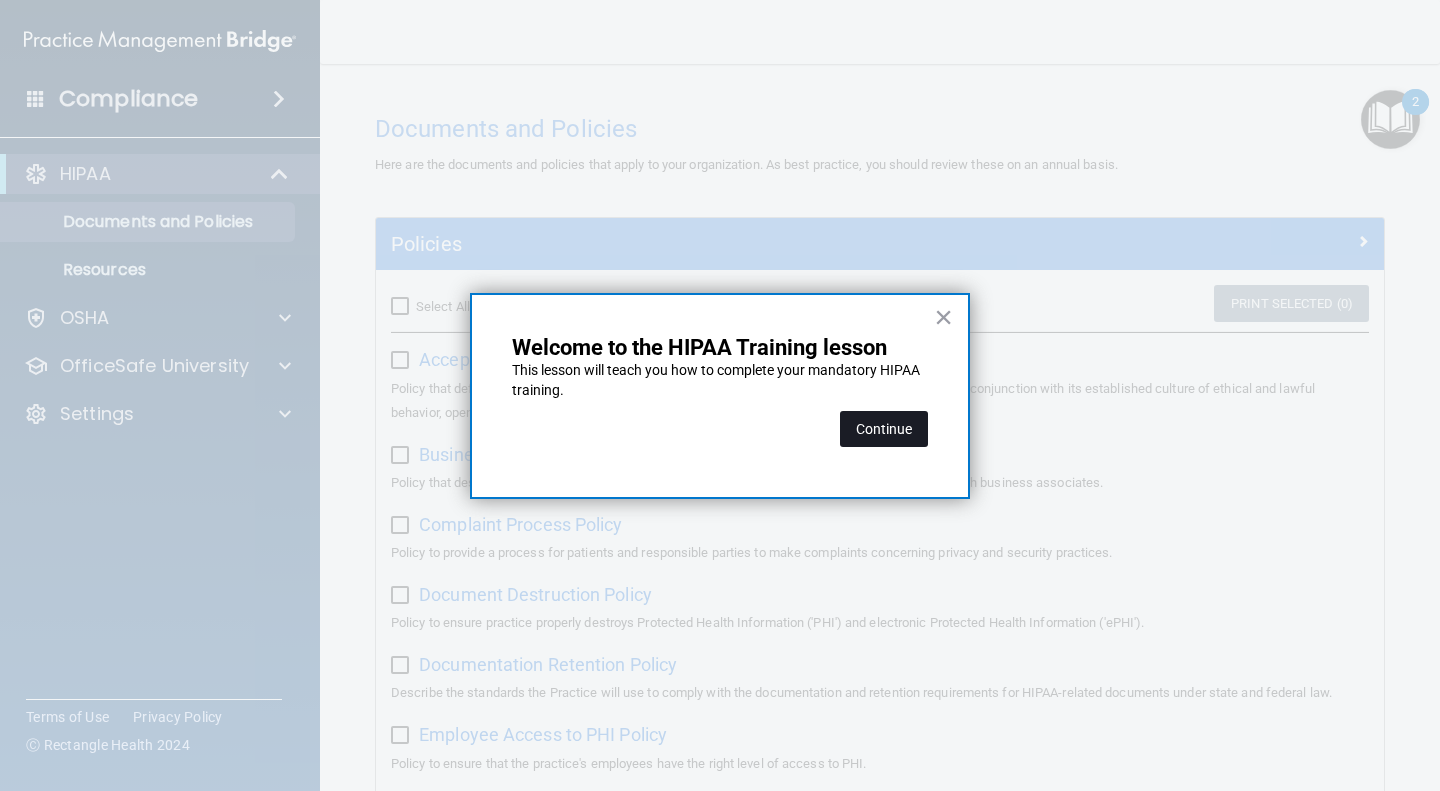 click on "Continue" at bounding box center [884, 429] 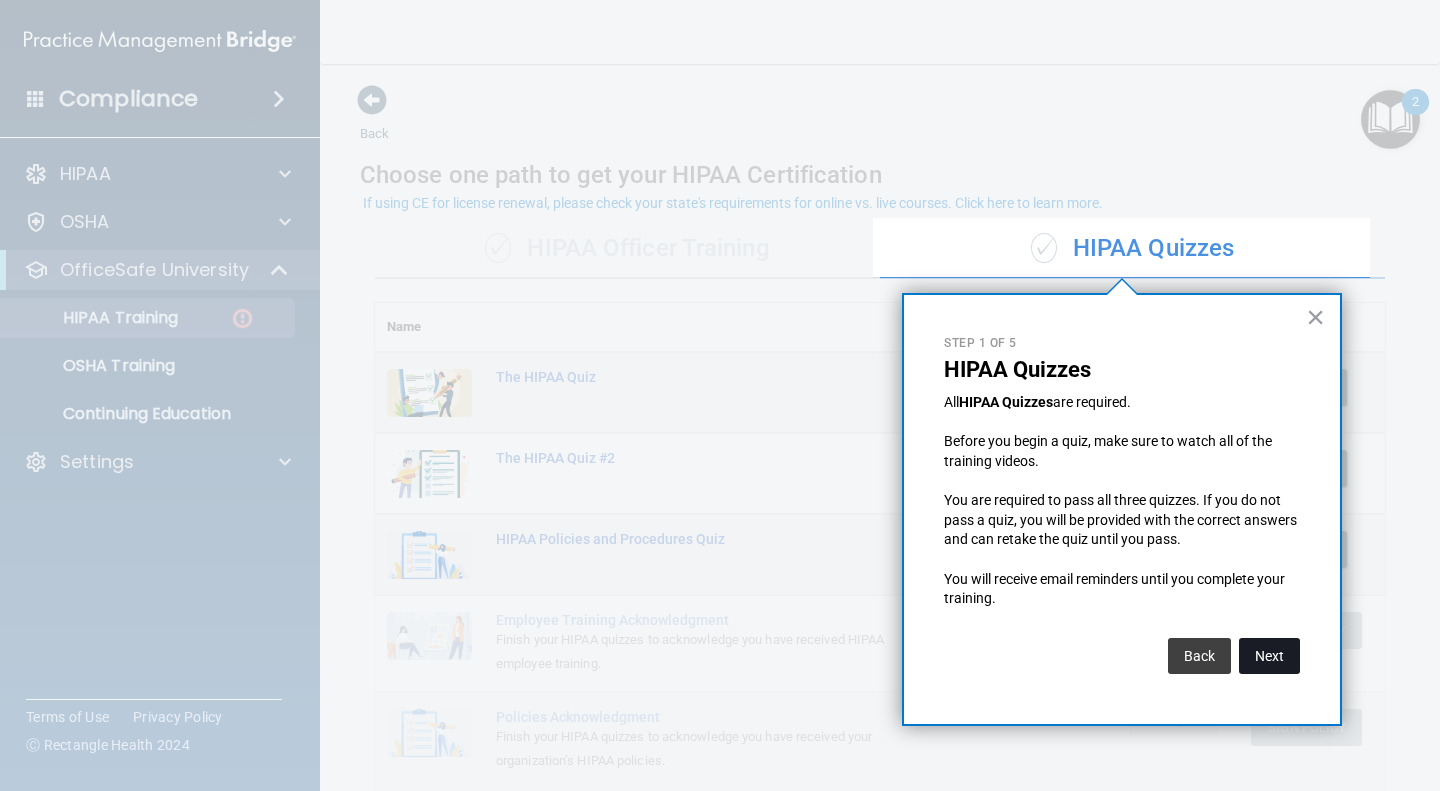 click on "Next" at bounding box center (1269, 656) 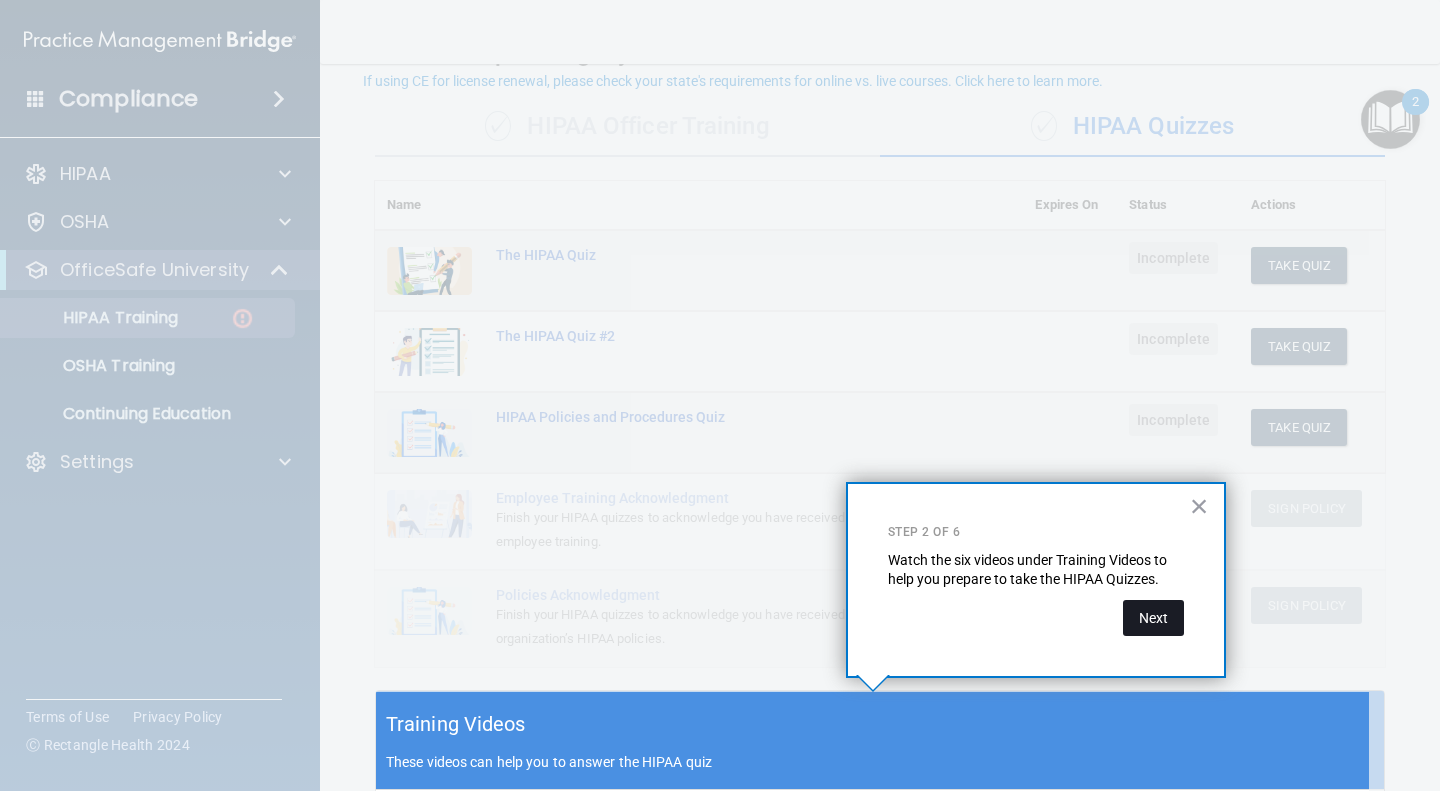 click on "Next" at bounding box center (1153, 618) 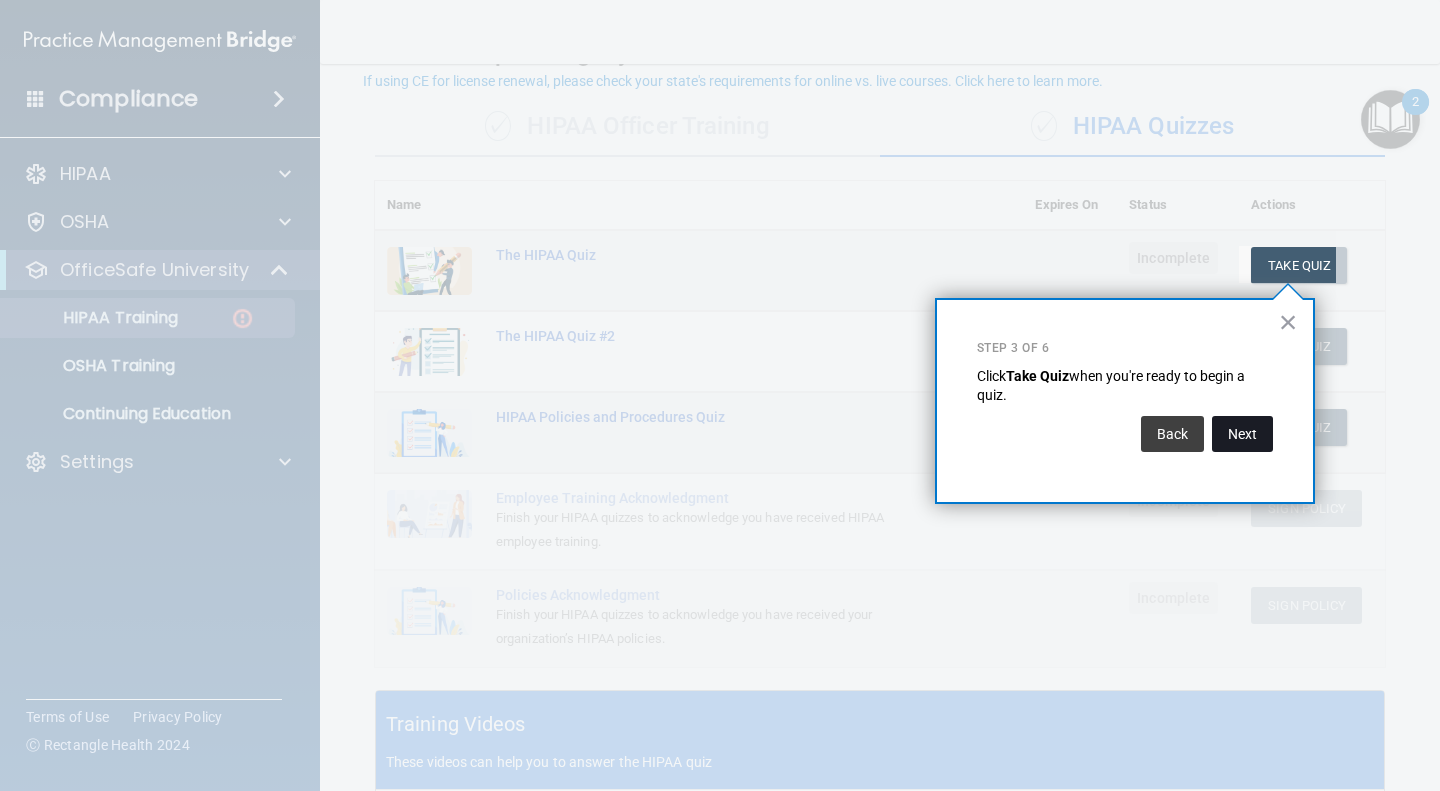 click on "Next" at bounding box center [1242, 434] 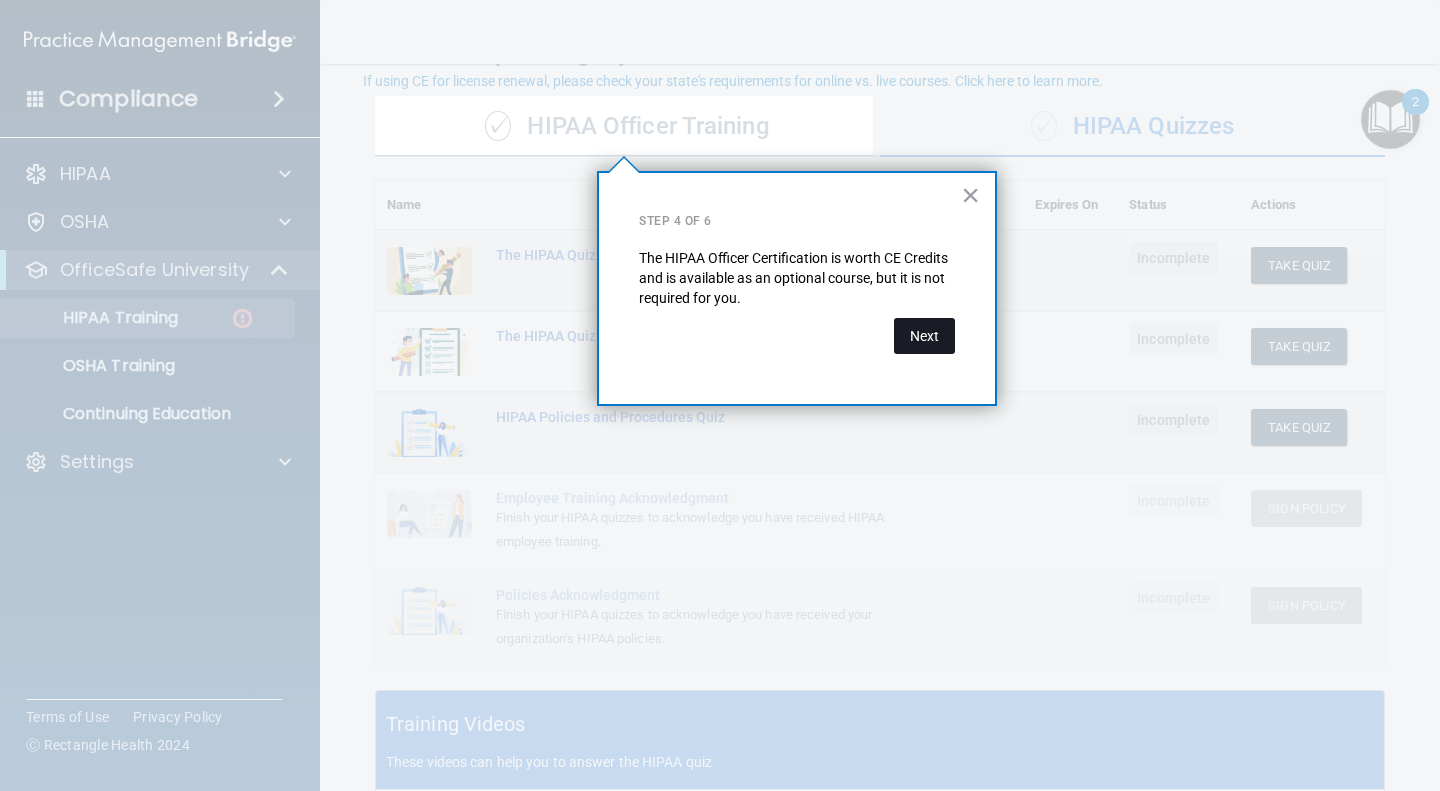 click on "Next" at bounding box center (924, 336) 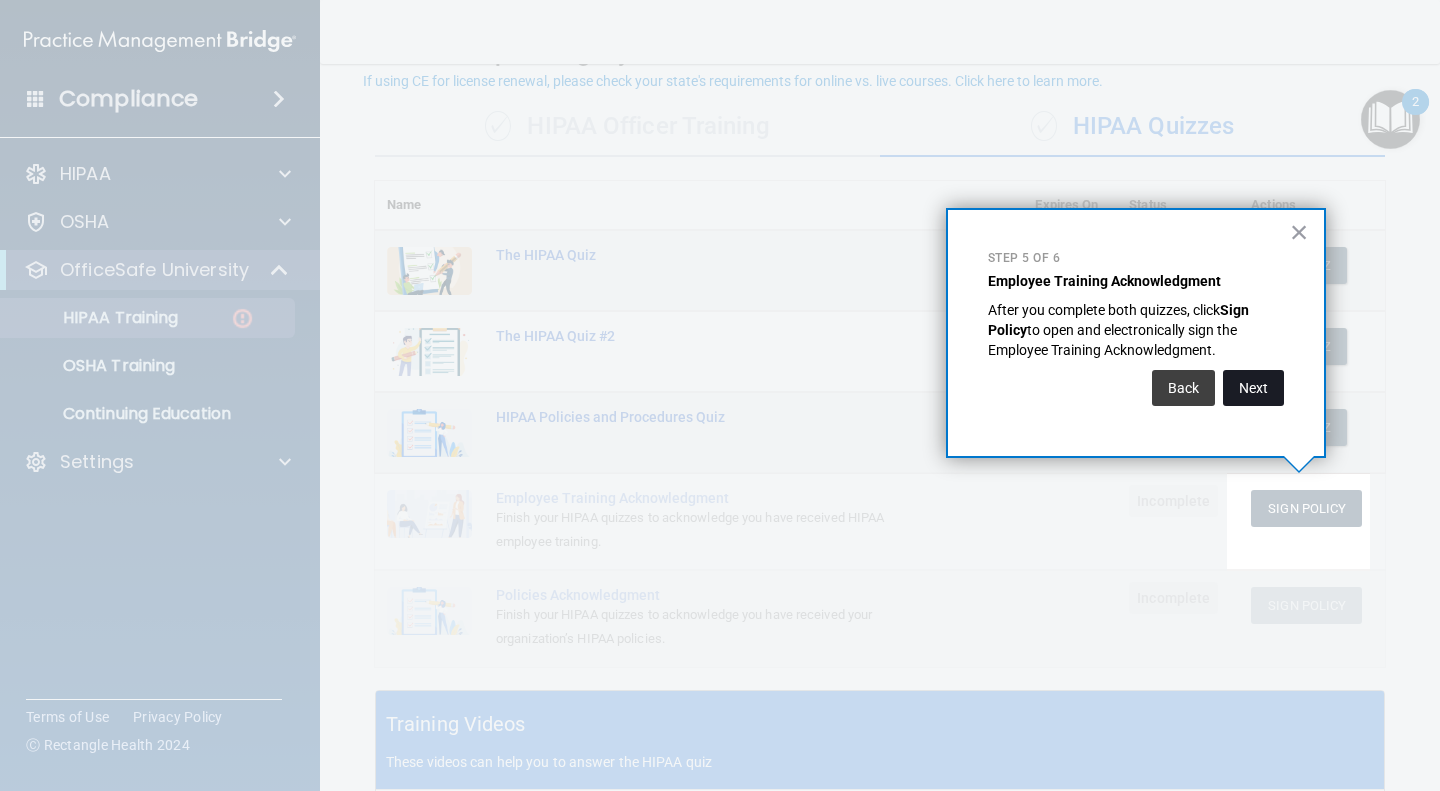 click on "Next" at bounding box center (1253, 388) 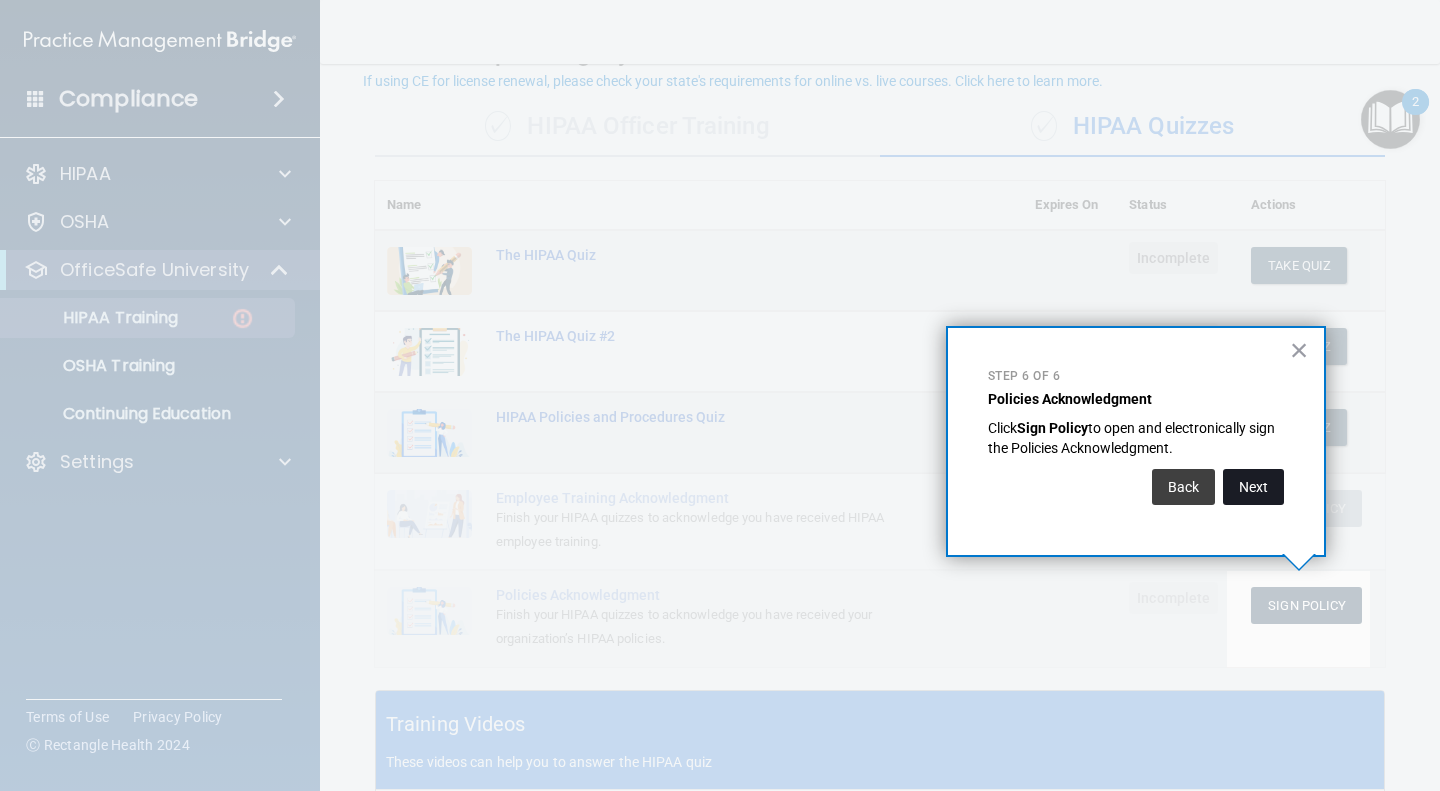 click on "Next" at bounding box center [1253, 487] 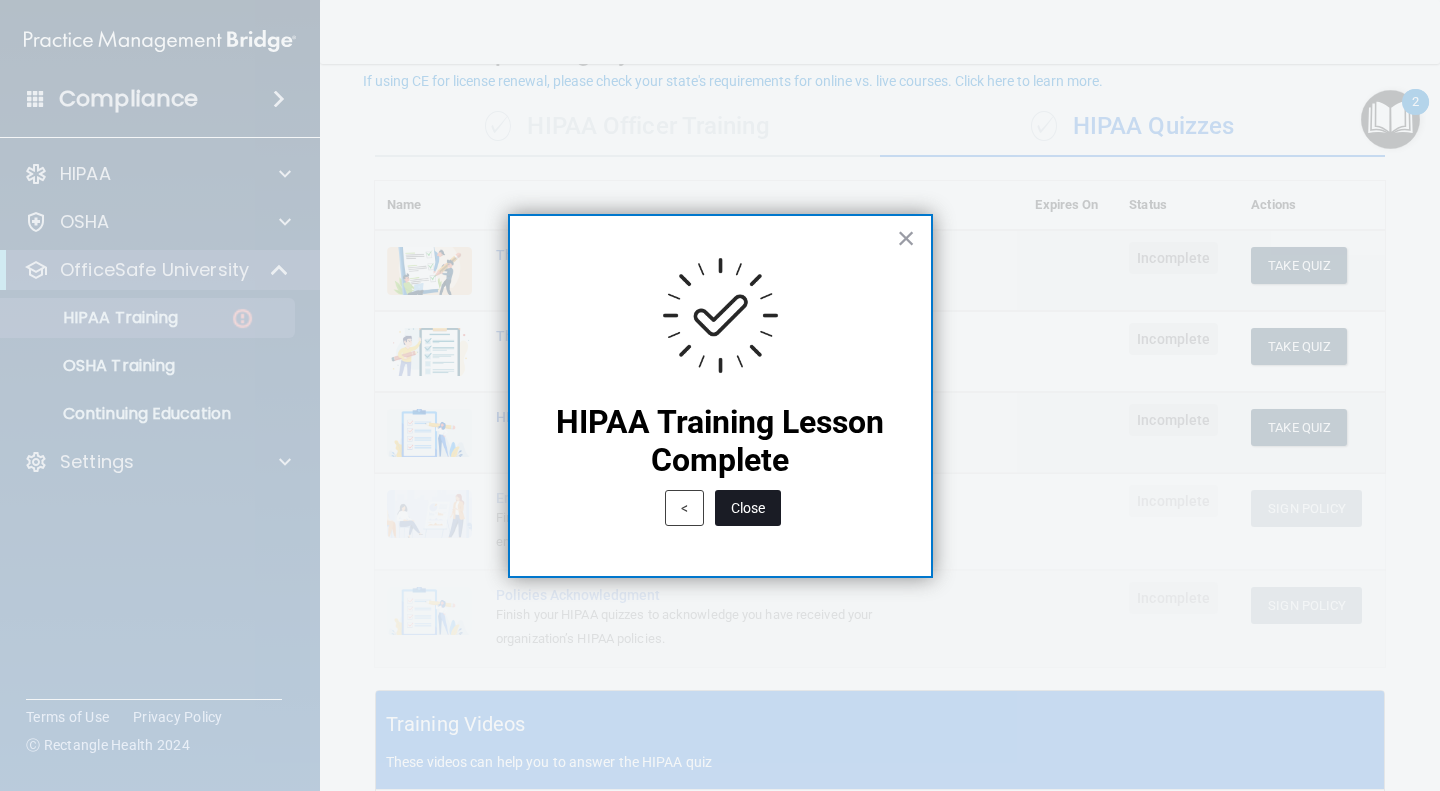 click on "Close" at bounding box center (748, 508) 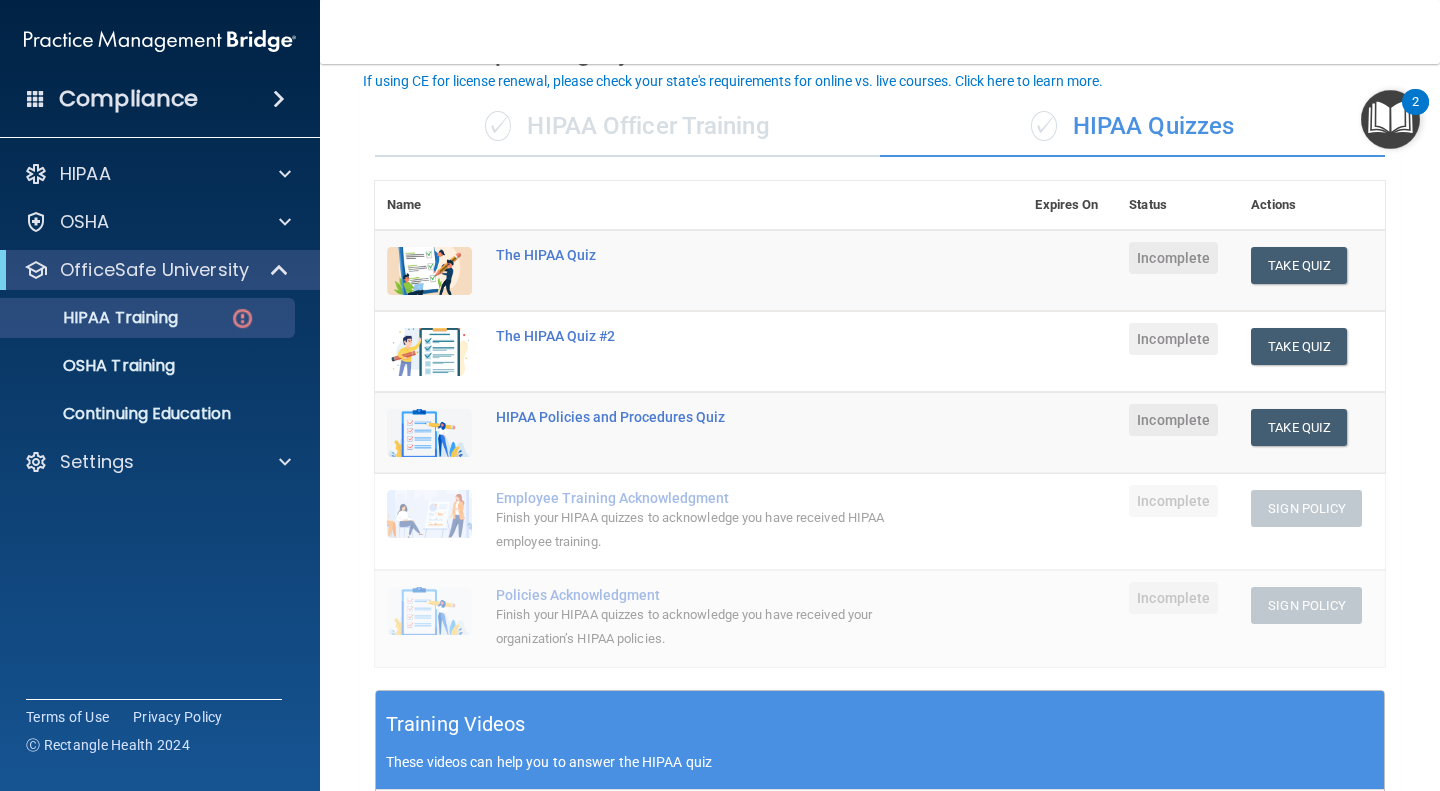 click at bounding box center (1390, 119) 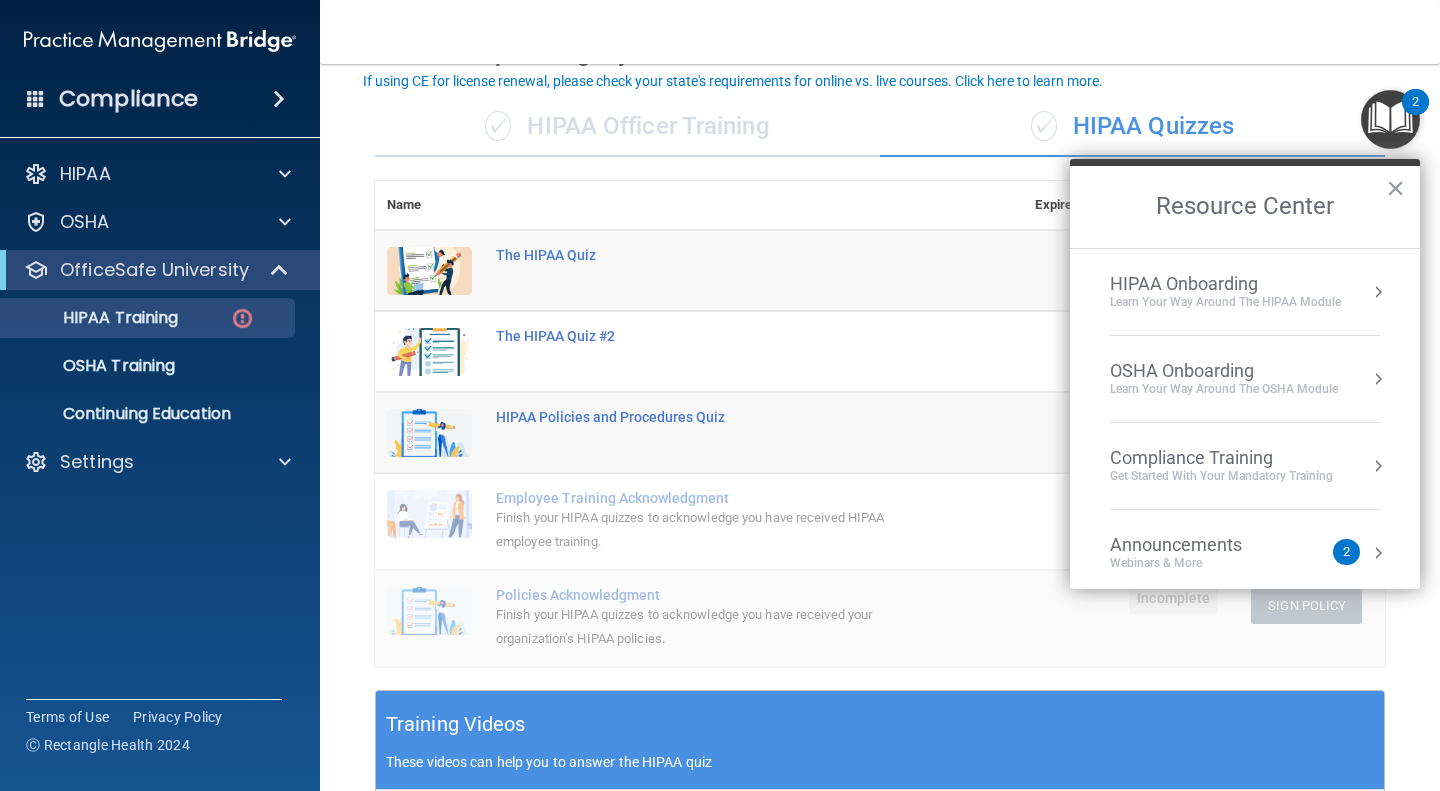 click on "Learn Your Way around the HIPAA module" at bounding box center [1225, 302] 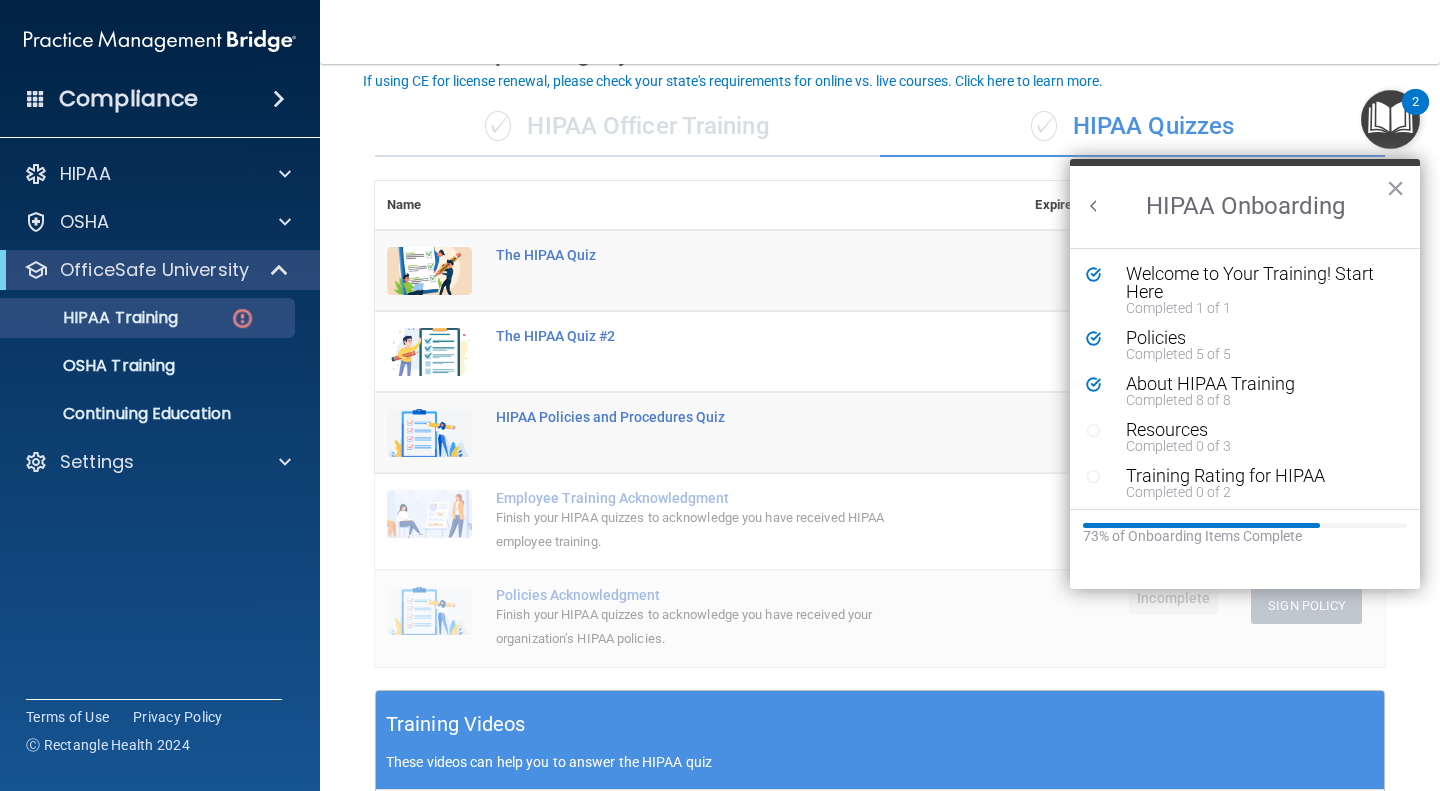 scroll, scrollTop: 0, scrollLeft: 0, axis: both 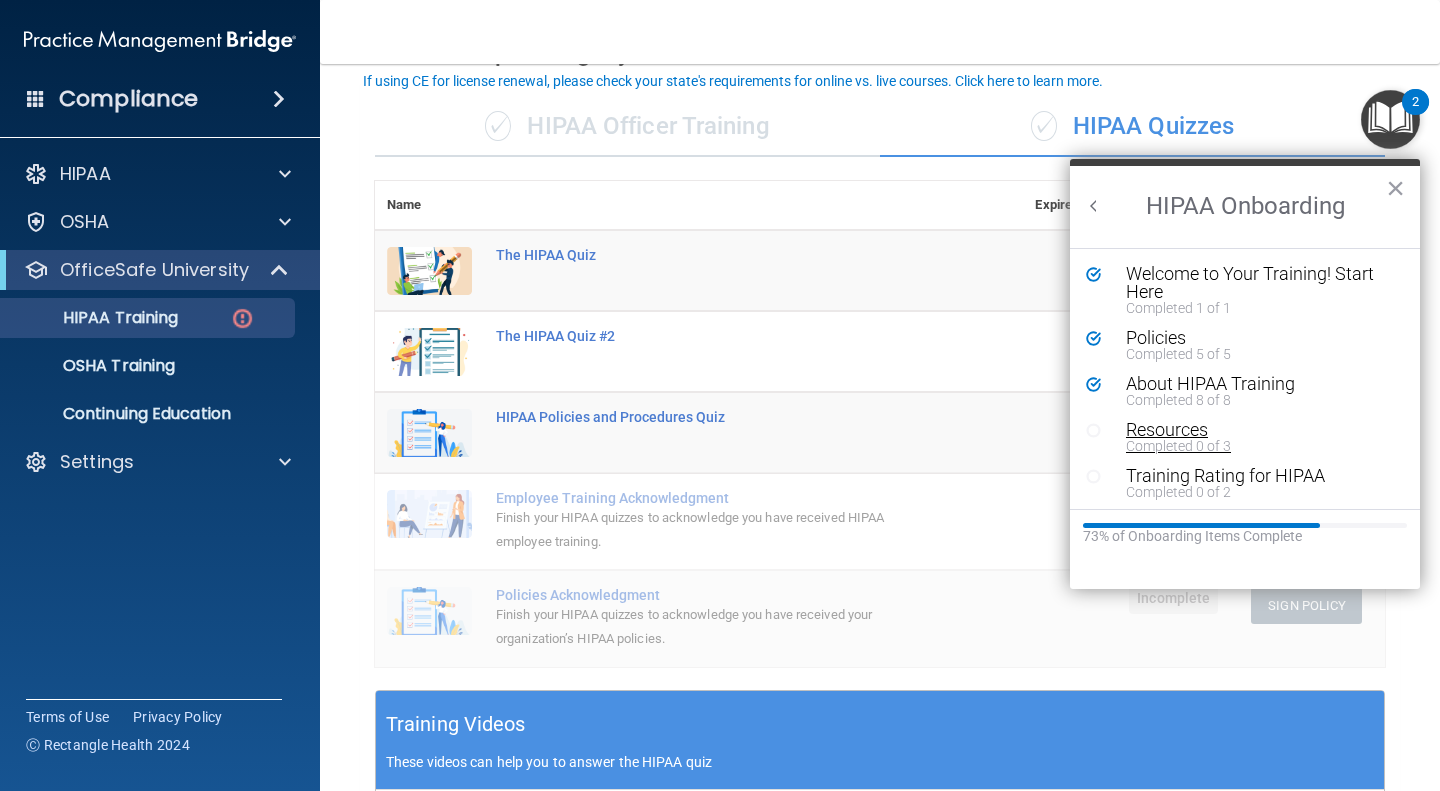 click on "Resources" at bounding box center [1252, 430] 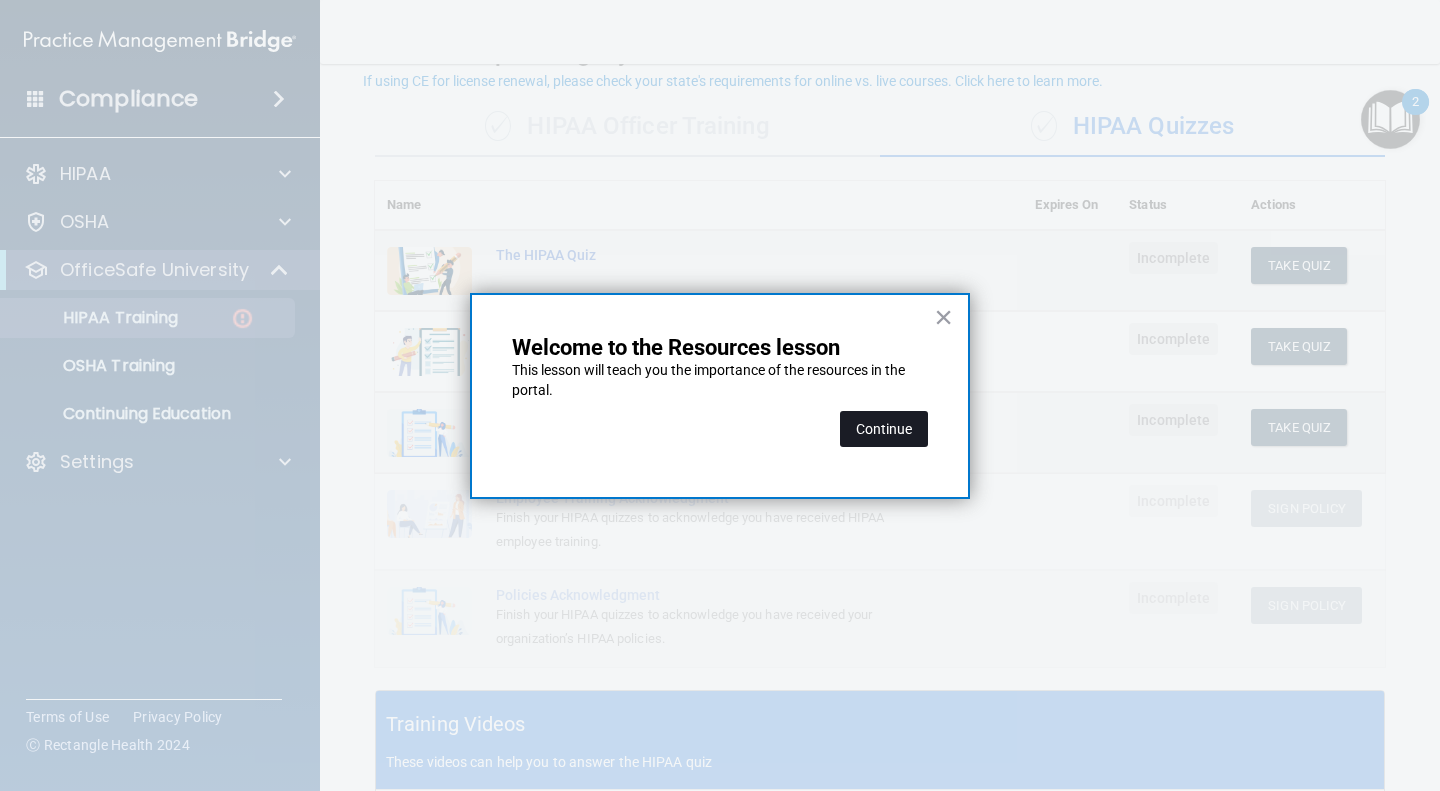 click on "Continue" at bounding box center (884, 429) 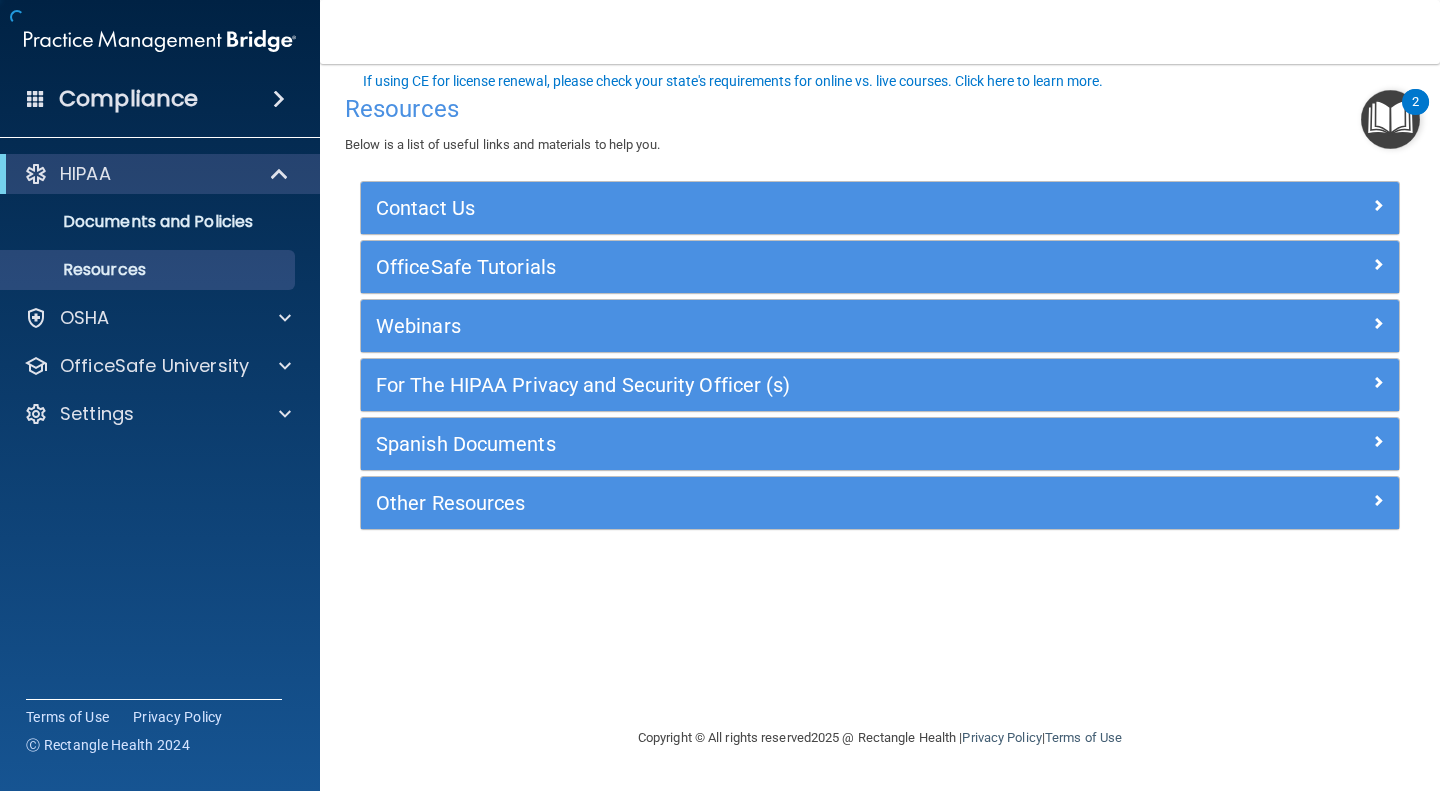 scroll, scrollTop: 0, scrollLeft: 0, axis: both 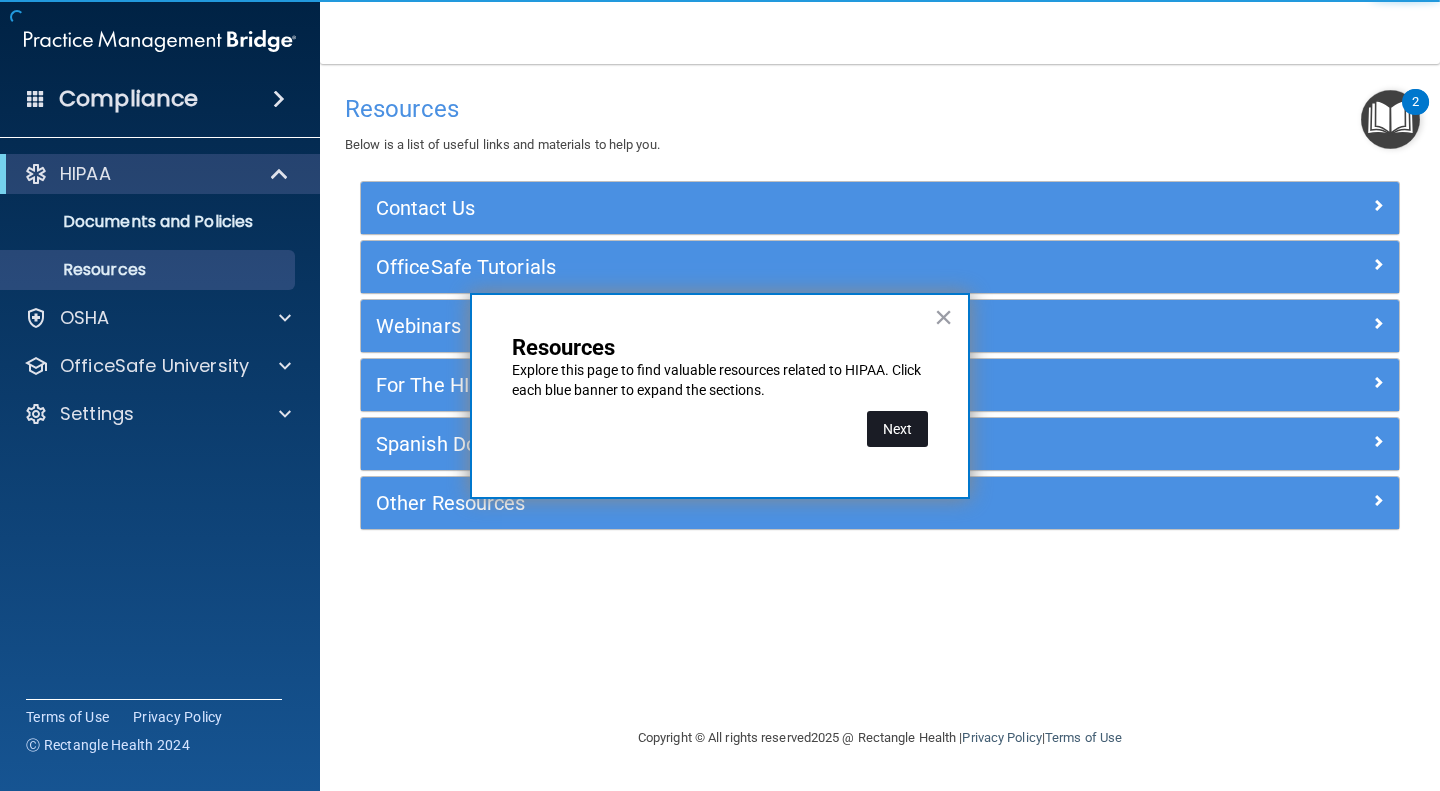 click on "Next" at bounding box center (897, 429) 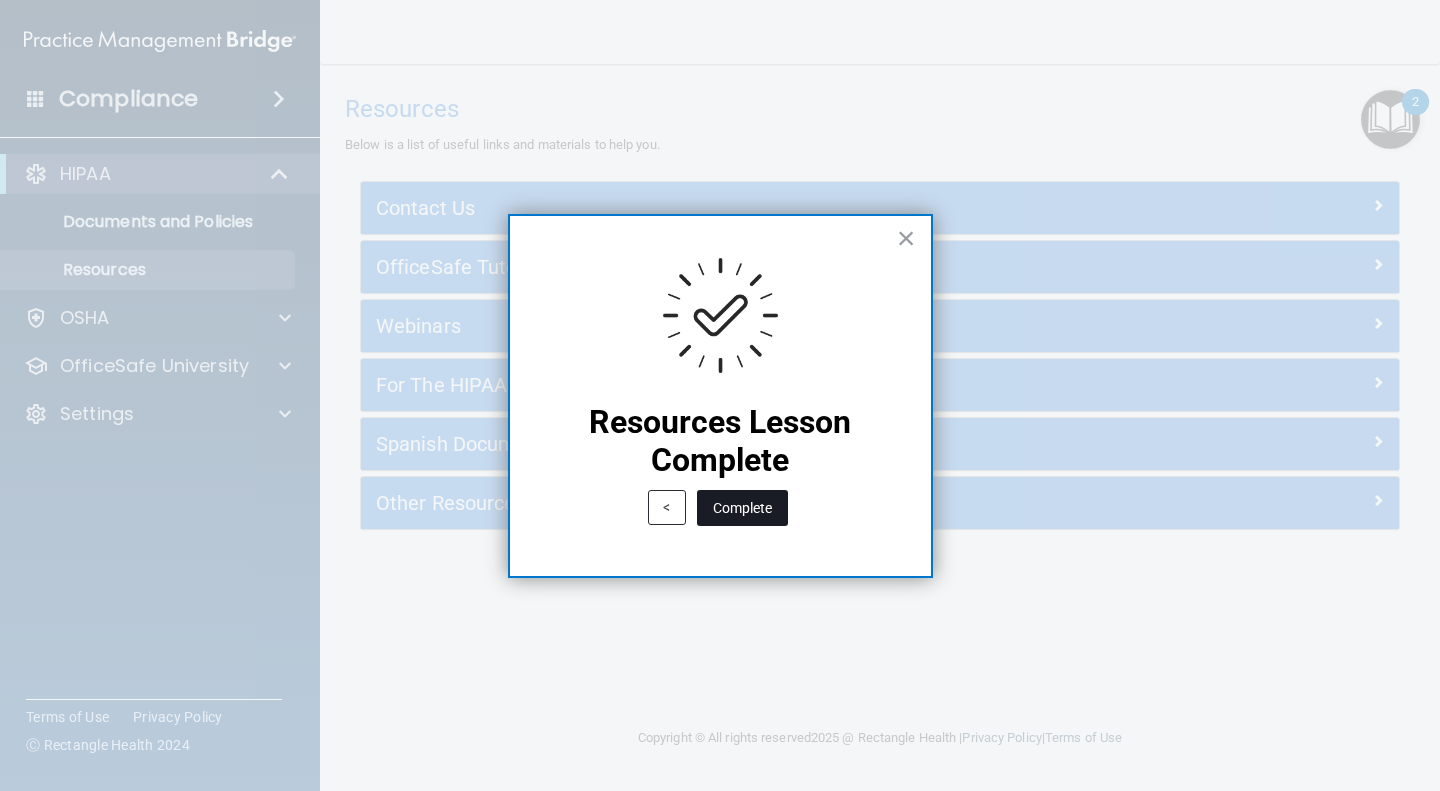 click on "Complete" at bounding box center [742, 508] 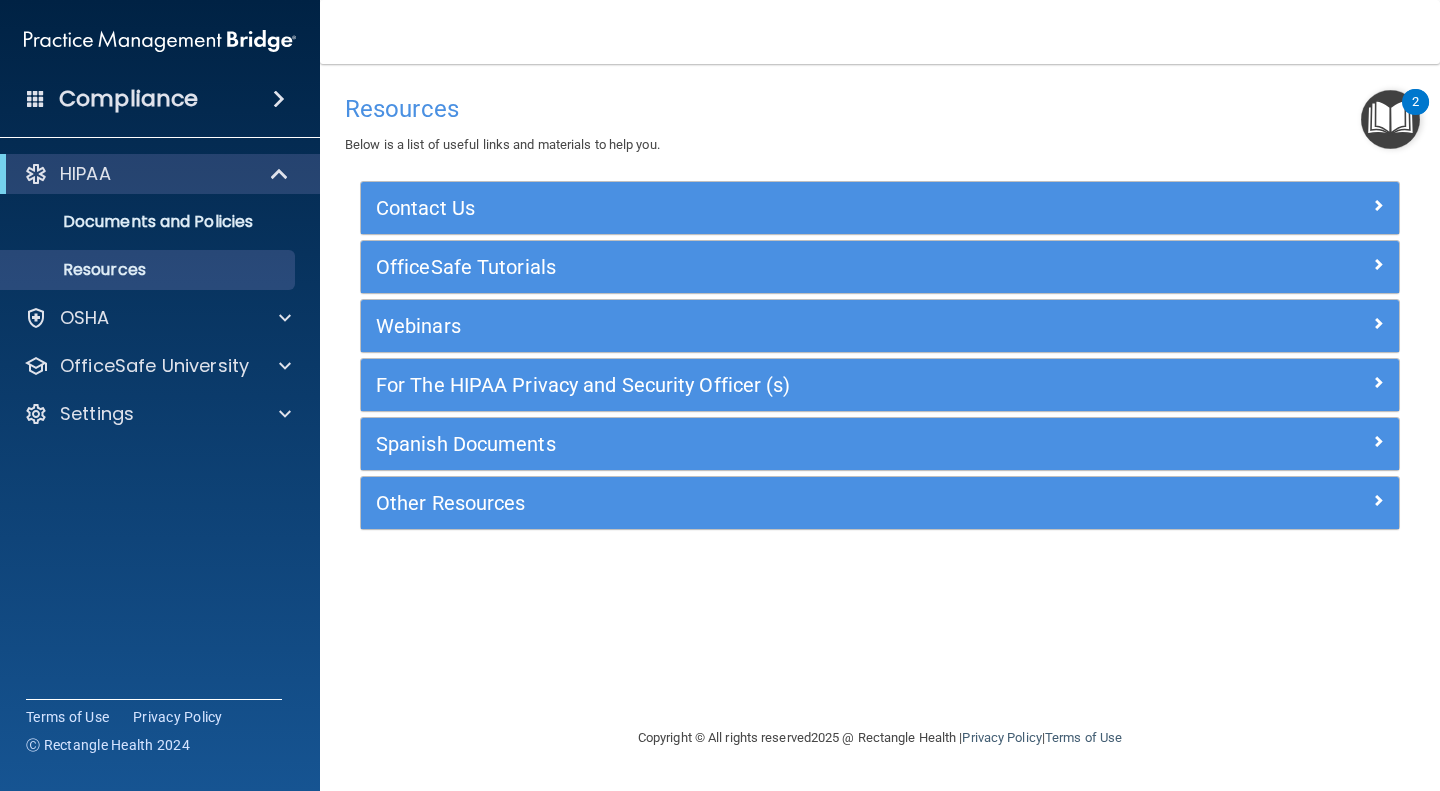 click at bounding box center (1390, 119) 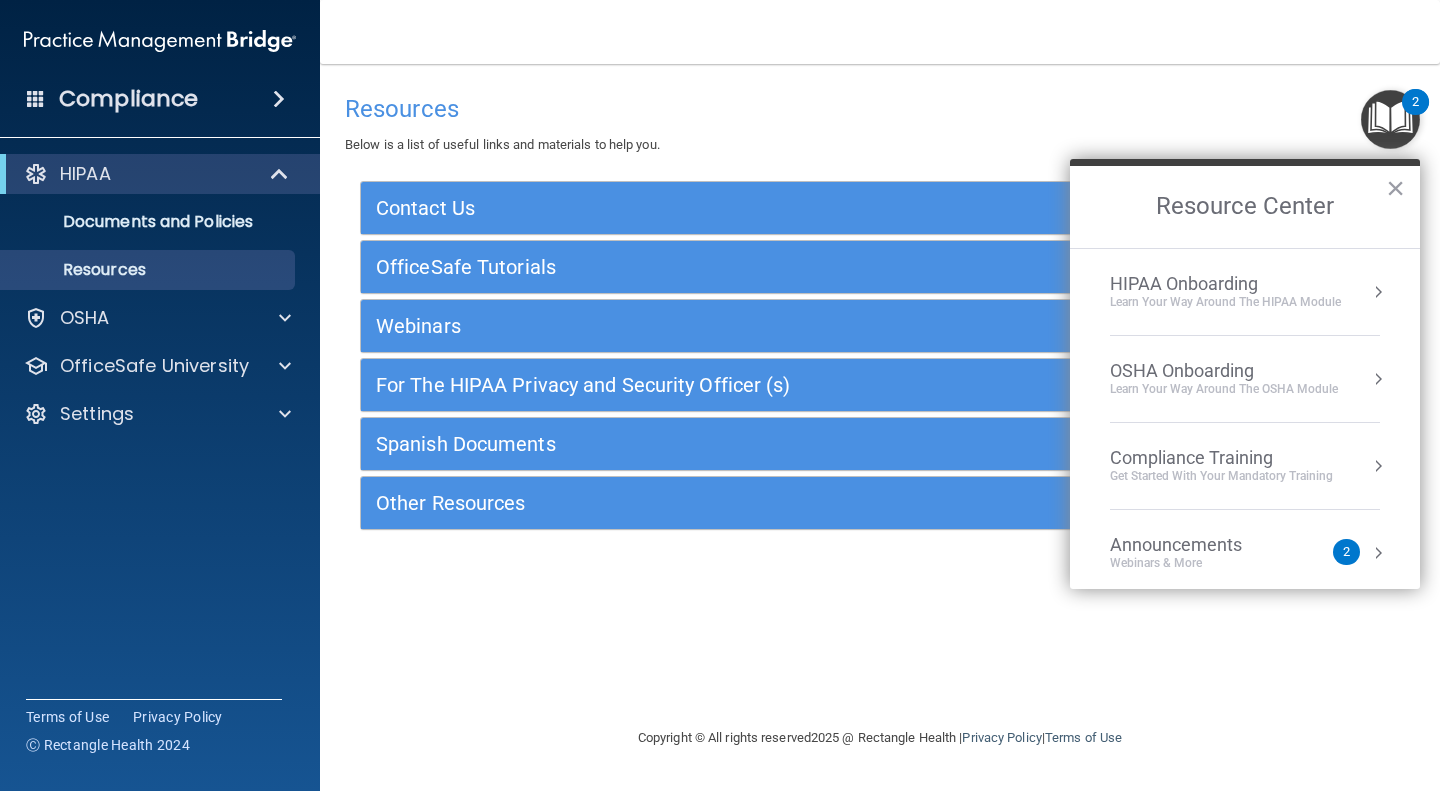 click on "Learn Your Way around the HIPAA module" at bounding box center [1225, 302] 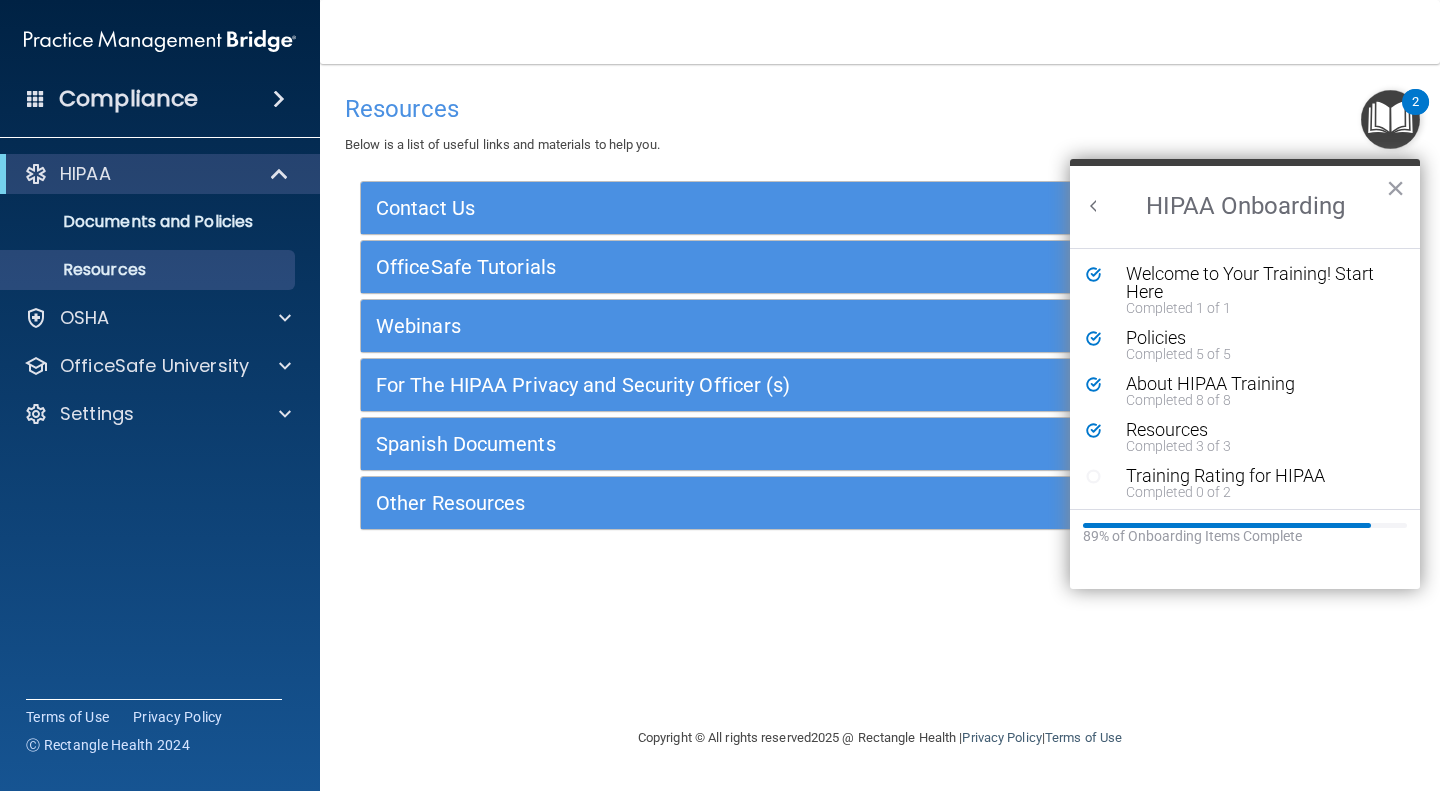 scroll, scrollTop: 0, scrollLeft: 0, axis: both 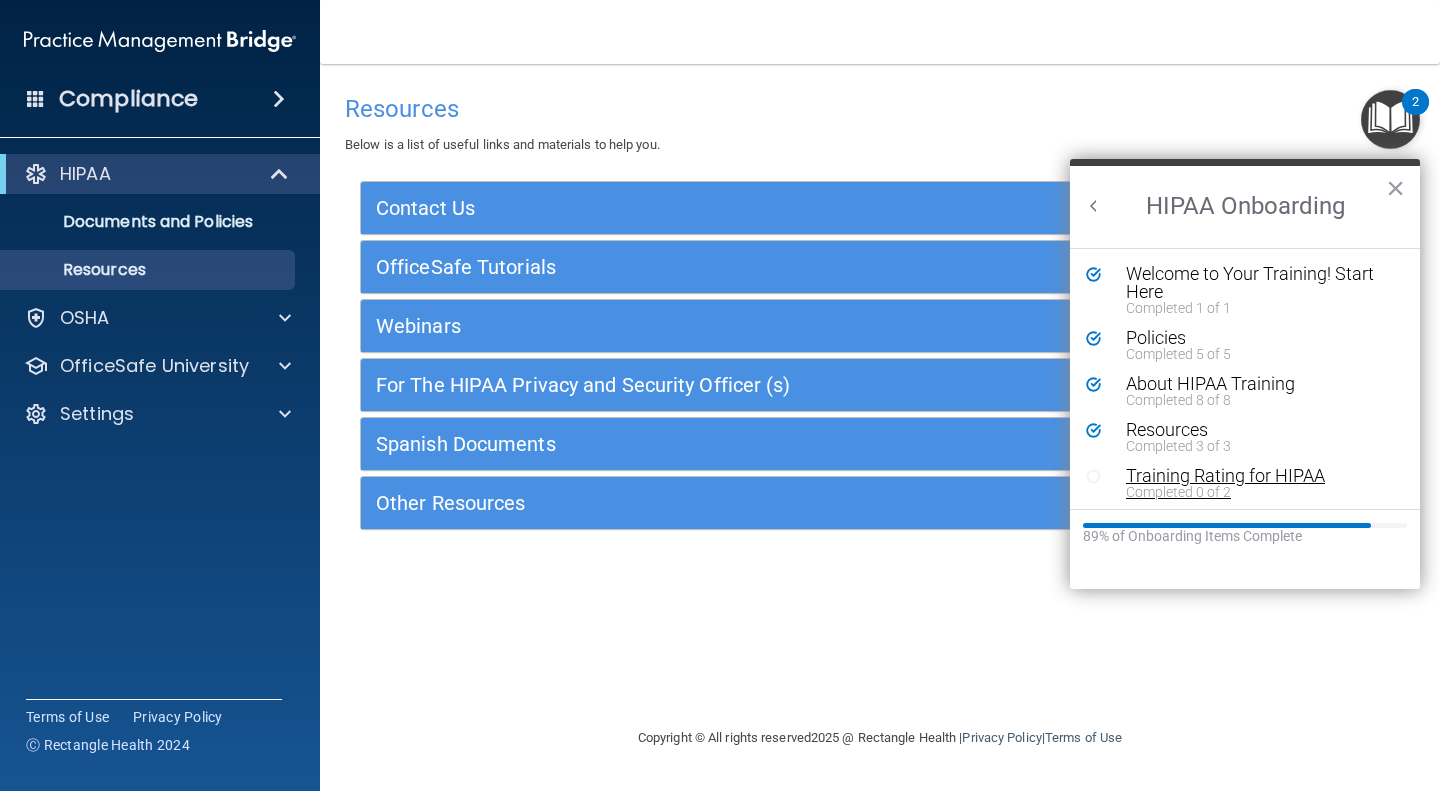 click on "Completed 0 of 2" at bounding box center (1252, 492) 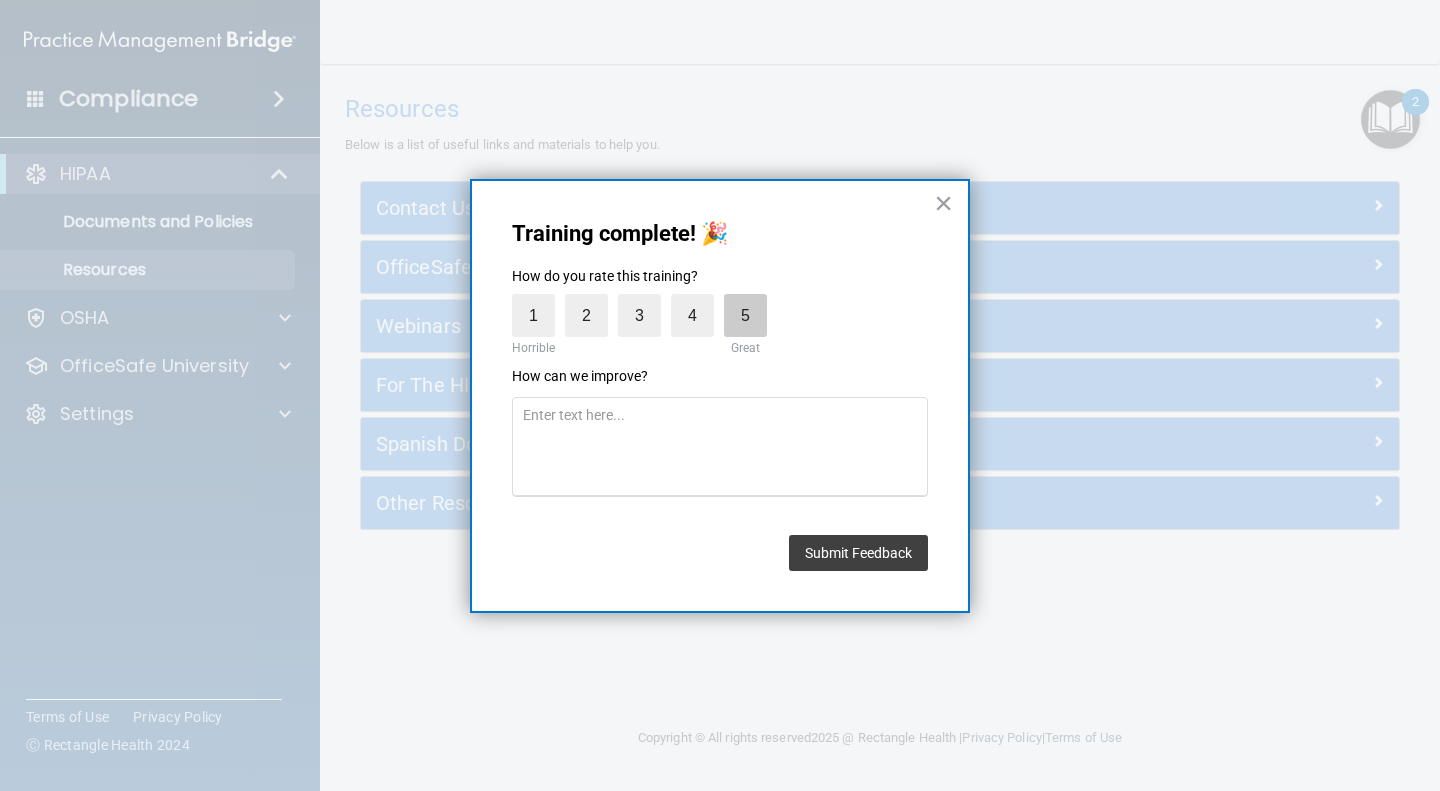 click on "5" at bounding box center (745, 315) 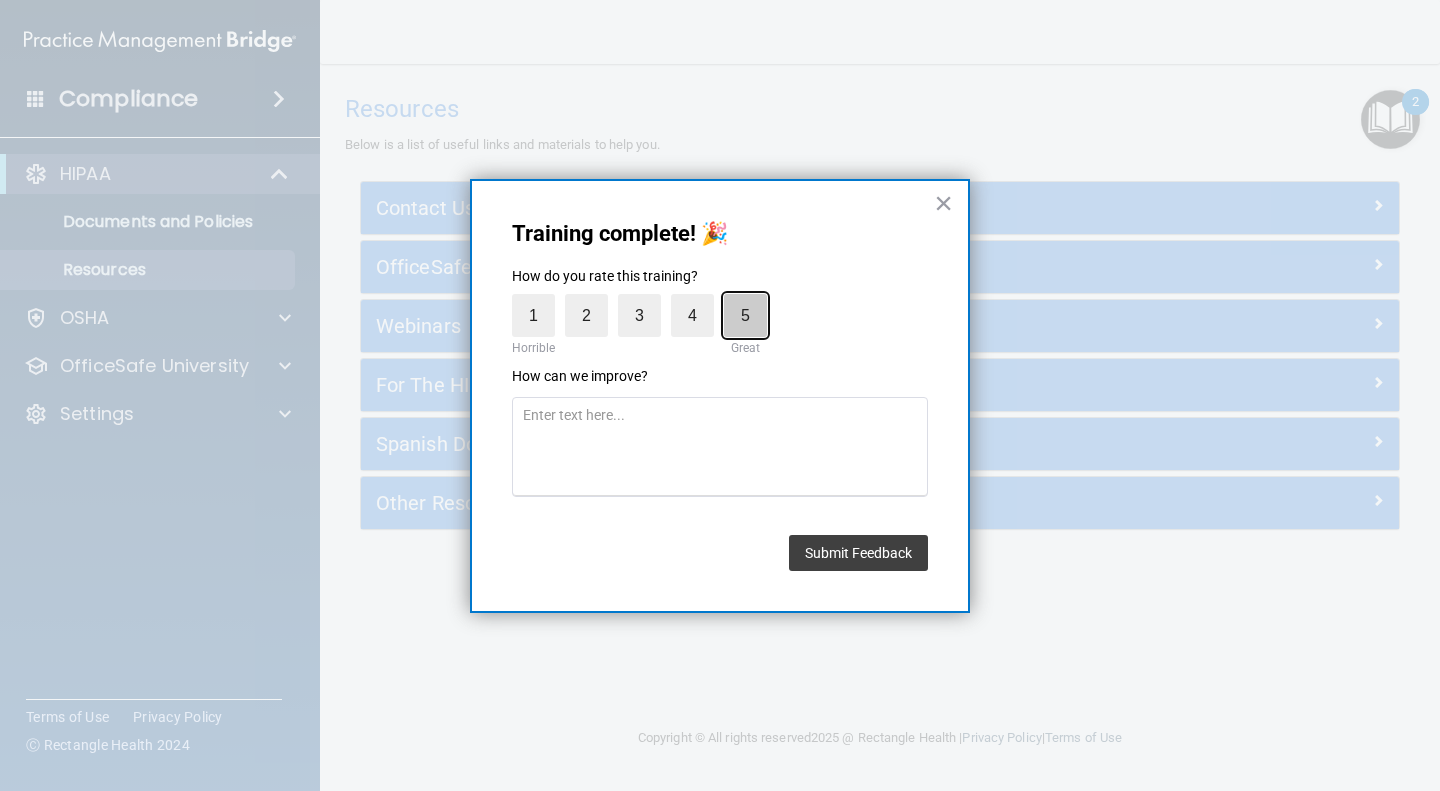 click on "5" at bounding box center [699, 299] 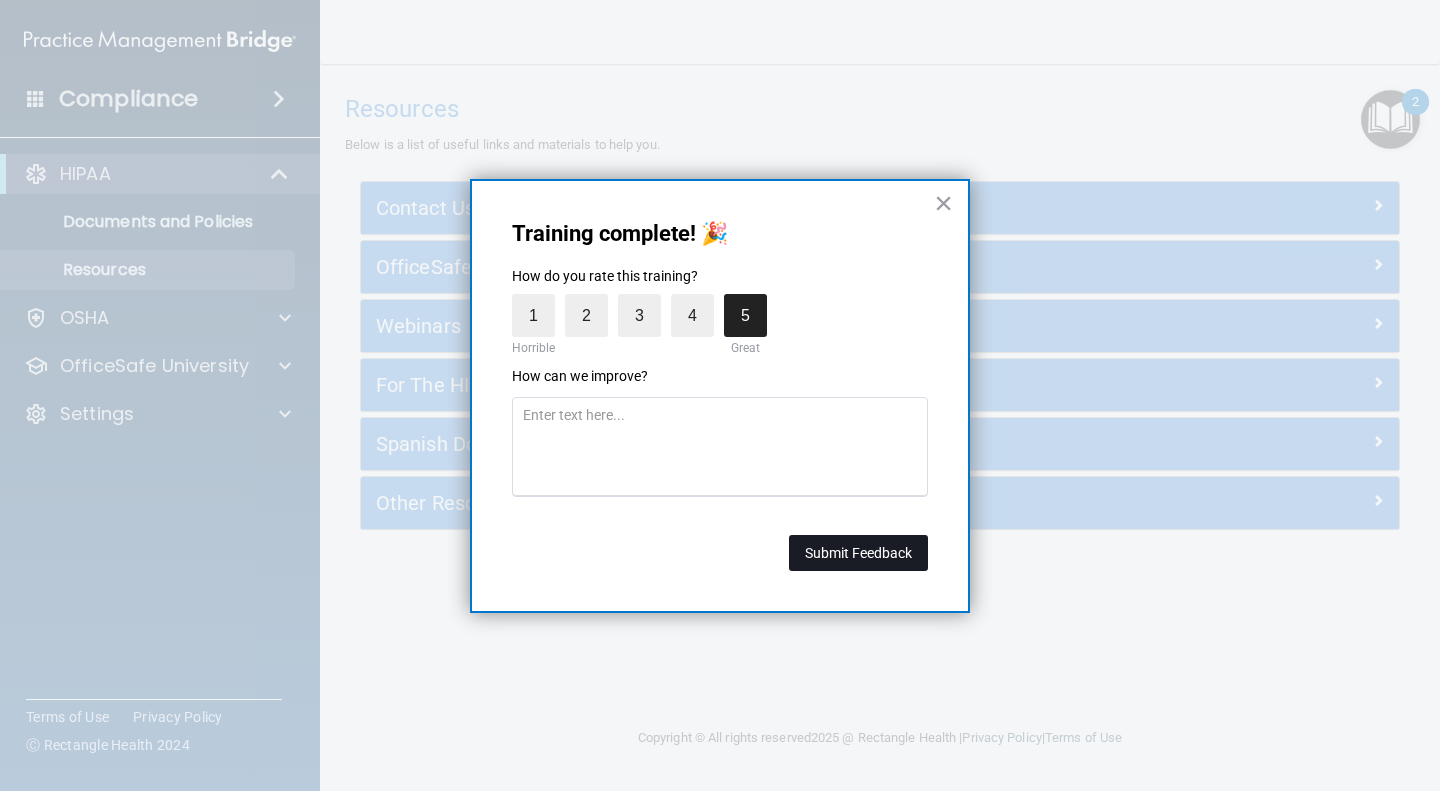 click on "Submit Feedback" at bounding box center [858, 553] 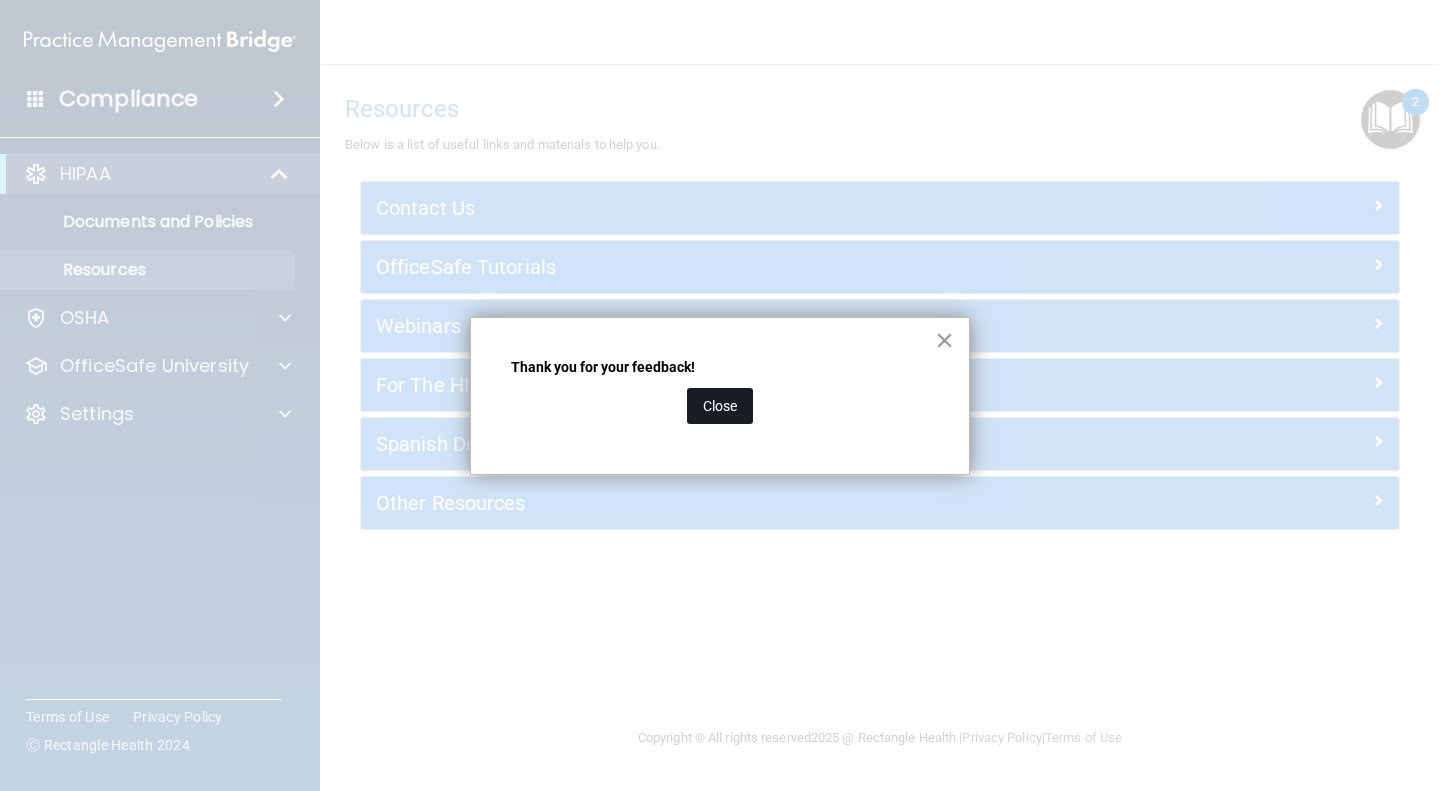 click on "Close" at bounding box center [720, 406] 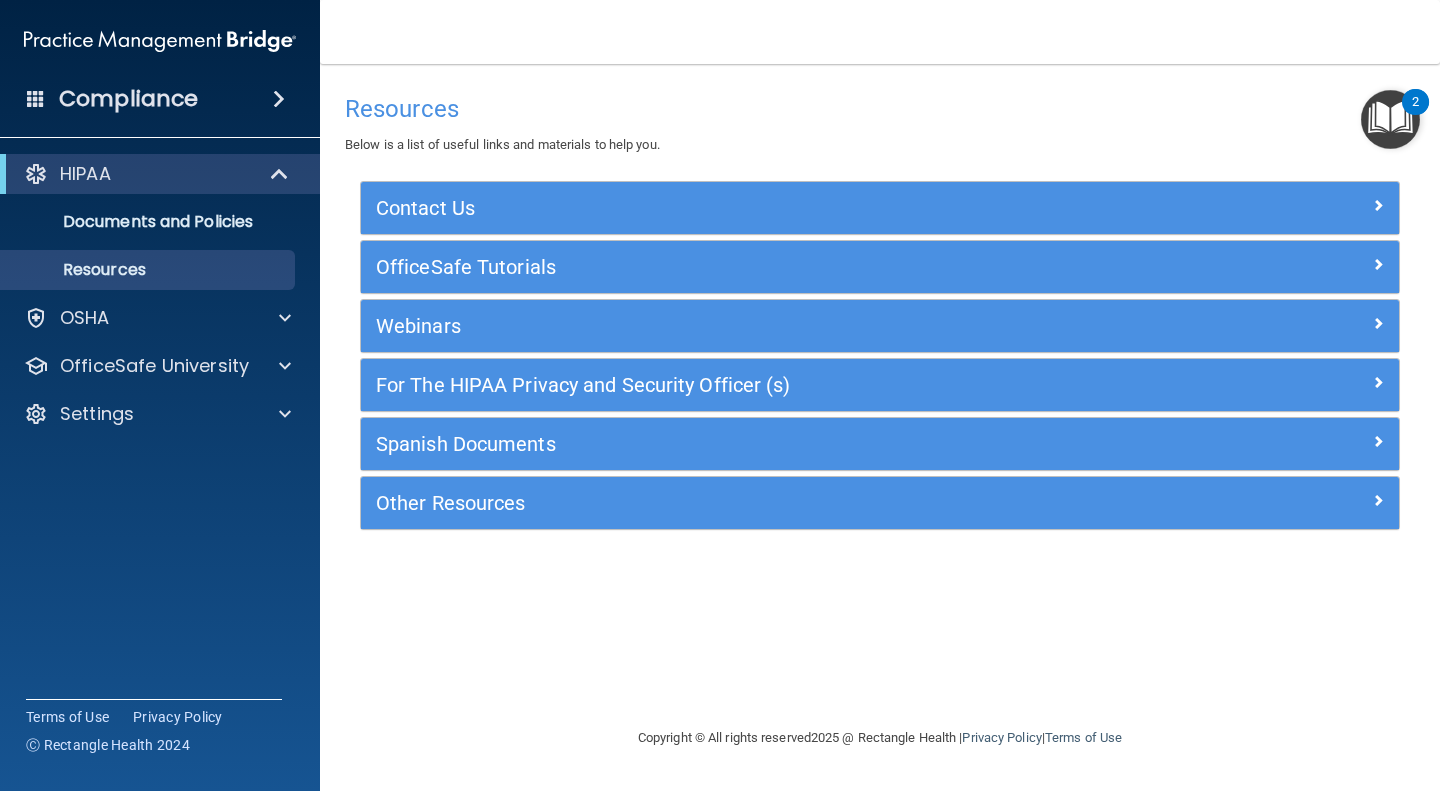 click at bounding box center (1390, 119) 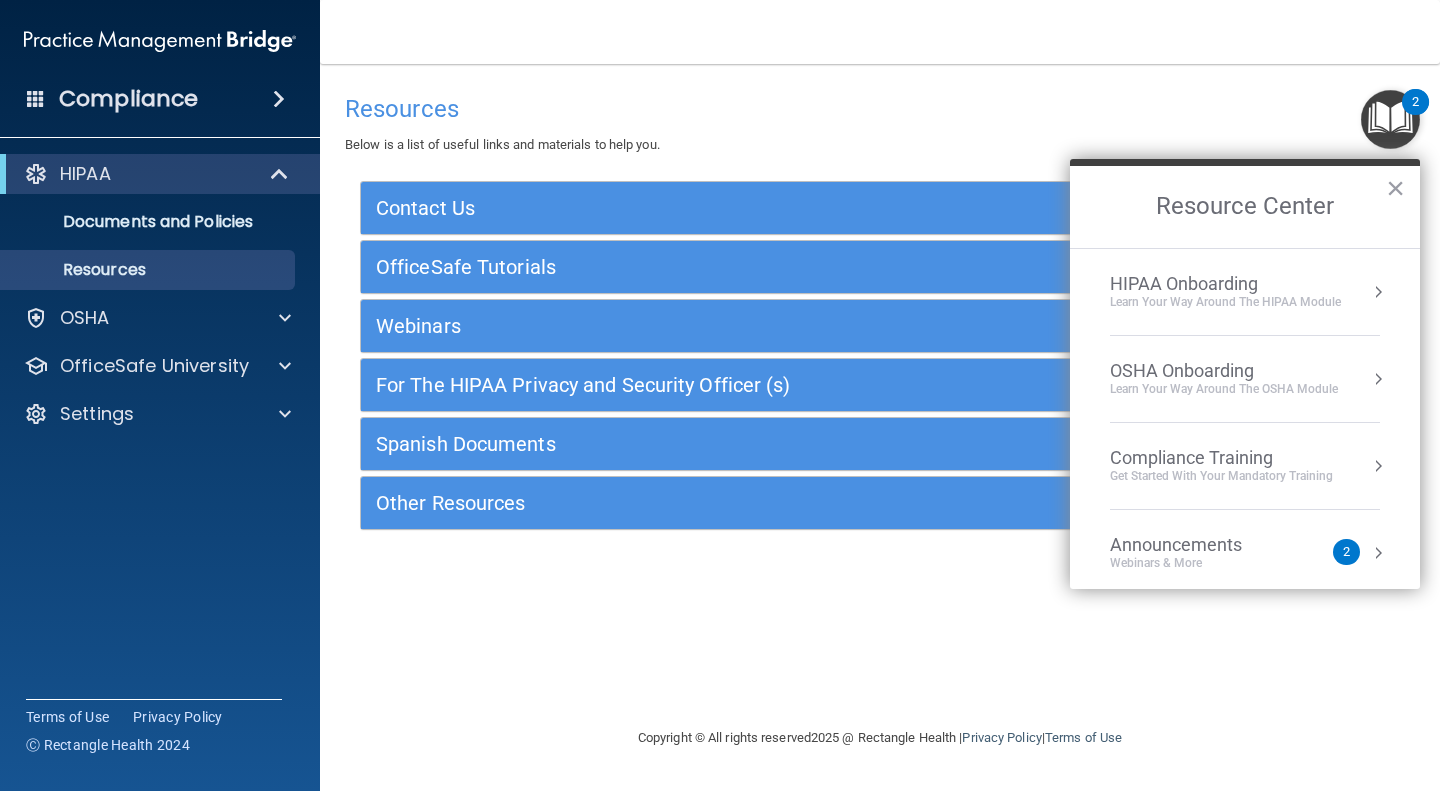 click on "HIPAA Onboarding" at bounding box center [1225, 284] 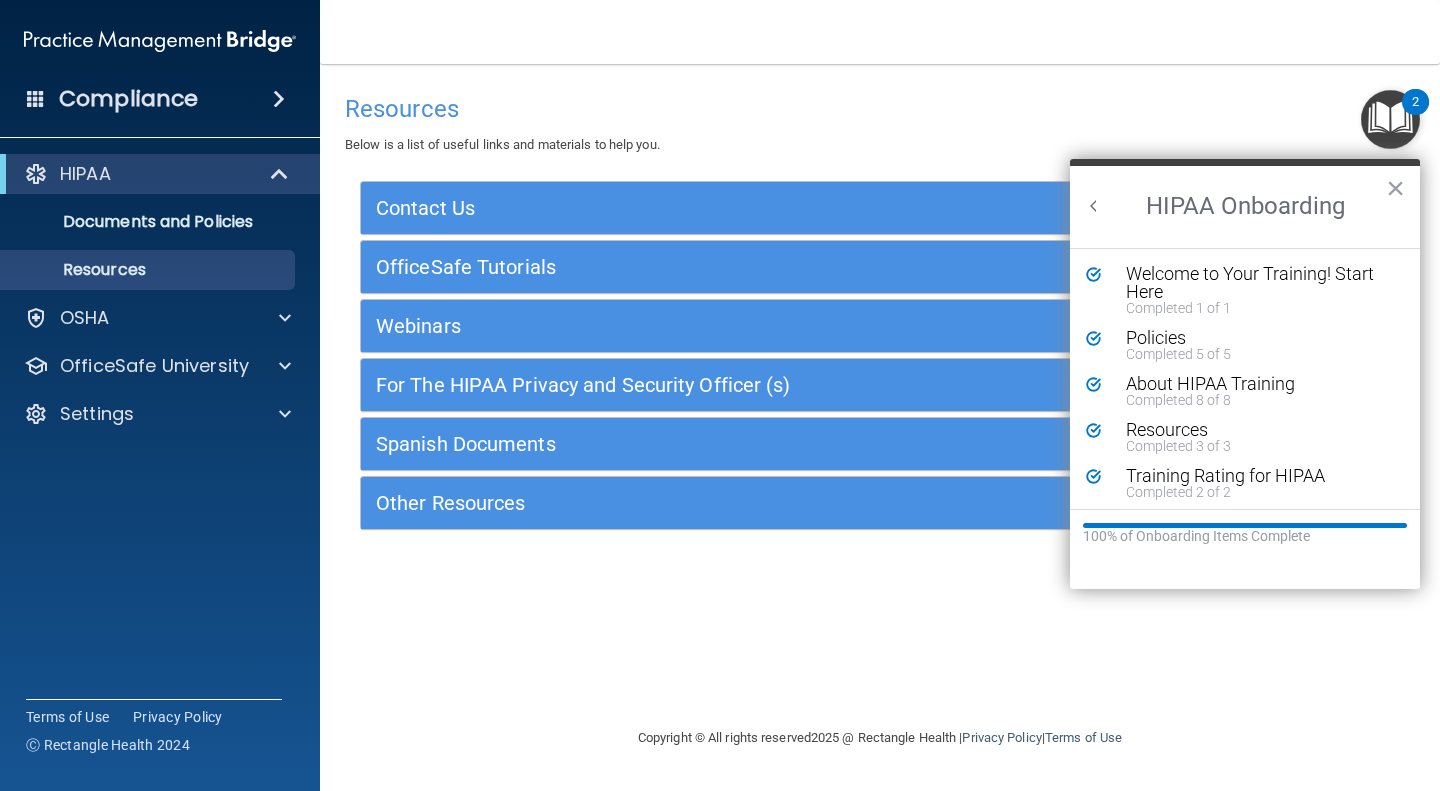 scroll, scrollTop: 0, scrollLeft: 0, axis: both 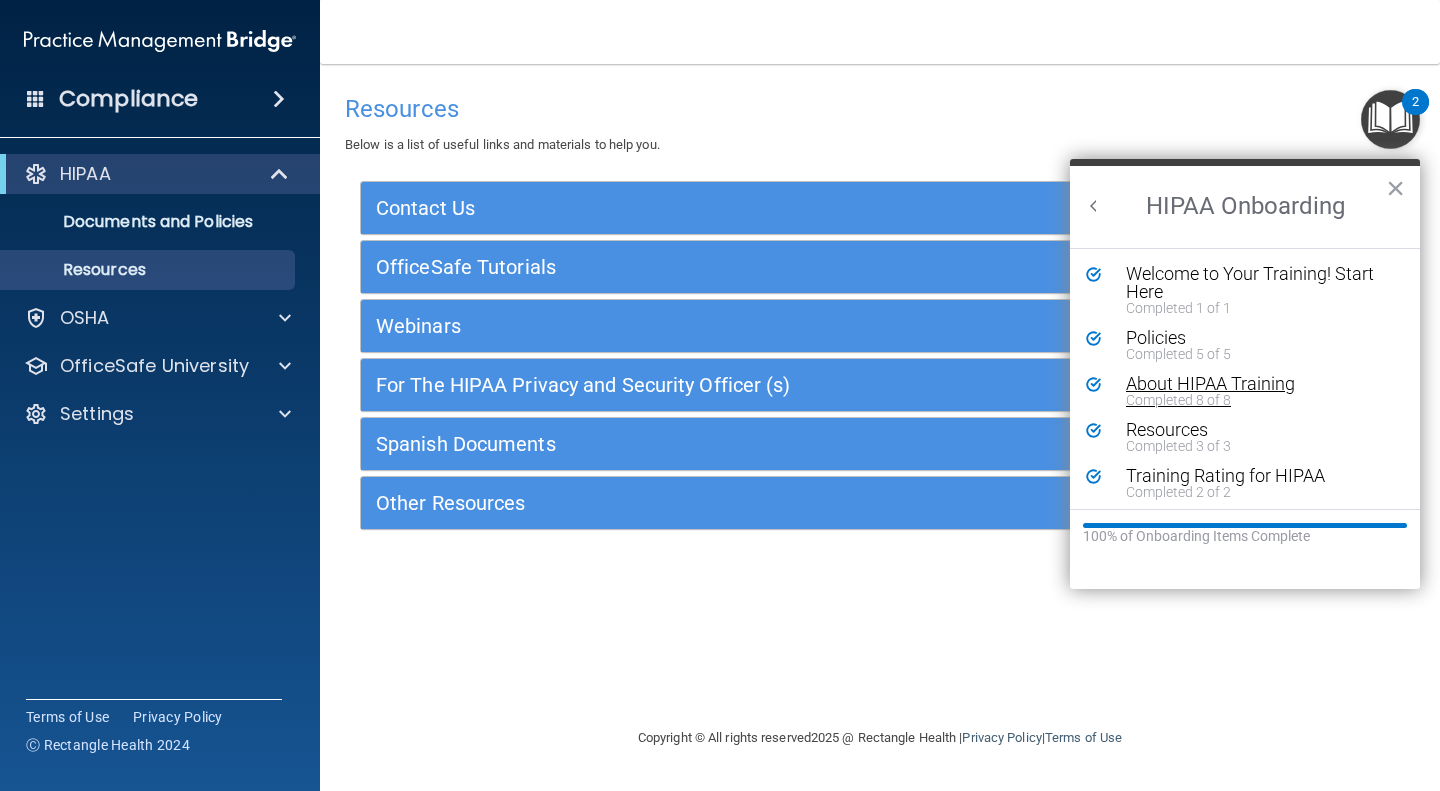 click on "About HIPAA Training" at bounding box center (1252, 384) 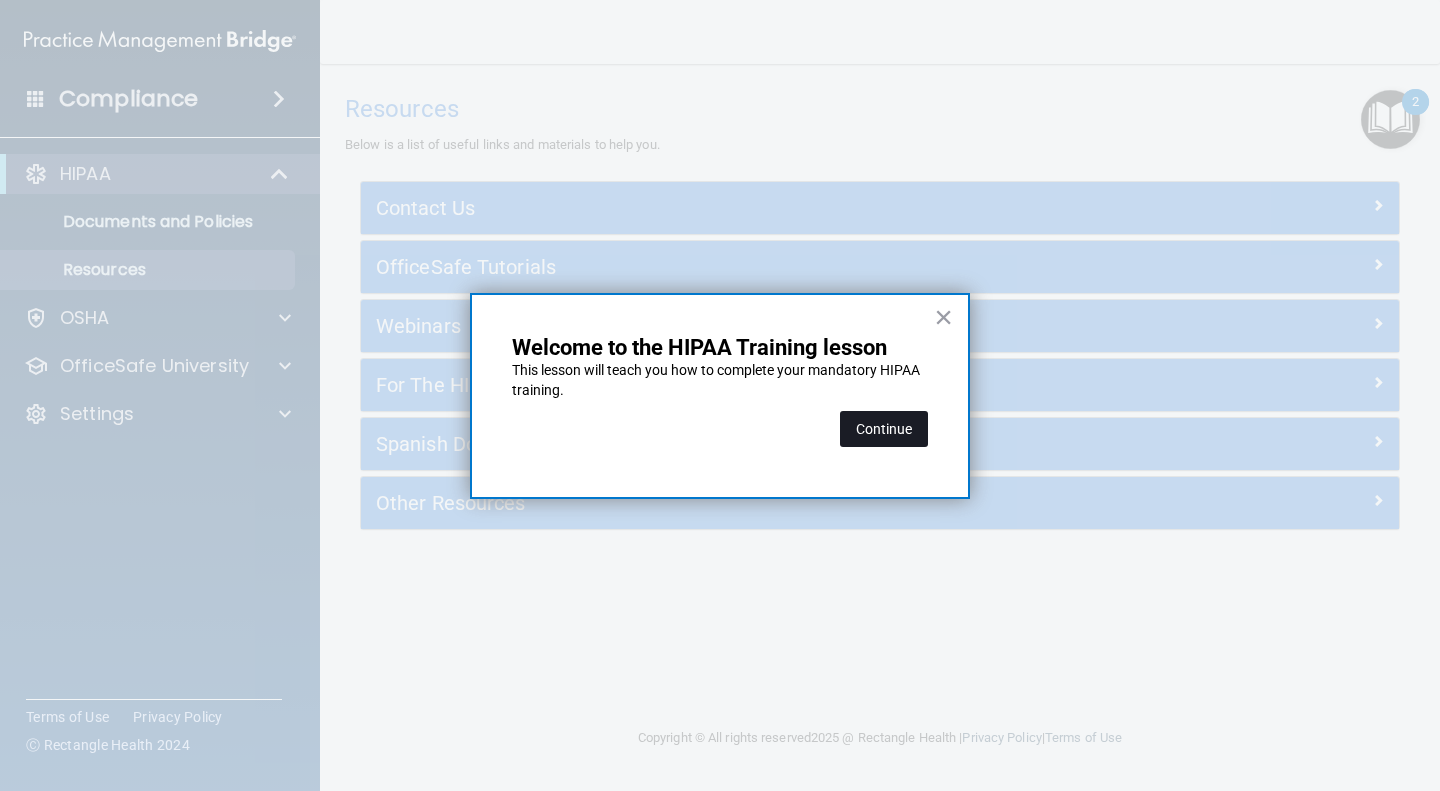 click on "Continue" at bounding box center (884, 429) 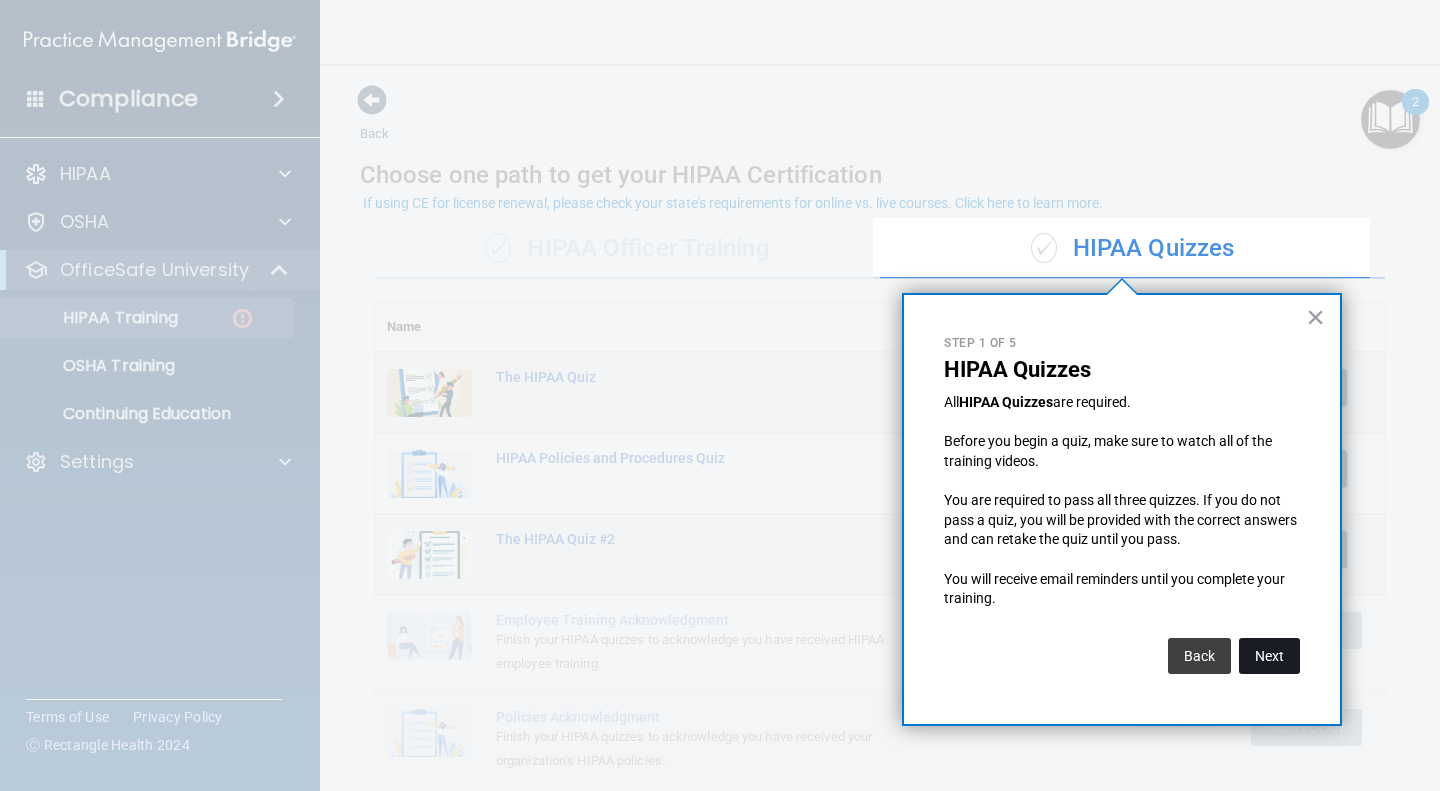 click on "Next" at bounding box center (1269, 656) 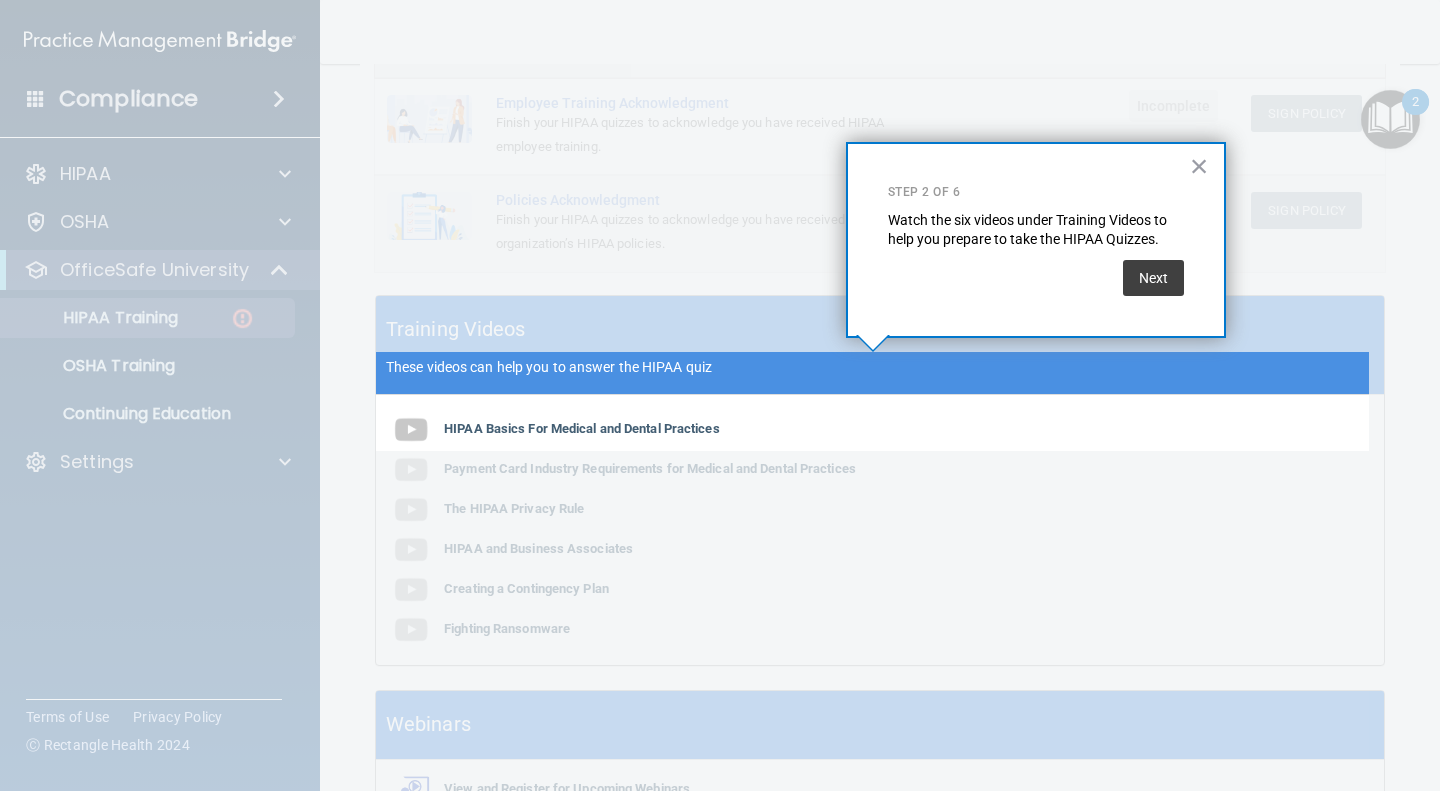 scroll, scrollTop: 534, scrollLeft: 0, axis: vertical 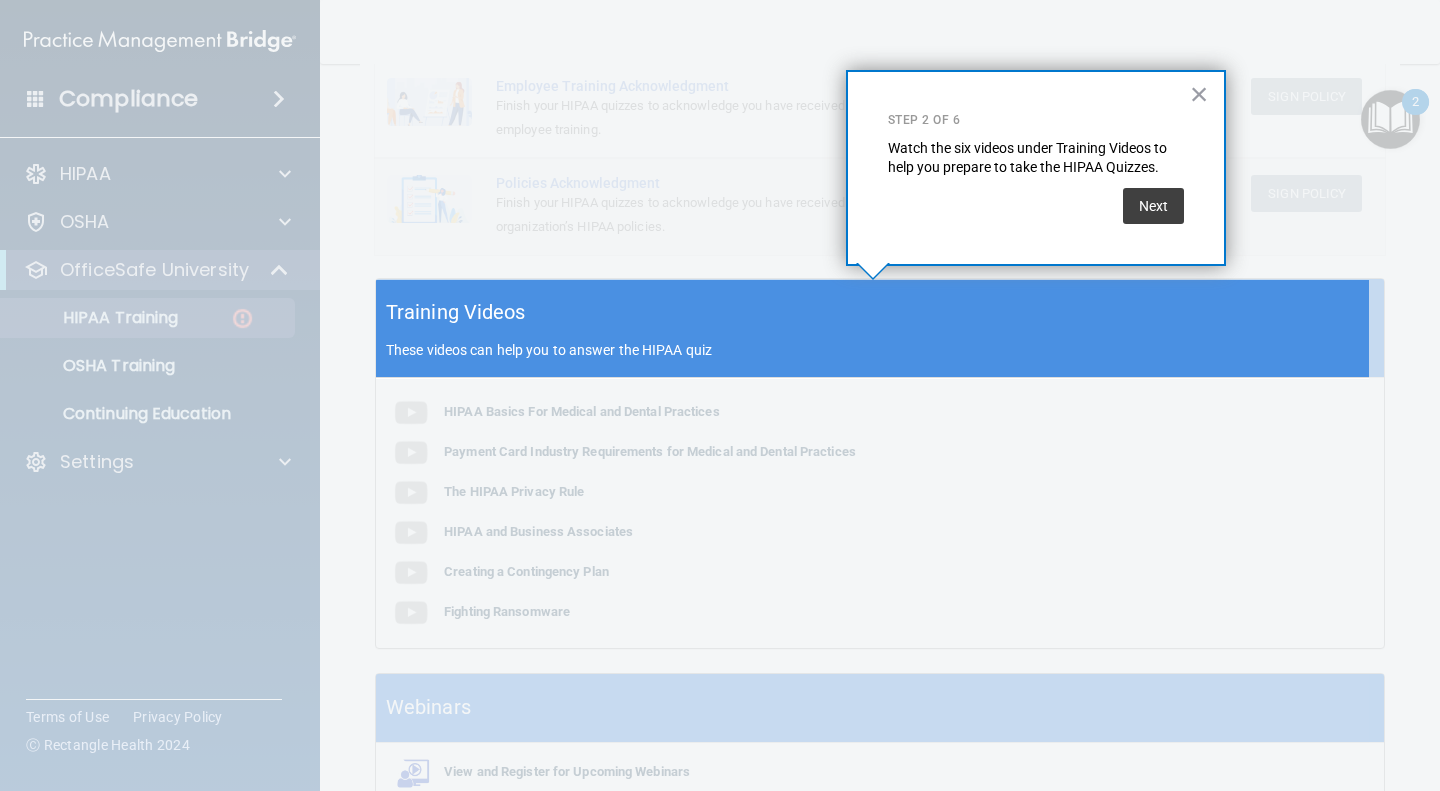 click at bounding box center [872, 585] 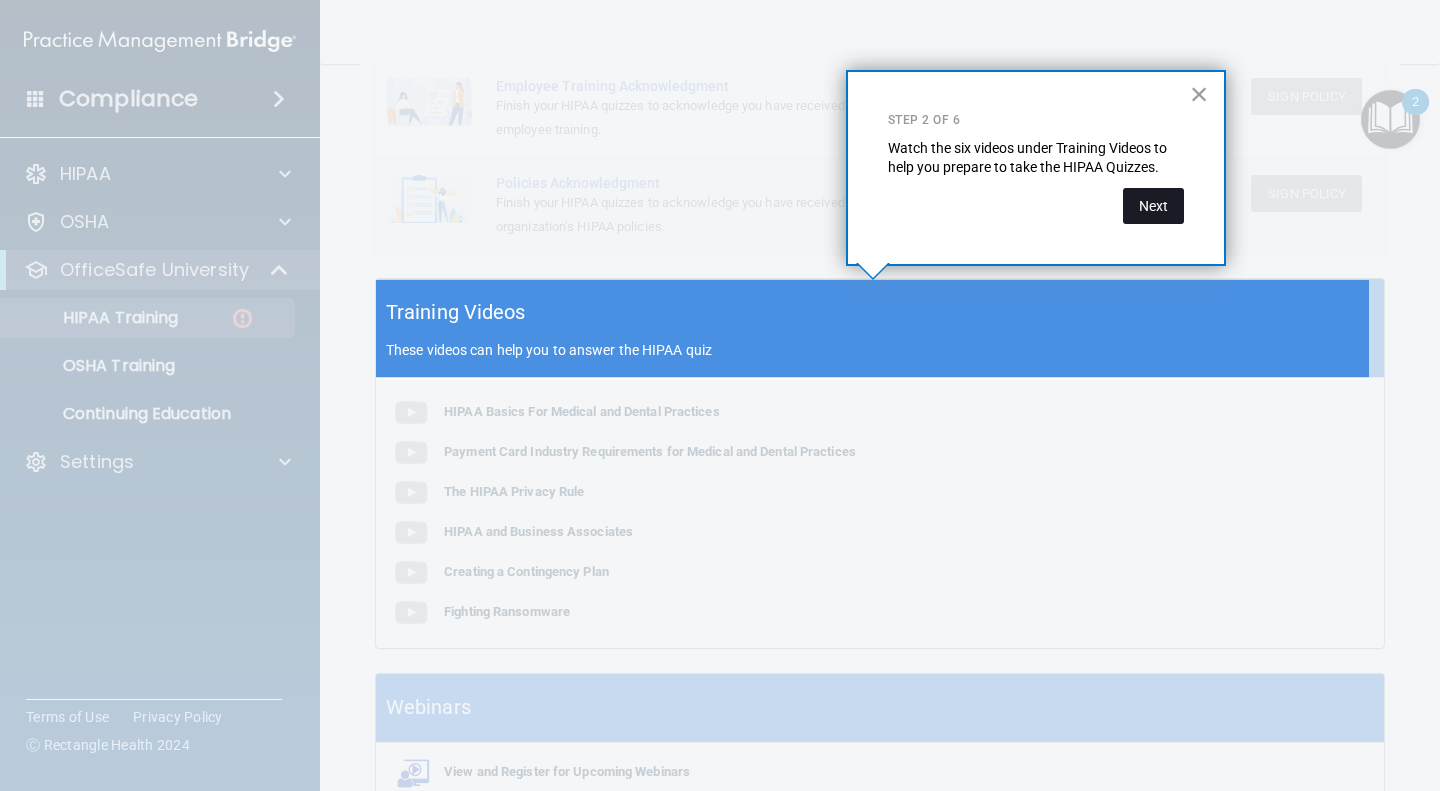 click on "Next" at bounding box center [1153, 206] 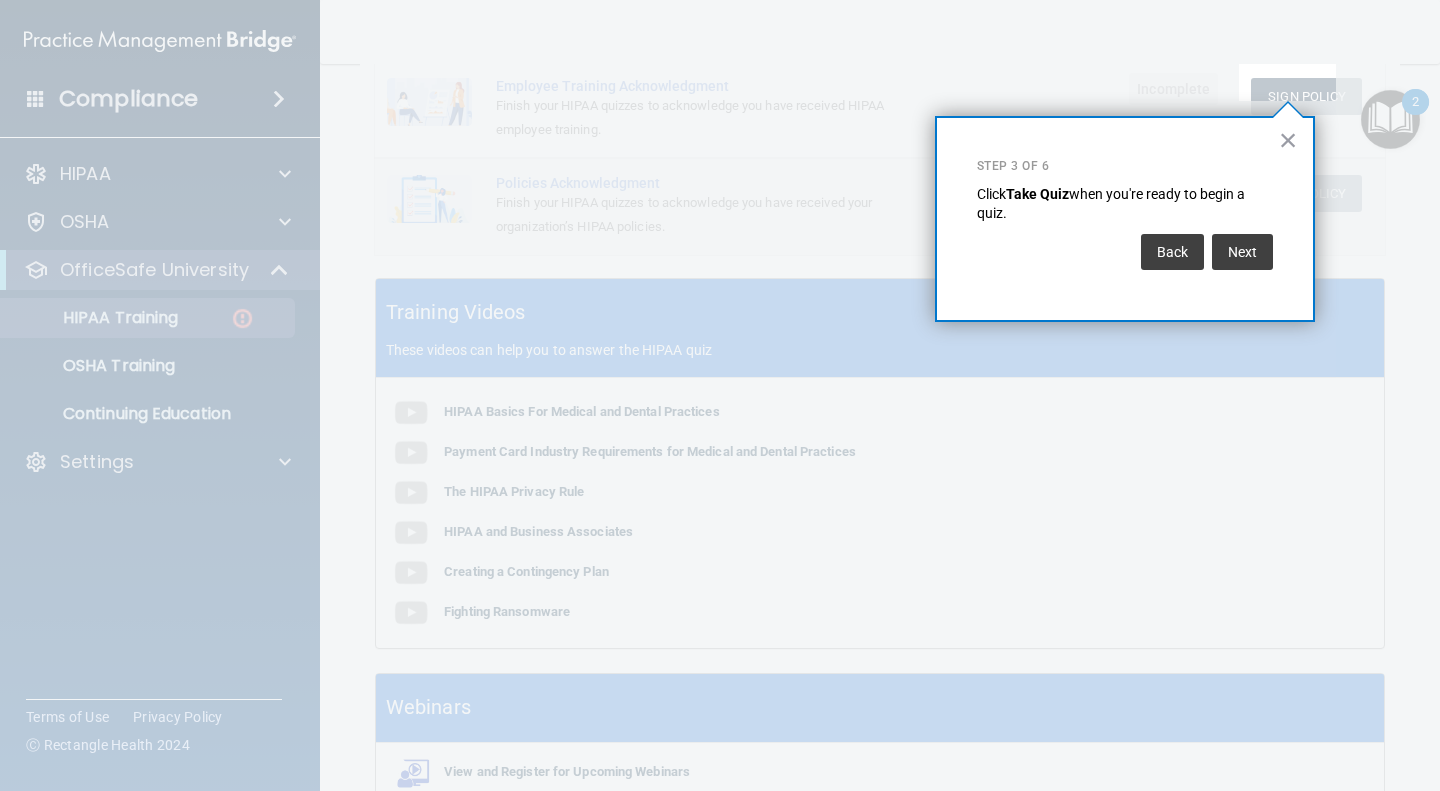 scroll, scrollTop: 304, scrollLeft: 0, axis: vertical 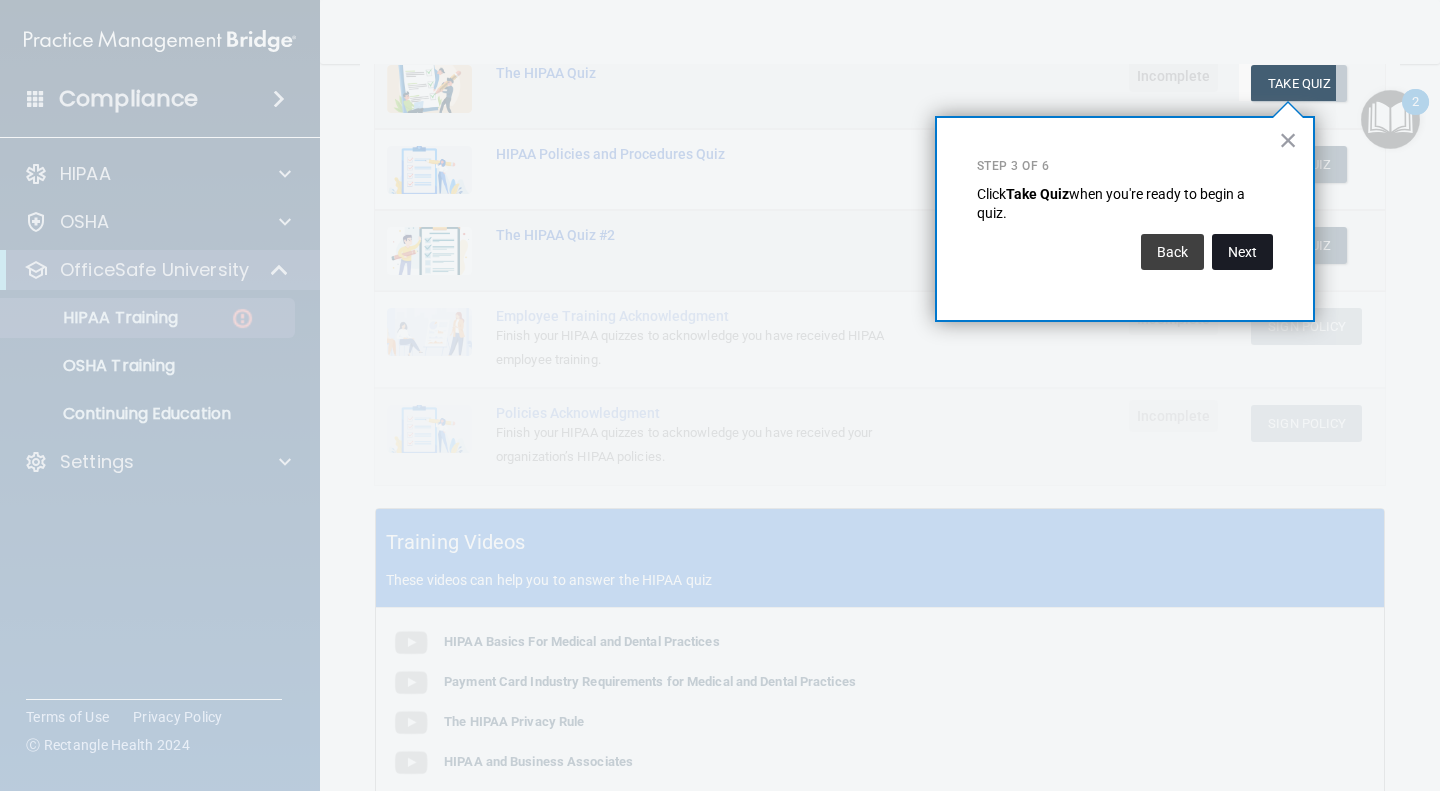 click on "Next" at bounding box center [1242, 252] 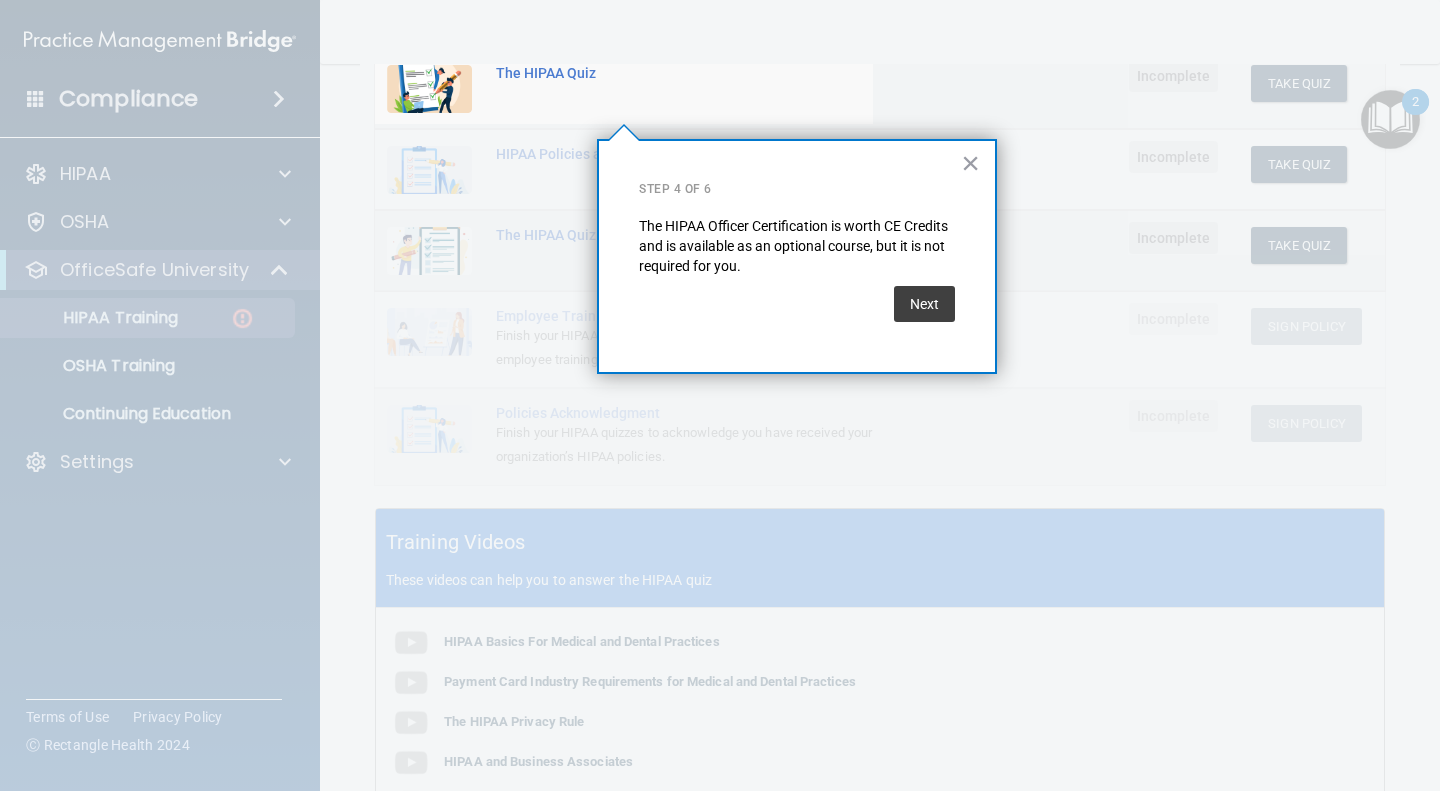 scroll, scrollTop: 154, scrollLeft: 0, axis: vertical 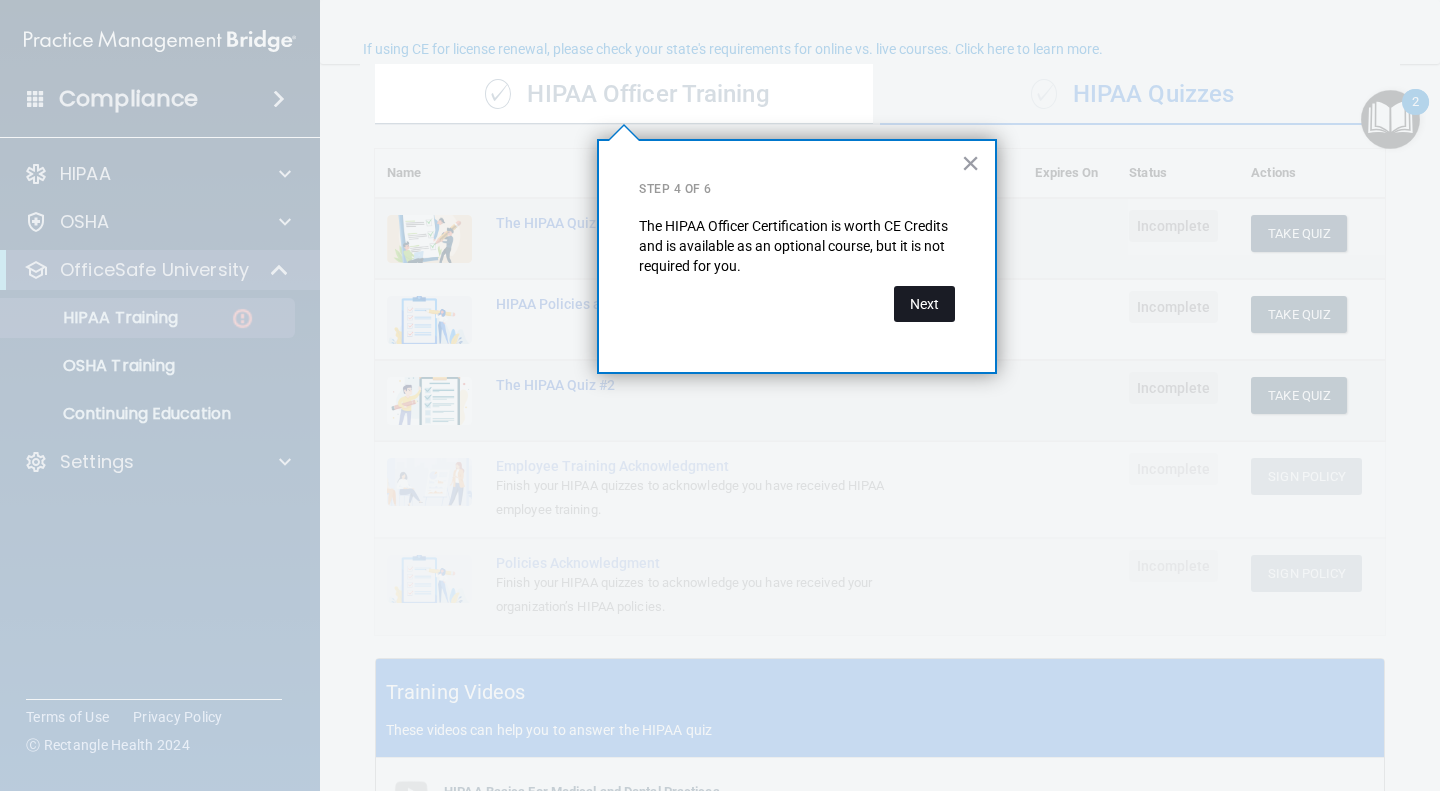 click on "Next" at bounding box center (924, 304) 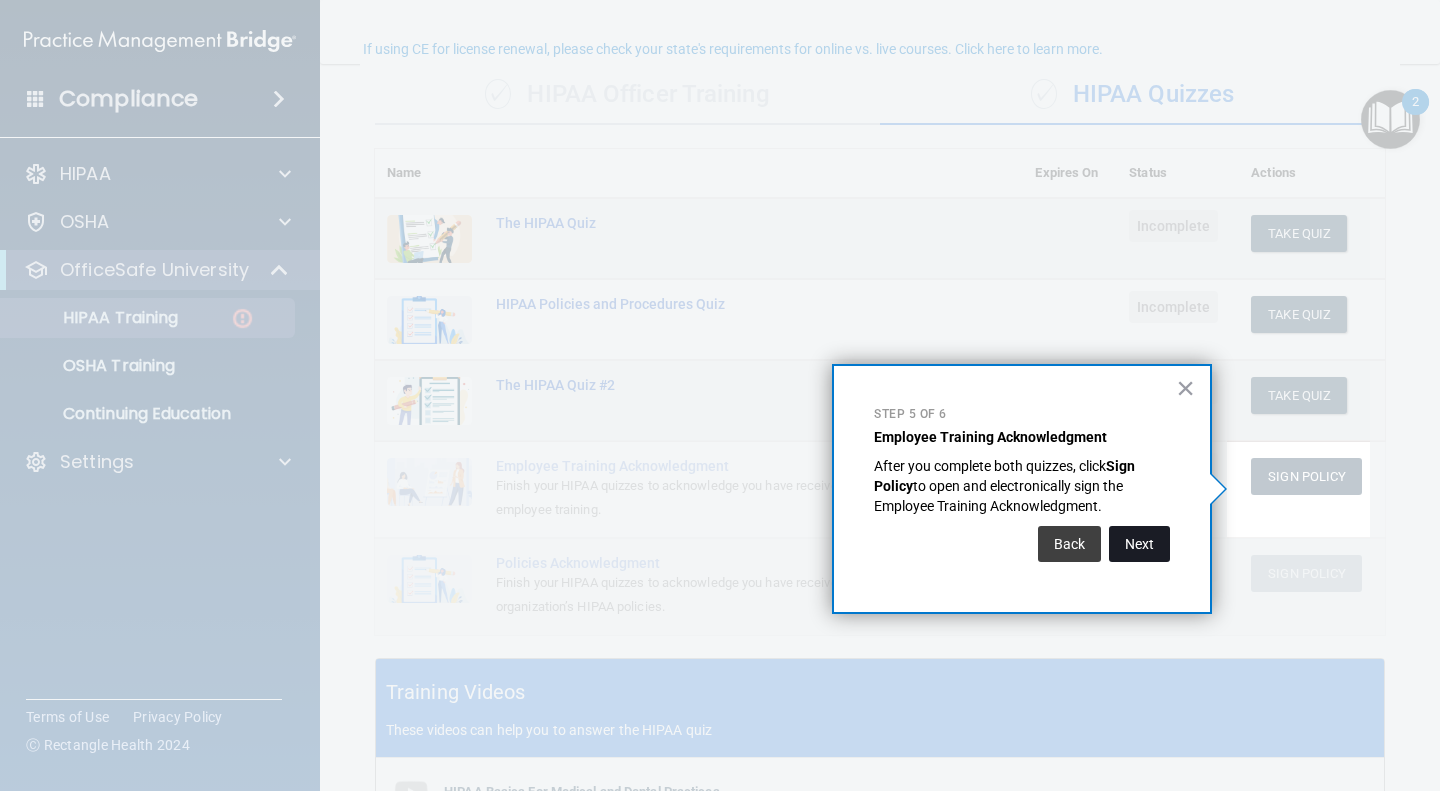 click on "Next" at bounding box center [1139, 544] 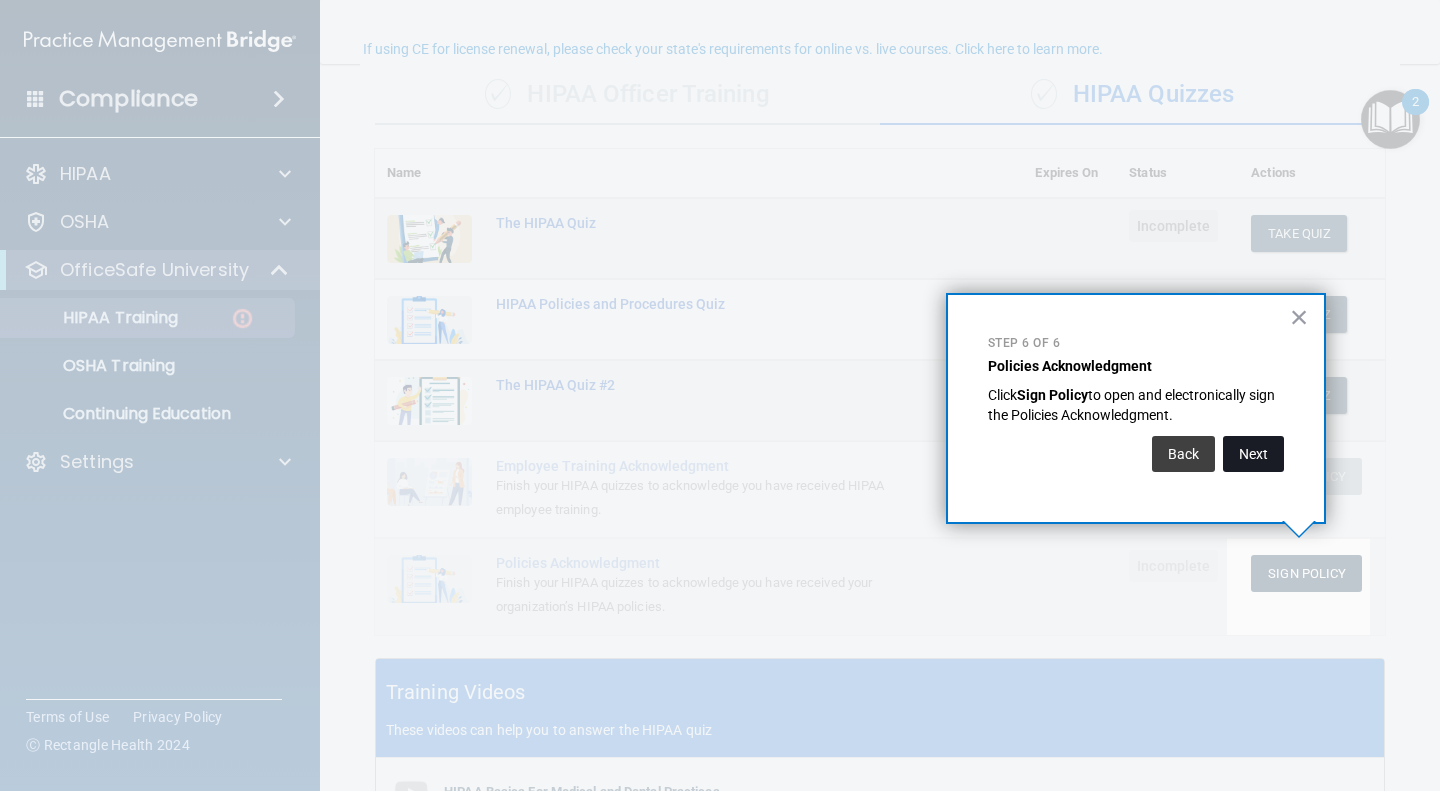 click on "Next" at bounding box center (1253, 454) 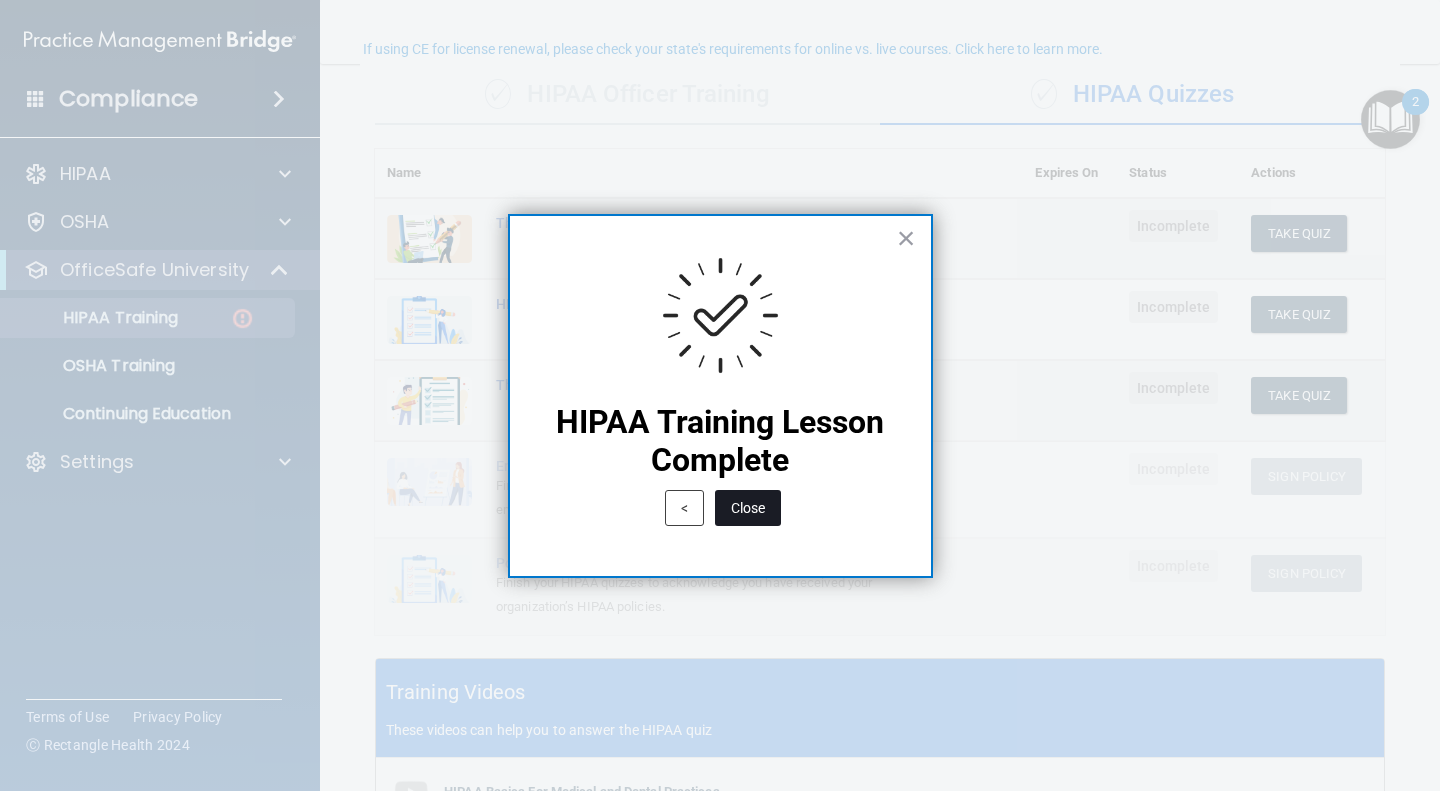 click on "Close" at bounding box center (748, 508) 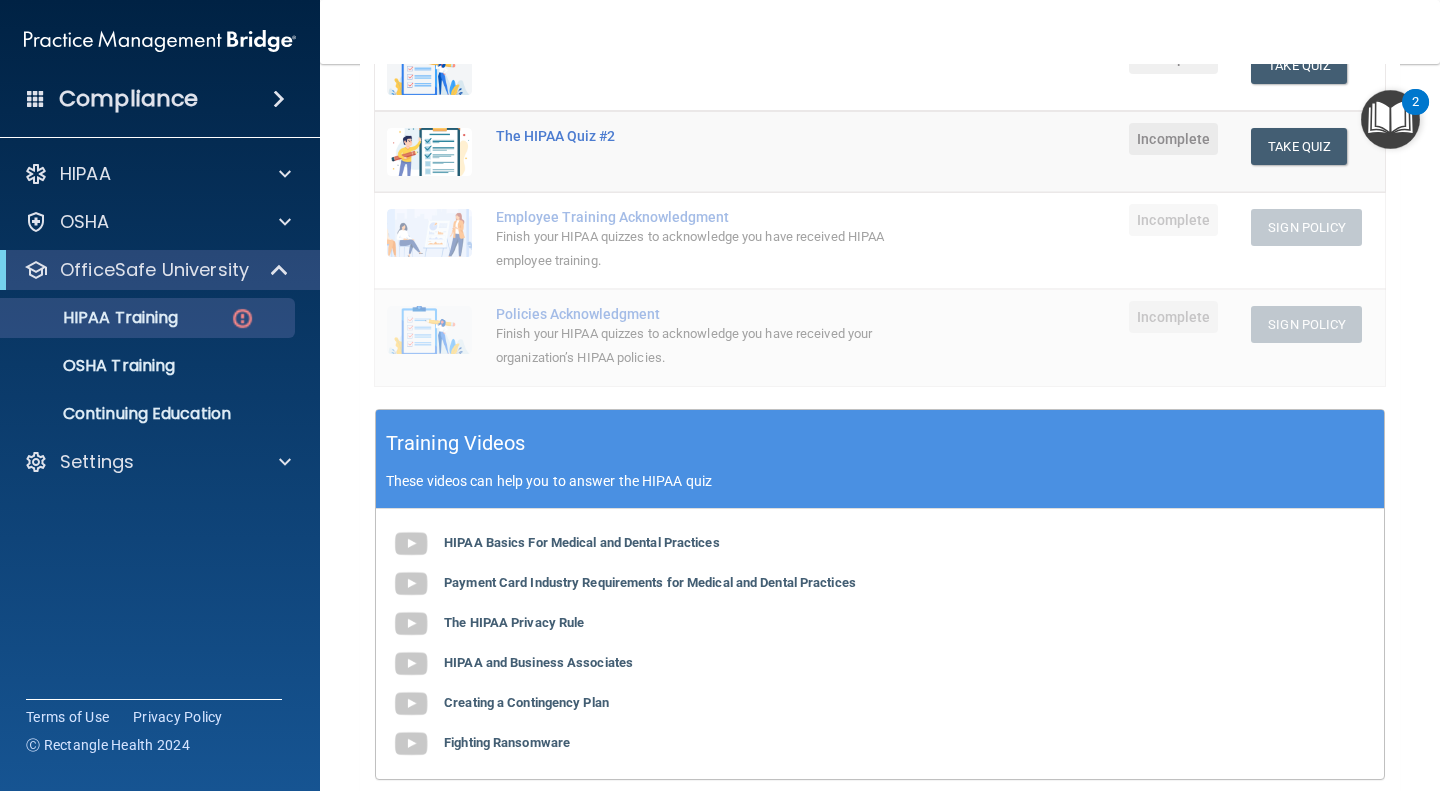 scroll, scrollTop: 406, scrollLeft: 0, axis: vertical 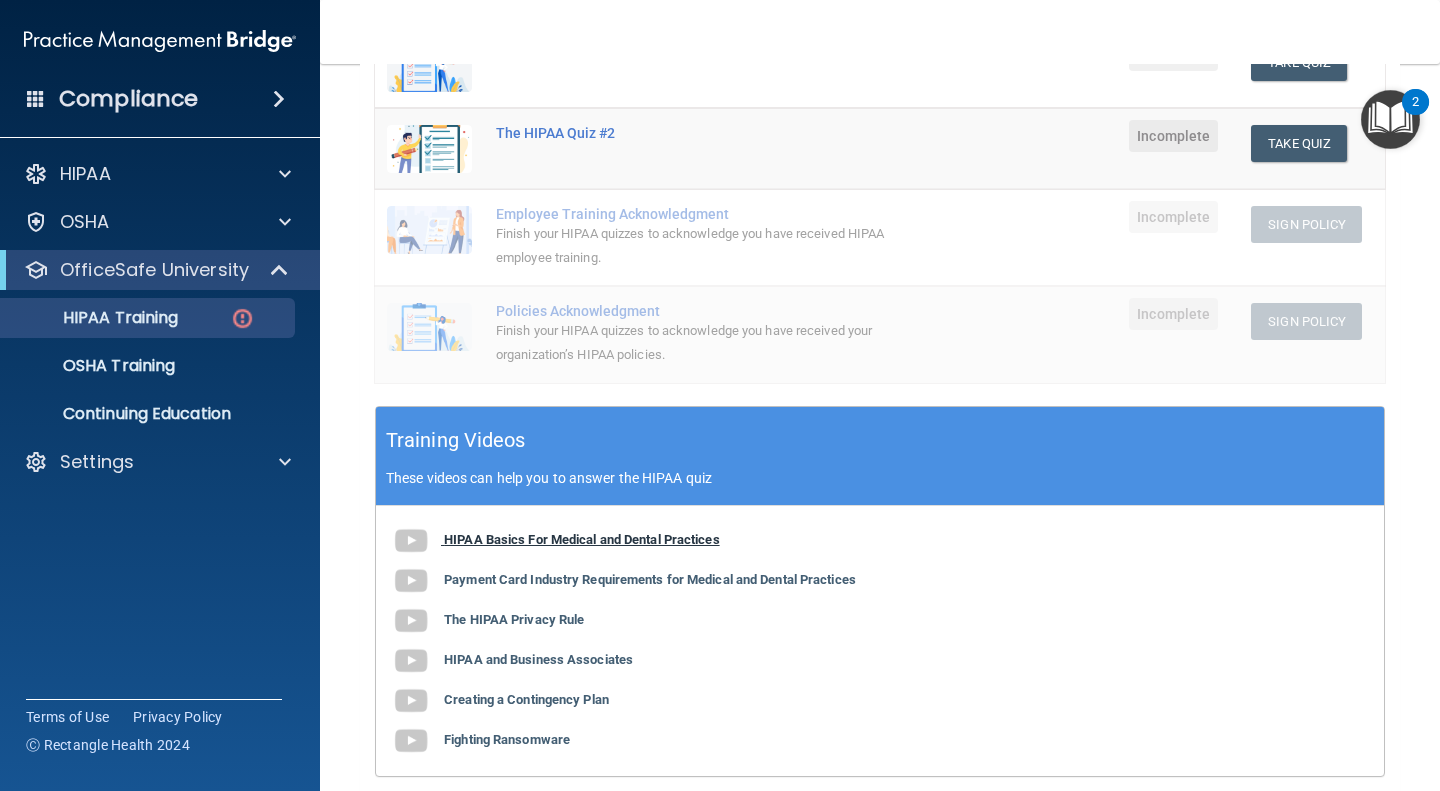 click on "HIPAA Basics For Medical and Dental Practices" at bounding box center [582, 539] 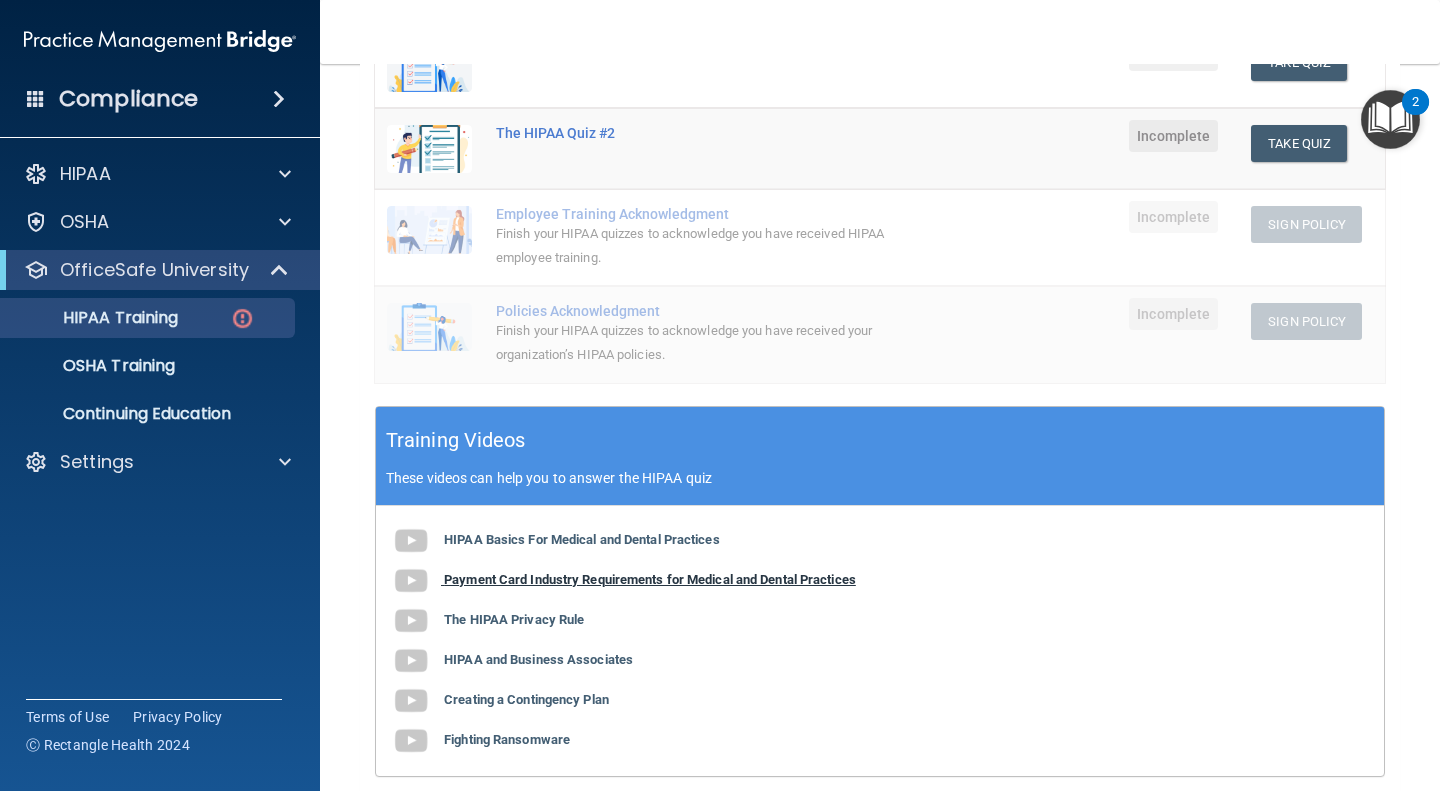 click on "Payment Card Industry Requirements for Medical and Dental Practices" at bounding box center (650, 579) 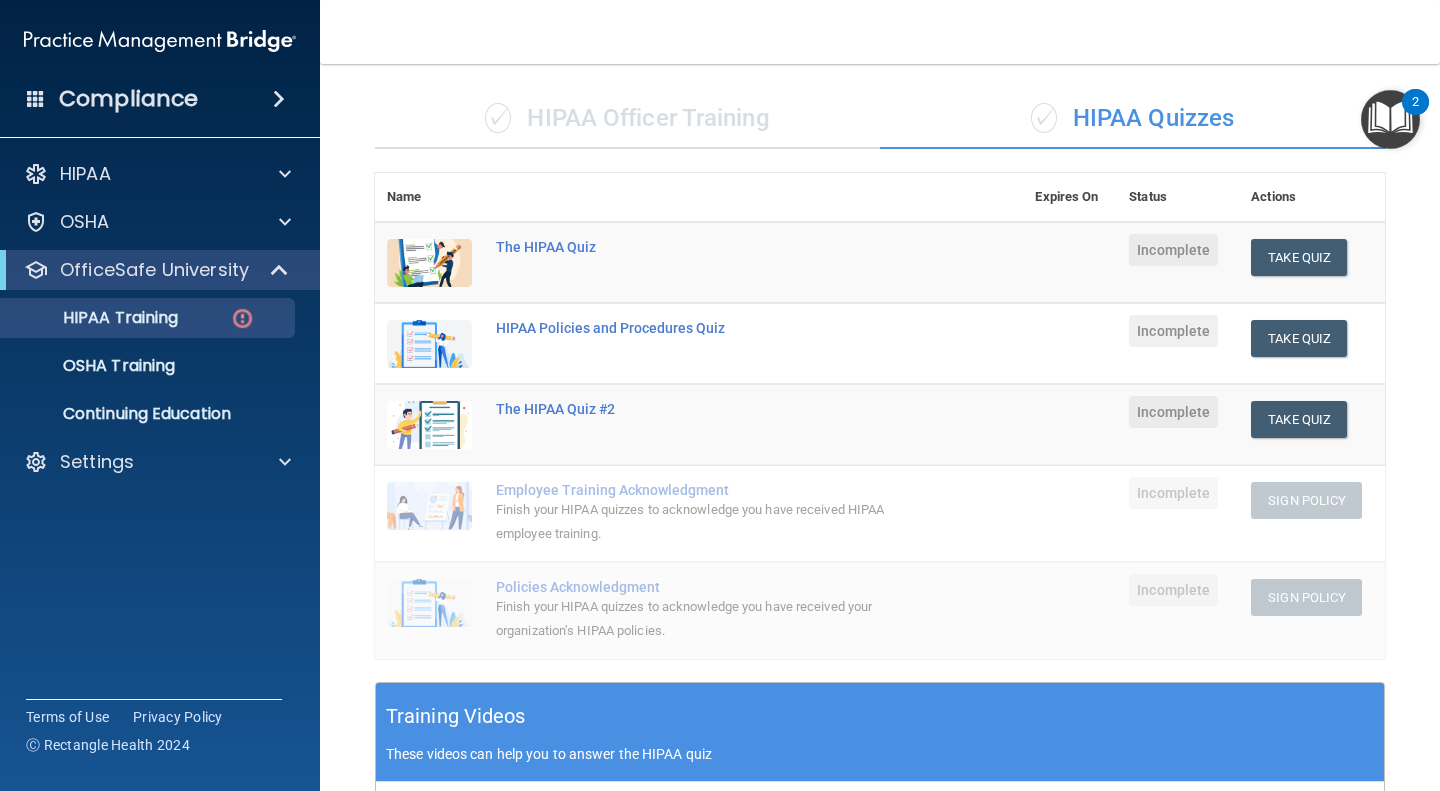 scroll, scrollTop: 104, scrollLeft: 0, axis: vertical 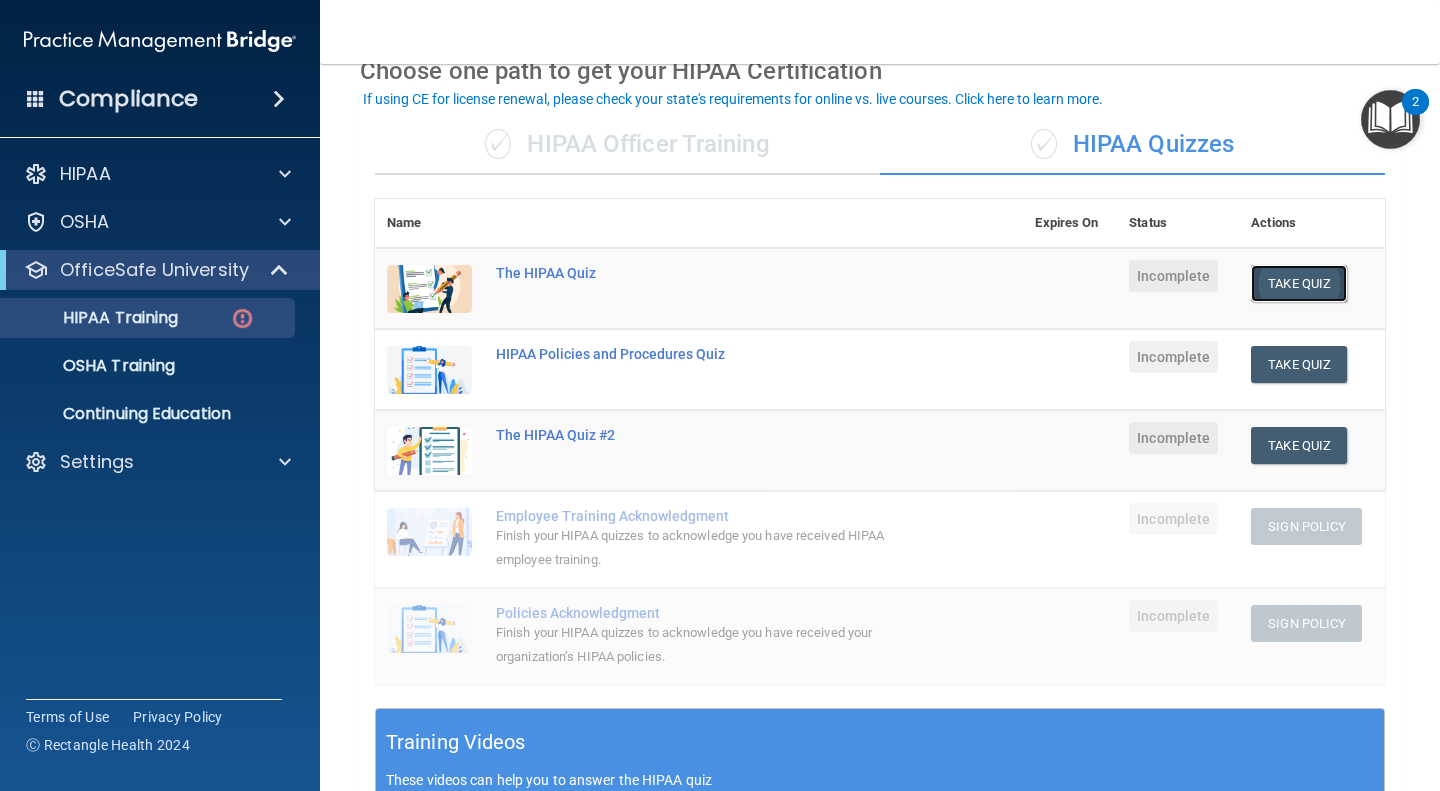 click on "Take Quiz" at bounding box center (1299, 283) 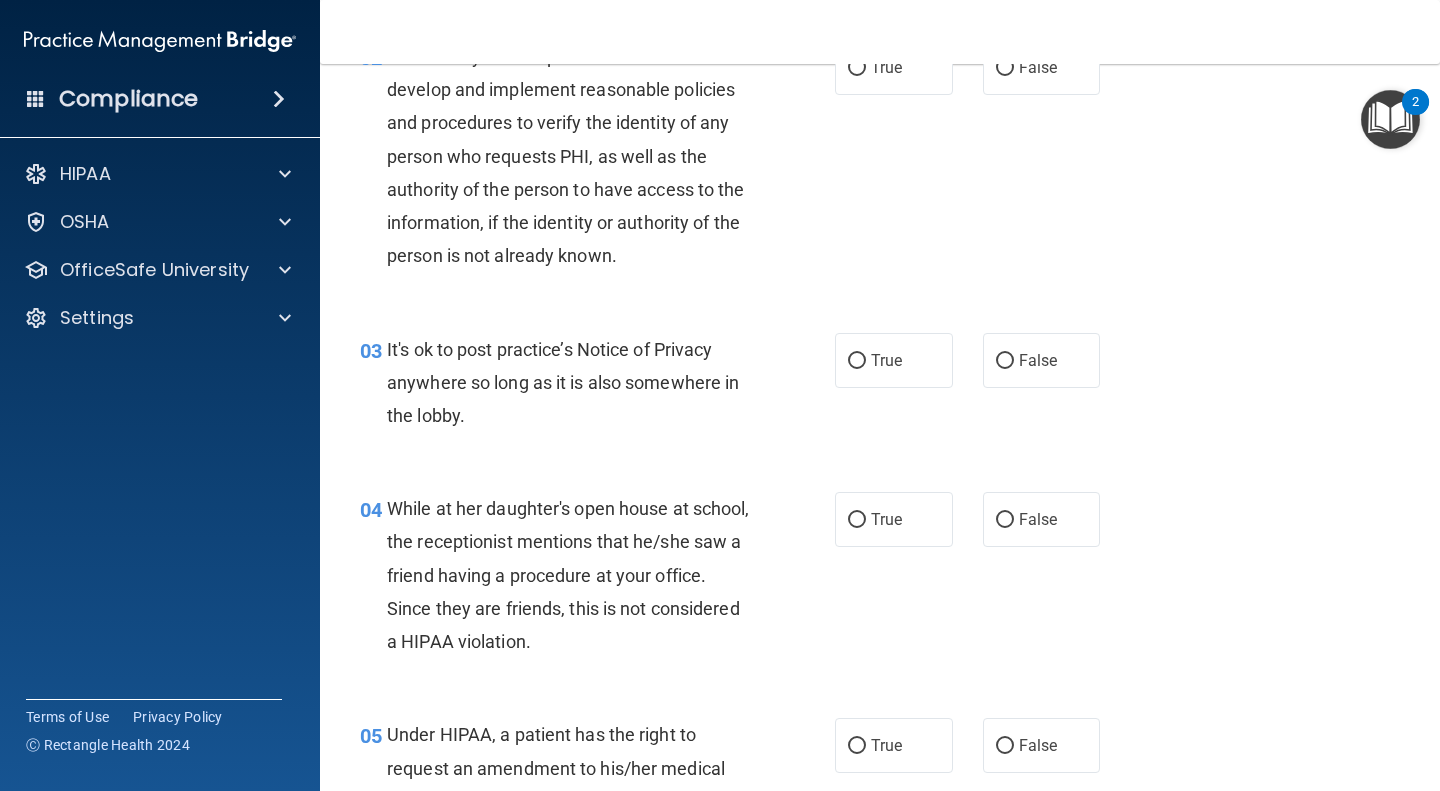 scroll, scrollTop: 279, scrollLeft: 0, axis: vertical 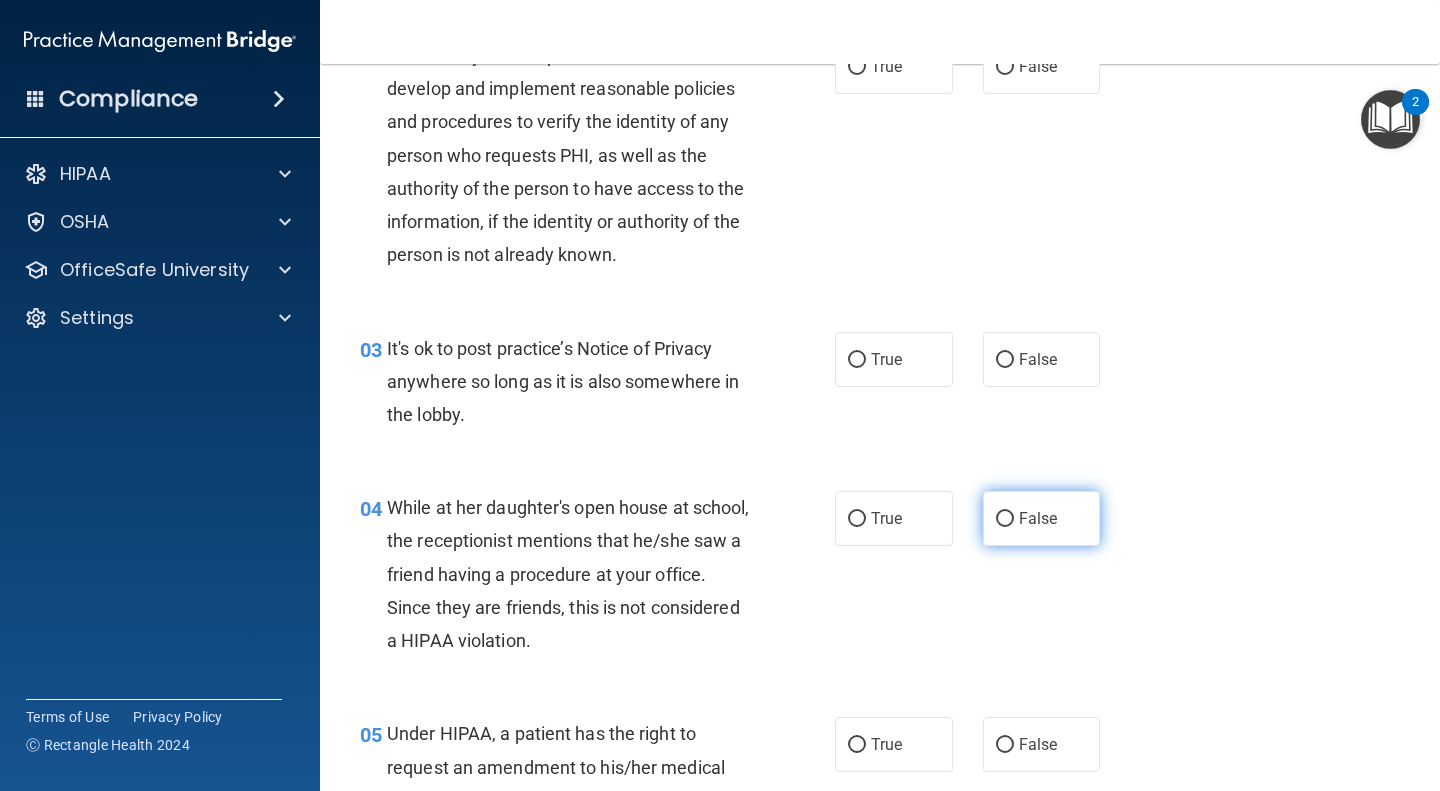 click on "False" at bounding box center [1038, 518] 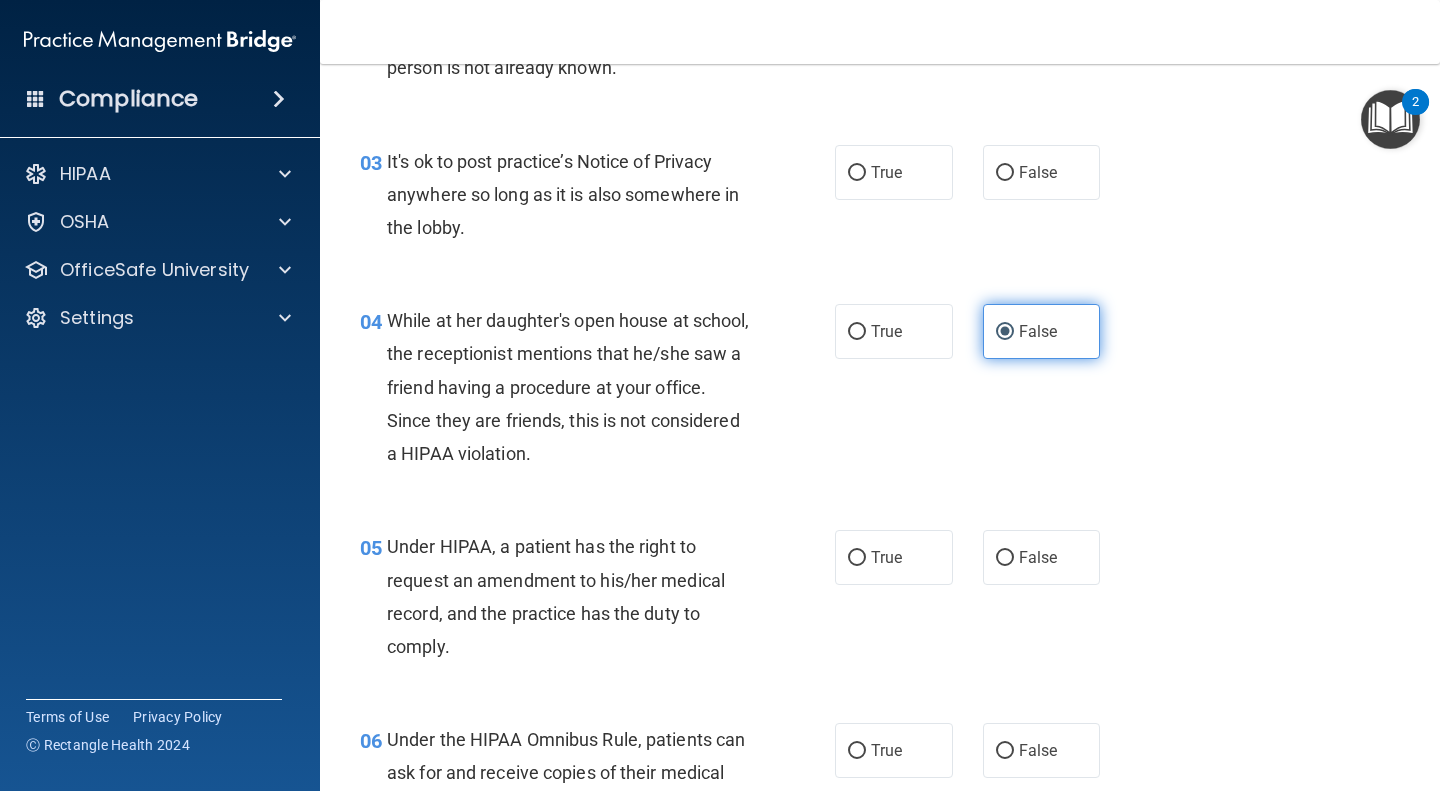 scroll, scrollTop: 470, scrollLeft: 0, axis: vertical 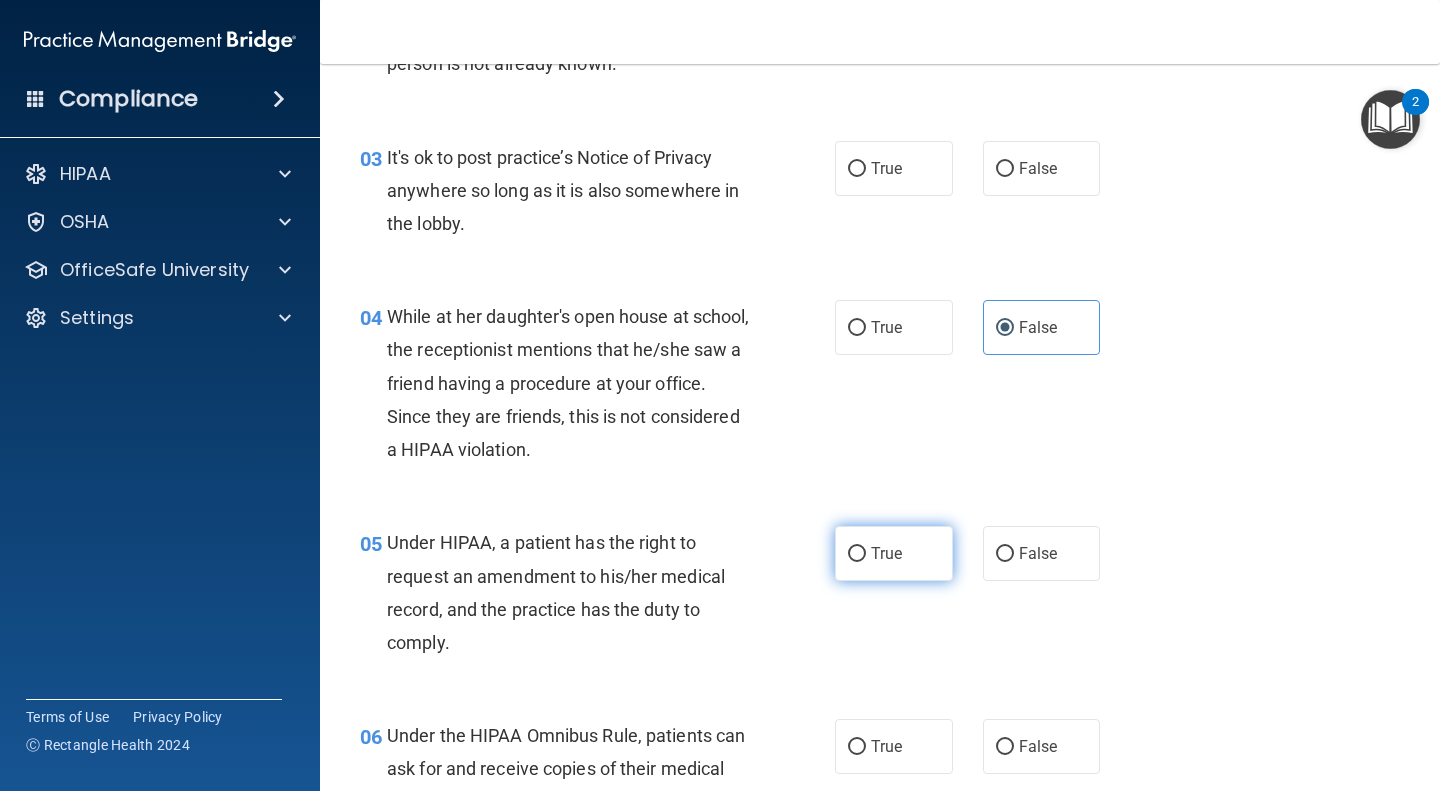 click on "True" at bounding box center [894, 553] 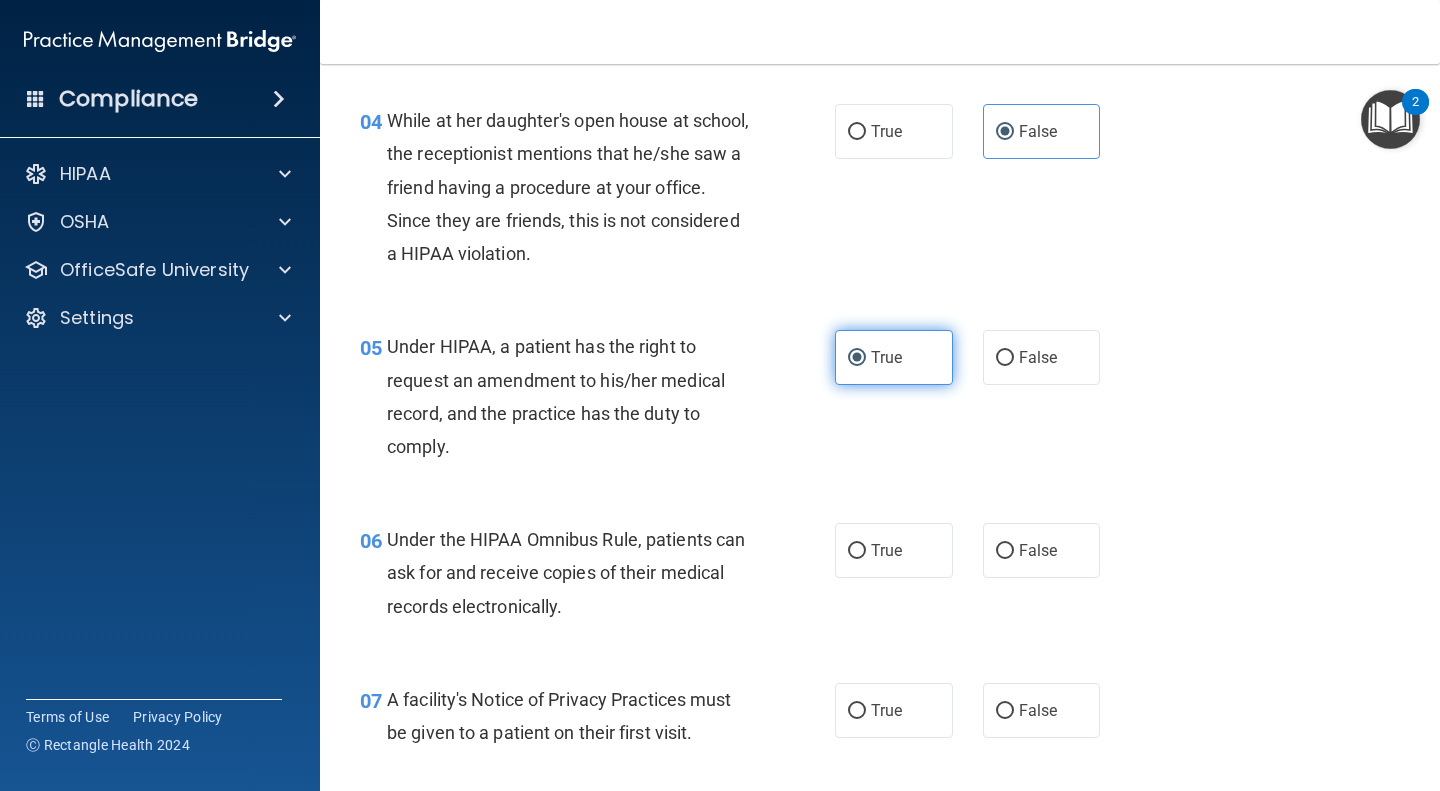 scroll, scrollTop: 667, scrollLeft: 0, axis: vertical 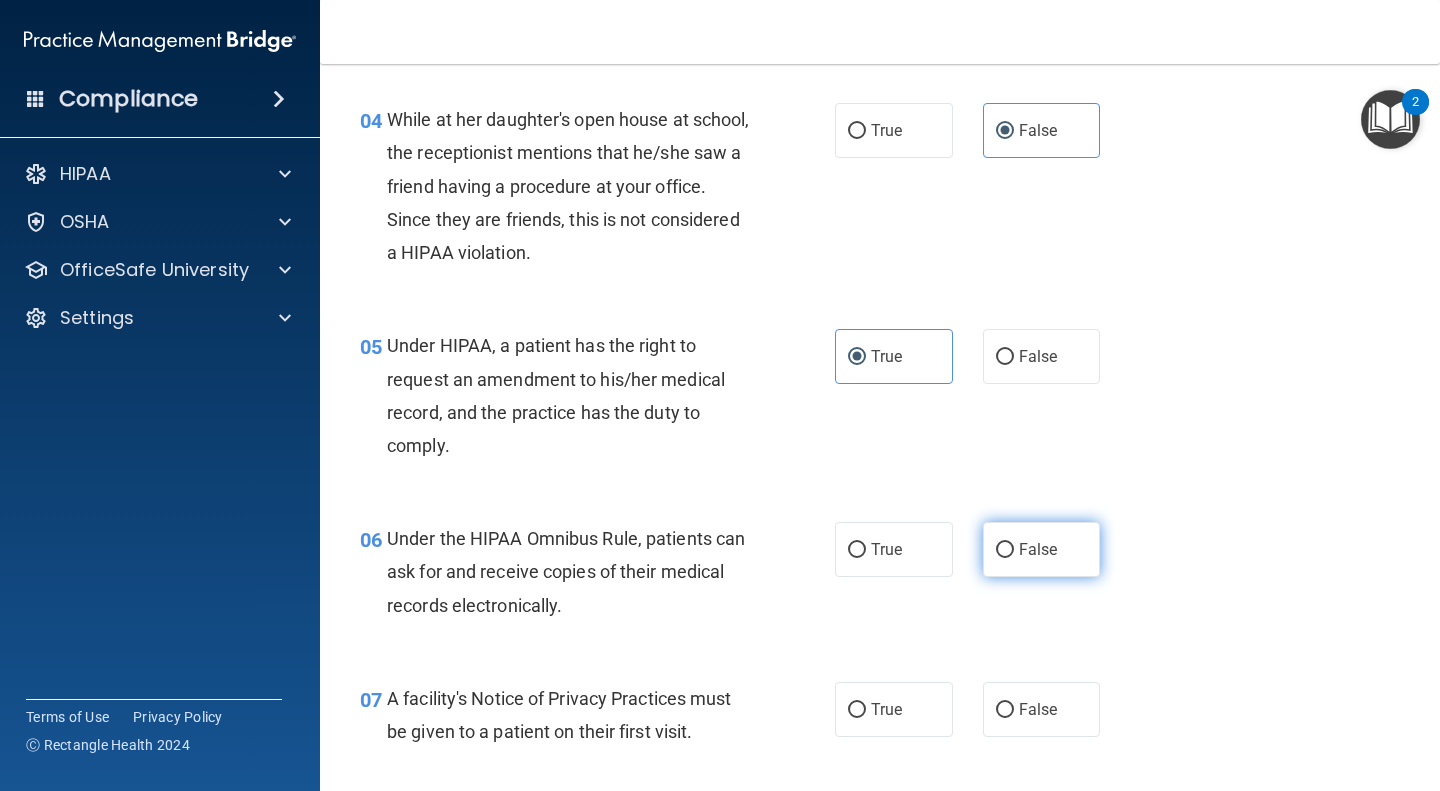 click on "False" at bounding box center (1042, 549) 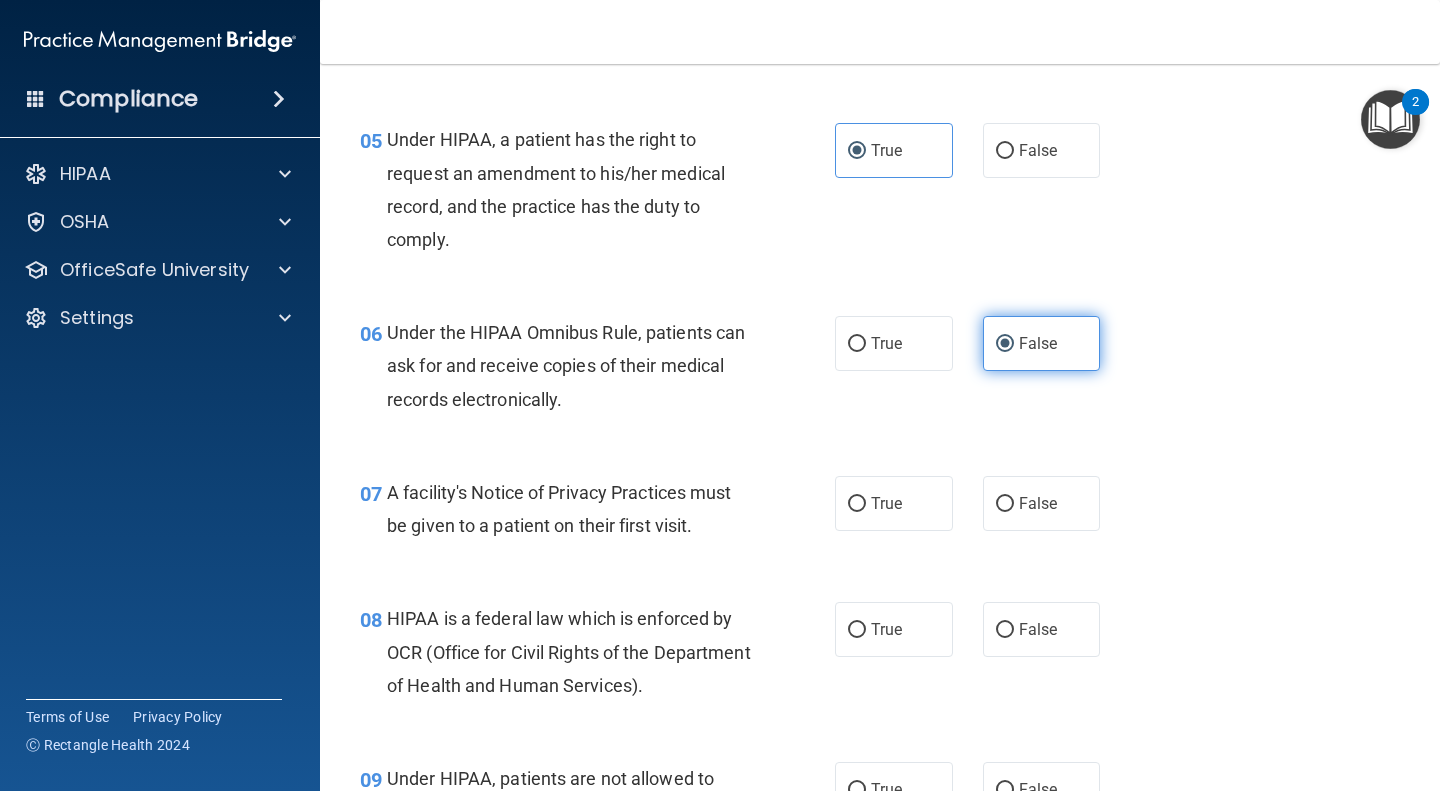 scroll, scrollTop: 873, scrollLeft: 0, axis: vertical 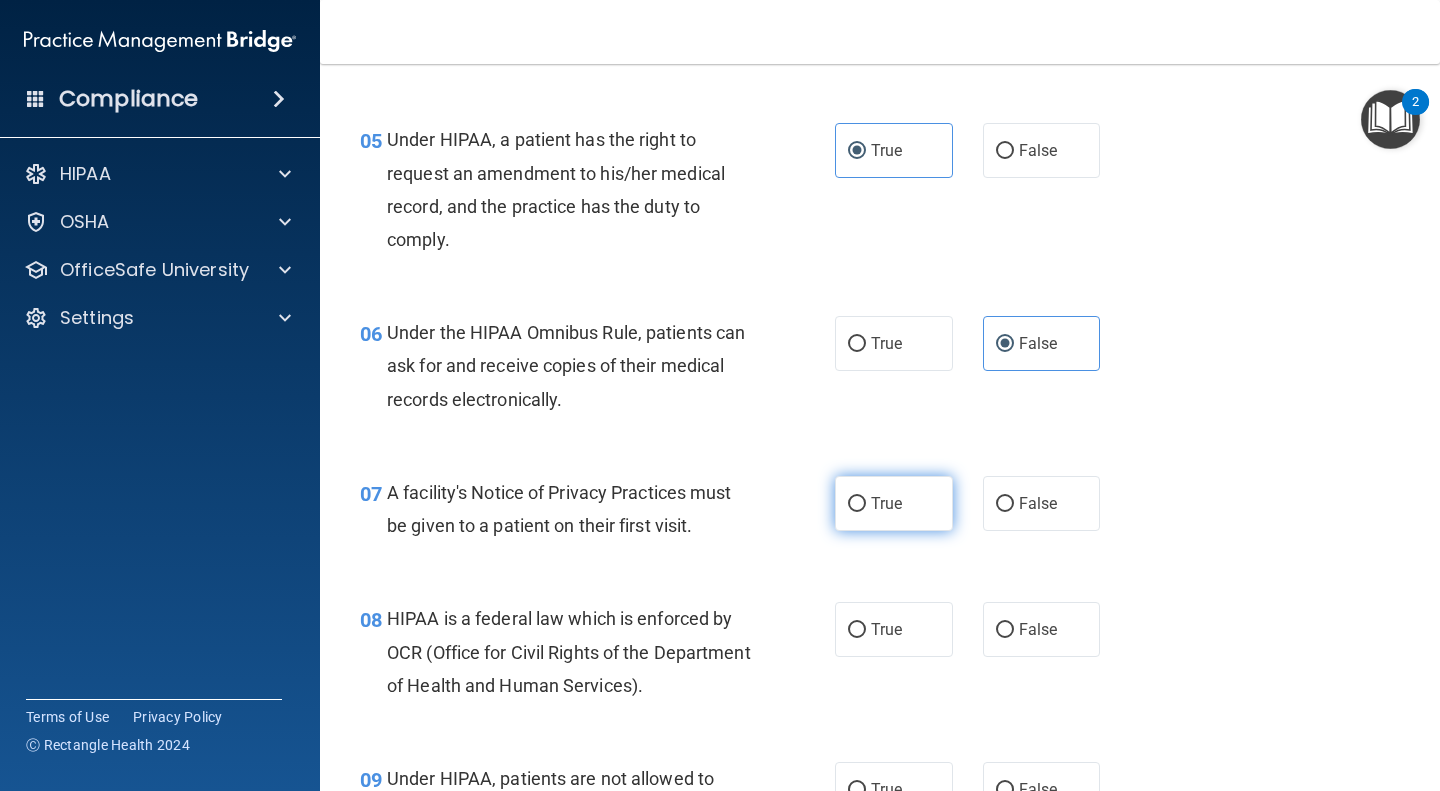 click on "True" at bounding box center [894, 503] 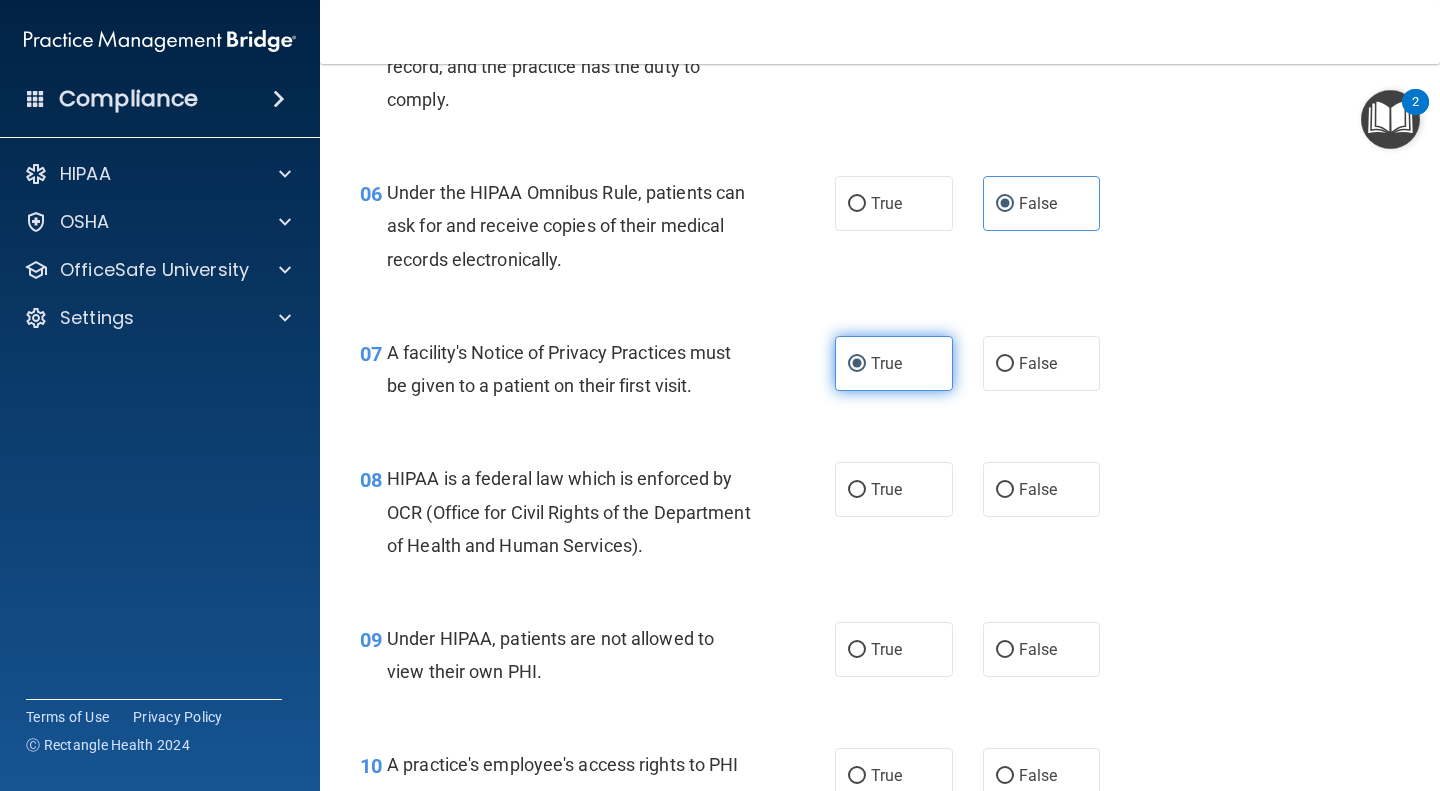 scroll, scrollTop: 1011, scrollLeft: 0, axis: vertical 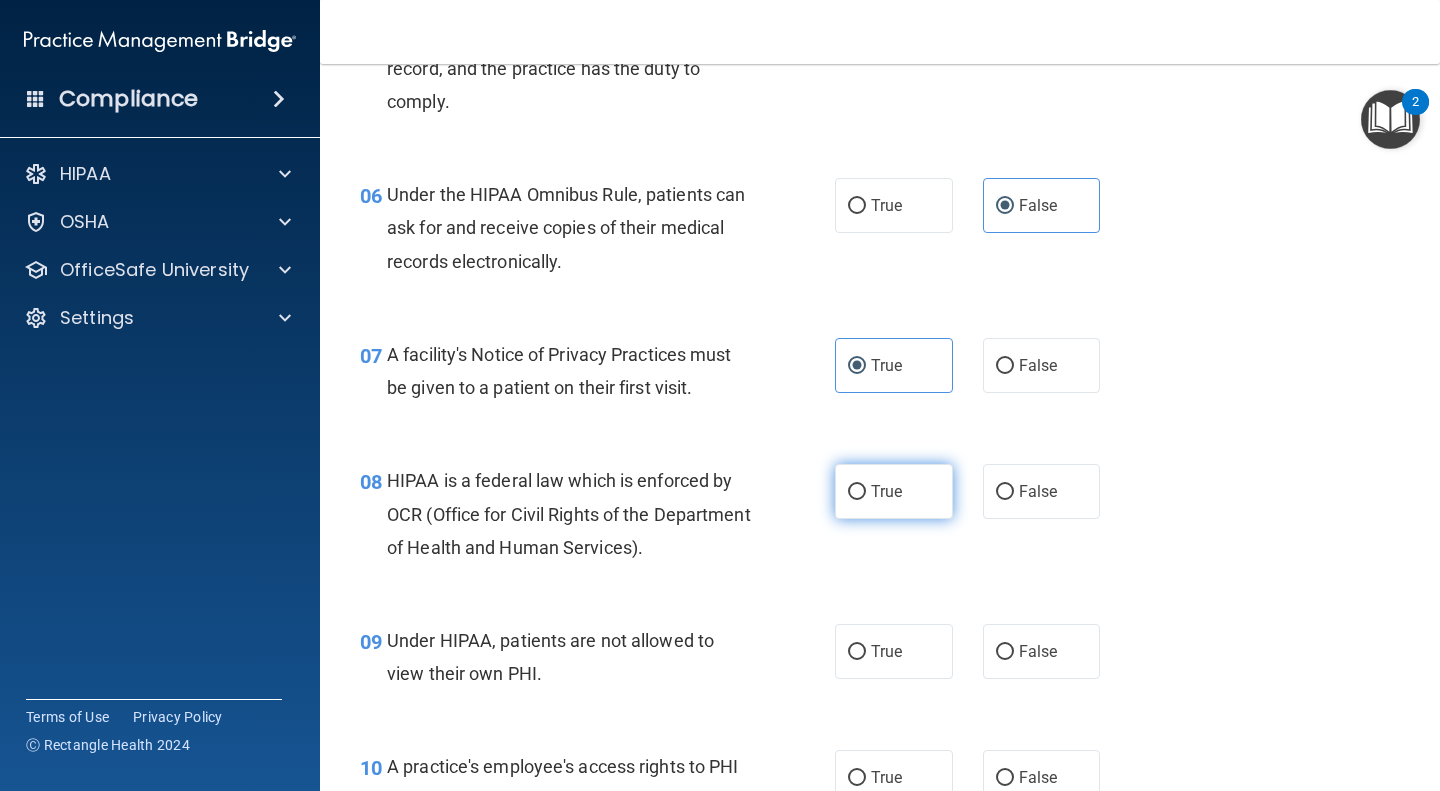 click on "True" at bounding box center [894, 491] 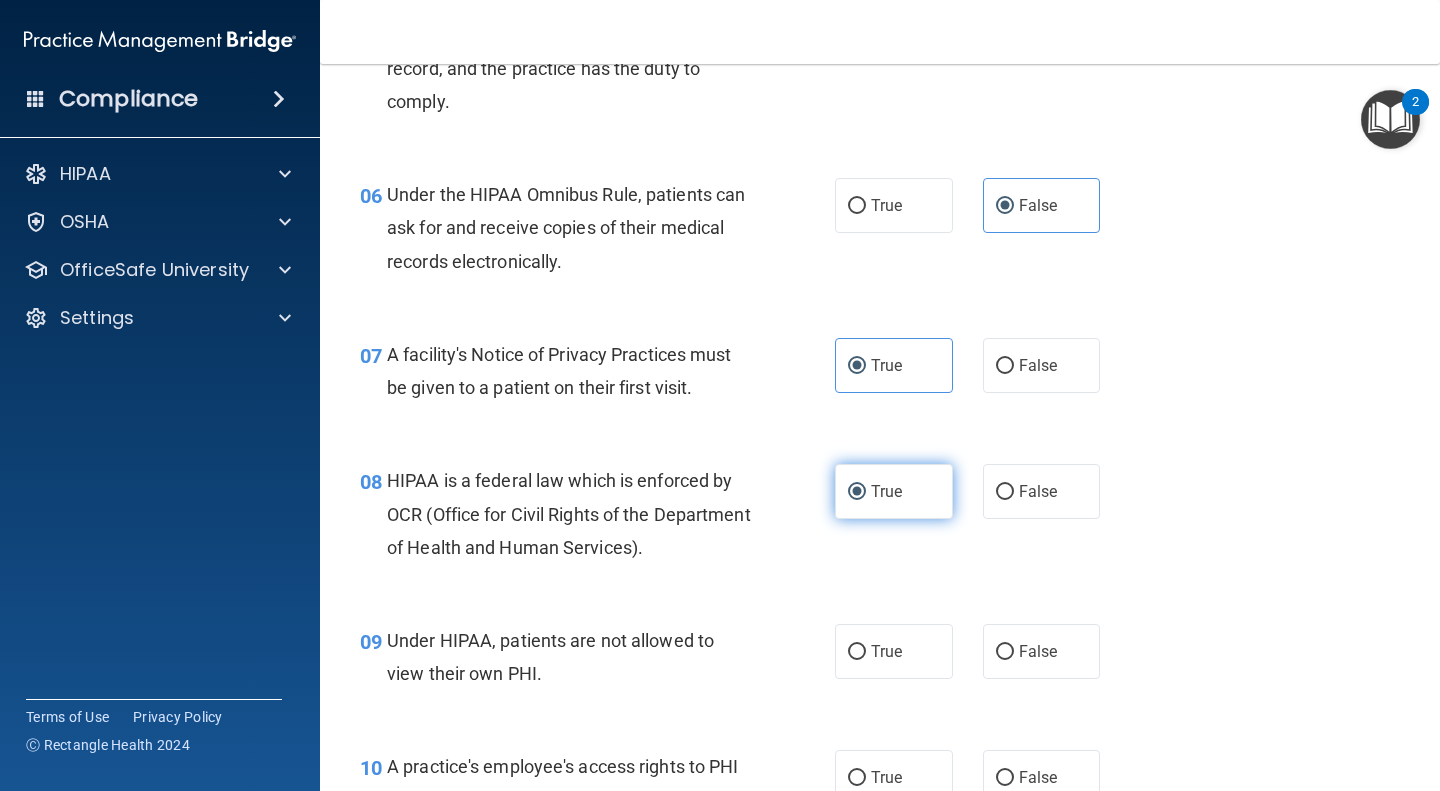 click on "True" at bounding box center (894, 491) 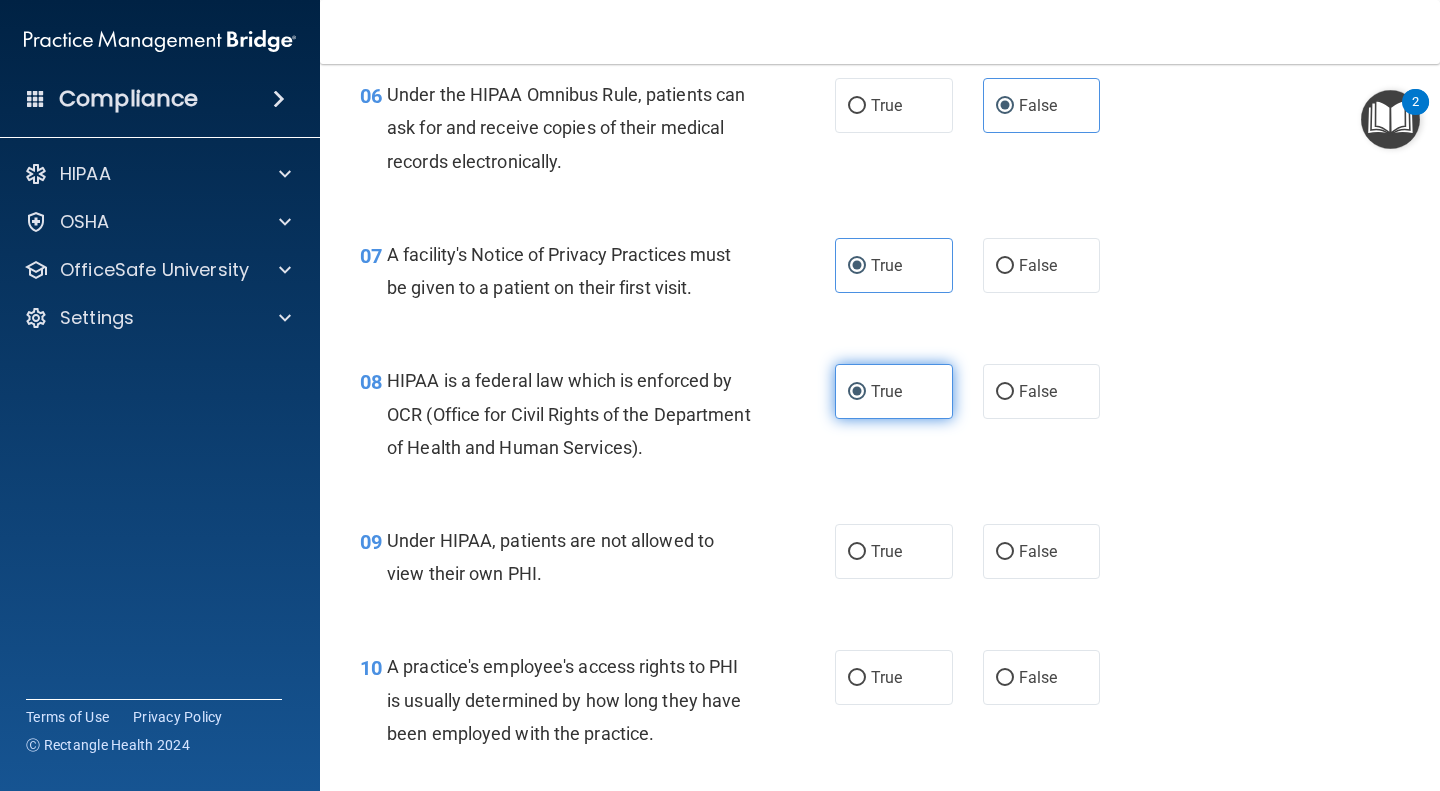 scroll, scrollTop: 1117, scrollLeft: 0, axis: vertical 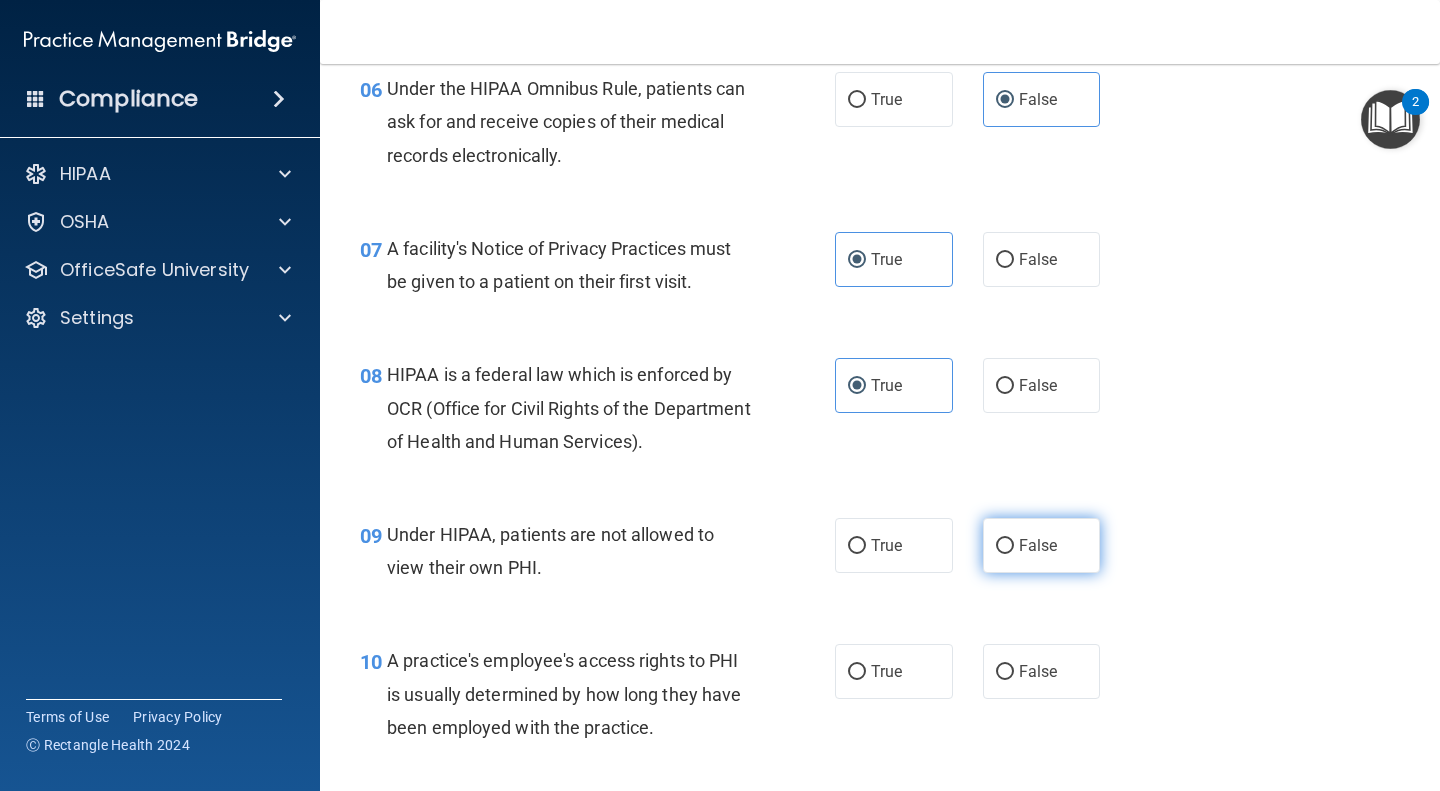 click on "False" at bounding box center (1042, 545) 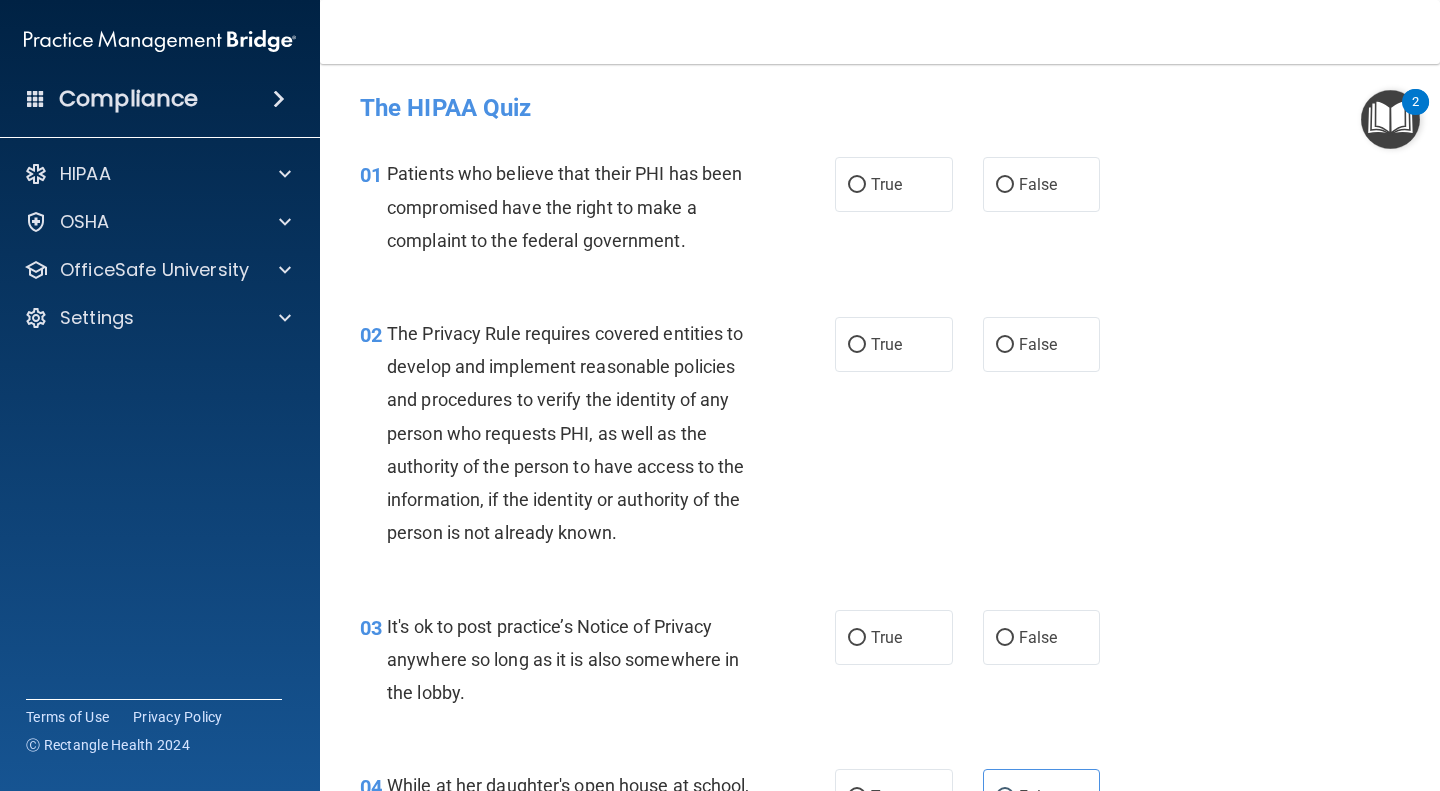 scroll, scrollTop: 0, scrollLeft: 0, axis: both 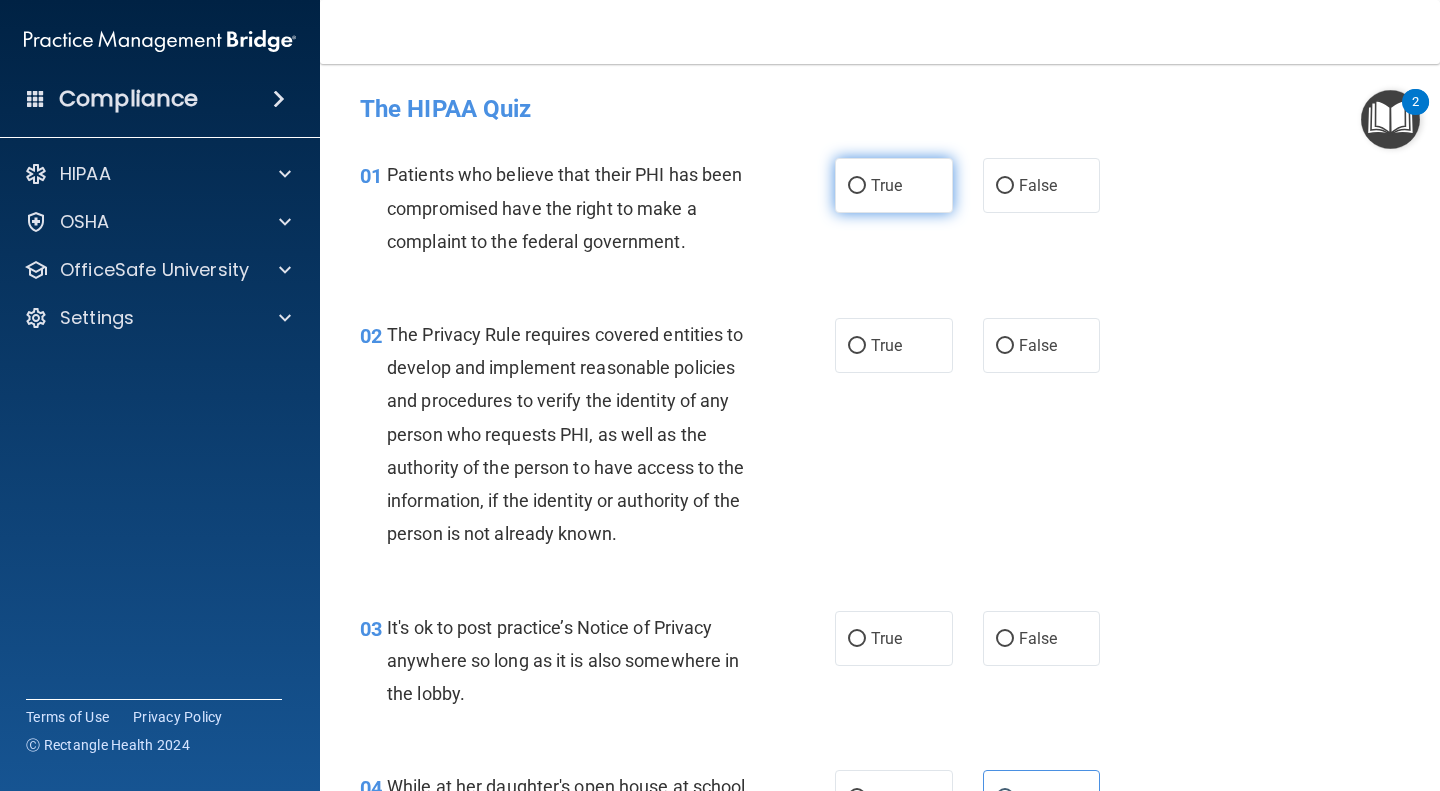 click on "True" at bounding box center [894, 185] 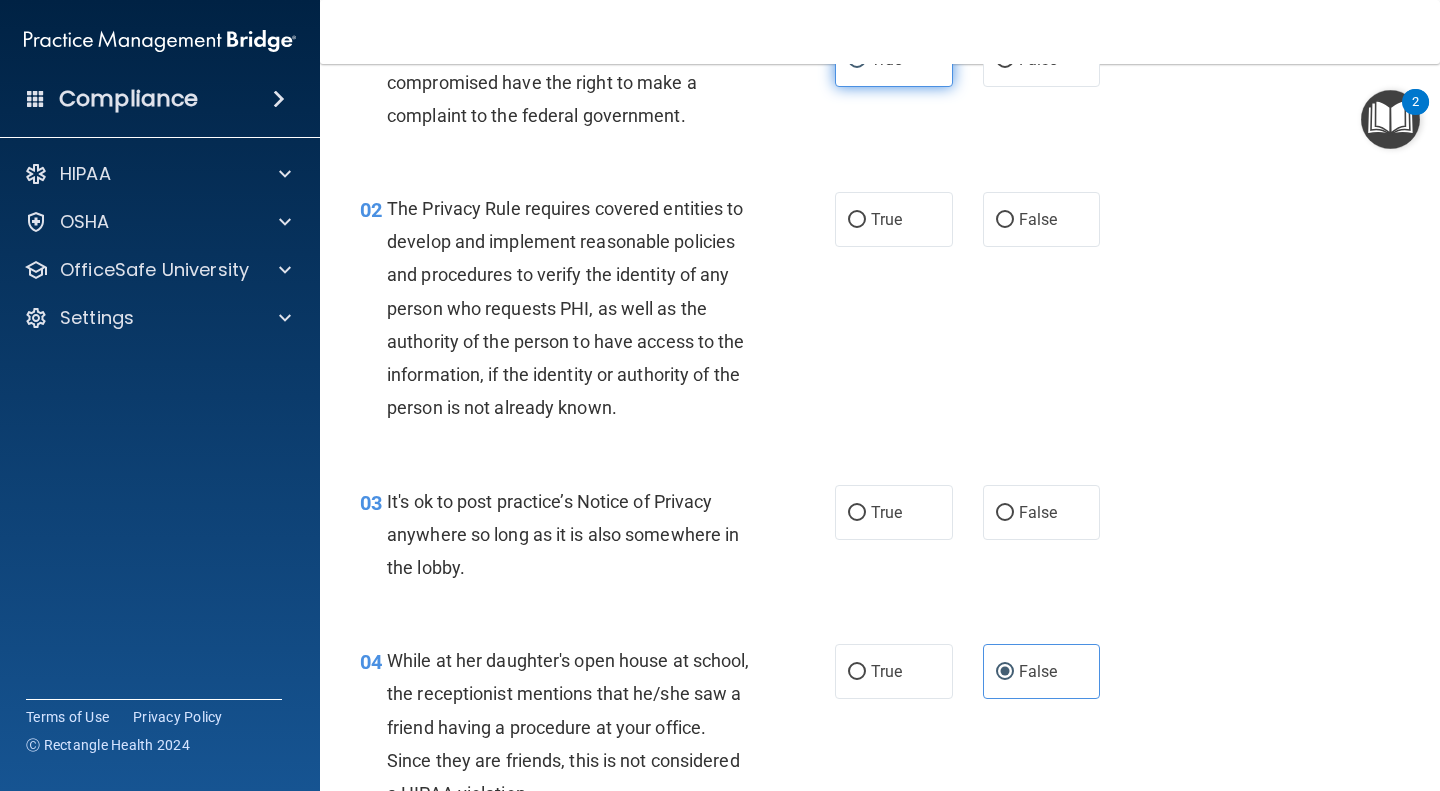 scroll, scrollTop: 125, scrollLeft: 0, axis: vertical 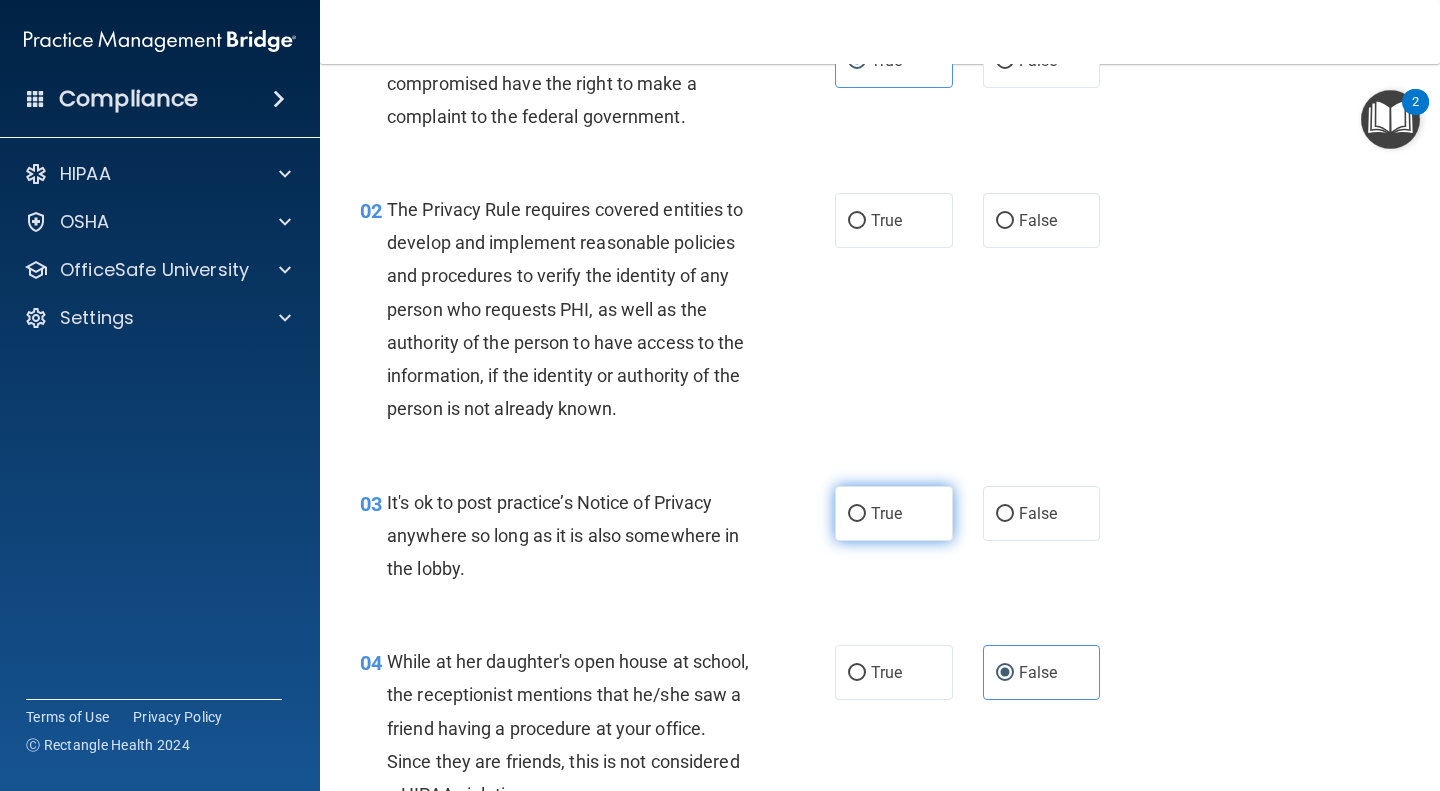 click on "True" at bounding box center (894, 513) 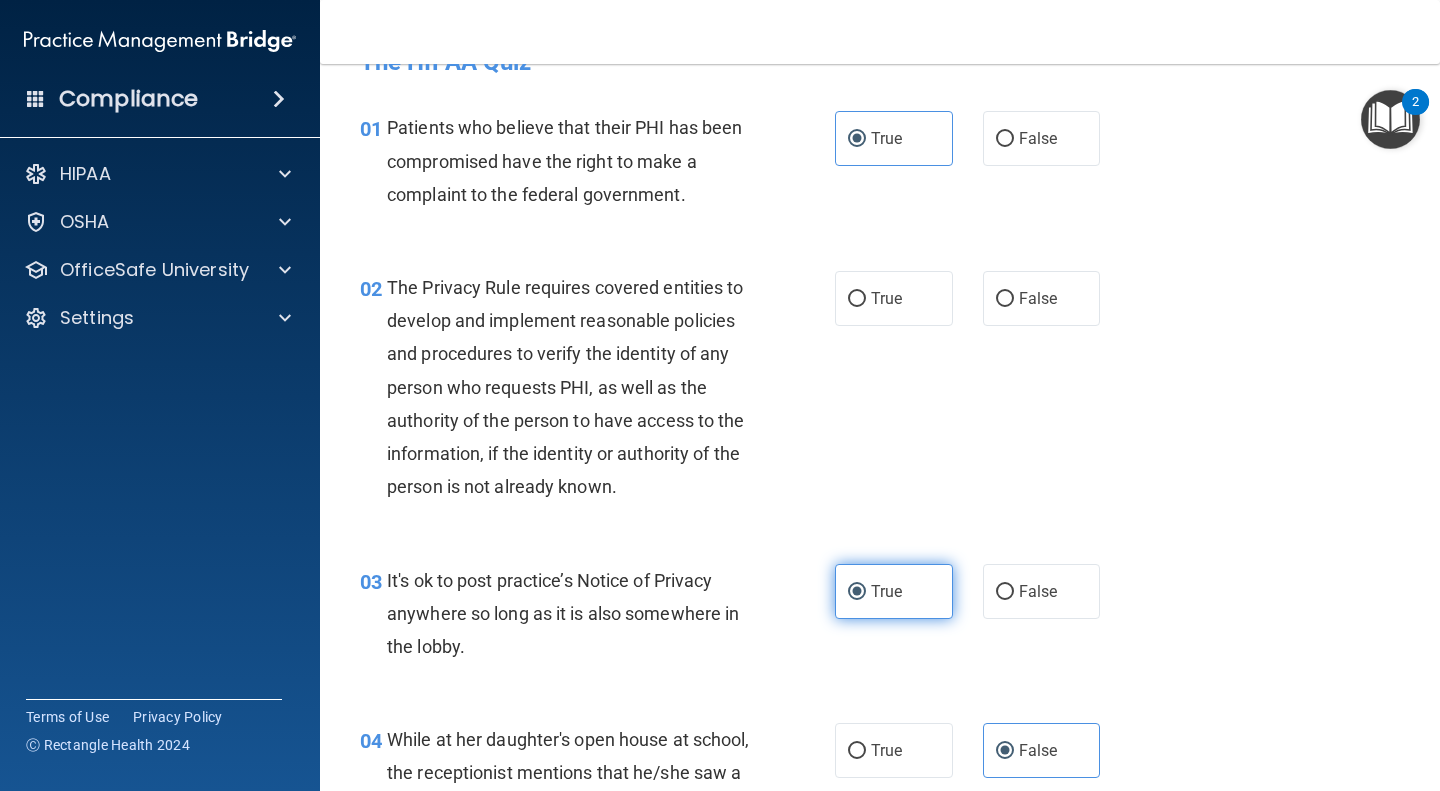 scroll, scrollTop: 0, scrollLeft: 0, axis: both 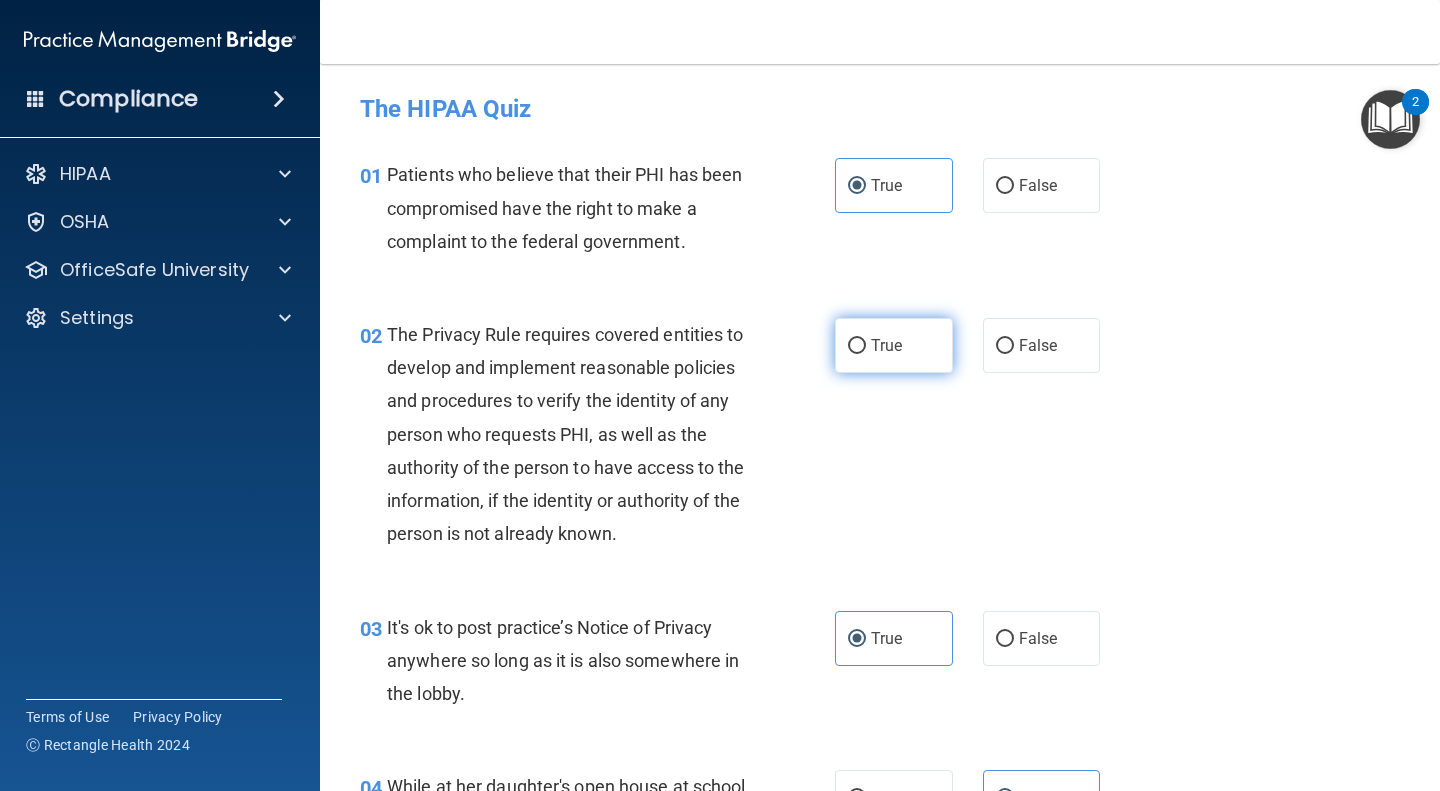 click on "True" at bounding box center (894, 345) 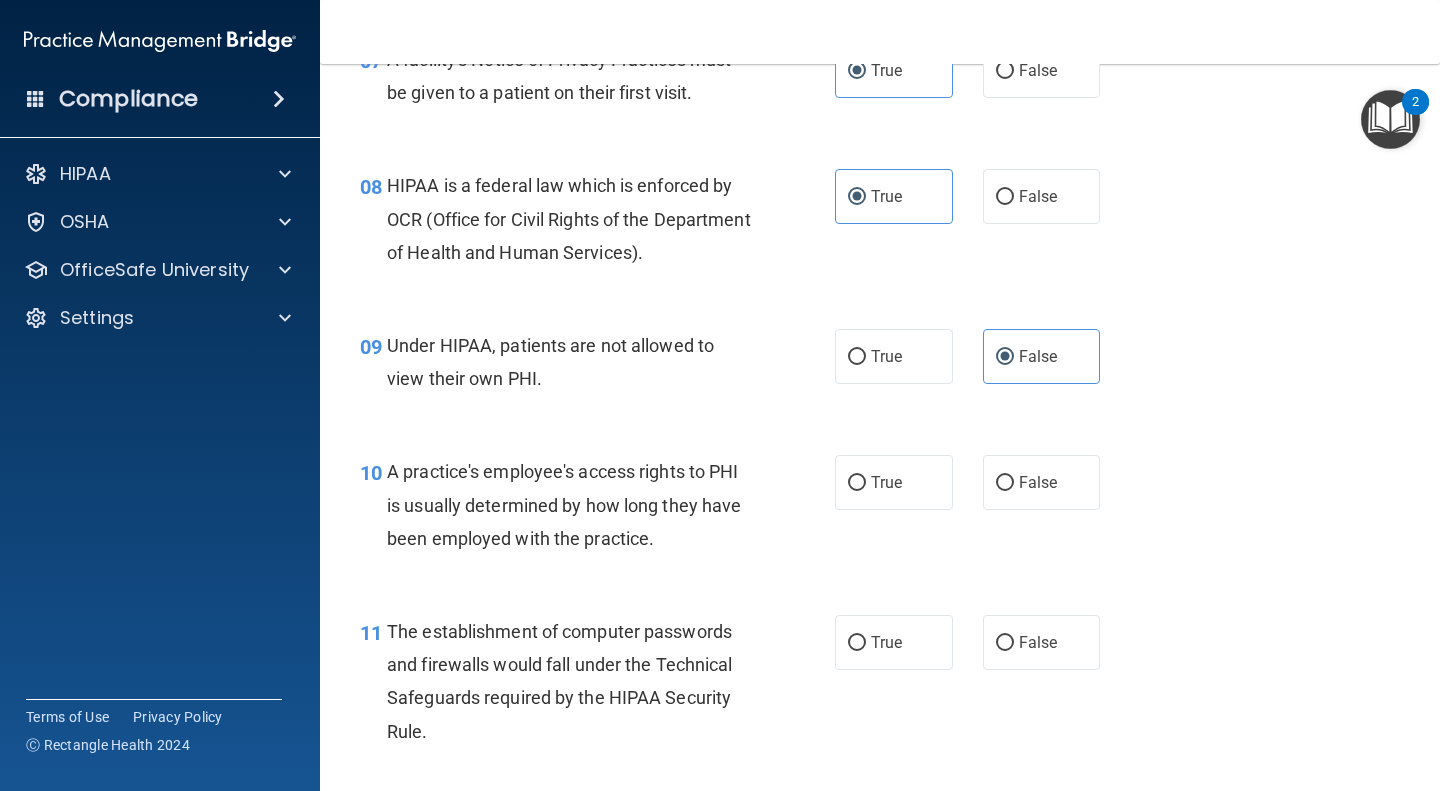 scroll, scrollTop: 1303, scrollLeft: 0, axis: vertical 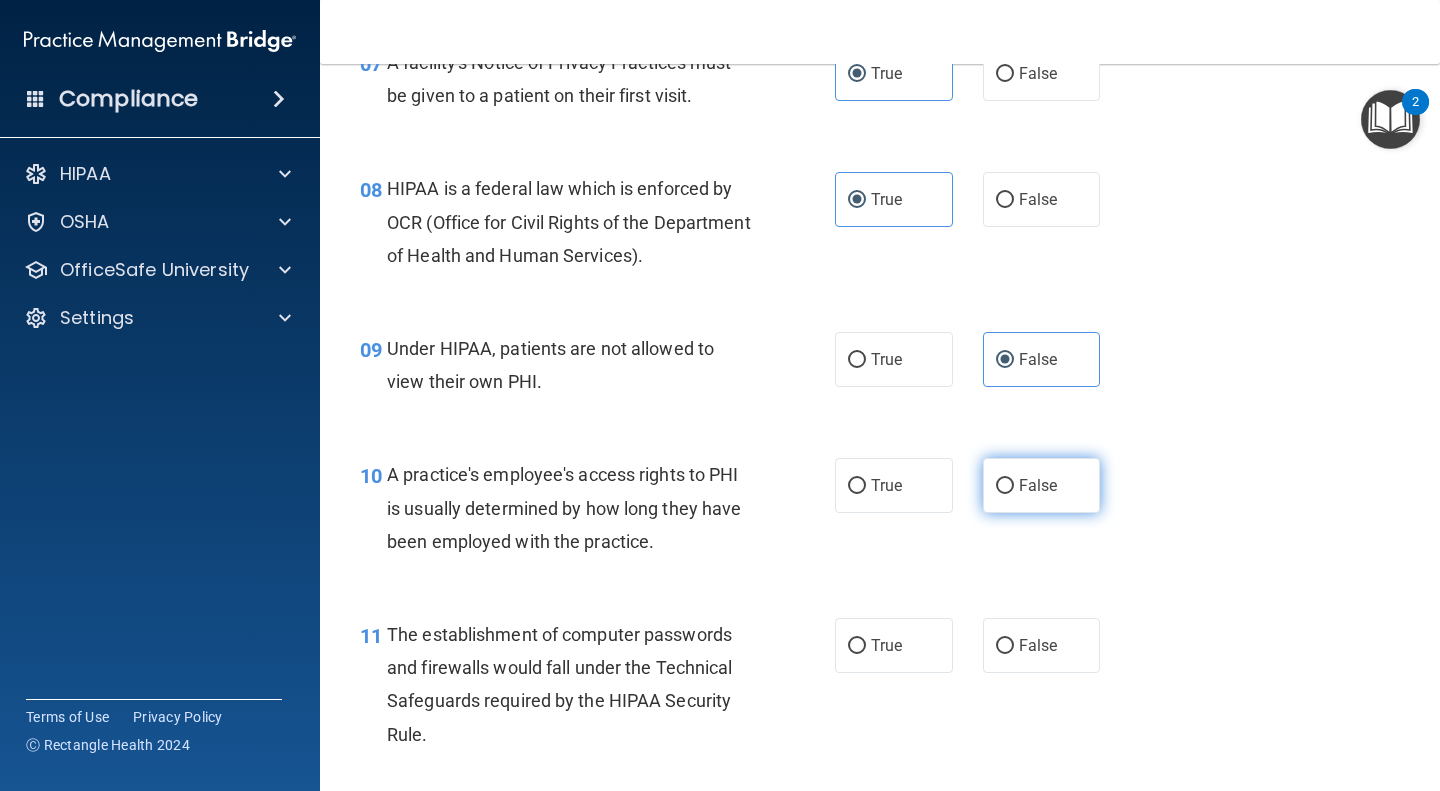 click on "False" at bounding box center (1005, 486) 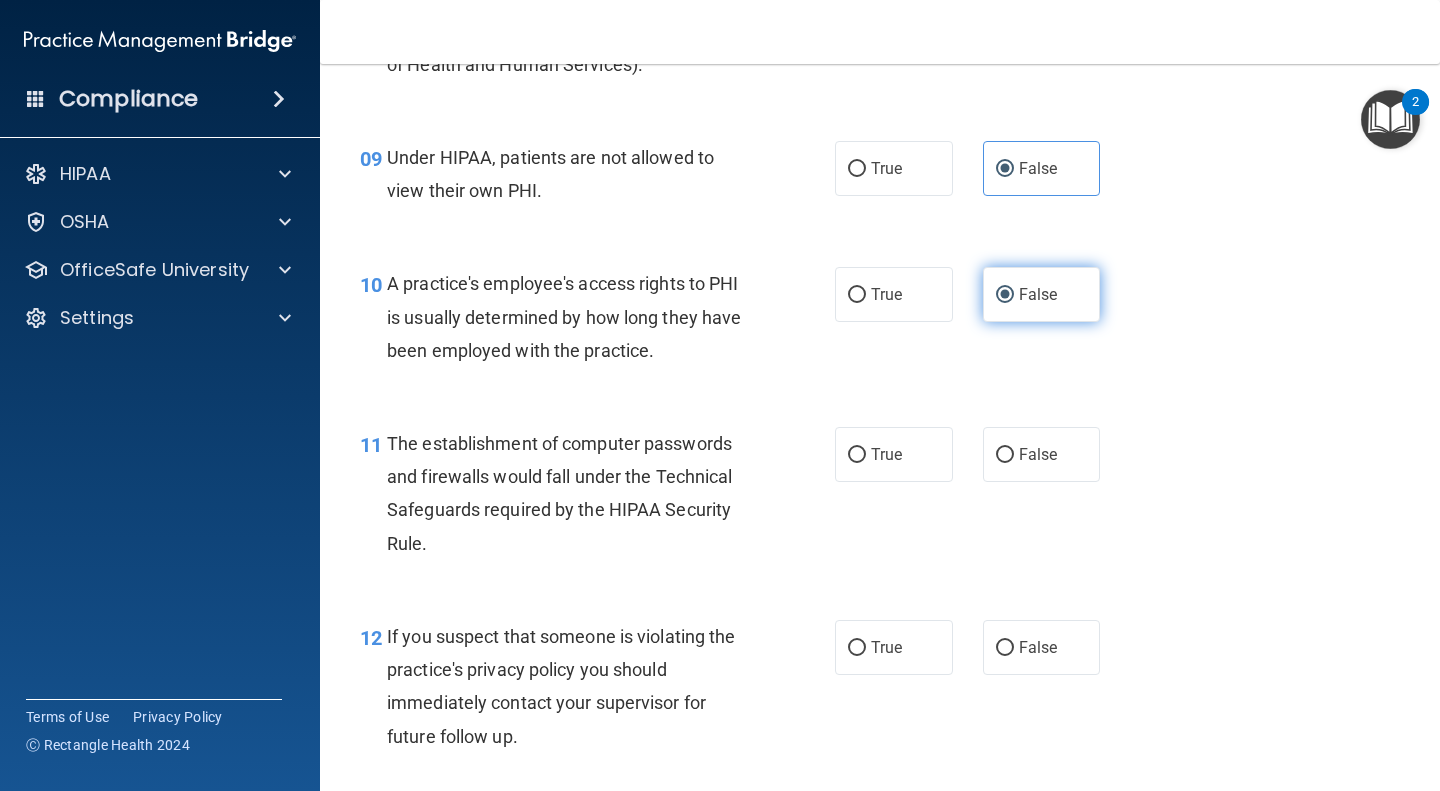 scroll, scrollTop: 1503, scrollLeft: 0, axis: vertical 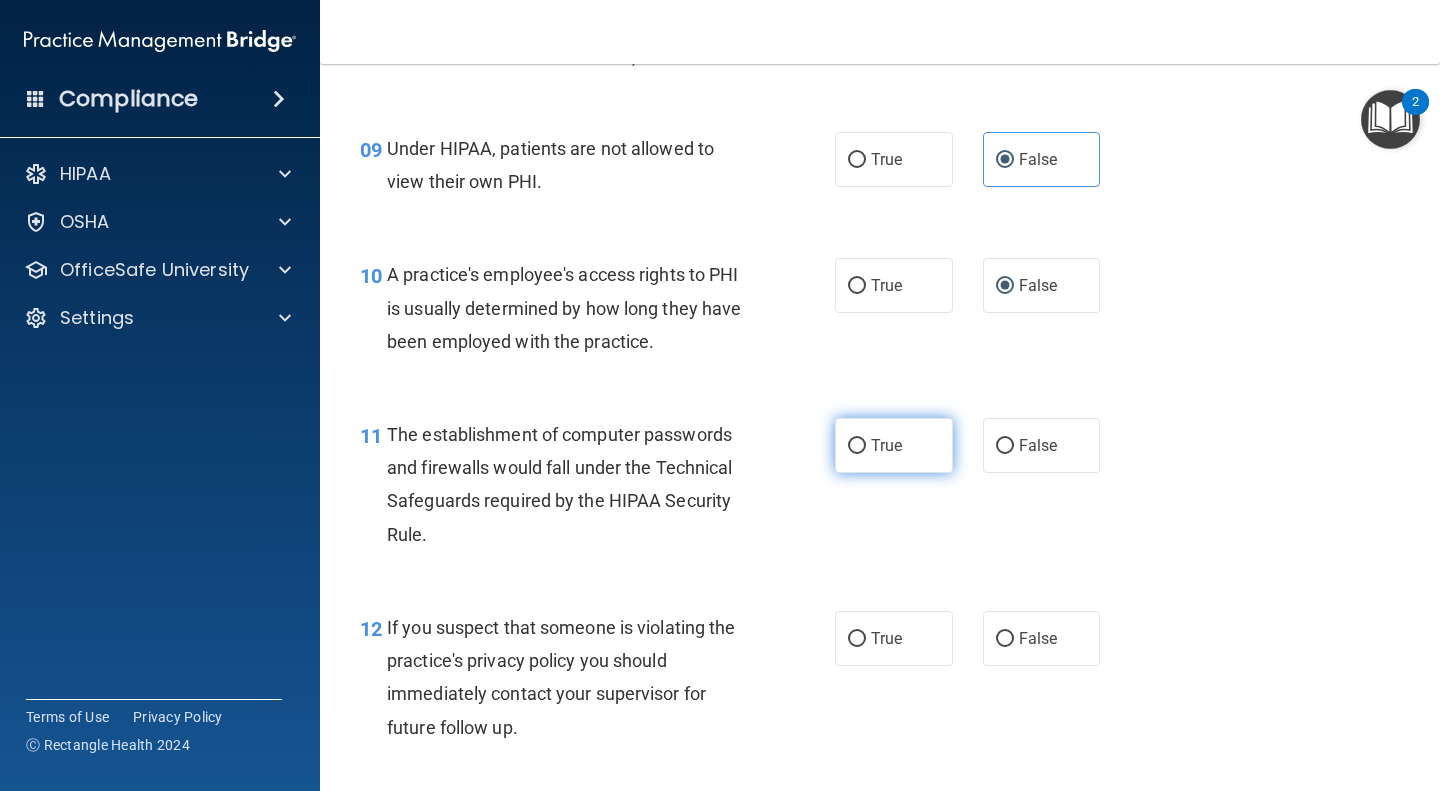 click on "True" at bounding box center [894, 445] 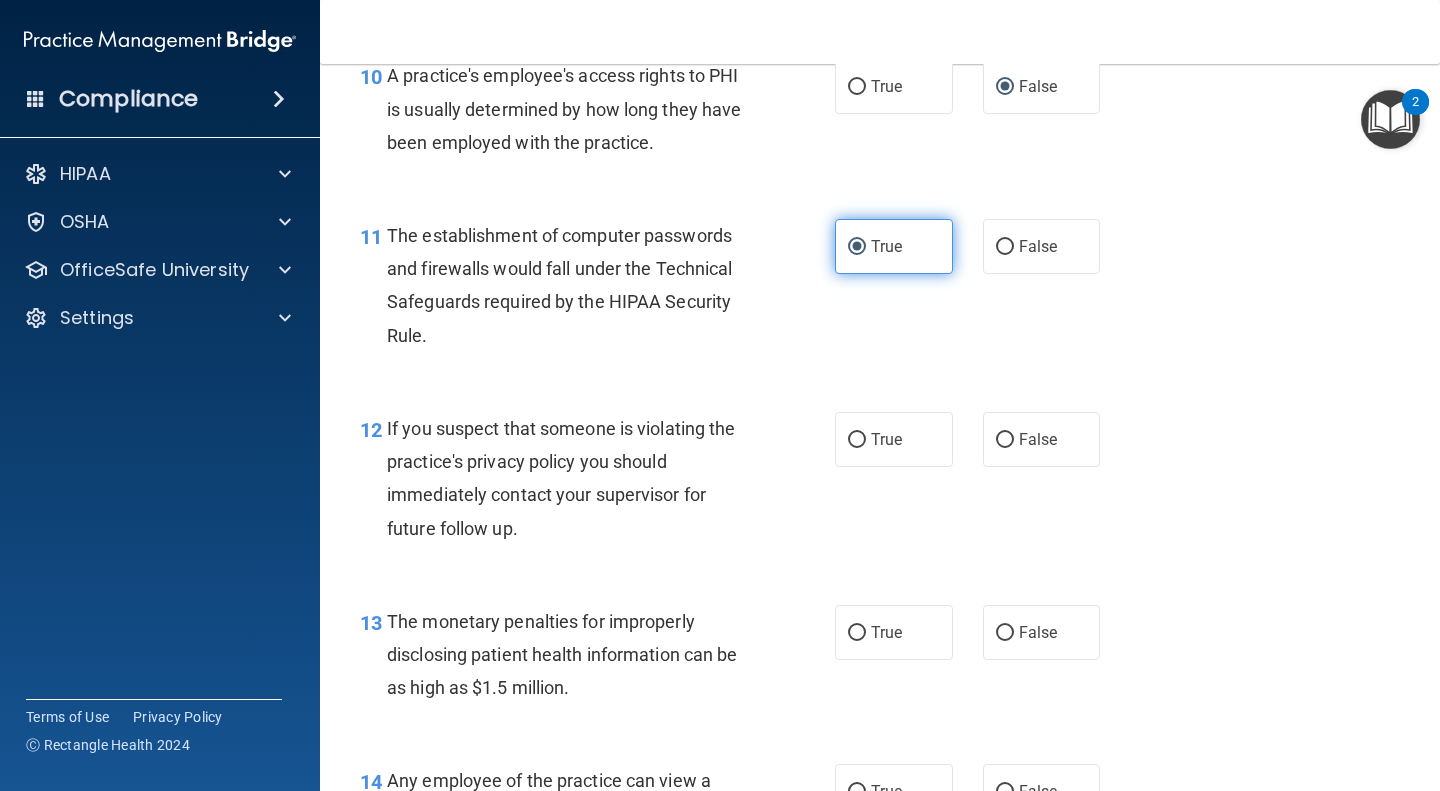 scroll, scrollTop: 1705, scrollLeft: 0, axis: vertical 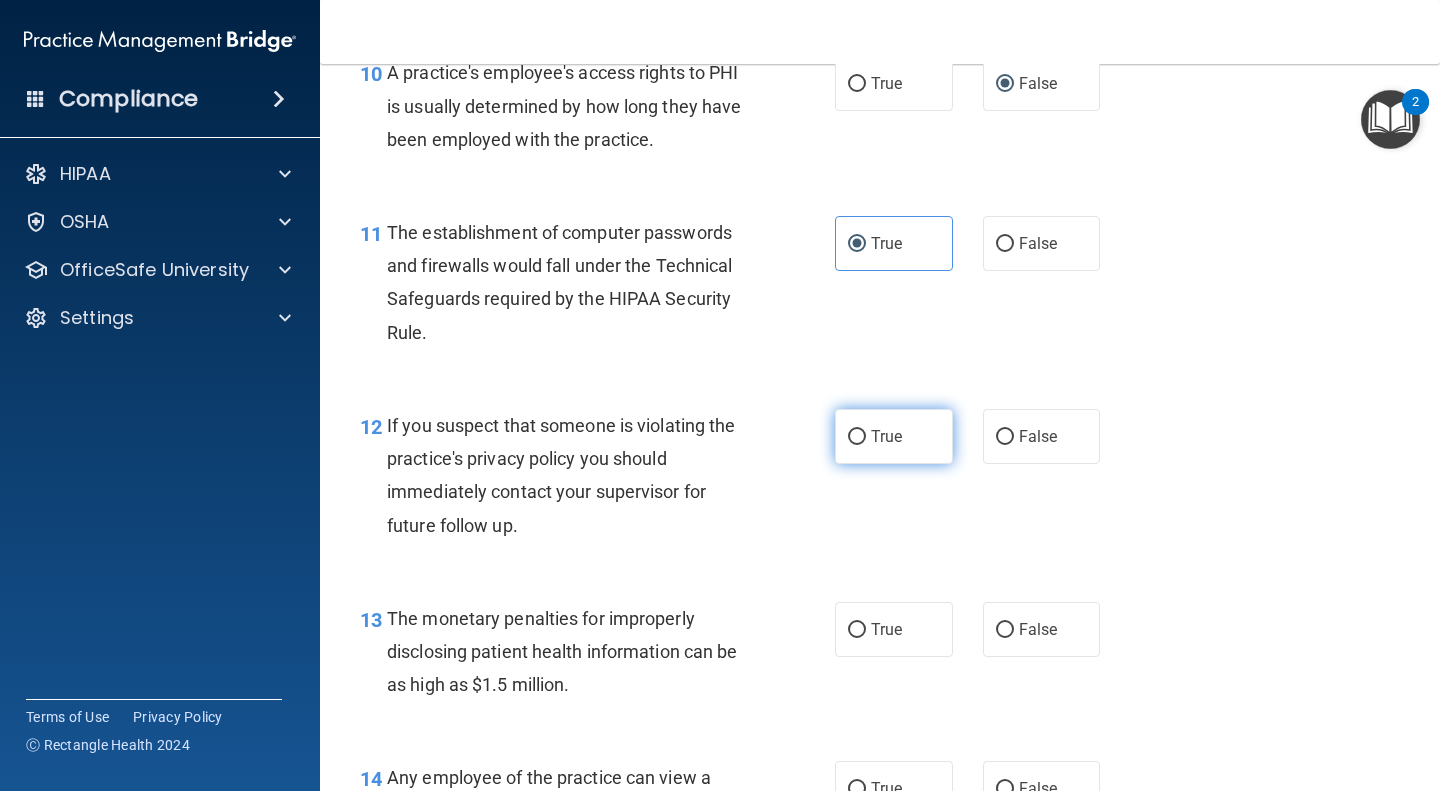 click on "True" at bounding box center (886, 436) 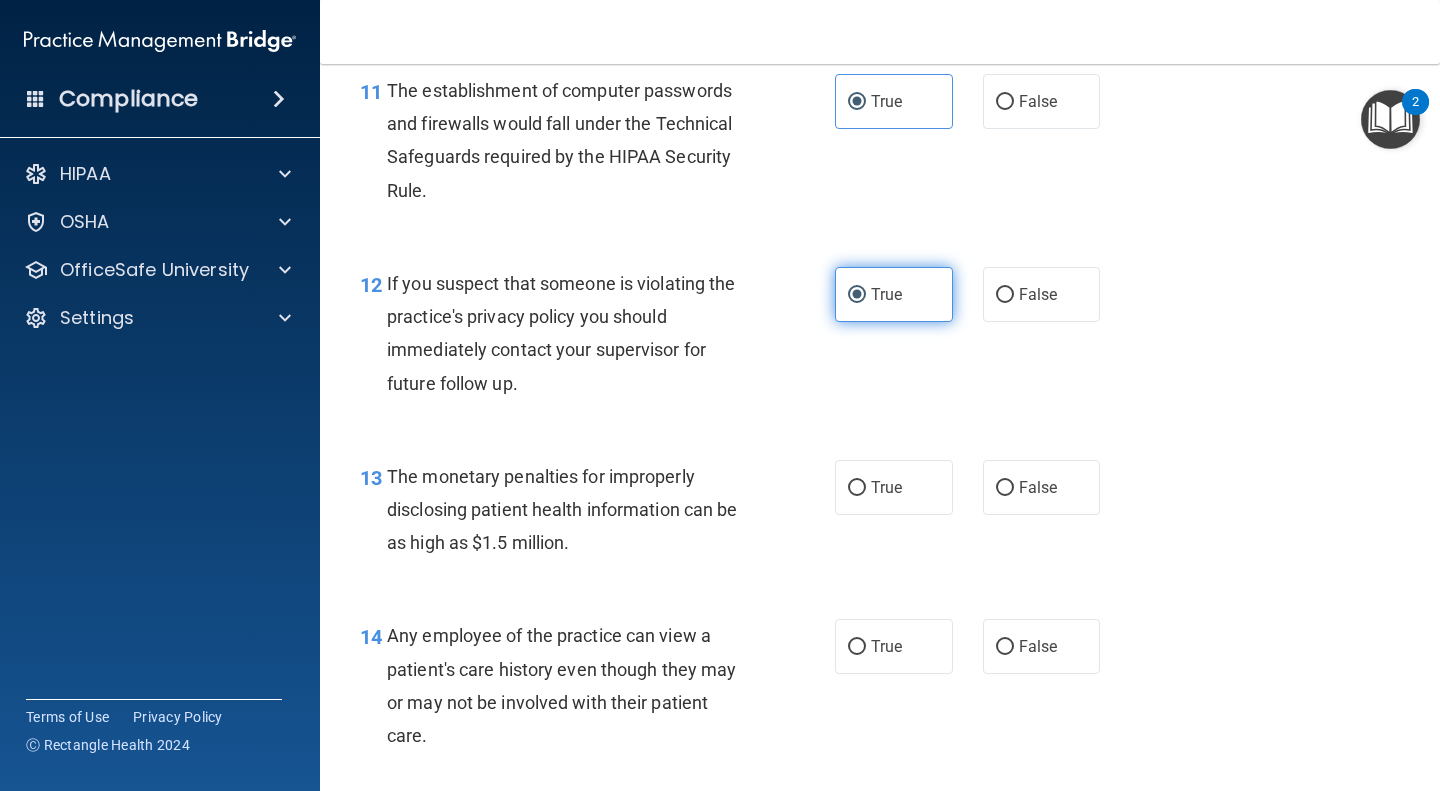 scroll, scrollTop: 1851, scrollLeft: 0, axis: vertical 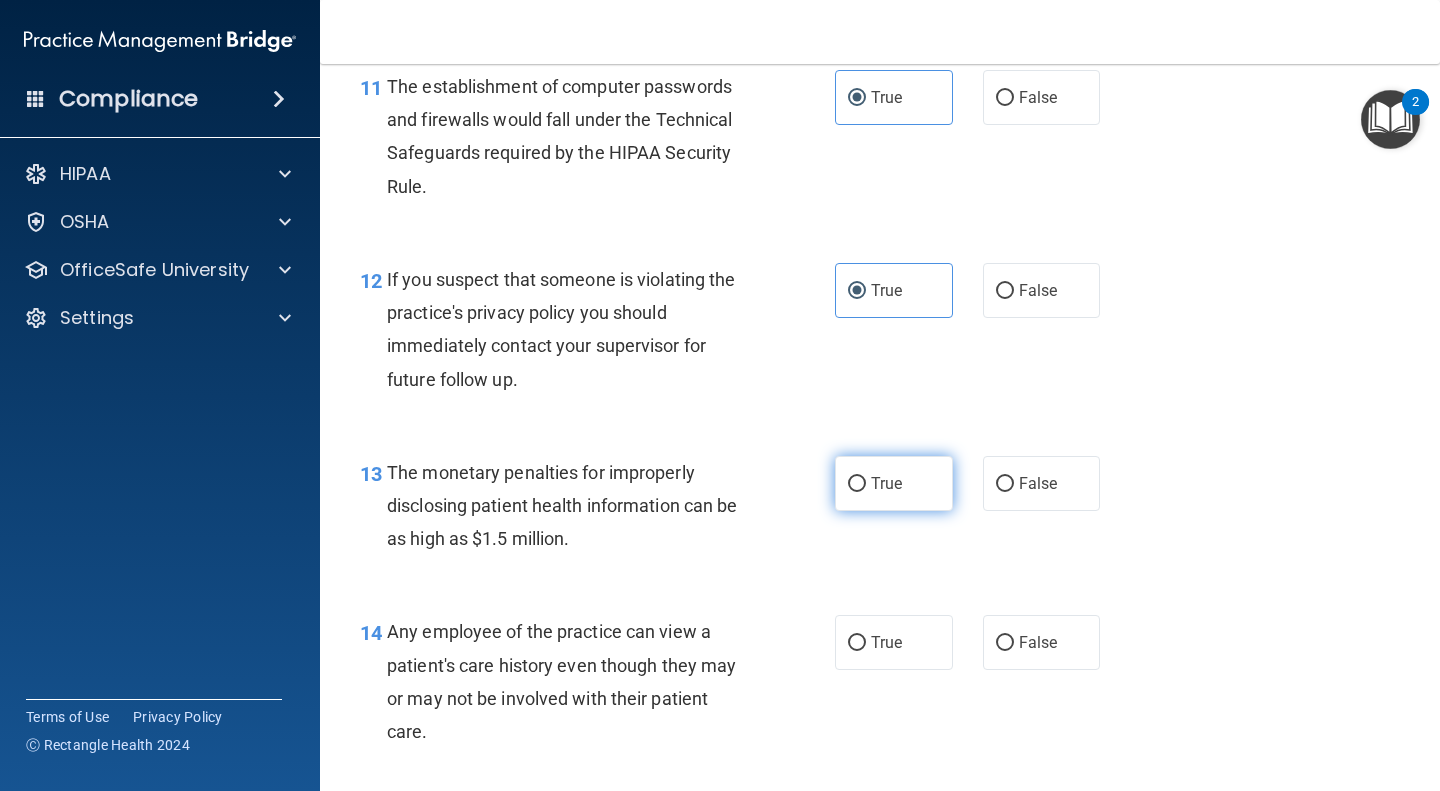 click on "True" at bounding box center [894, 483] 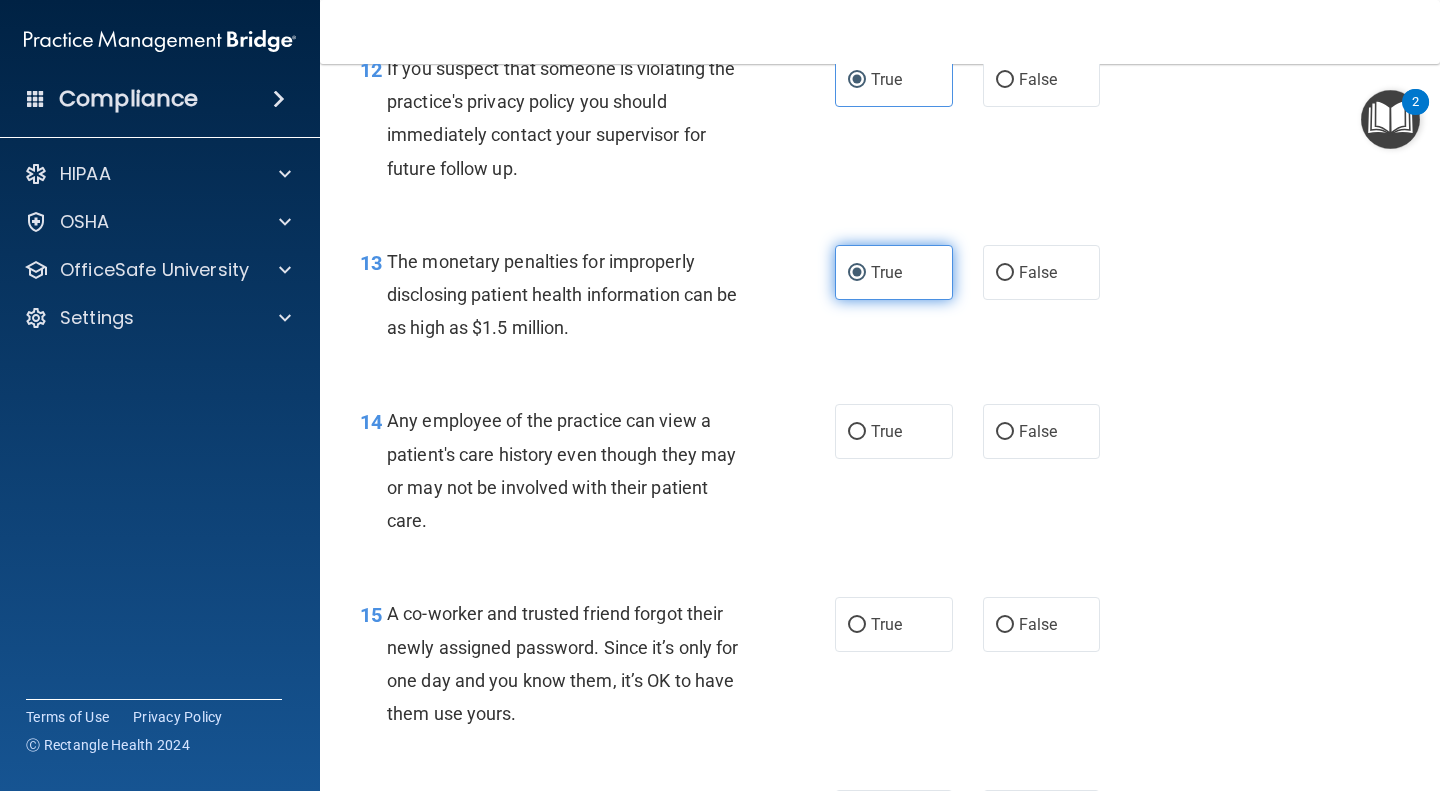 scroll, scrollTop: 2063, scrollLeft: 0, axis: vertical 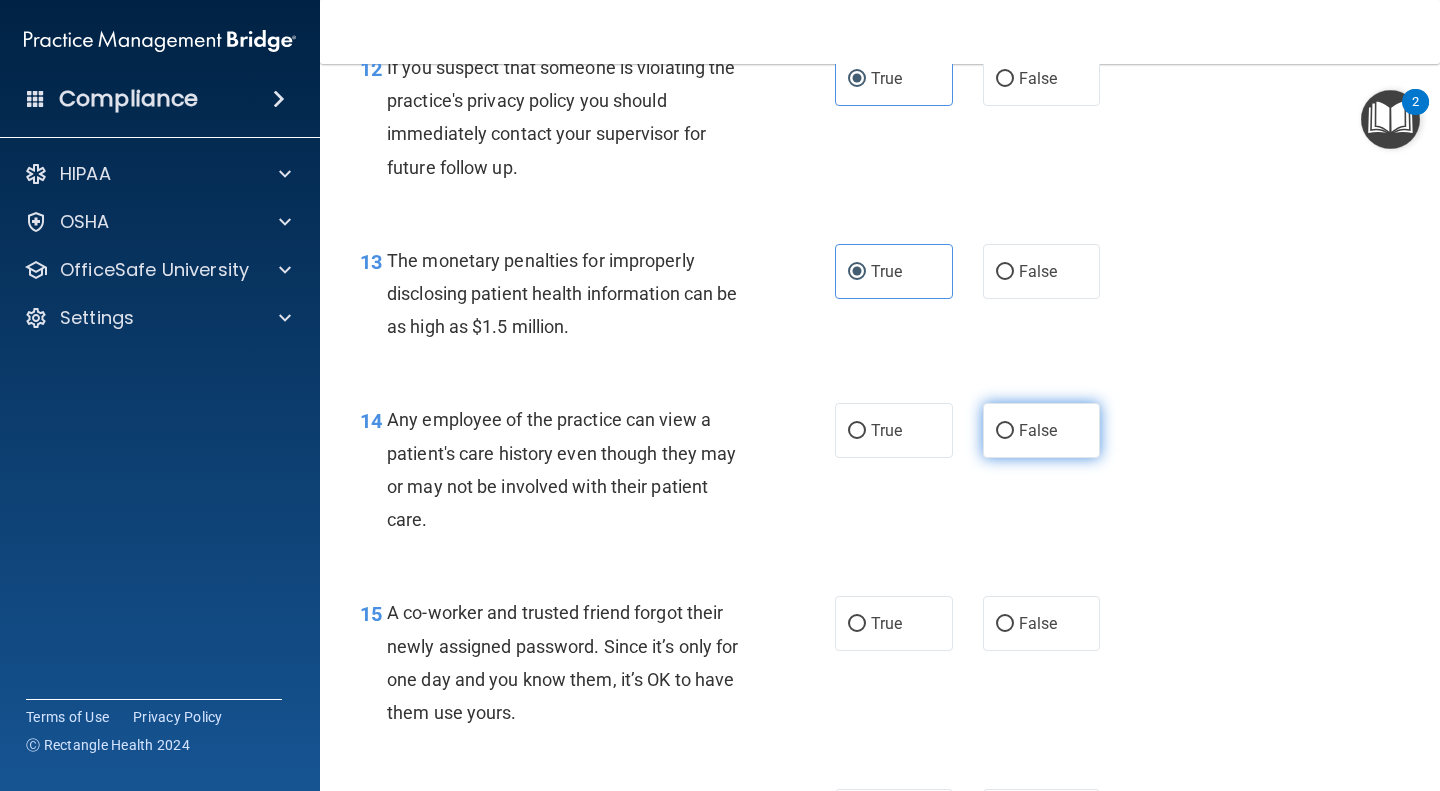 click on "False" at bounding box center [1042, 430] 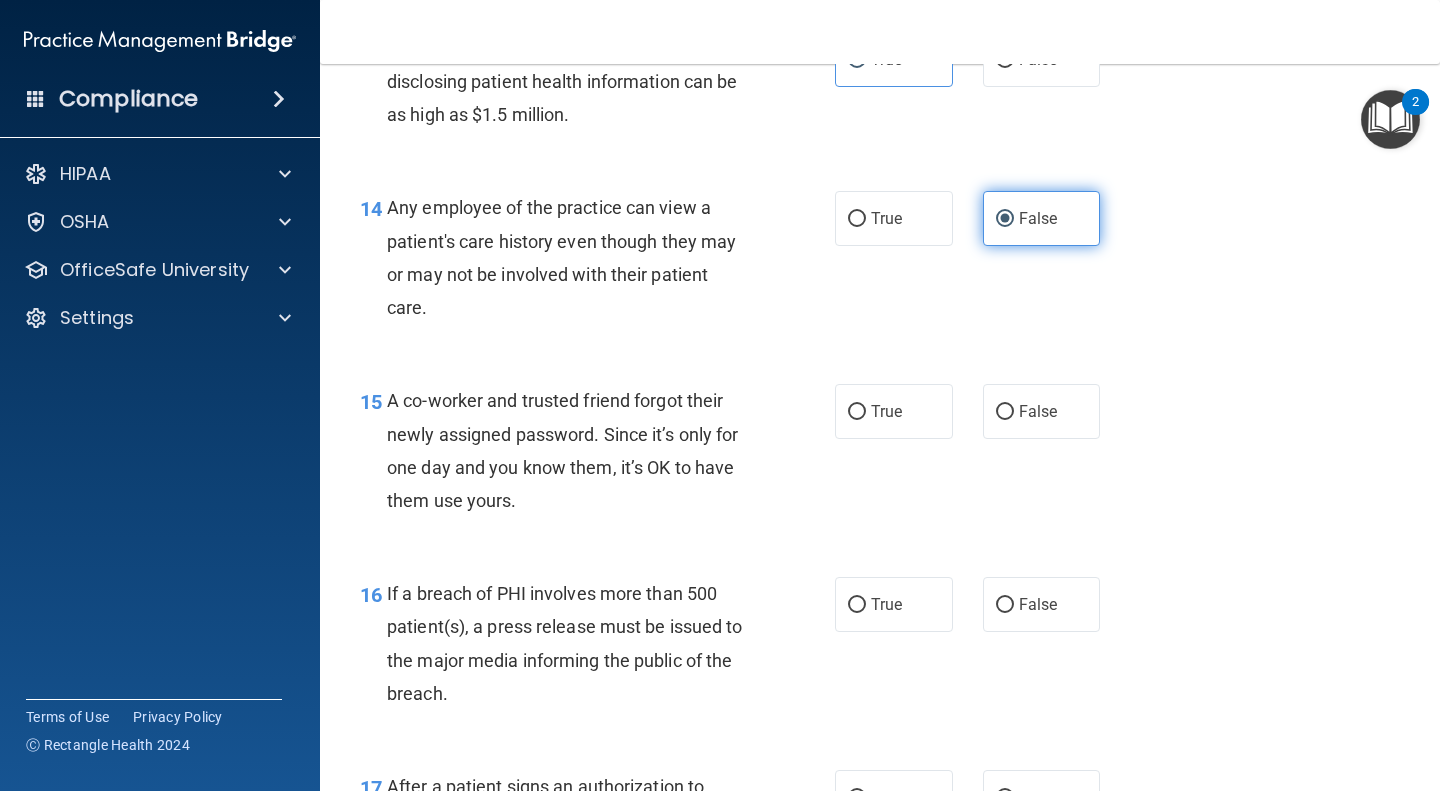 scroll, scrollTop: 2277, scrollLeft: 0, axis: vertical 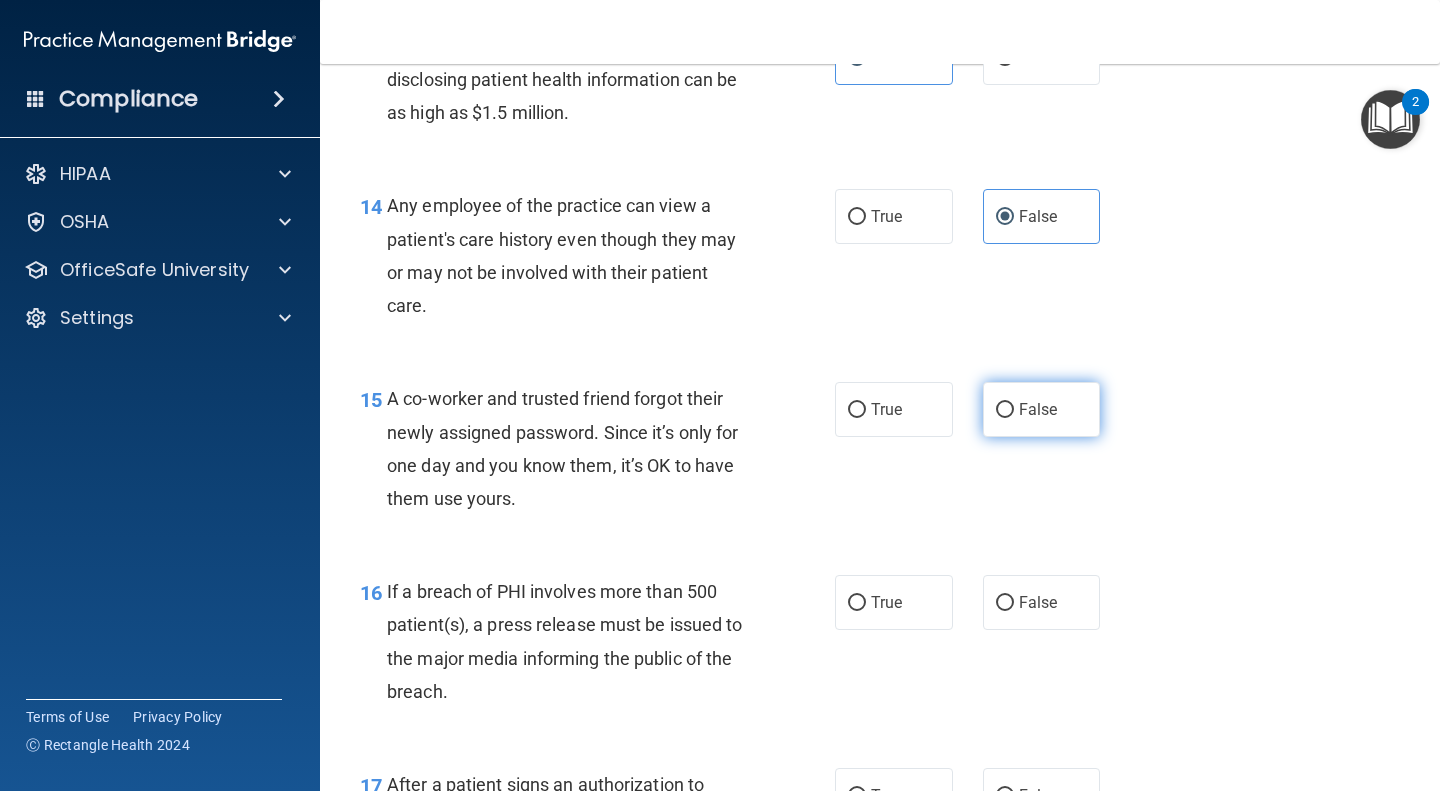 click on "False" at bounding box center (1038, 409) 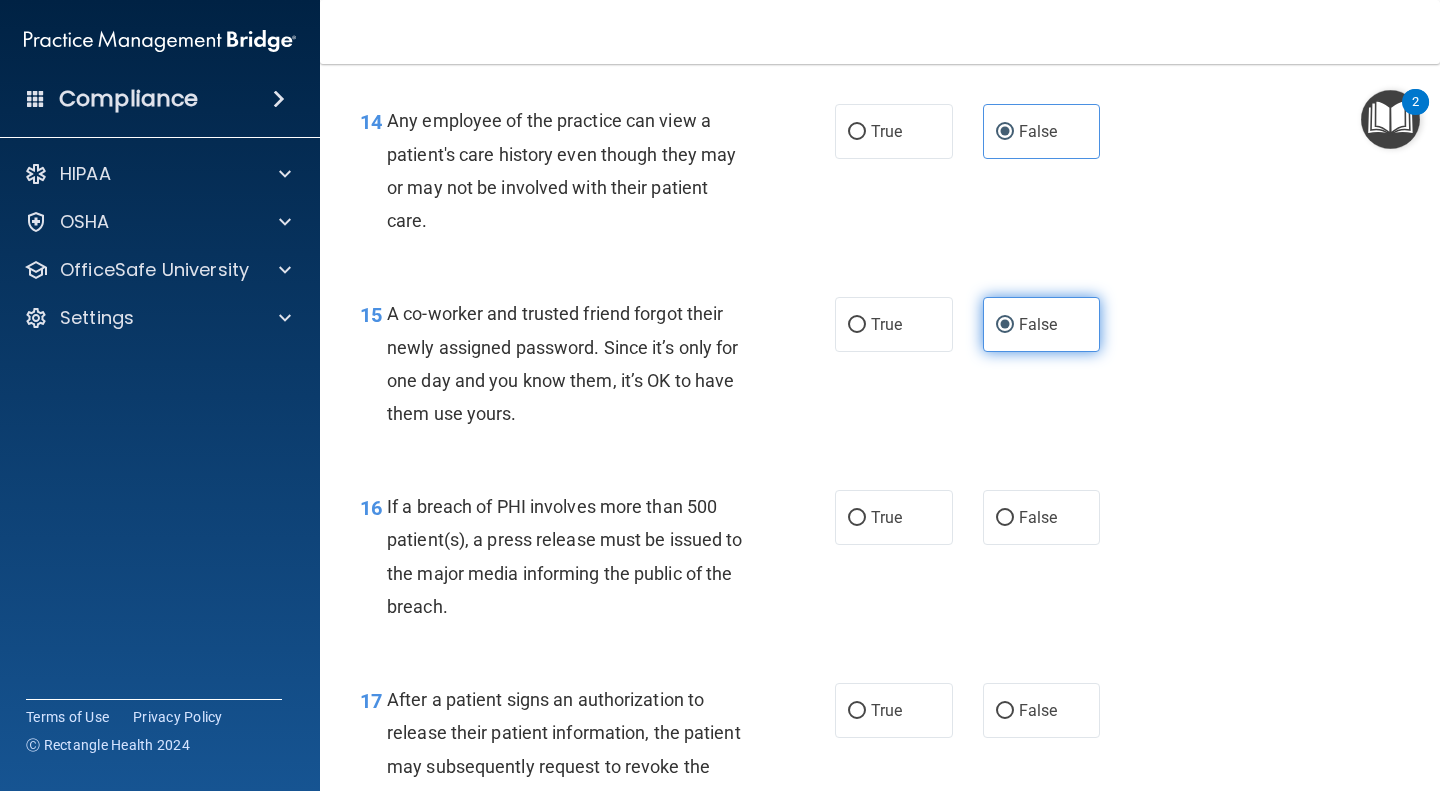scroll, scrollTop: 2367, scrollLeft: 0, axis: vertical 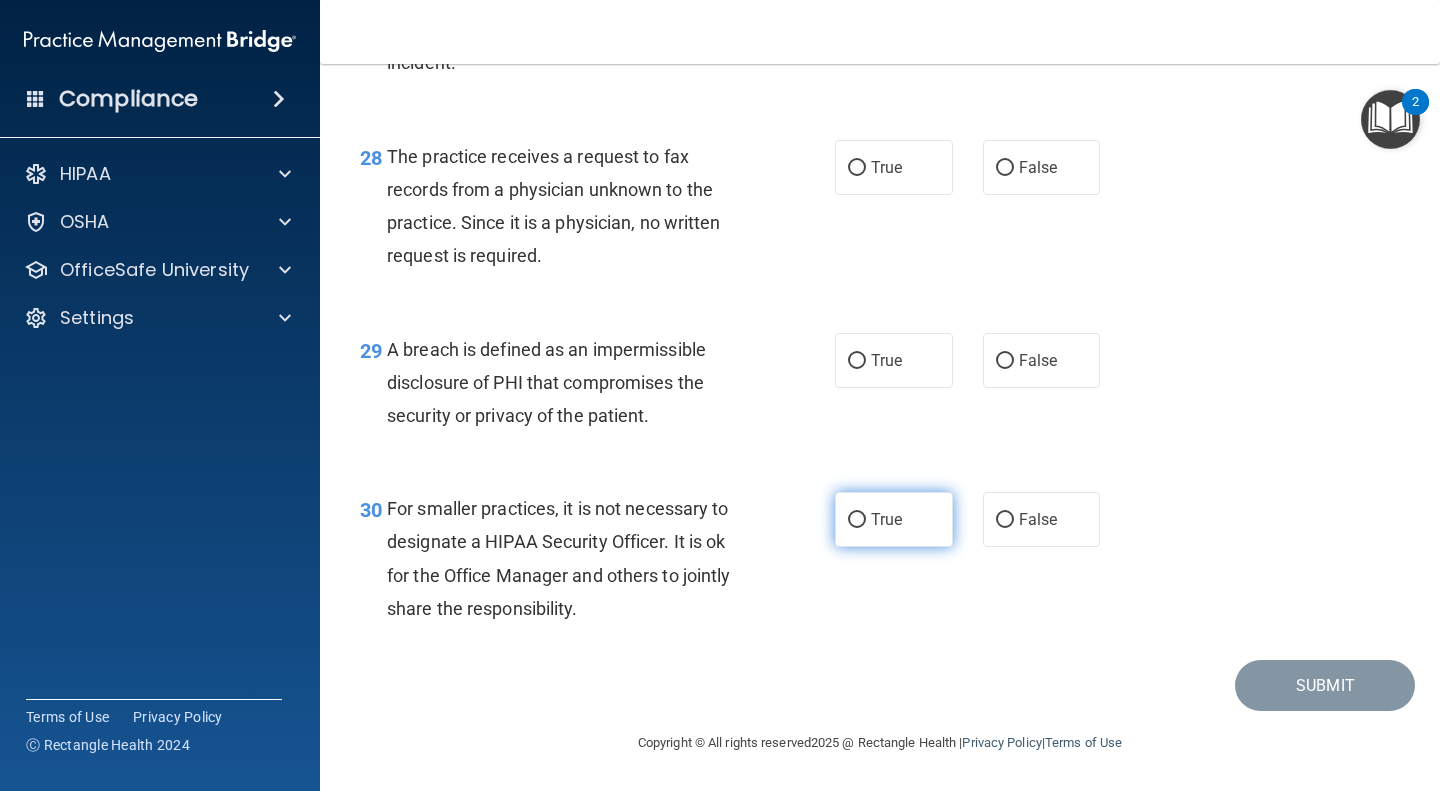click on "True" at bounding box center [894, 519] 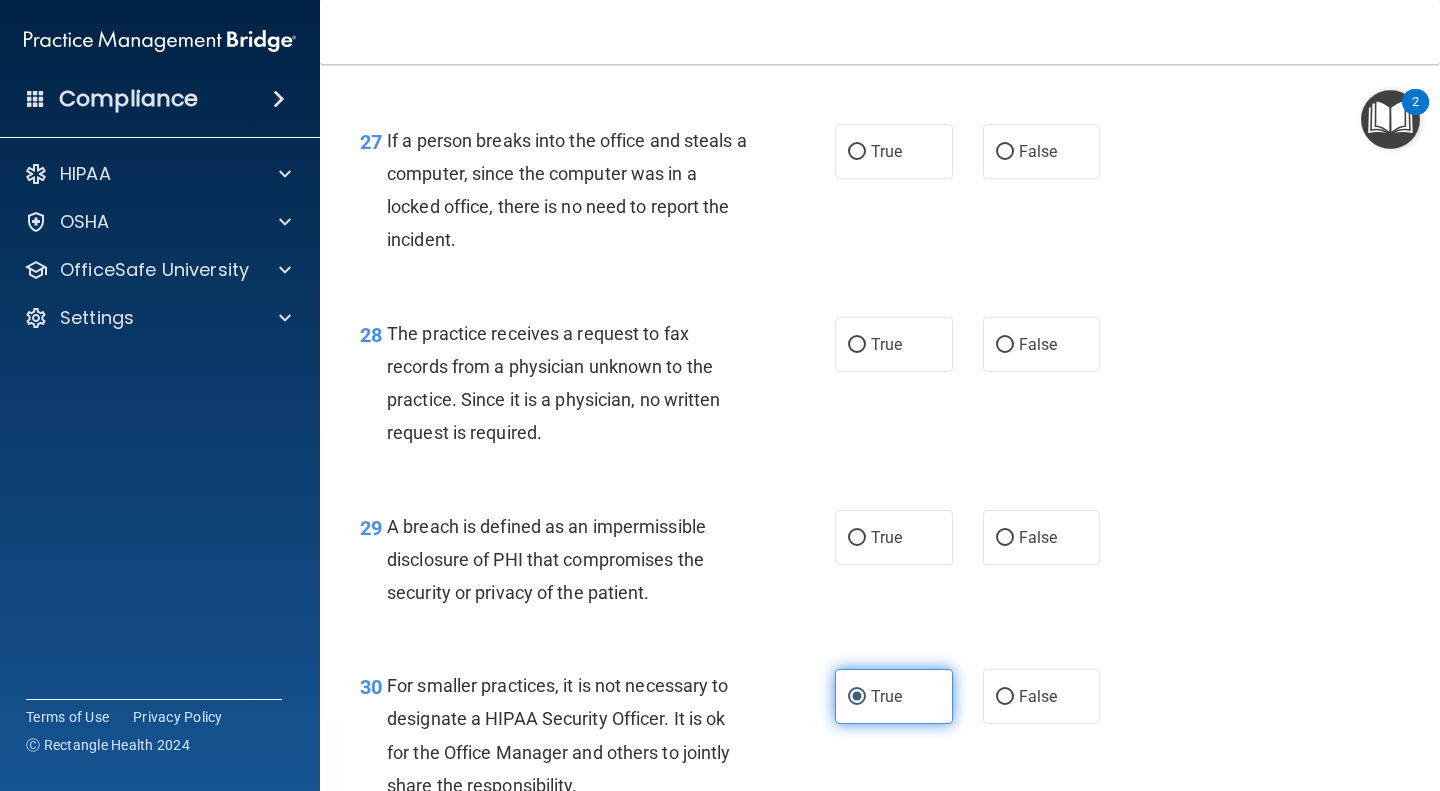 scroll, scrollTop: 4845, scrollLeft: 0, axis: vertical 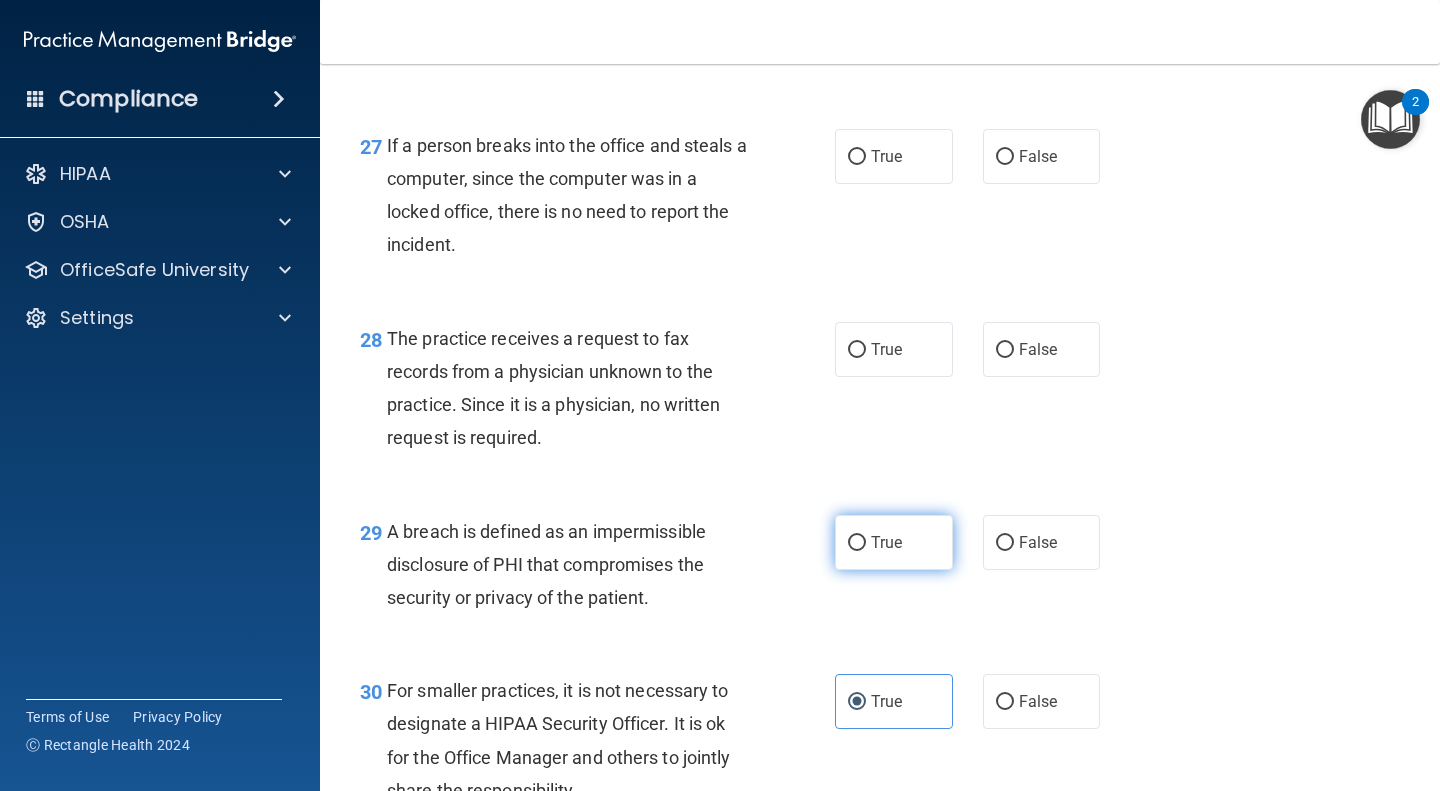 click on "True" at bounding box center (886, 542) 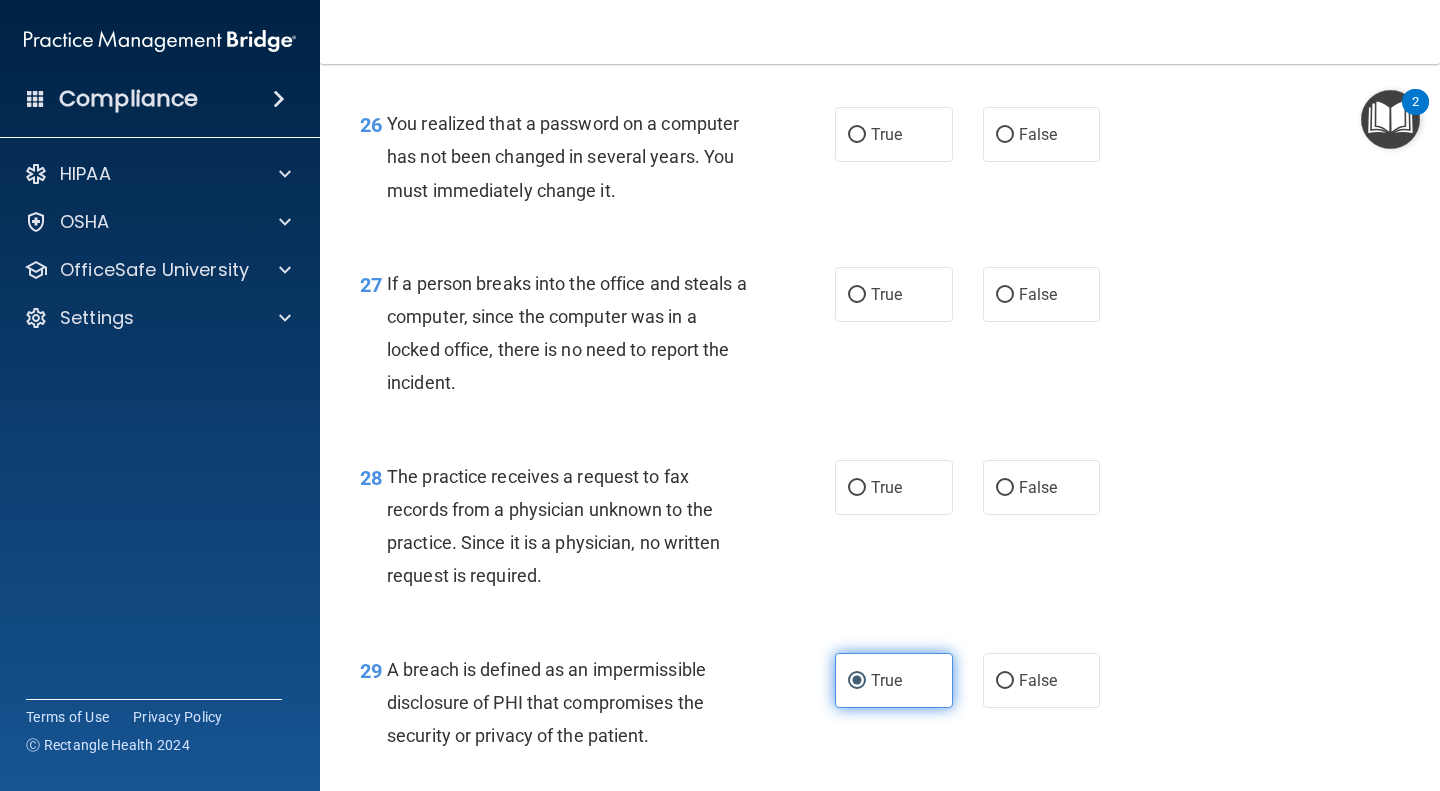 scroll, scrollTop: 4700, scrollLeft: 0, axis: vertical 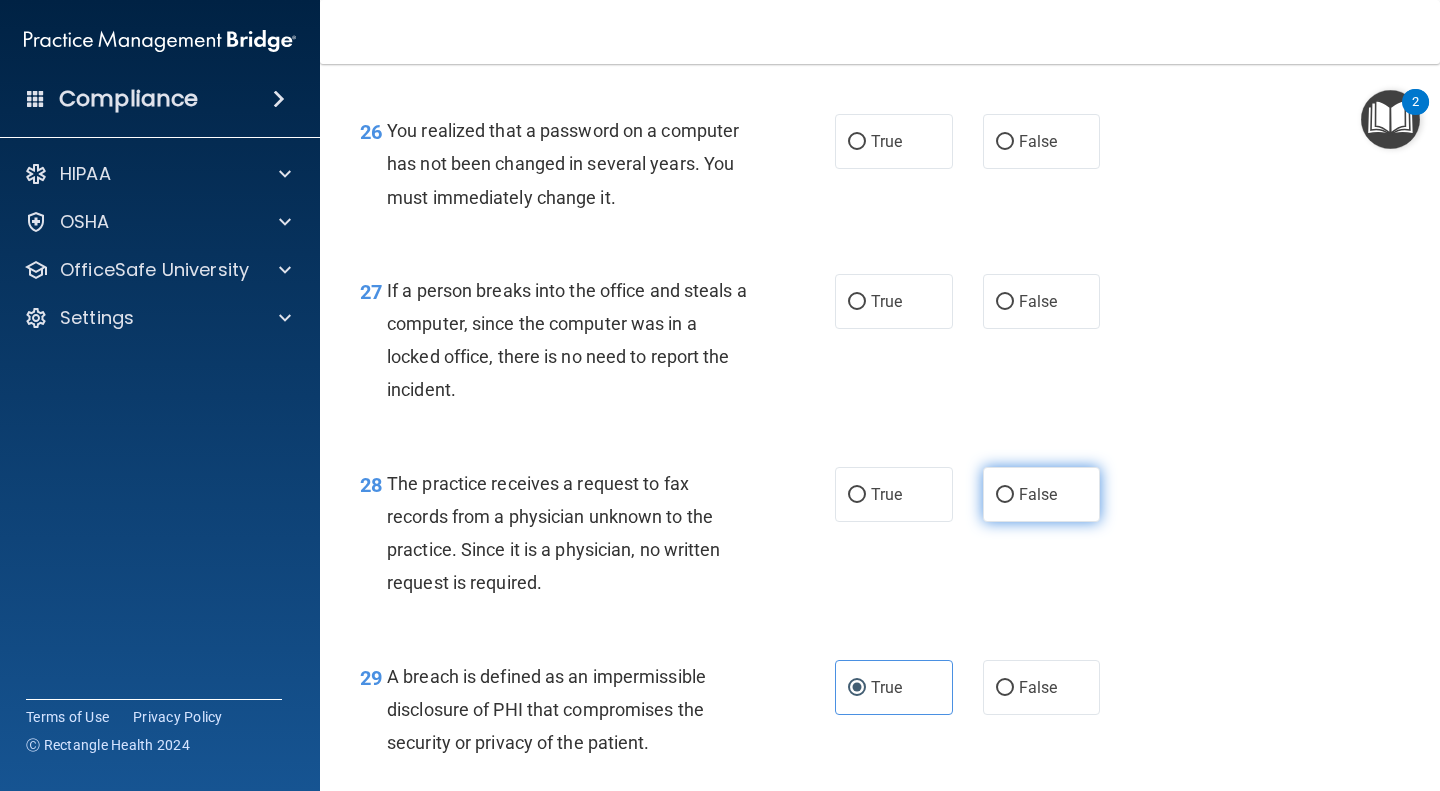 click on "False" at bounding box center (1038, 494) 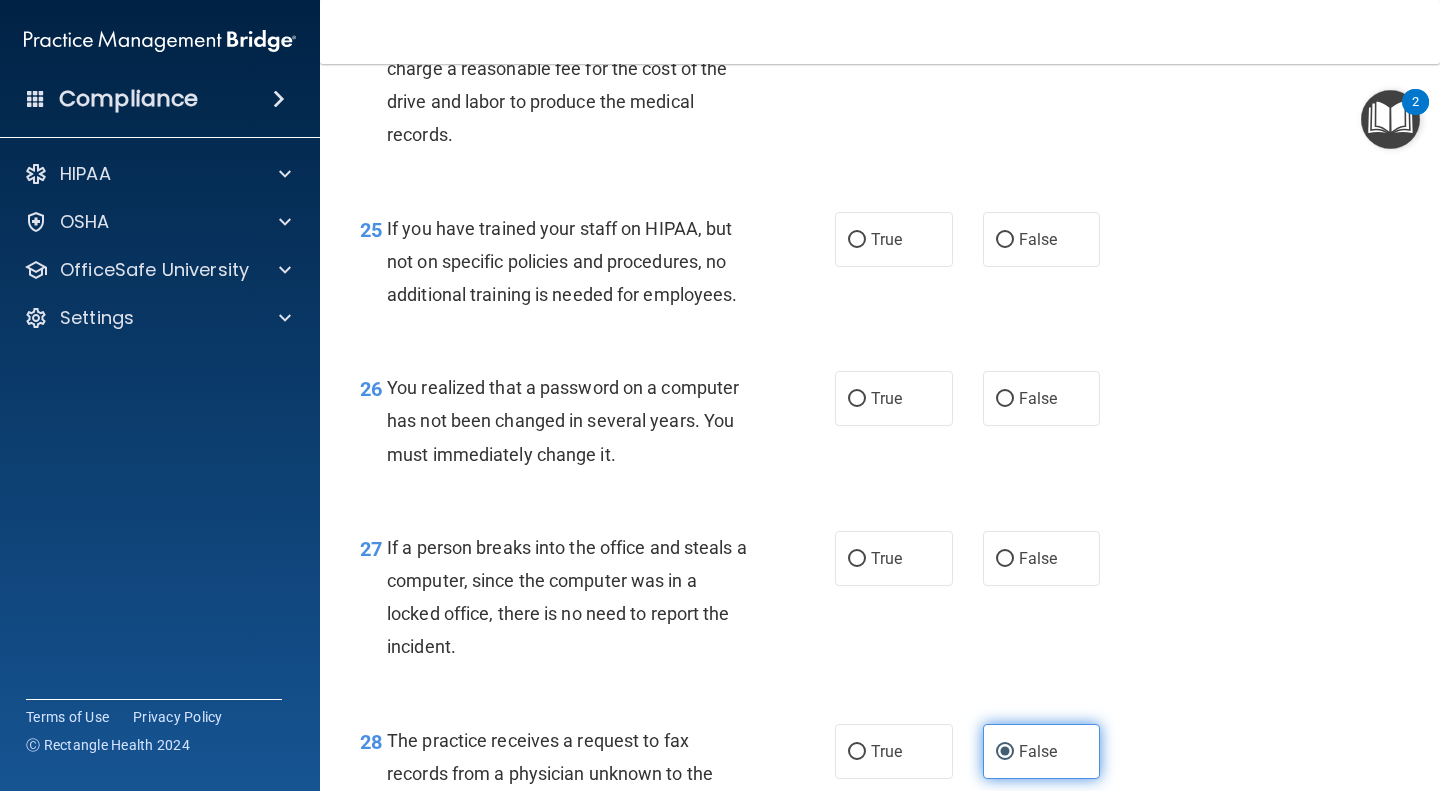 scroll, scrollTop: 4444, scrollLeft: 0, axis: vertical 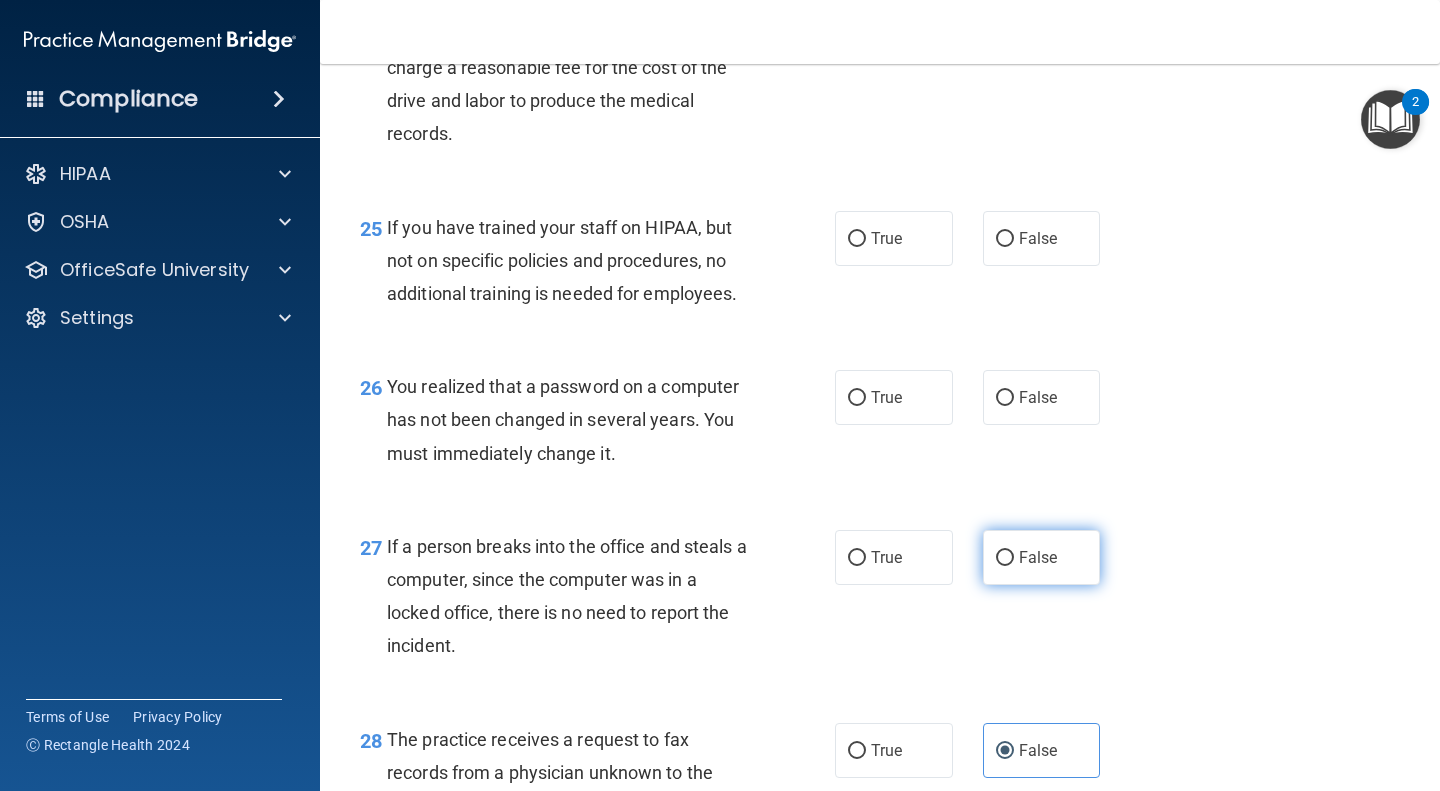 click on "False" at bounding box center [1038, 557] 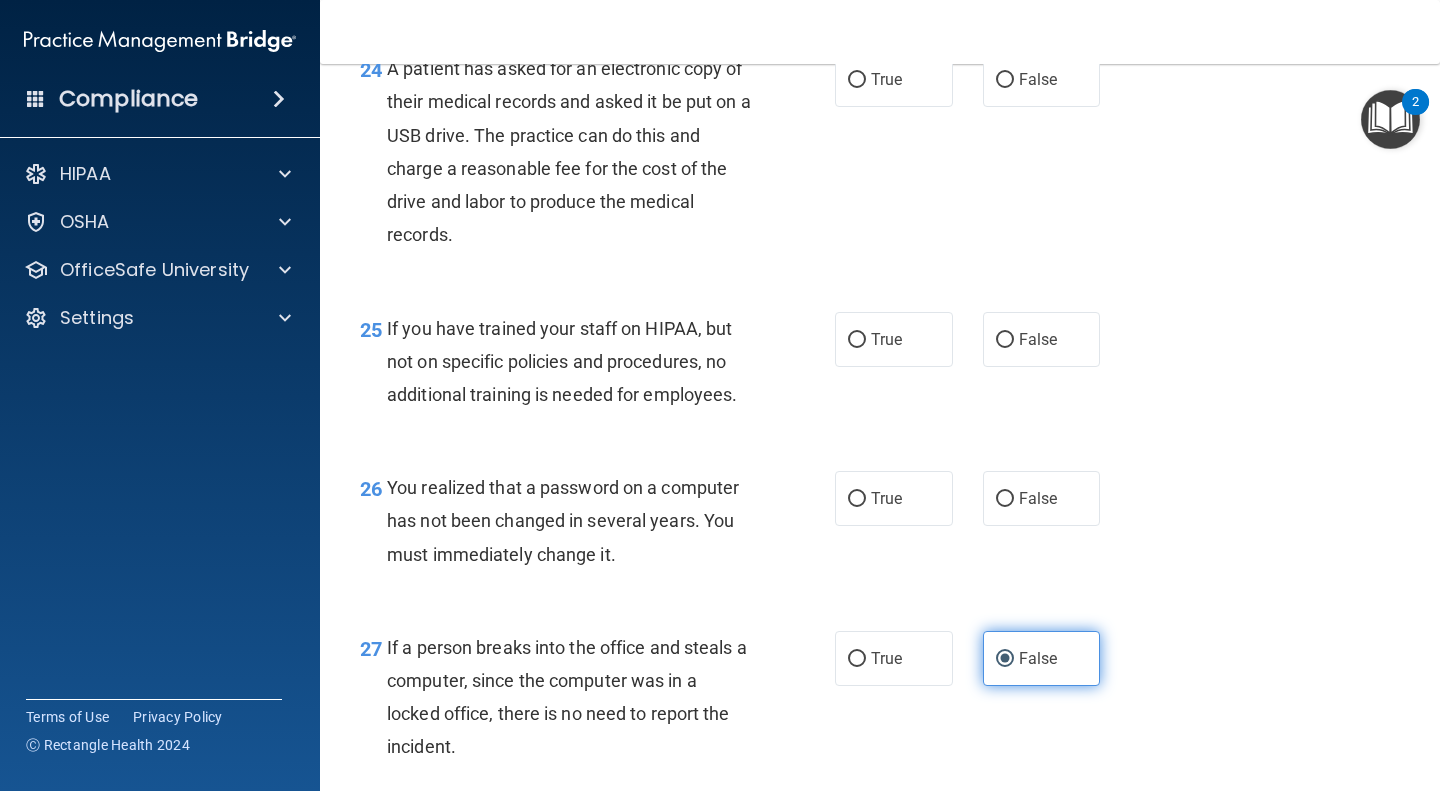 scroll, scrollTop: 4321, scrollLeft: 0, axis: vertical 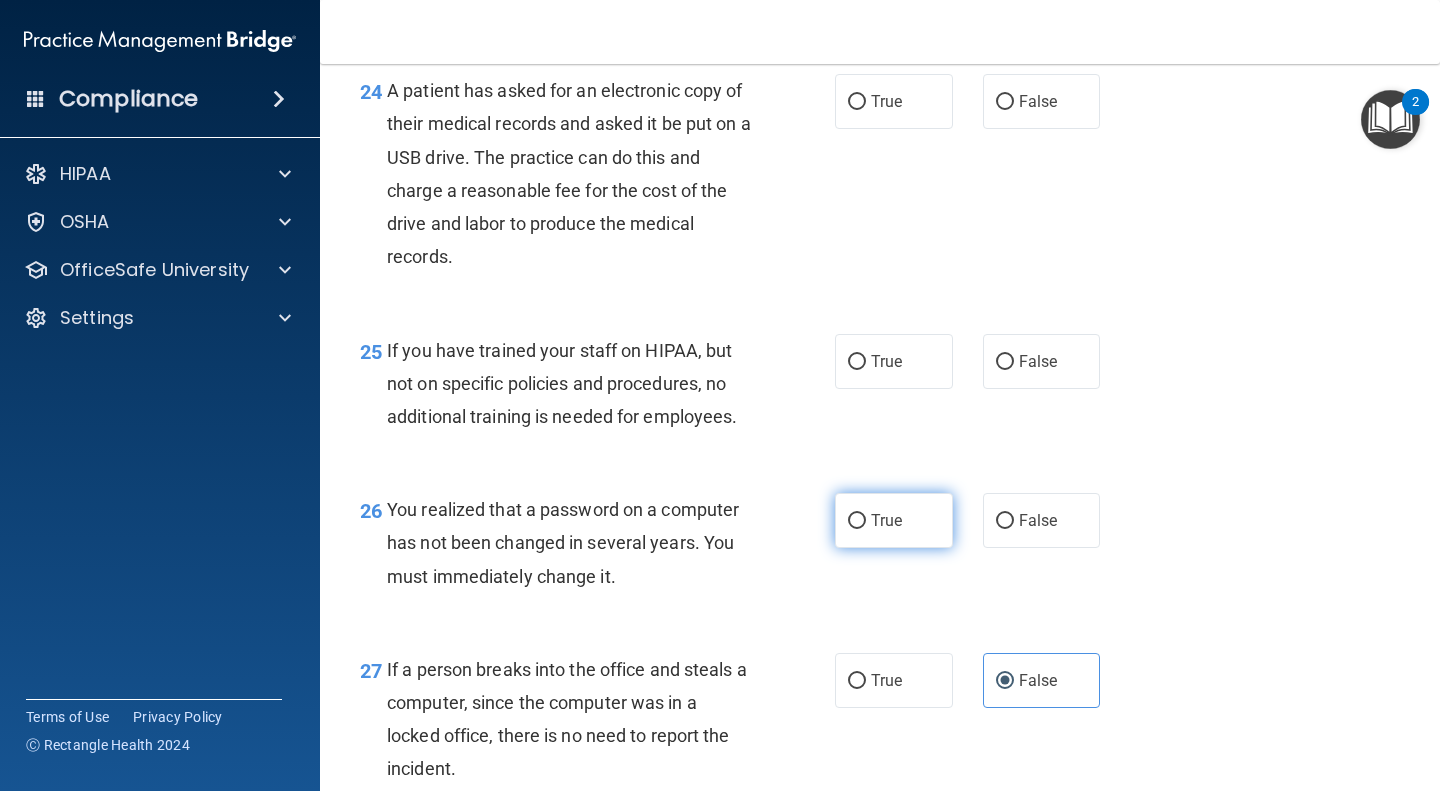 click on "True" at bounding box center (894, 520) 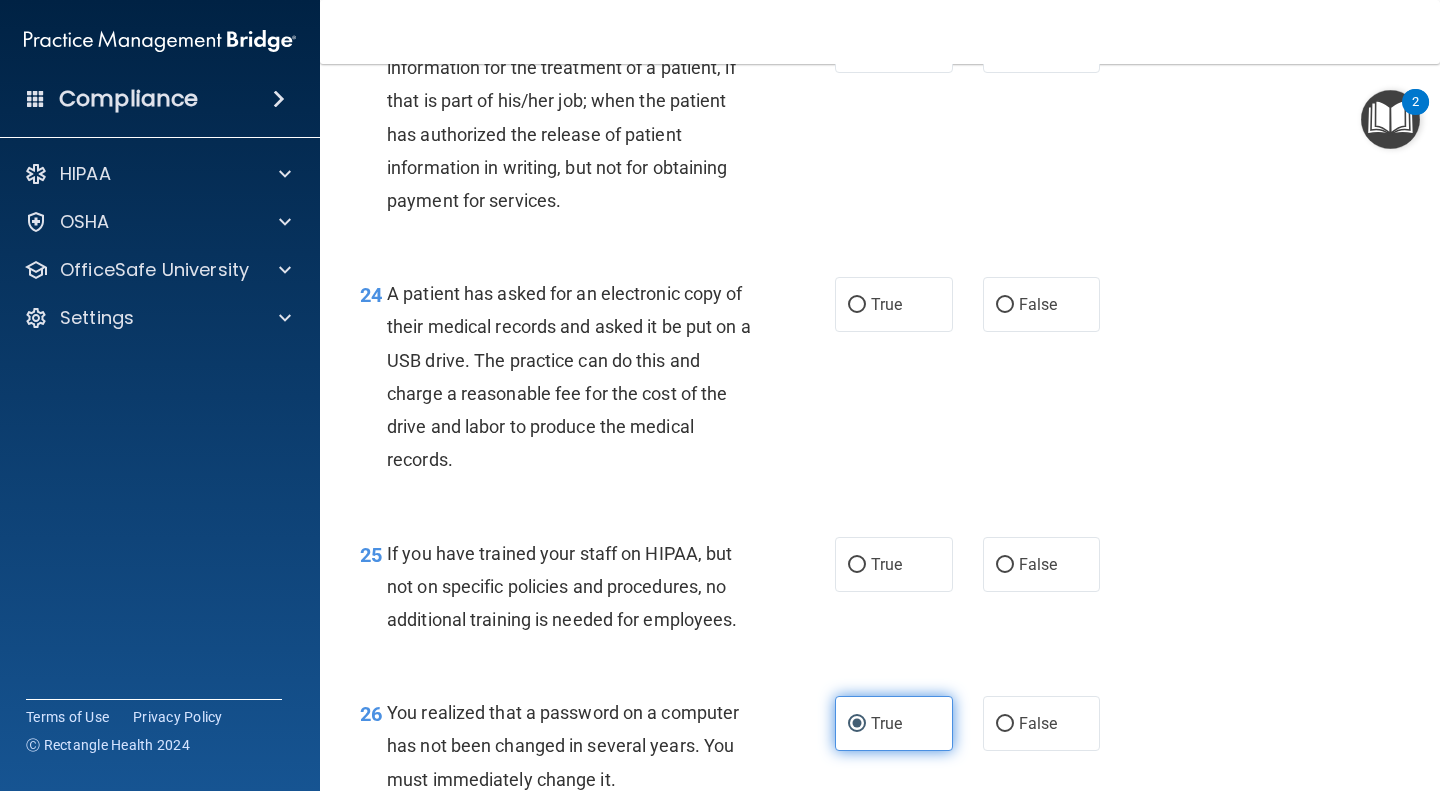 scroll, scrollTop: 4116, scrollLeft: 0, axis: vertical 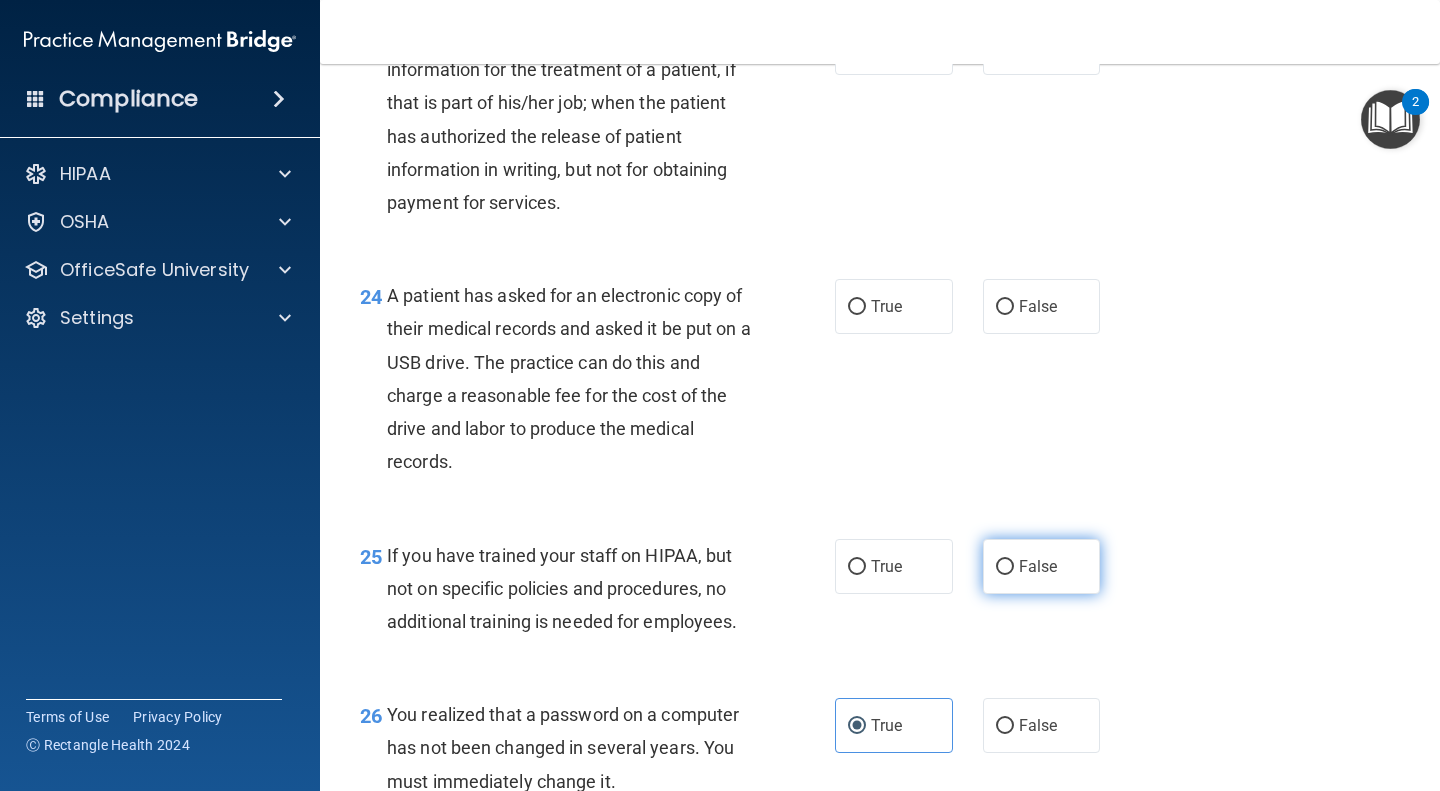 click on "False" at bounding box center (1005, 567) 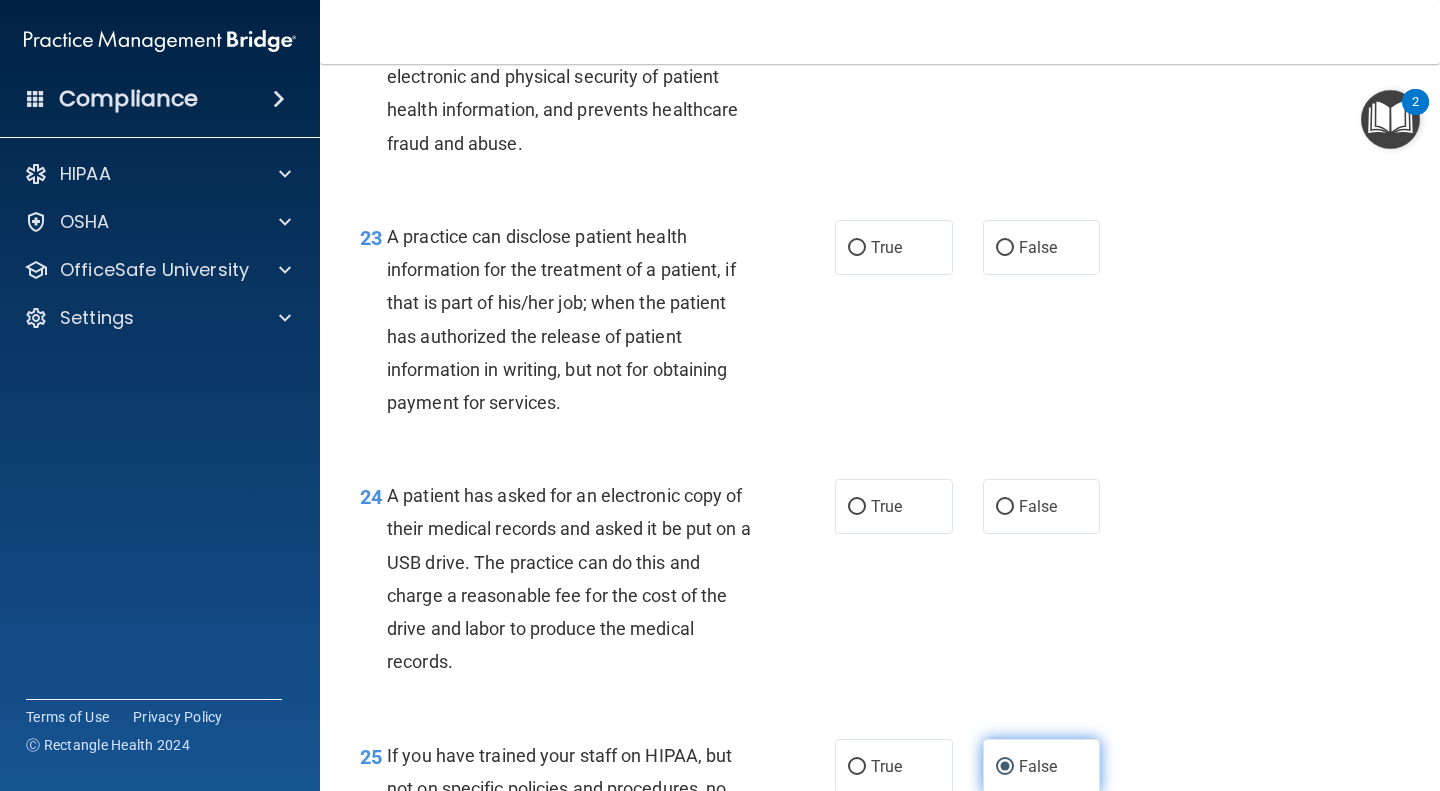 scroll, scrollTop: 3913, scrollLeft: 0, axis: vertical 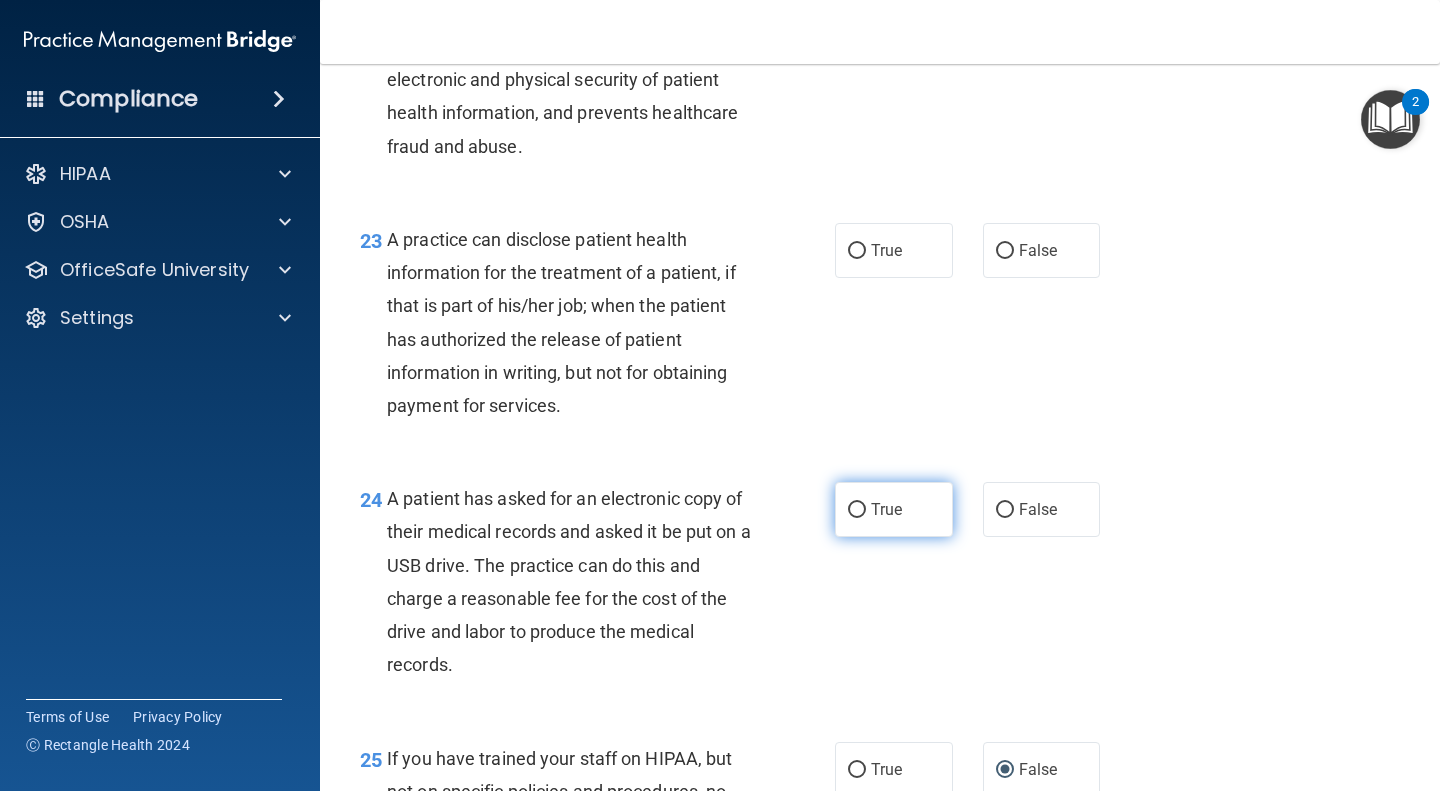 click on "True" at bounding box center [894, 509] 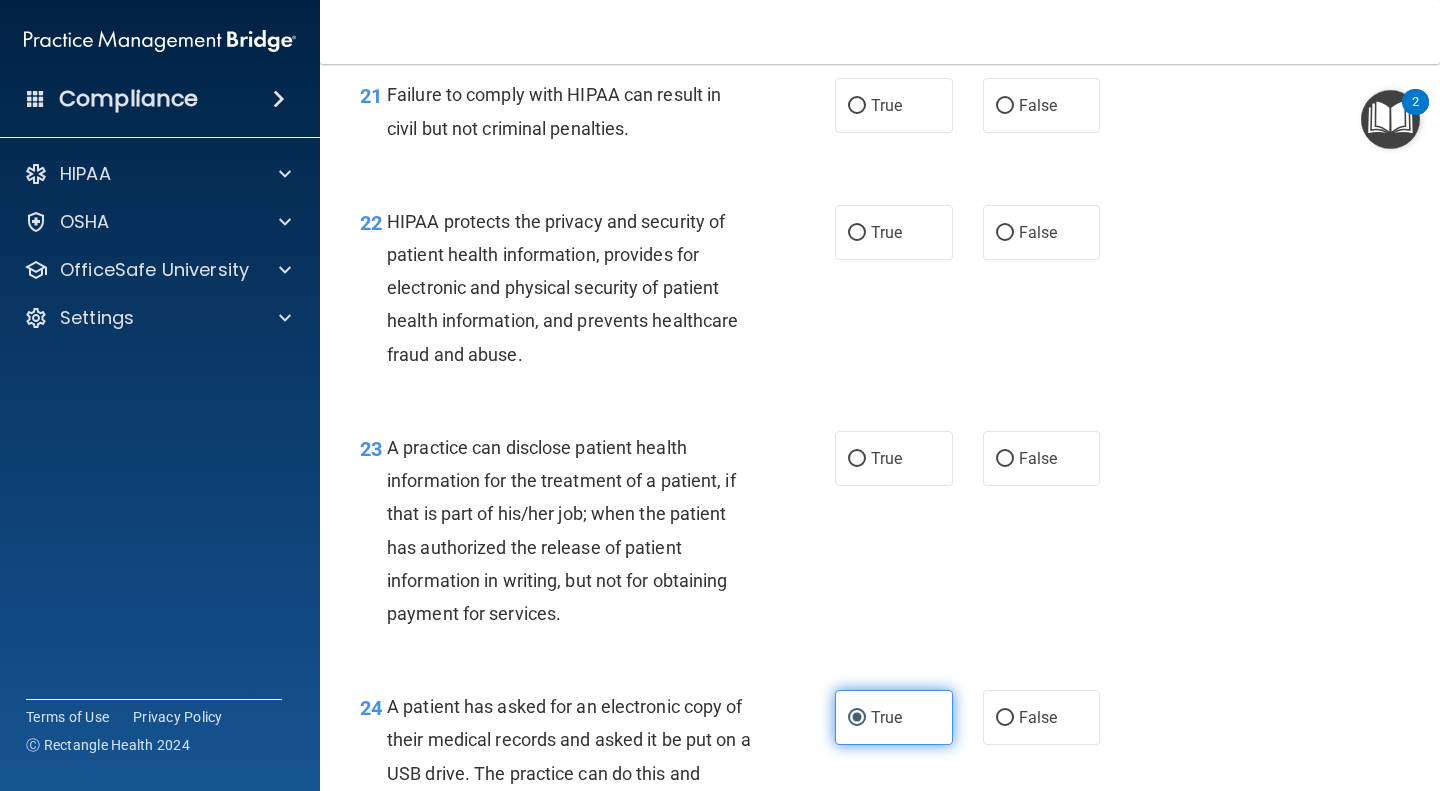 scroll, scrollTop: 3704, scrollLeft: 0, axis: vertical 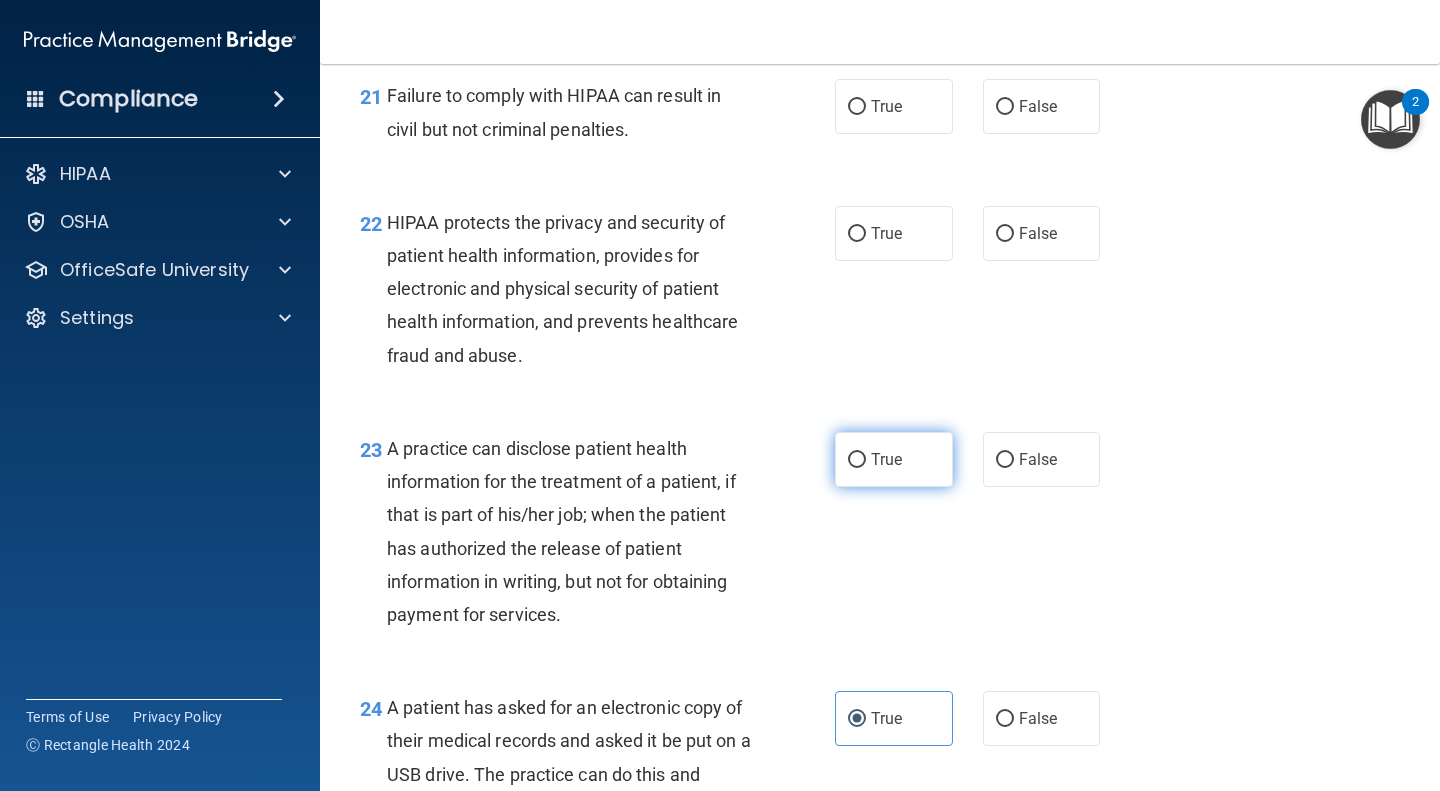 click on "True" at bounding box center (894, 459) 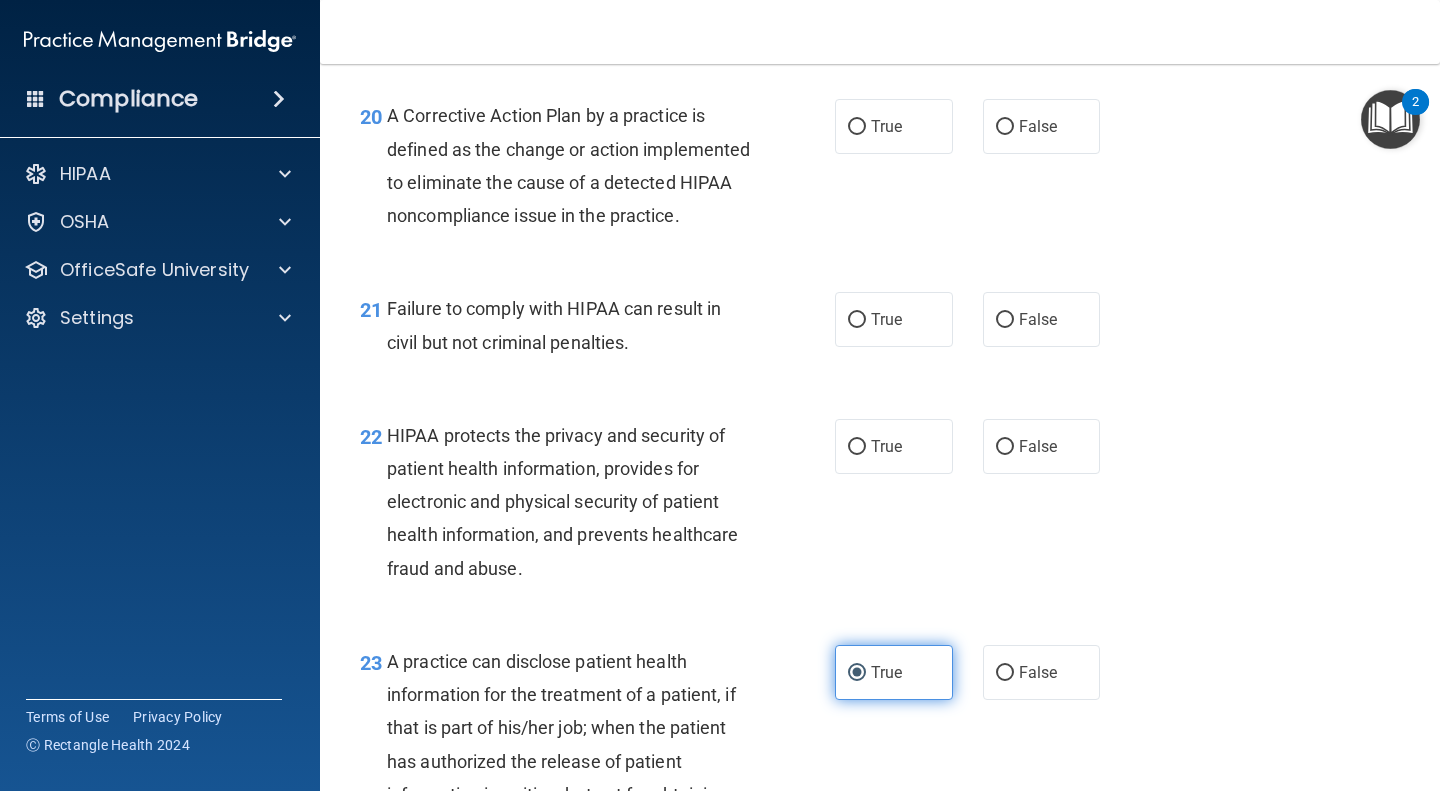 scroll, scrollTop: 3493, scrollLeft: 0, axis: vertical 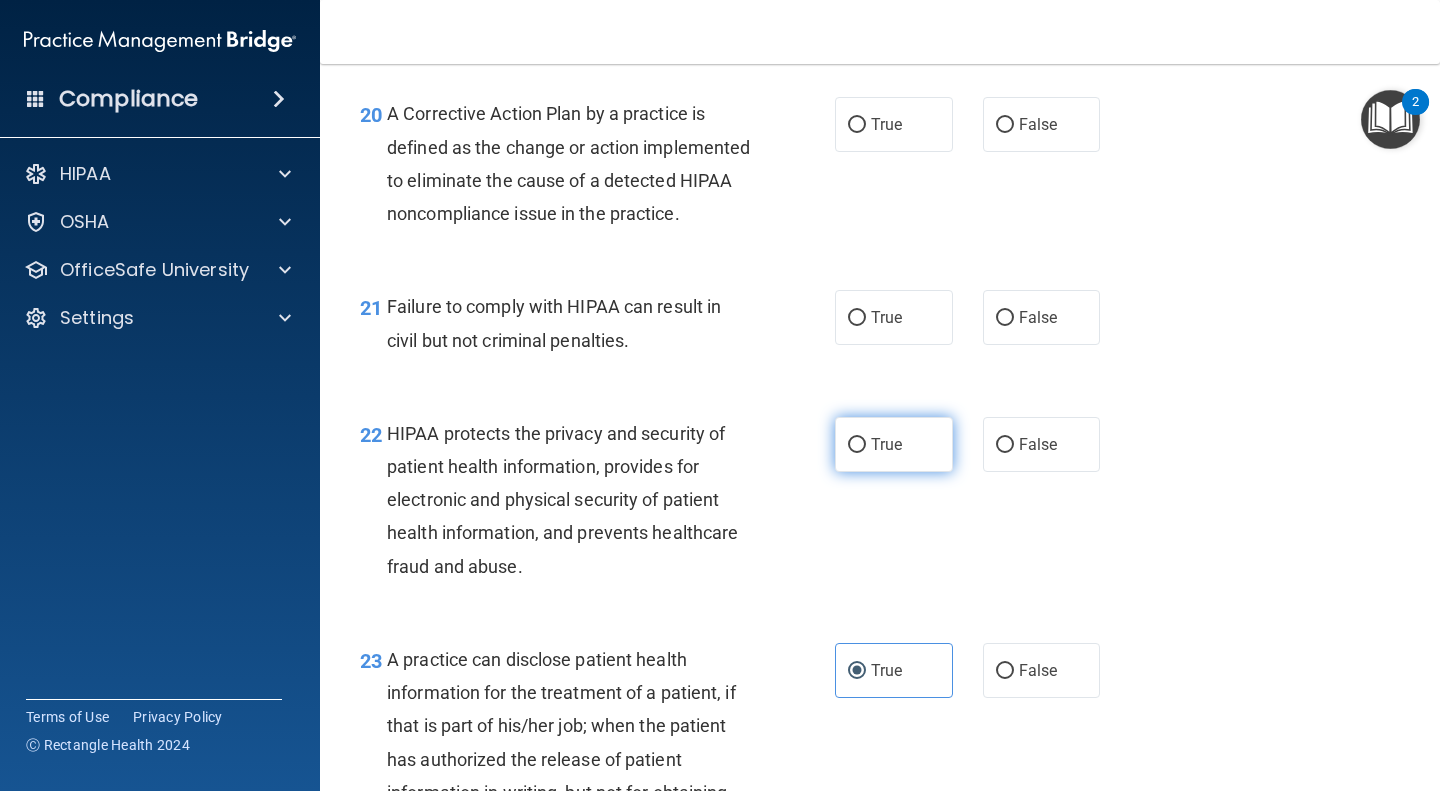 click on "True" at bounding box center (894, 444) 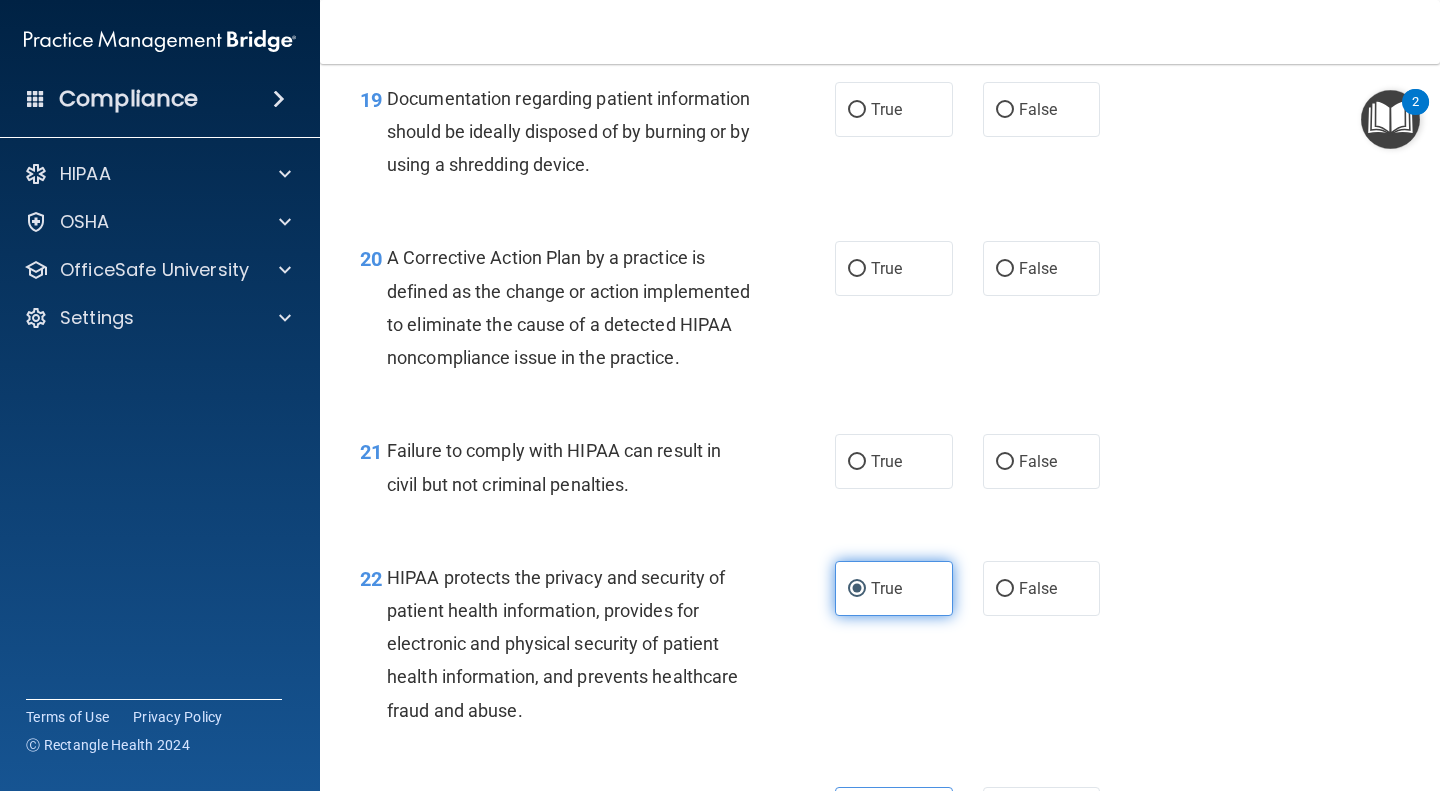 scroll, scrollTop: 3349, scrollLeft: 0, axis: vertical 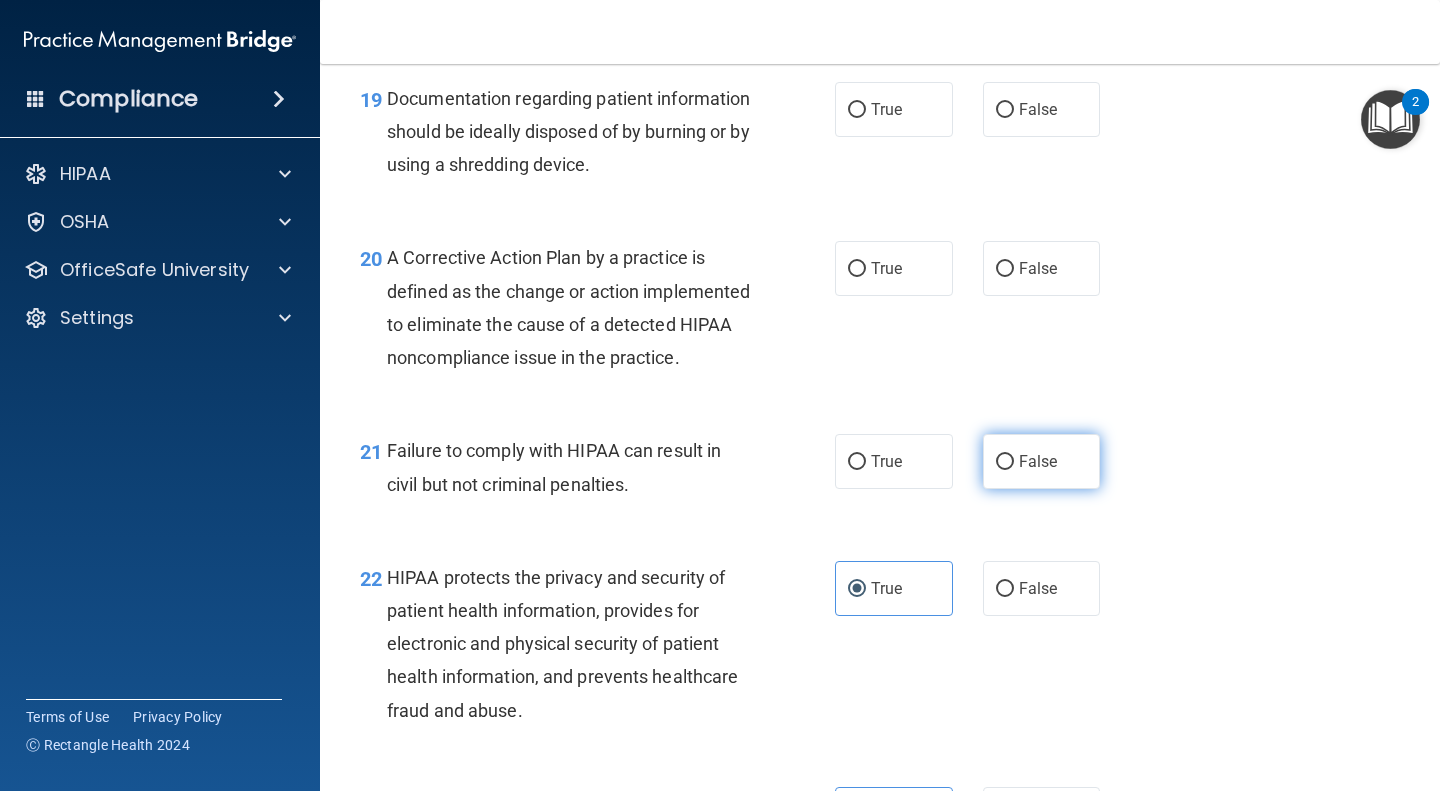 click on "False" at bounding box center [1038, 461] 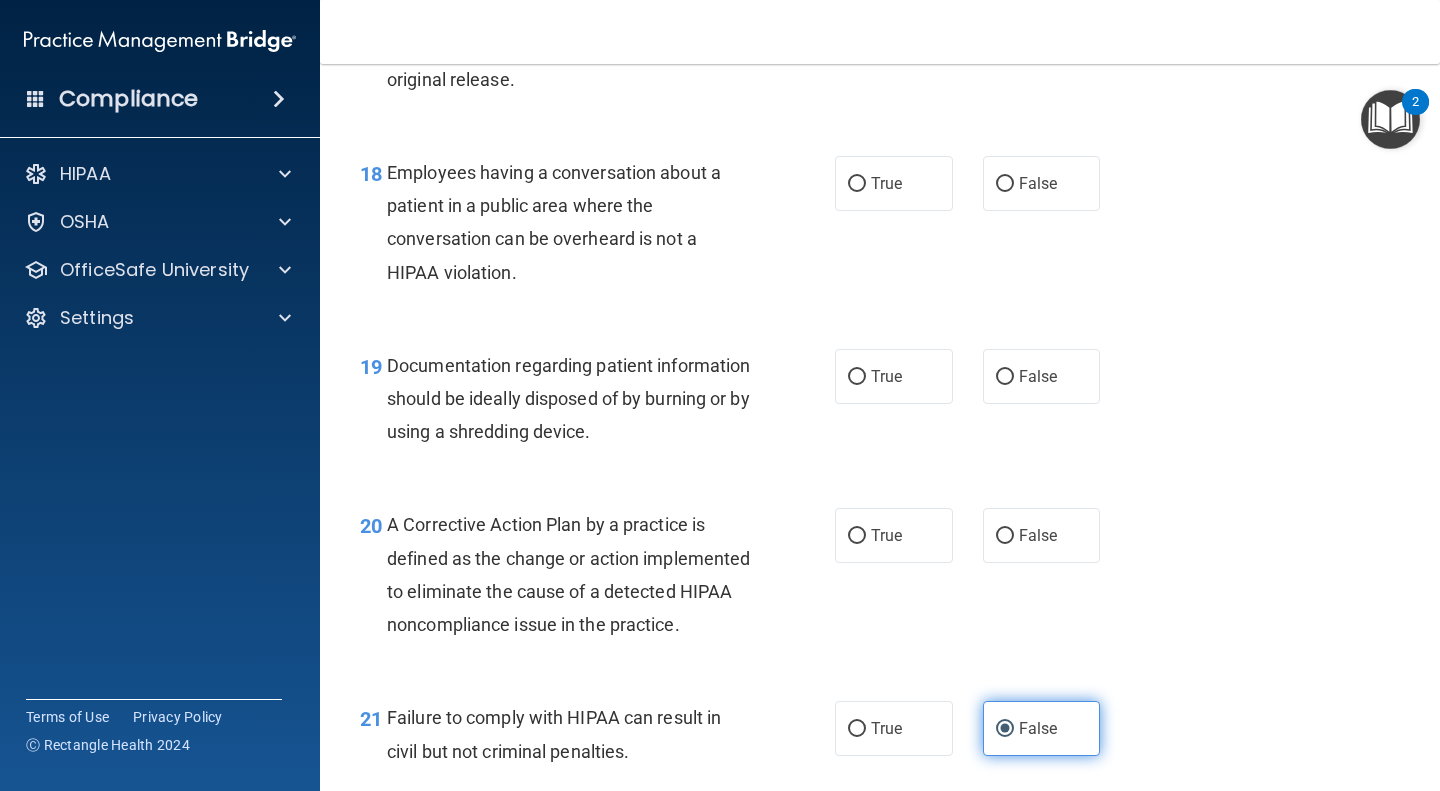 scroll, scrollTop: 3085, scrollLeft: 0, axis: vertical 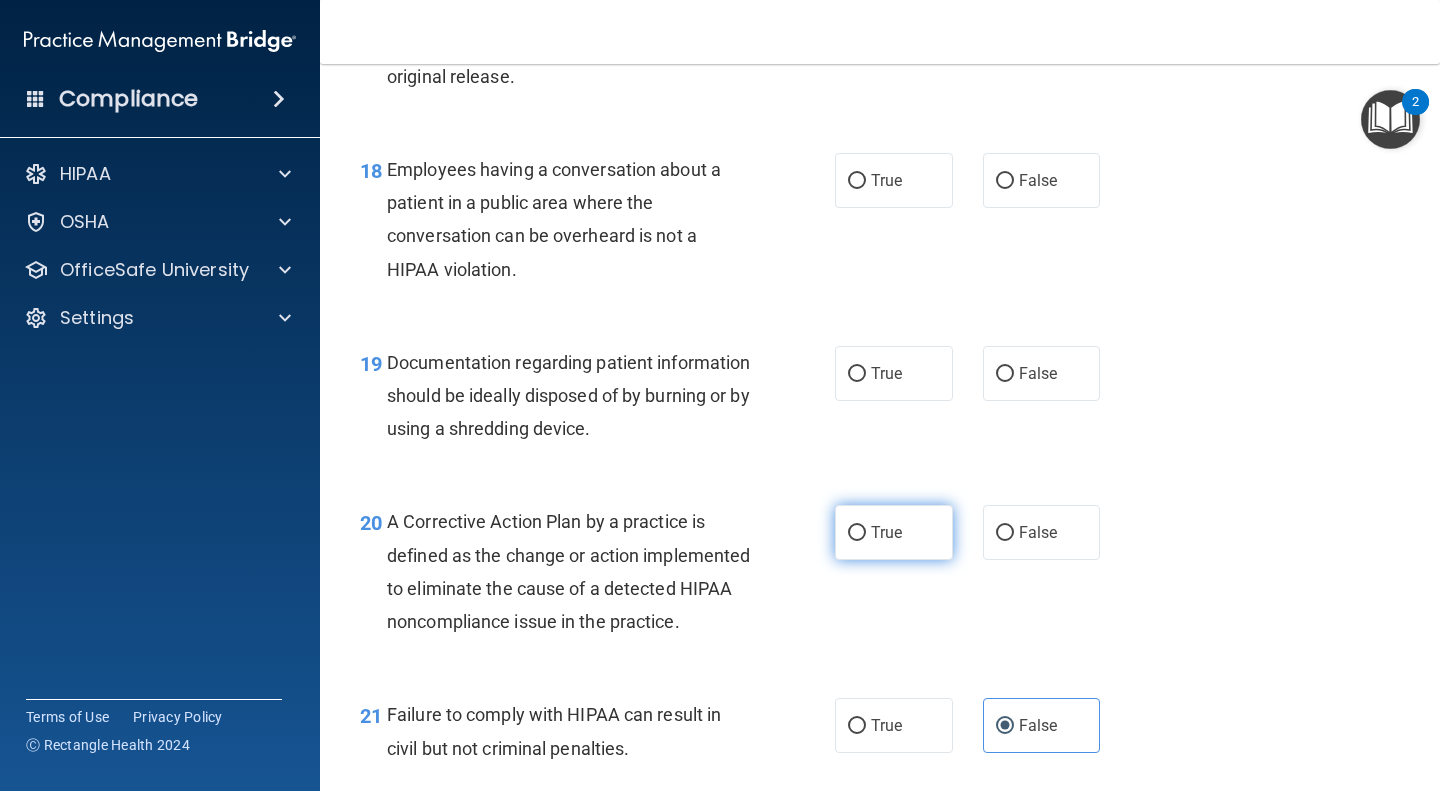click on "True" at bounding box center [894, 532] 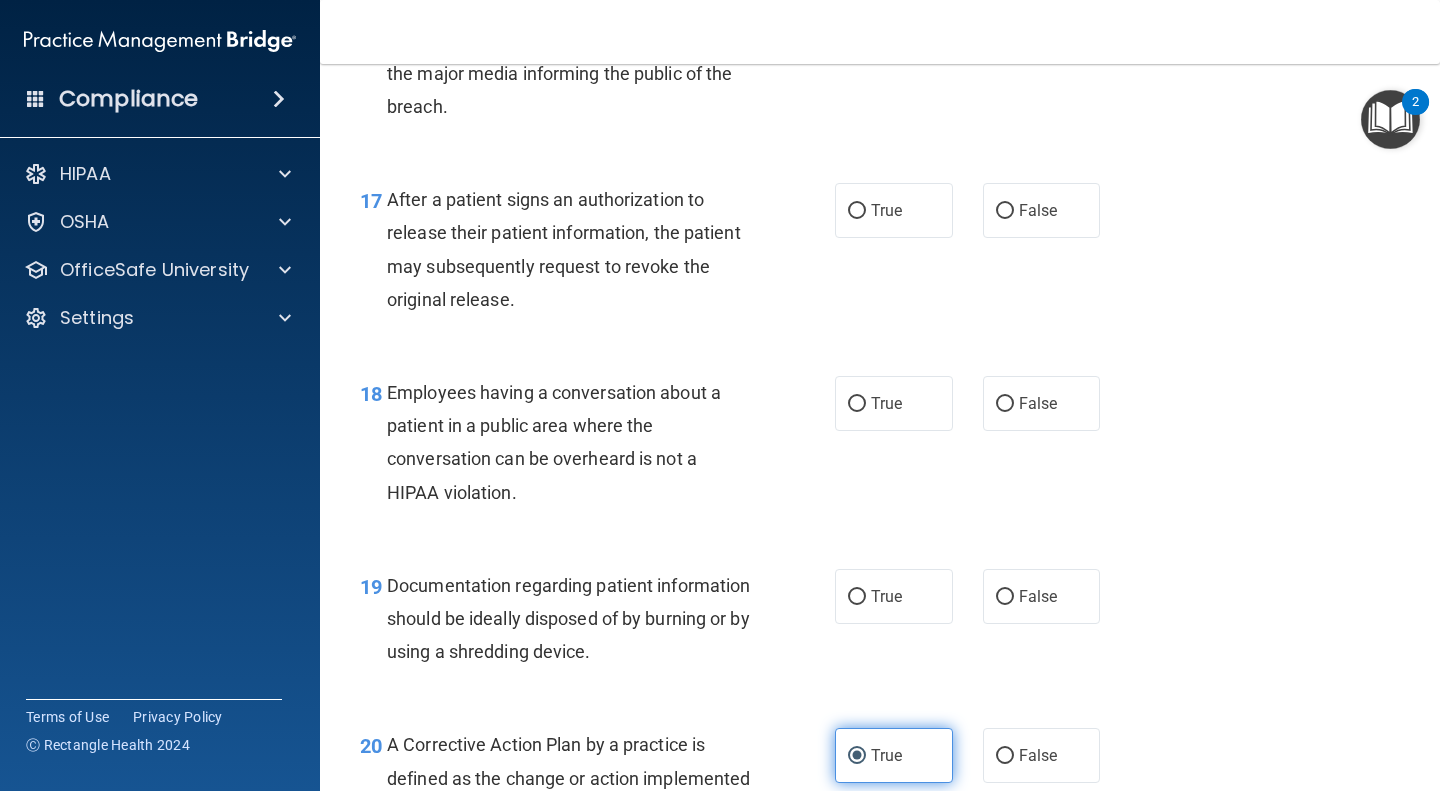 scroll, scrollTop: 2848, scrollLeft: 0, axis: vertical 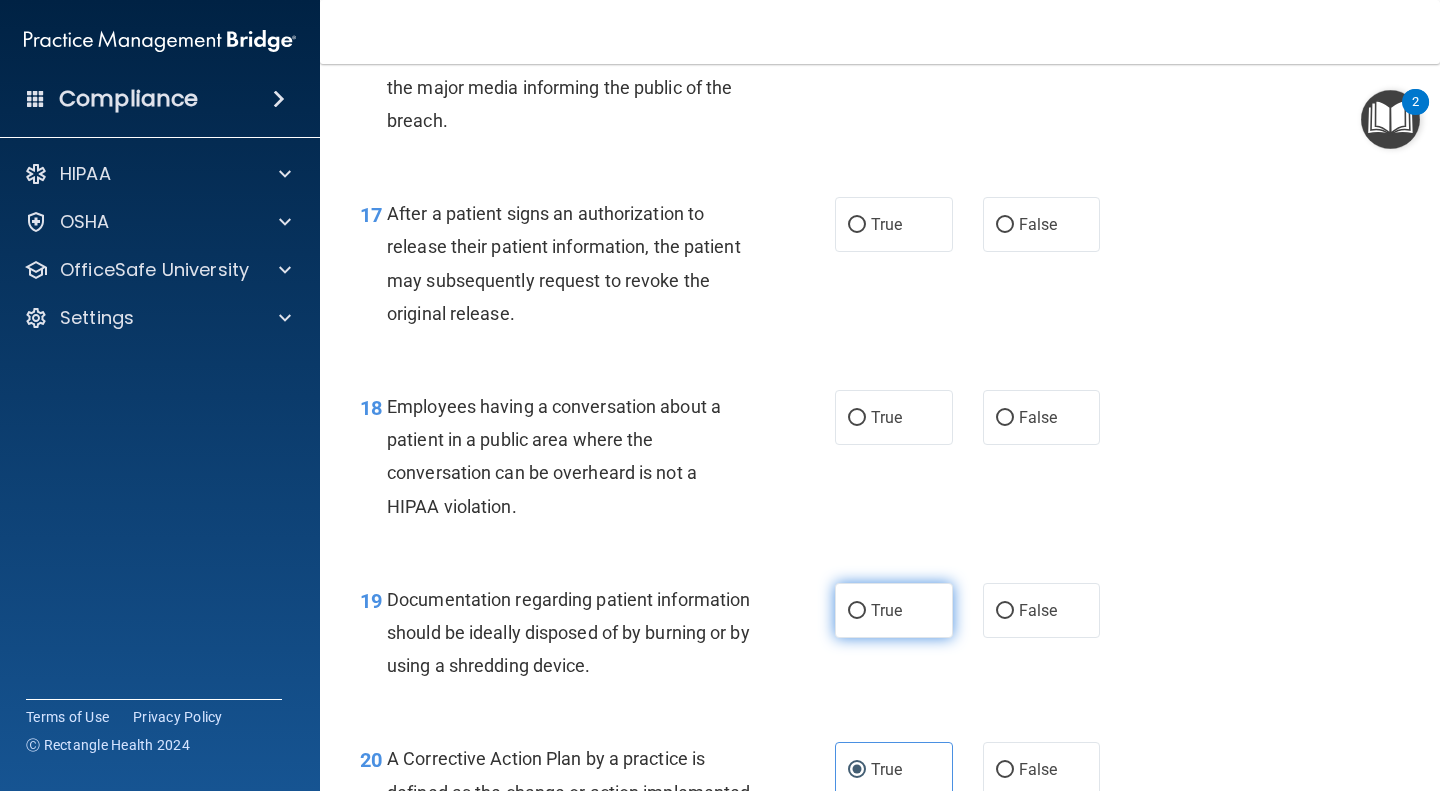click on "True" at bounding box center (894, 610) 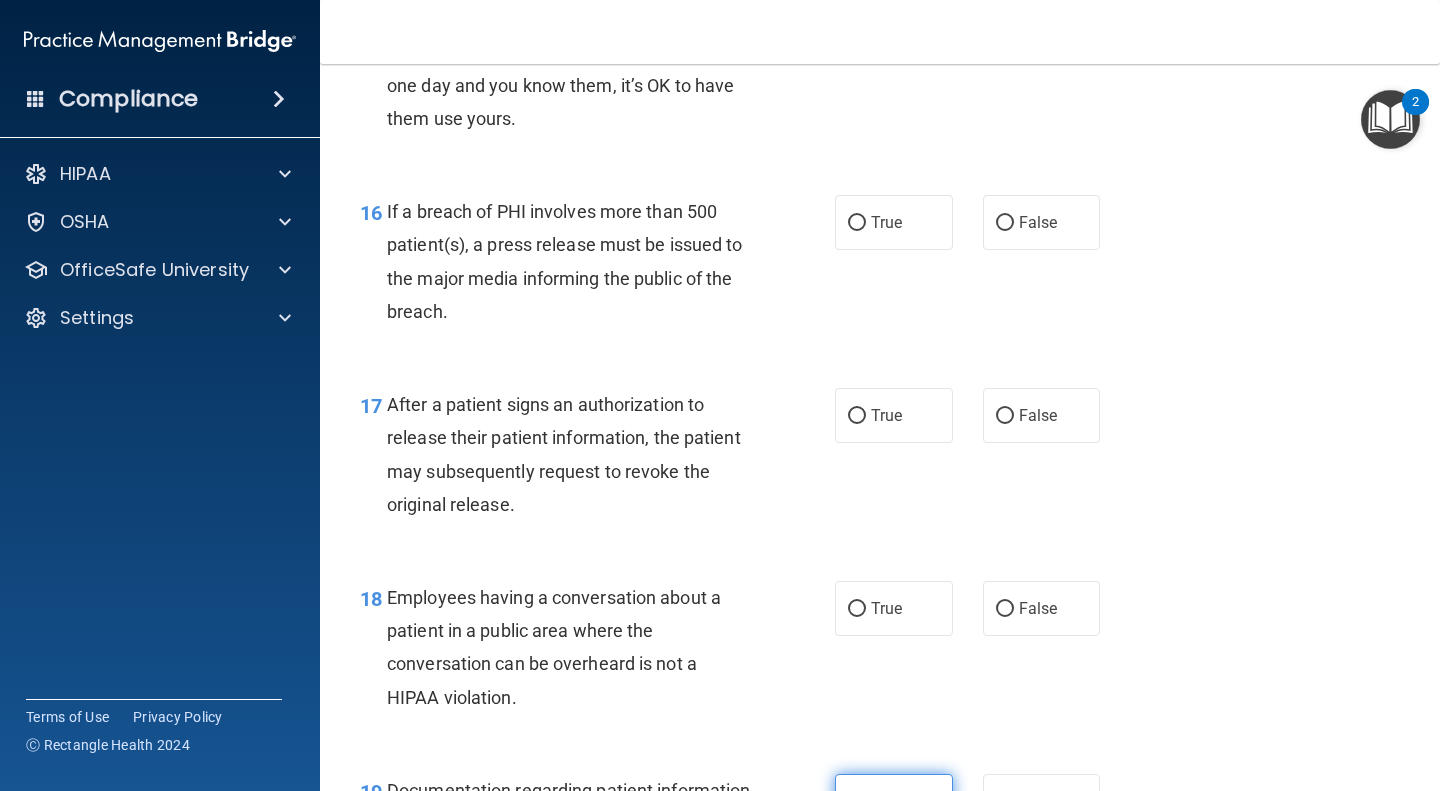 scroll, scrollTop: 2656, scrollLeft: 0, axis: vertical 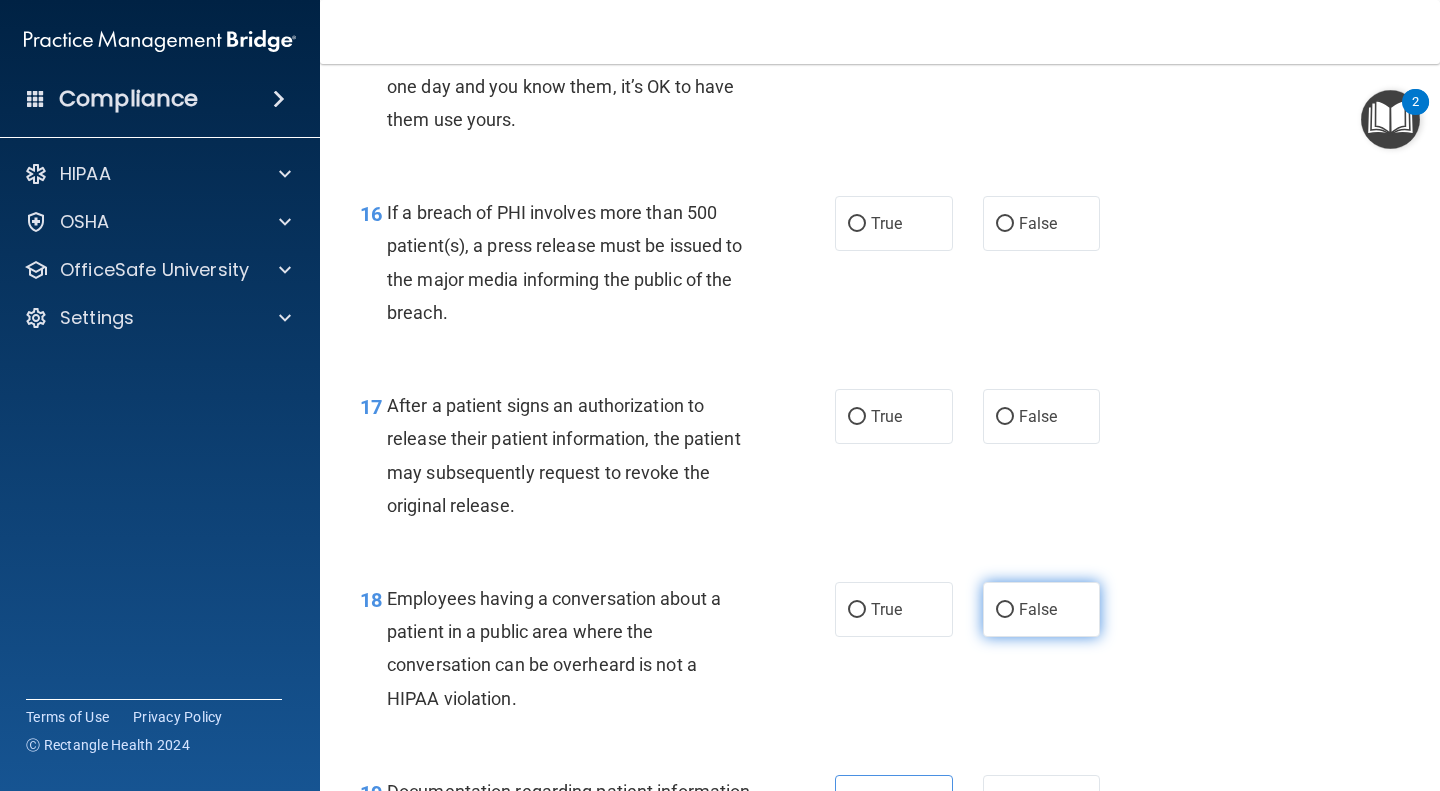 click on "False" at bounding box center [1038, 609] 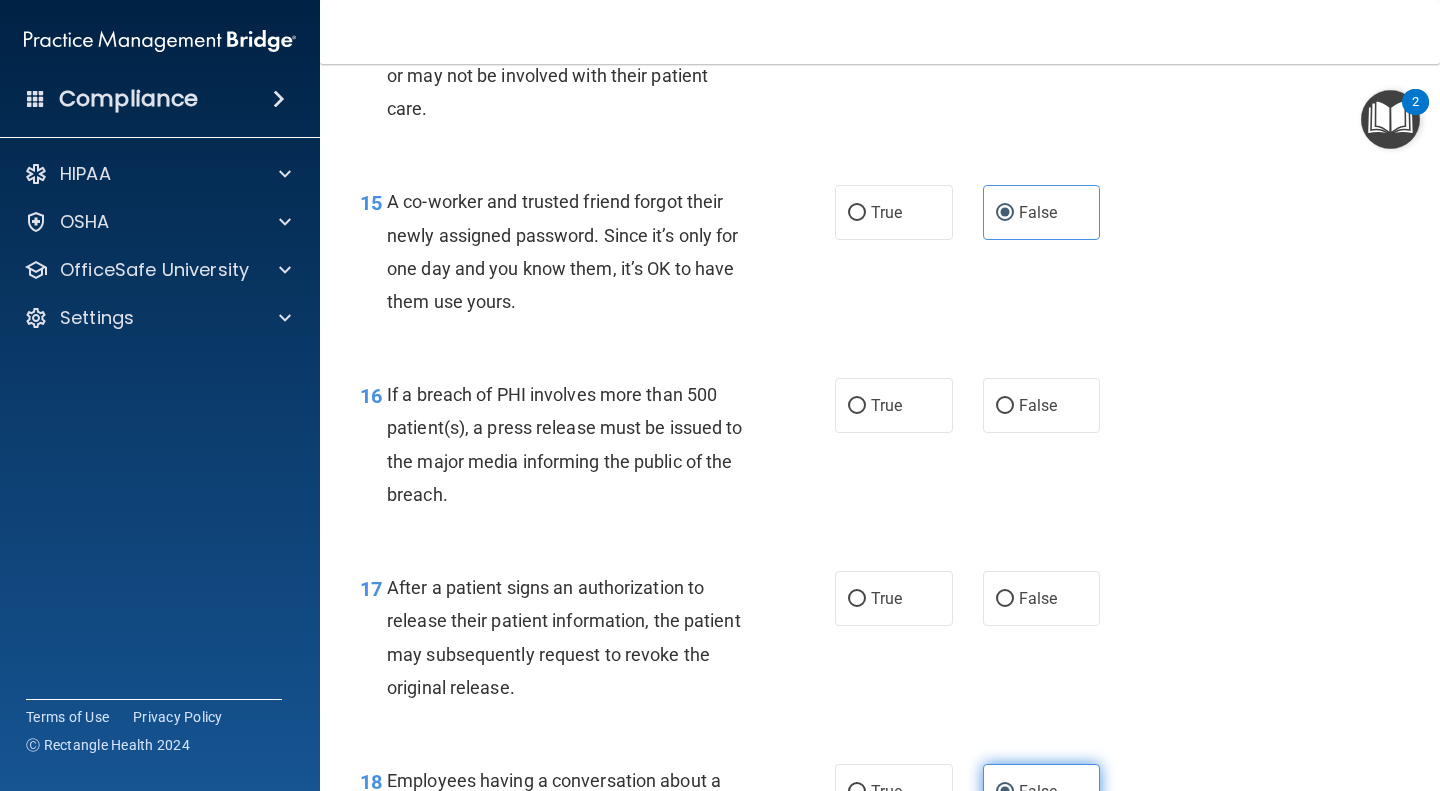 scroll, scrollTop: 2469, scrollLeft: 0, axis: vertical 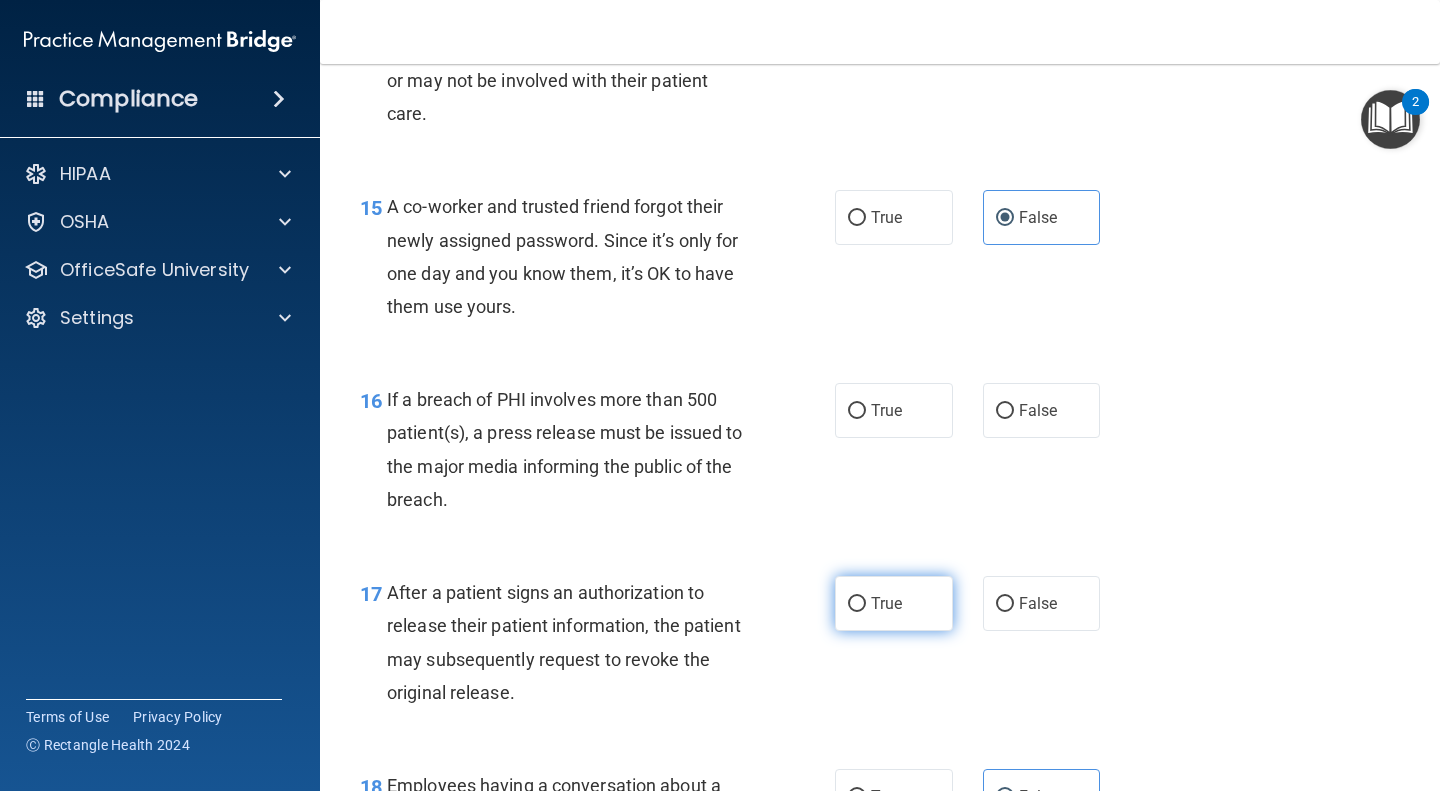 click on "True" at bounding box center [894, 603] 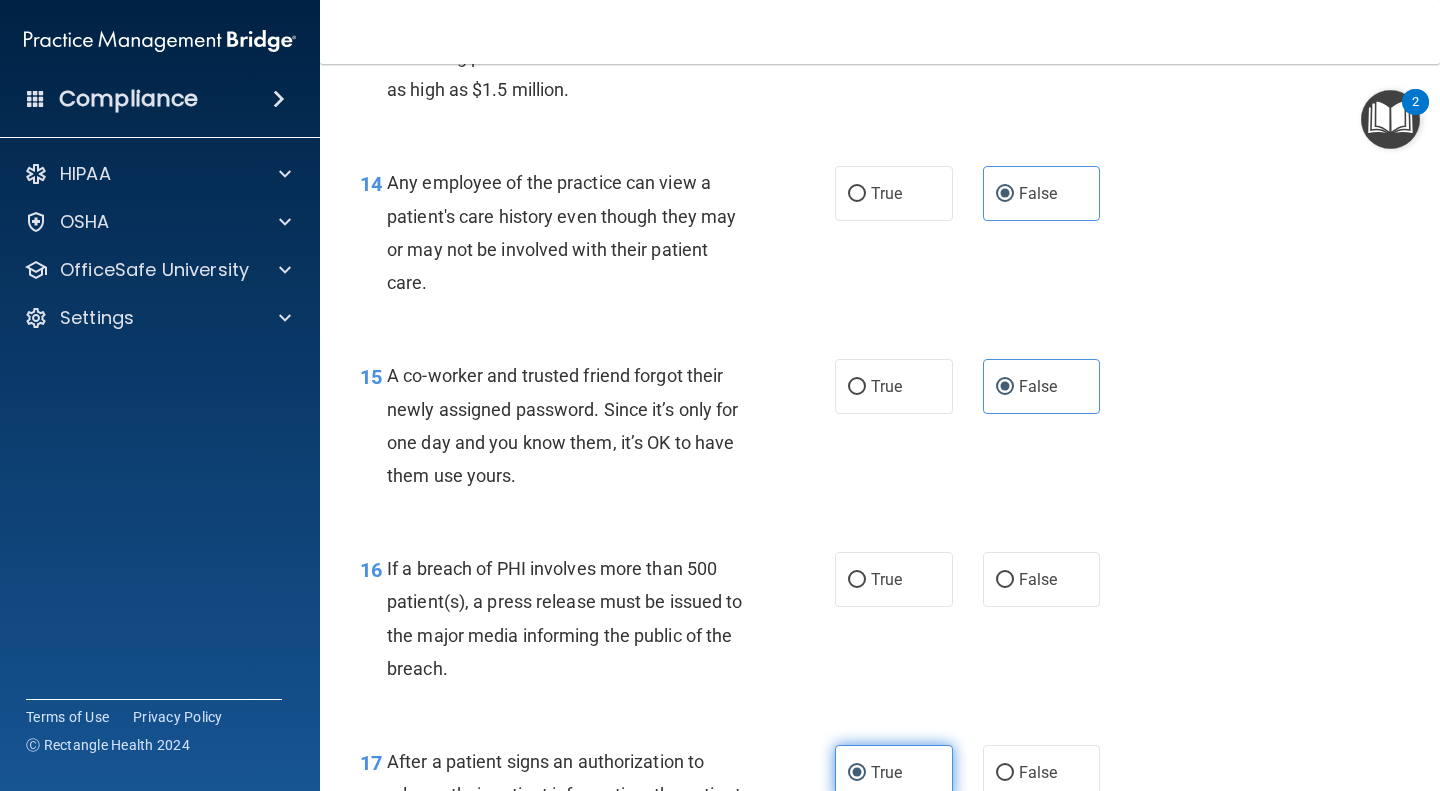 scroll, scrollTop: 2301, scrollLeft: 0, axis: vertical 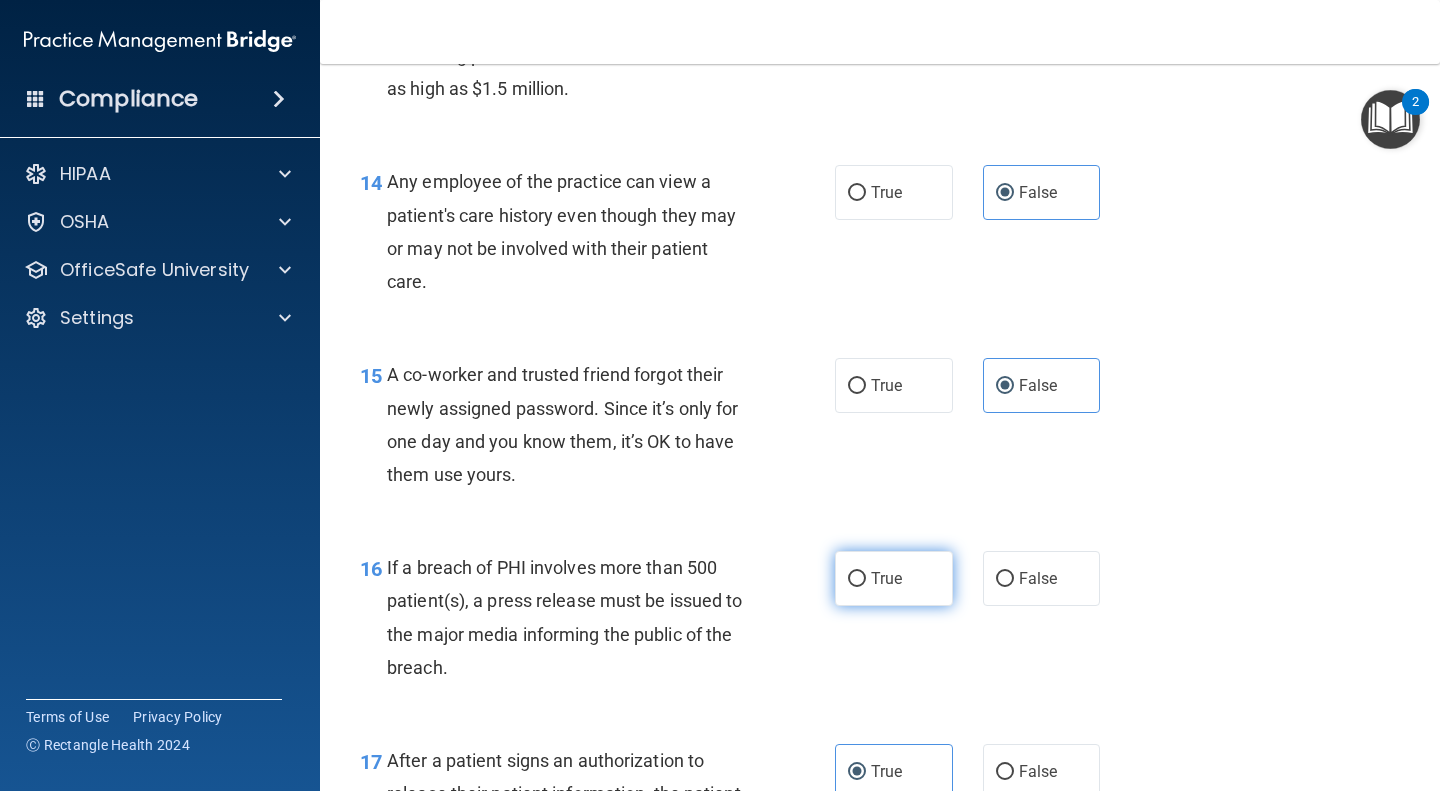 click on "True" at bounding box center [894, 578] 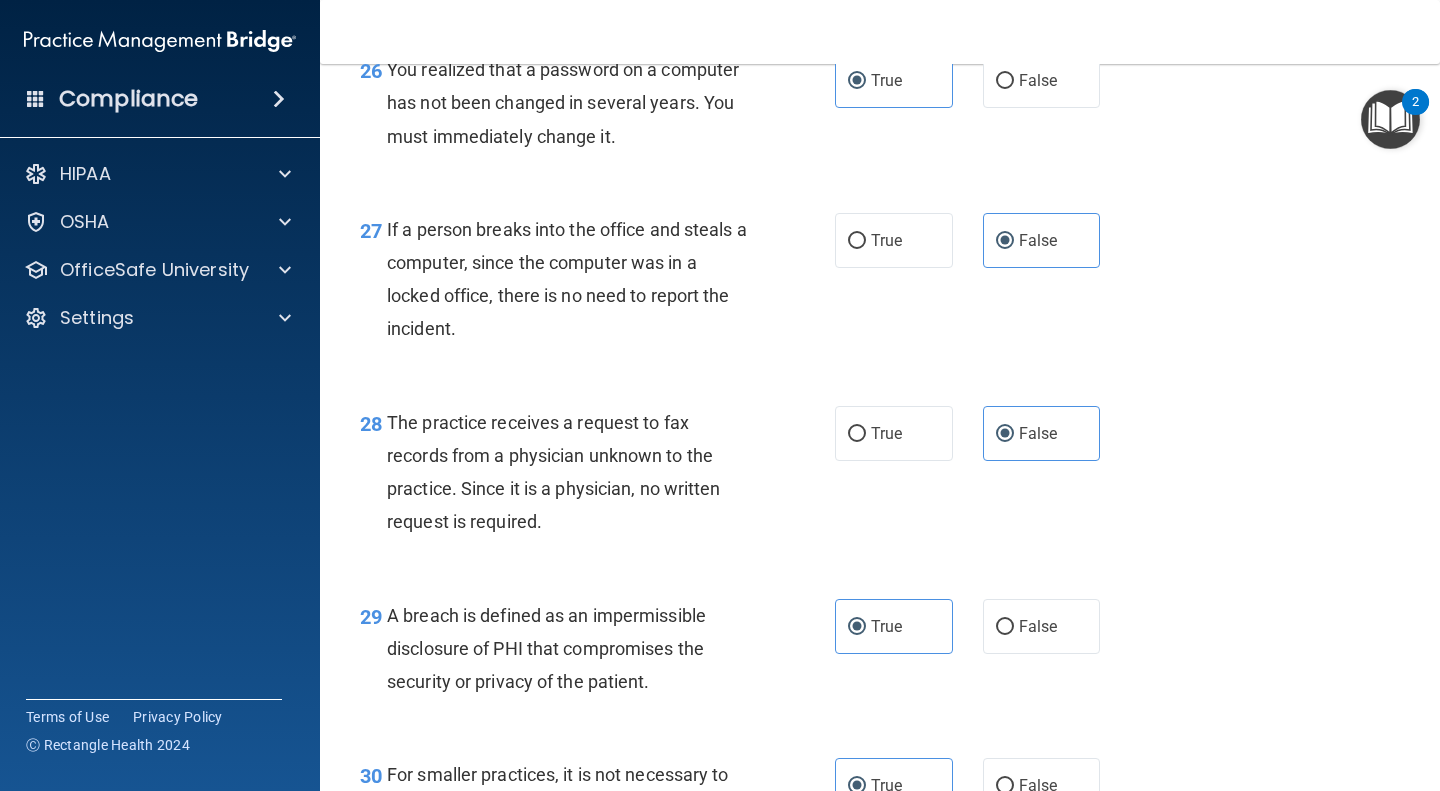 scroll, scrollTop: 5061, scrollLeft: 0, axis: vertical 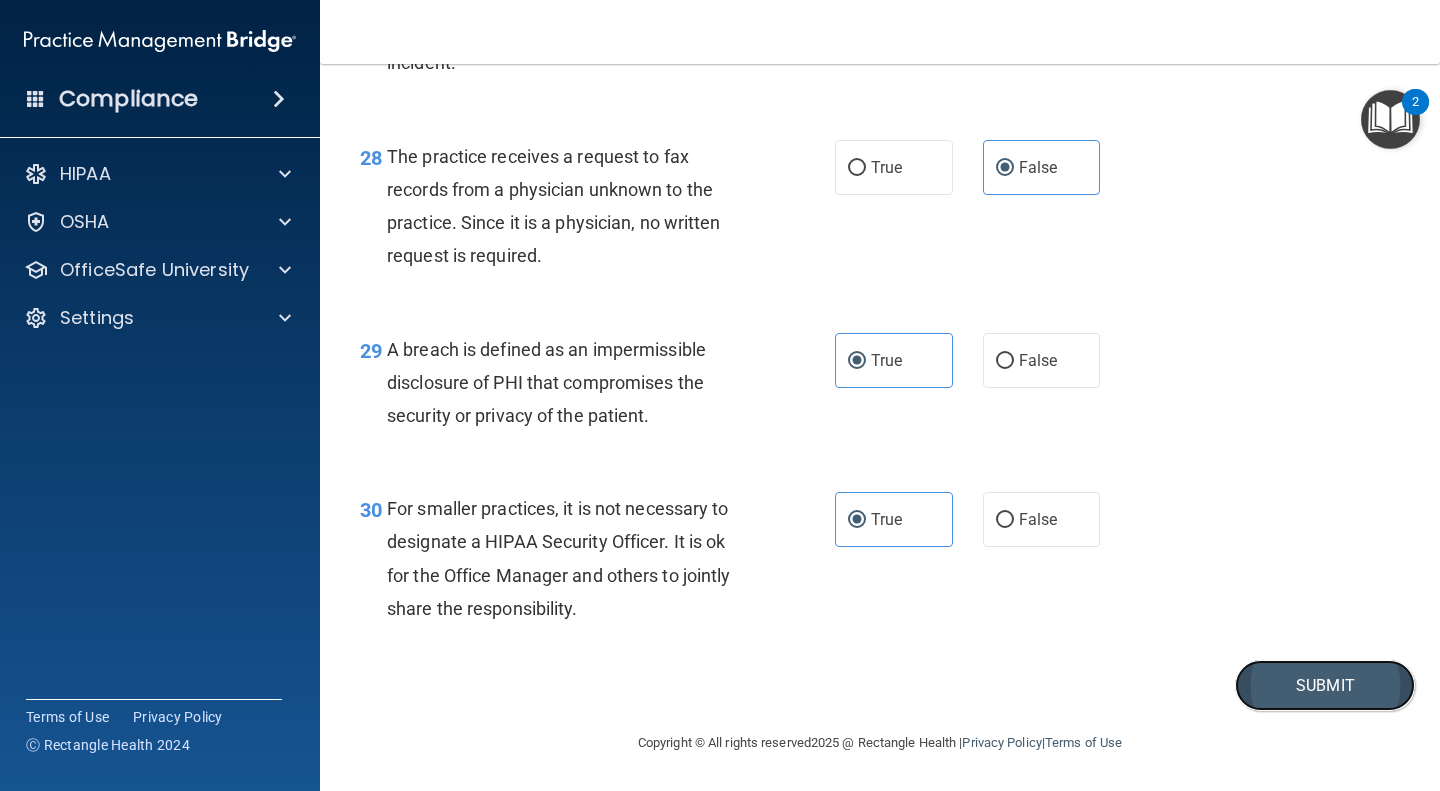 click on "Submit" at bounding box center [1325, 685] 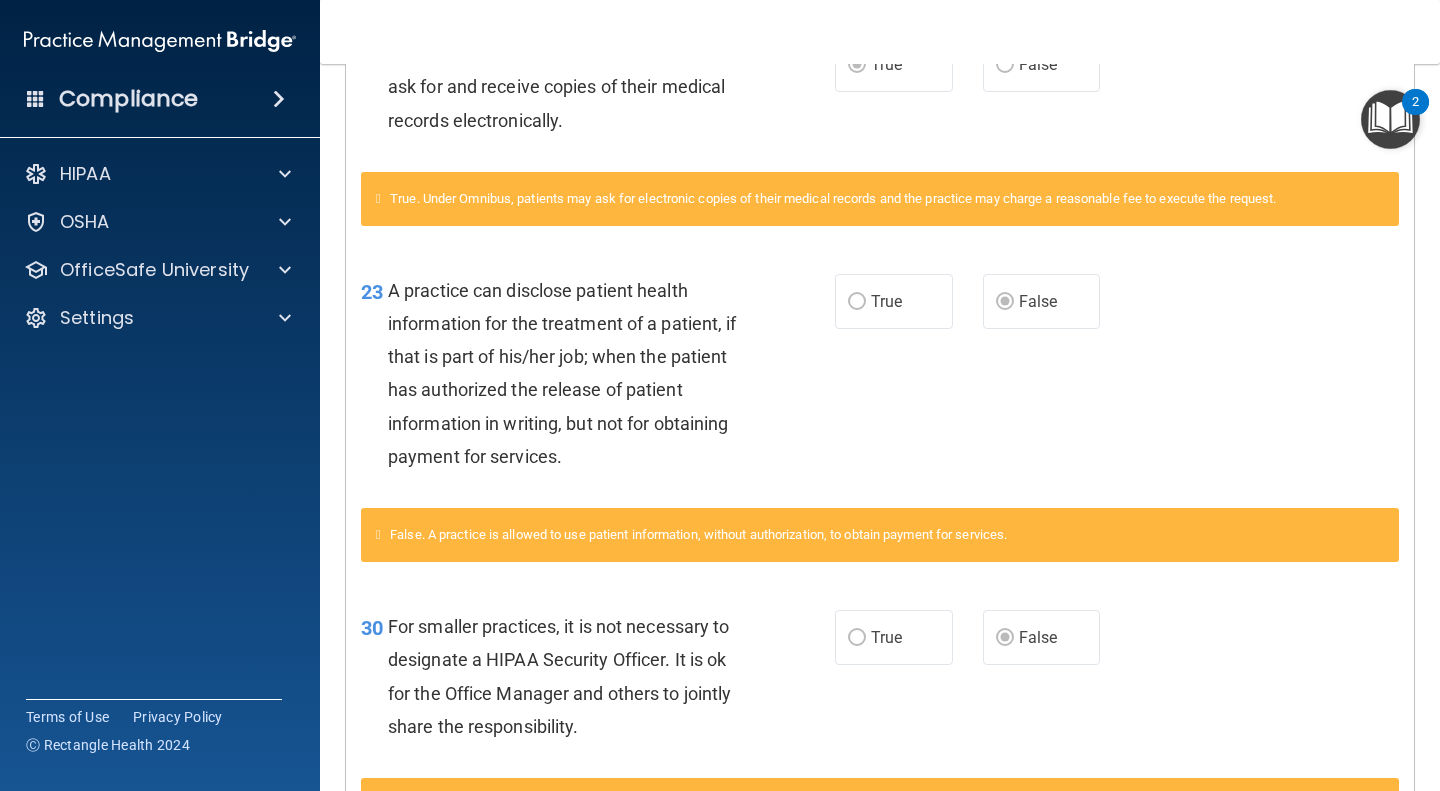 scroll, scrollTop: 1032, scrollLeft: 0, axis: vertical 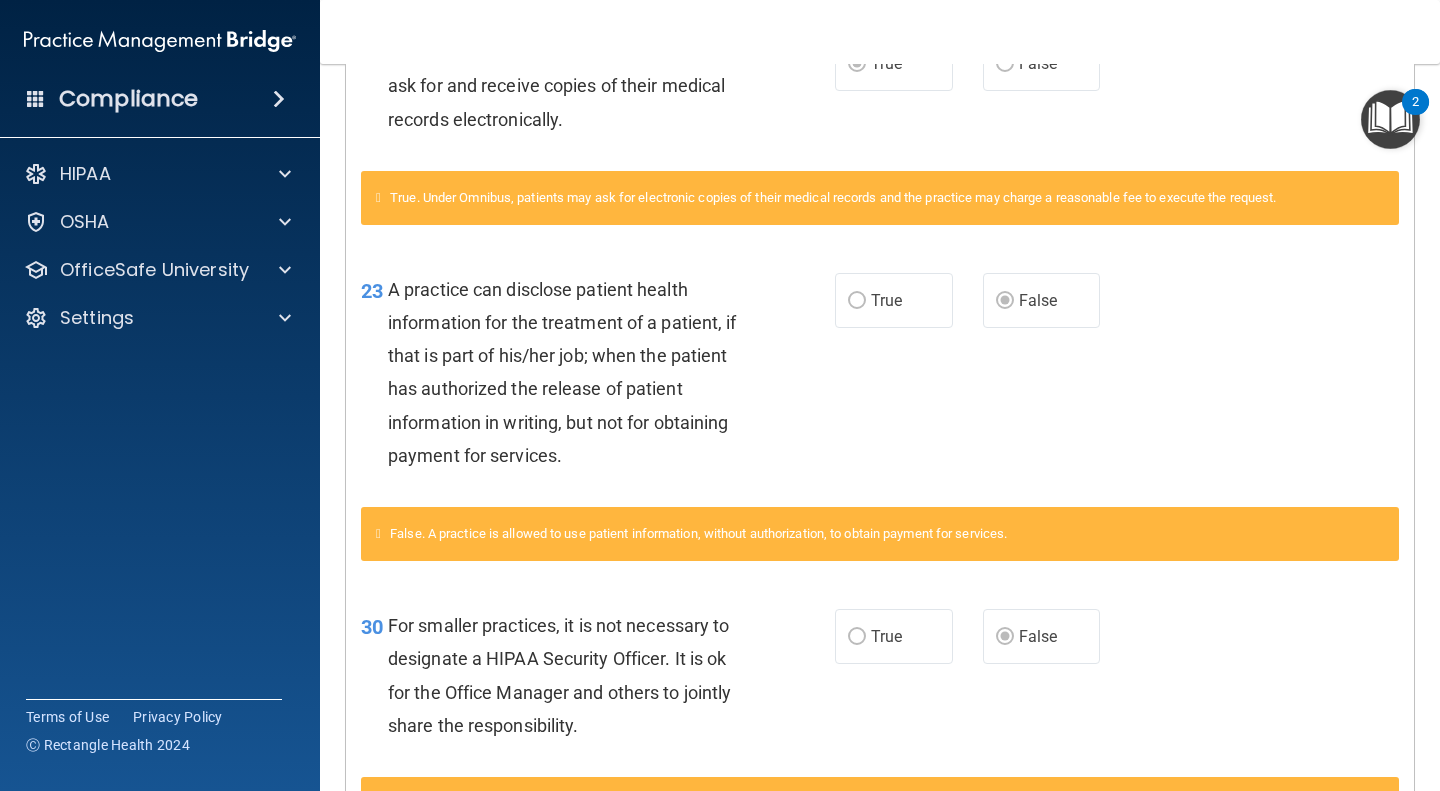 click on "False.  A practice is allowed to use patient information, without authorization, to obtain payment for services." at bounding box center [880, 534] 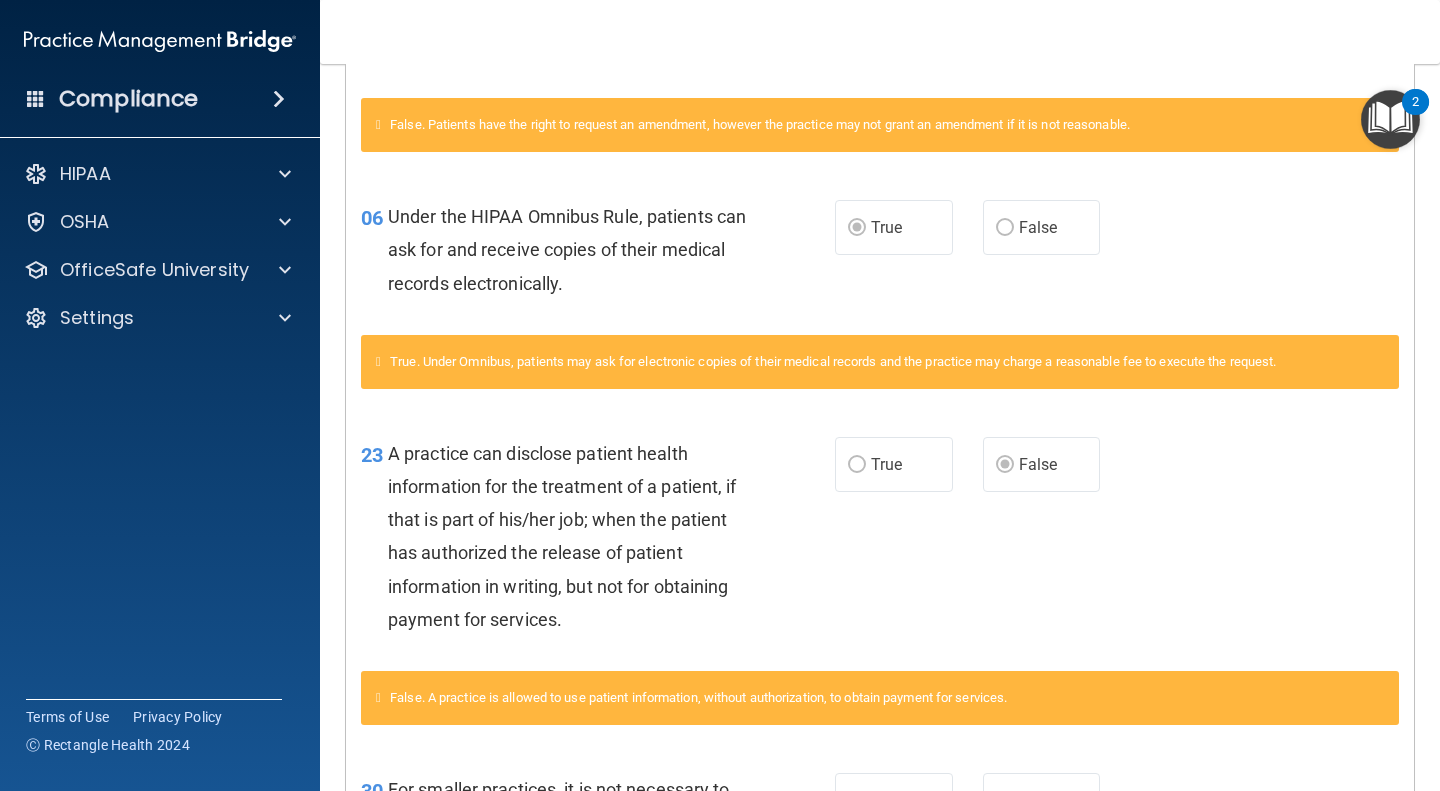 scroll, scrollTop: 867, scrollLeft: 0, axis: vertical 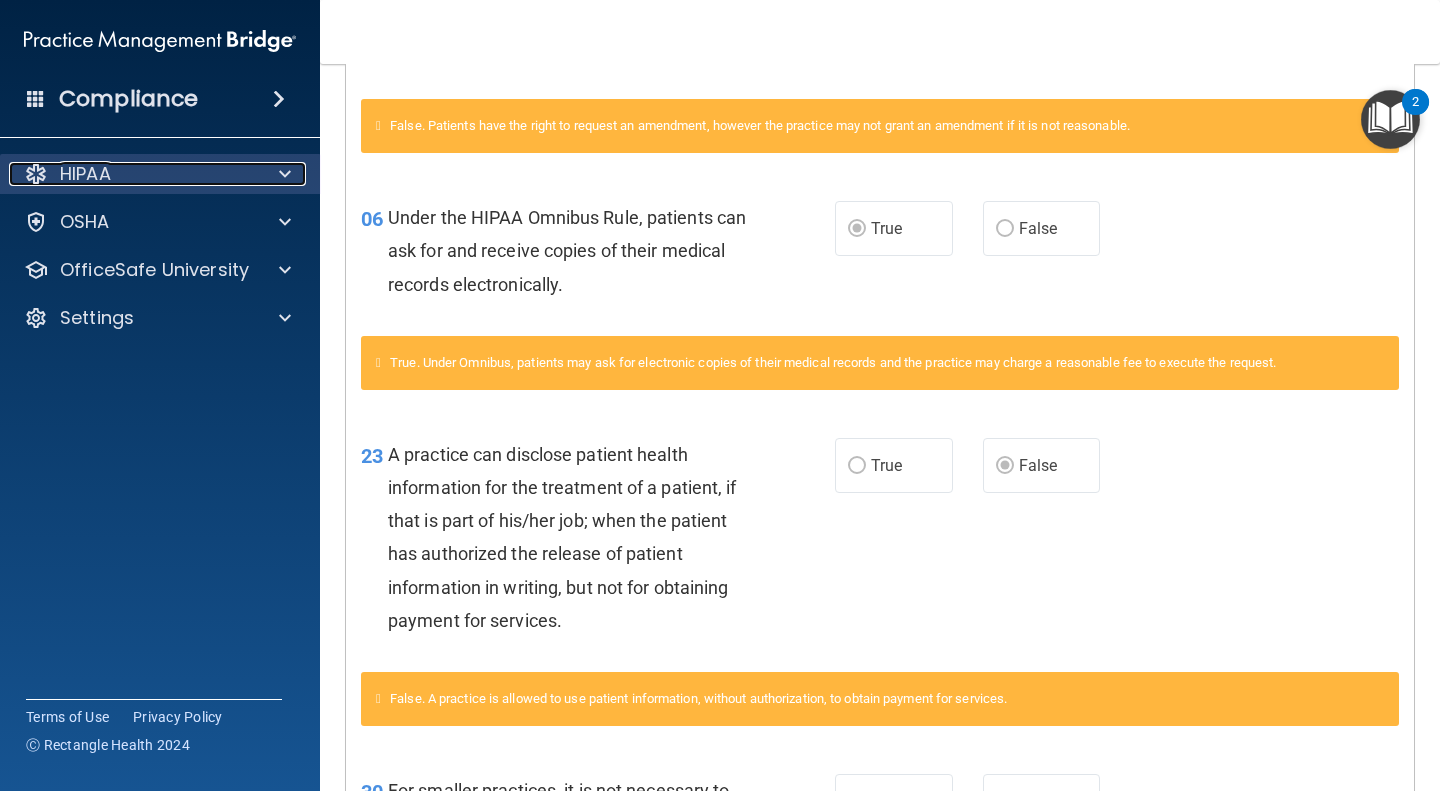 click at bounding box center (285, 174) 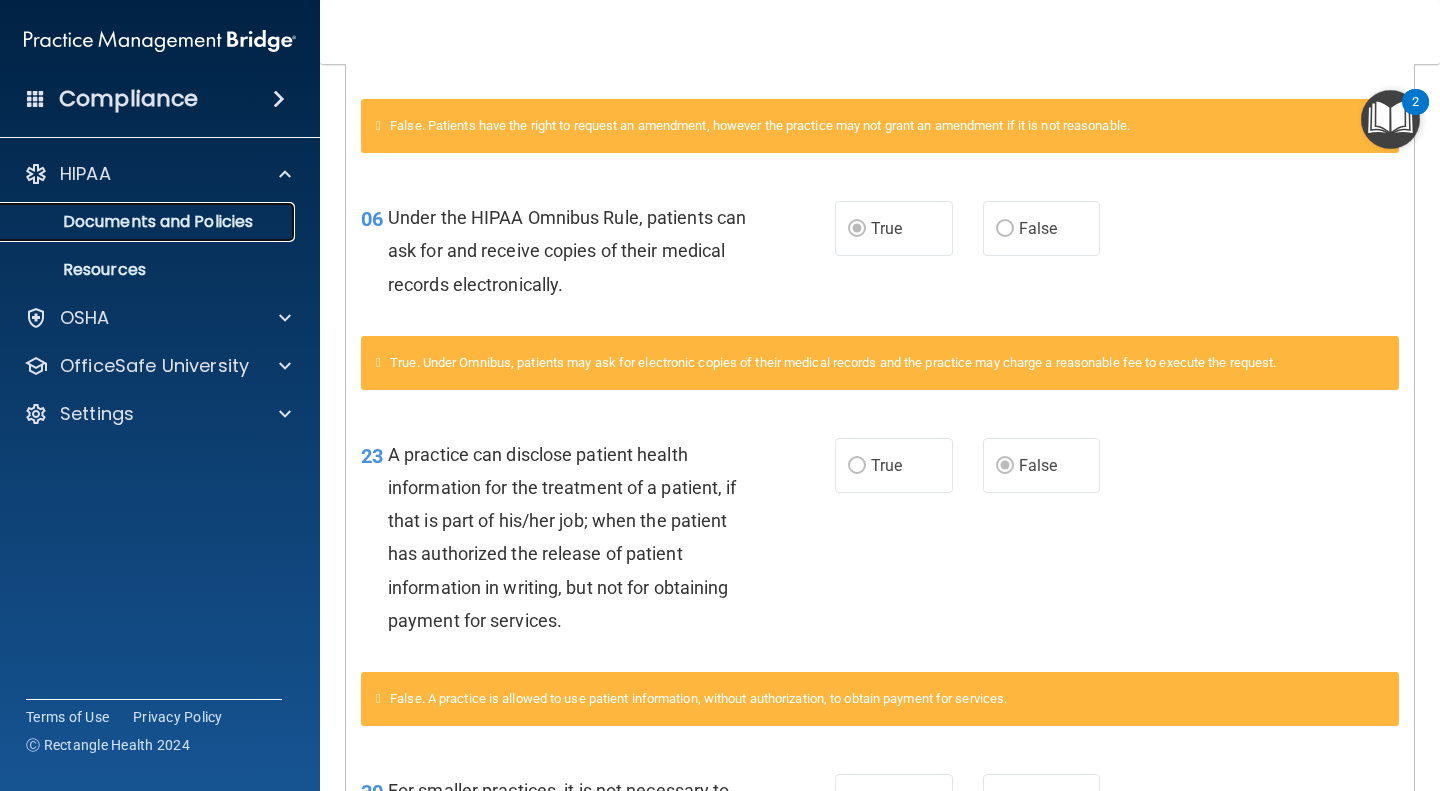 click on "Documents and Policies" at bounding box center [149, 222] 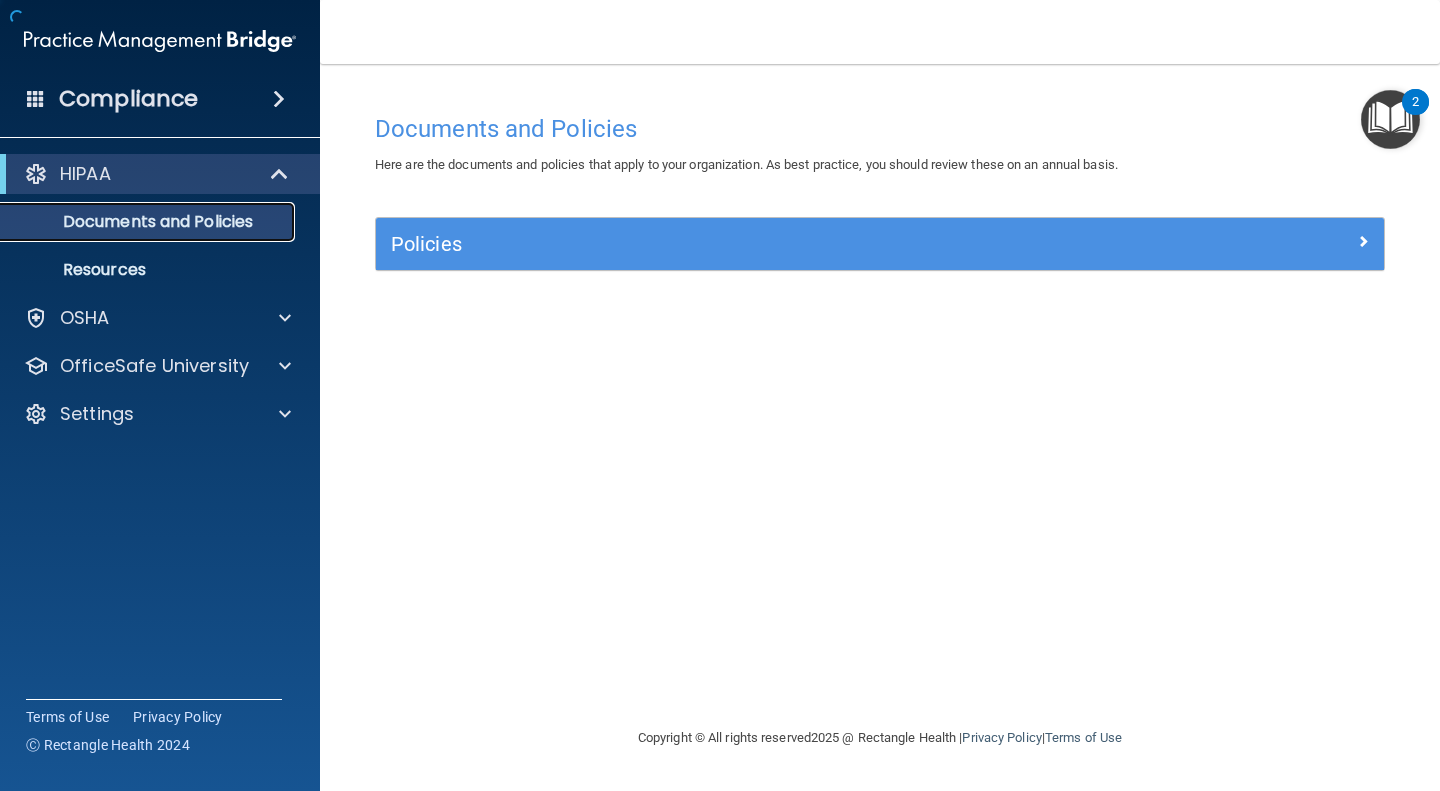 scroll, scrollTop: 0, scrollLeft: 0, axis: both 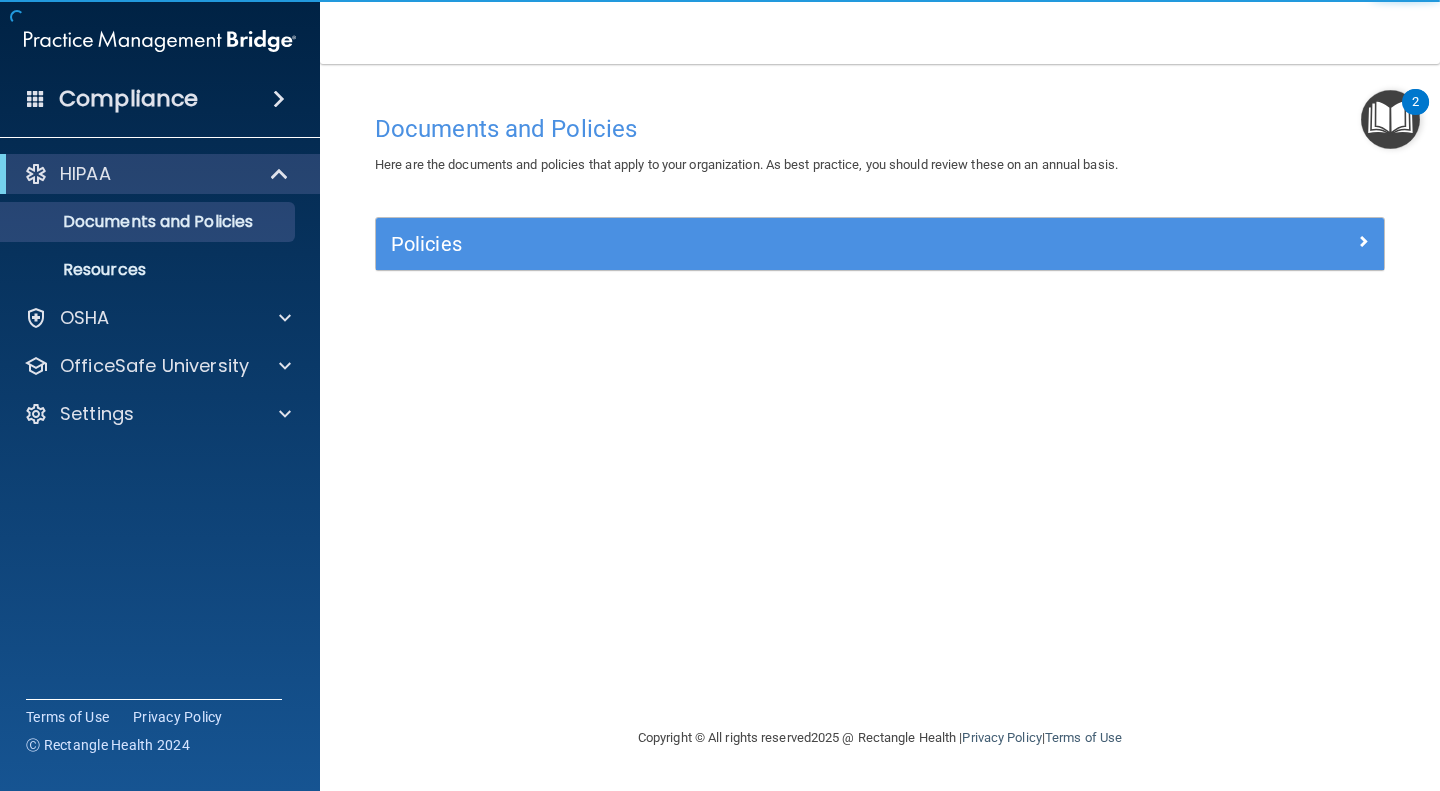 click at bounding box center (1390, 119) 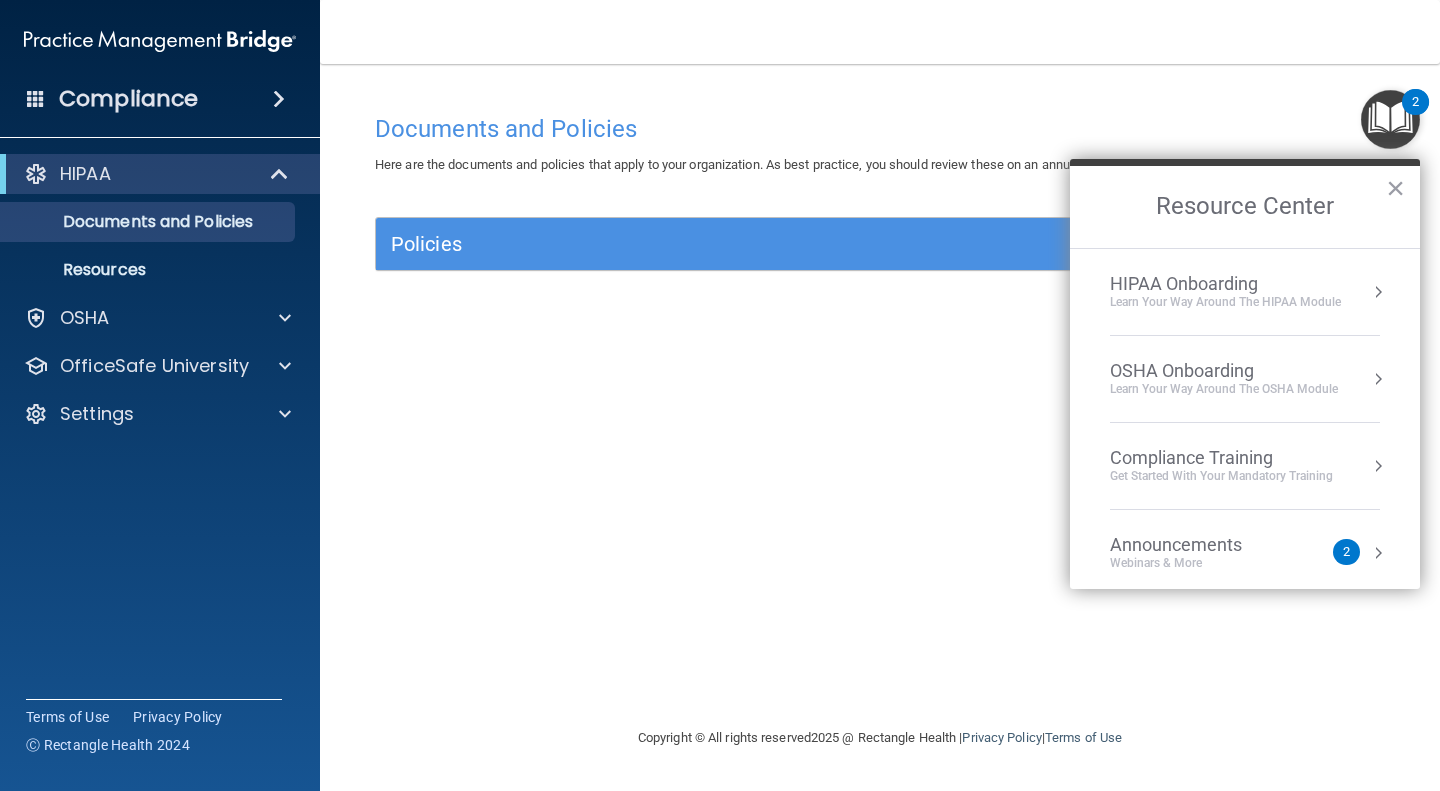 click on "Learn Your Way around the HIPAA module" at bounding box center (1225, 302) 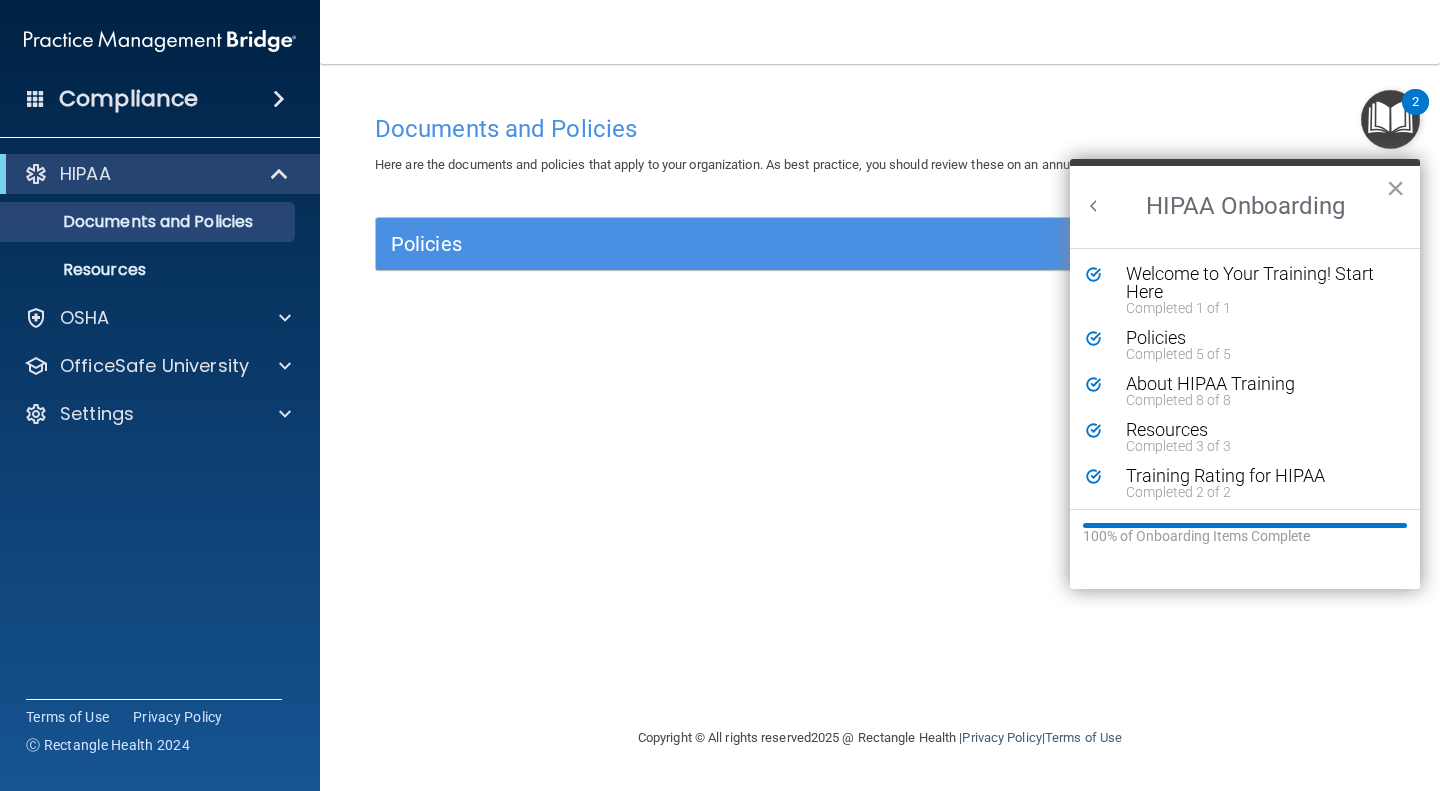 scroll, scrollTop: 0, scrollLeft: 0, axis: both 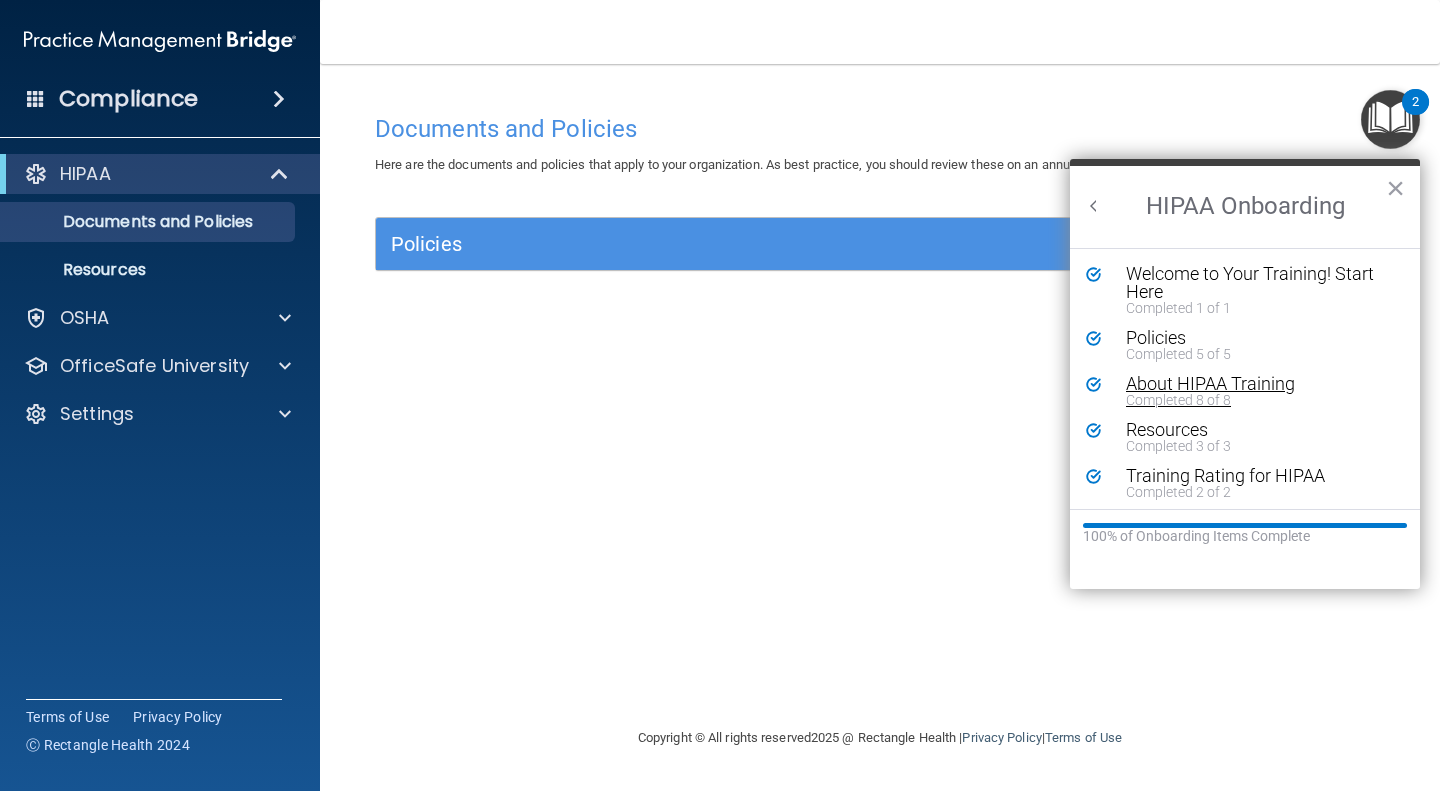 click on "About HIPAA Training" at bounding box center (1252, 384) 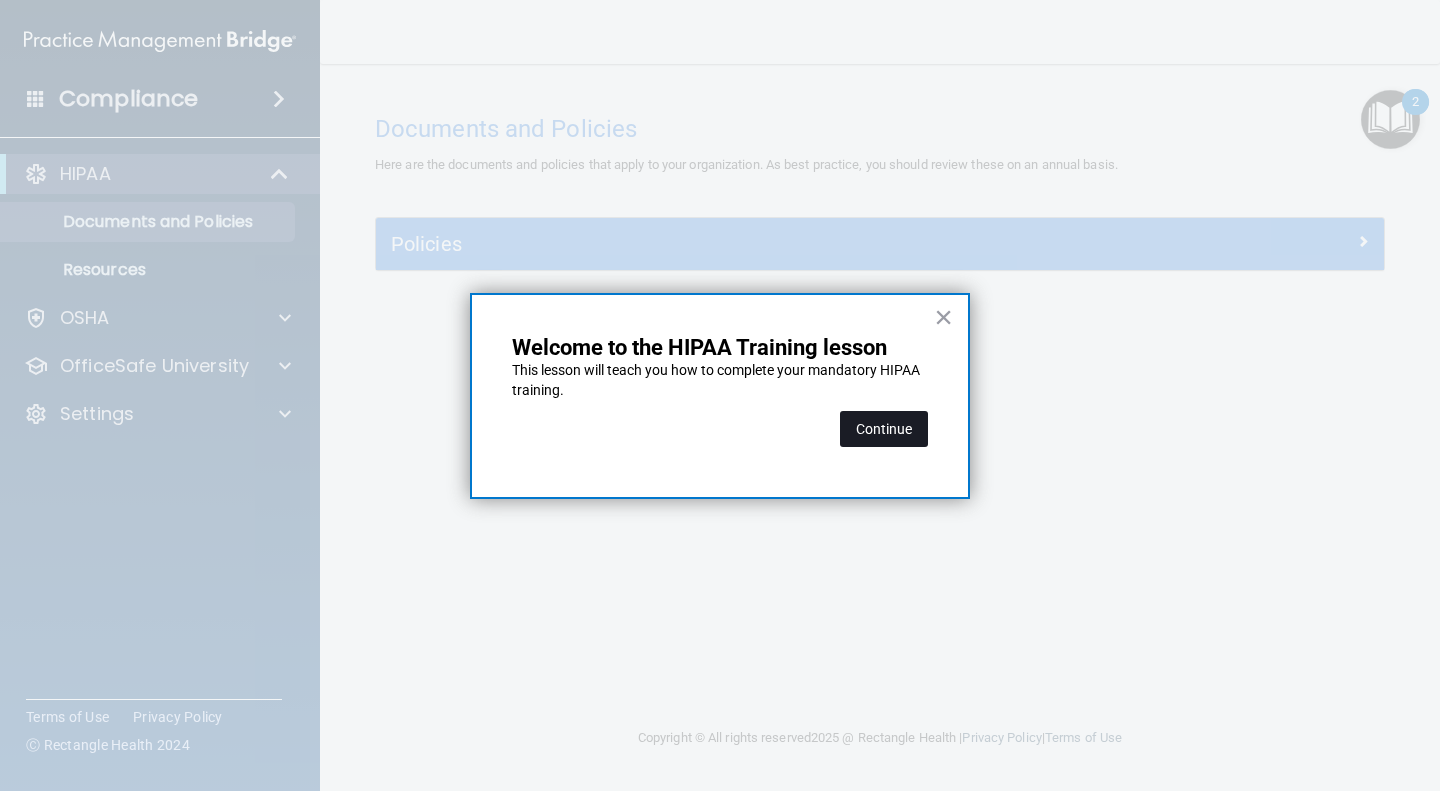 click on "Continue" at bounding box center (884, 429) 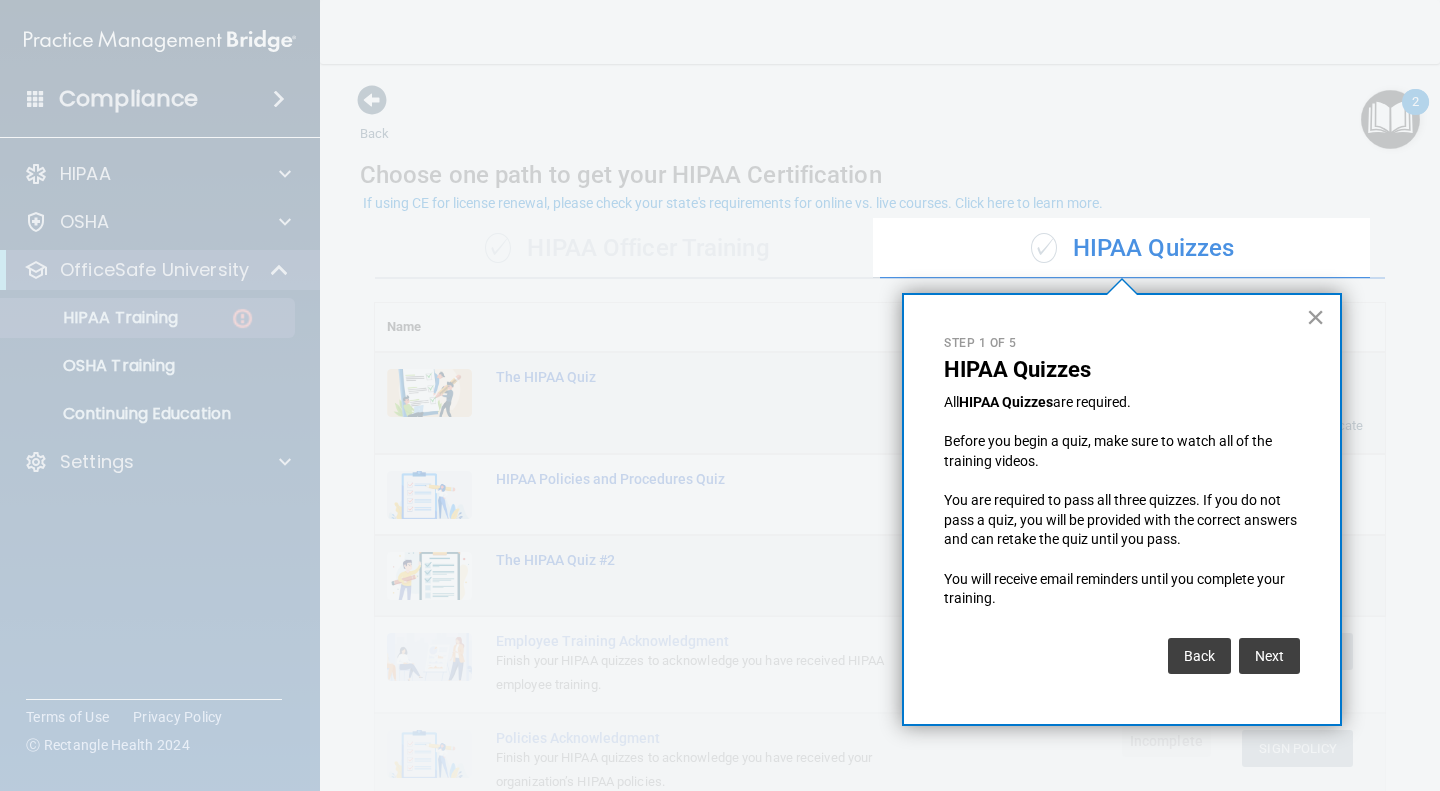 click on "×" at bounding box center [1315, 317] 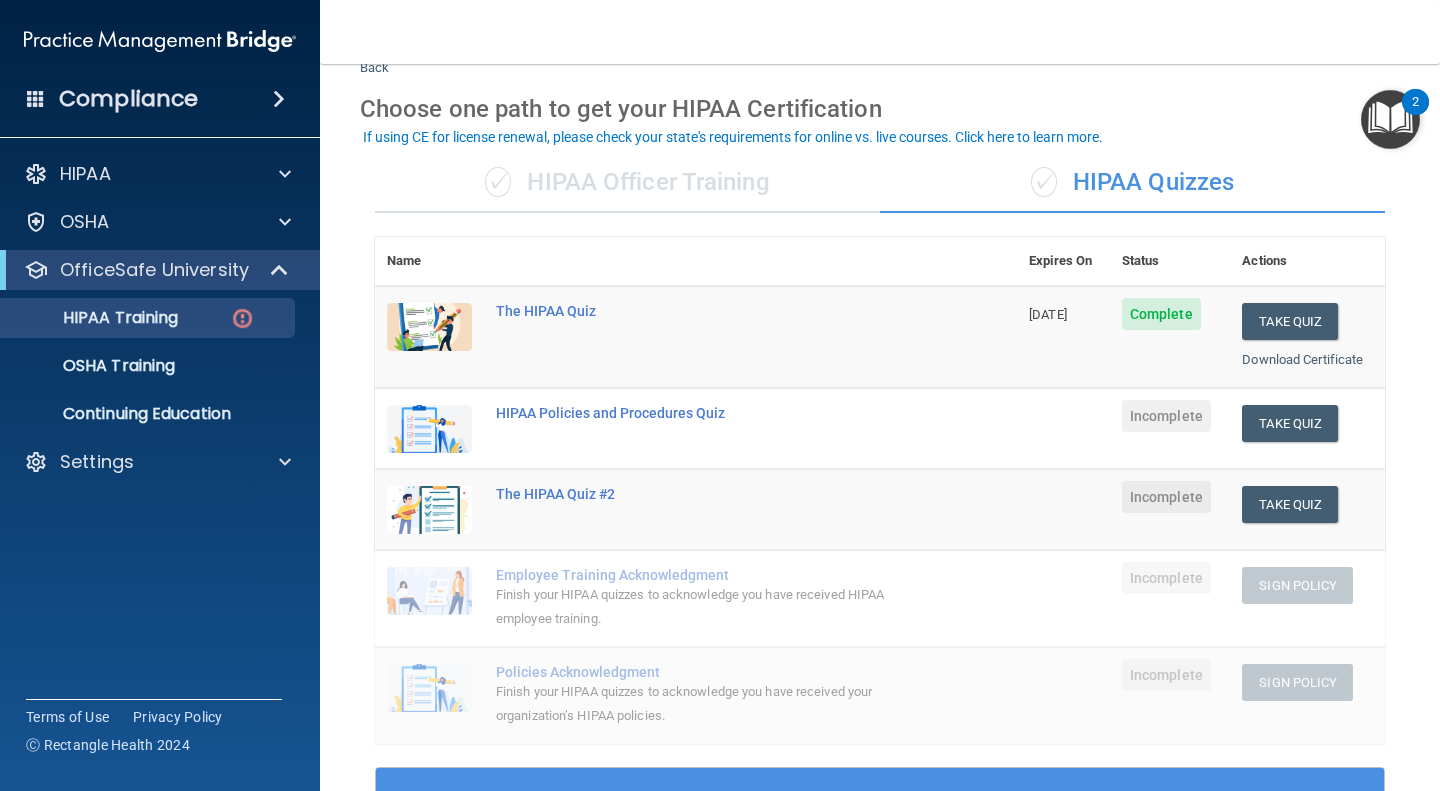 scroll, scrollTop: 70, scrollLeft: 0, axis: vertical 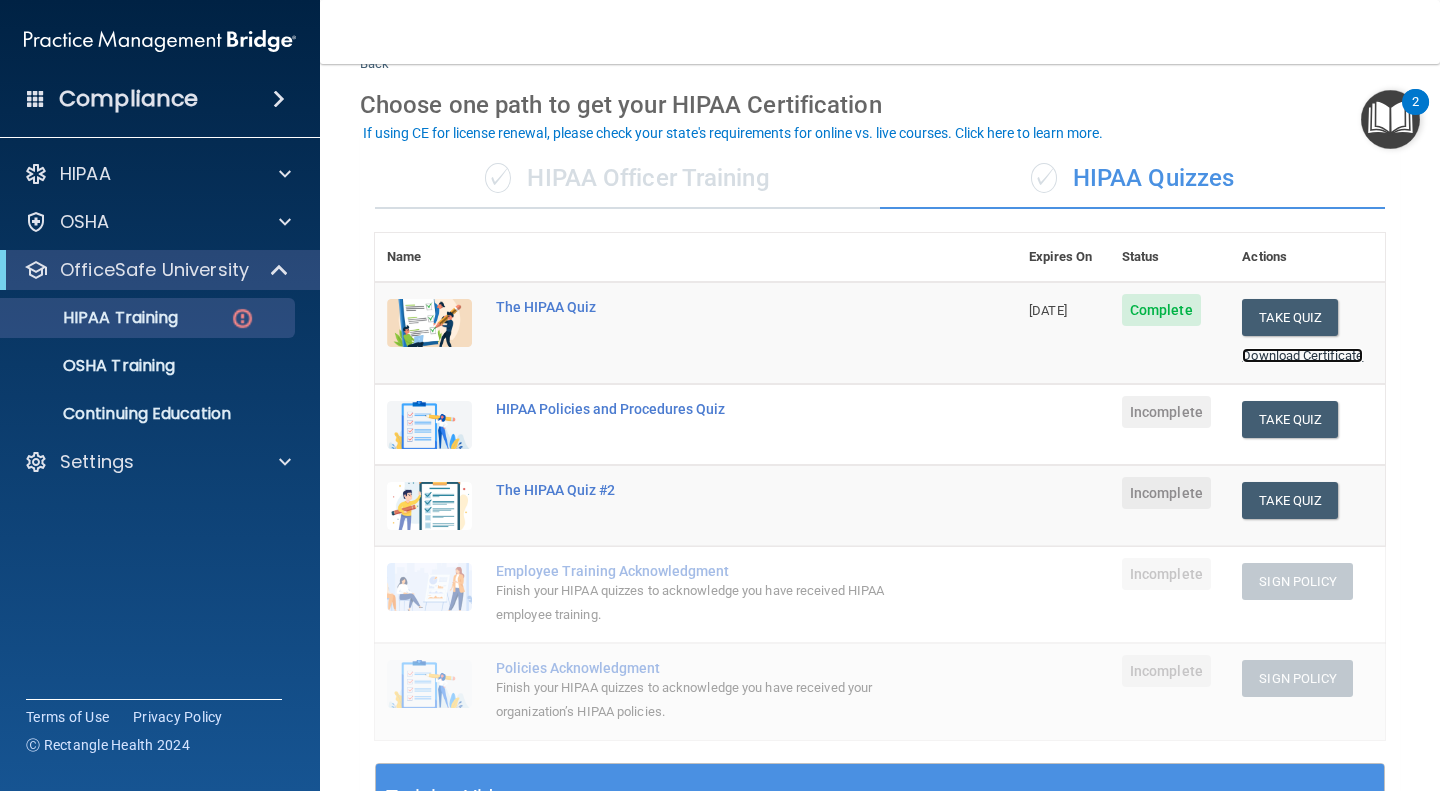 click on "Download Certificate" at bounding box center (1302, 355) 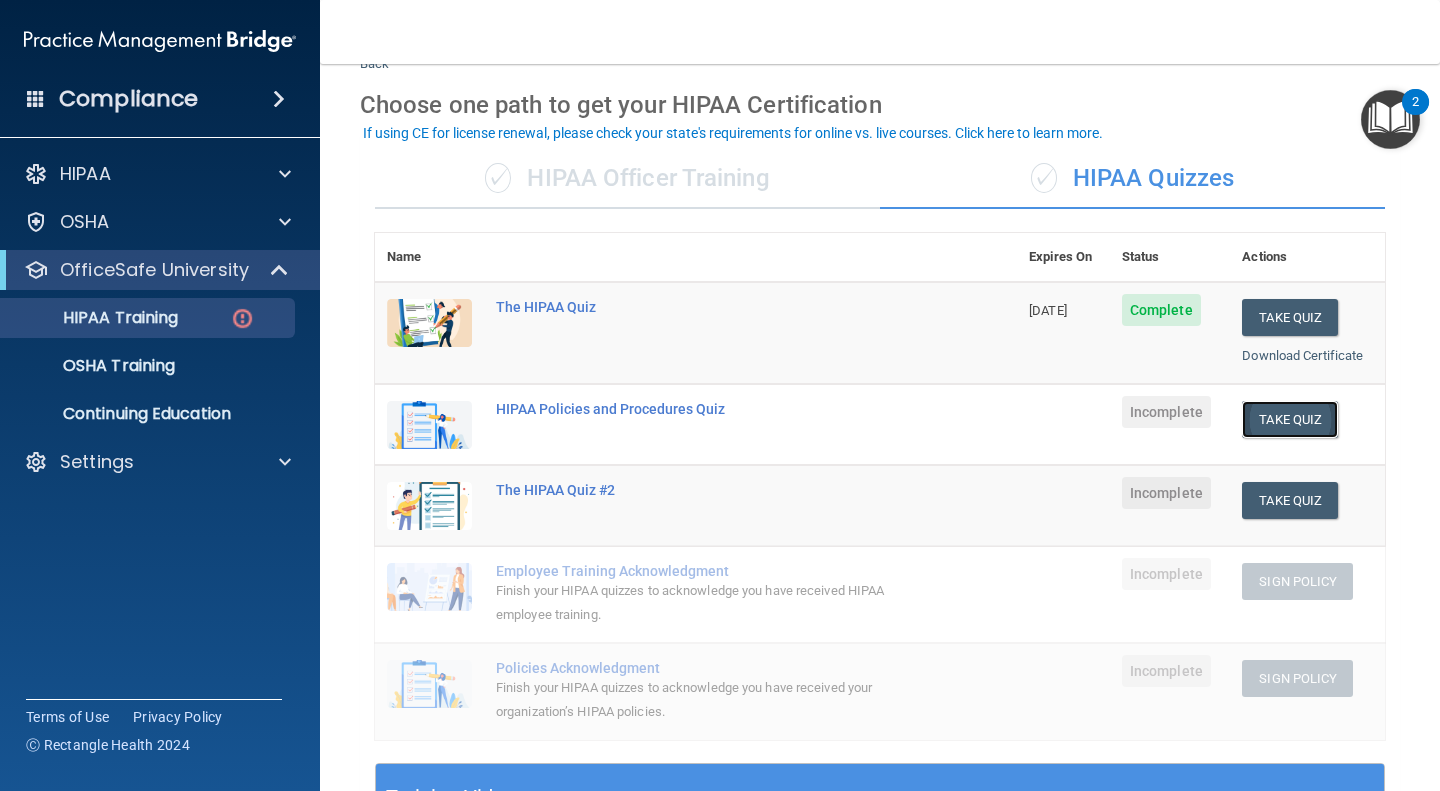 click on "Take Quiz" at bounding box center (1290, 419) 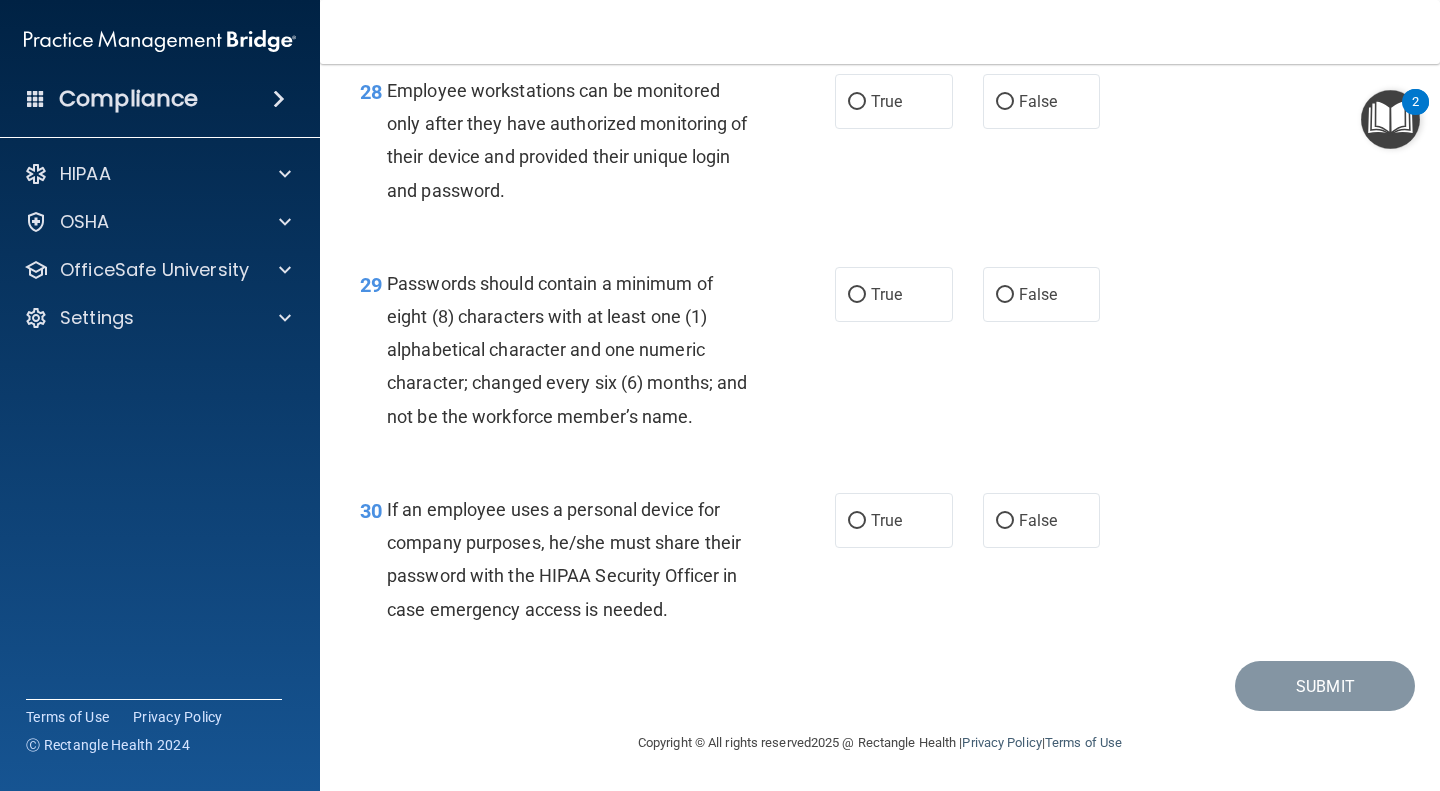 scroll, scrollTop: 5459, scrollLeft: 0, axis: vertical 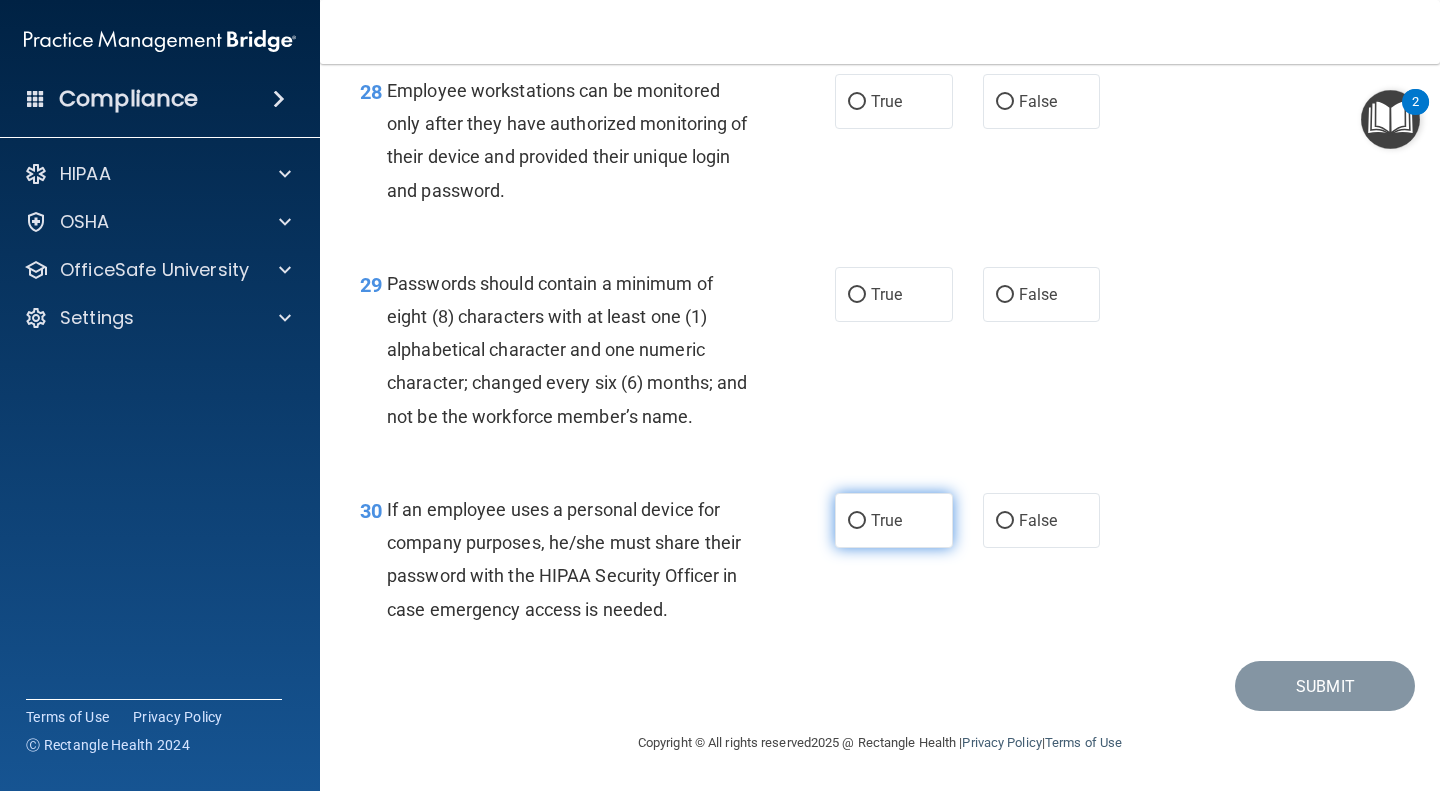click on "True" at bounding box center (894, 520) 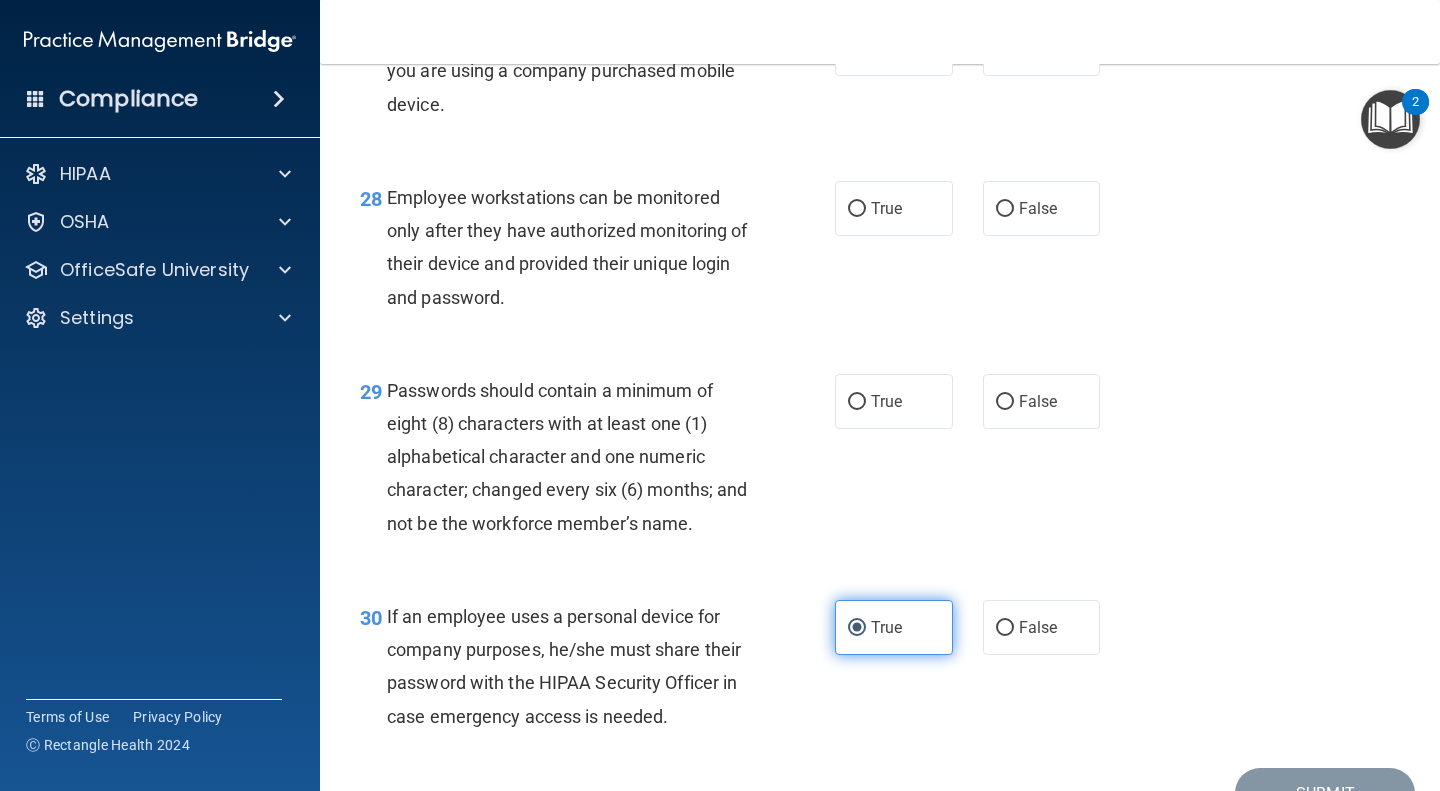 scroll, scrollTop: 5317, scrollLeft: 0, axis: vertical 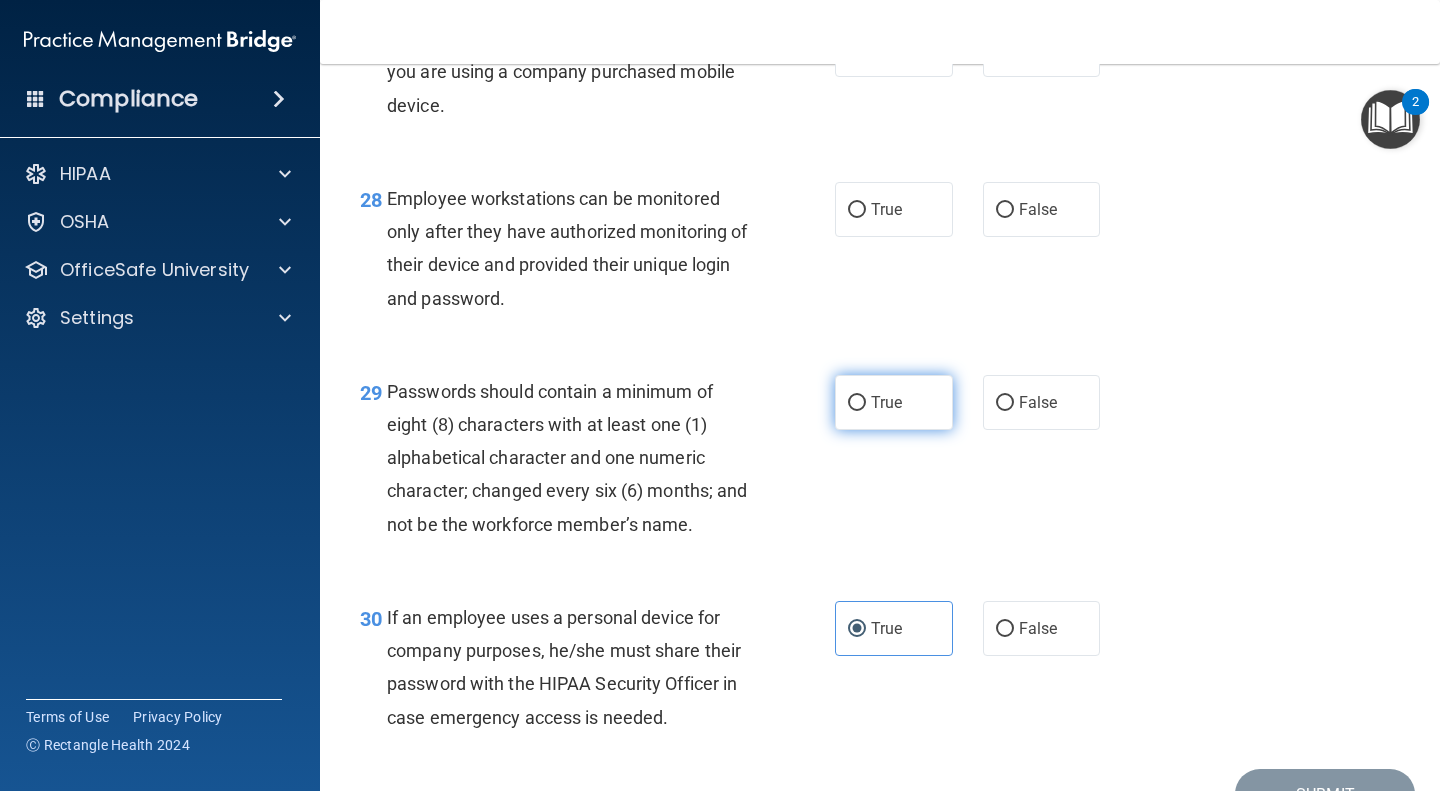click on "True" at bounding box center (894, 402) 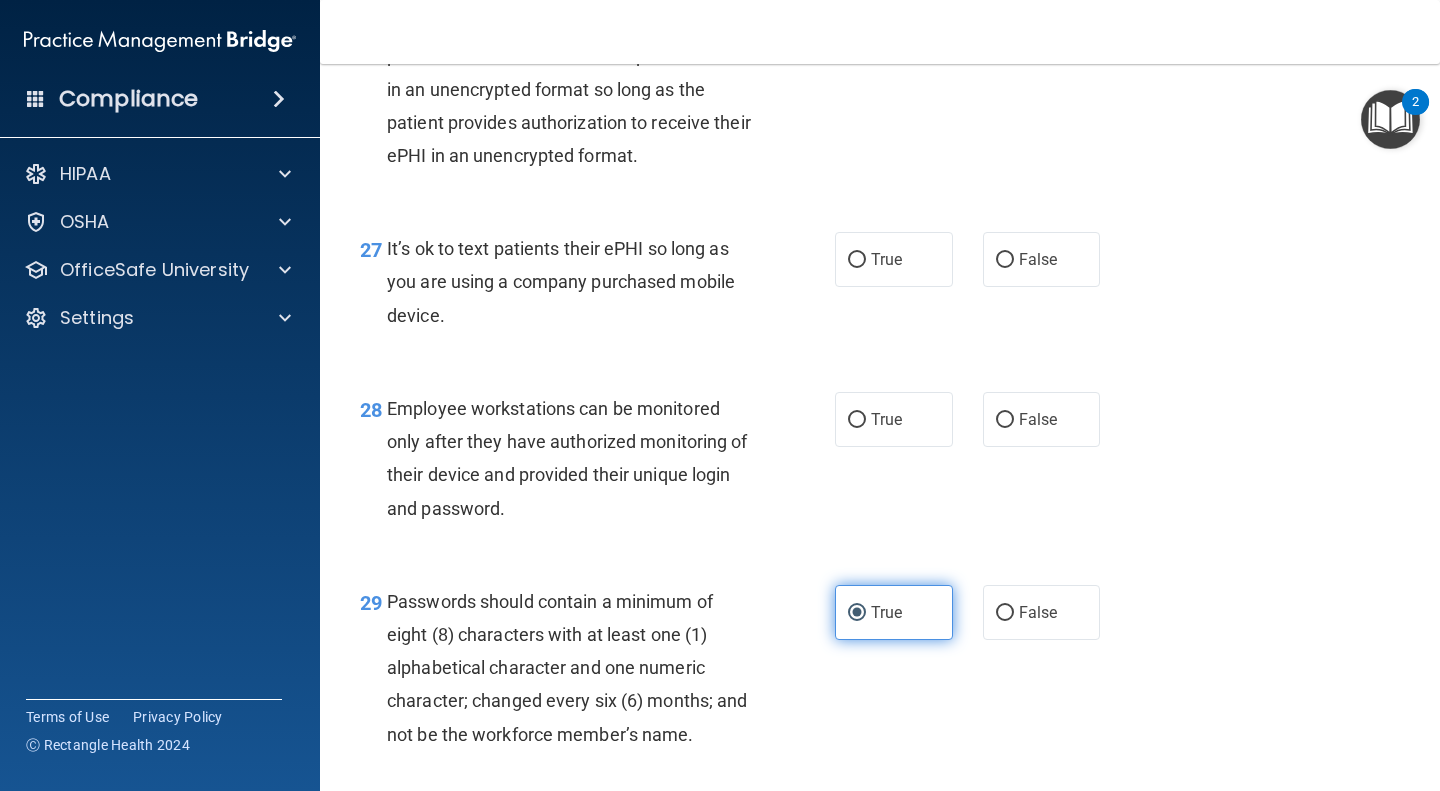scroll, scrollTop: 5108, scrollLeft: 0, axis: vertical 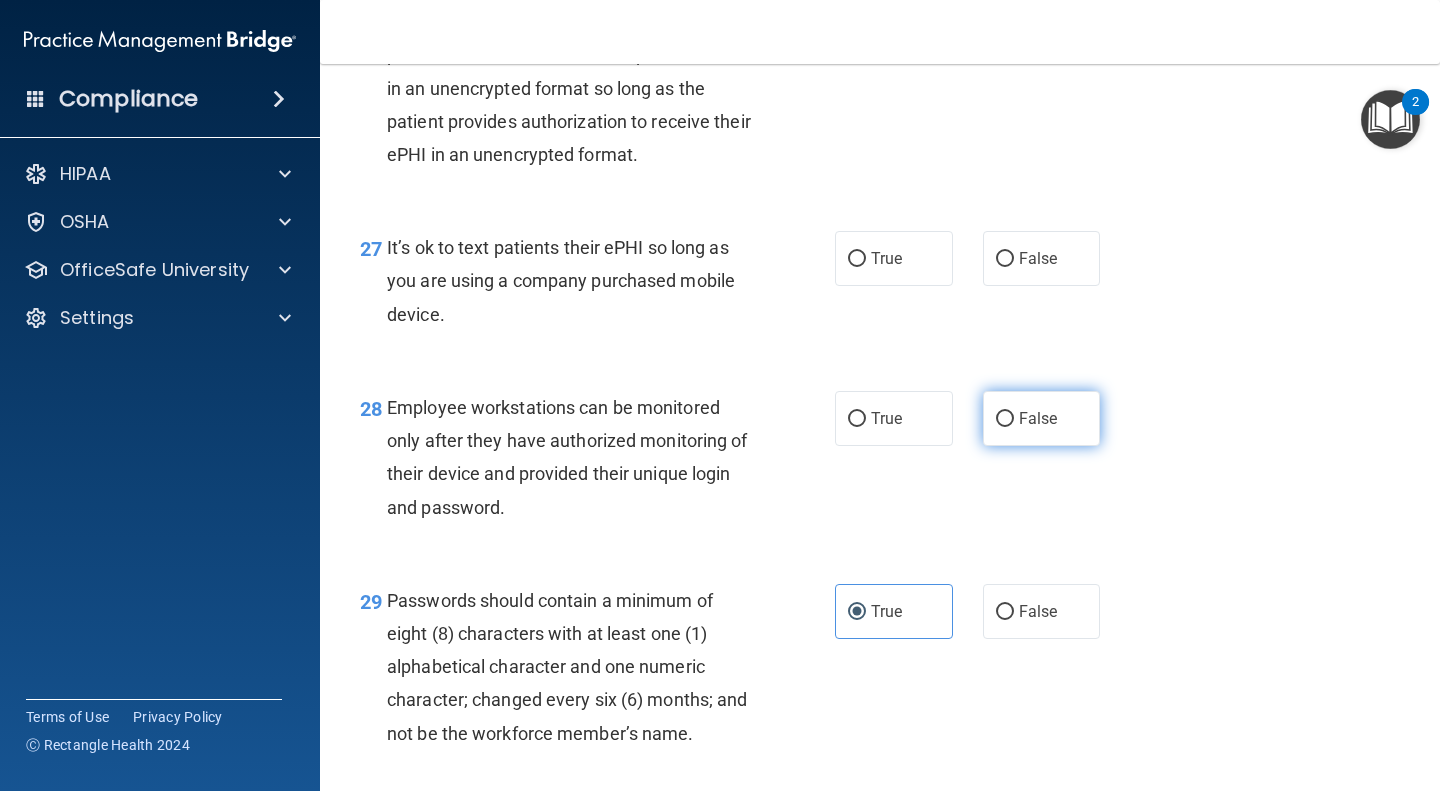 click on "False" at bounding box center (1038, 418) 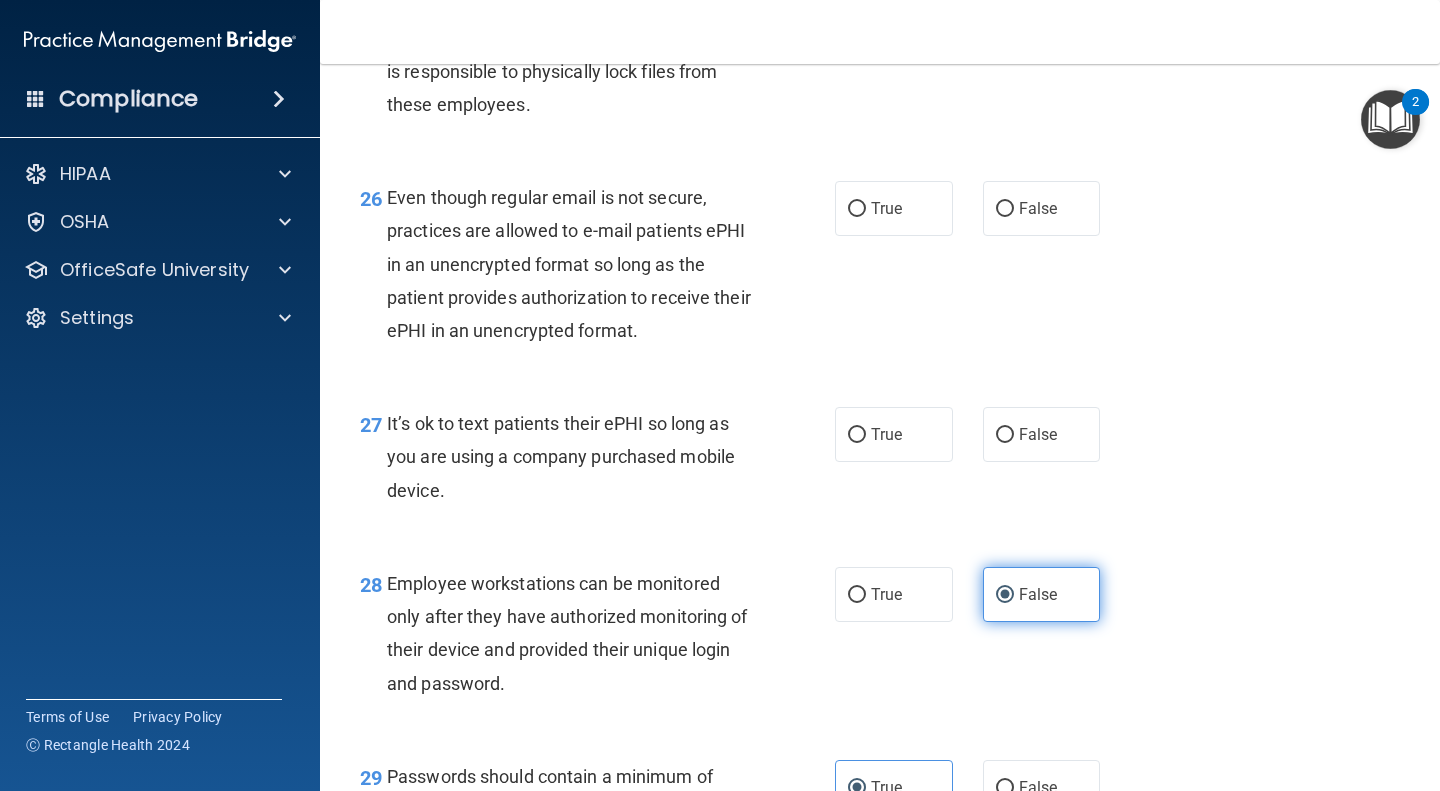 scroll, scrollTop: 4936, scrollLeft: 0, axis: vertical 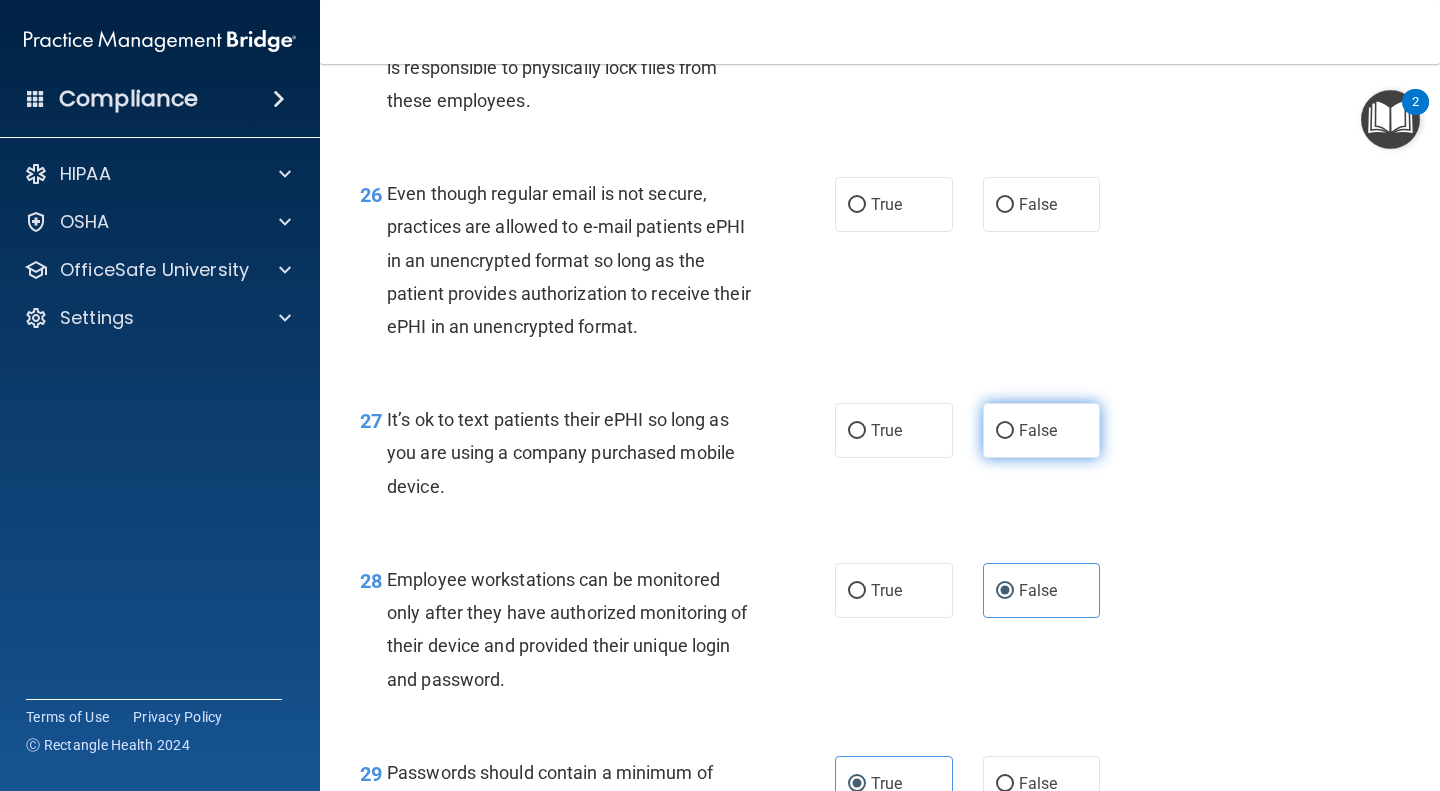 click on "False" at bounding box center (1042, 430) 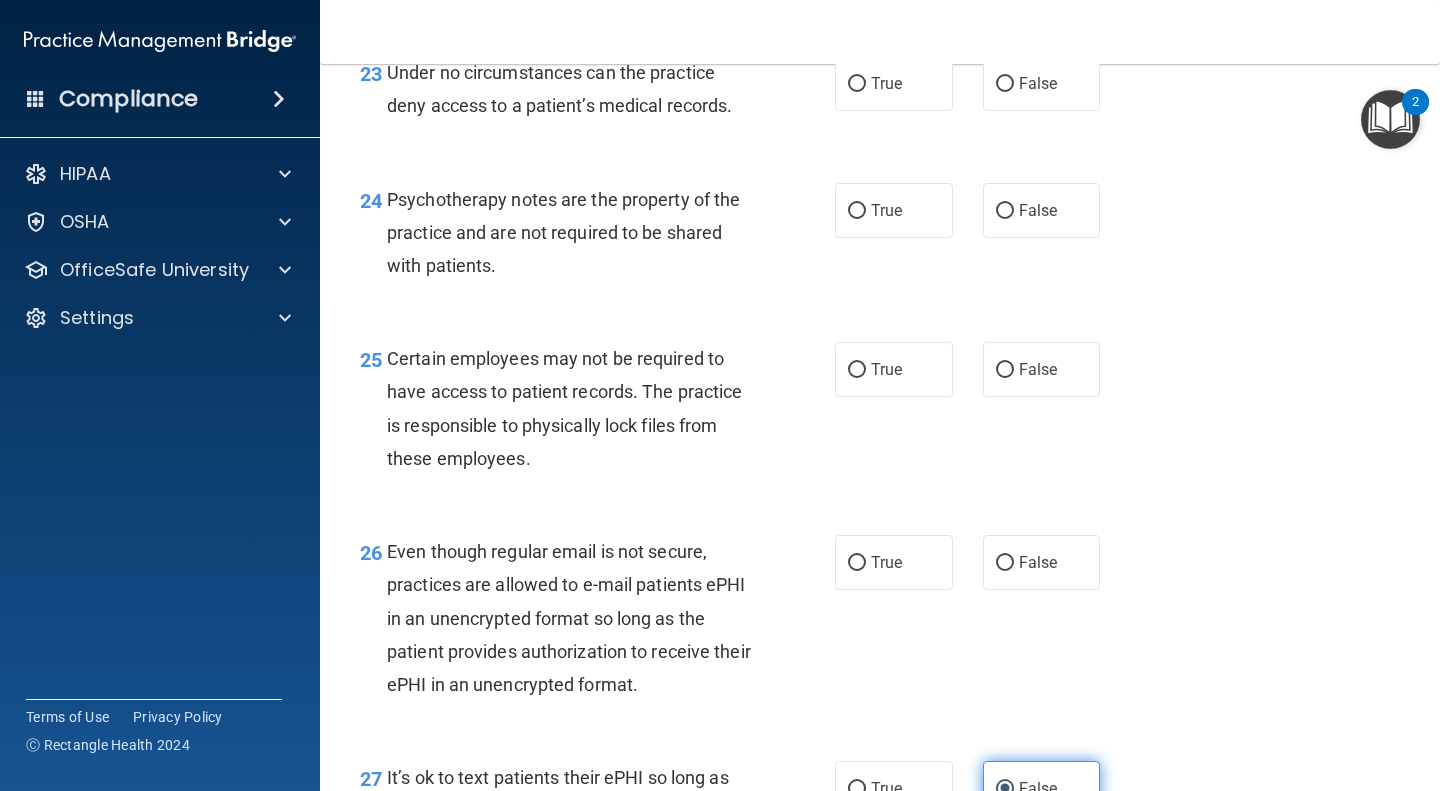scroll, scrollTop: 4575, scrollLeft: 0, axis: vertical 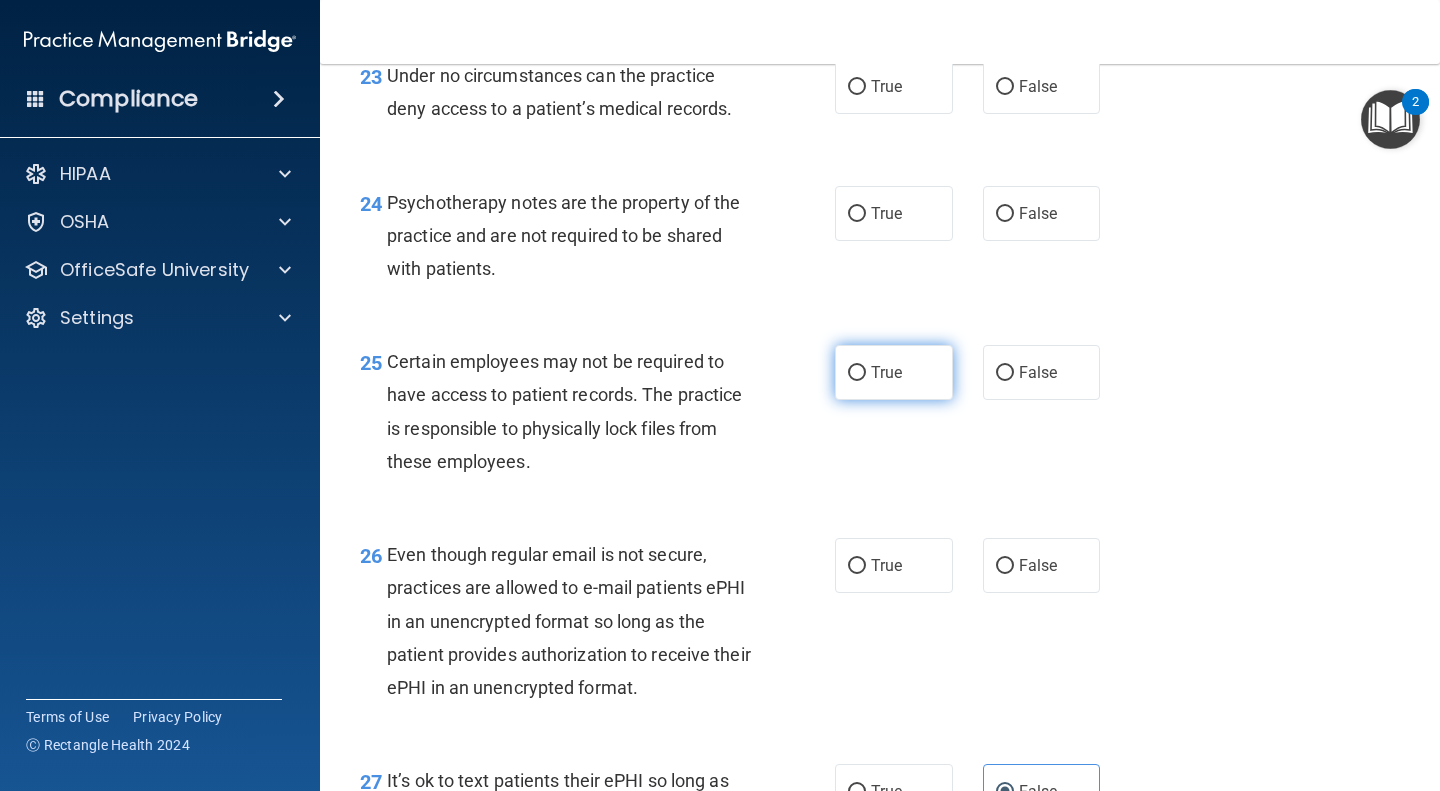 click on "True" at bounding box center (894, 372) 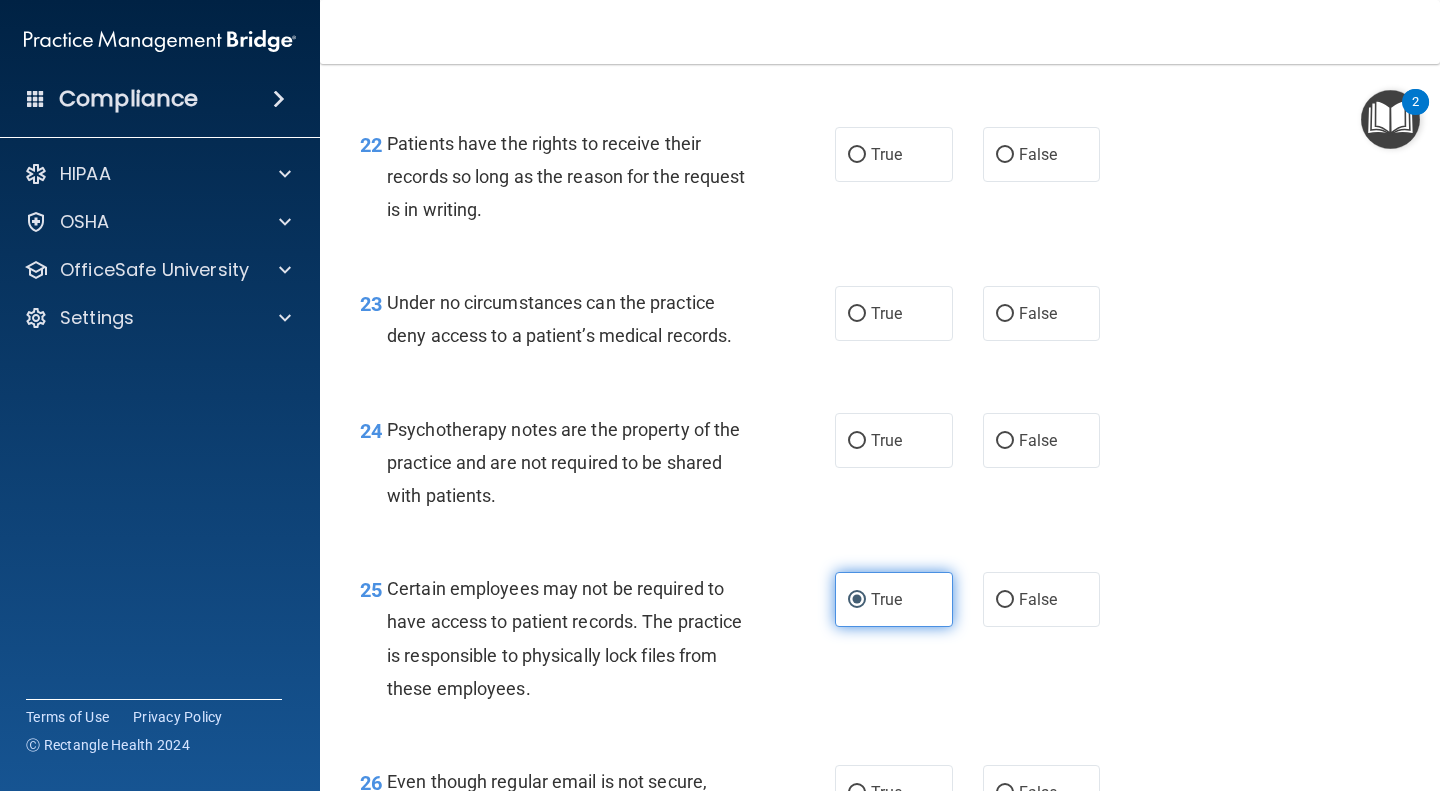 scroll, scrollTop: 4347, scrollLeft: 0, axis: vertical 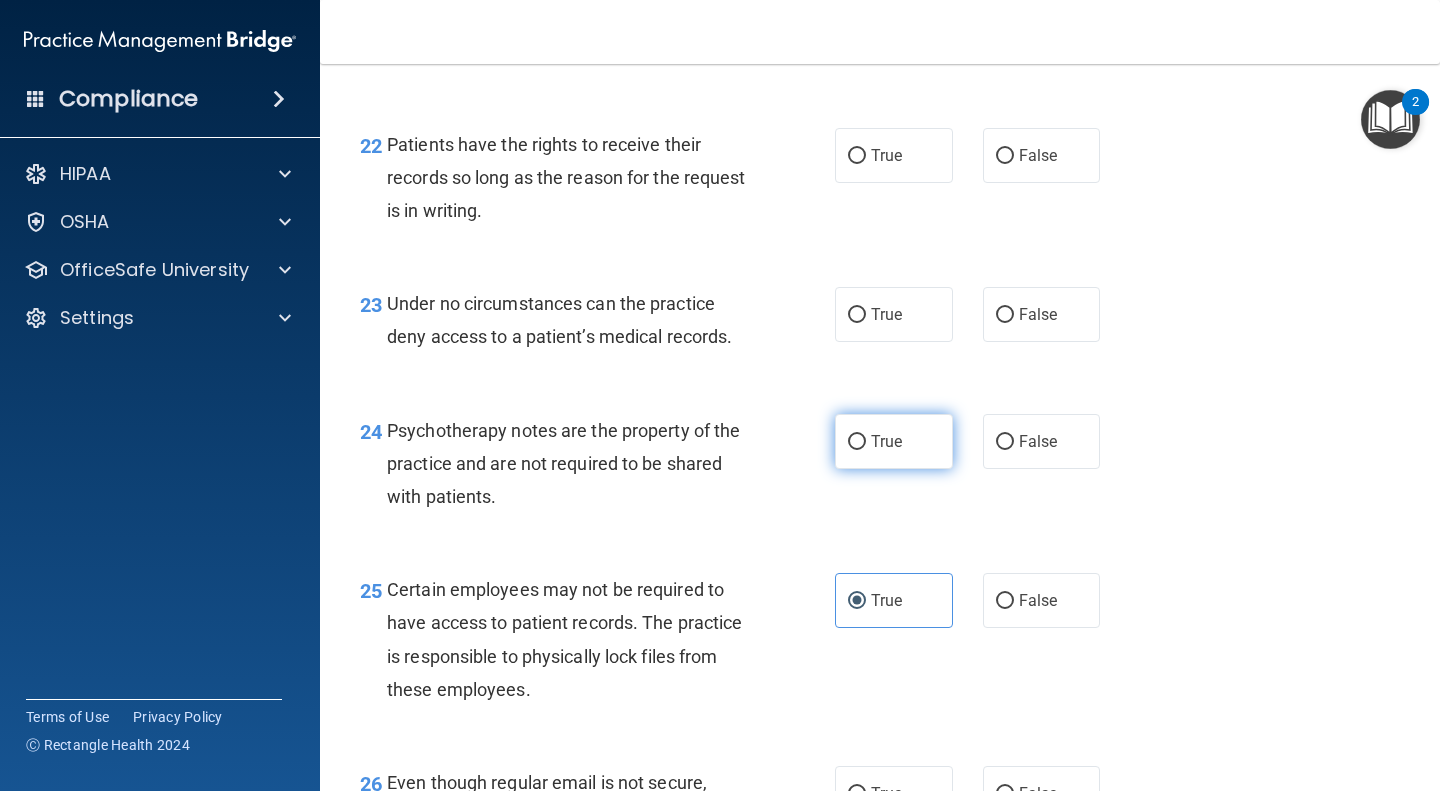 click on "True" at bounding box center (894, 441) 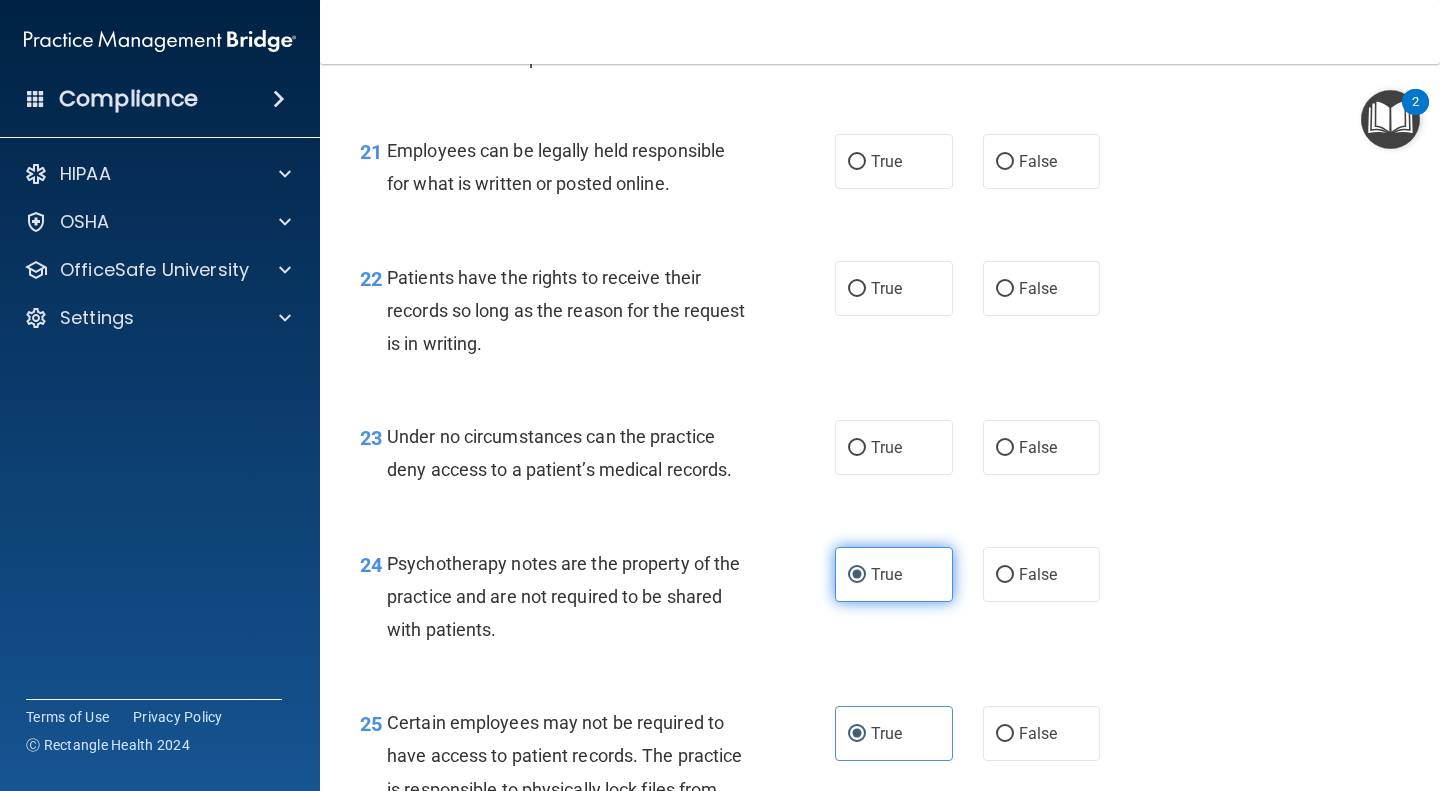 scroll, scrollTop: 4210, scrollLeft: 0, axis: vertical 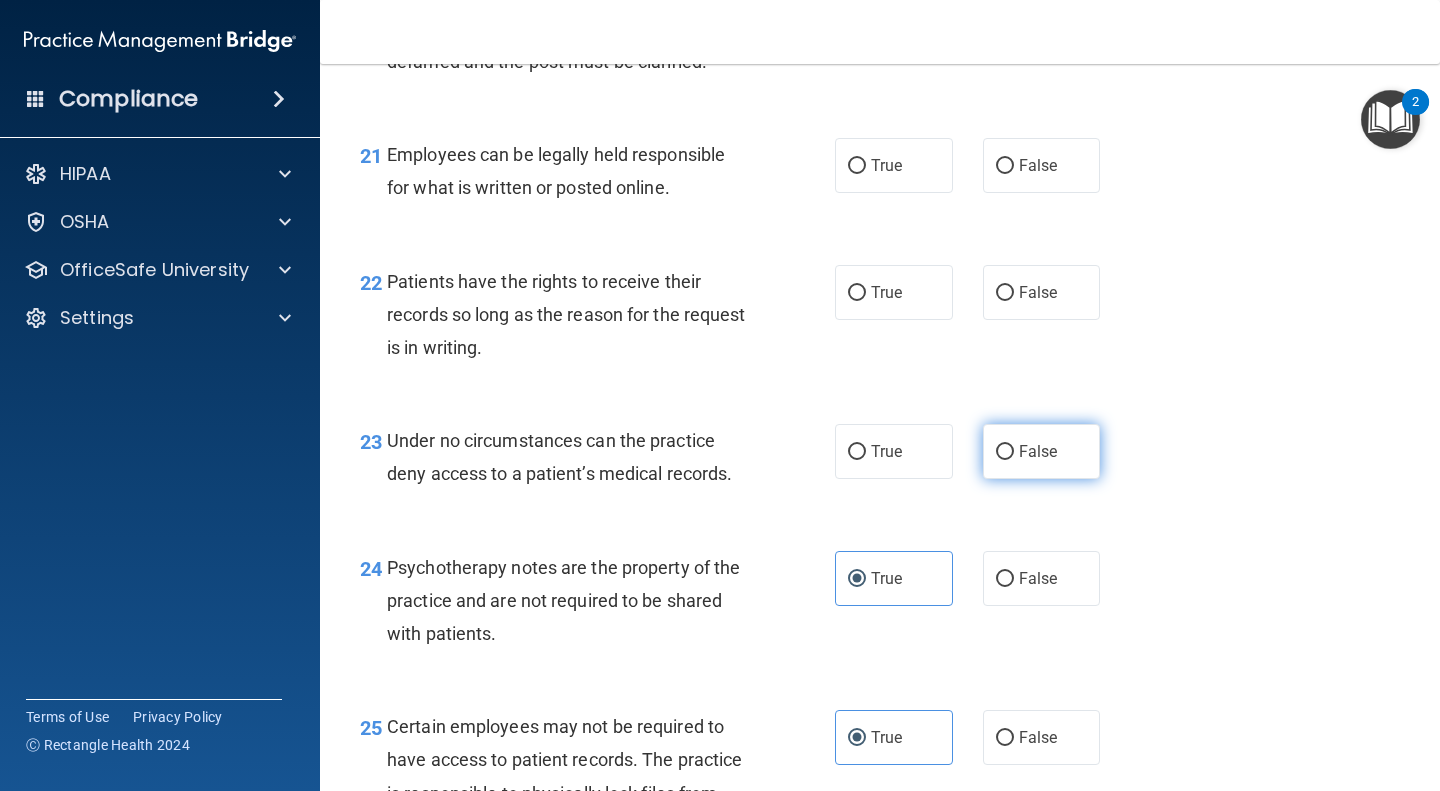 click on "False" at bounding box center (1038, 451) 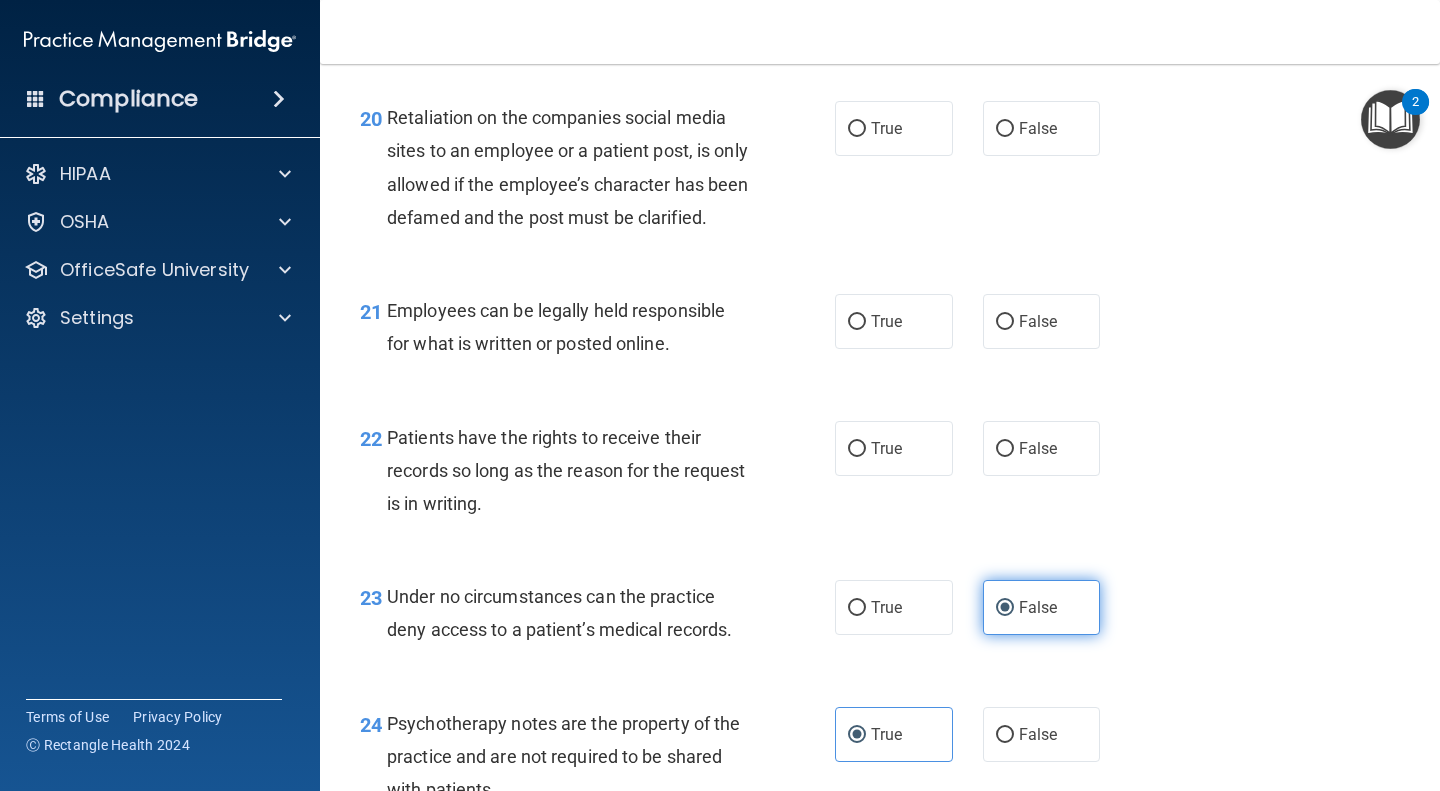 scroll, scrollTop: 4055, scrollLeft: 0, axis: vertical 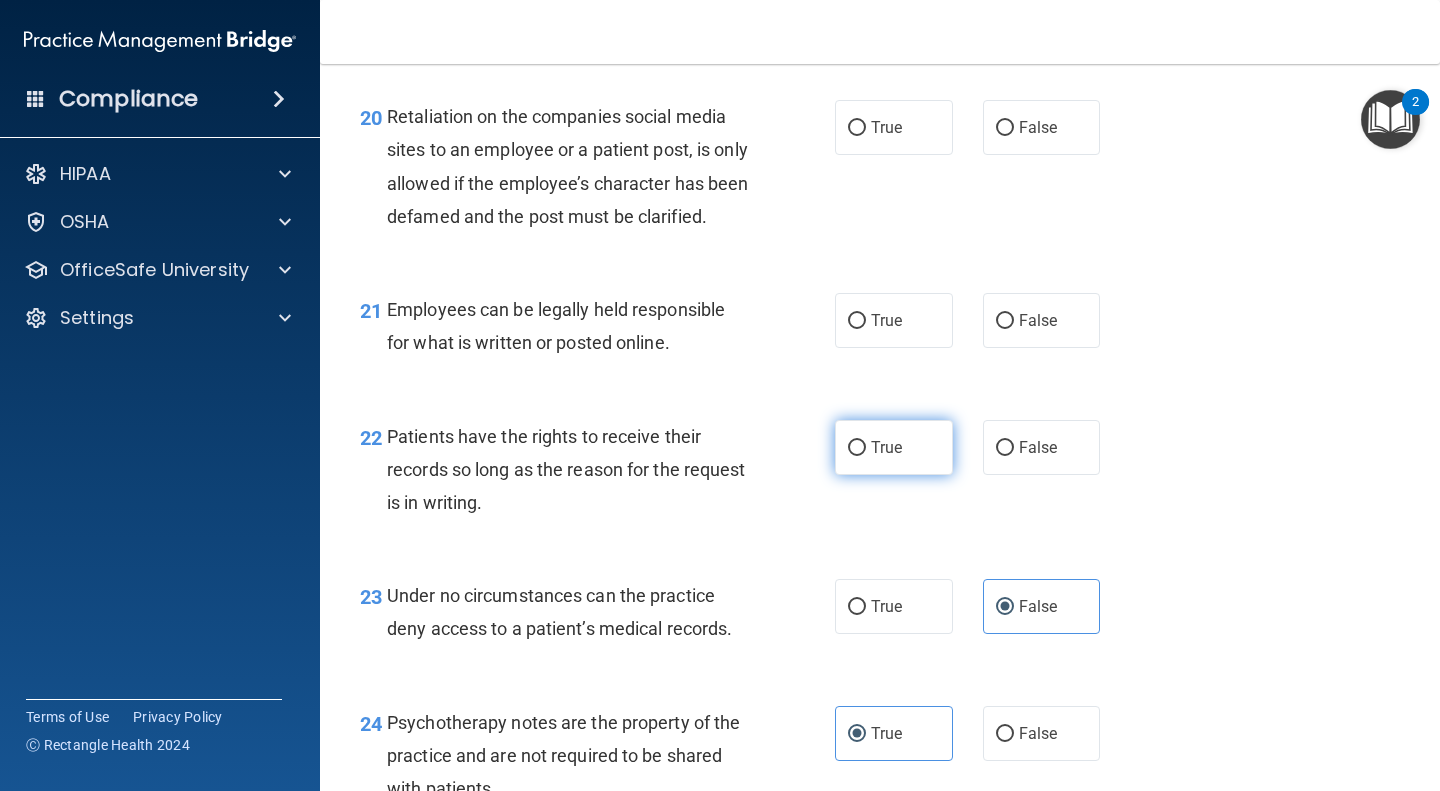 click on "True" at bounding box center (894, 447) 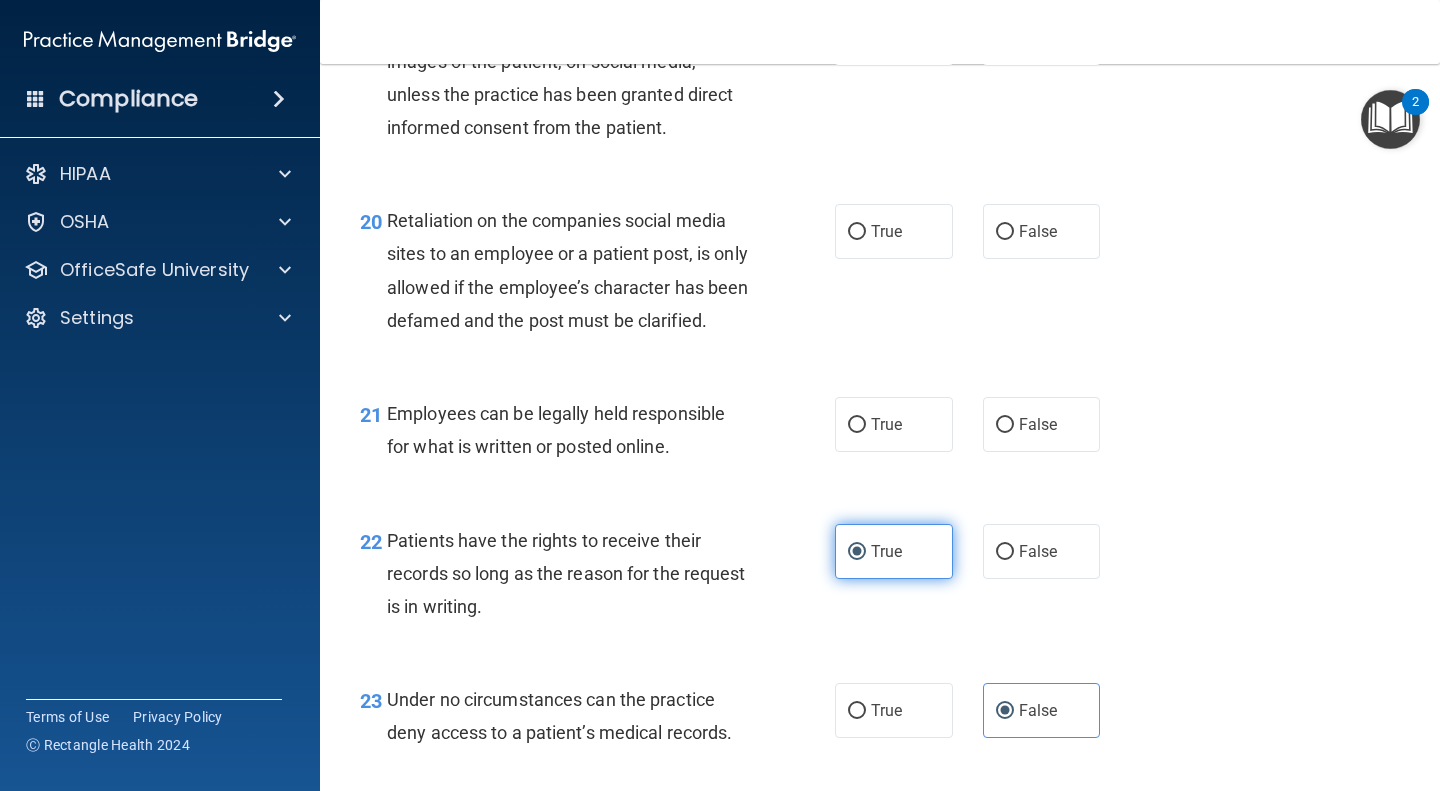 scroll, scrollTop: 3950, scrollLeft: 0, axis: vertical 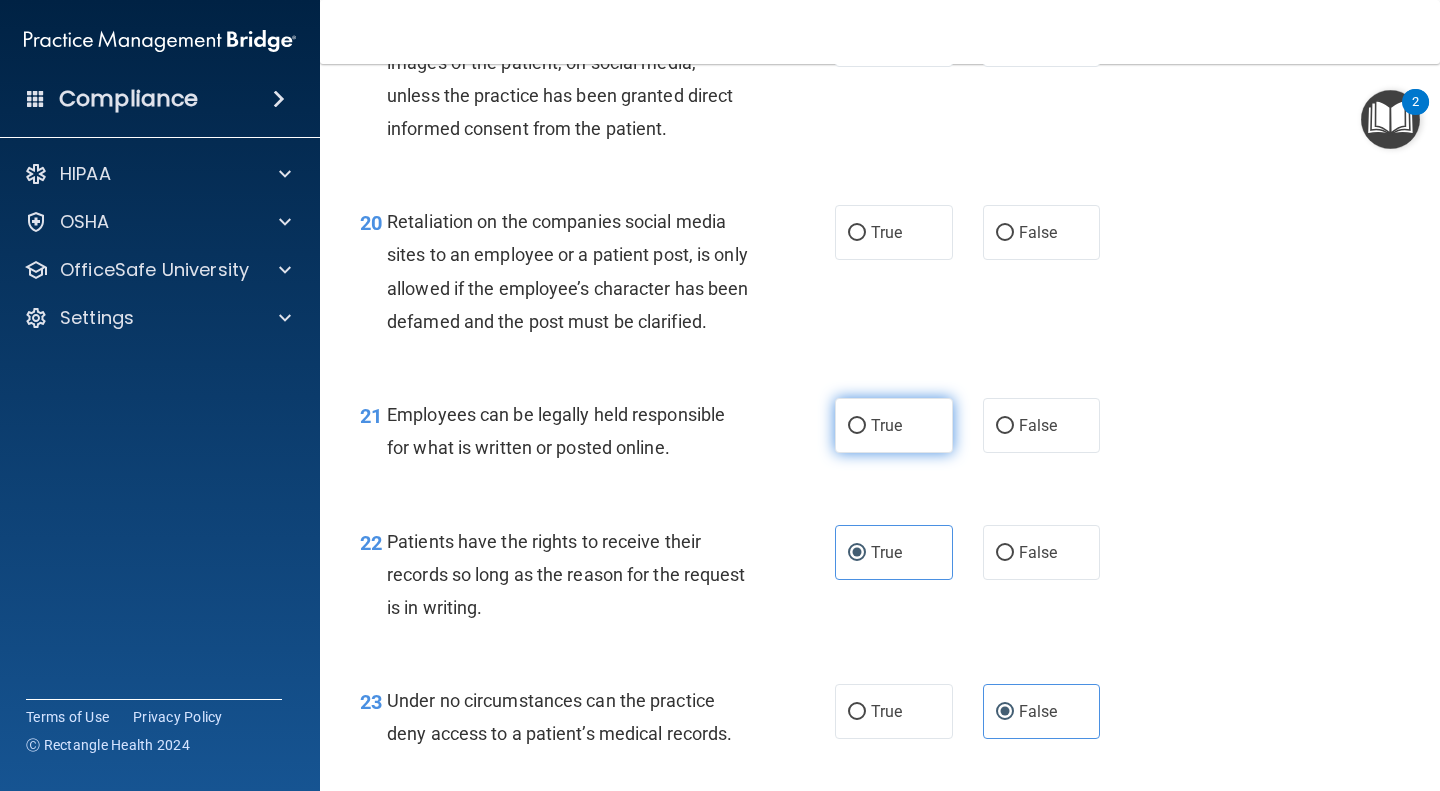 click on "True" at bounding box center (894, 425) 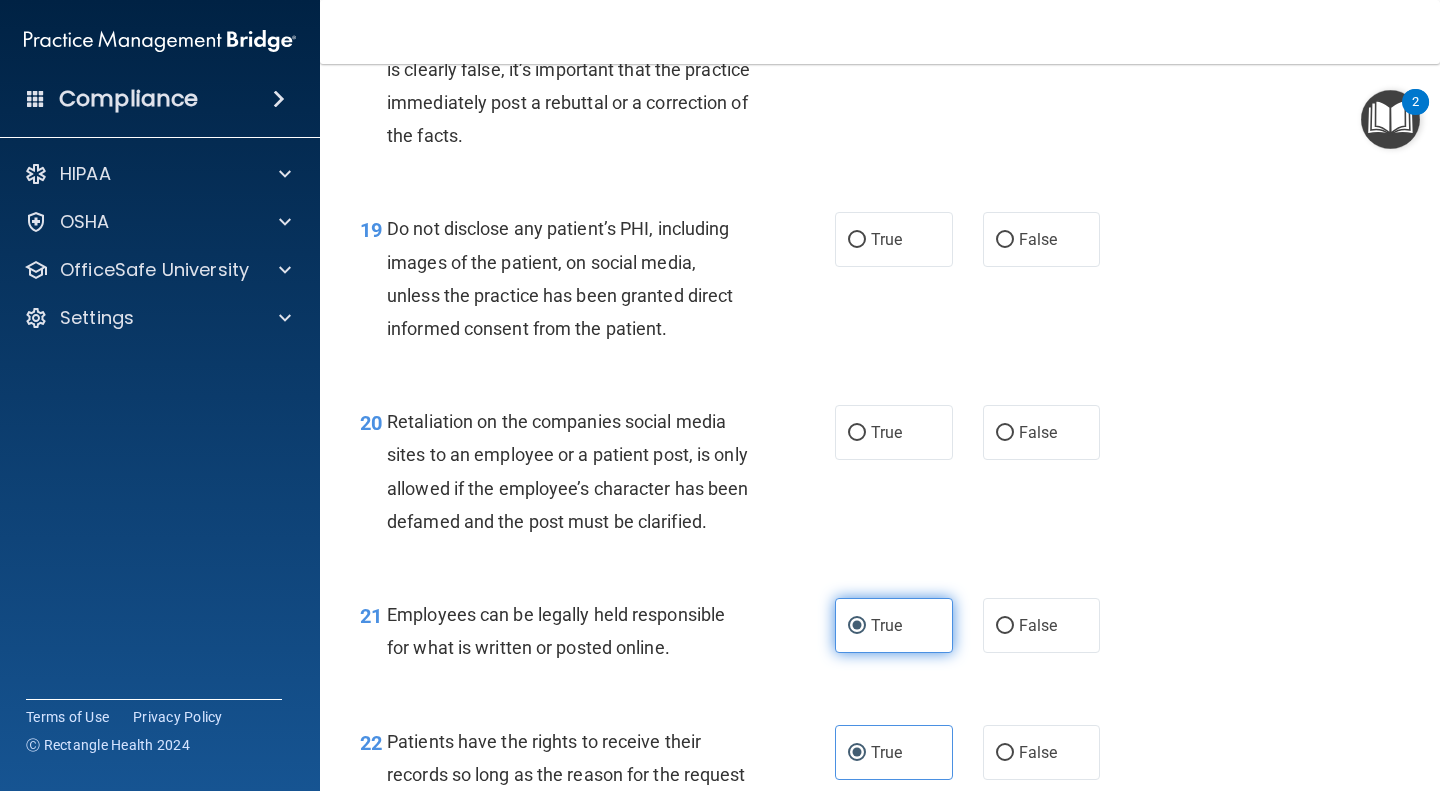 scroll, scrollTop: 3740, scrollLeft: 0, axis: vertical 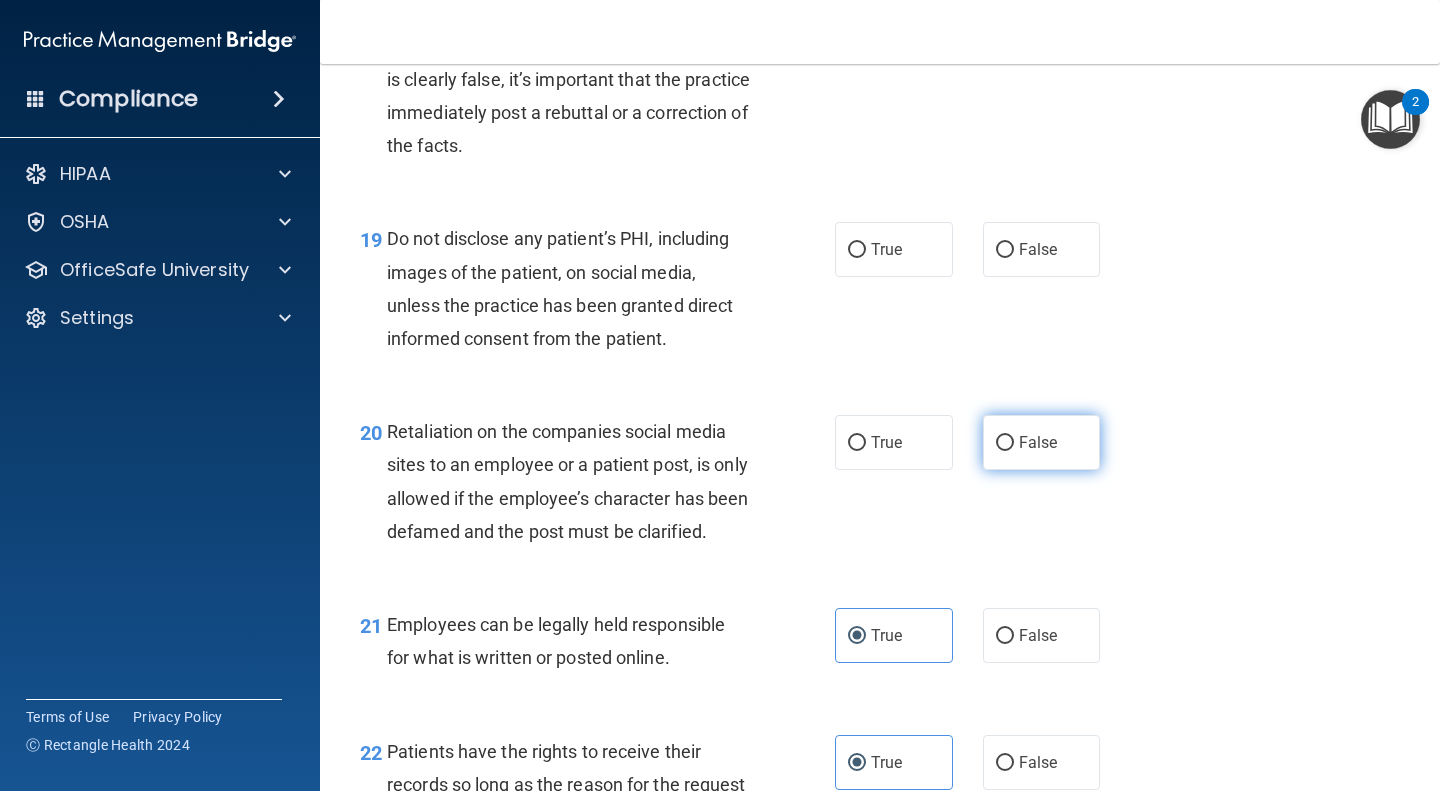 click on "False" at bounding box center [1042, 442] 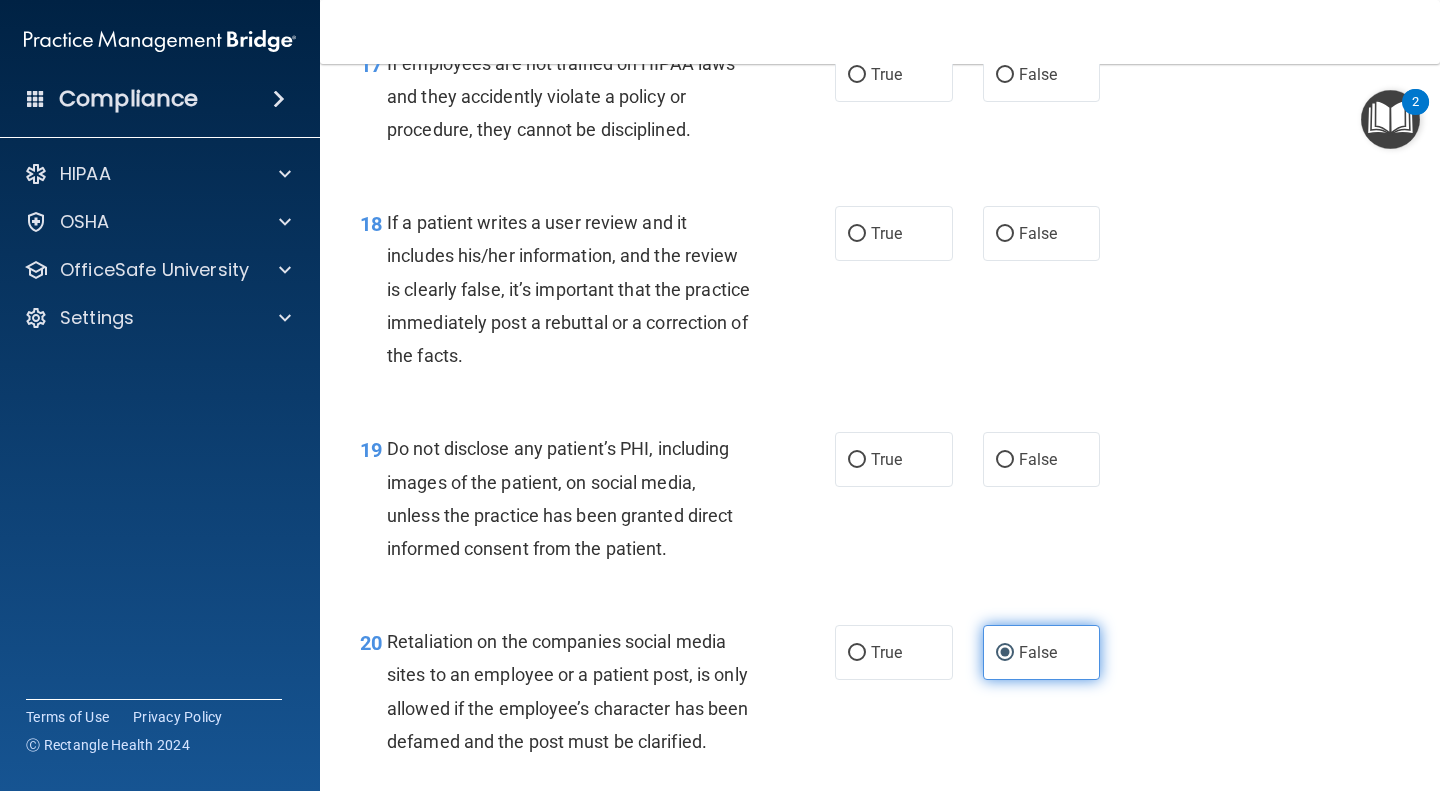 scroll, scrollTop: 3526, scrollLeft: 0, axis: vertical 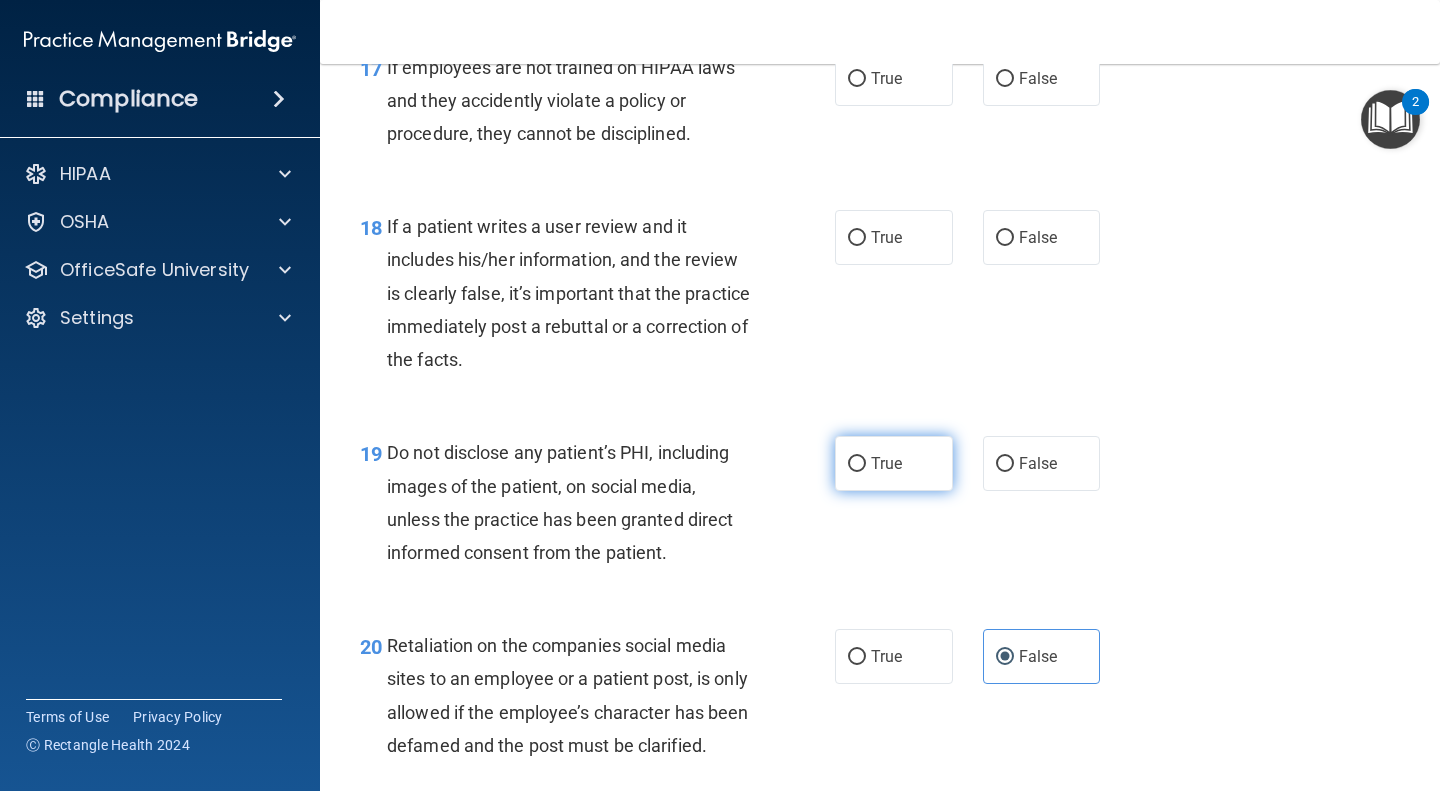 click on "True" at bounding box center (894, 463) 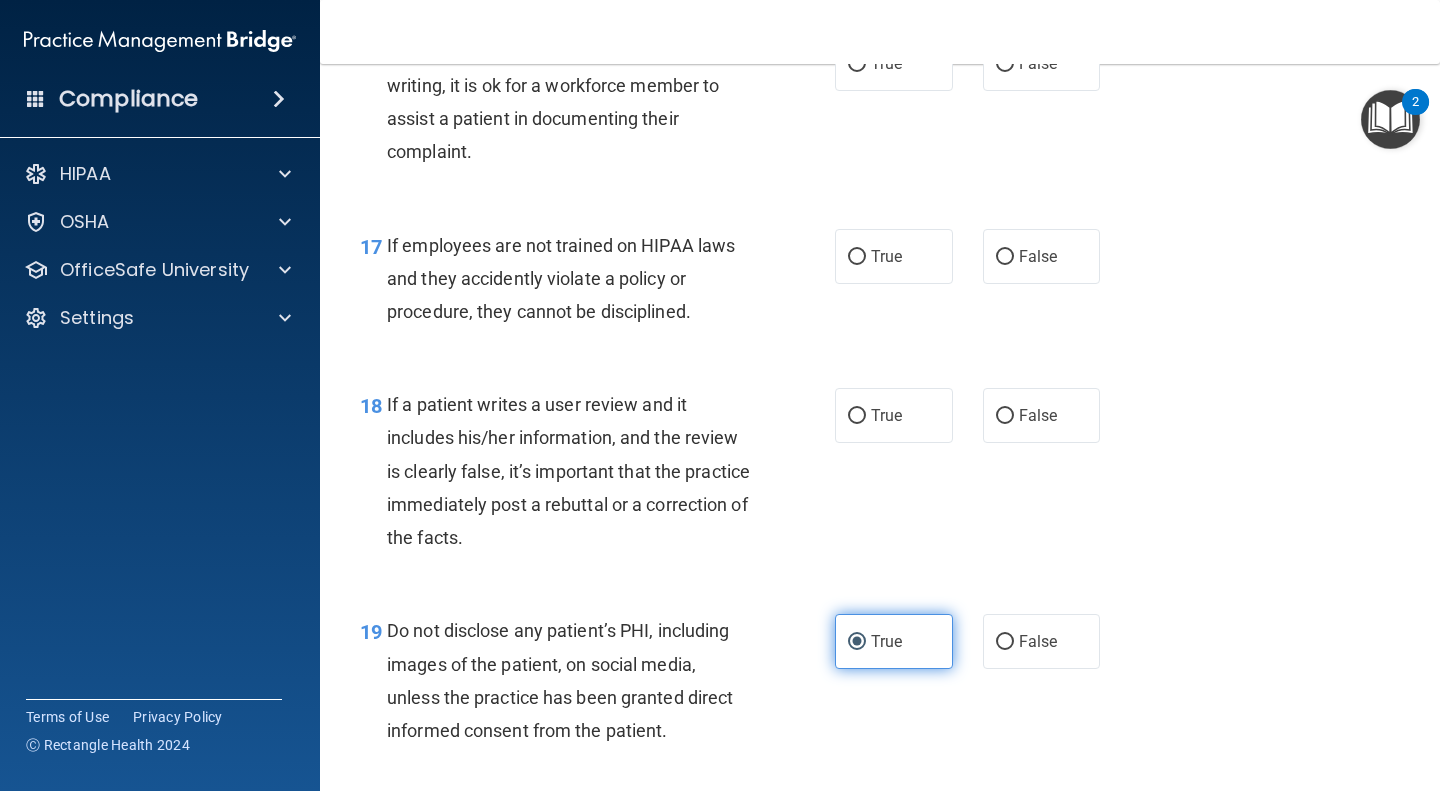 scroll, scrollTop: 3330, scrollLeft: 0, axis: vertical 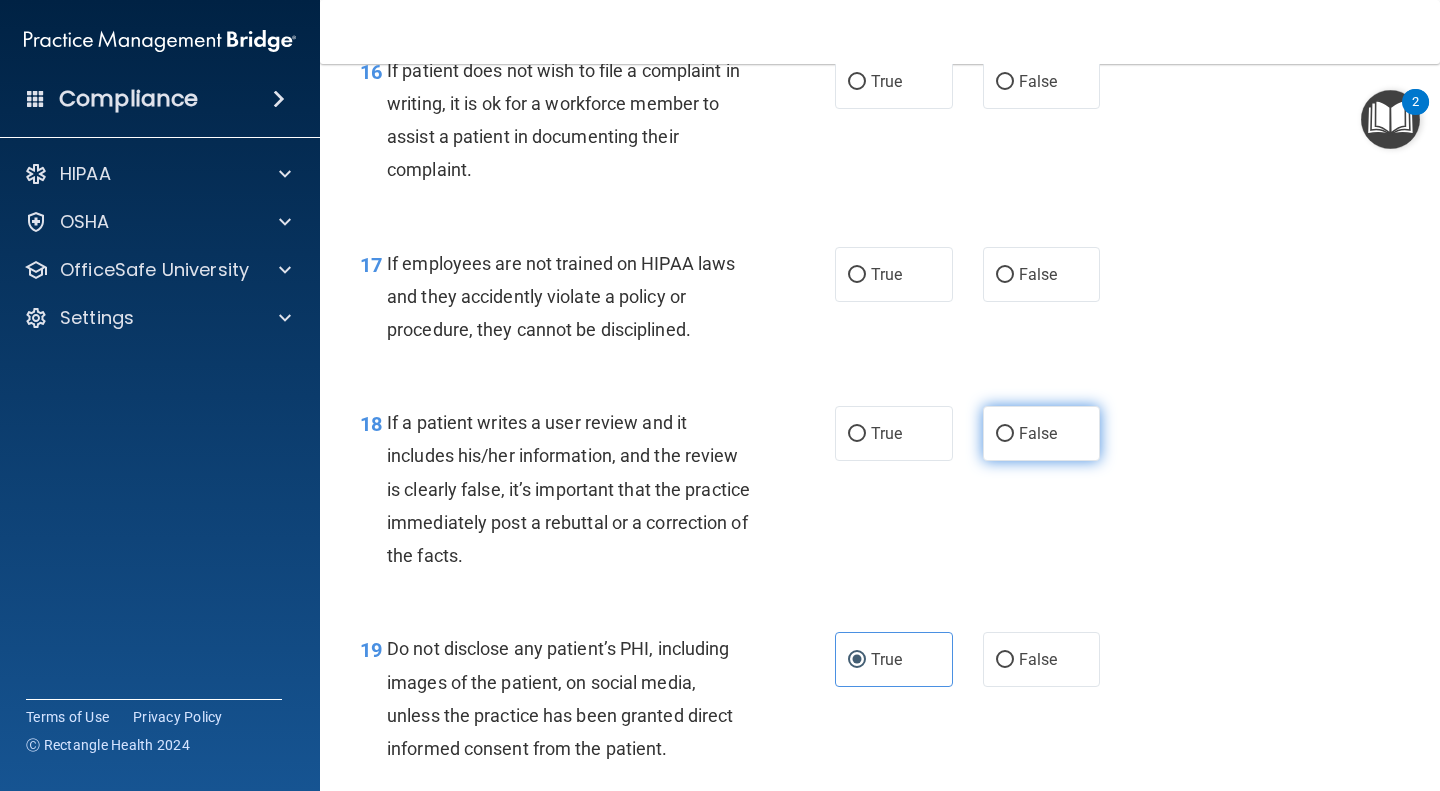 click on "False" at bounding box center [1038, 433] 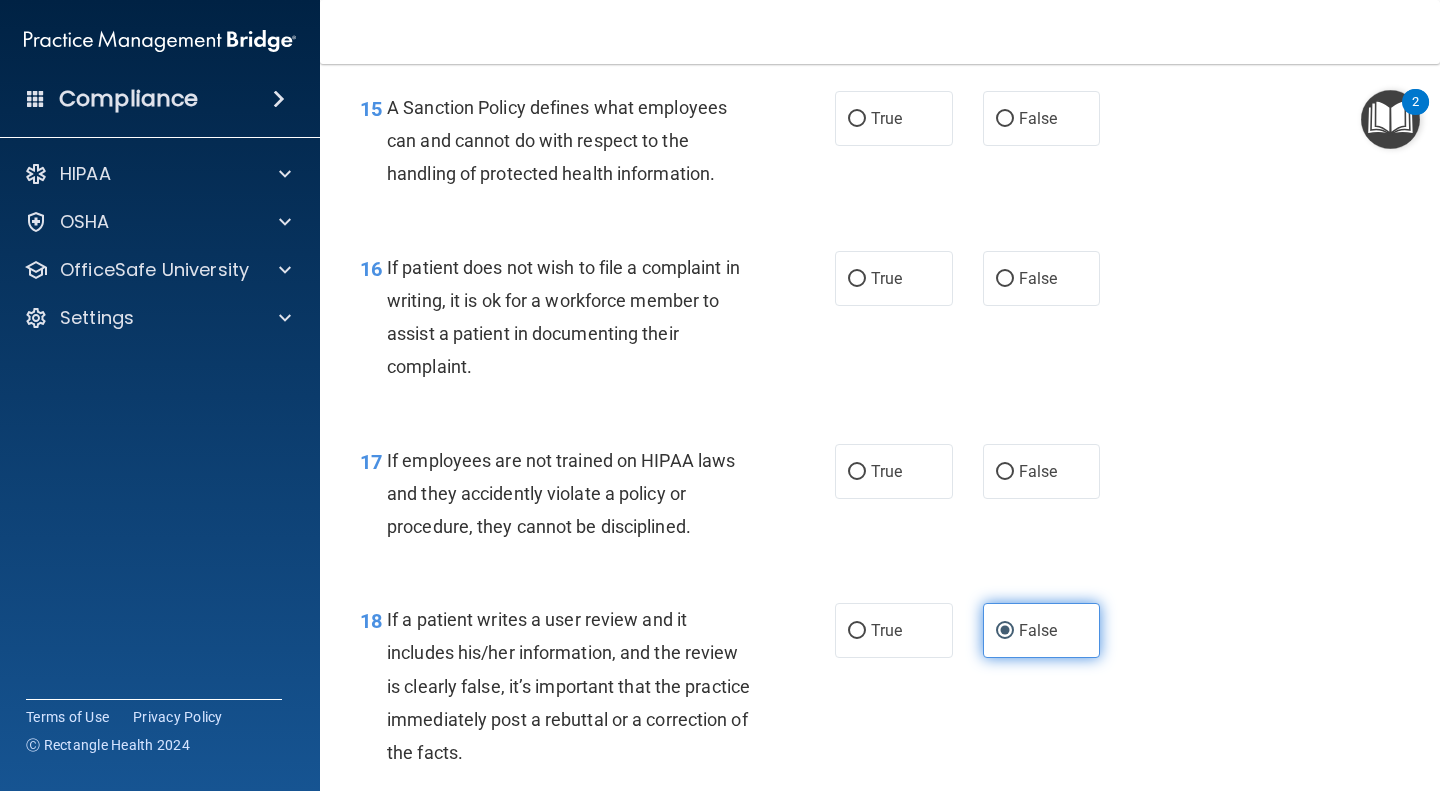 scroll, scrollTop: 3132, scrollLeft: 0, axis: vertical 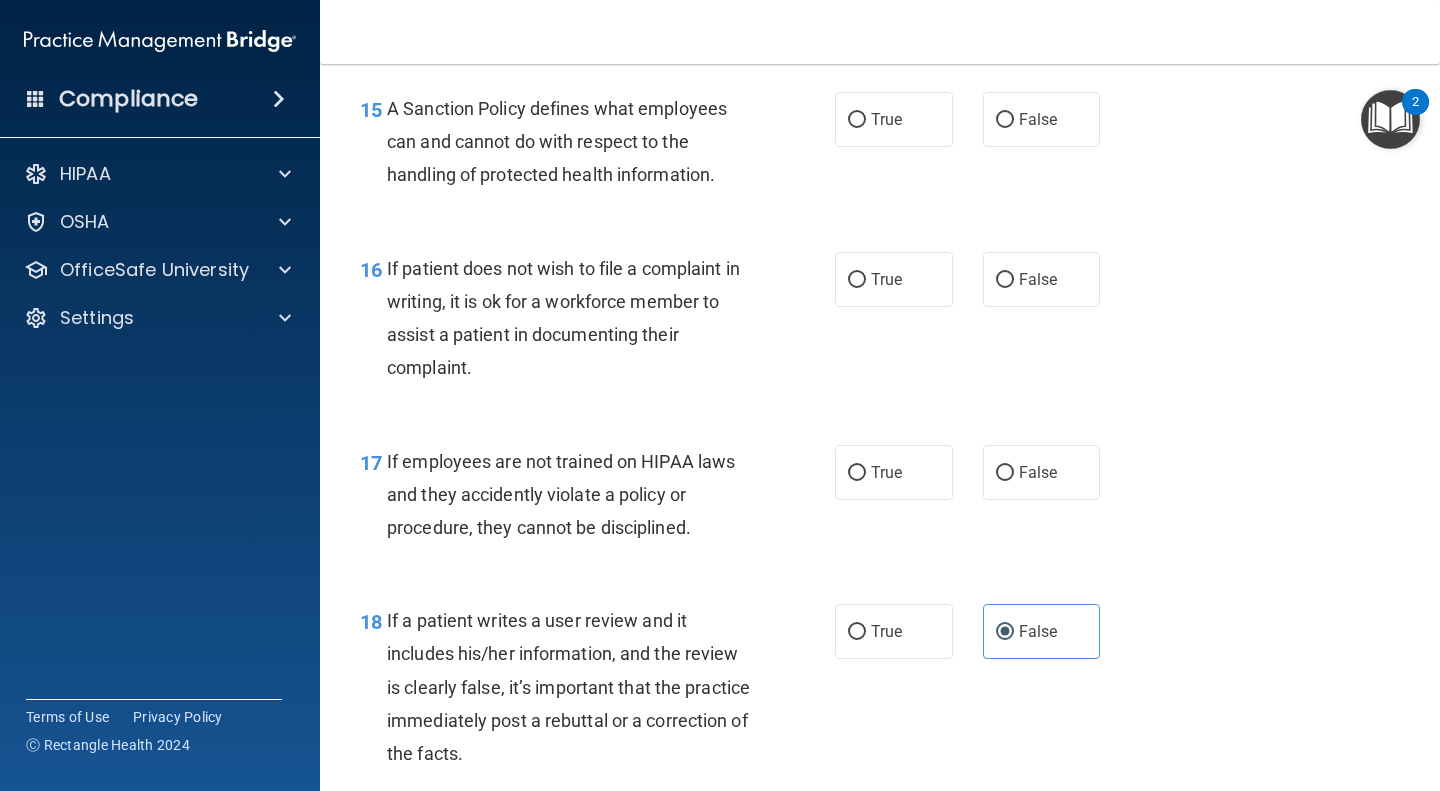 click on "16       If patient does not wish to file a complaint in writing, it is ok for a workforce member to assist a patient in documenting their complaint.                  True           False" at bounding box center [880, 323] 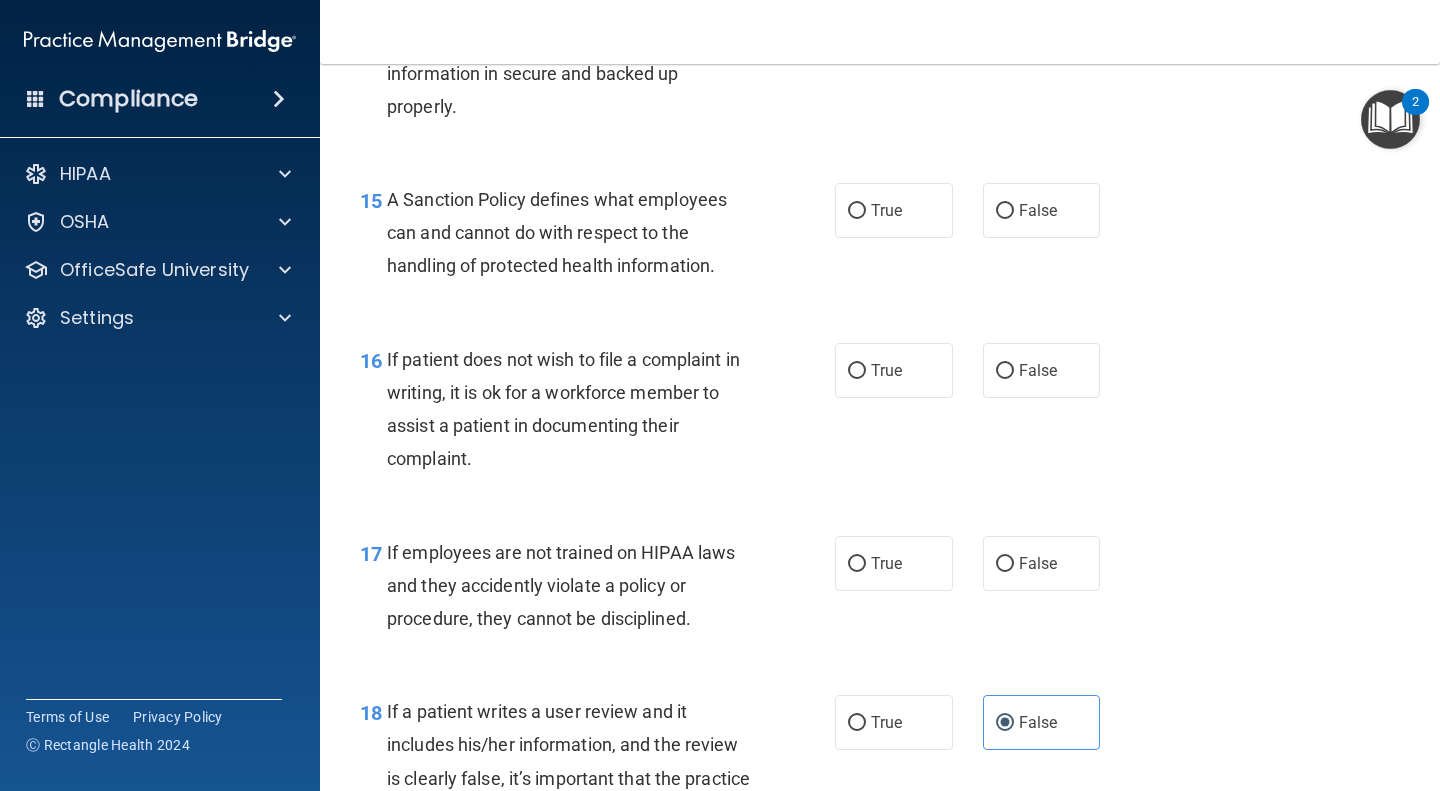 scroll, scrollTop: 3018, scrollLeft: 0, axis: vertical 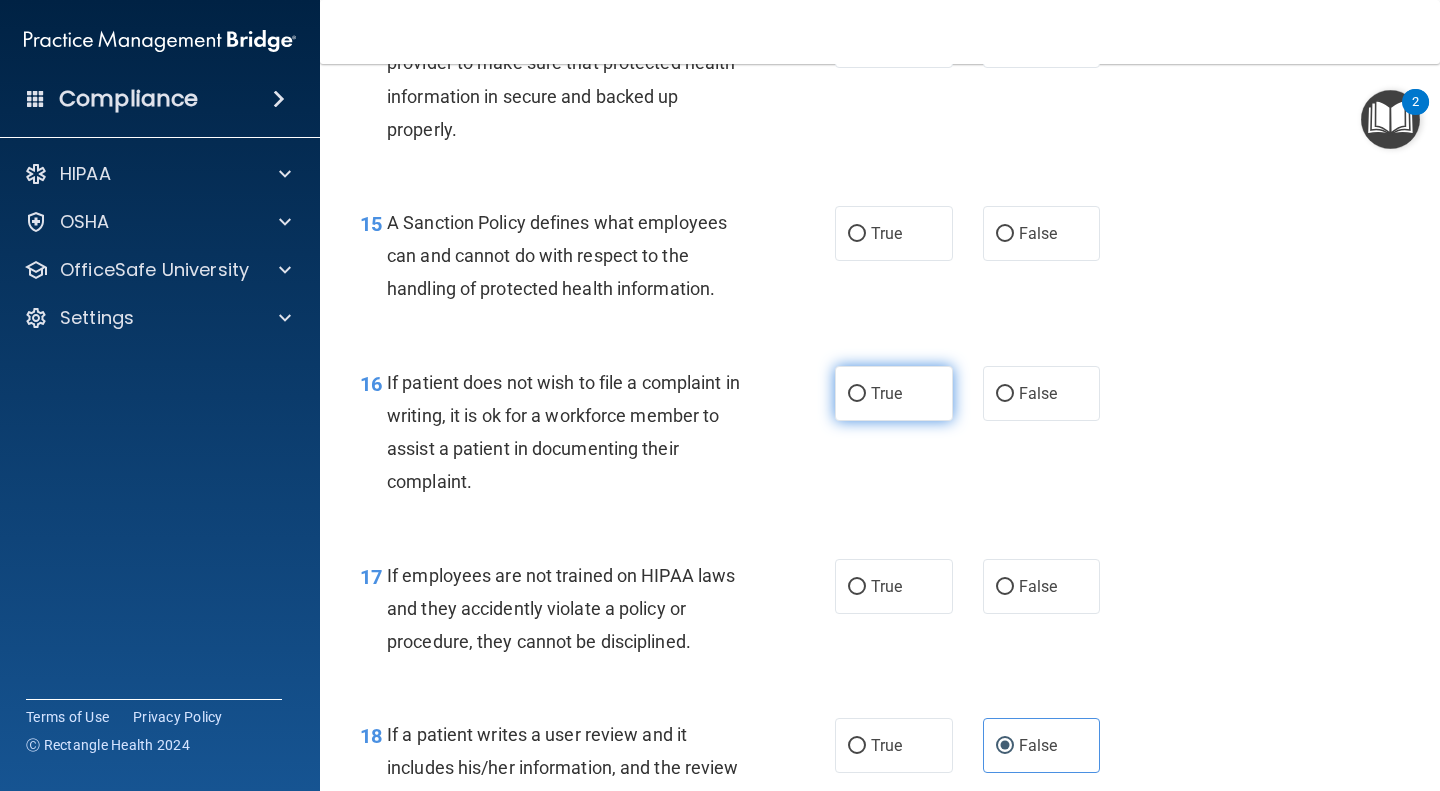 click on "True" at bounding box center [894, 393] 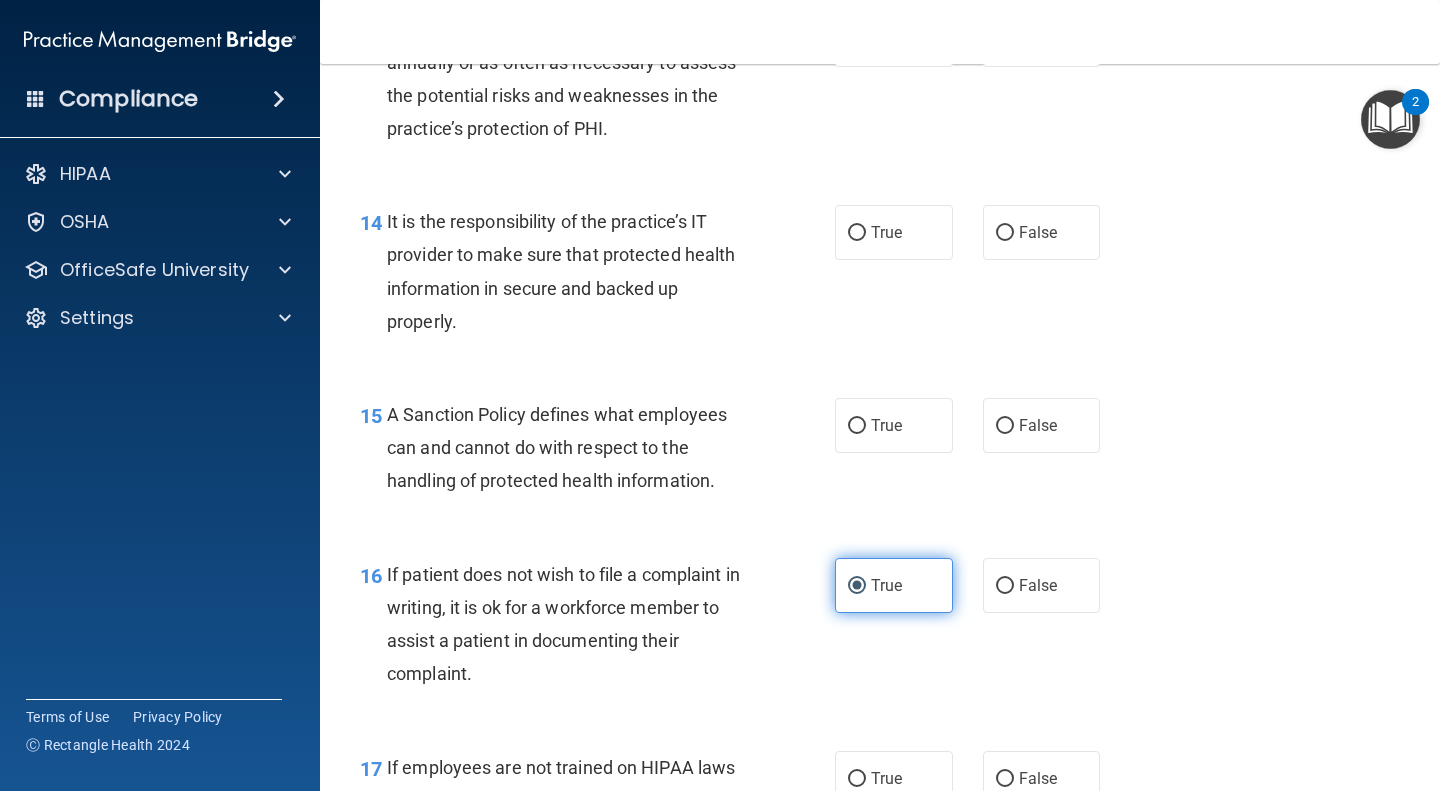 scroll, scrollTop: 2826, scrollLeft: 0, axis: vertical 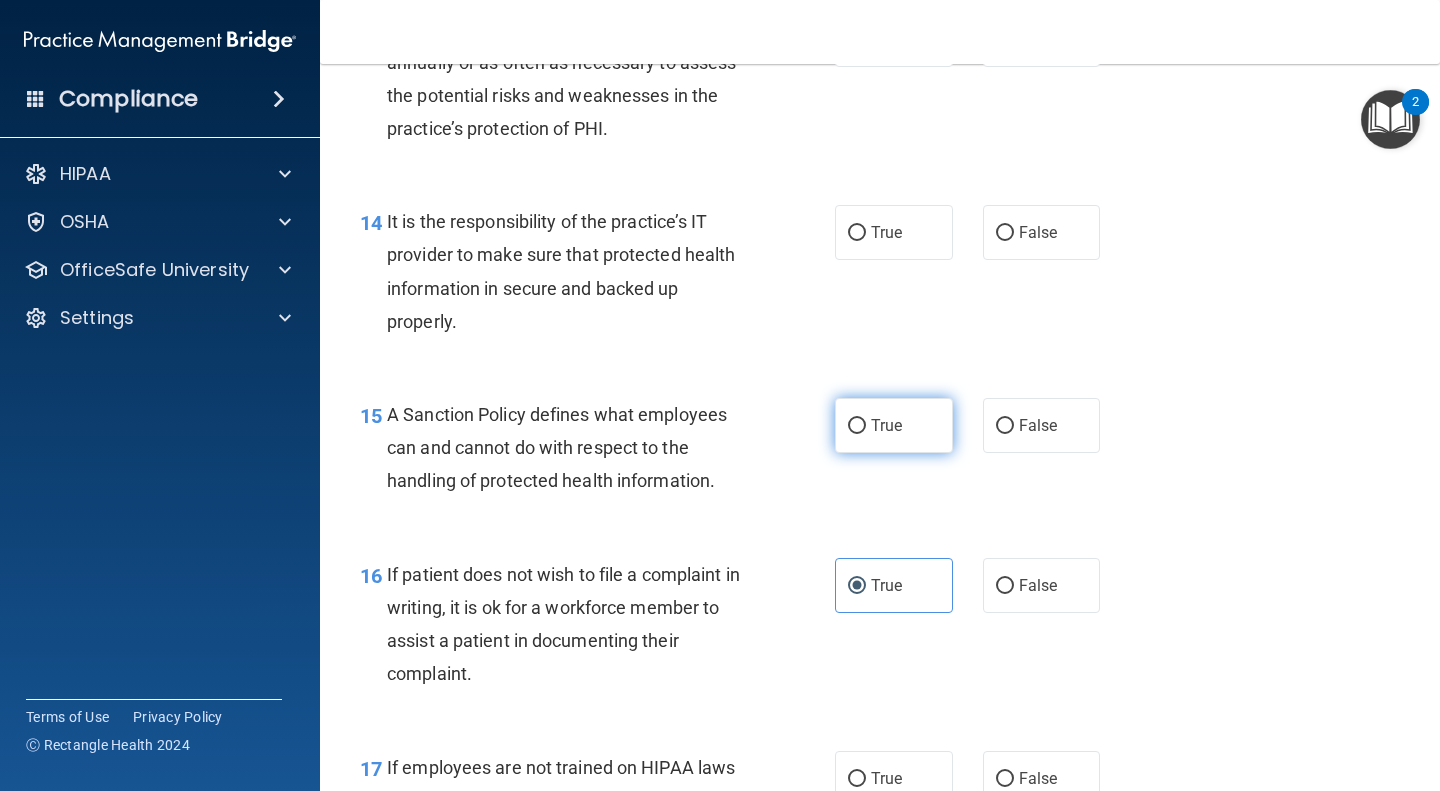 click on "True" at bounding box center (894, 425) 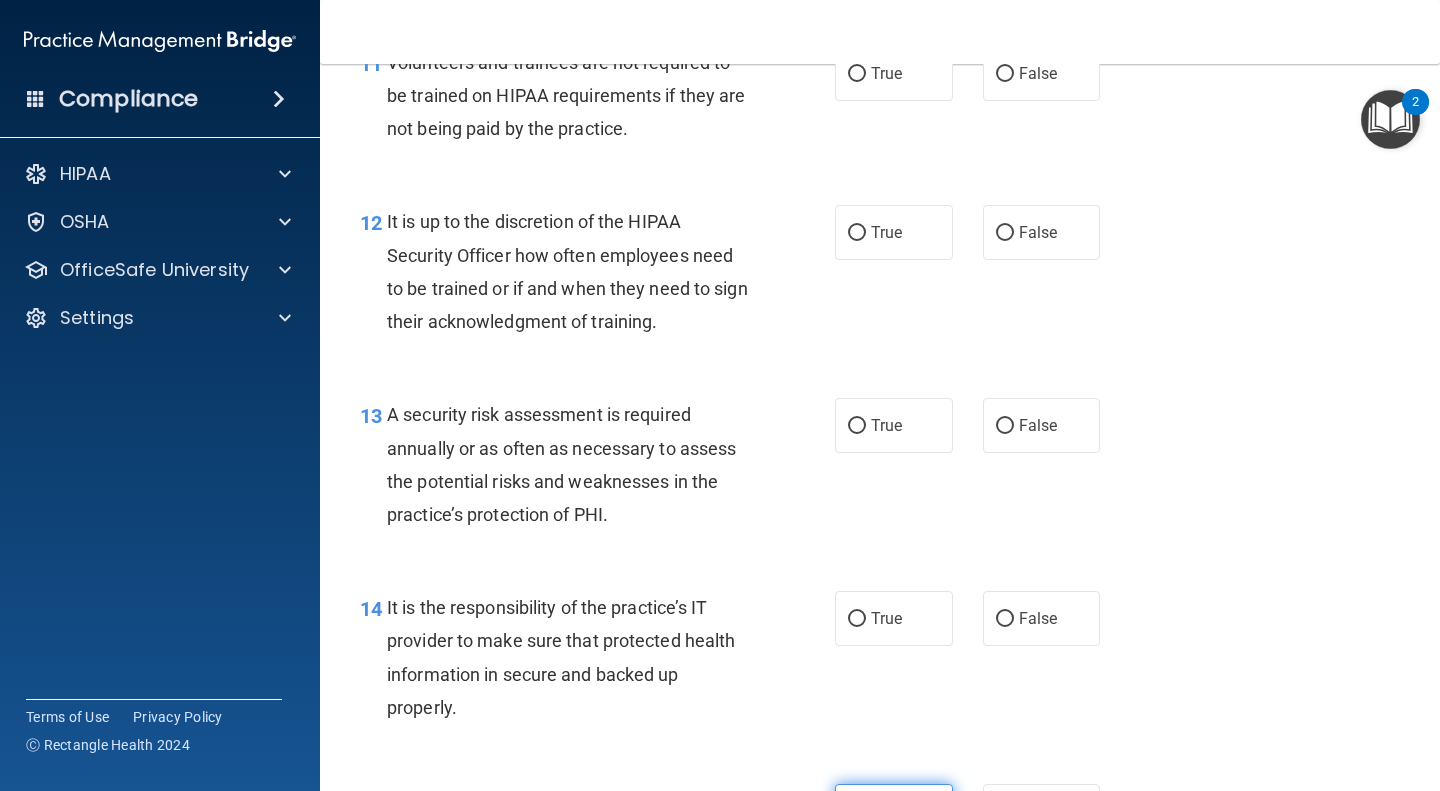 scroll, scrollTop: 2423, scrollLeft: 0, axis: vertical 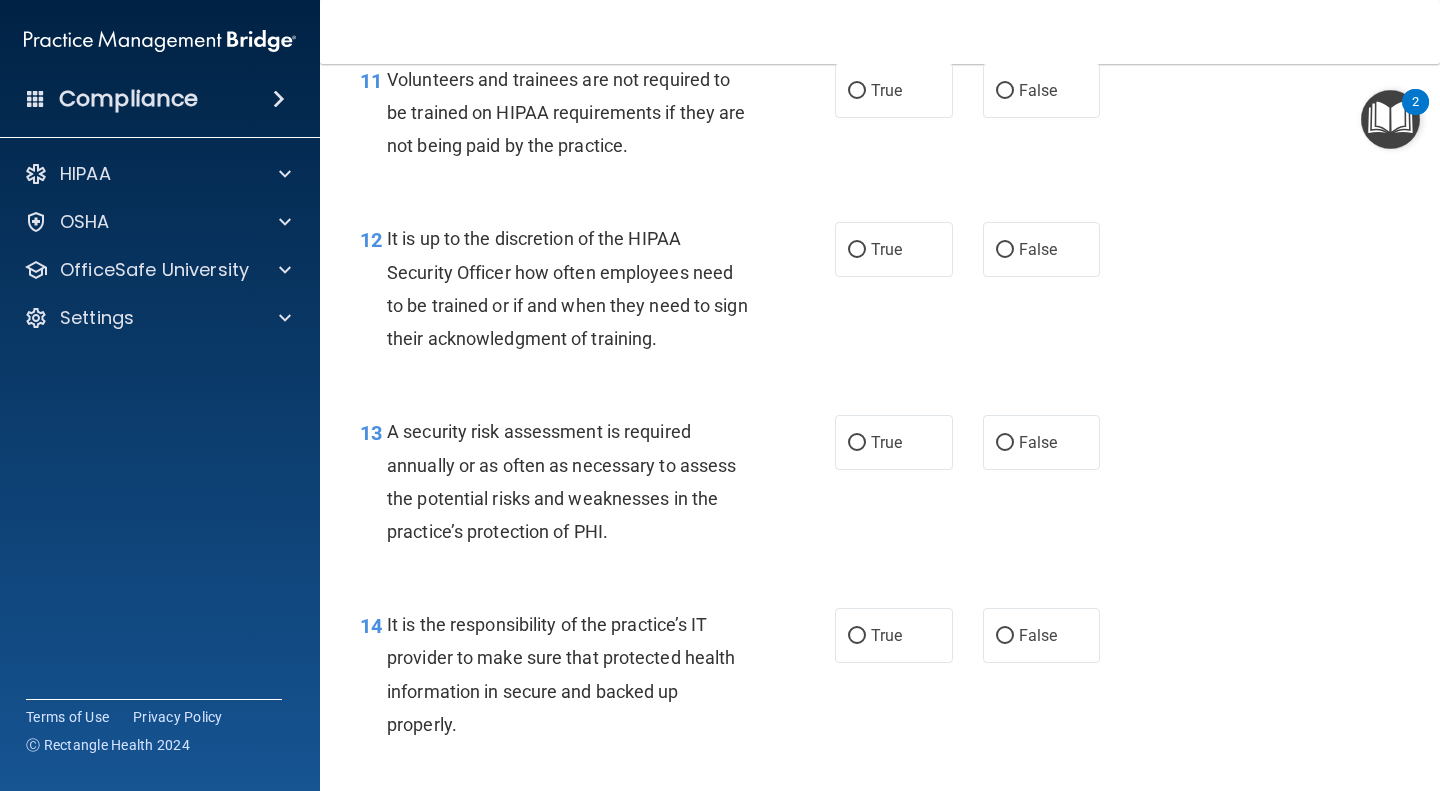 click on "13       A security risk assessment is required annually or as often as necessary to assess the potential risks and weaknesses in the practice’s protection of PHI.                 True           False" at bounding box center [880, 486] 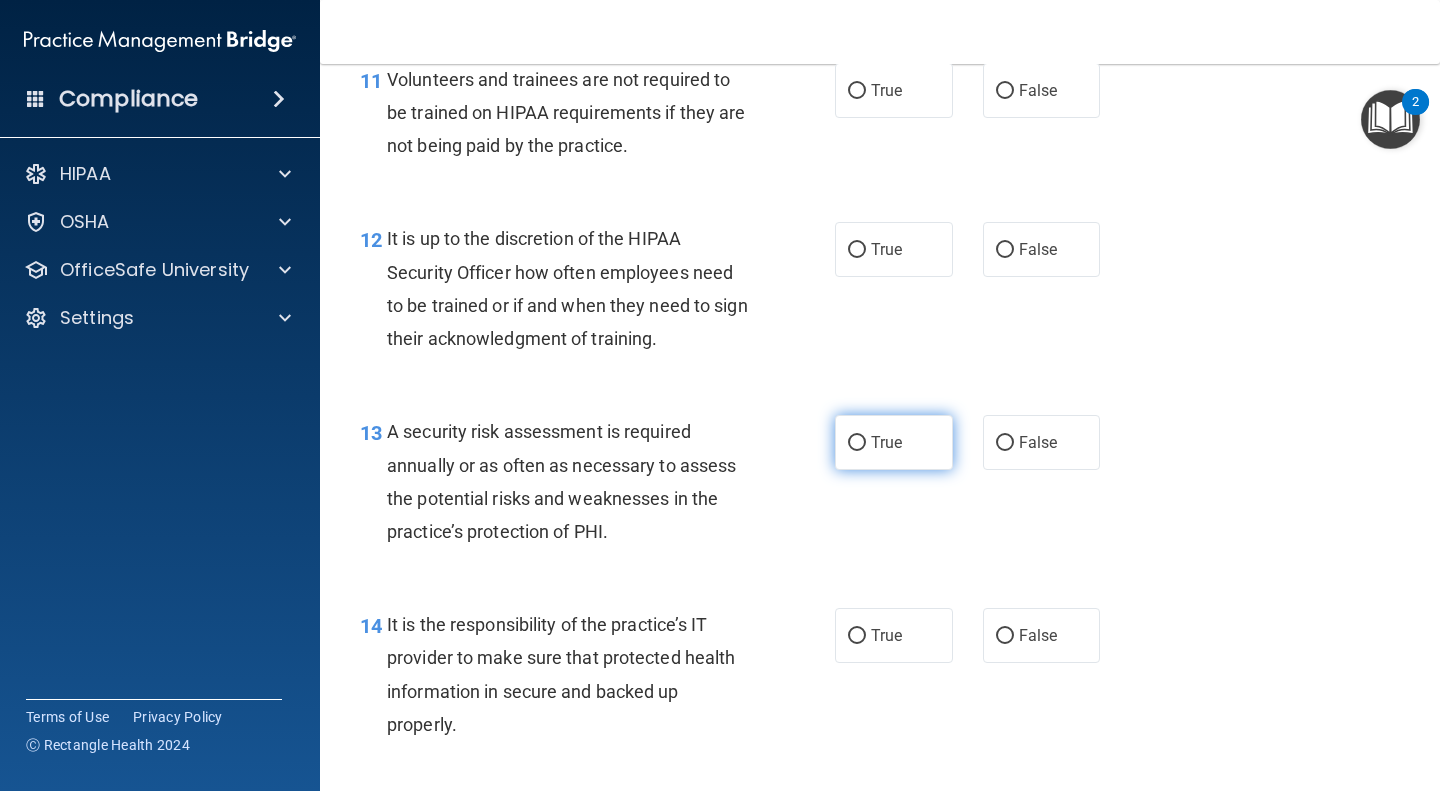click on "True" at bounding box center [894, 442] 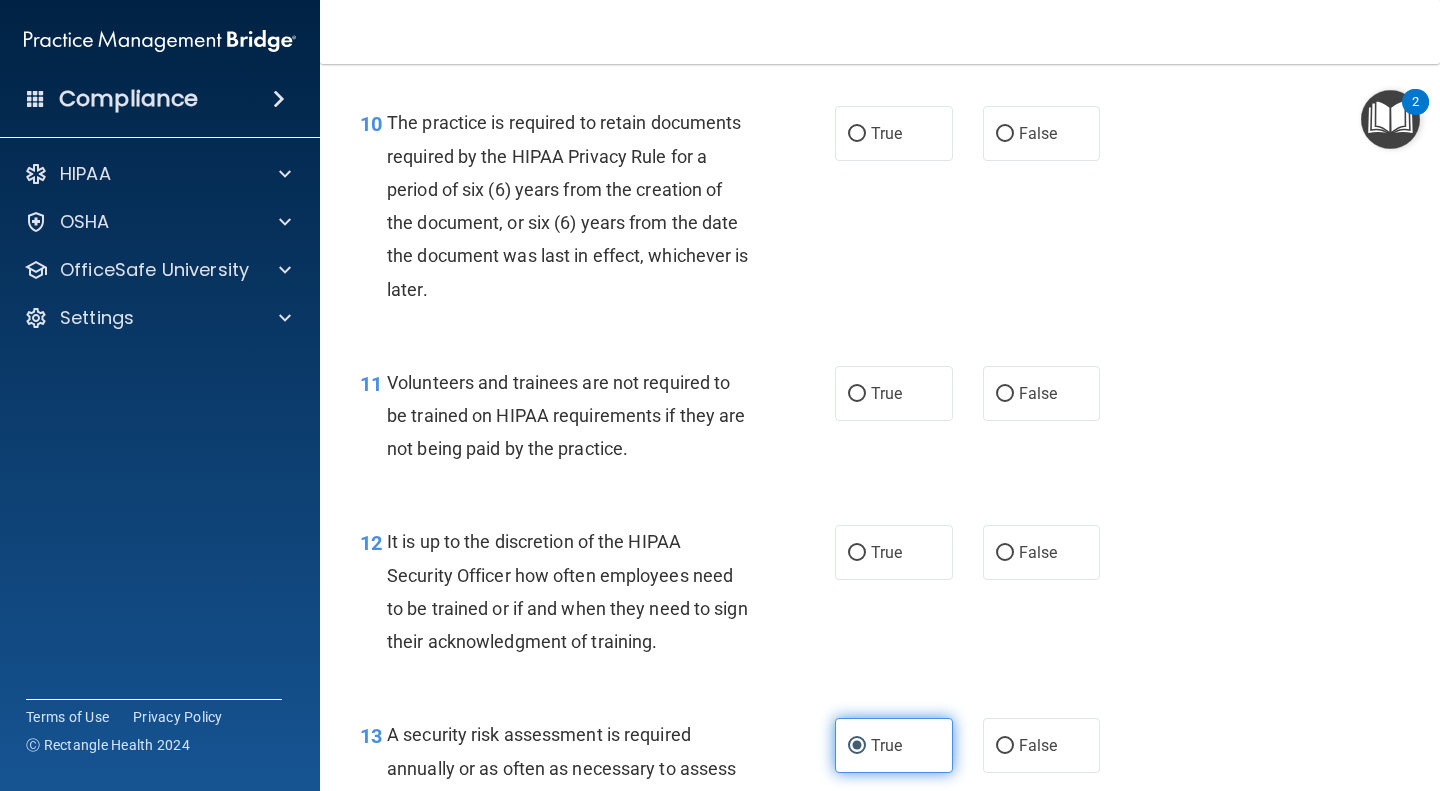 scroll, scrollTop: 2119, scrollLeft: 0, axis: vertical 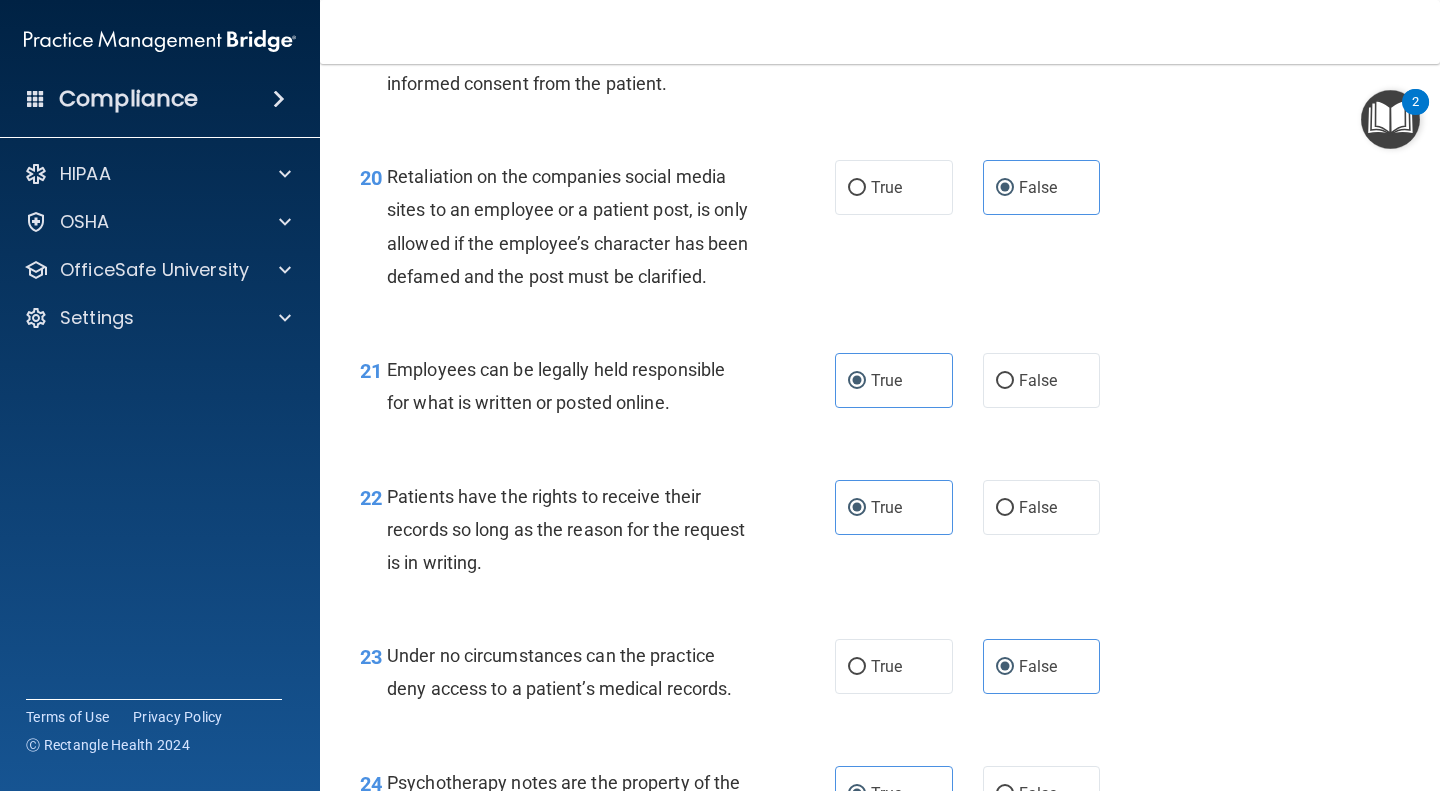 click on "20       Retaliation on the companies social media sites to an employee or a patient post, is only allowed if the employee’s character has been defamed and the post must be clarified.                  True           False" at bounding box center (880, 231) 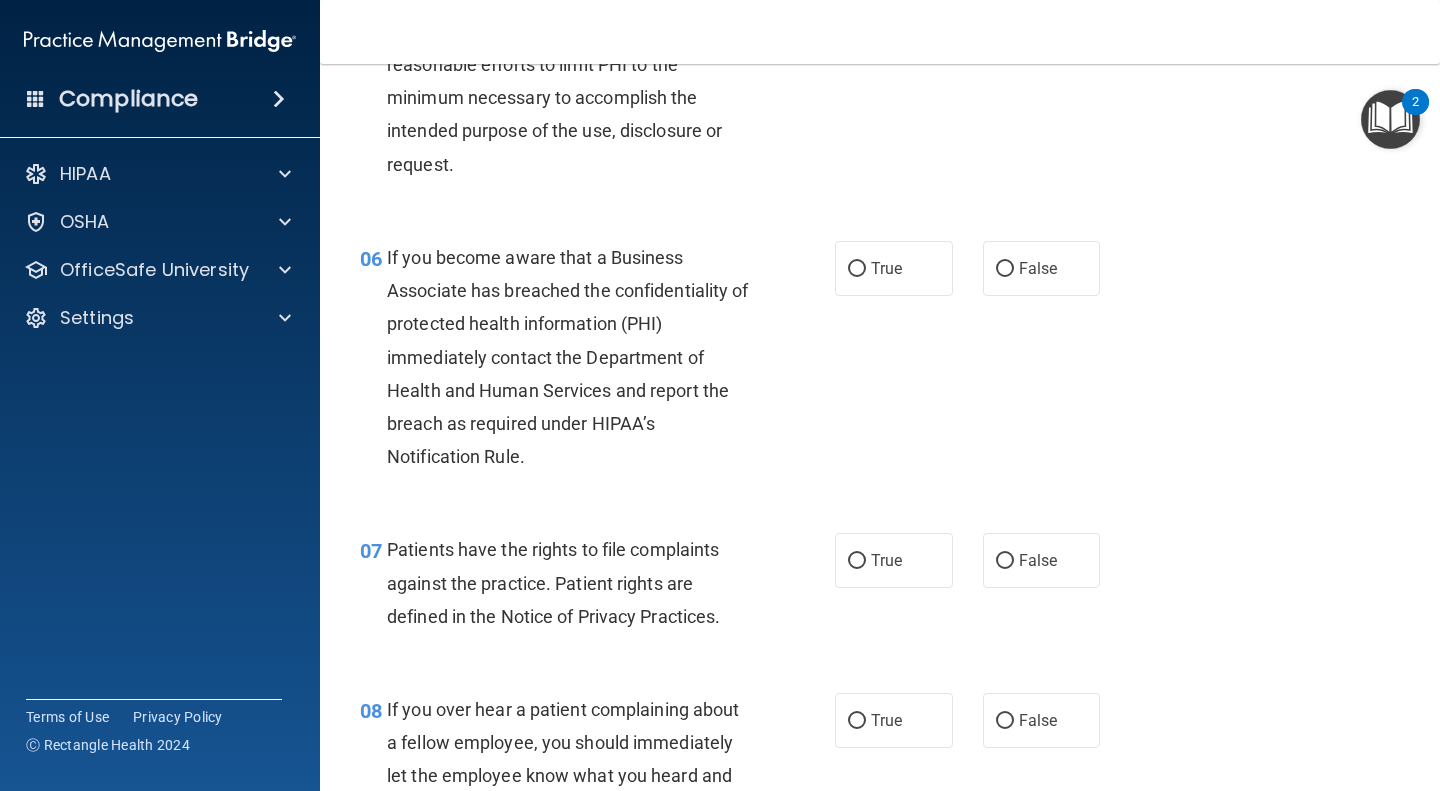 scroll, scrollTop: 0, scrollLeft: 0, axis: both 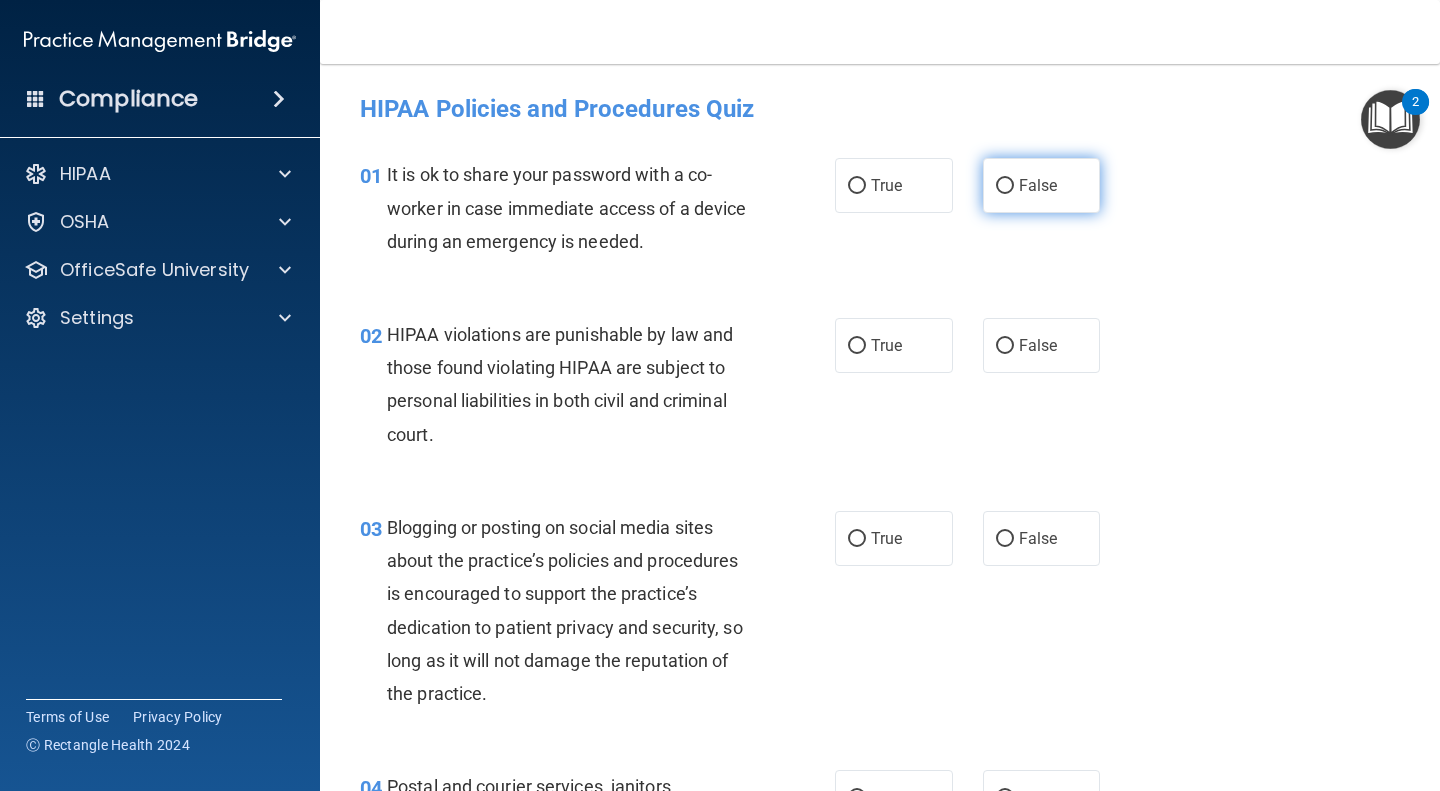 click on "False" at bounding box center [1038, 185] 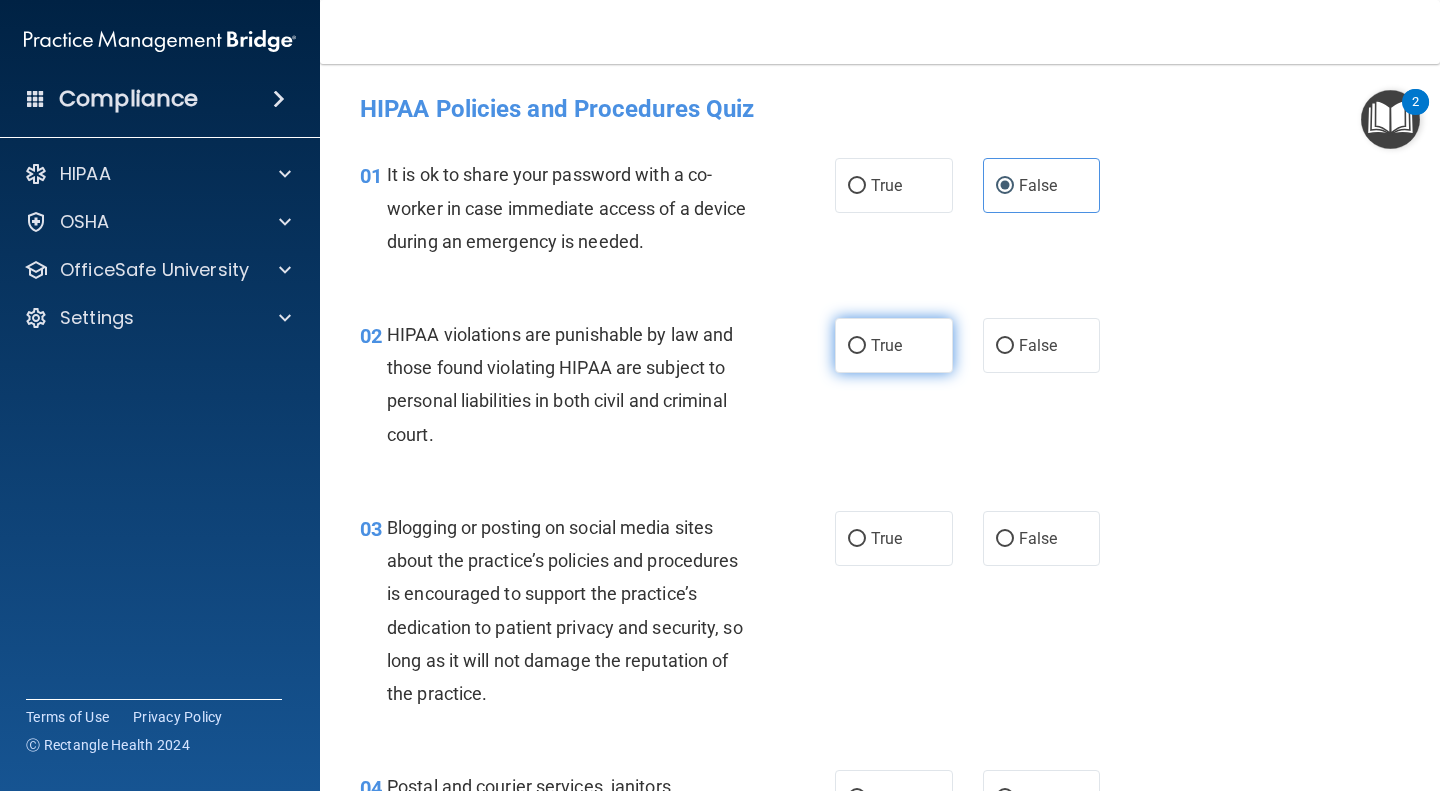 click on "True" at bounding box center [894, 345] 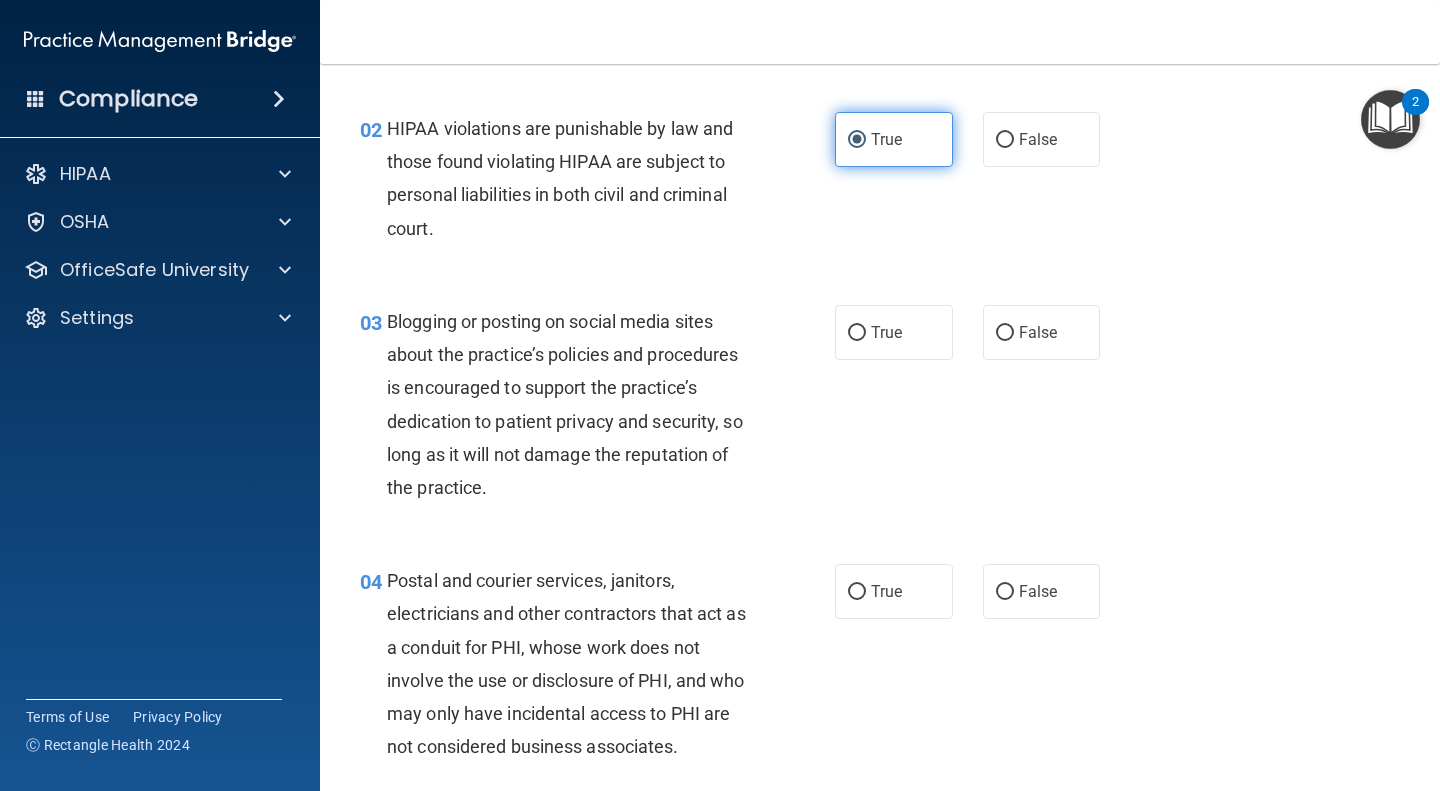 scroll, scrollTop: 209, scrollLeft: 0, axis: vertical 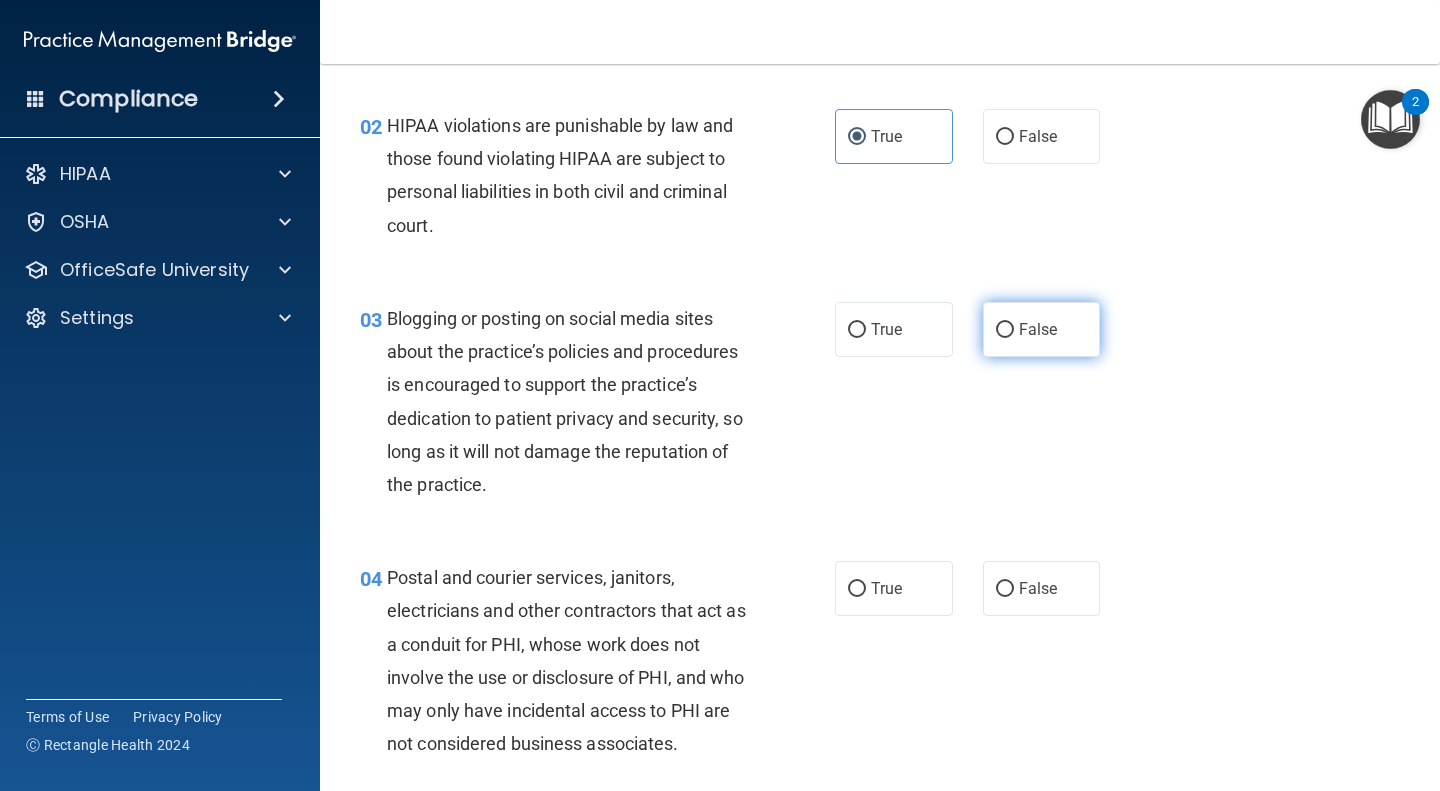 click on "False" at bounding box center [1038, 329] 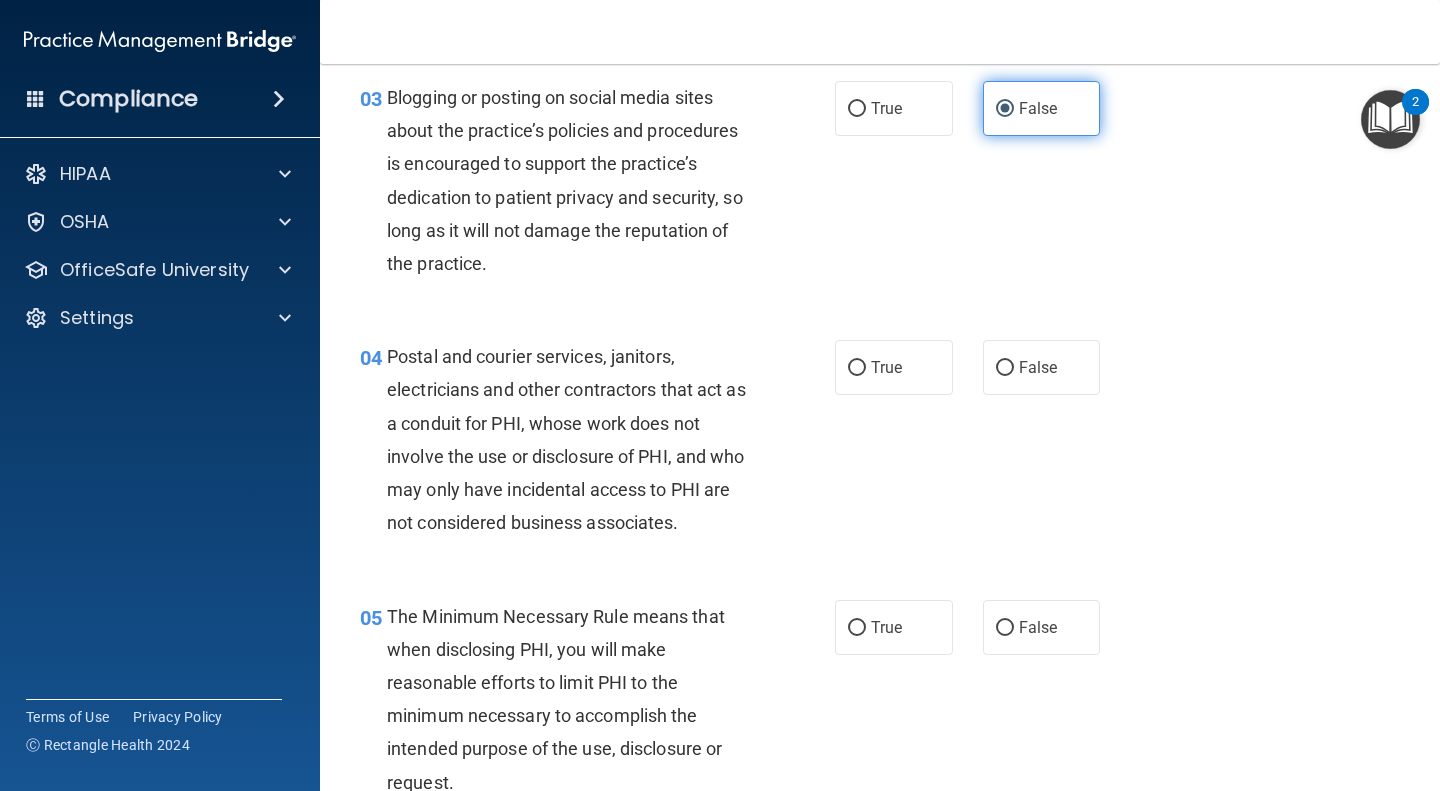 scroll, scrollTop: 432, scrollLeft: 0, axis: vertical 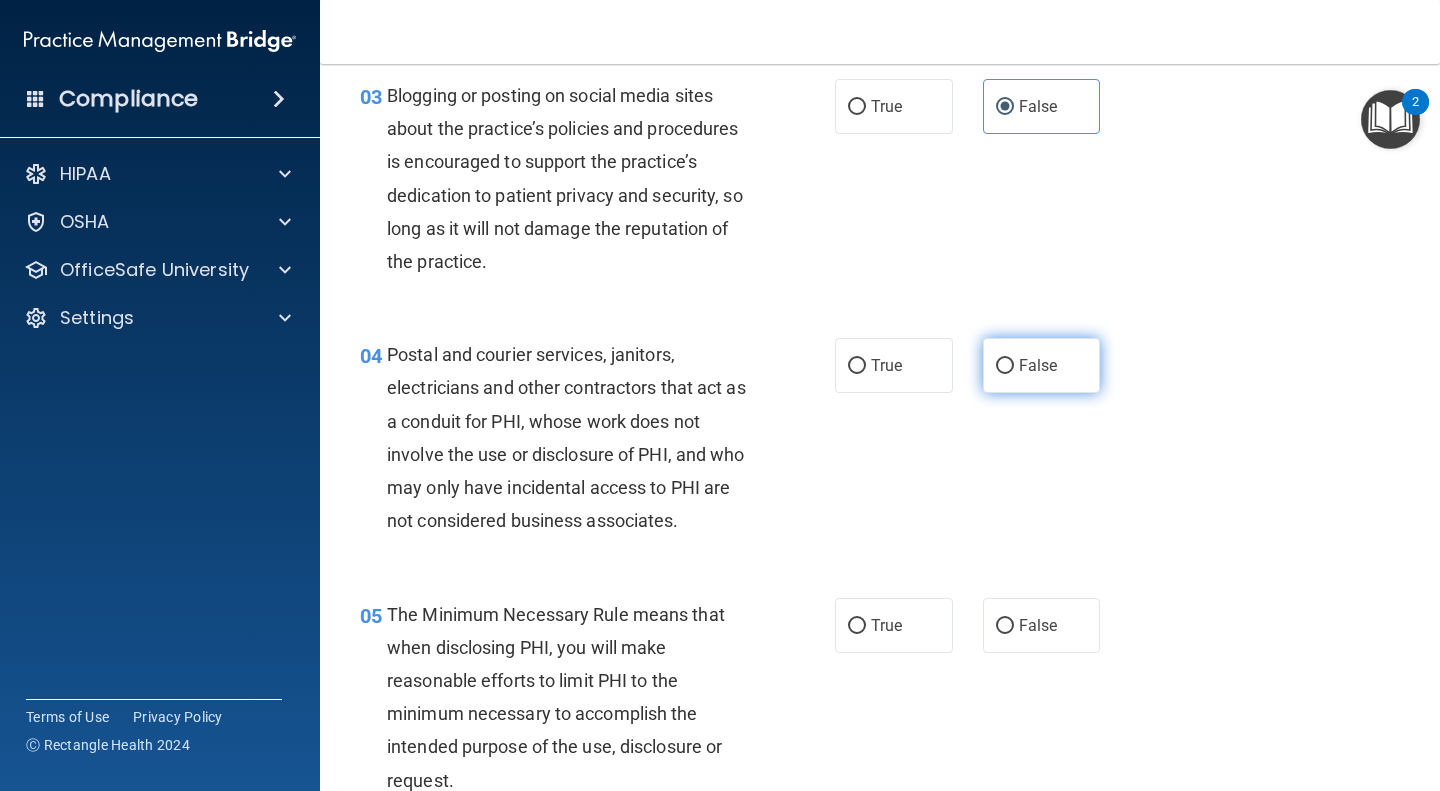 click on "False" at bounding box center [1042, 365] 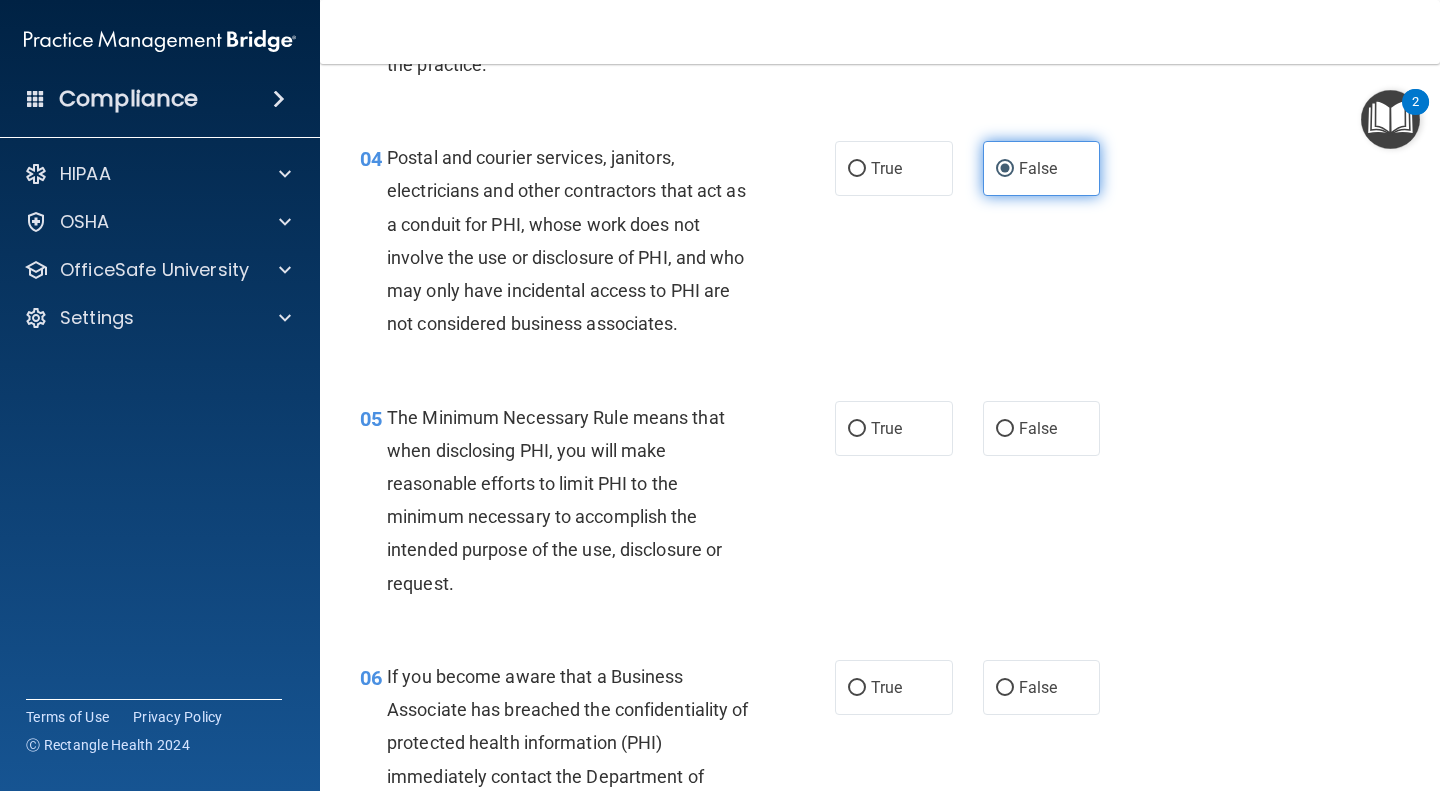scroll, scrollTop: 631, scrollLeft: 0, axis: vertical 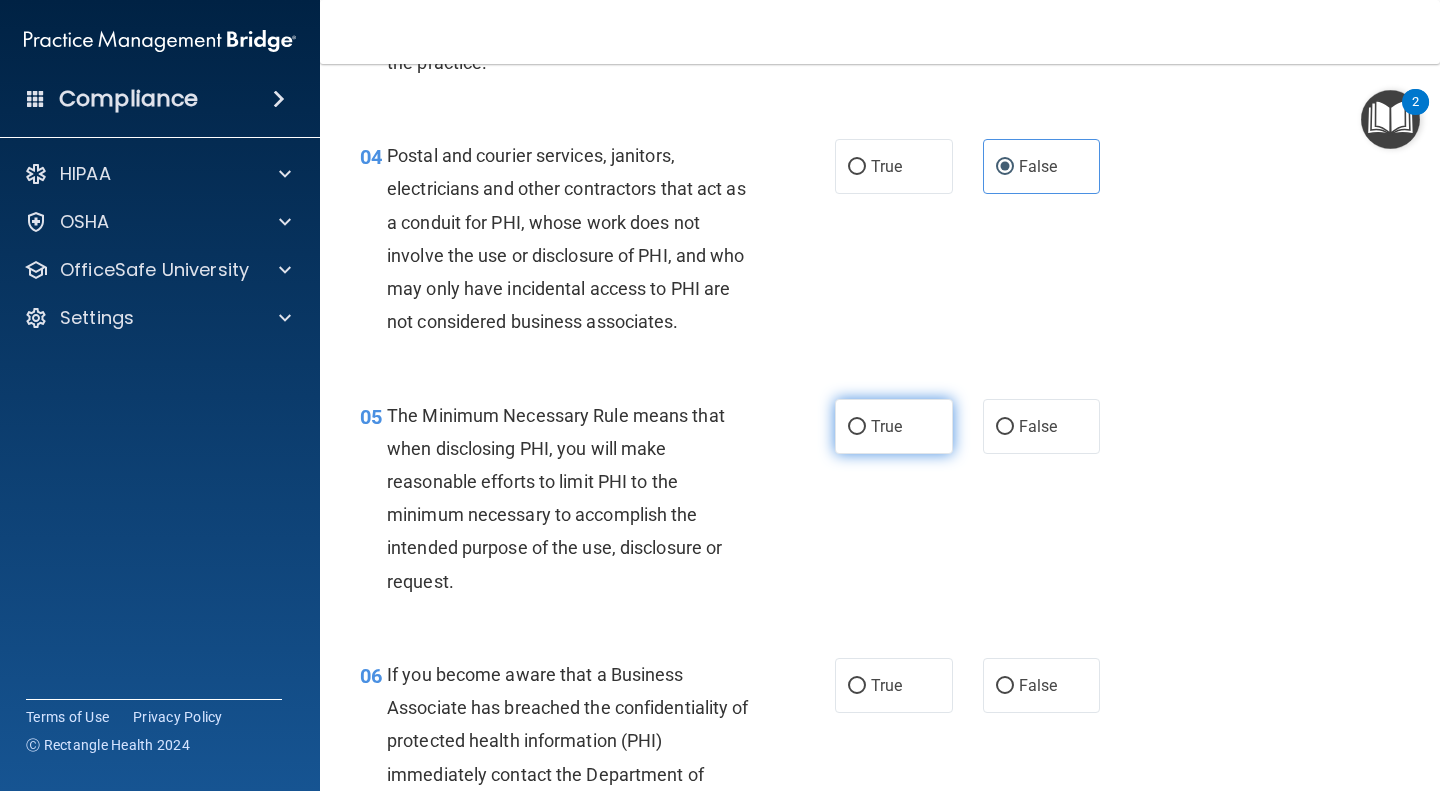 click on "True" at bounding box center [894, 426] 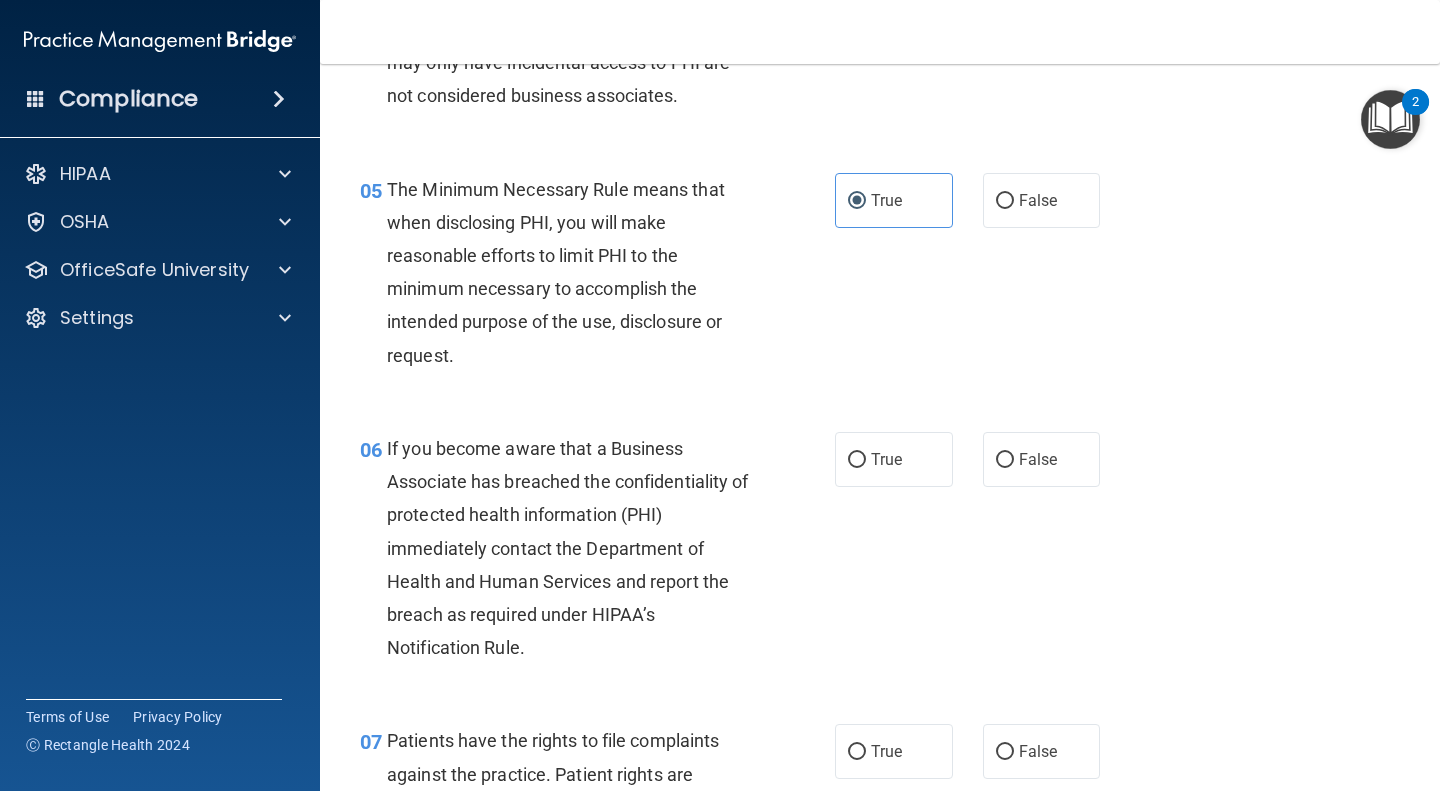 click on "06       If you become aware that a Business Associate has breached the confidentiality of protected health information (PHI) immediately contact the Department of Health and Human Services and report the breach as required under HIPAA’s Notification Rule.                  True           False" at bounding box center (880, 553) 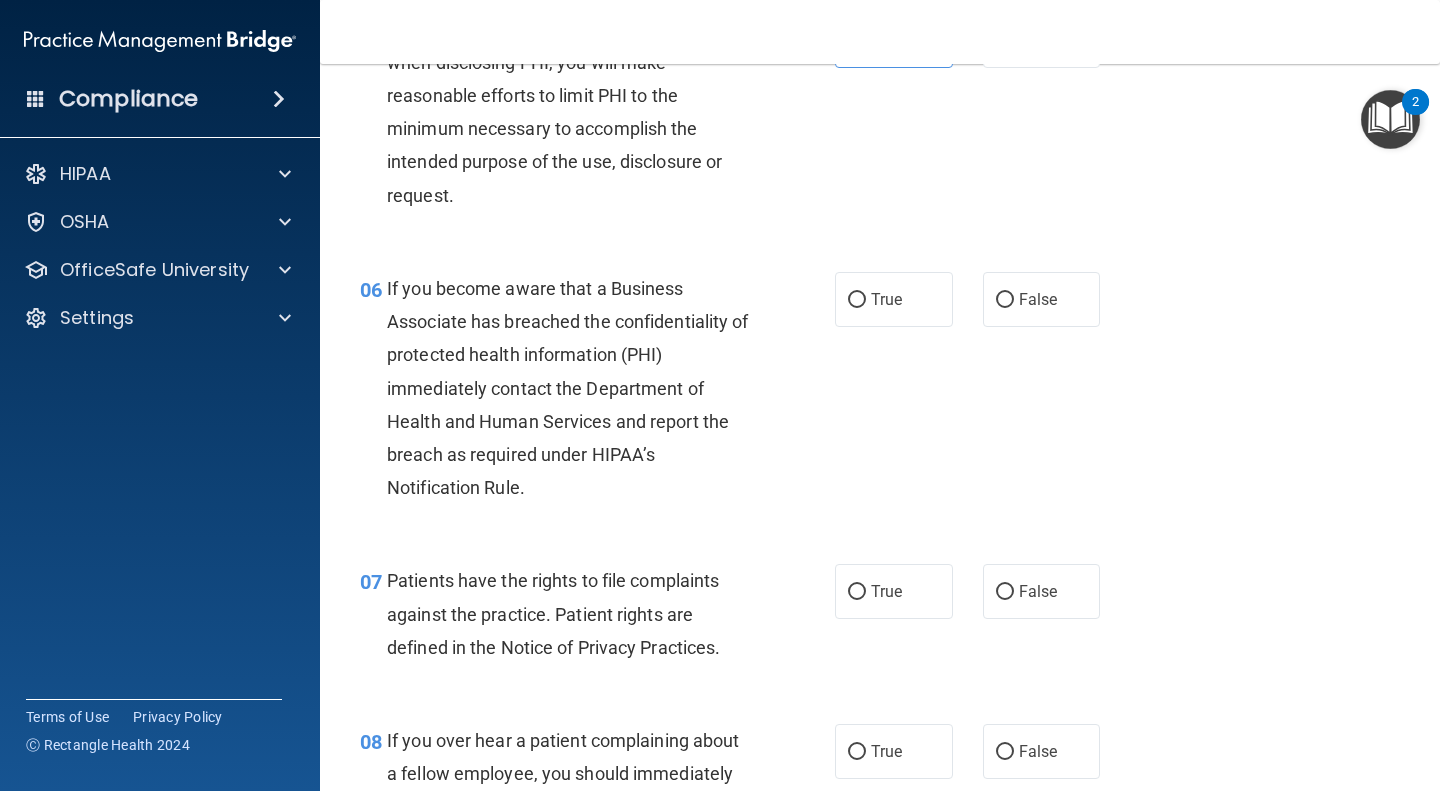 scroll, scrollTop: 1014, scrollLeft: 0, axis: vertical 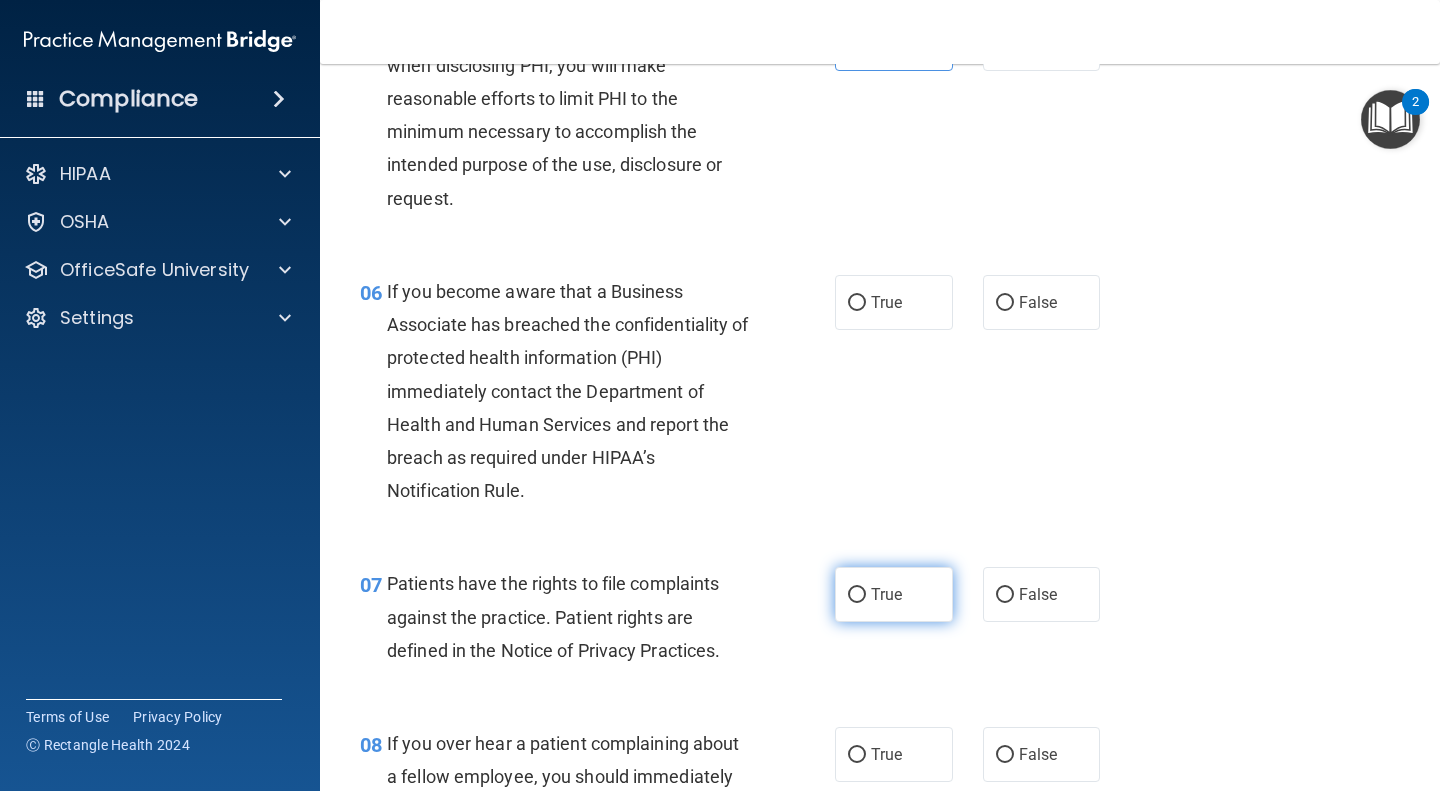 click on "True" at bounding box center (886, 594) 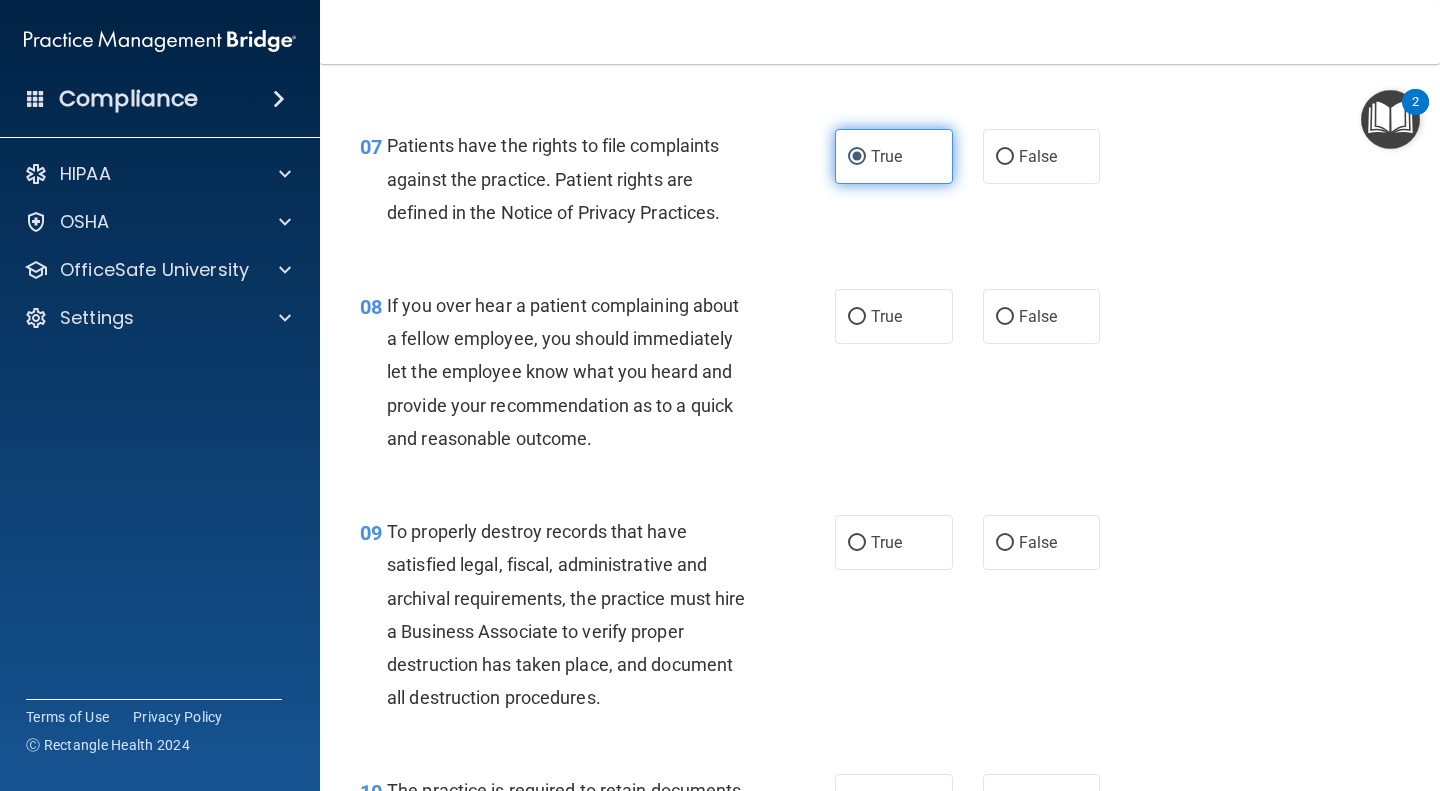 scroll, scrollTop: 1460, scrollLeft: 0, axis: vertical 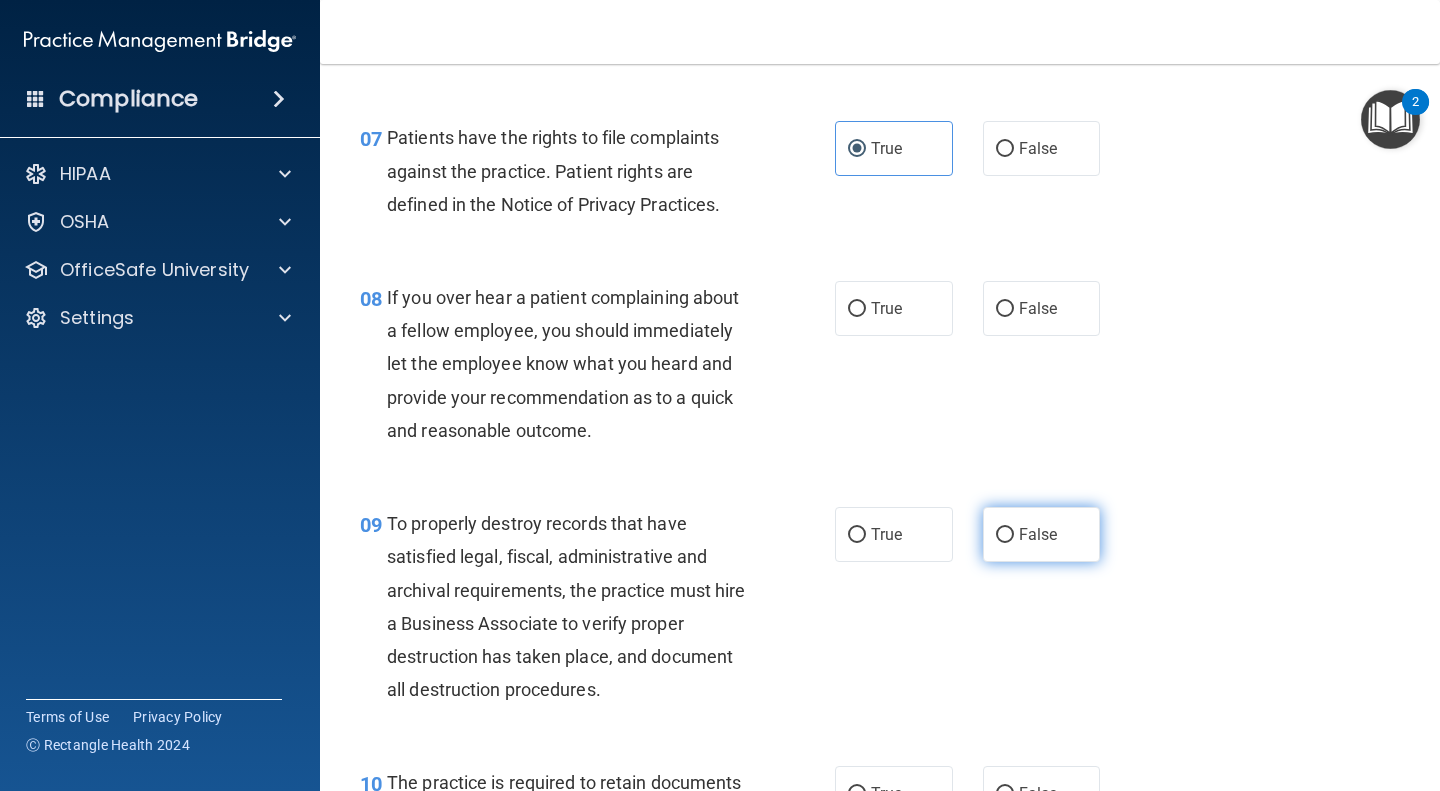 click on "False" at bounding box center [1038, 534] 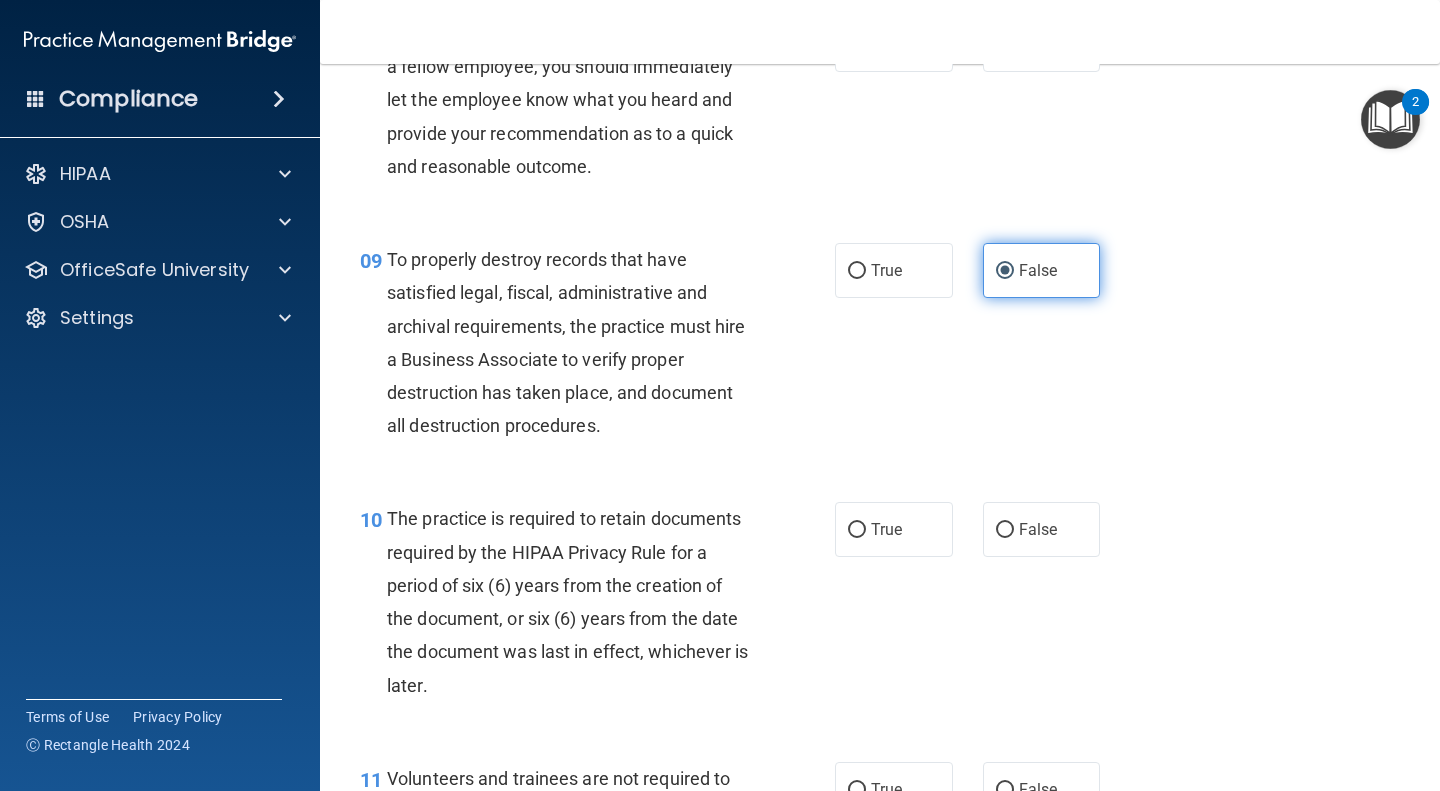 scroll, scrollTop: 1725, scrollLeft: 0, axis: vertical 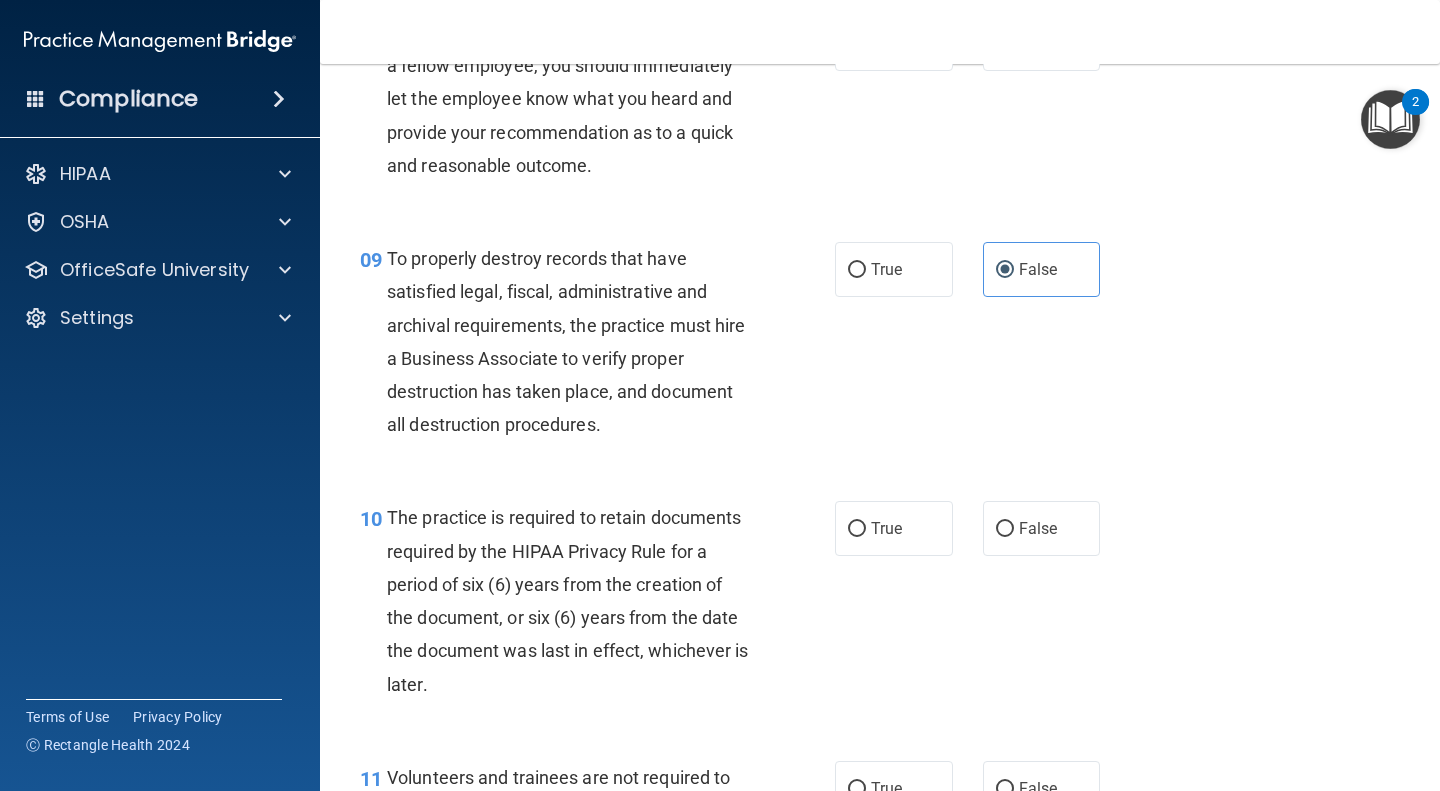 click on "10       The practice is required to retain documents required by the HIPAA Privacy Rule for a period of six (6) years from the creation of the document, or six (6) years from the date the document was last in effect, whichever is later.                 True           False" at bounding box center [880, 605] 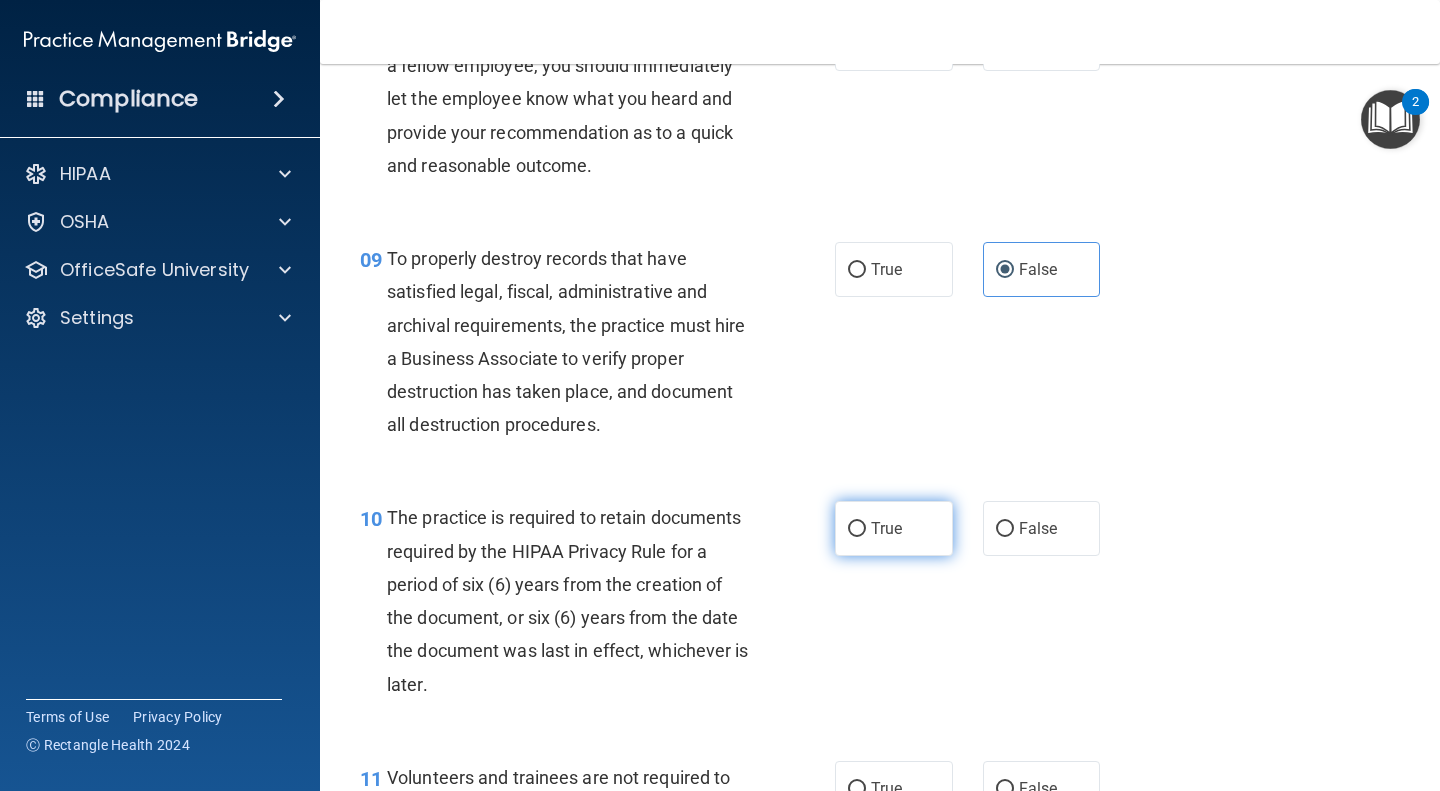 click on "True" at bounding box center [894, 528] 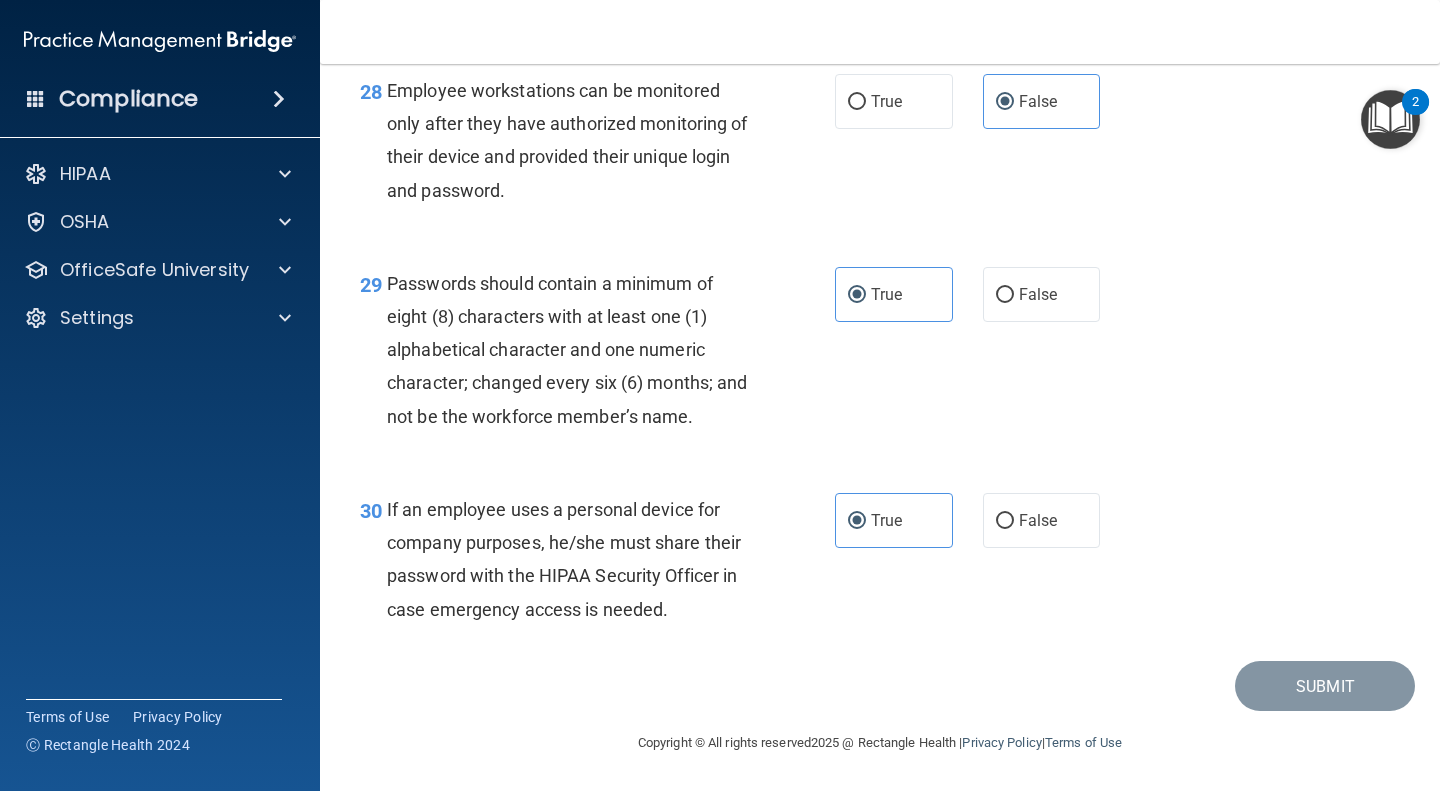 click on "29       Passwords should contain a minimum of eight (8) characters with at least one (1) alphabetical character and one numeric character; changed every six (6) months; and not be the workforce member’s name.                 True           False" at bounding box center [880, 355] 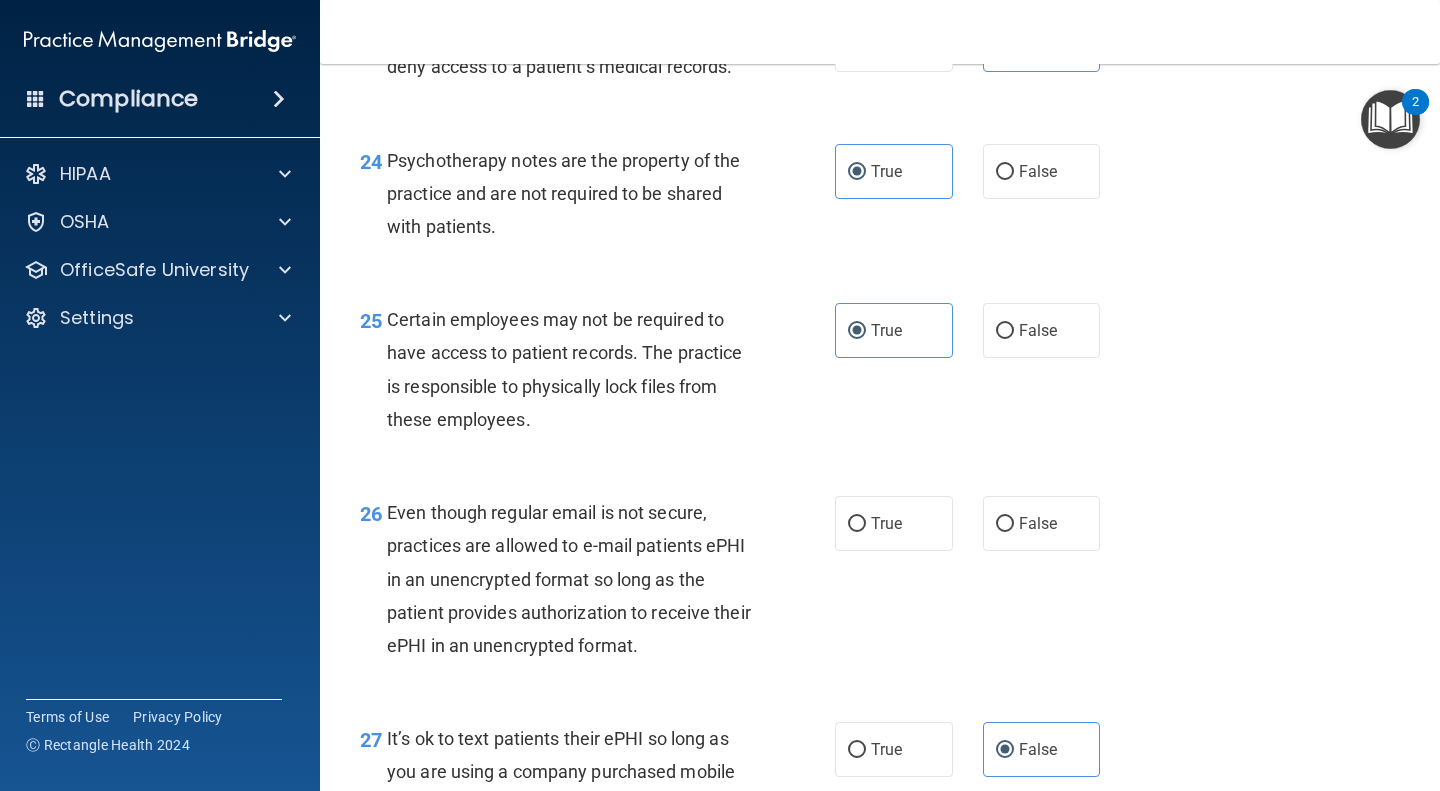 scroll, scrollTop: 4608, scrollLeft: 0, axis: vertical 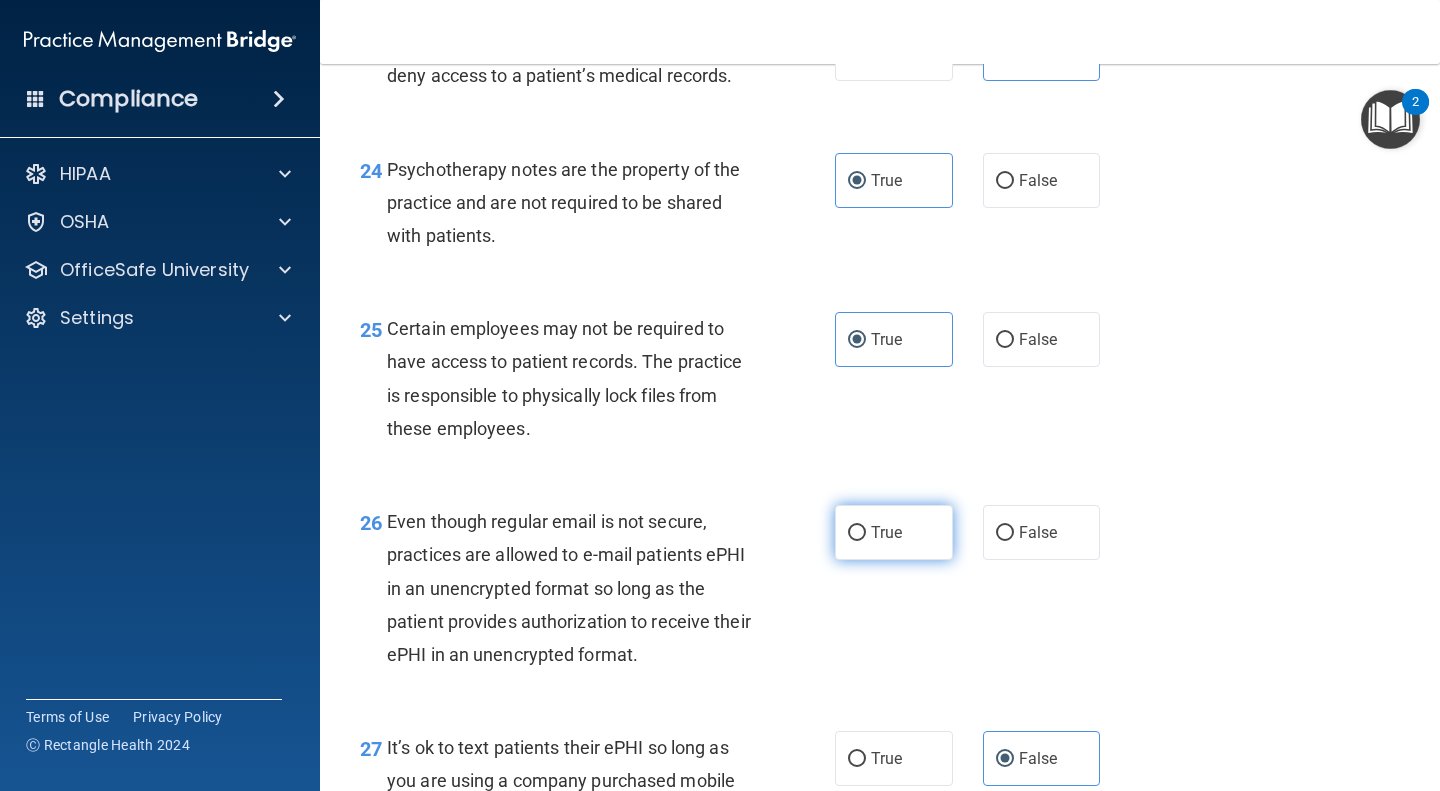 click on "True" at bounding box center (894, 532) 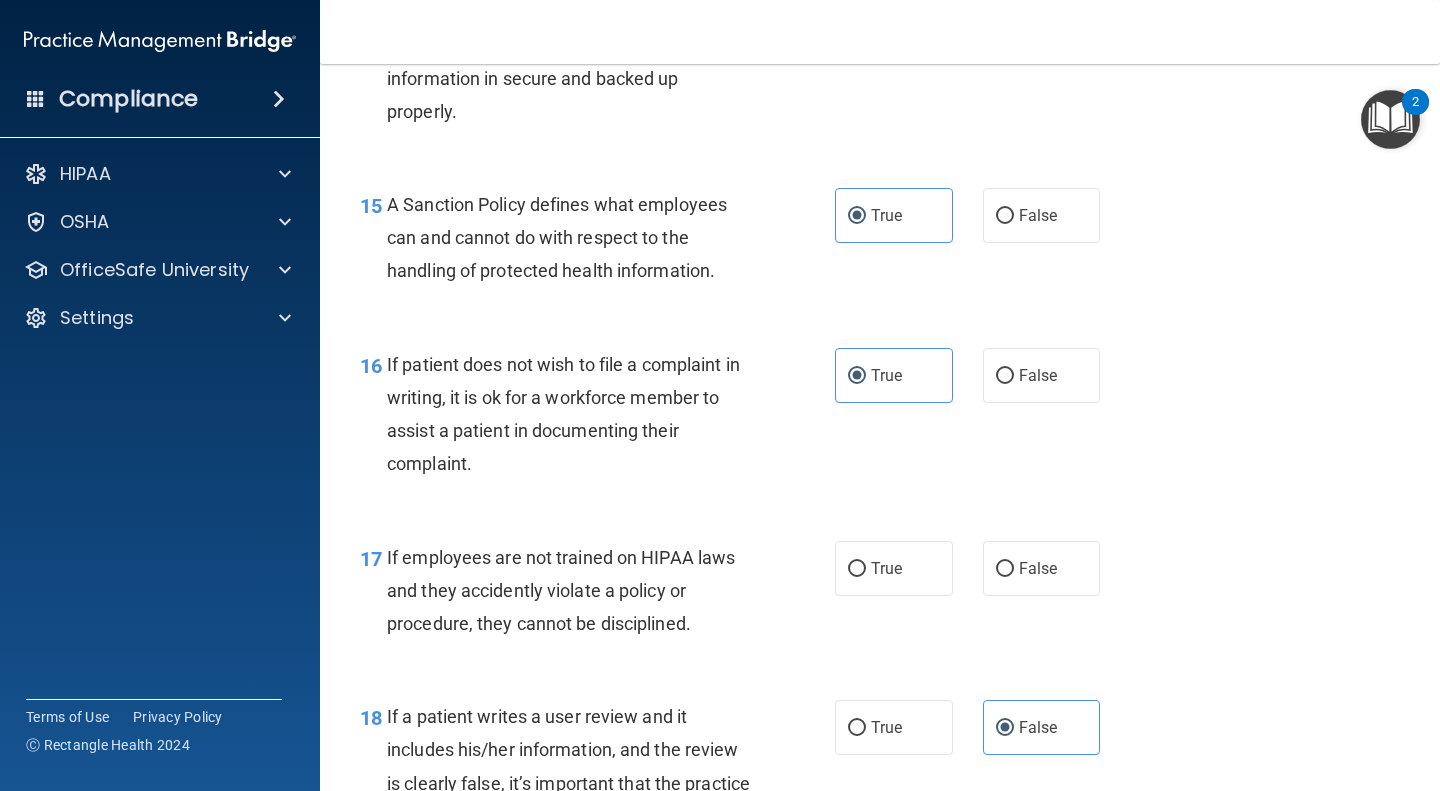 scroll, scrollTop: 3034, scrollLeft: 0, axis: vertical 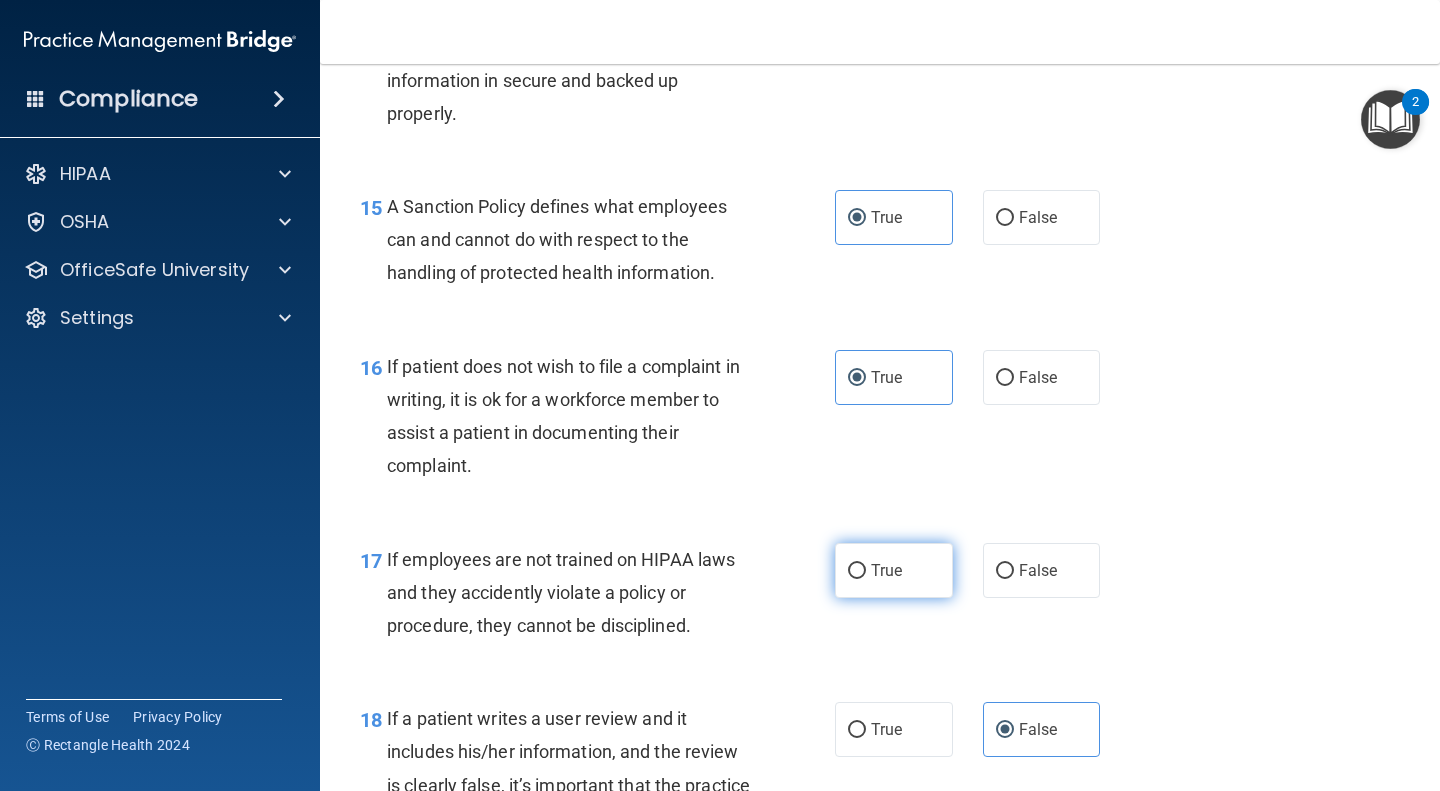 click on "True" at bounding box center [894, 570] 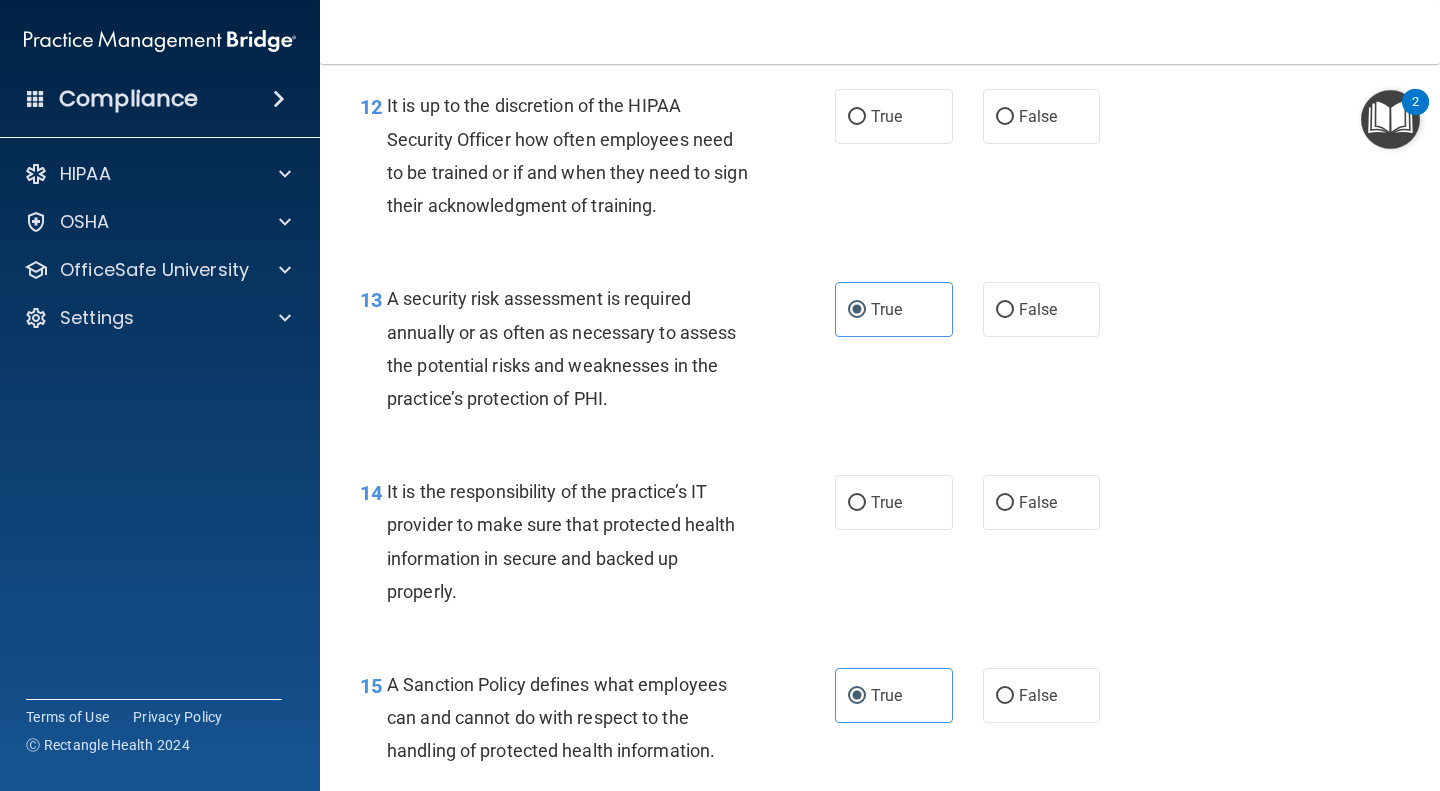 scroll, scrollTop: 2554, scrollLeft: 0, axis: vertical 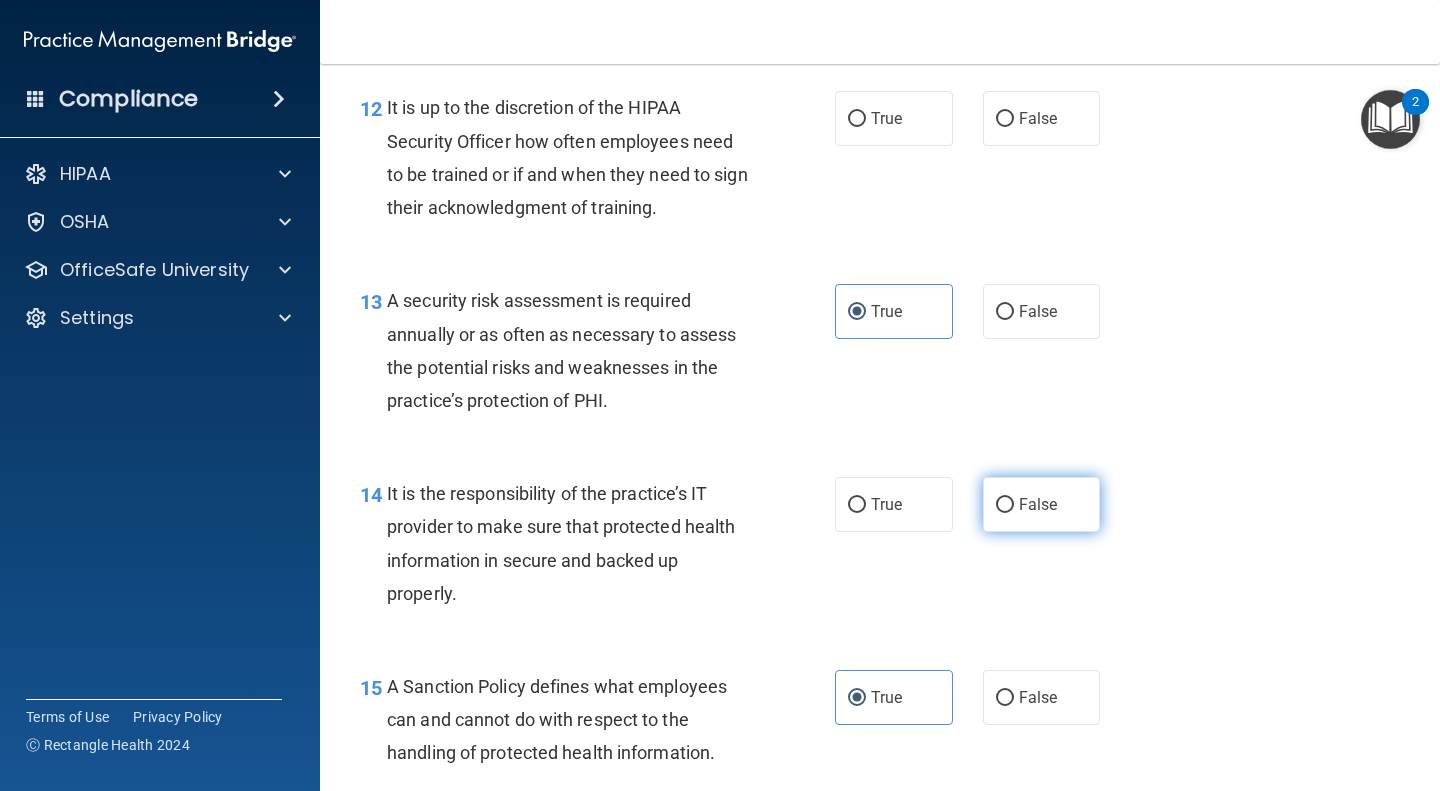 click on "False" at bounding box center [1038, 504] 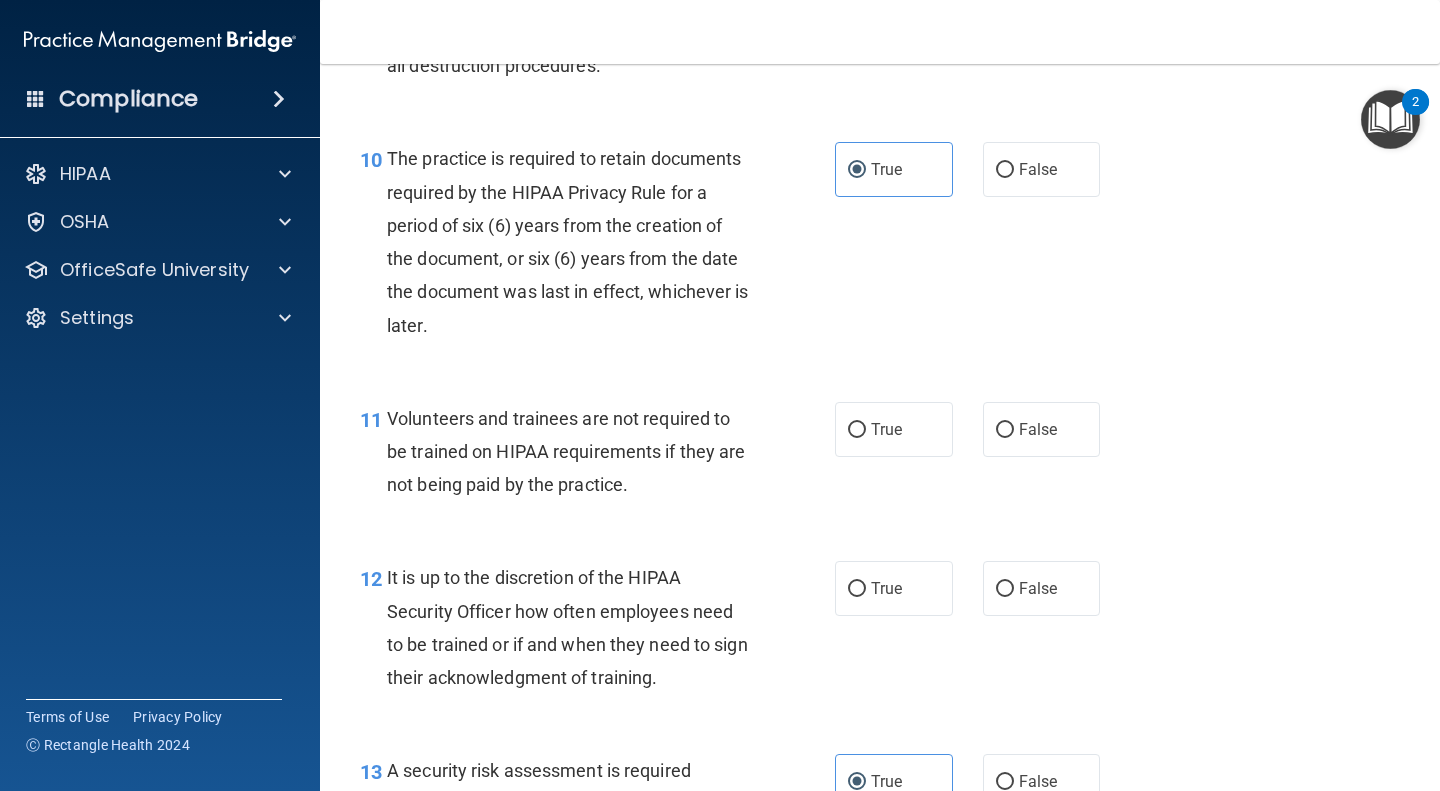scroll, scrollTop: 2084, scrollLeft: 0, axis: vertical 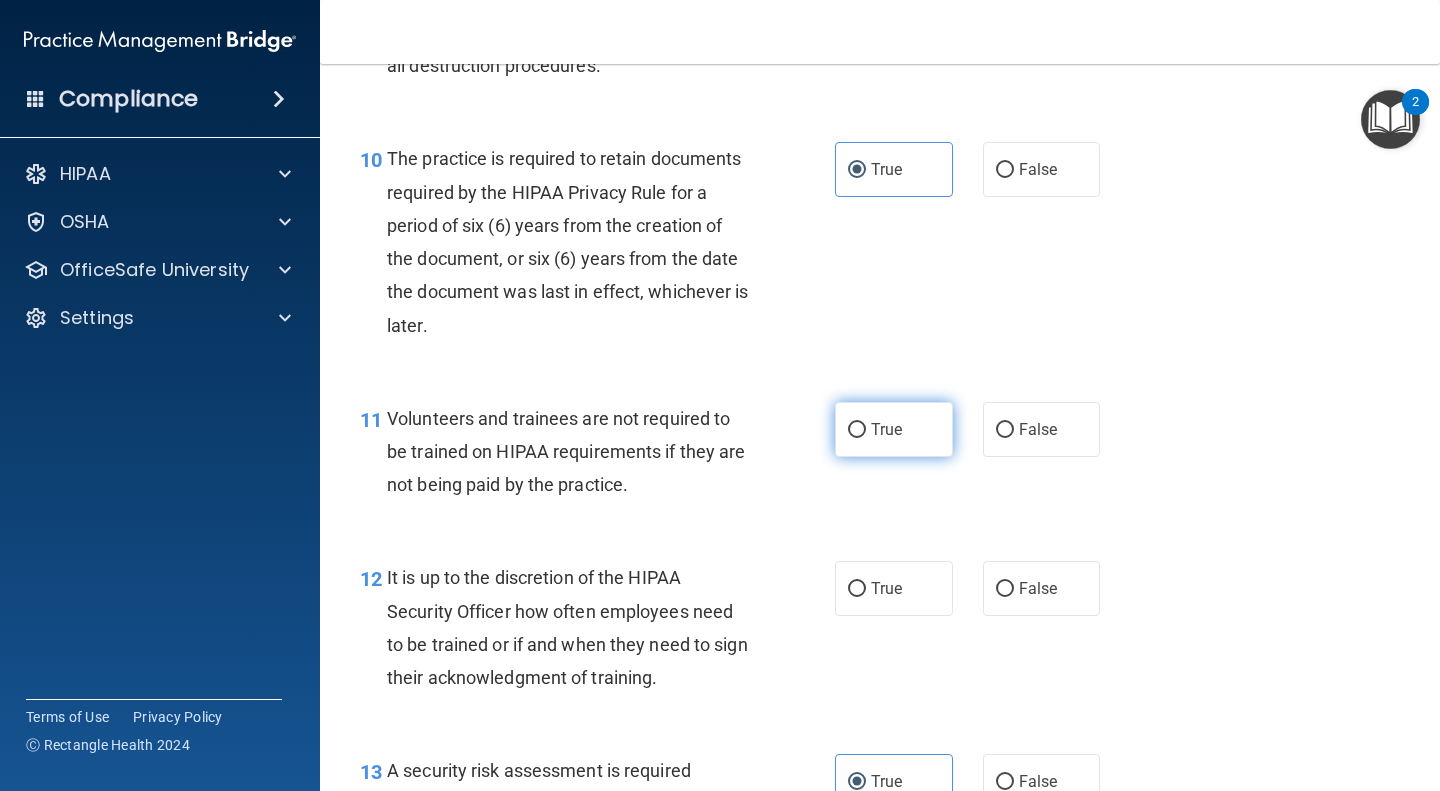 click on "True" at bounding box center [894, 429] 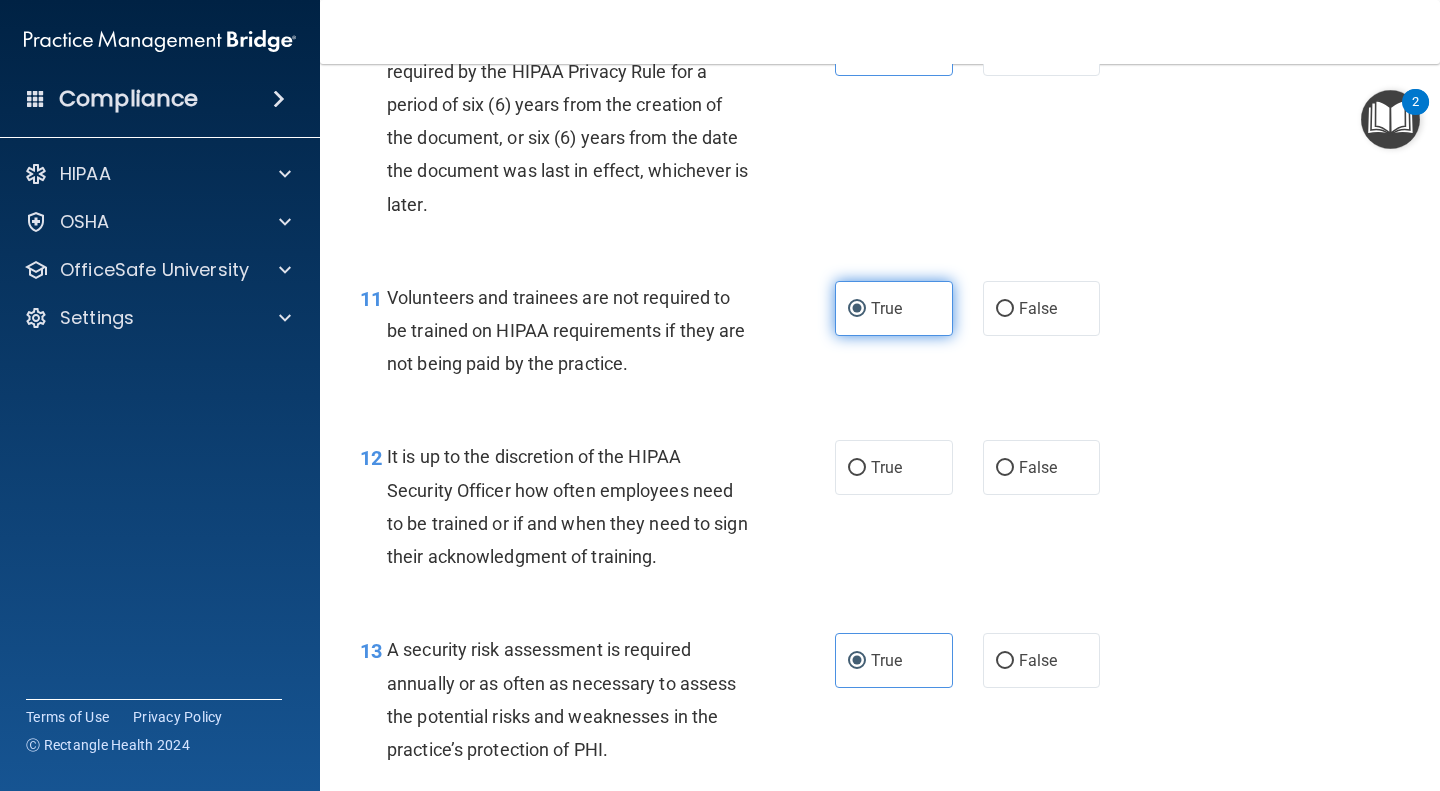 scroll, scrollTop: 2204, scrollLeft: 0, axis: vertical 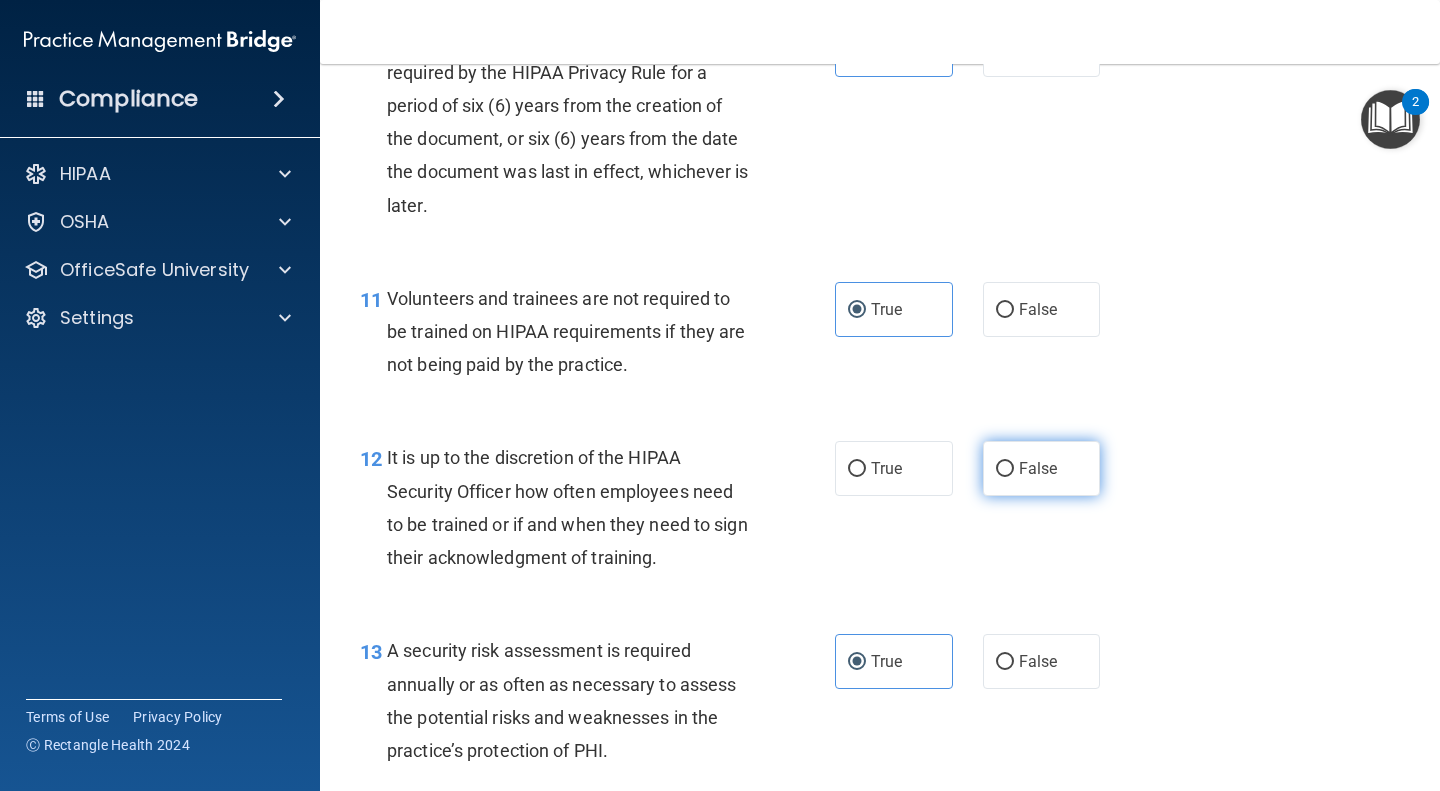 click on "False" at bounding box center [1038, 468] 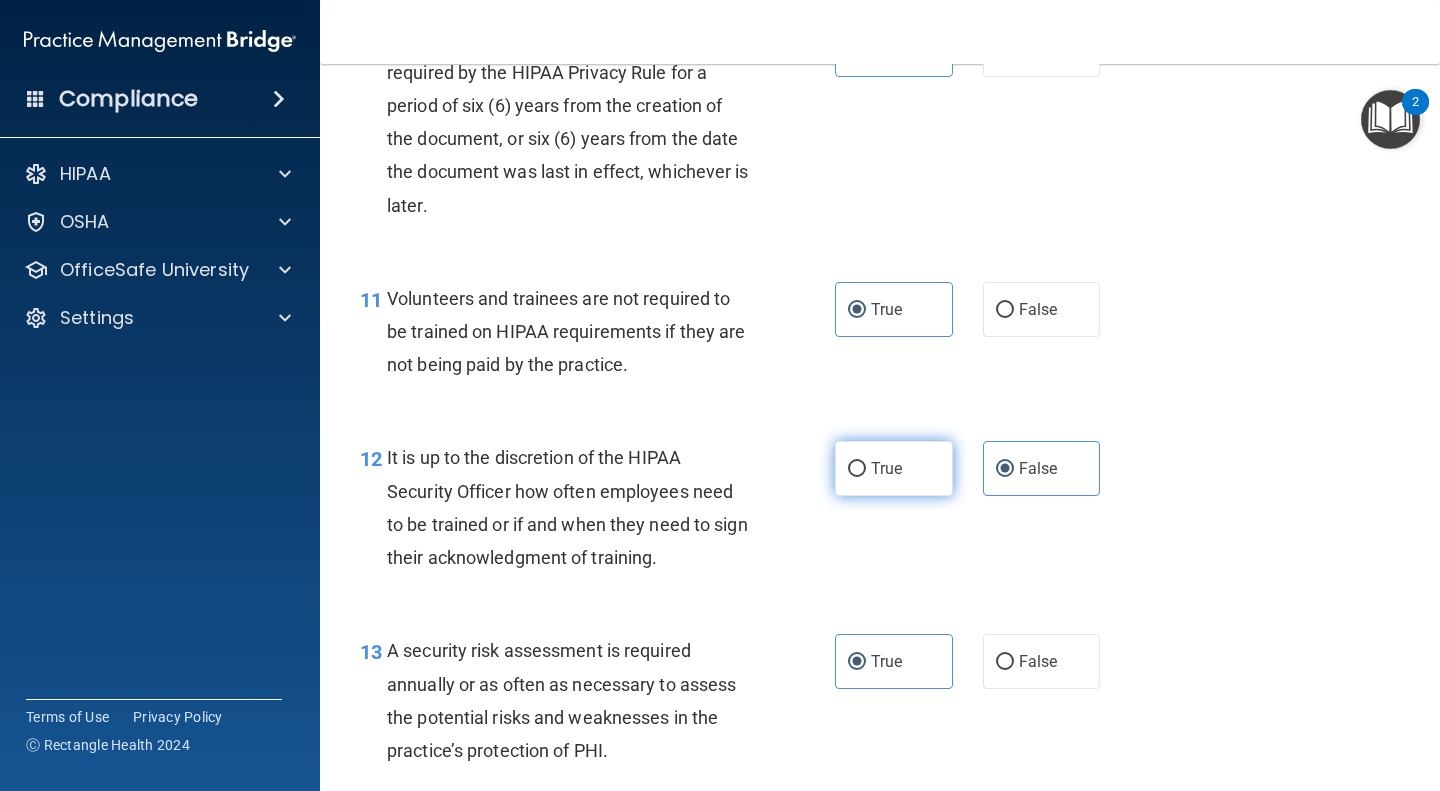 click on "True" at bounding box center [894, 468] 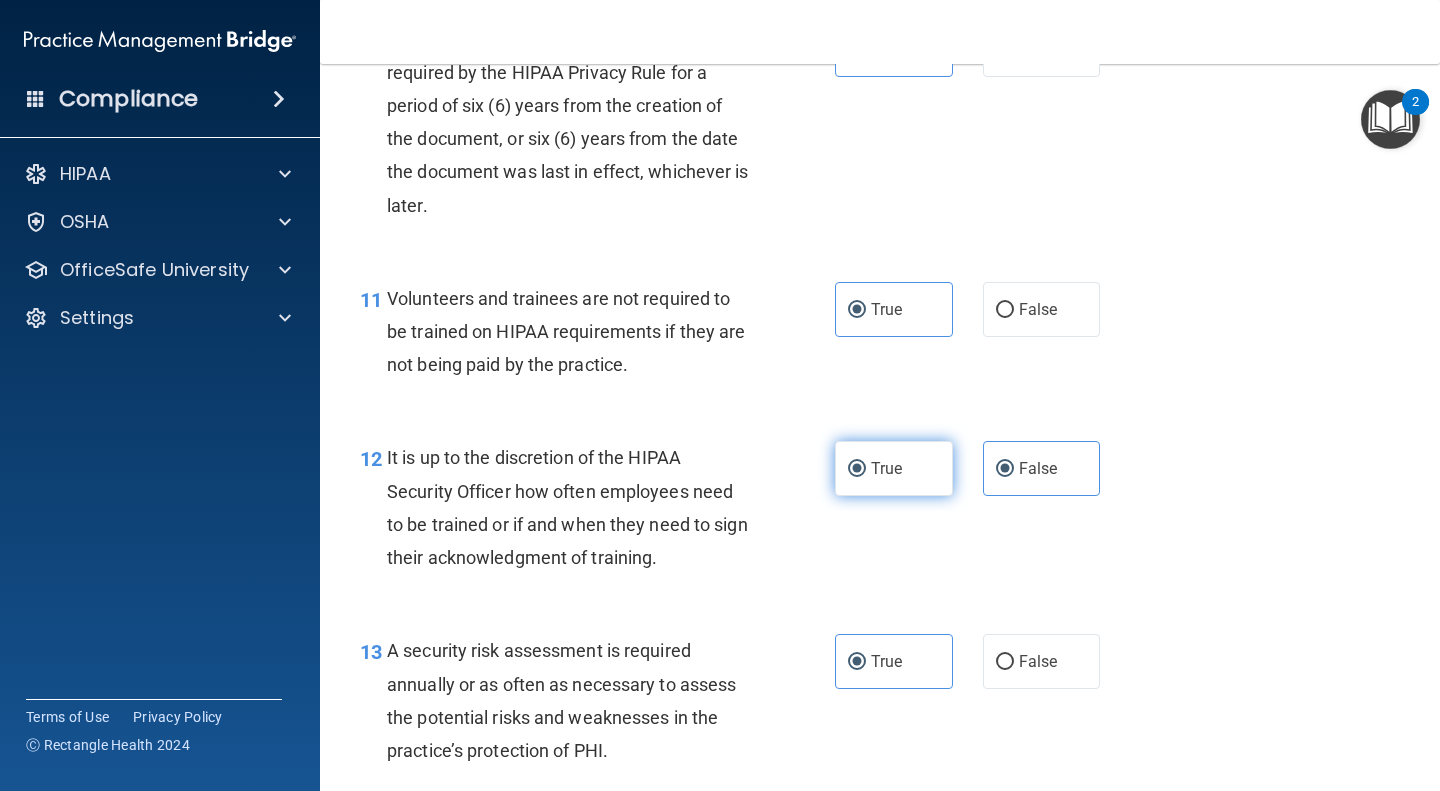 radio on "false" 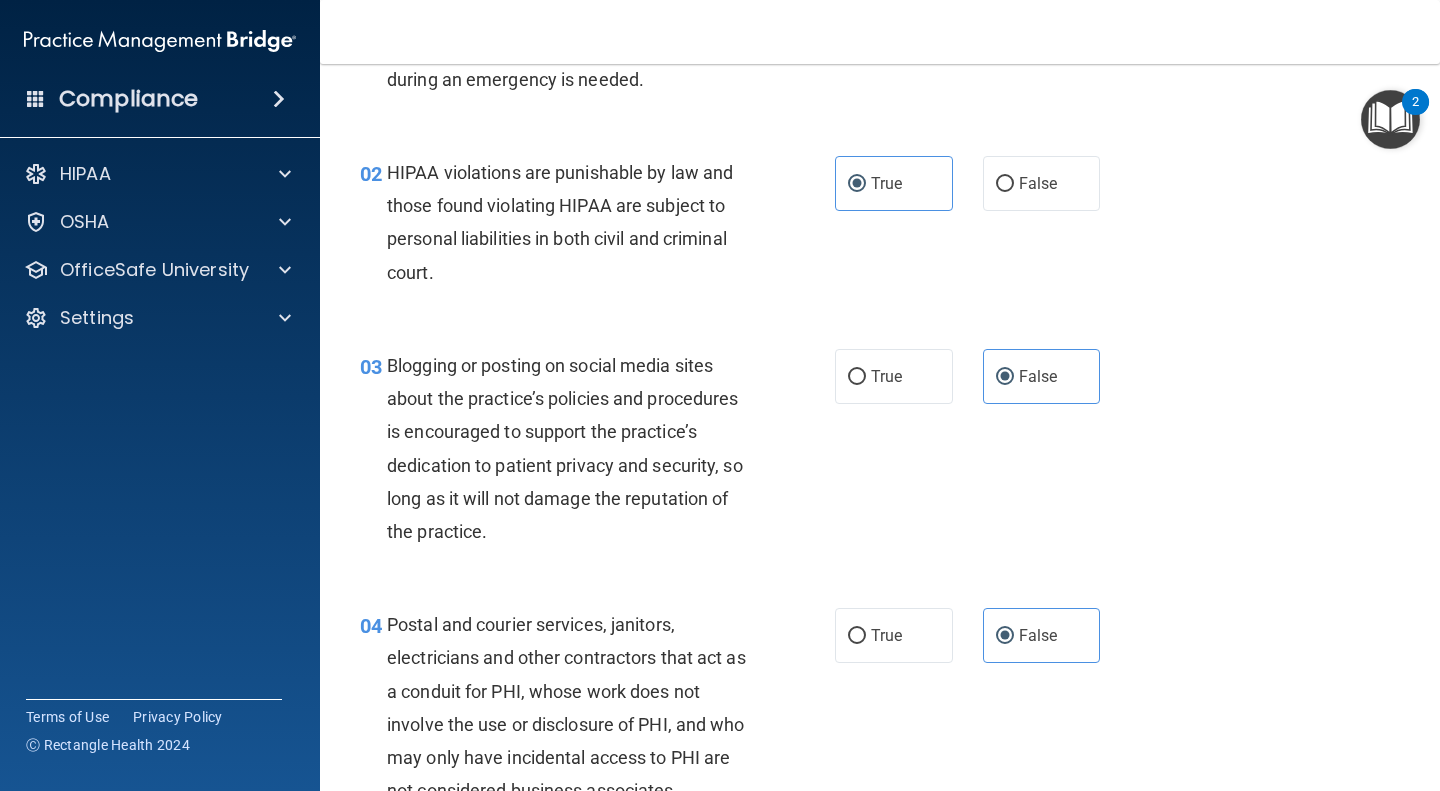 scroll, scrollTop: 0, scrollLeft: 0, axis: both 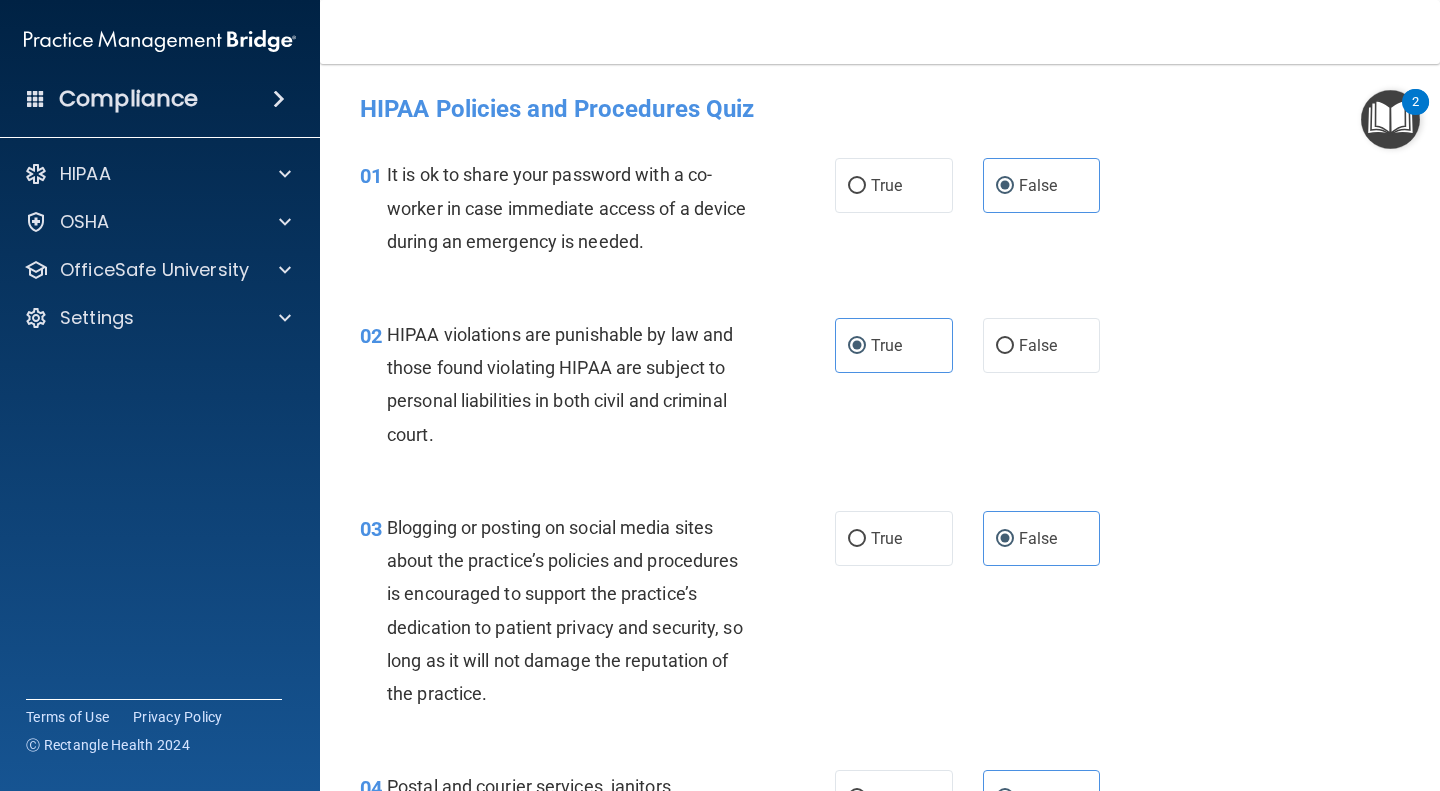 click on "02       HIPAA violations are punishable by law and those found violating HIPAA are subject to personal liabilities in both civil and criminal court.                  True           False" at bounding box center (880, 389) 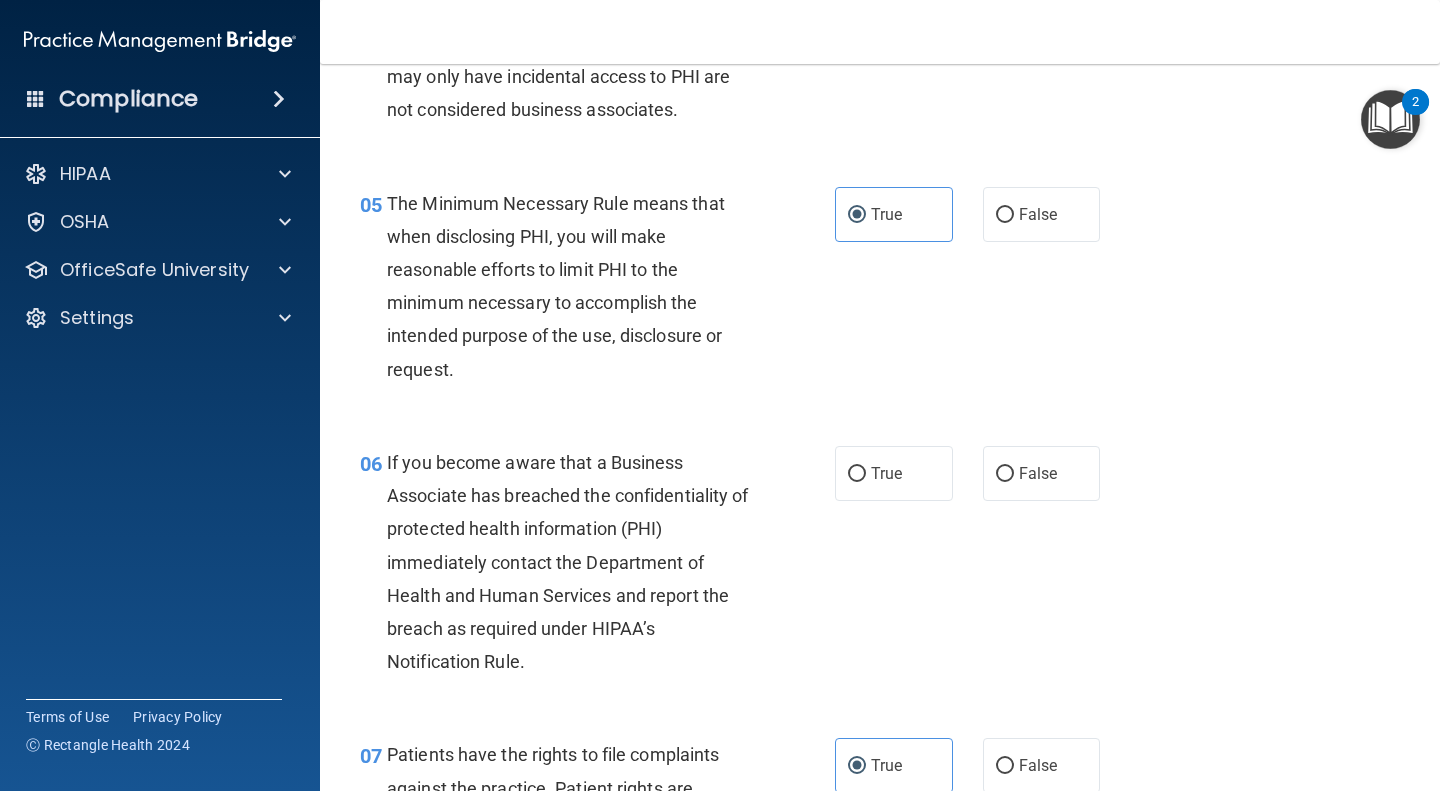 scroll, scrollTop: 849, scrollLeft: 0, axis: vertical 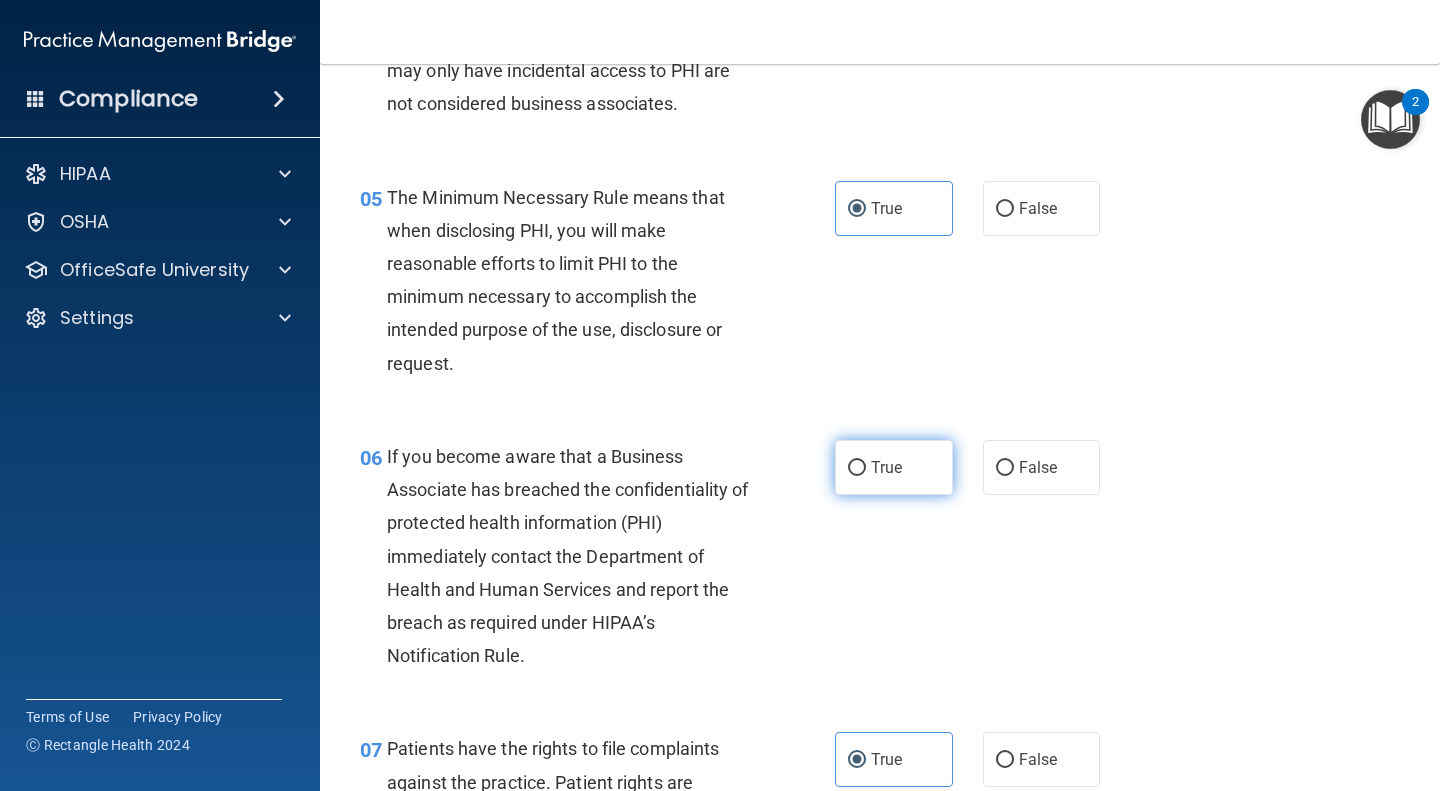 click on "True" at bounding box center (886, 467) 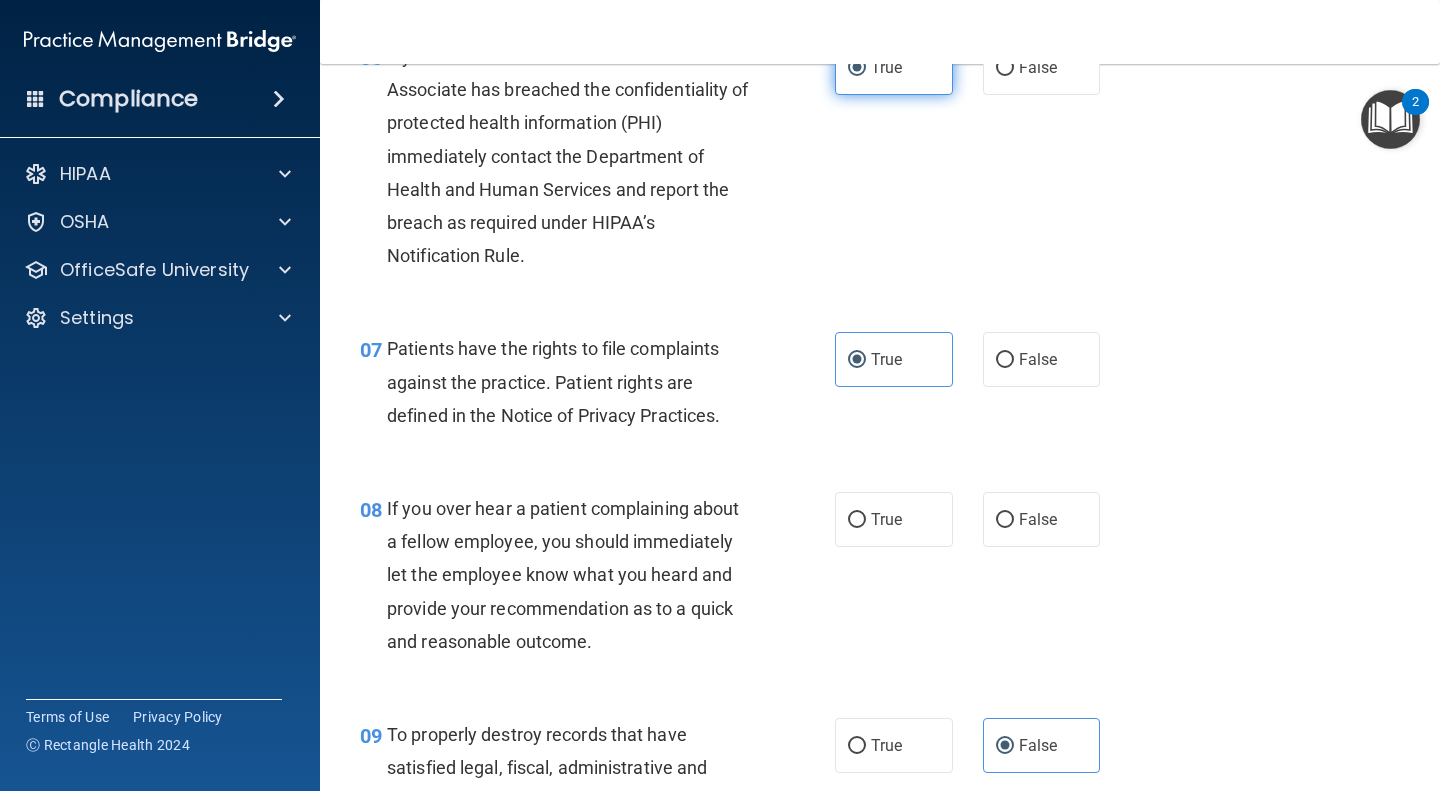 scroll, scrollTop: 1268, scrollLeft: 0, axis: vertical 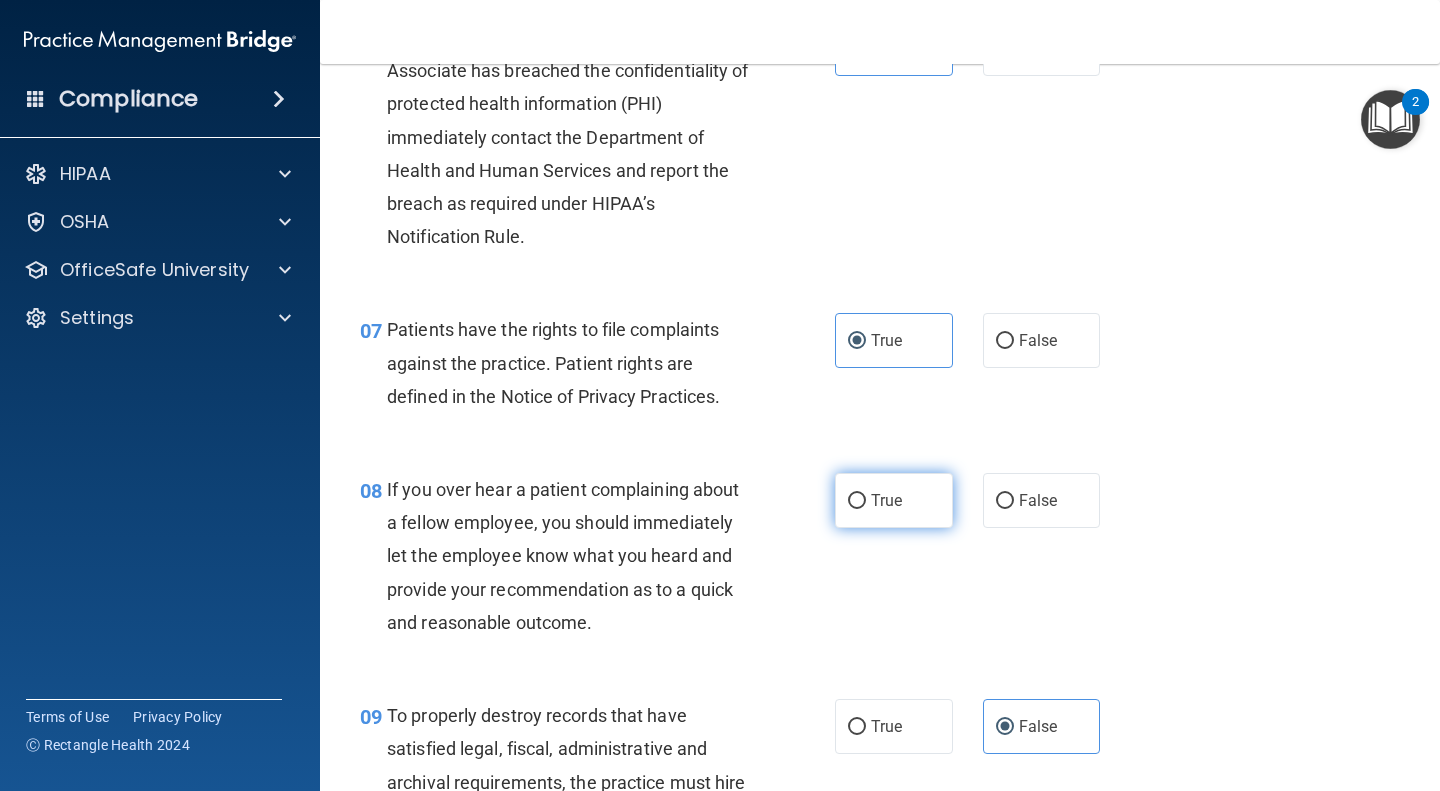 click on "True" at bounding box center (894, 500) 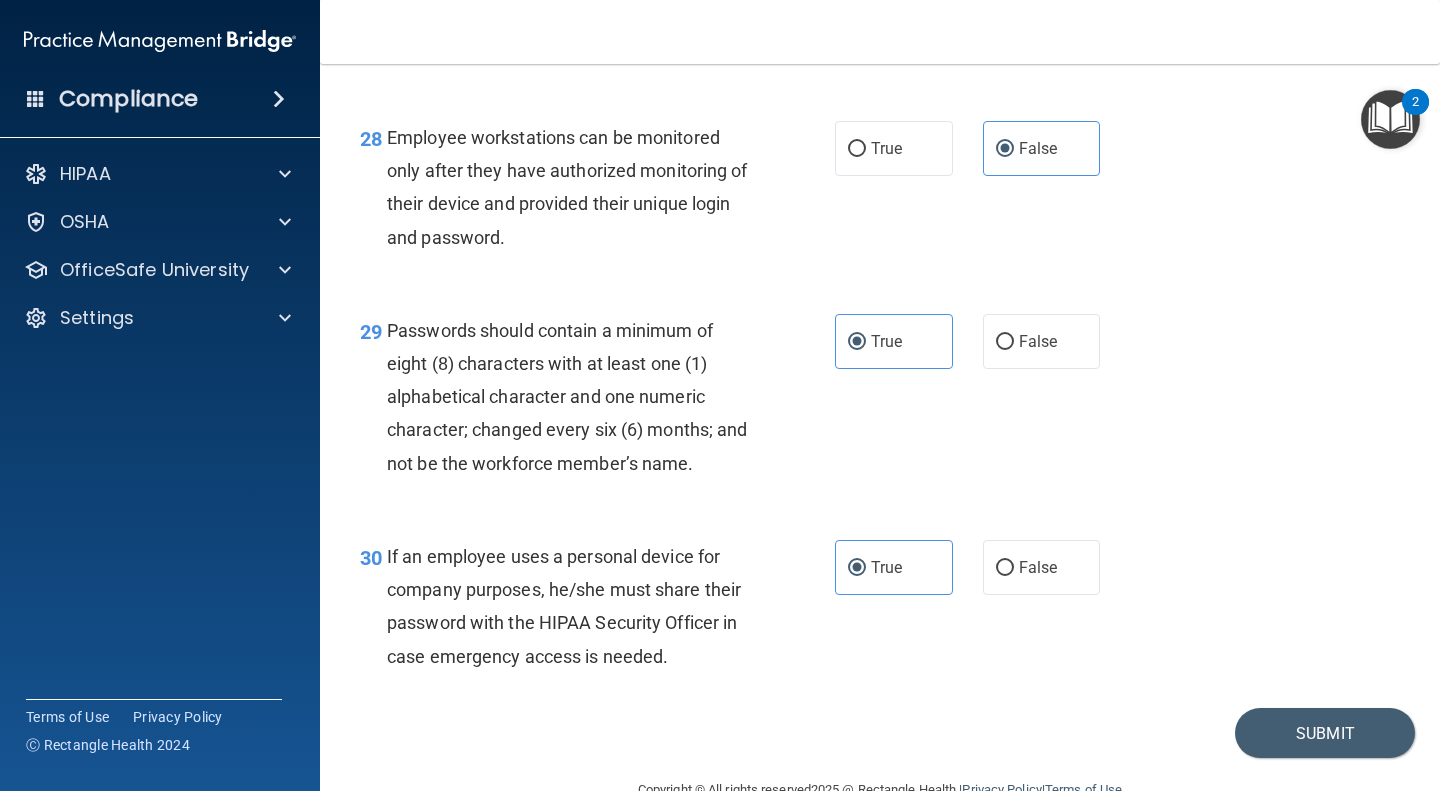 scroll, scrollTop: 5459, scrollLeft: 0, axis: vertical 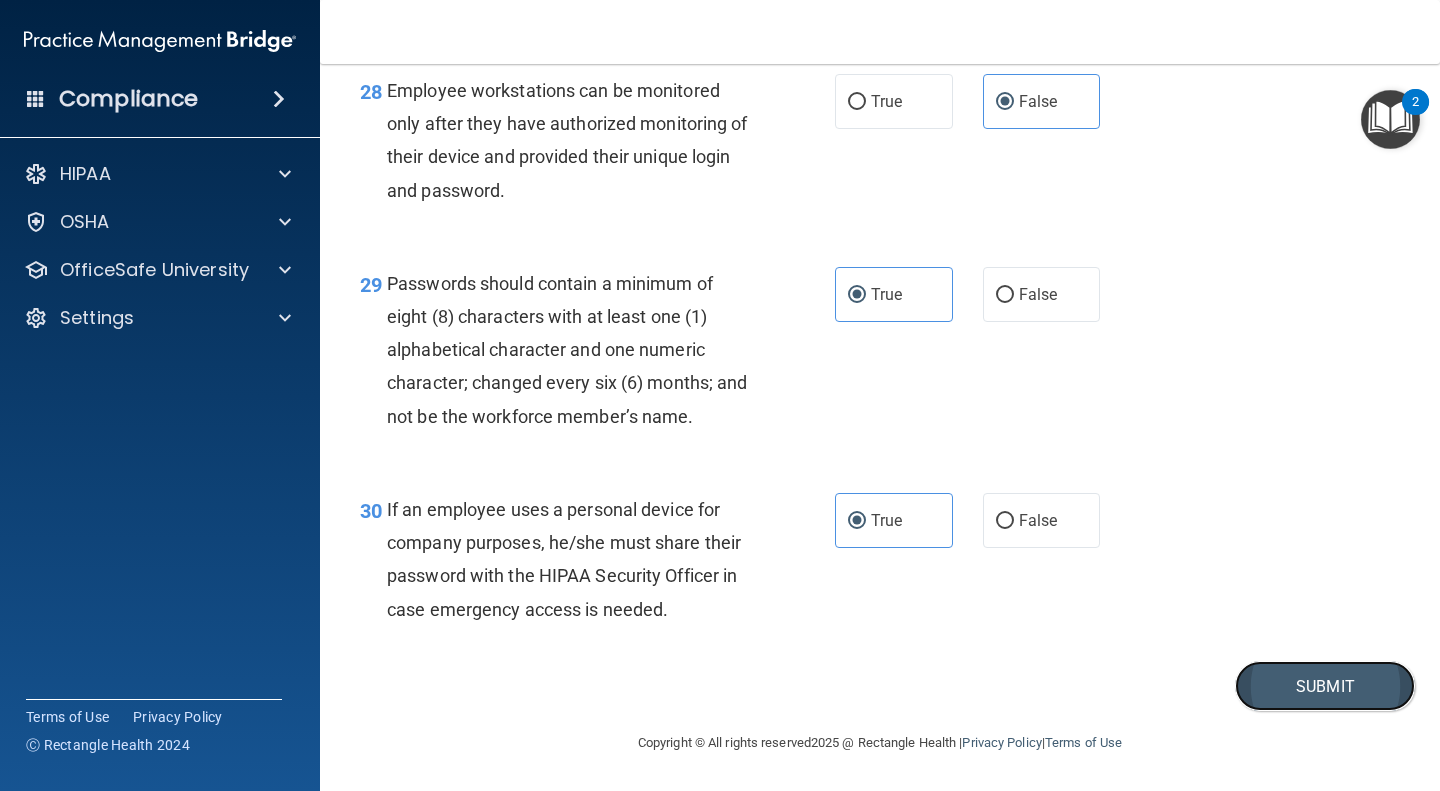 click on "Submit" at bounding box center (1325, 686) 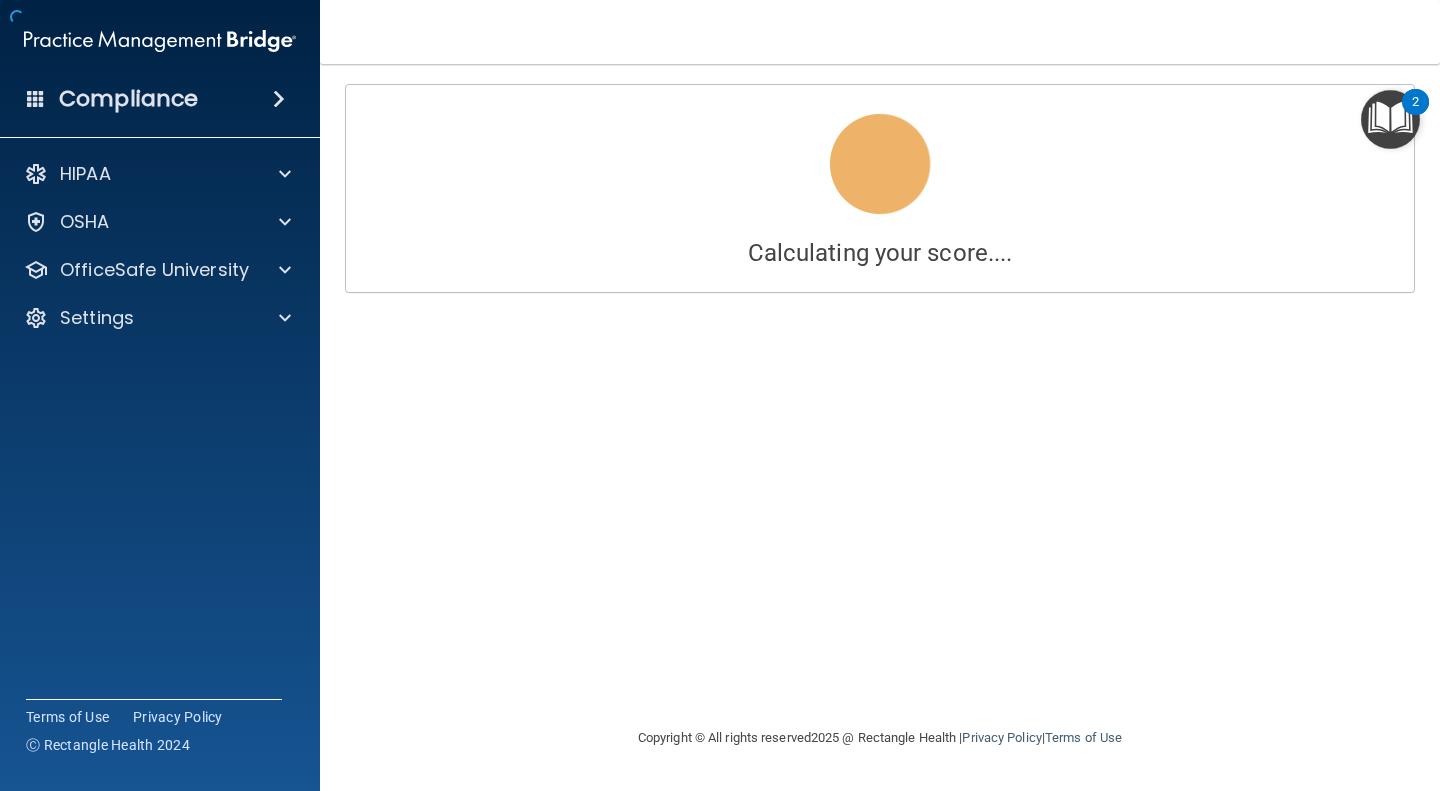 scroll, scrollTop: 0, scrollLeft: 0, axis: both 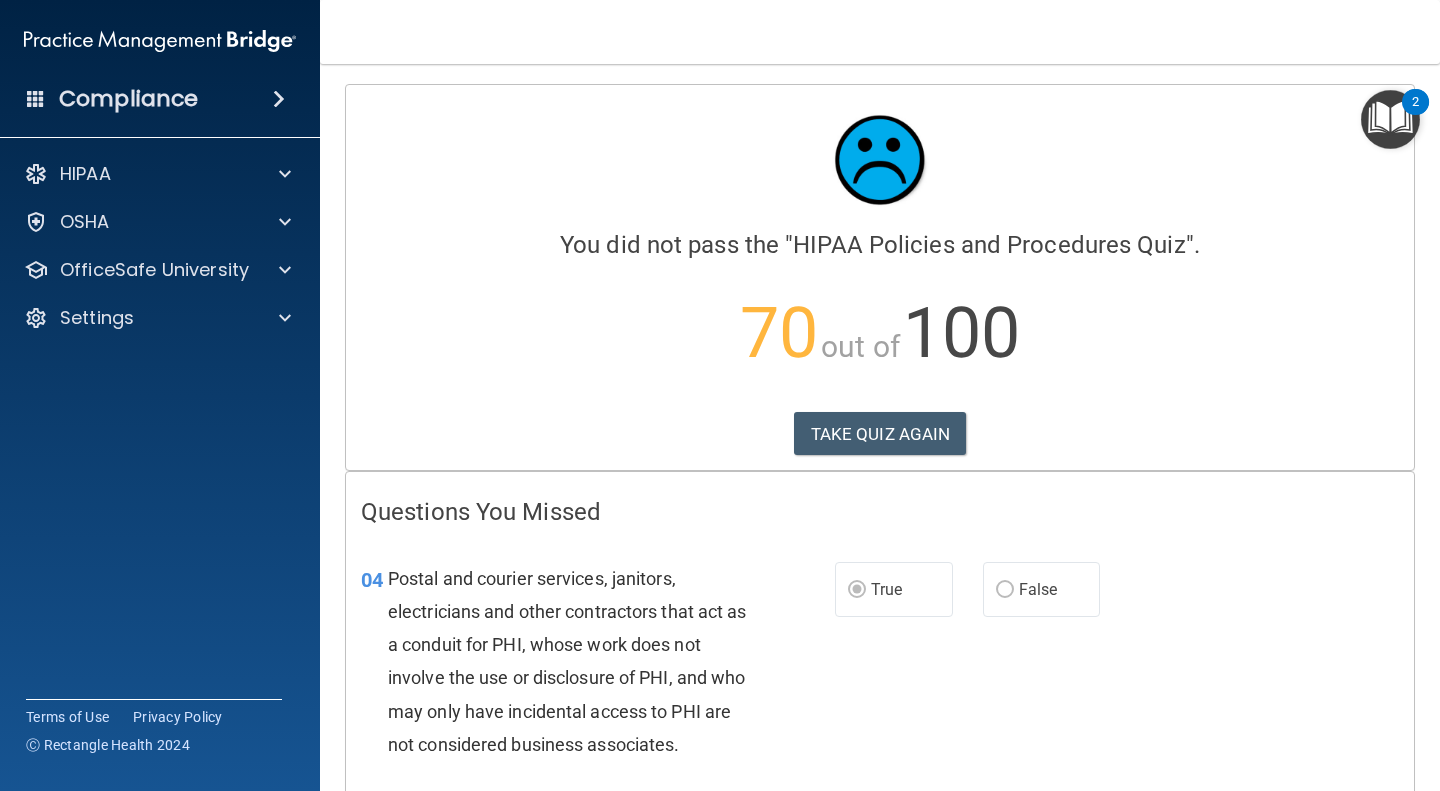 click on "04       Postal and courier services, janitors, electricians and other contractors that act as a conduit for PHI, whose work does not involve the use or disclosure of PHI, and who may only have incidental access to PHI are not considered business associates.                 True           False" at bounding box center [880, 666] 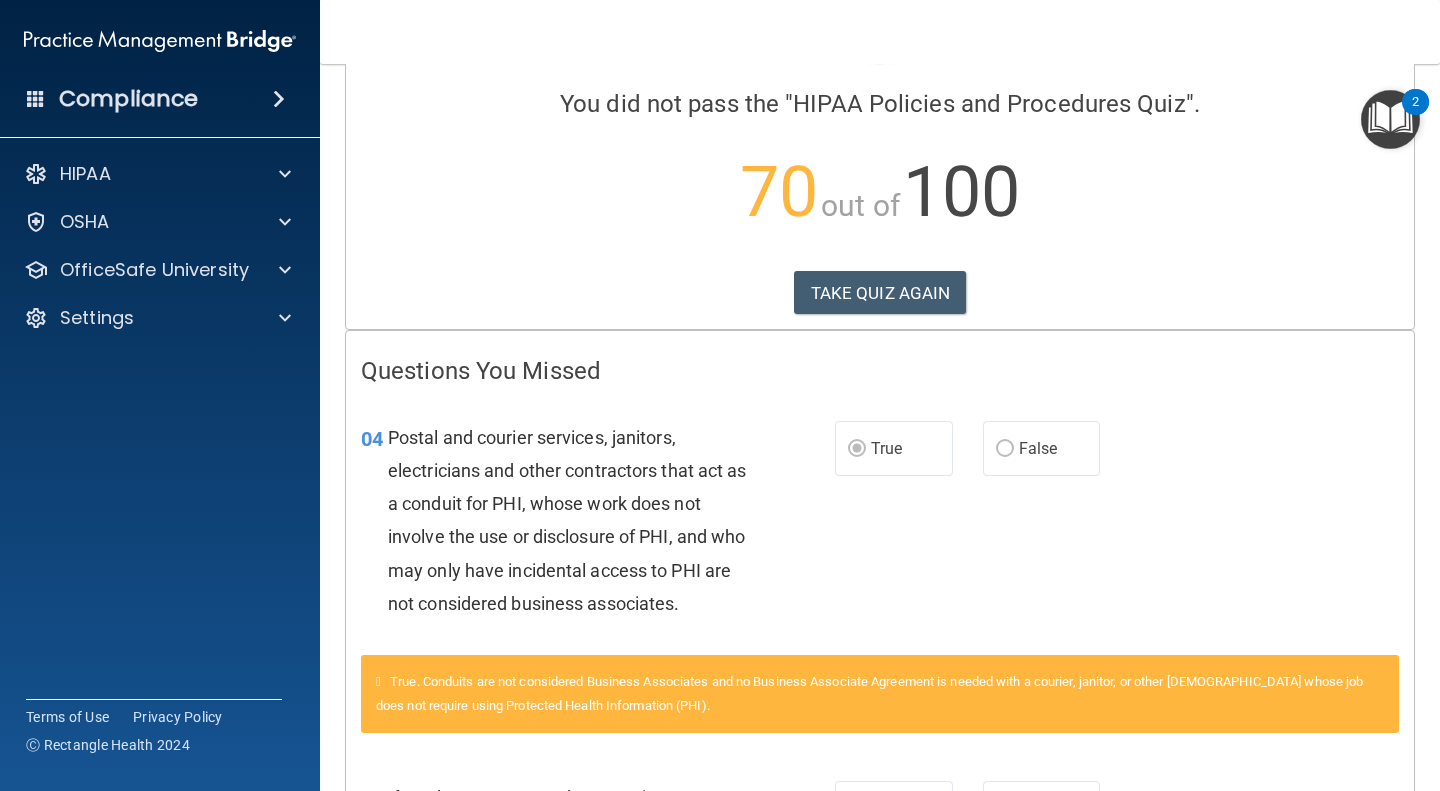 scroll, scrollTop: 100, scrollLeft: 0, axis: vertical 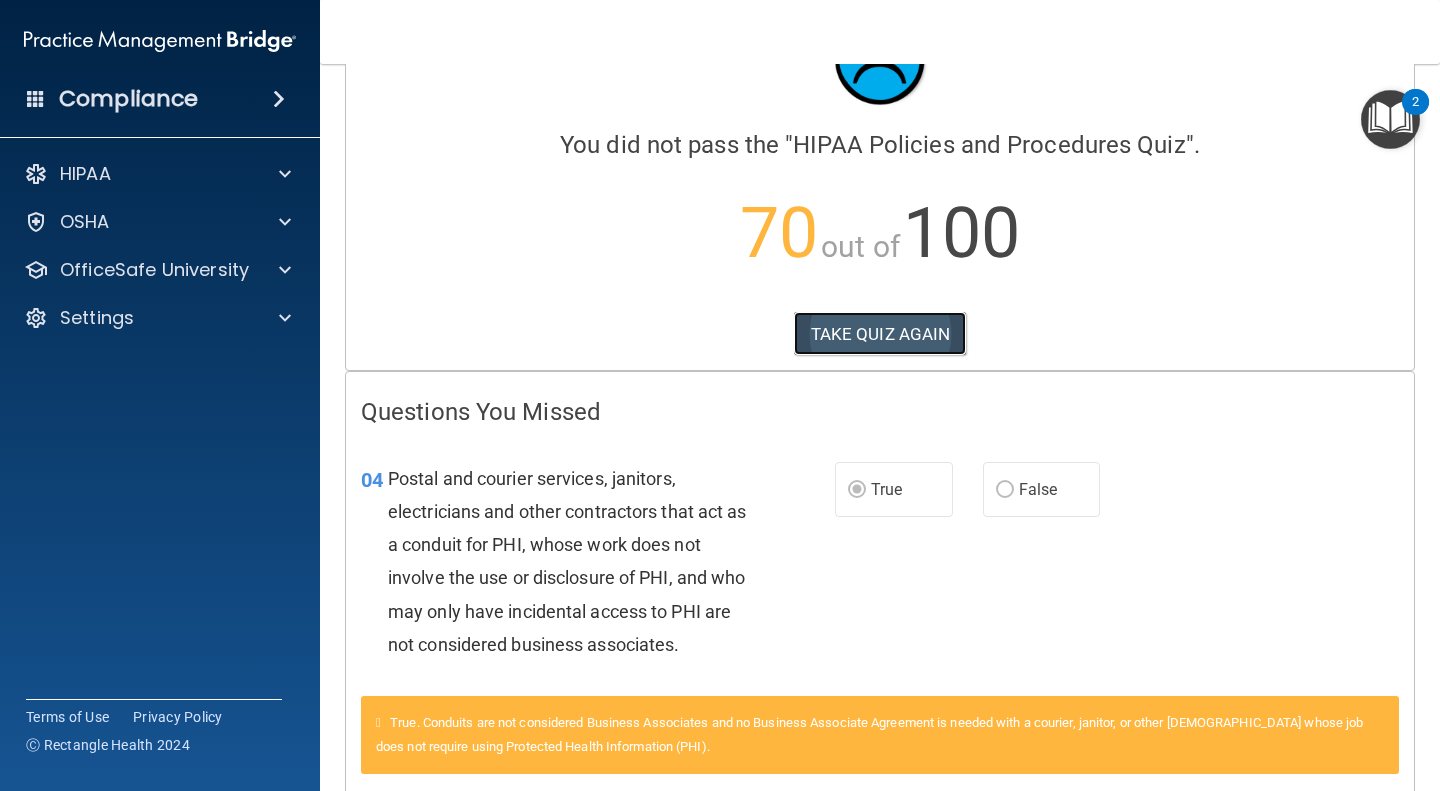 click on "TAKE QUIZ AGAIN" at bounding box center [880, 334] 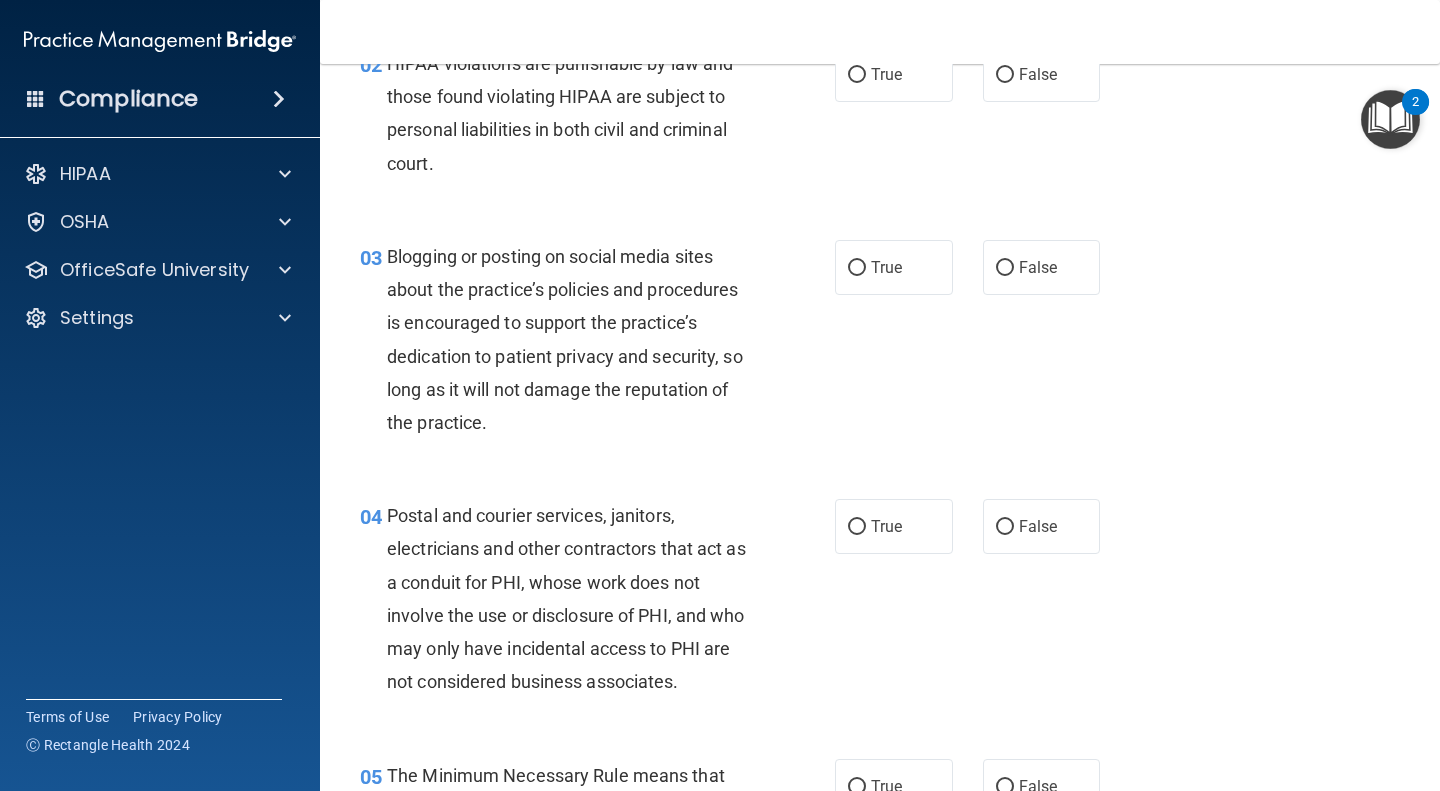 scroll, scrollTop: 272, scrollLeft: 0, axis: vertical 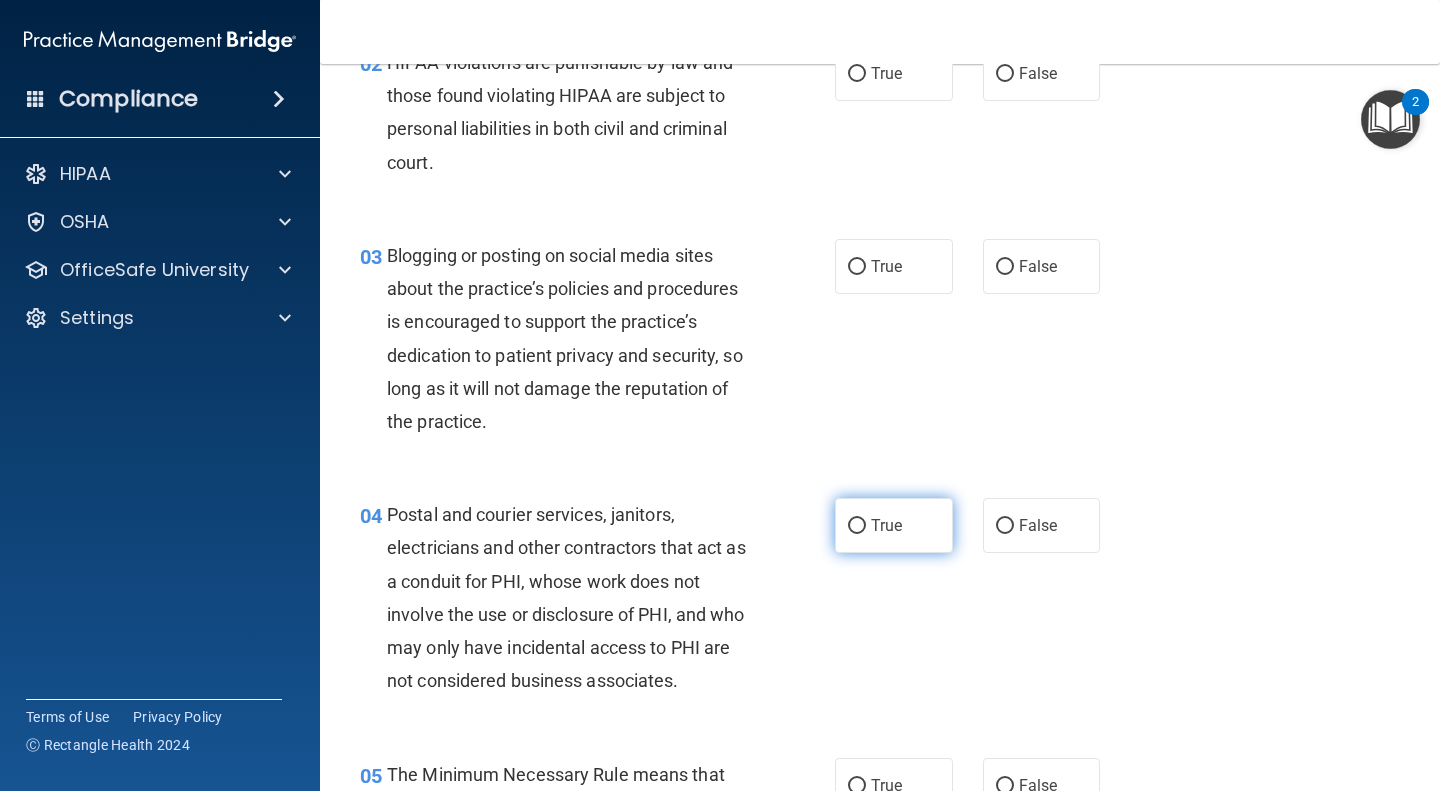 click on "True" at bounding box center [857, 526] 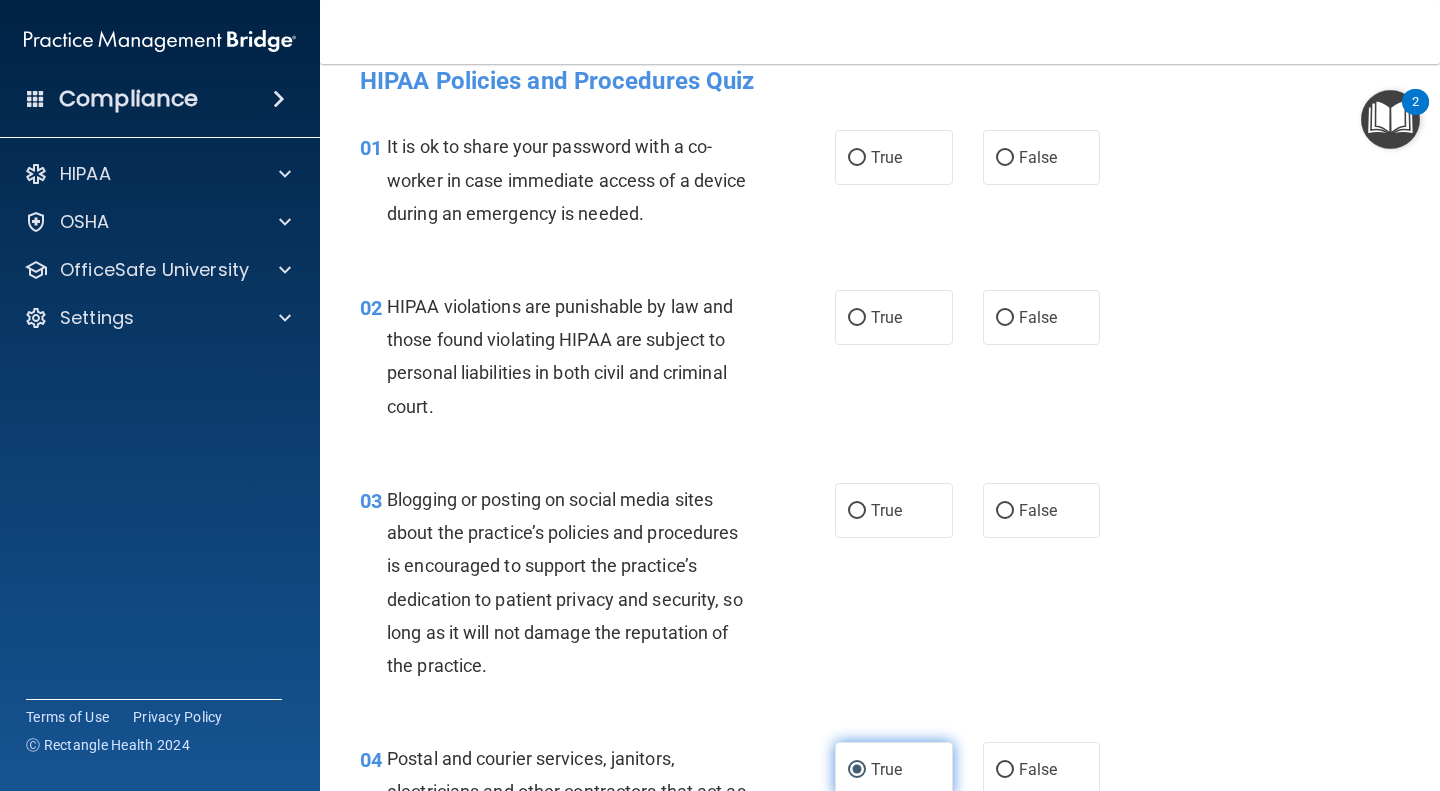 scroll, scrollTop: 0, scrollLeft: 0, axis: both 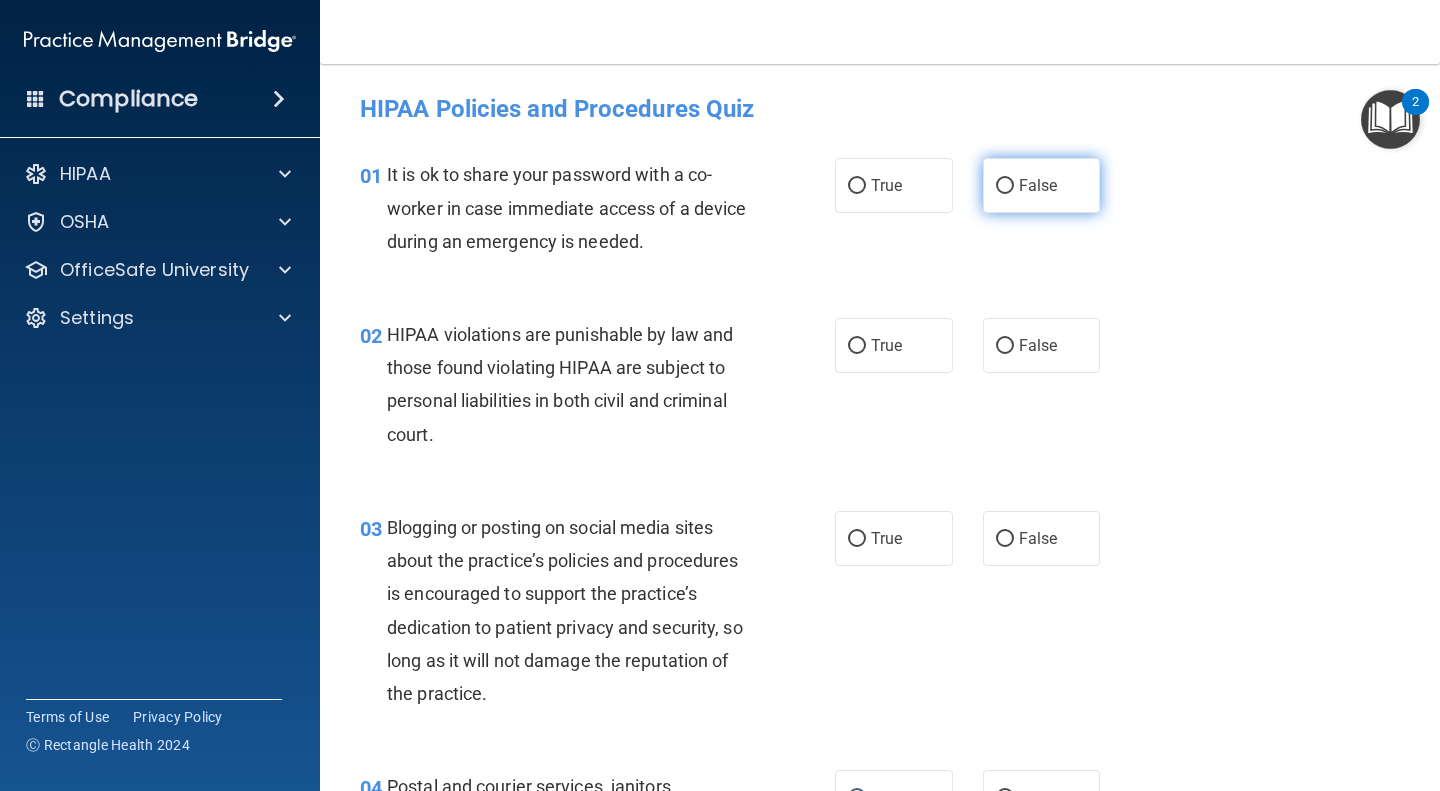 click on "False" at bounding box center (1005, 186) 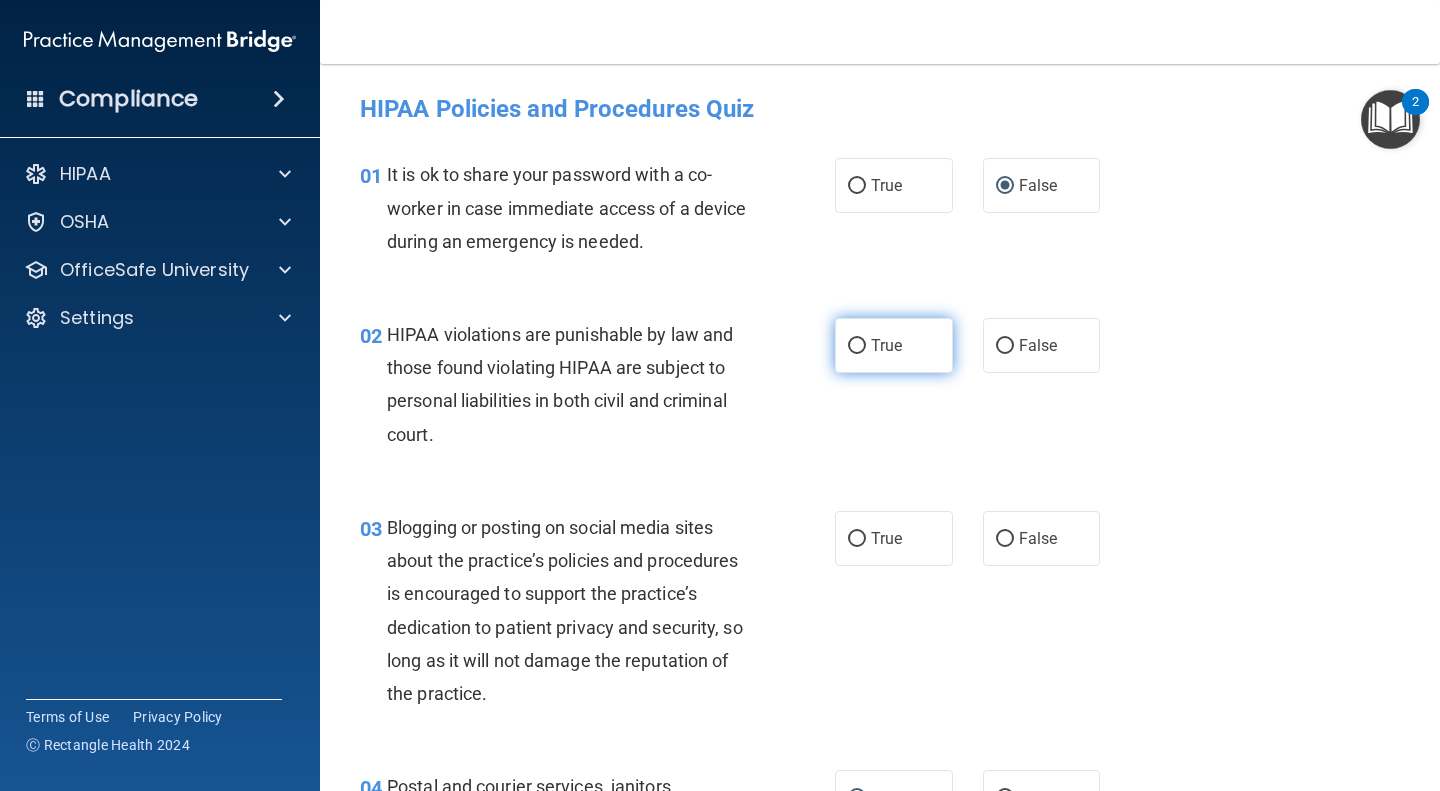 click on "True" at bounding box center [894, 345] 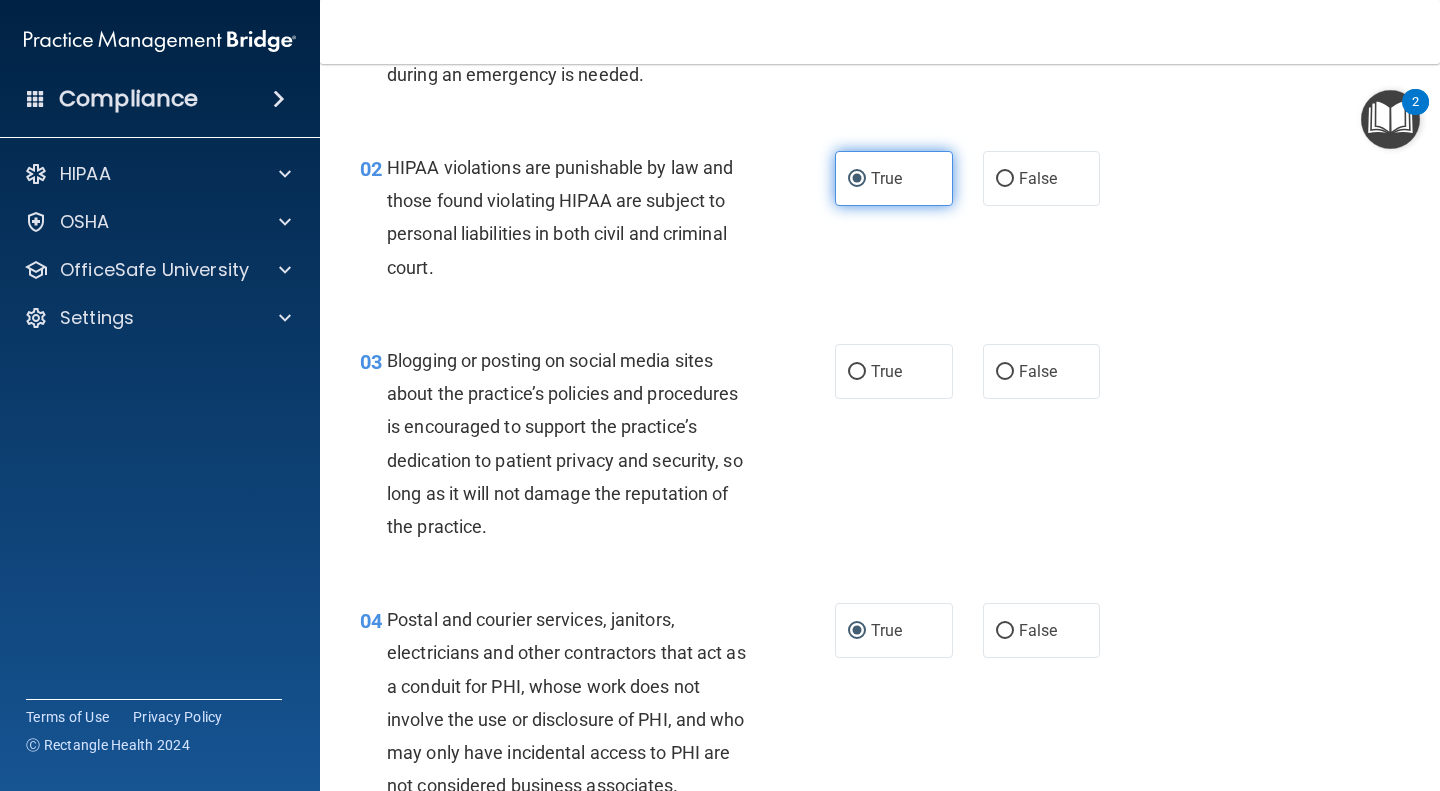 scroll, scrollTop: 167, scrollLeft: 0, axis: vertical 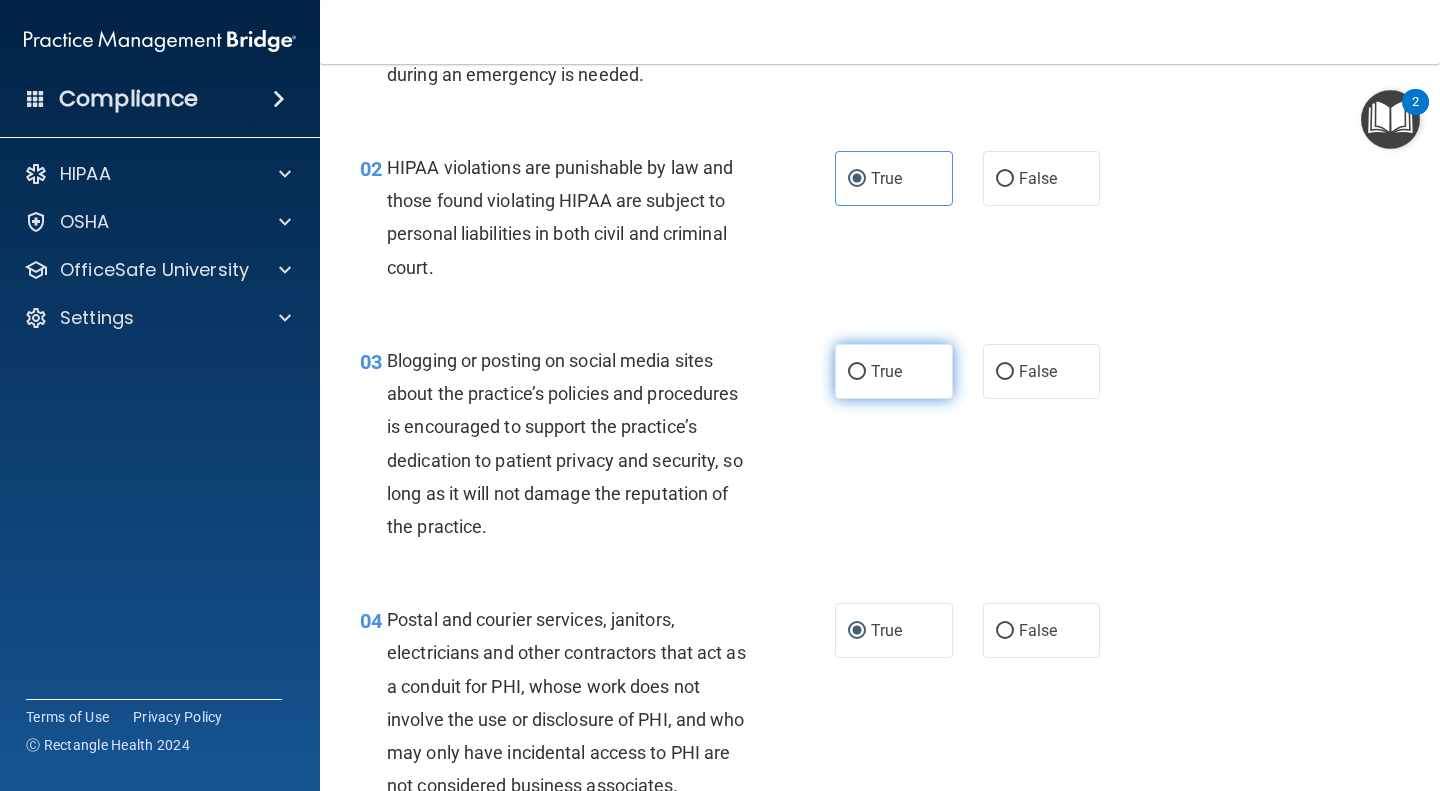 click on "True" at bounding box center (886, 371) 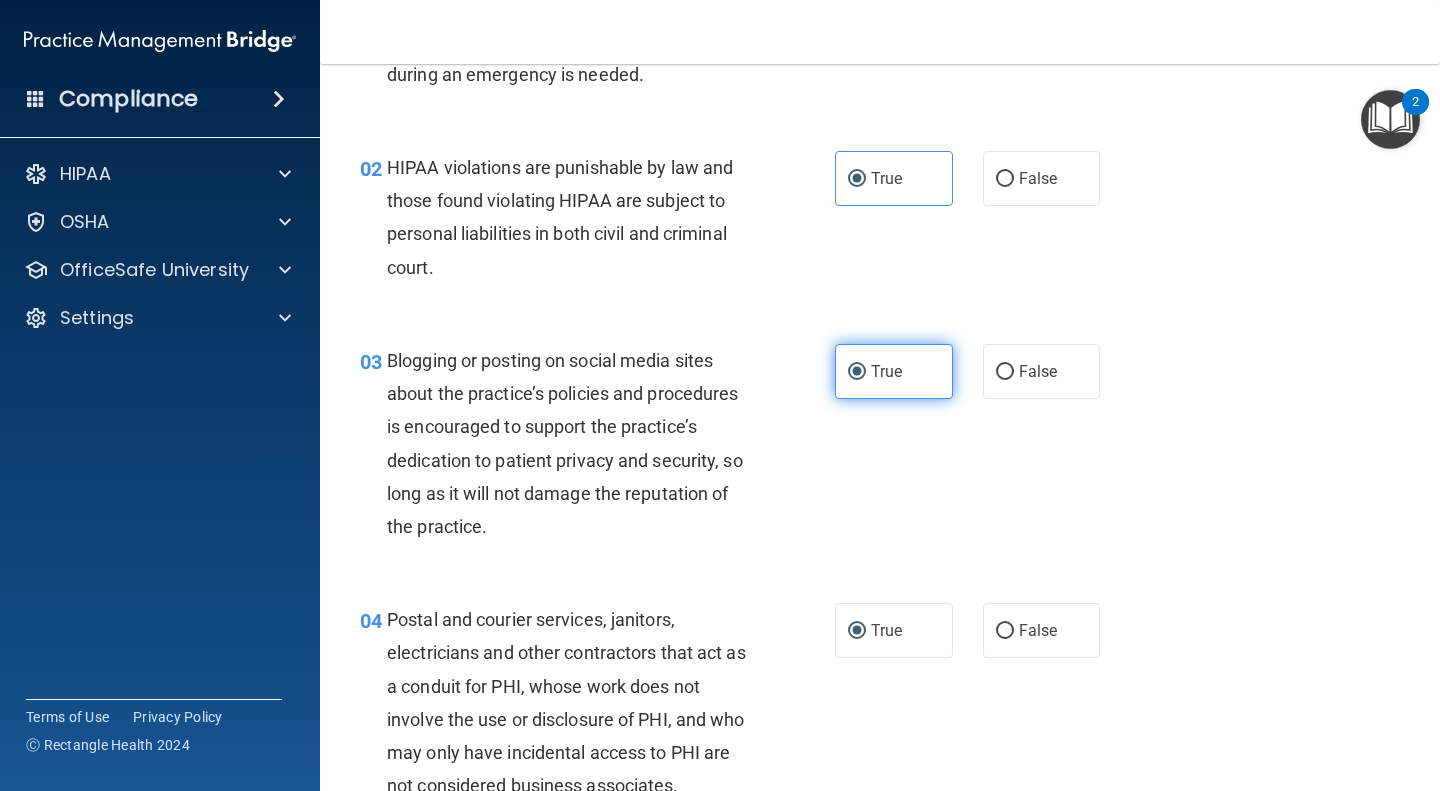 click on "True" at bounding box center [886, 371] 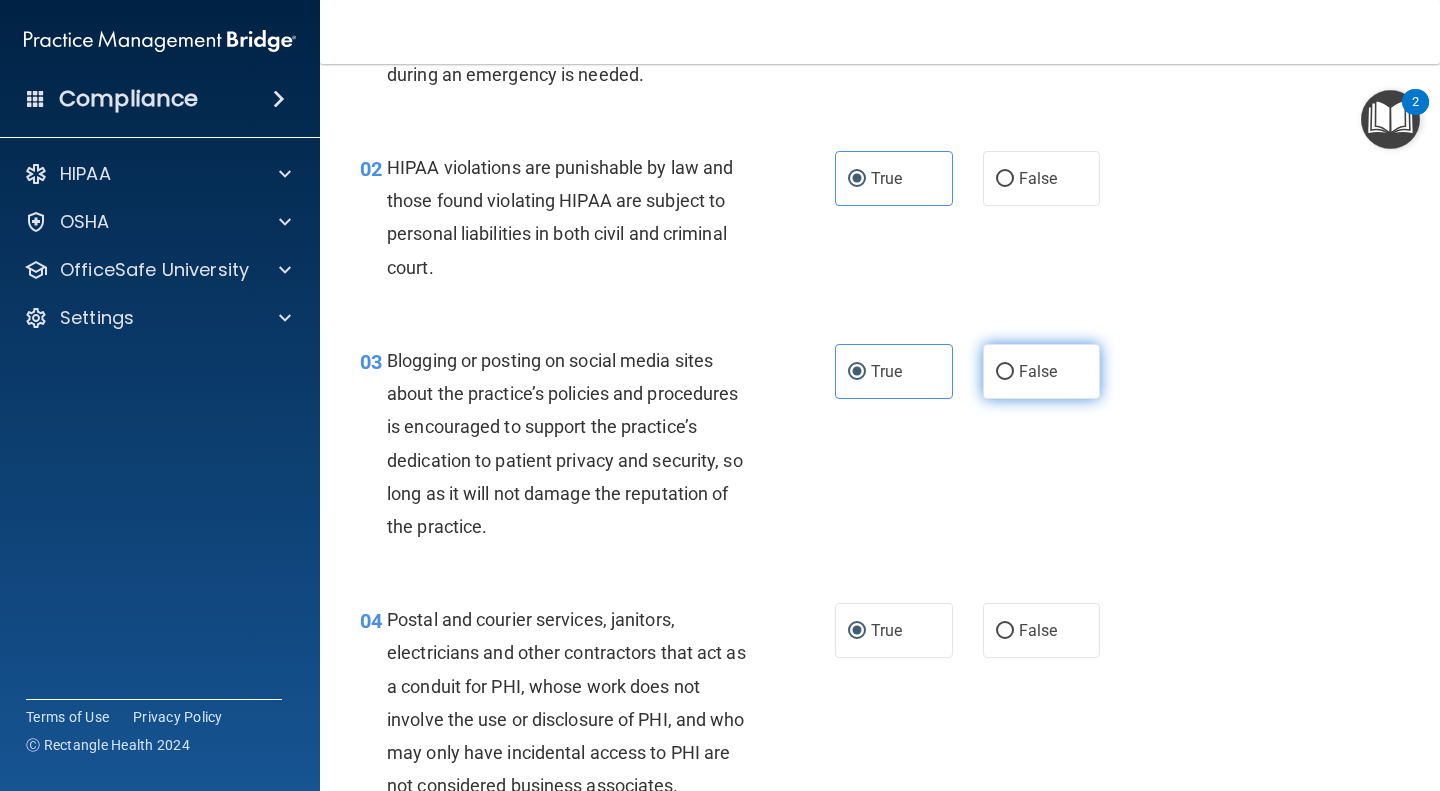click on "False" at bounding box center [1042, 371] 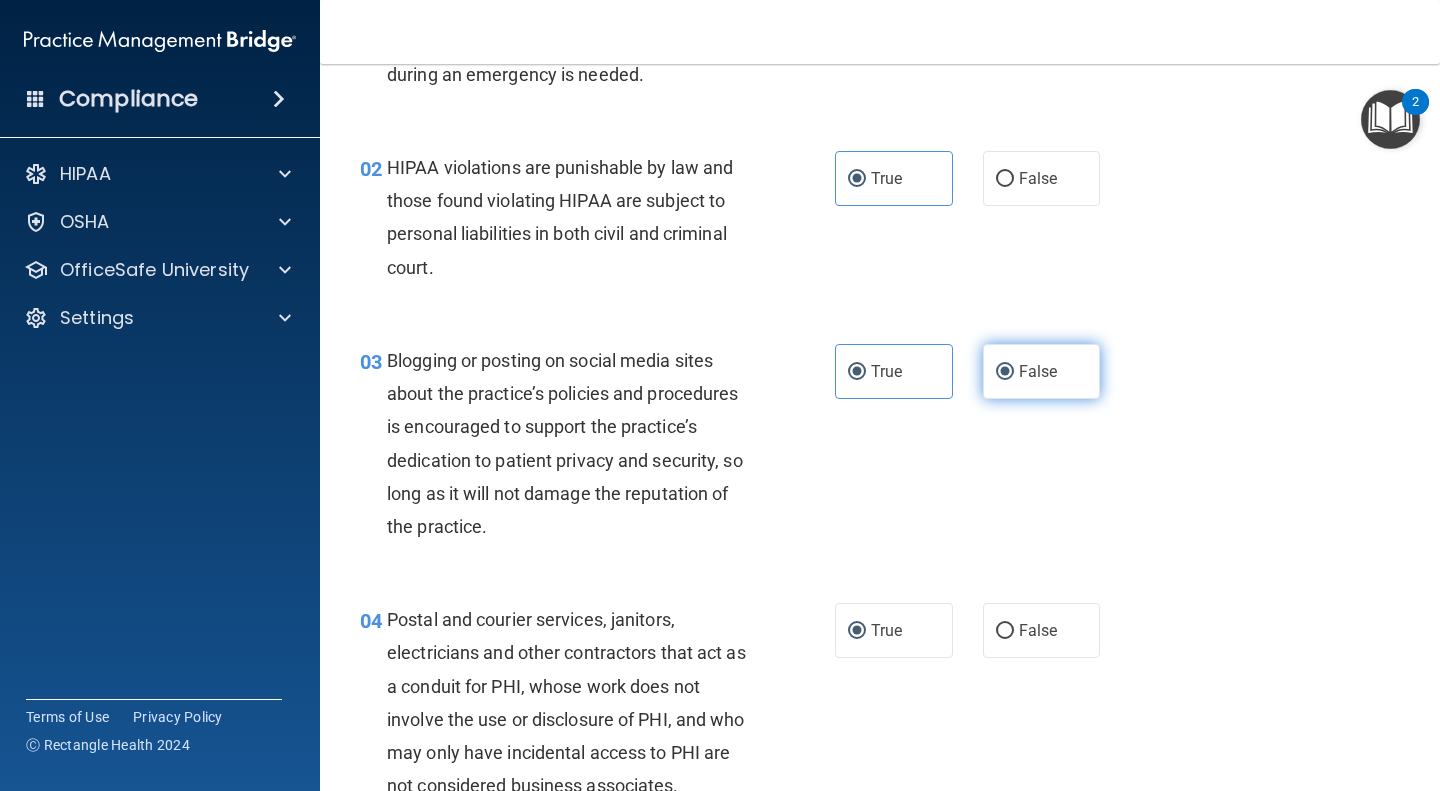 radio on "false" 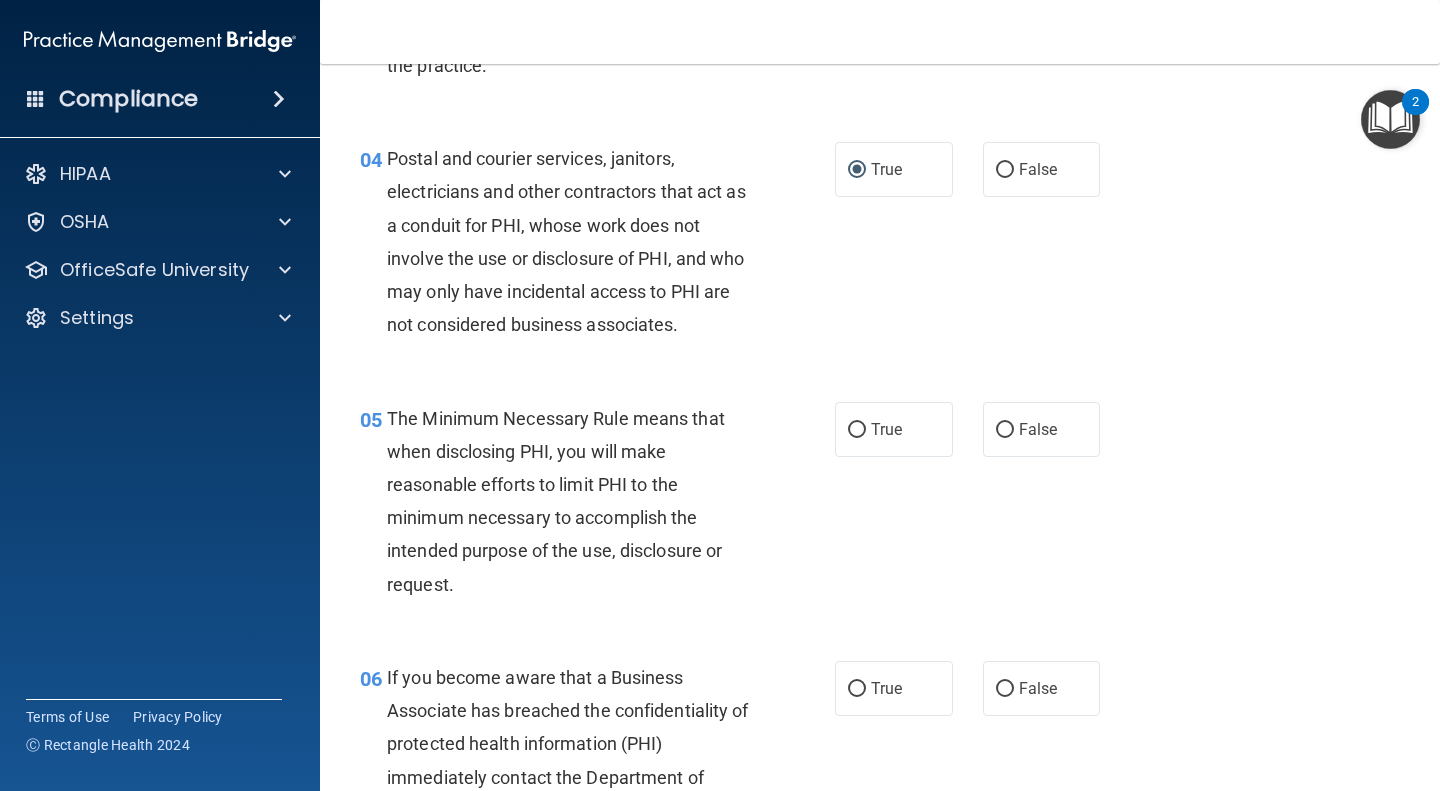 scroll, scrollTop: 637, scrollLeft: 0, axis: vertical 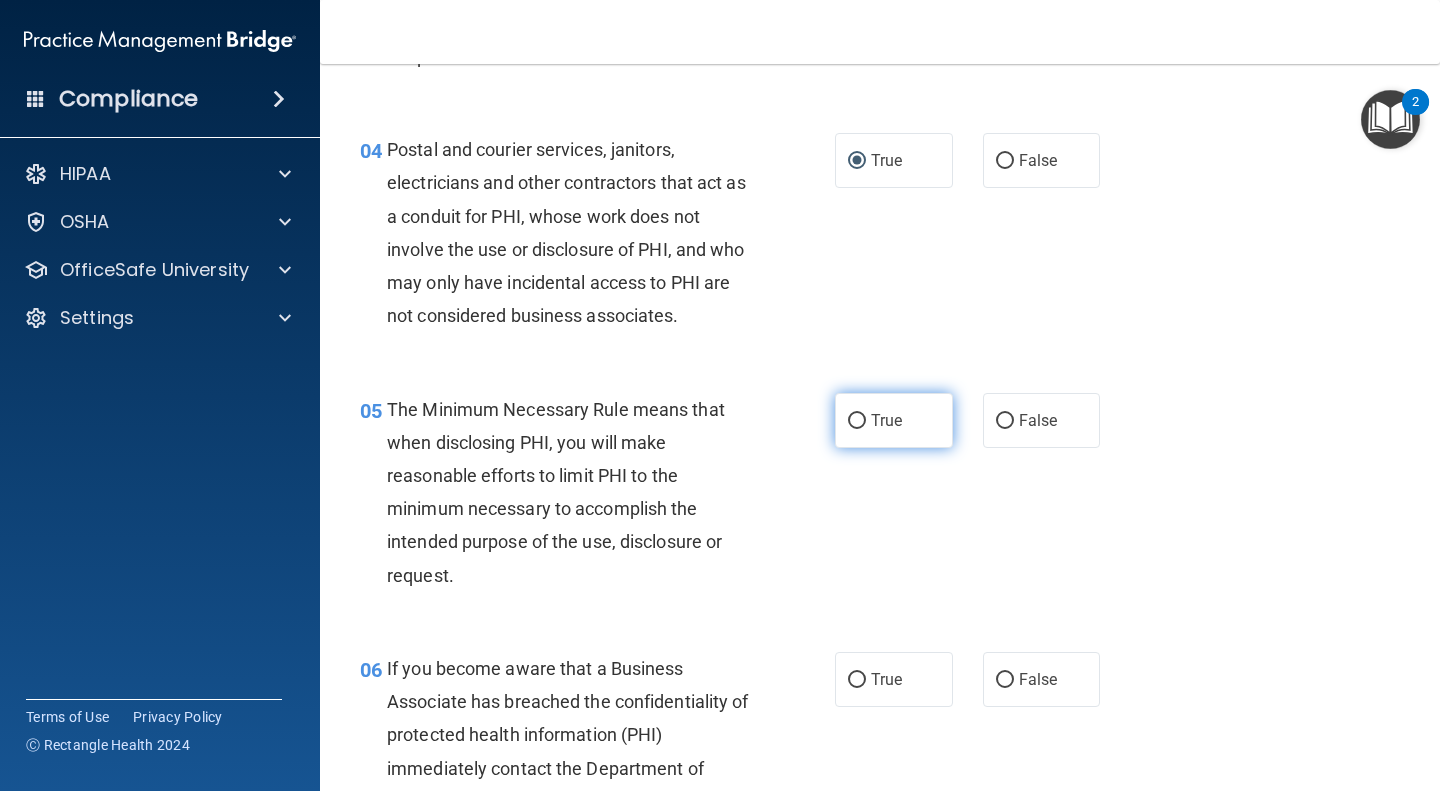 click on "True" at bounding box center (857, 421) 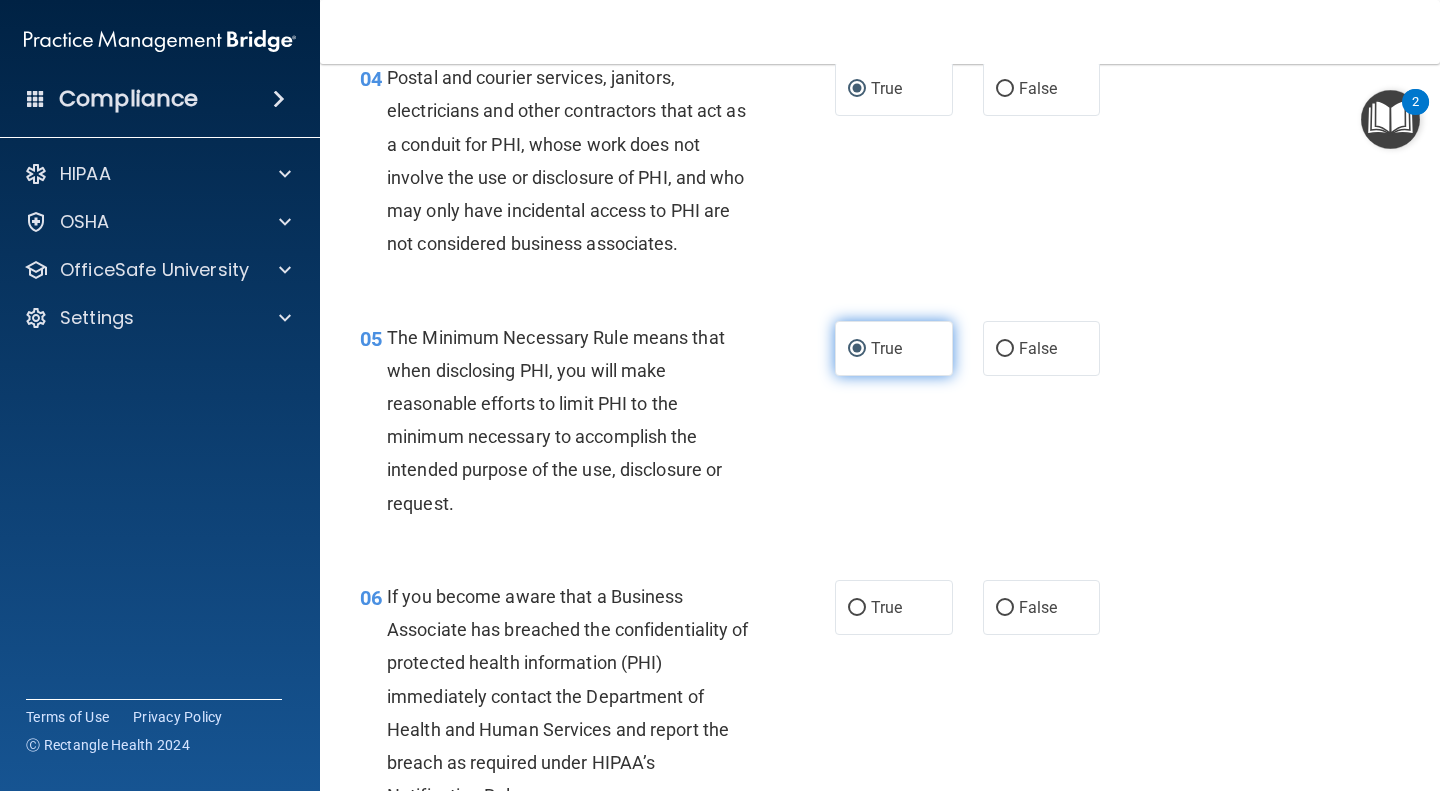 scroll, scrollTop: 721, scrollLeft: 0, axis: vertical 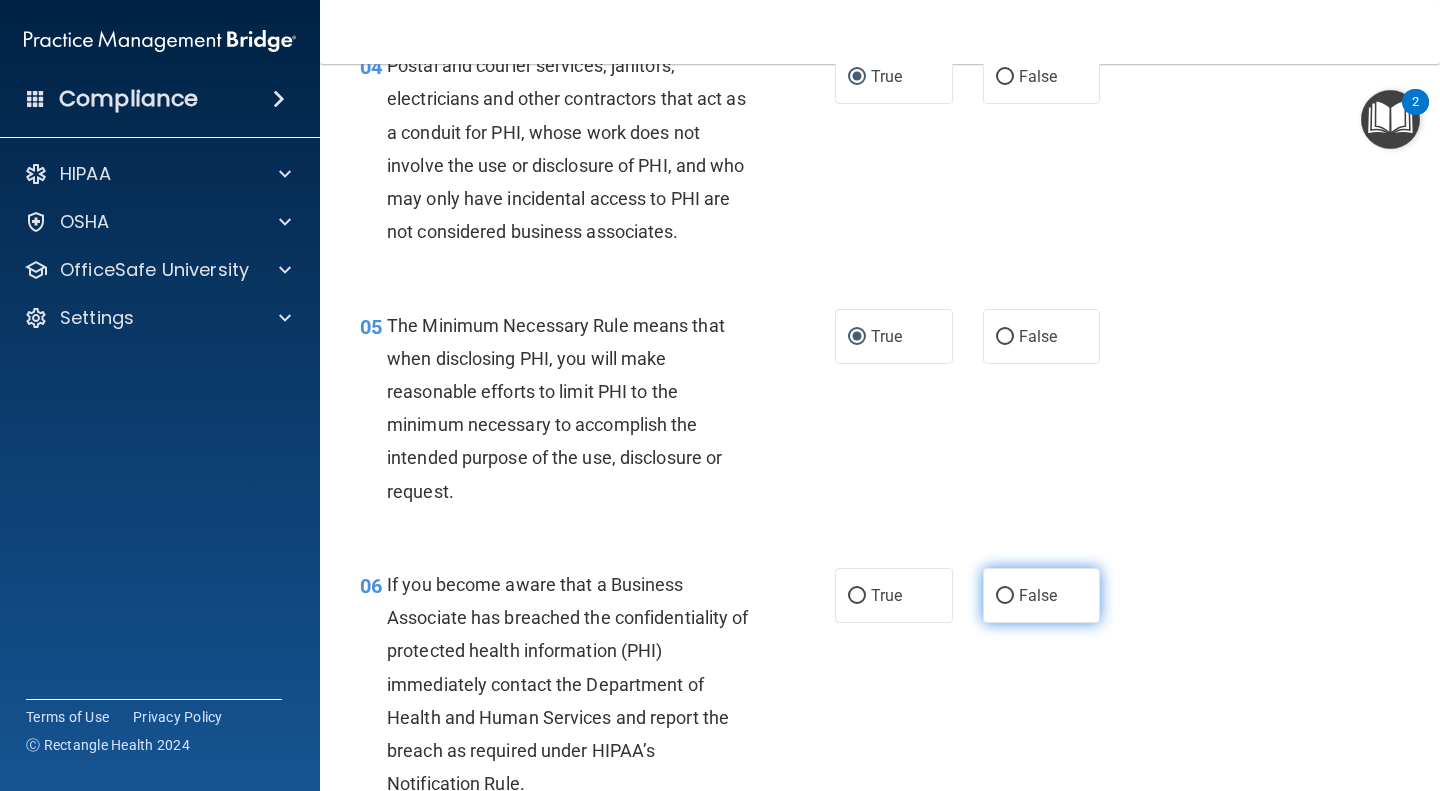 click on "False" at bounding box center [1038, 595] 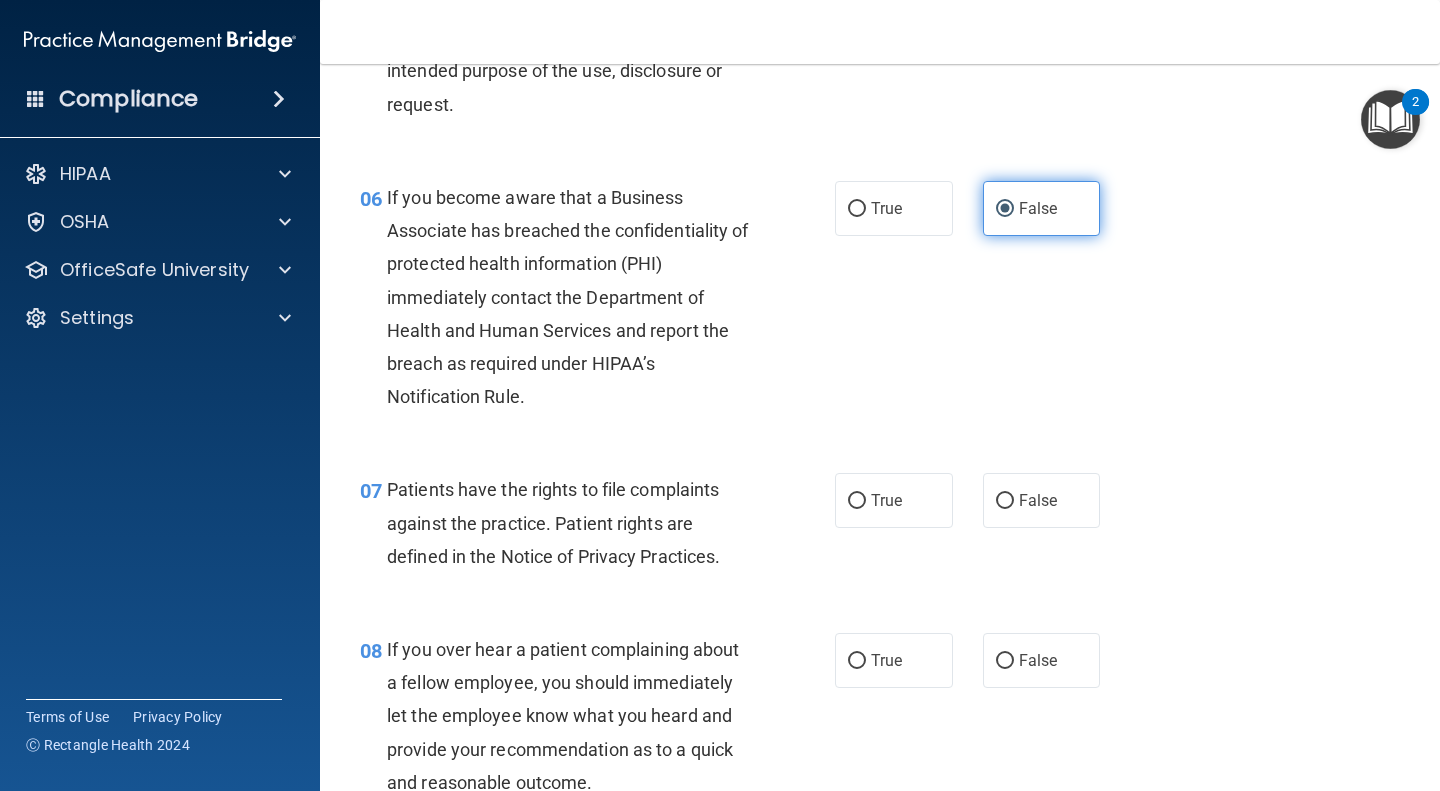 scroll, scrollTop: 1133, scrollLeft: 0, axis: vertical 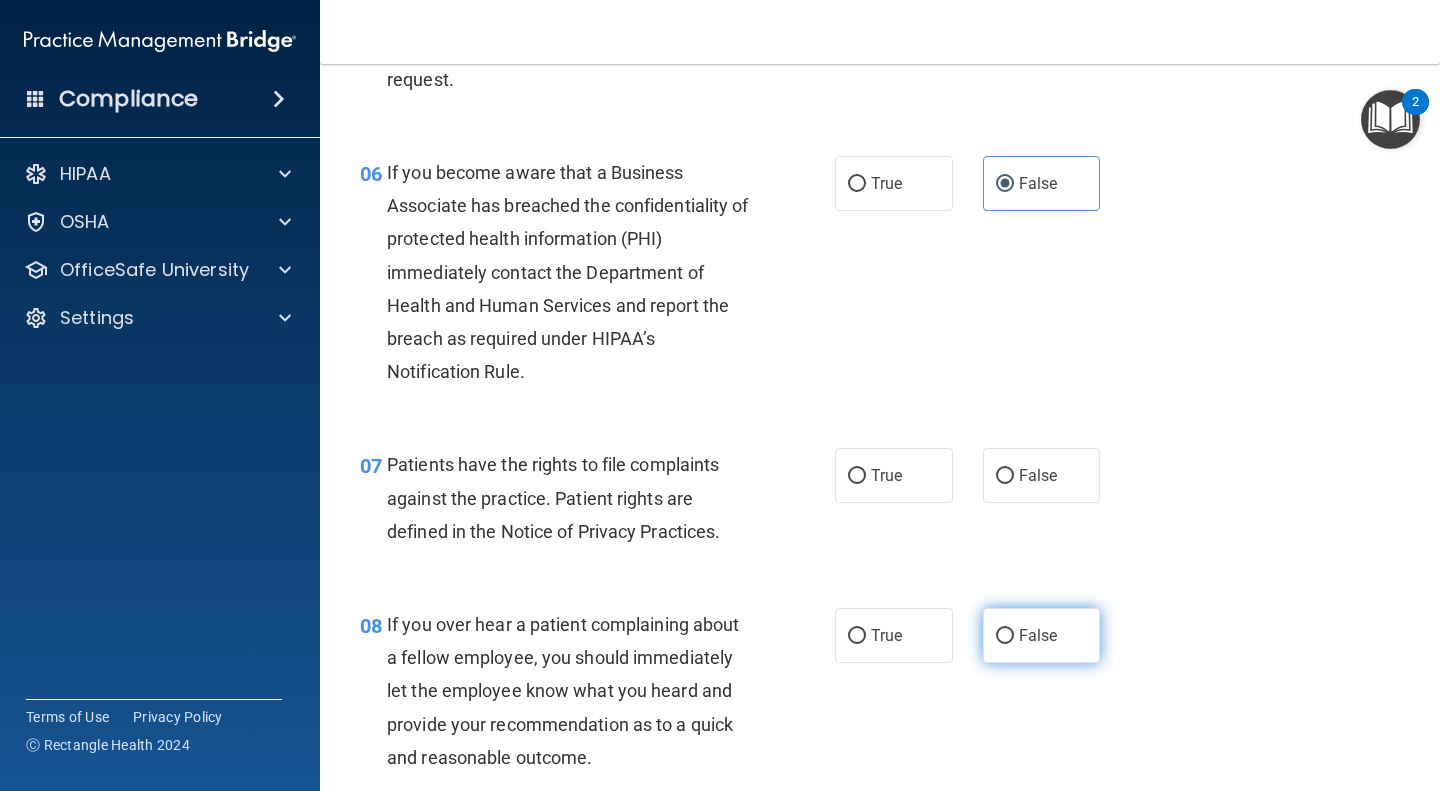 click on "False" at bounding box center (1042, 635) 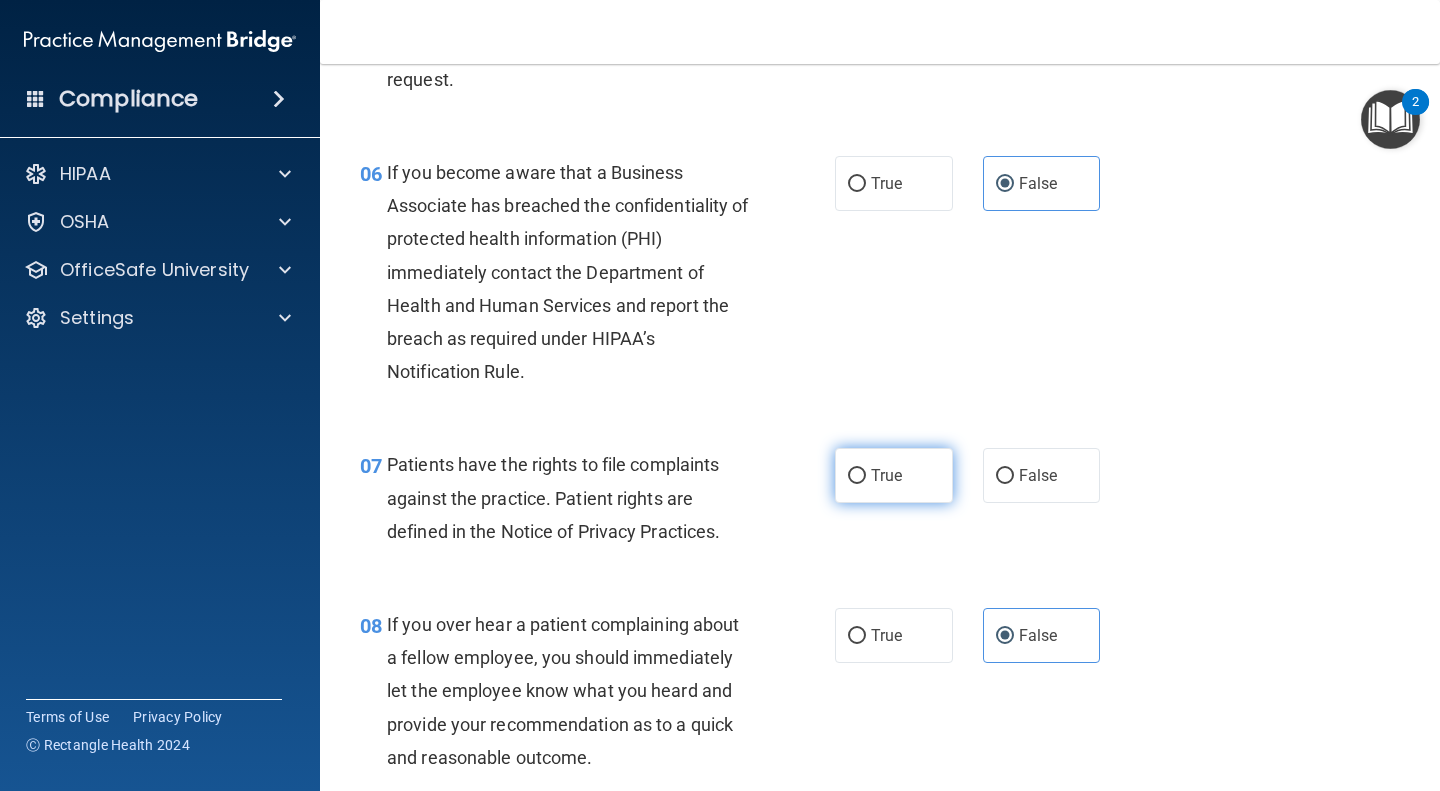 click on "True" at bounding box center [857, 476] 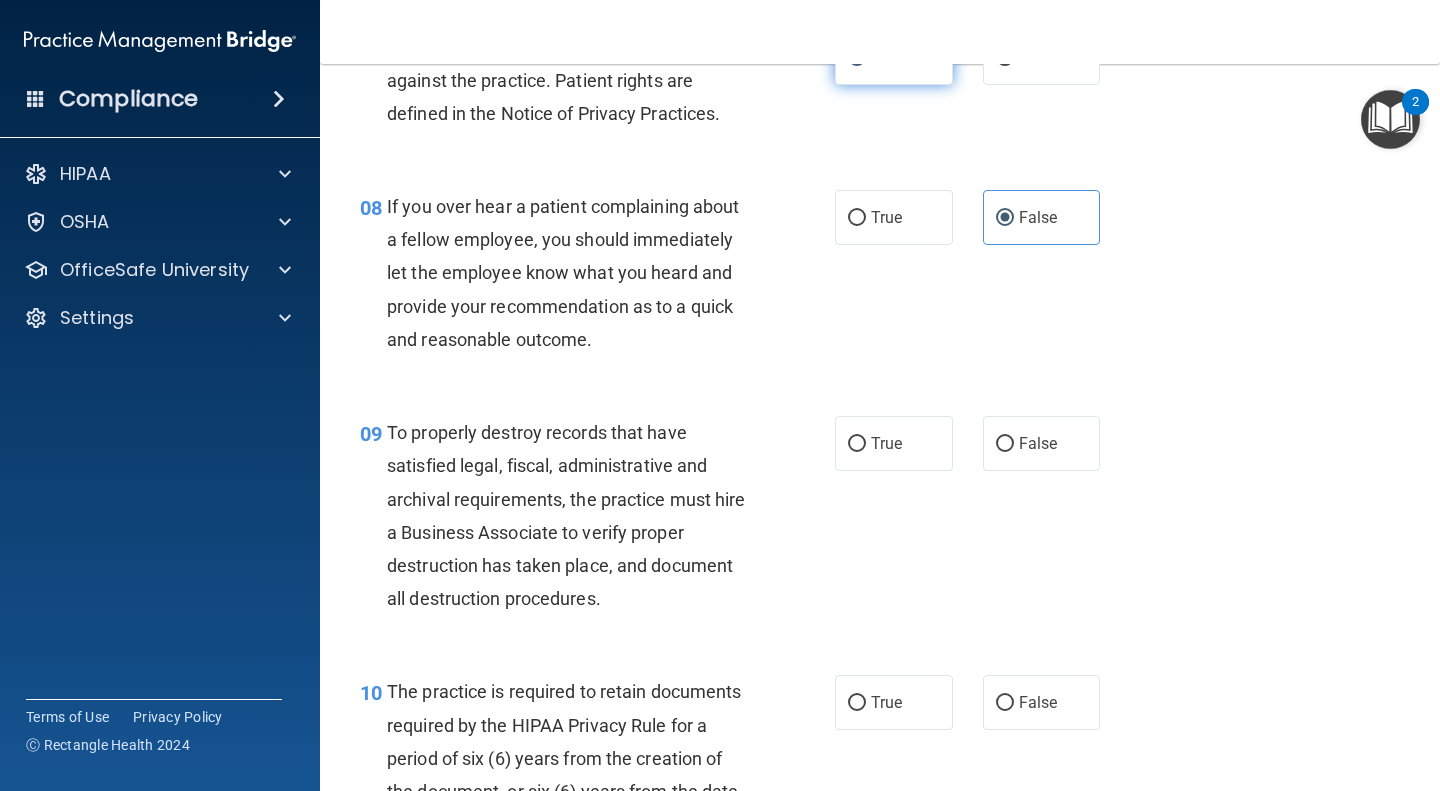 scroll, scrollTop: 1556, scrollLeft: 0, axis: vertical 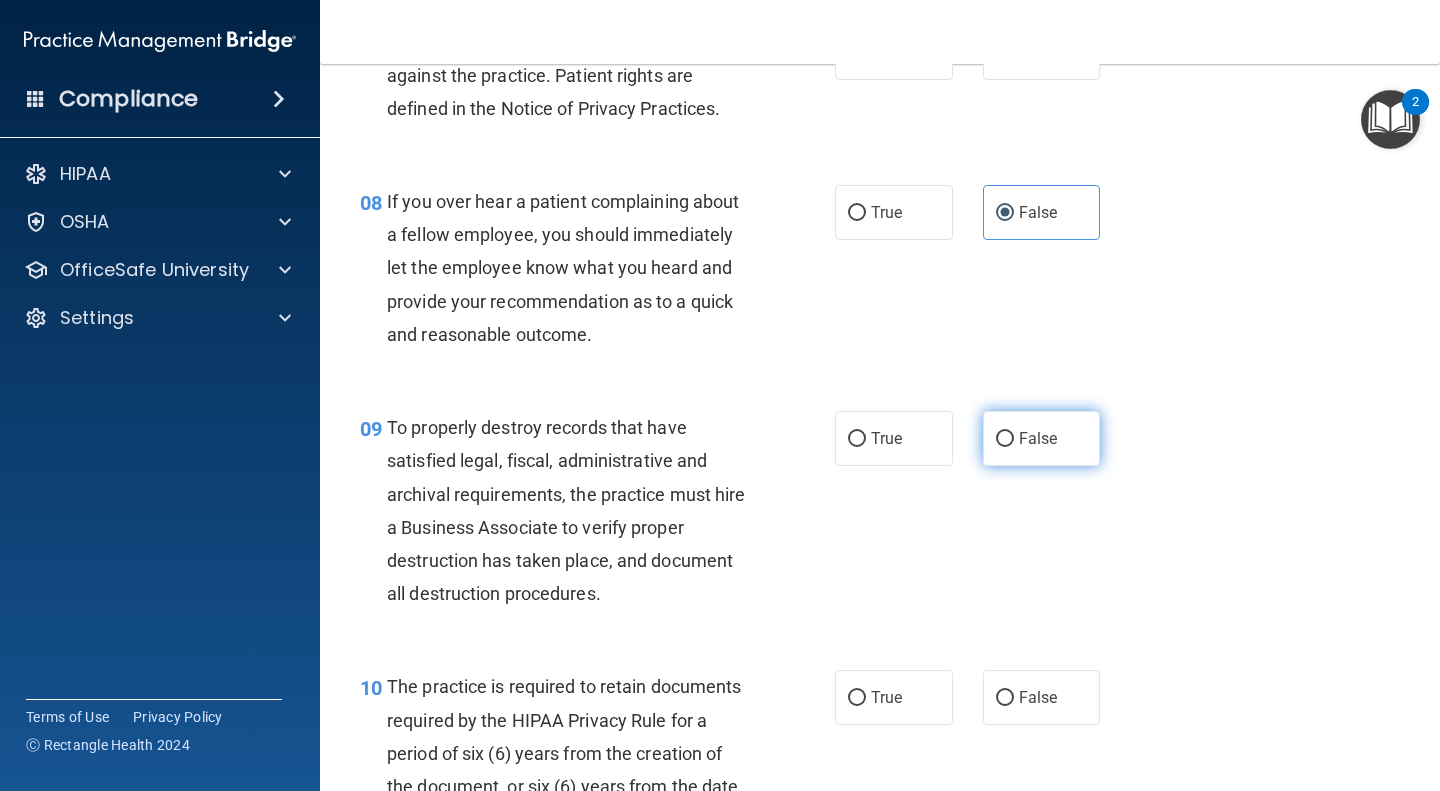click on "False" at bounding box center [1005, 439] 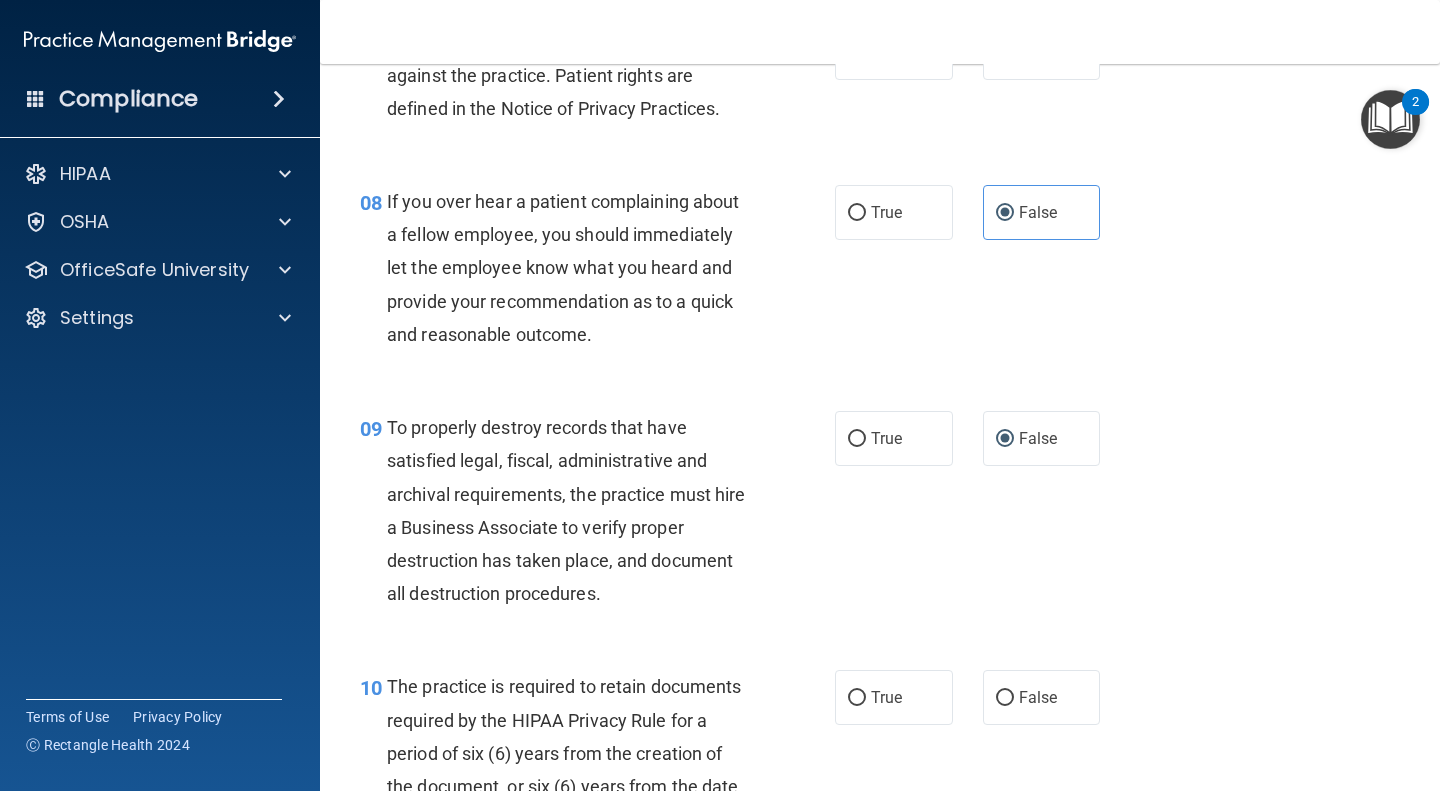 click on "09       To properly destroy records that have satisfied legal, fiscal, administrative and archival requirements, the practice must hire a Business Associate to verify proper destruction has taken place, and document all destruction procedures.                  True           False" at bounding box center (880, 515) 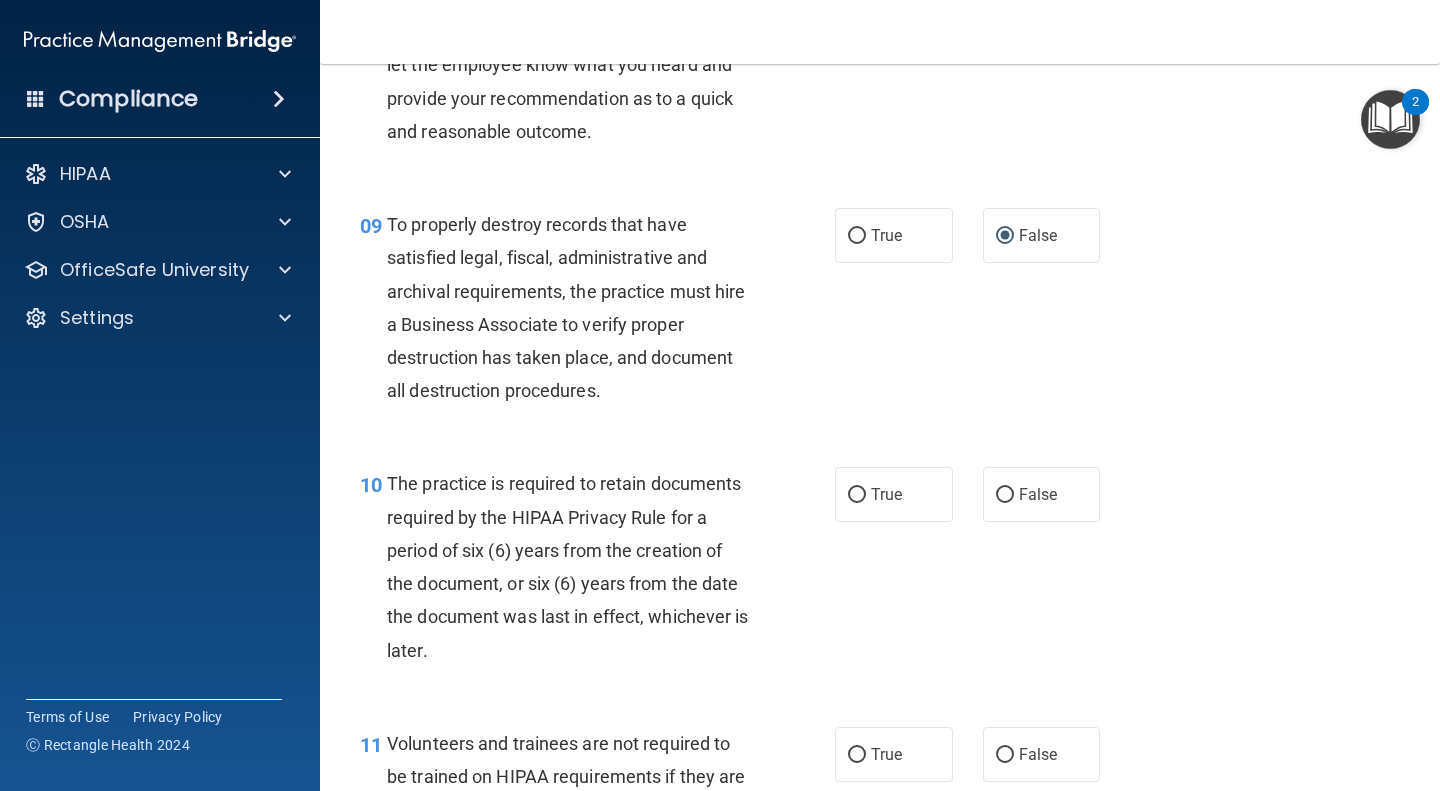scroll, scrollTop: 1772, scrollLeft: 0, axis: vertical 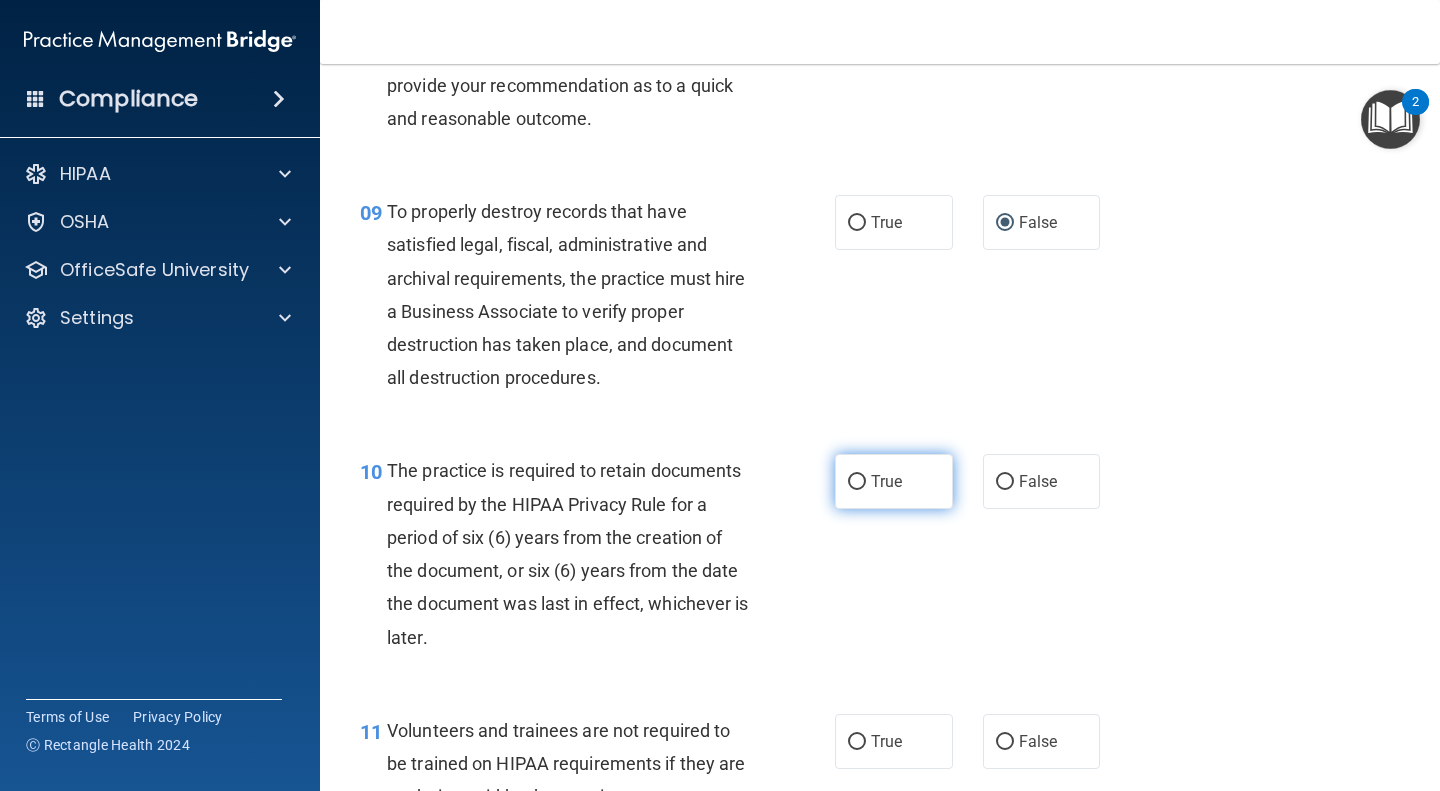 click on "True" at bounding box center (886, 481) 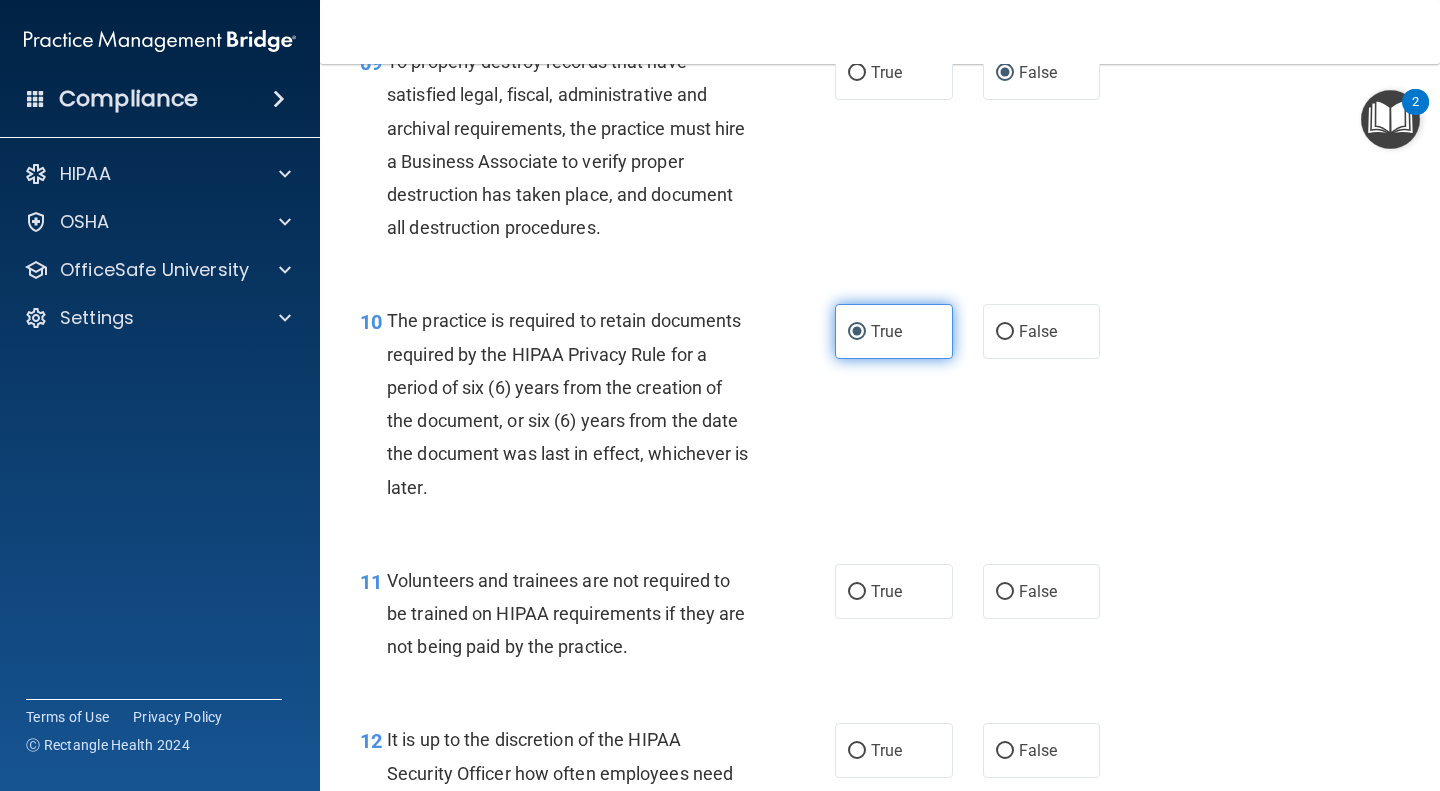 scroll, scrollTop: 1928, scrollLeft: 0, axis: vertical 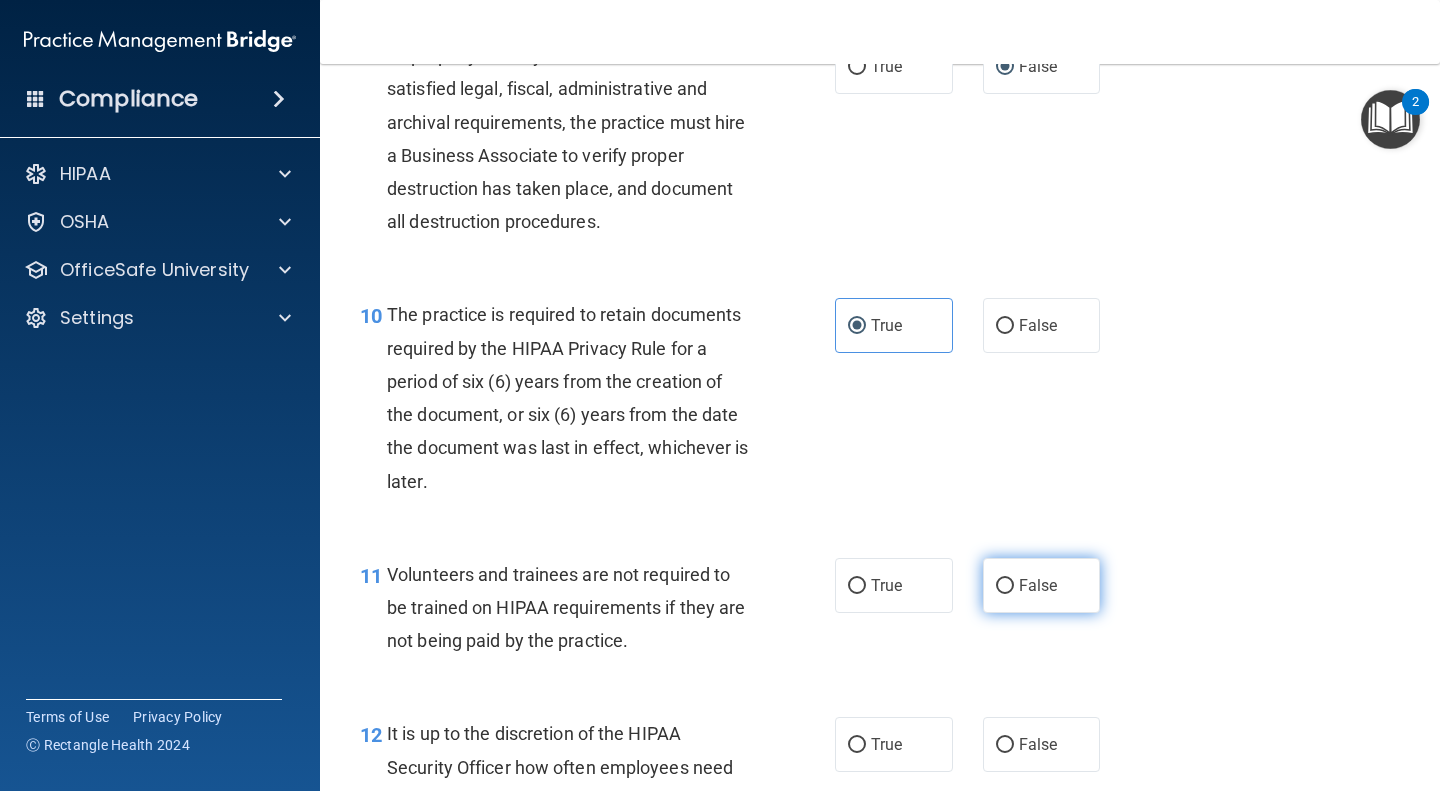 click on "False" at bounding box center [1005, 586] 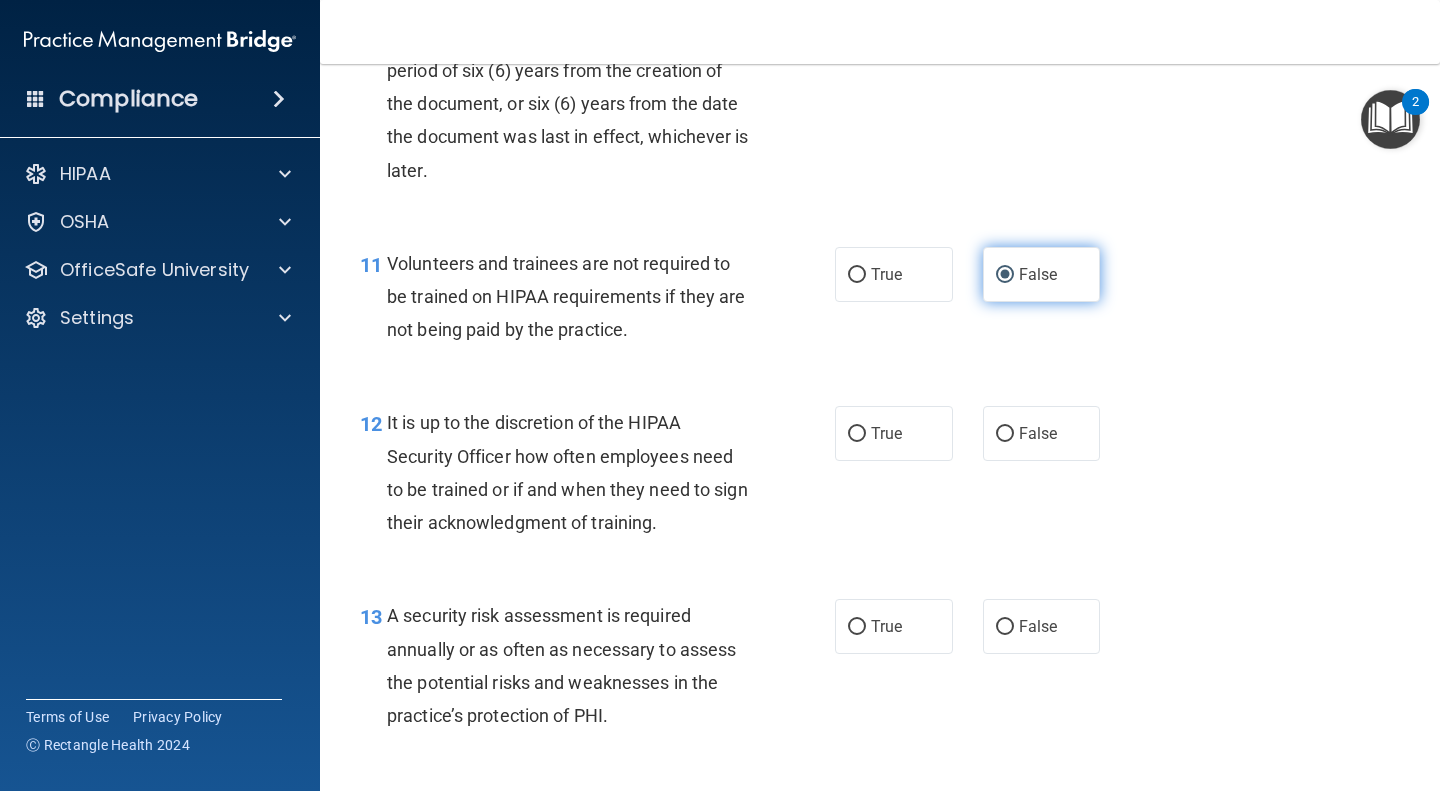 scroll, scrollTop: 2240, scrollLeft: 0, axis: vertical 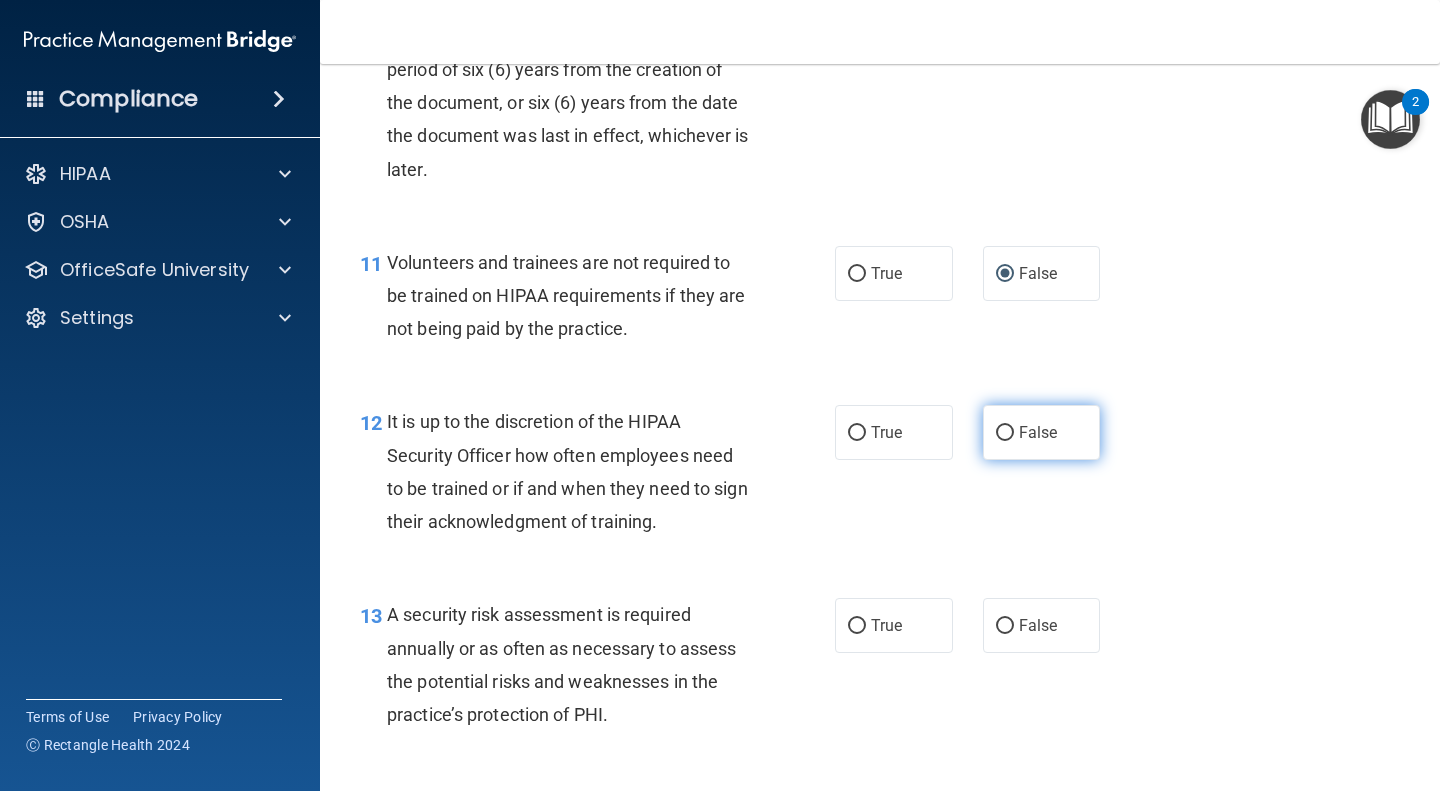 click on "False" at bounding box center (1005, 433) 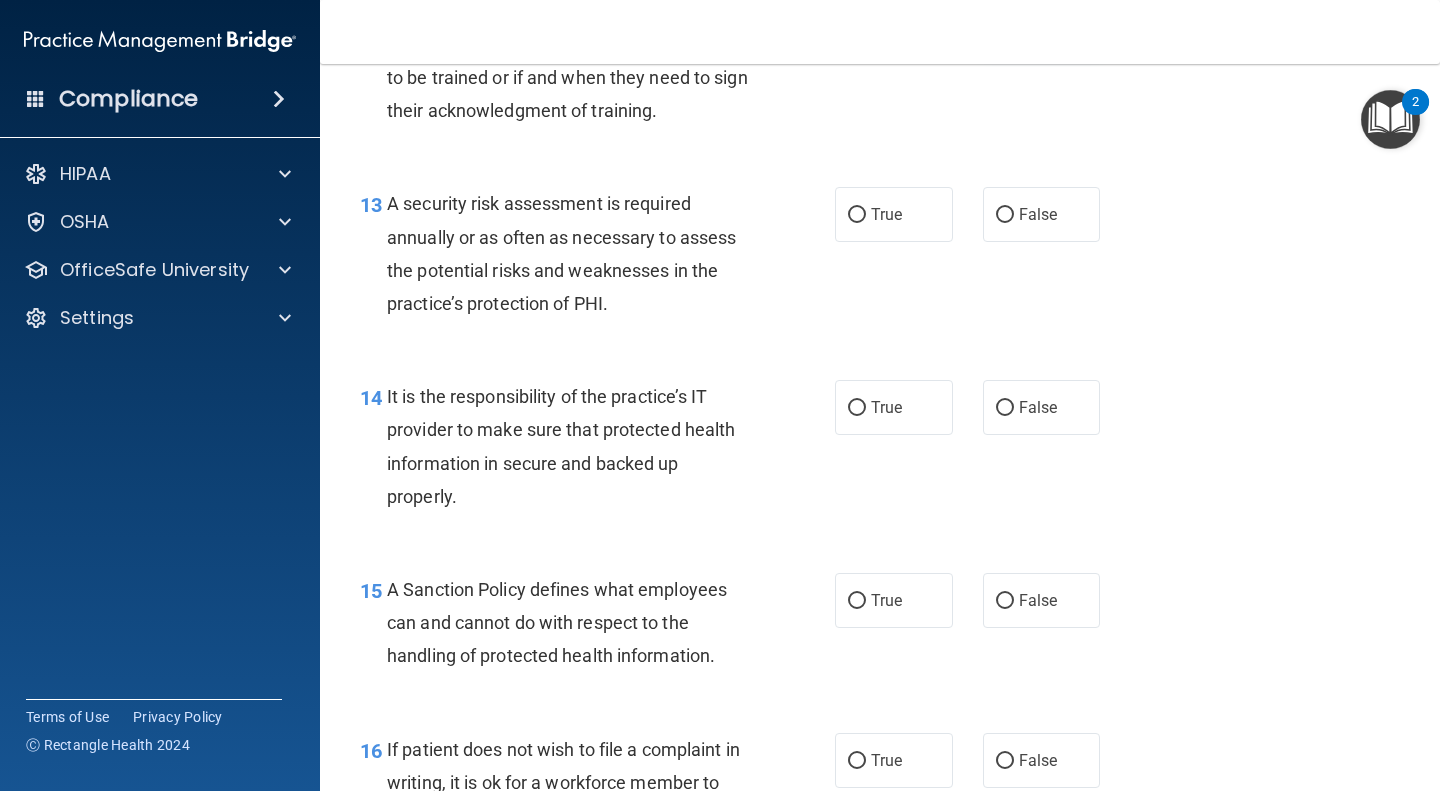 scroll, scrollTop: 2674, scrollLeft: 0, axis: vertical 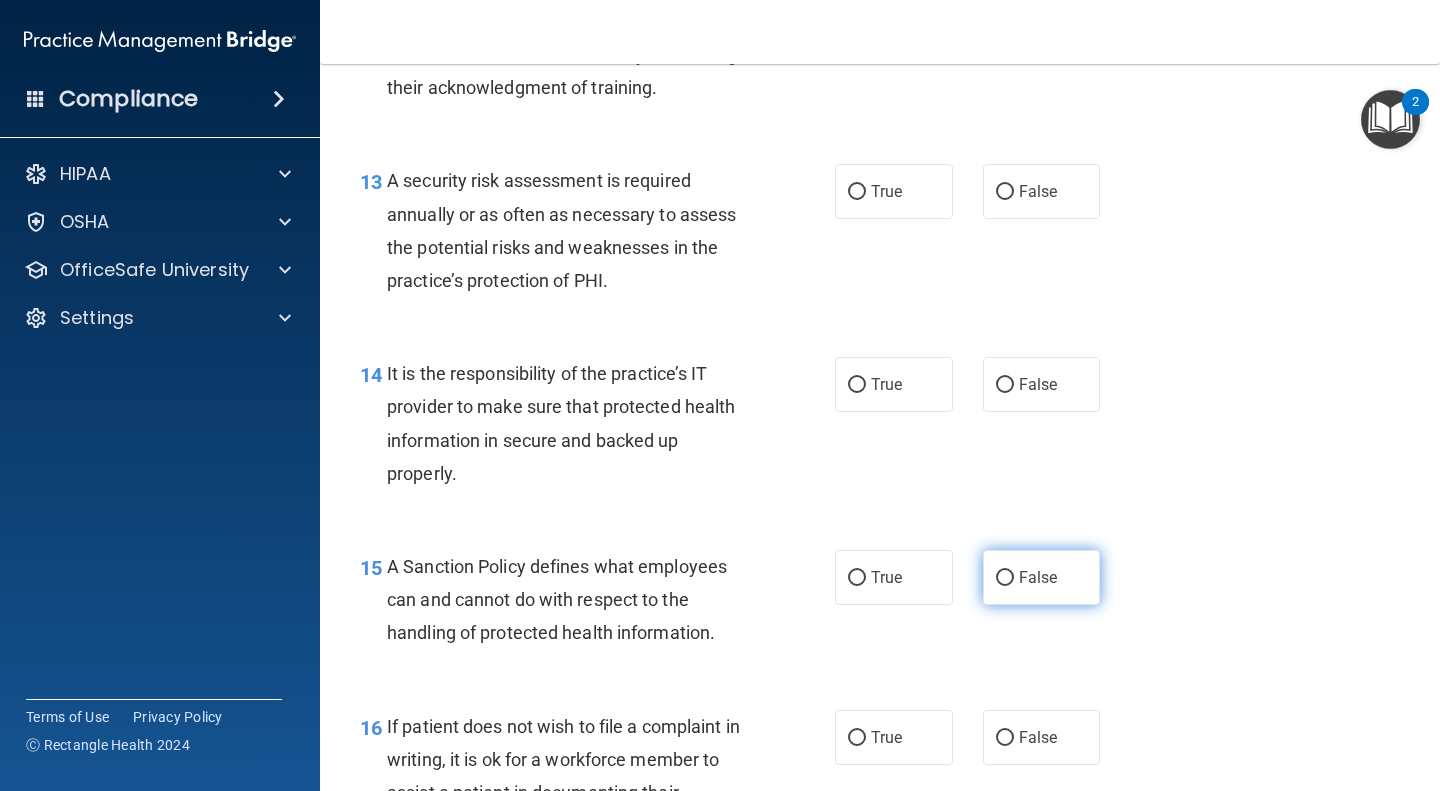 click on "False" at bounding box center [1005, 578] 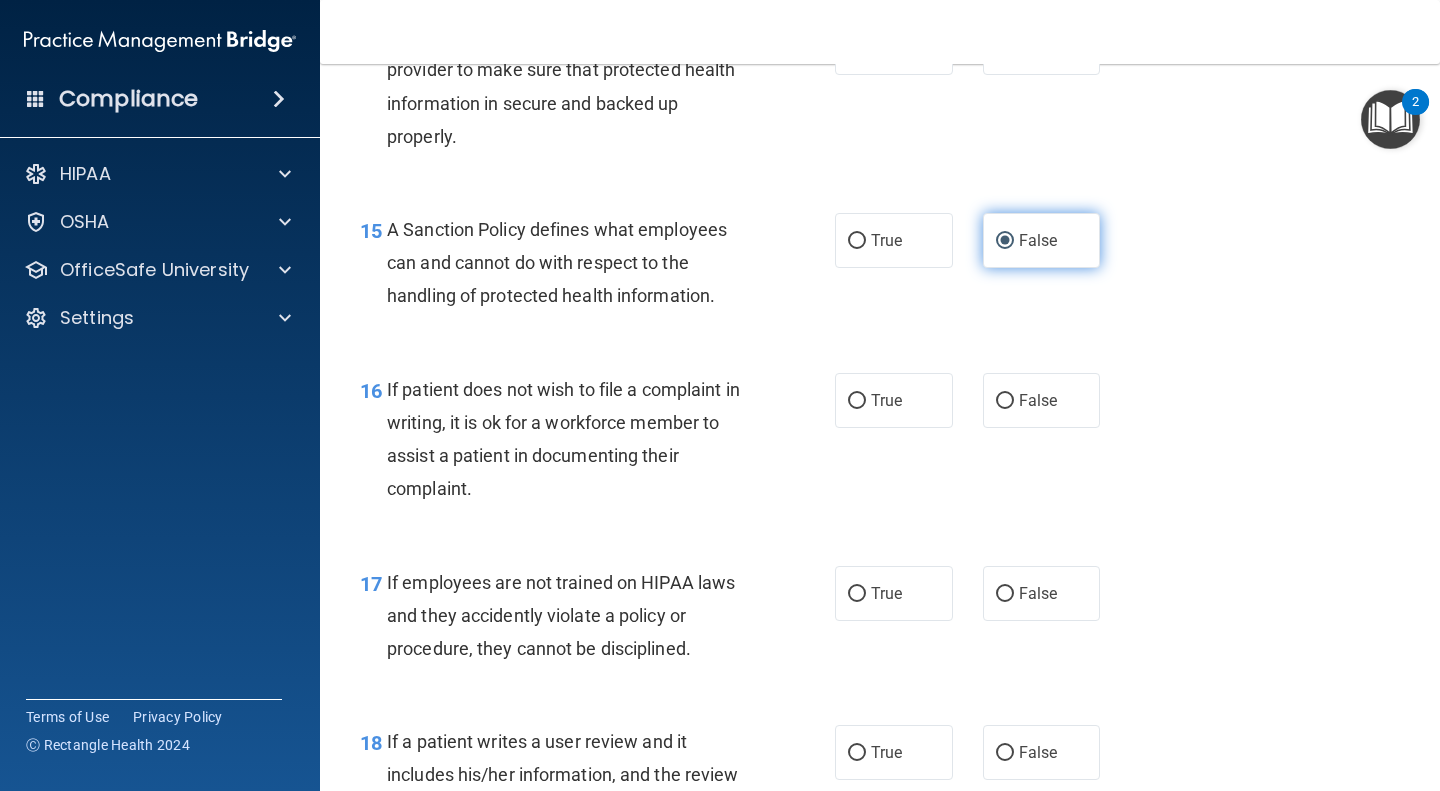 scroll, scrollTop: 3014, scrollLeft: 0, axis: vertical 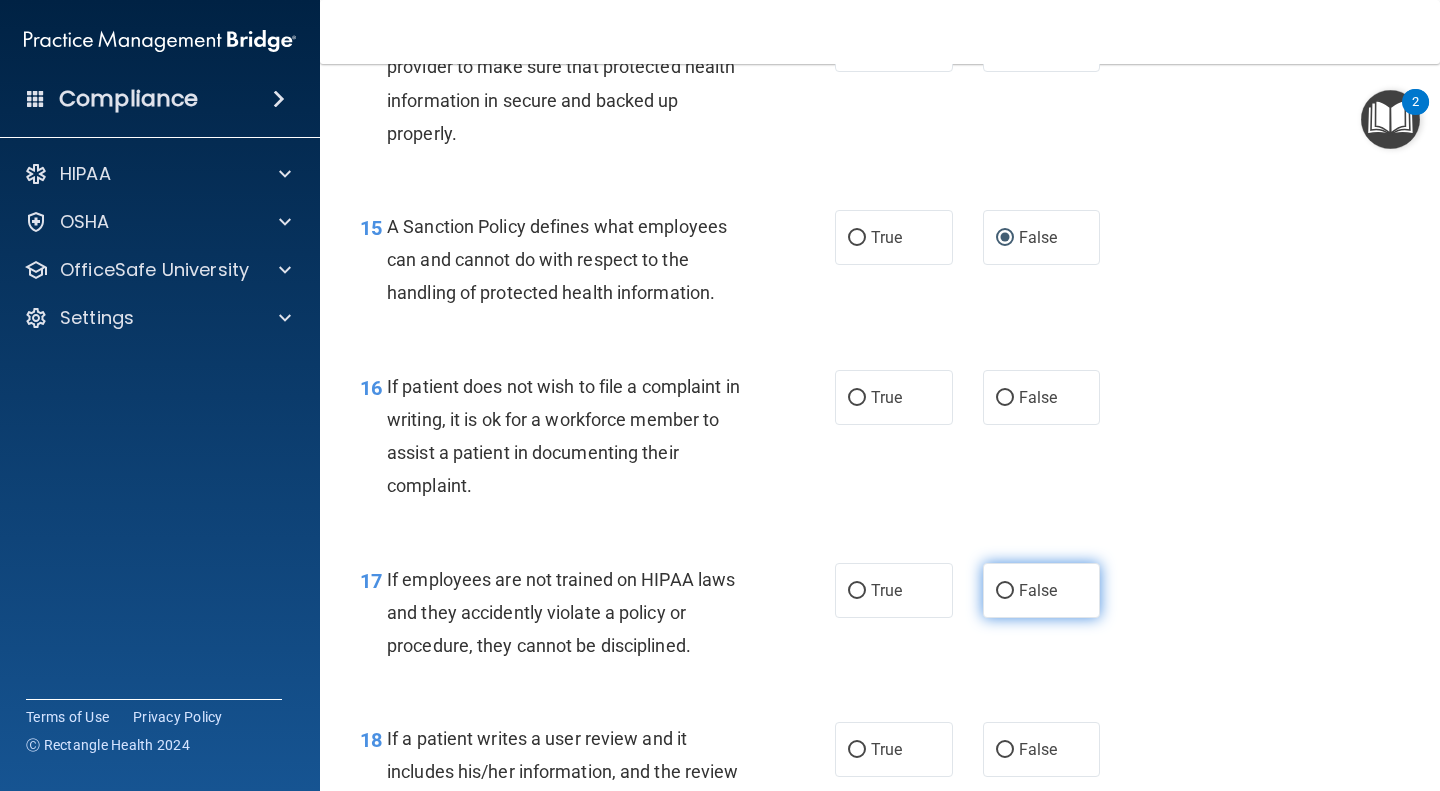 click on "False" at bounding box center (1005, 591) 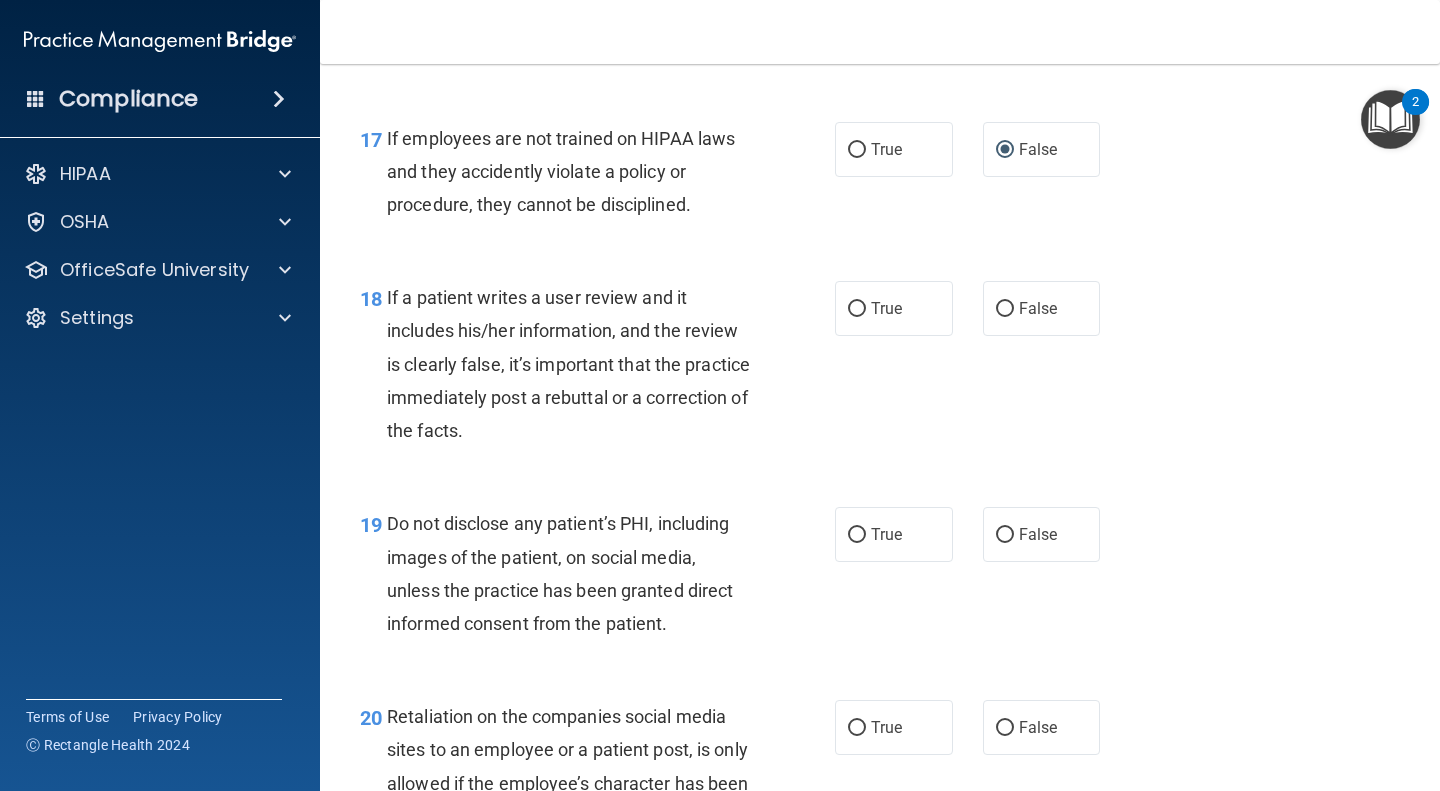 click on "19       Do not disclose any patient’s PHI, including images of the patient, on social media, unless the practice has been granted direct informed consent from the patient." at bounding box center (597, 578) 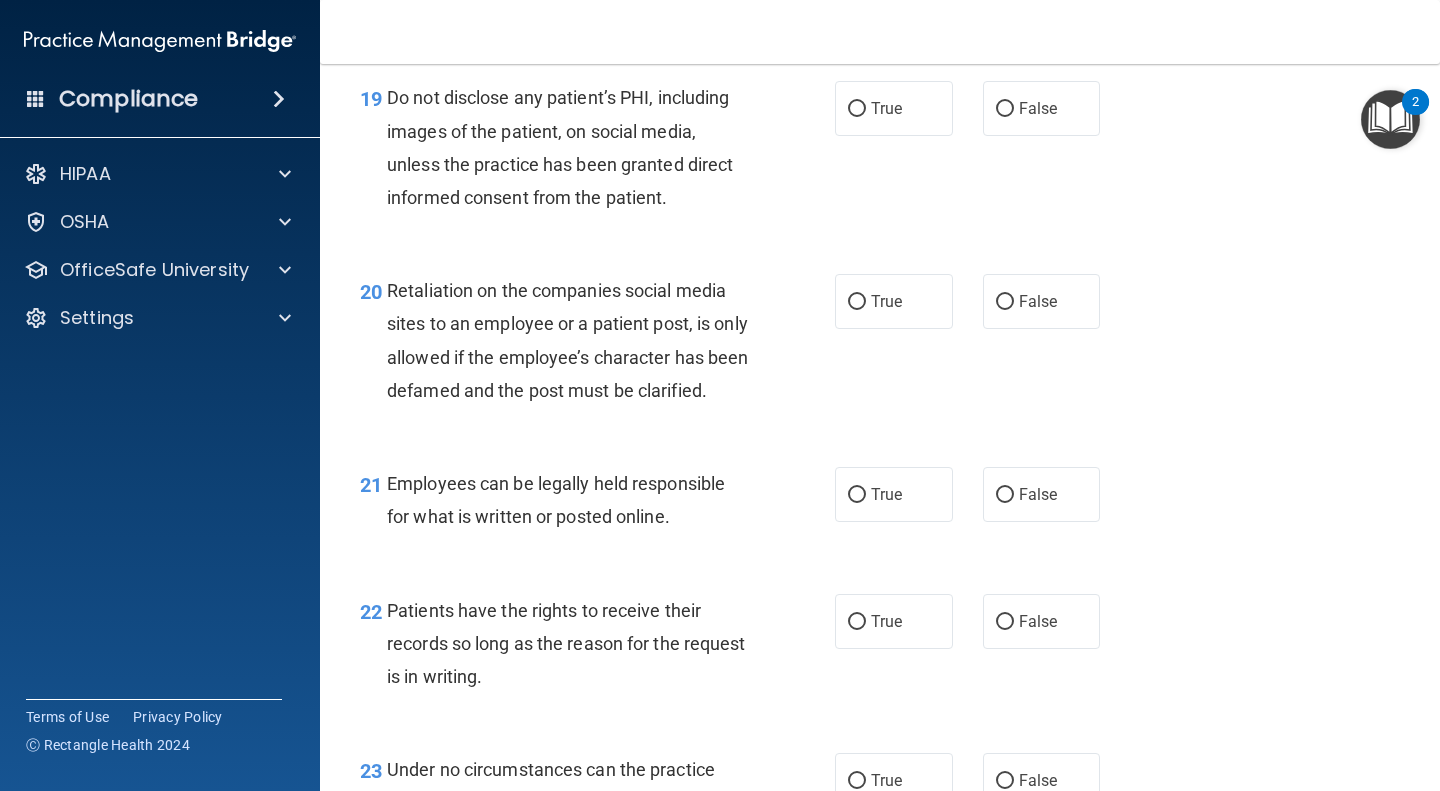 scroll, scrollTop: 3883, scrollLeft: 0, axis: vertical 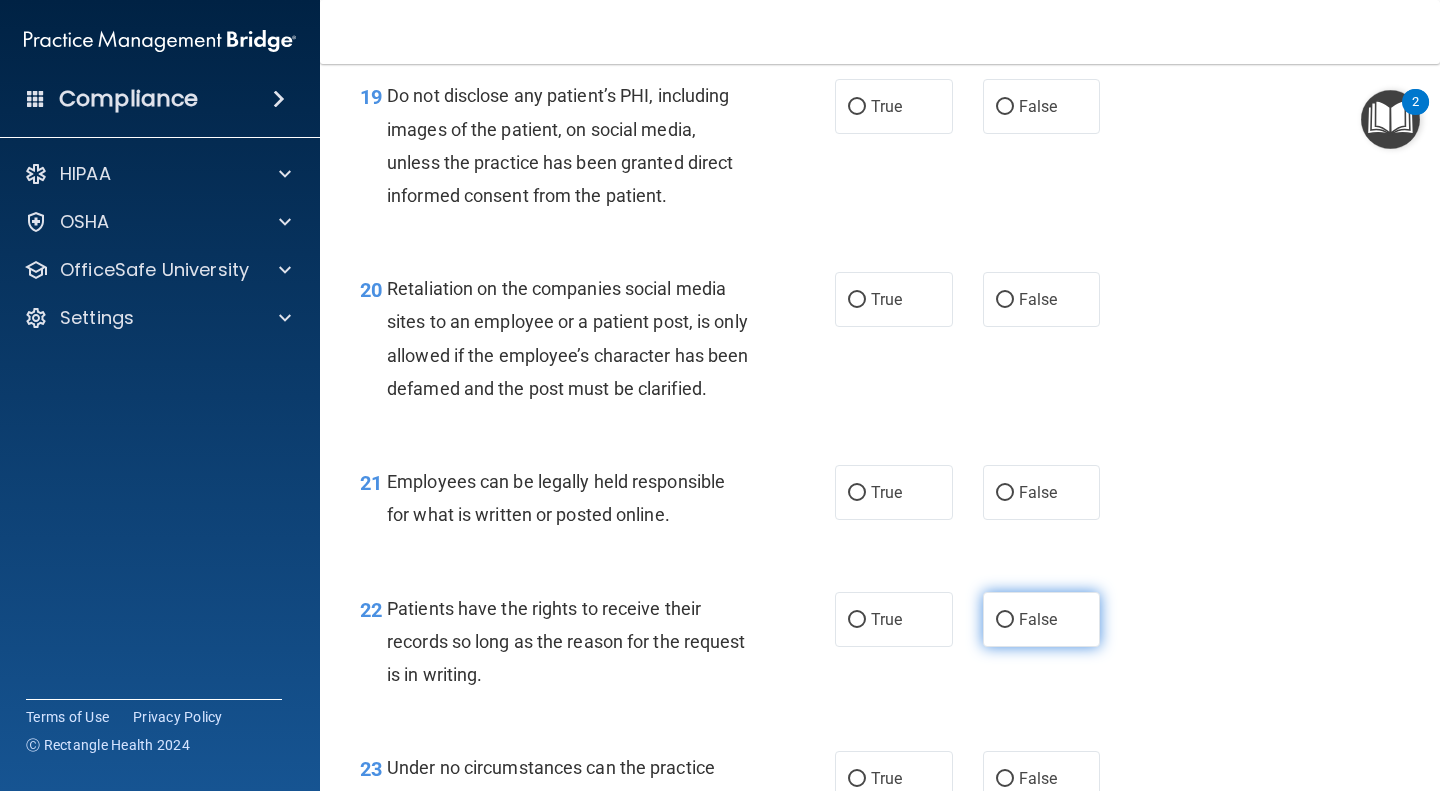click on "False" at bounding box center (1005, 620) 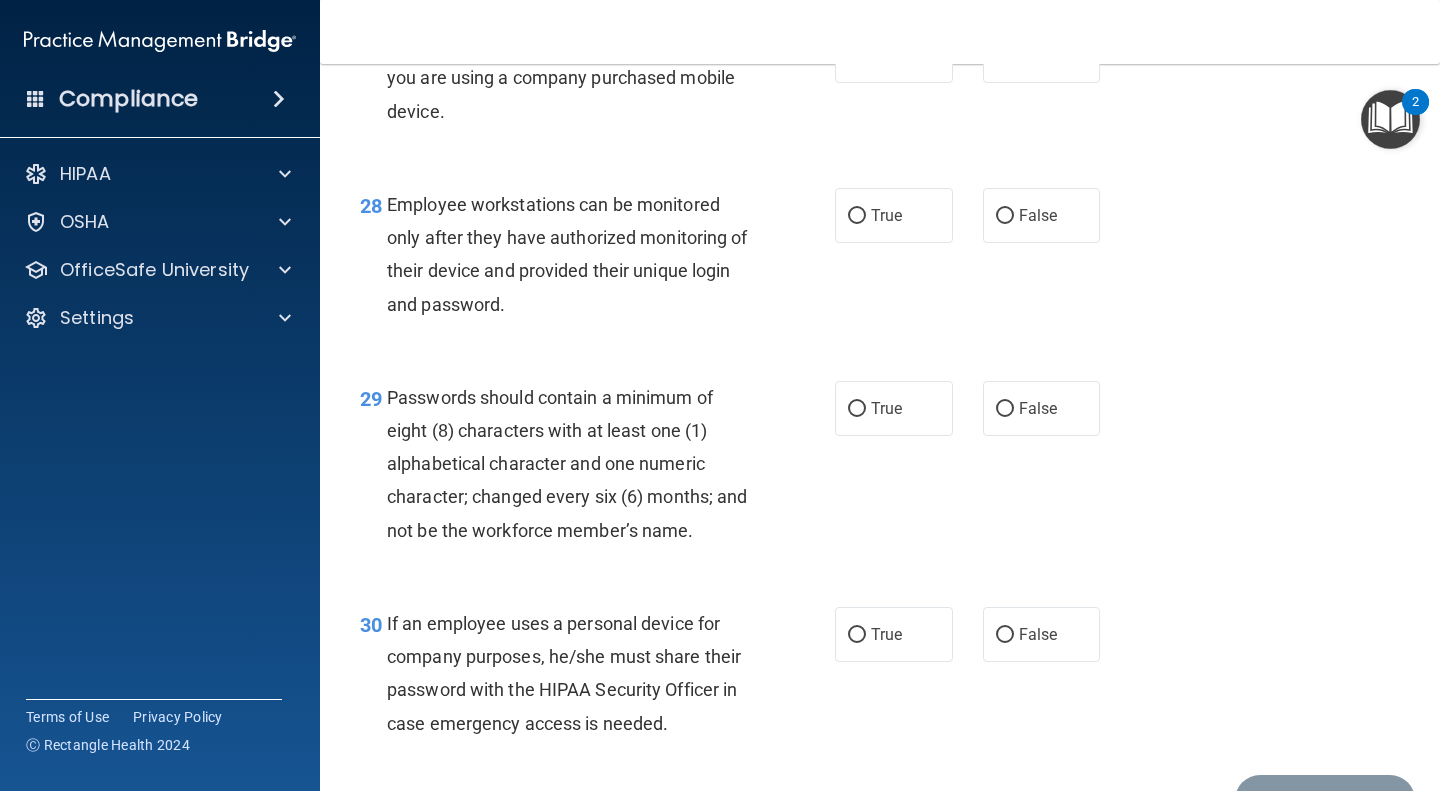 scroll, scrollTop: 5459, scrollLeft: 0, axis: vertical 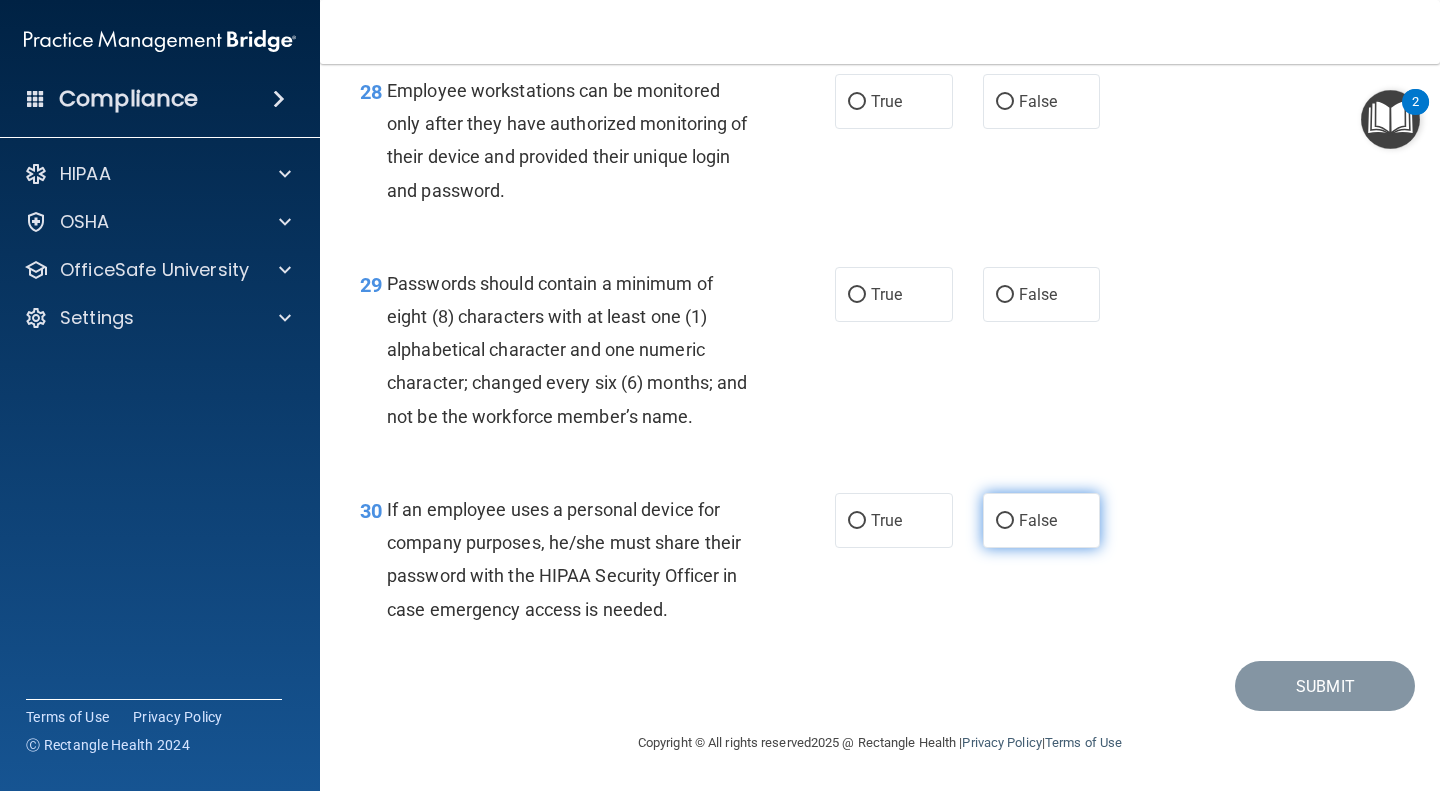 click on "False" at bounding box center (1005, 521) 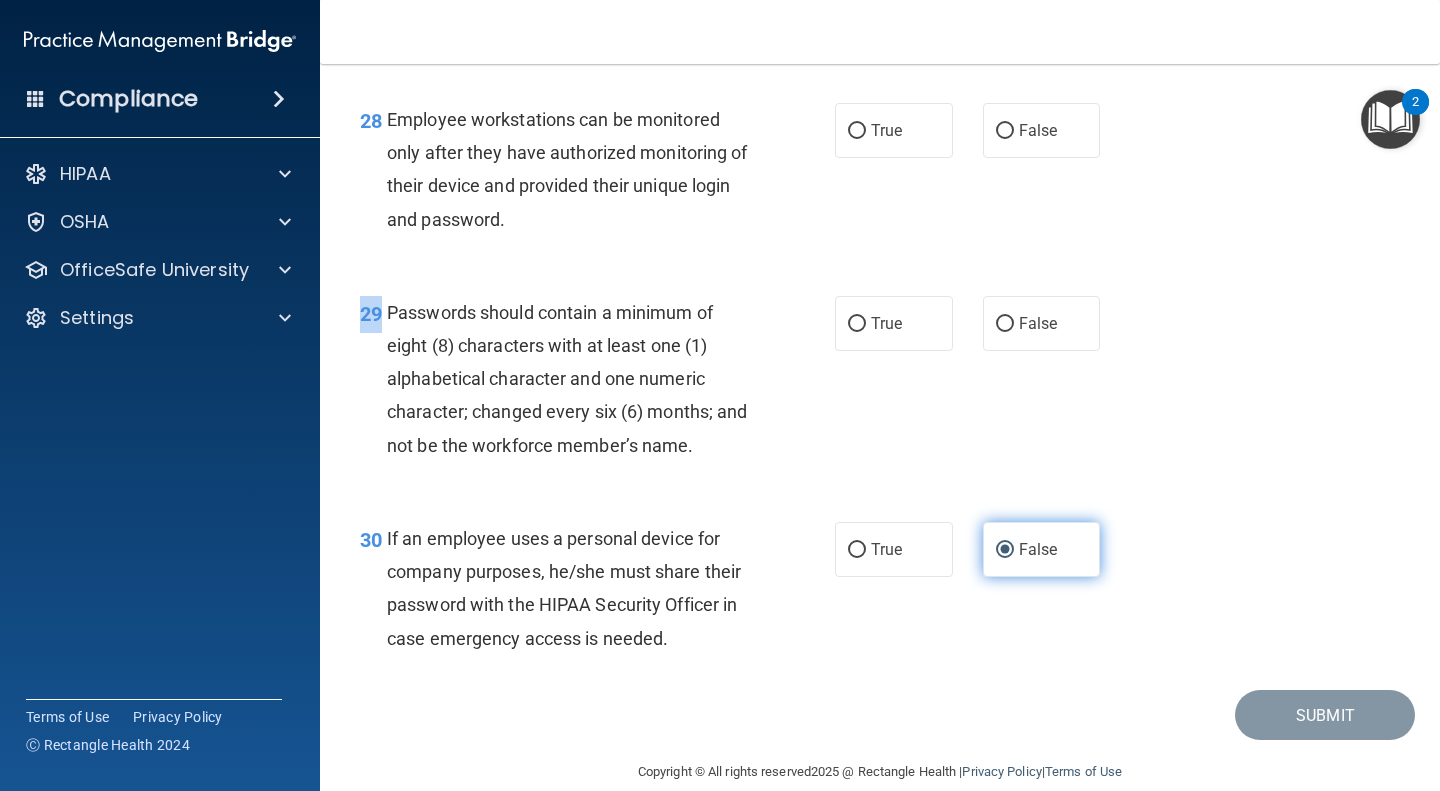 scroll, scrollTop: 5384, scrollLeft: 0, axis: vertical 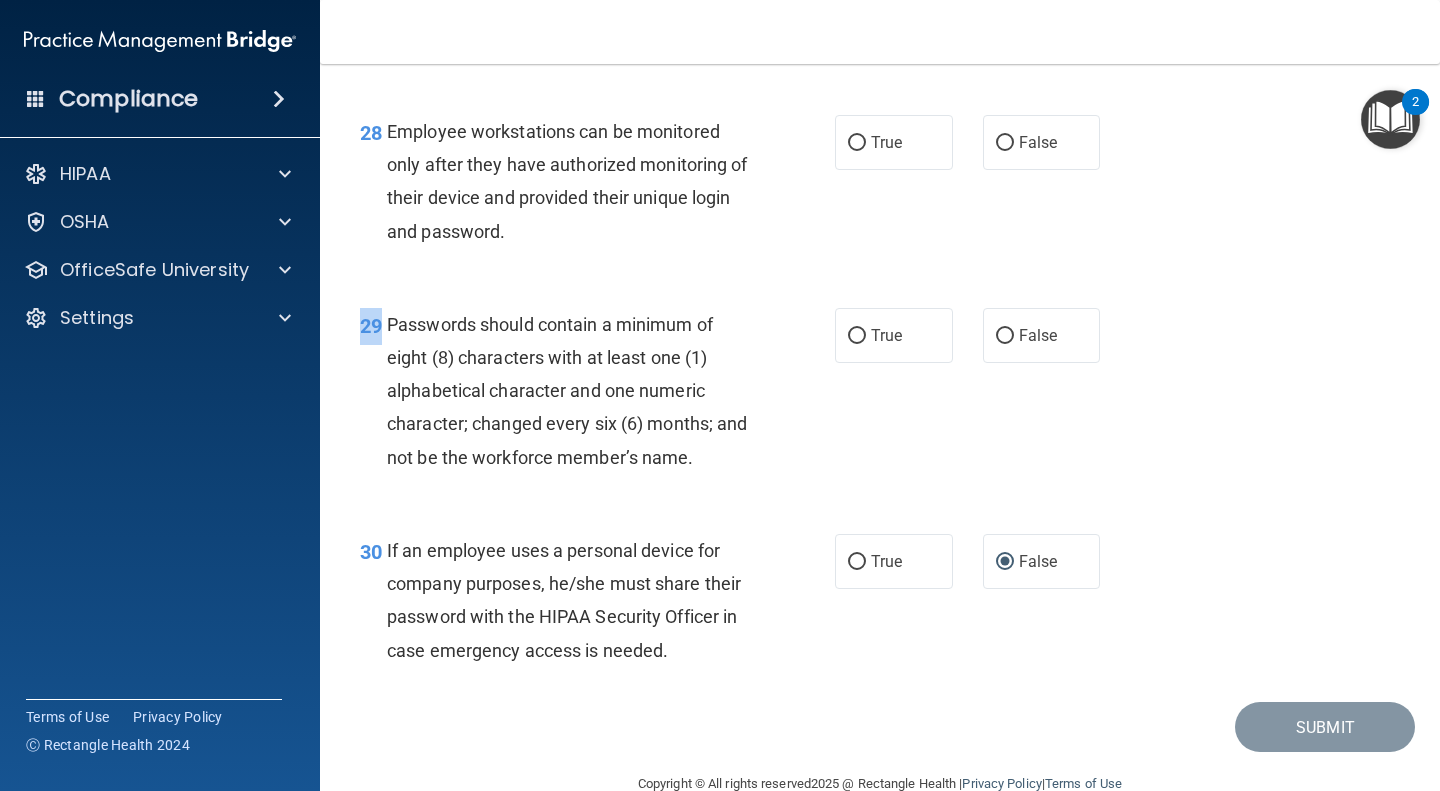 click on "29       Passwords should contain a minimum of eight (8) characters with at least one (1) alphabetical character and one numeric character; changed every six (6) months; and not be the workforce member’s name.                 True           False" at bounding box center [880, 396] 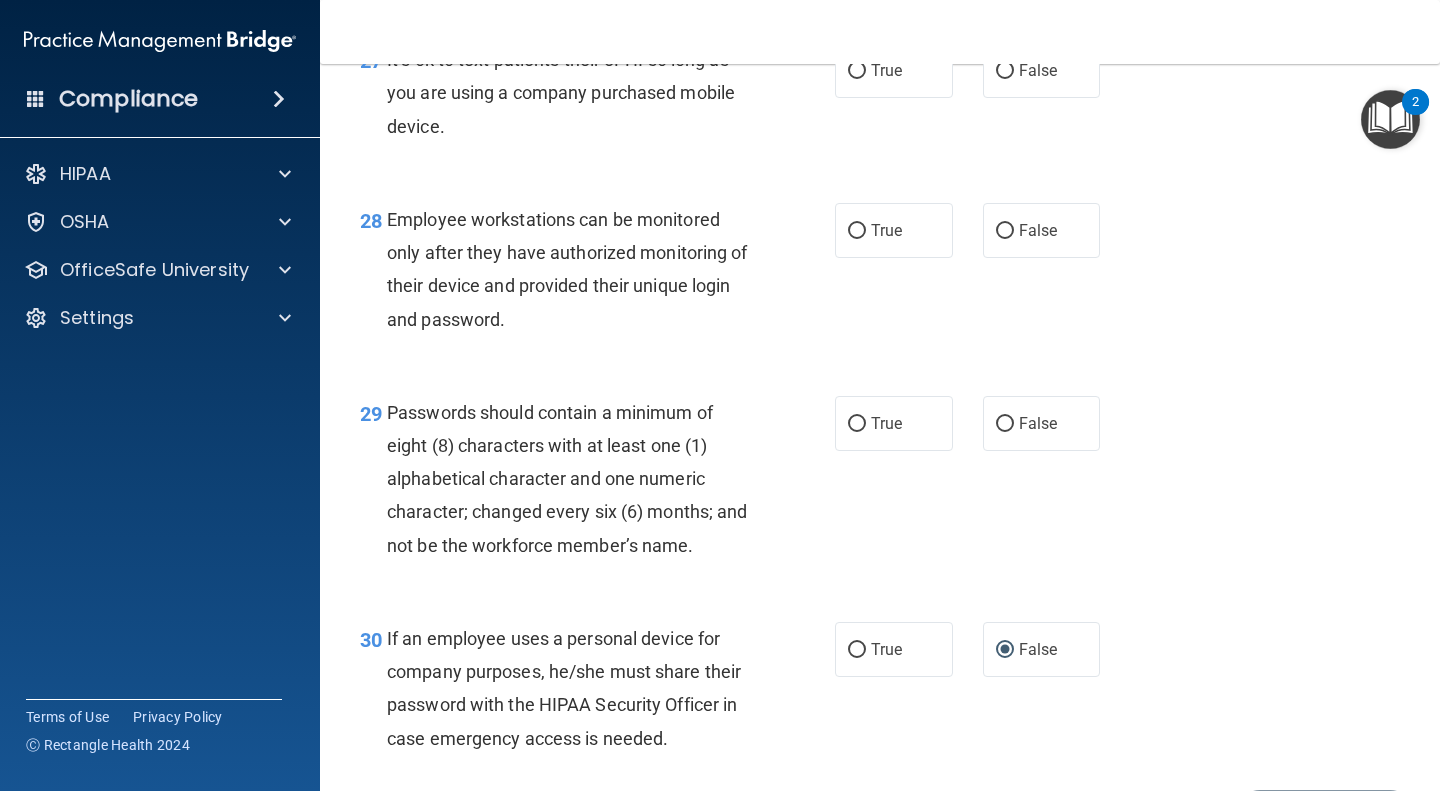 scroll, scrollTop: 5294, scrollLeft: 0, axis: vertical 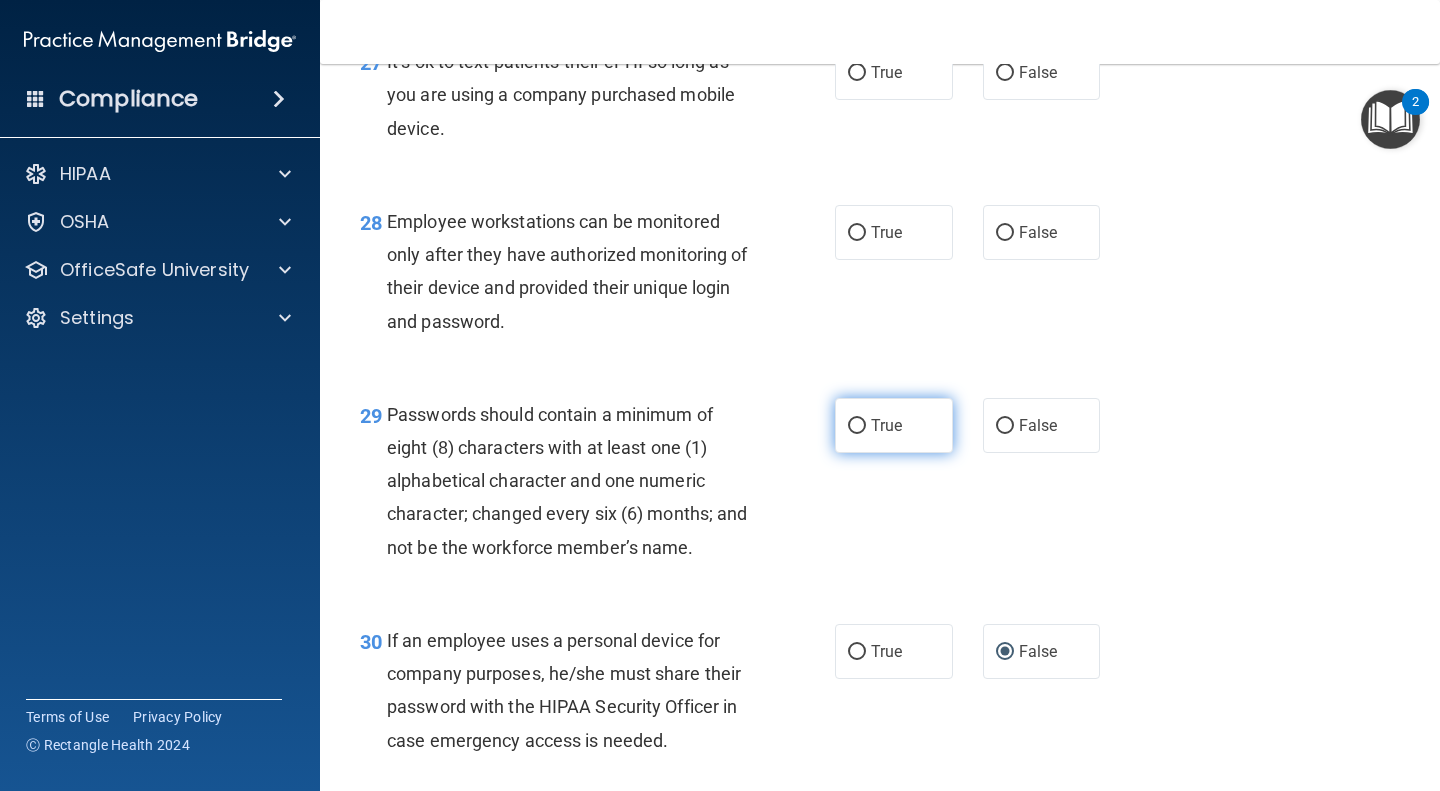 click on "True" at bounding box center (857, 426) 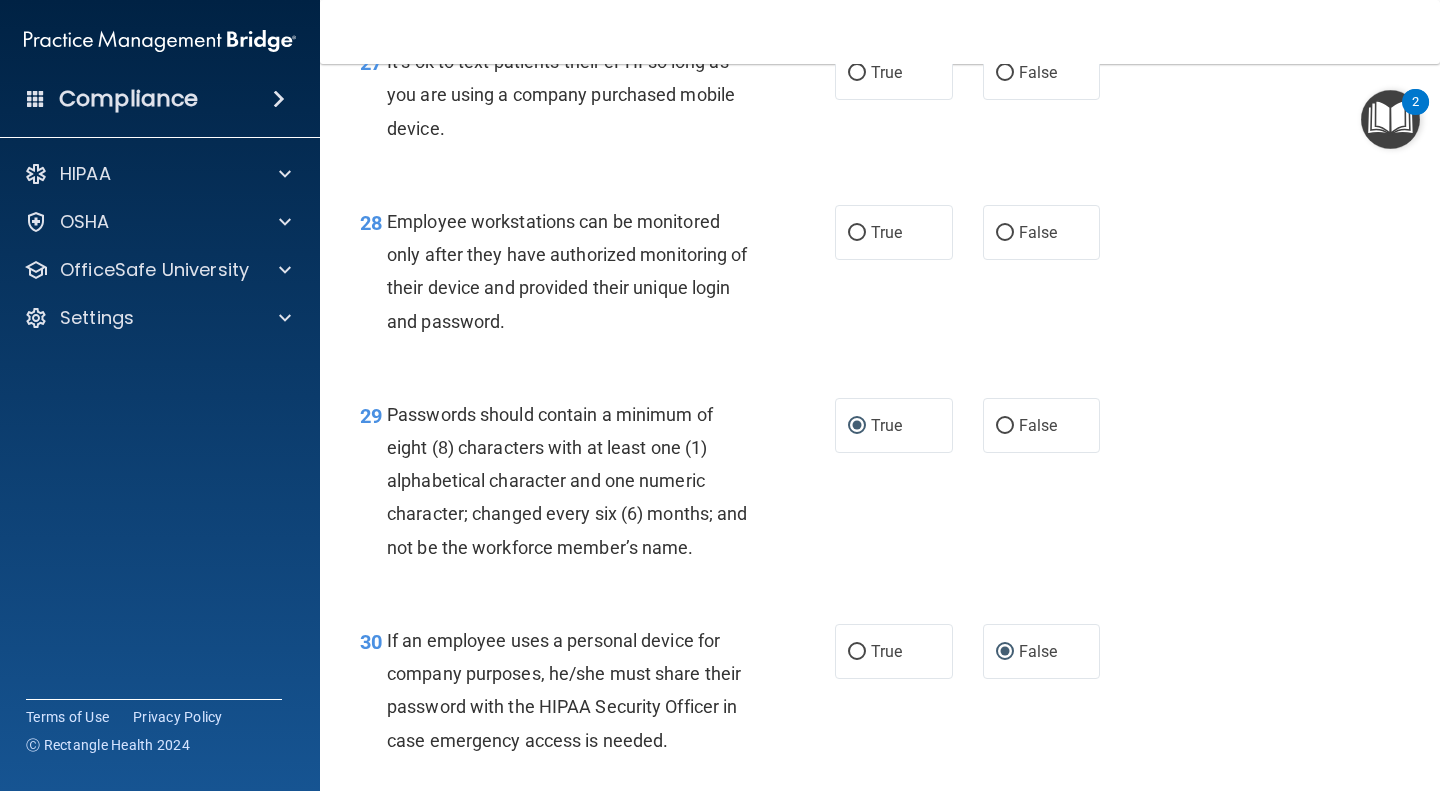 click on "29       Passwords should contain a minimum of eight (8) characters with at least one (1) alphabetical character and one numeric character; changed every six (6) months; and not be the workforce member’s name." at bounding box center [597, 486] 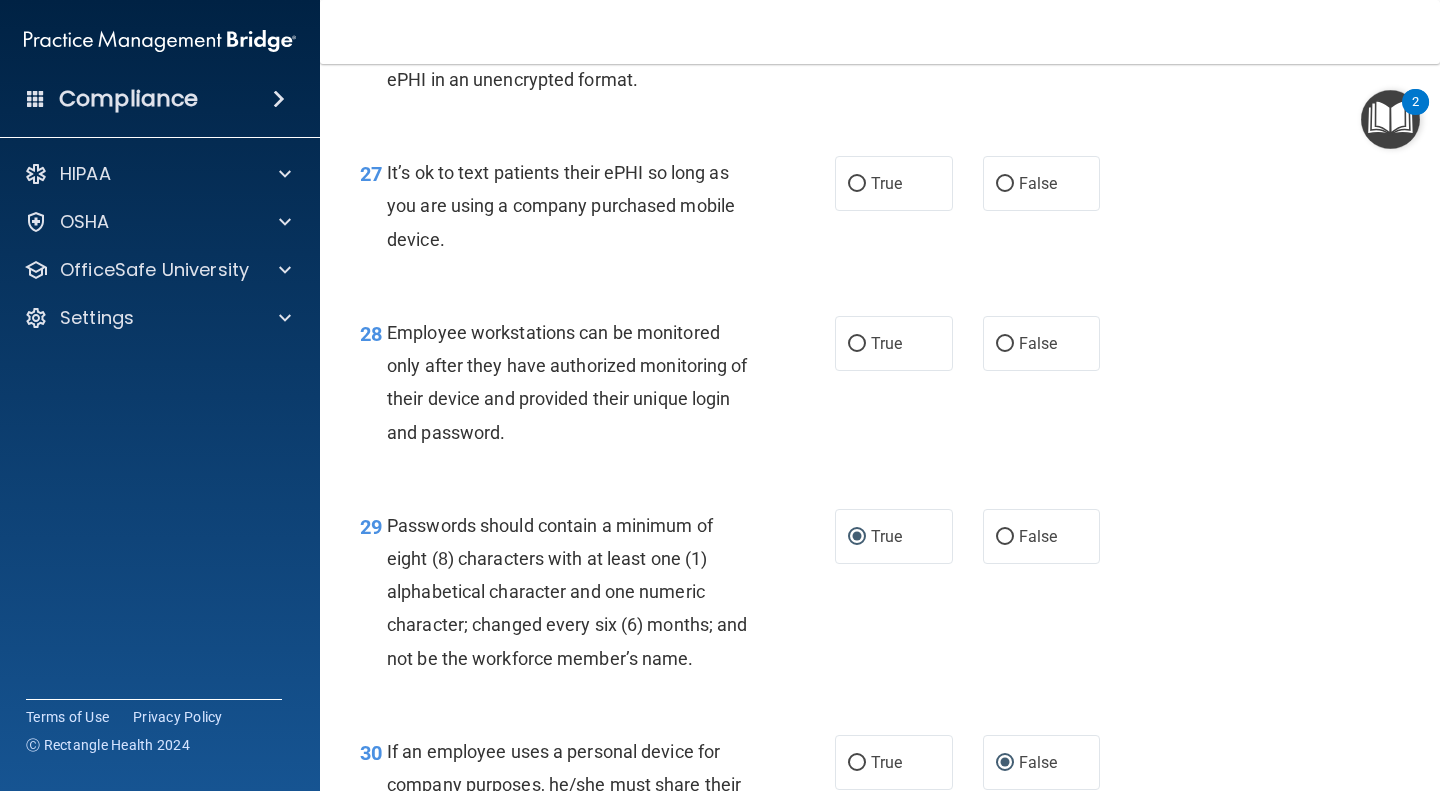 click on "Passwords should contain a minimum of eight (8) characters with at least one (1) alphabetical character and one numeric character; changed every six (6) months; and not be the workforce member’s name." at bounding box center [576, 592] 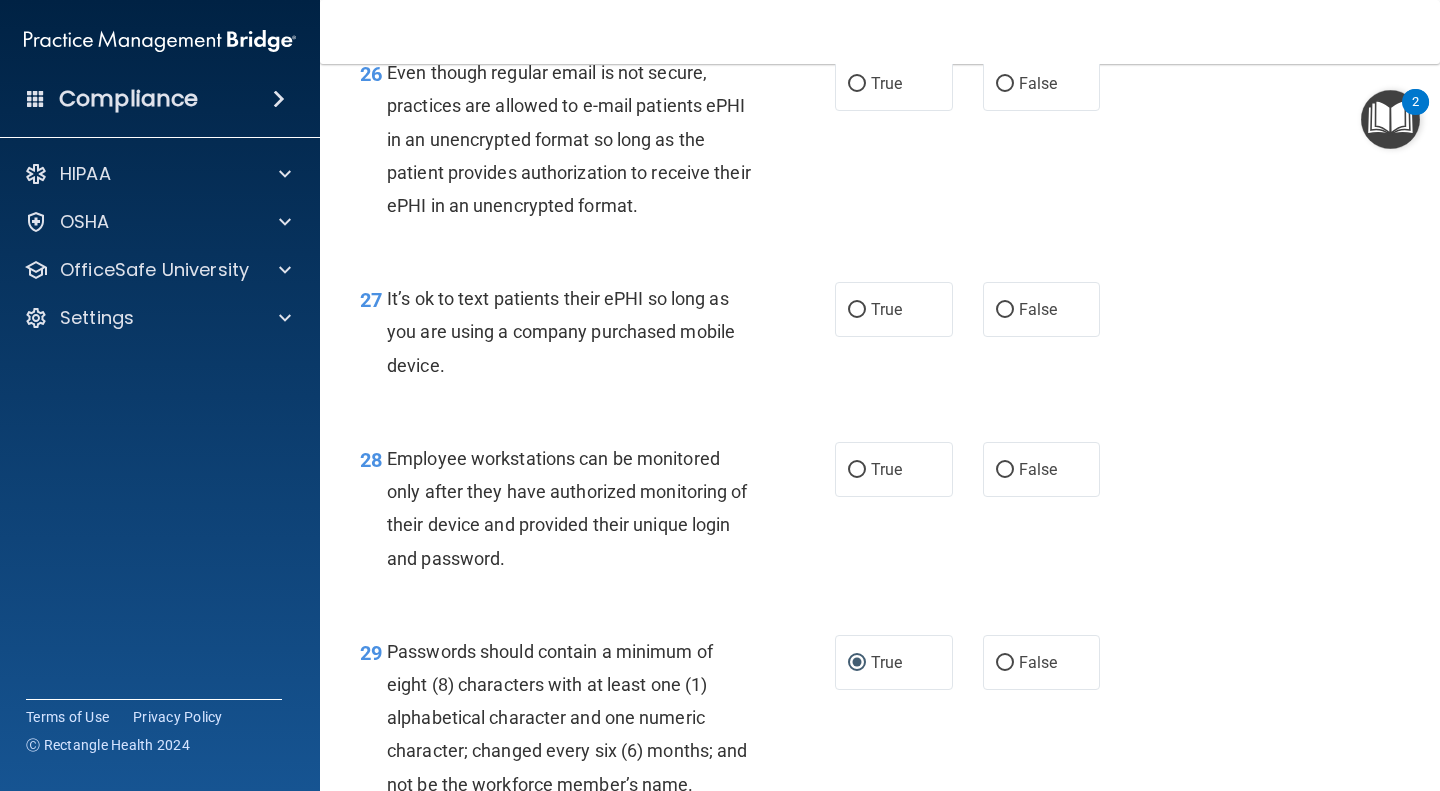scroll, scrollTop: 5033, scrollLeft: 0, axis: vertical 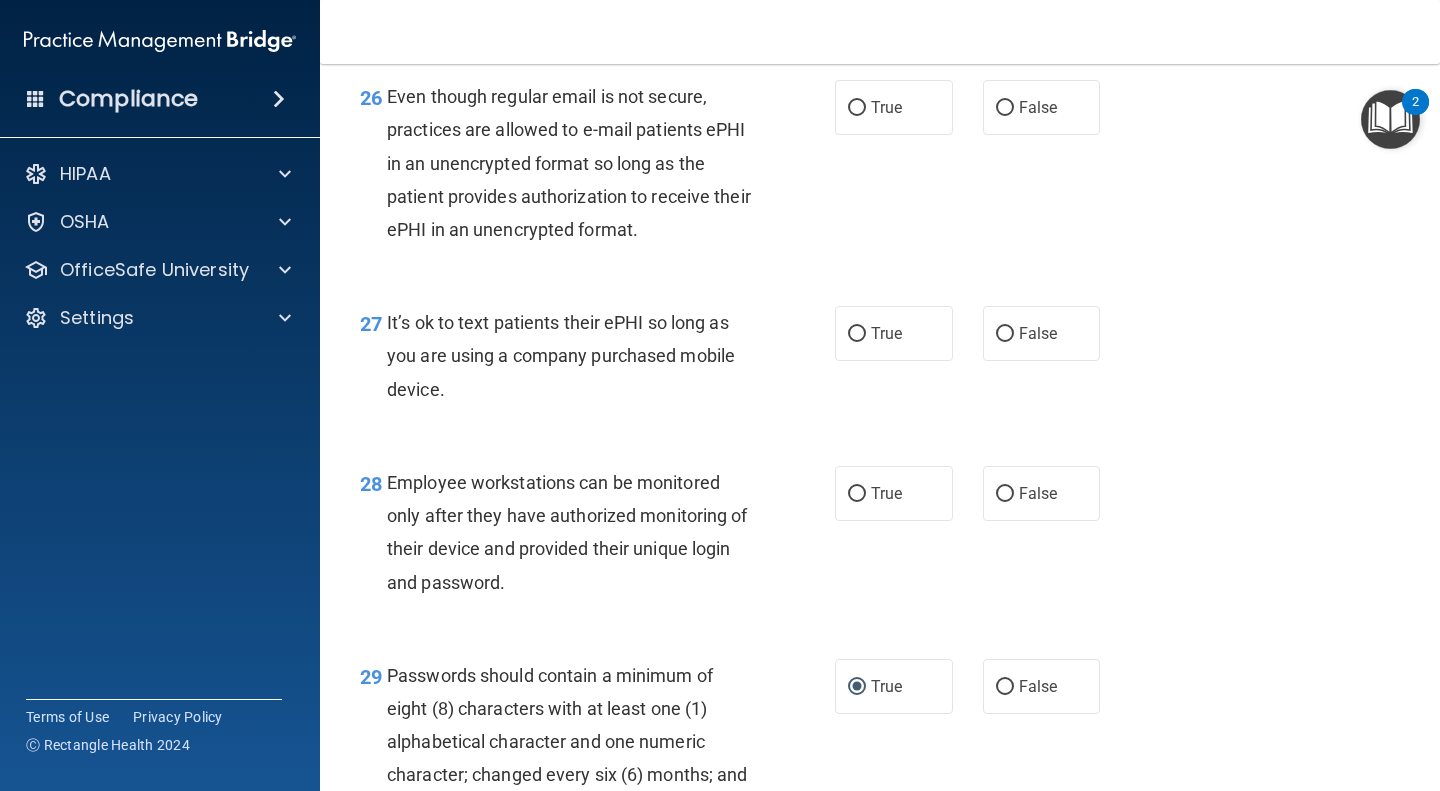 click on "28       Employee workstations can be monitored only after they have authorized monitoring of their device and provided their unique login and password.                  True           False" at bounding box center (880, 537) 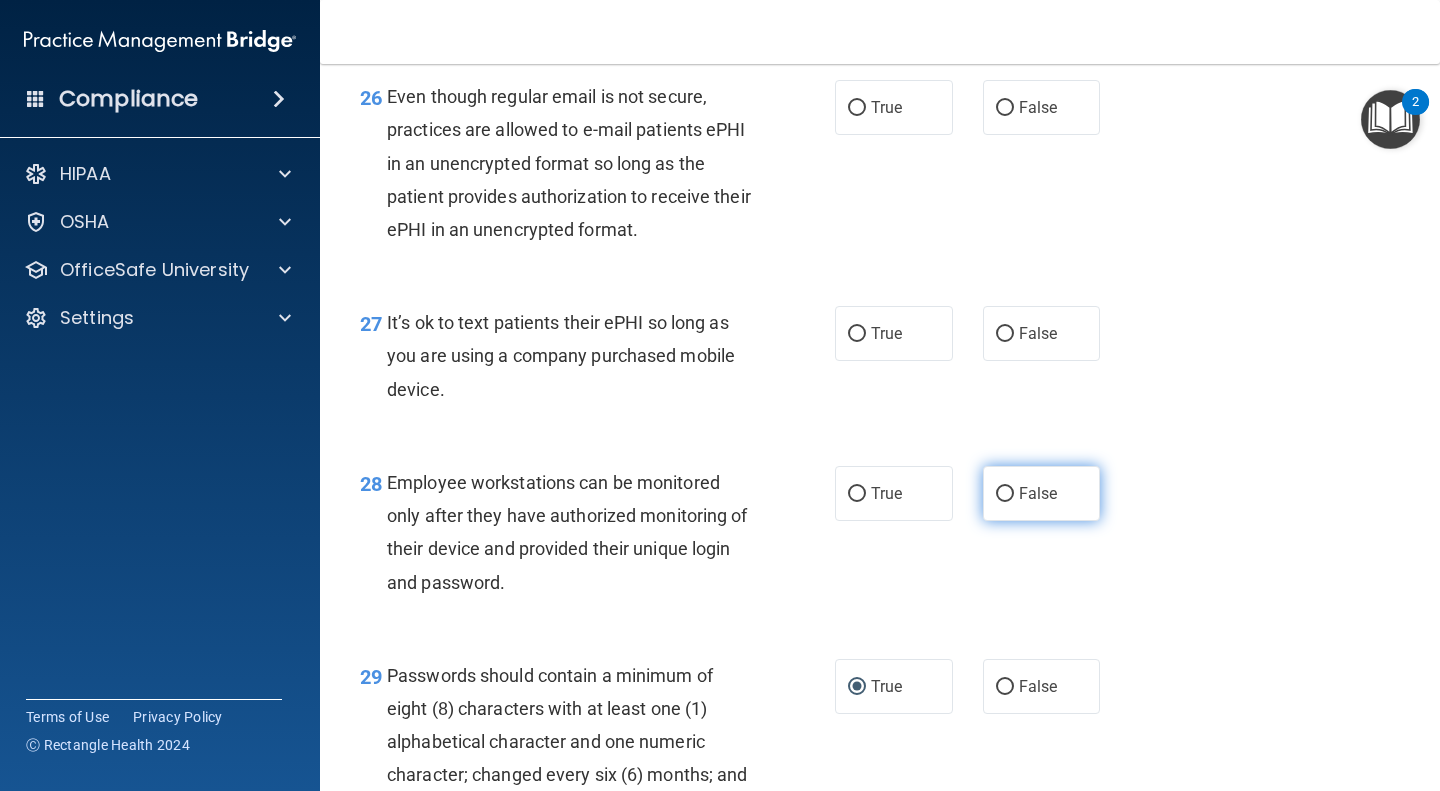 click on "False" at bounding box center (1005, 494) 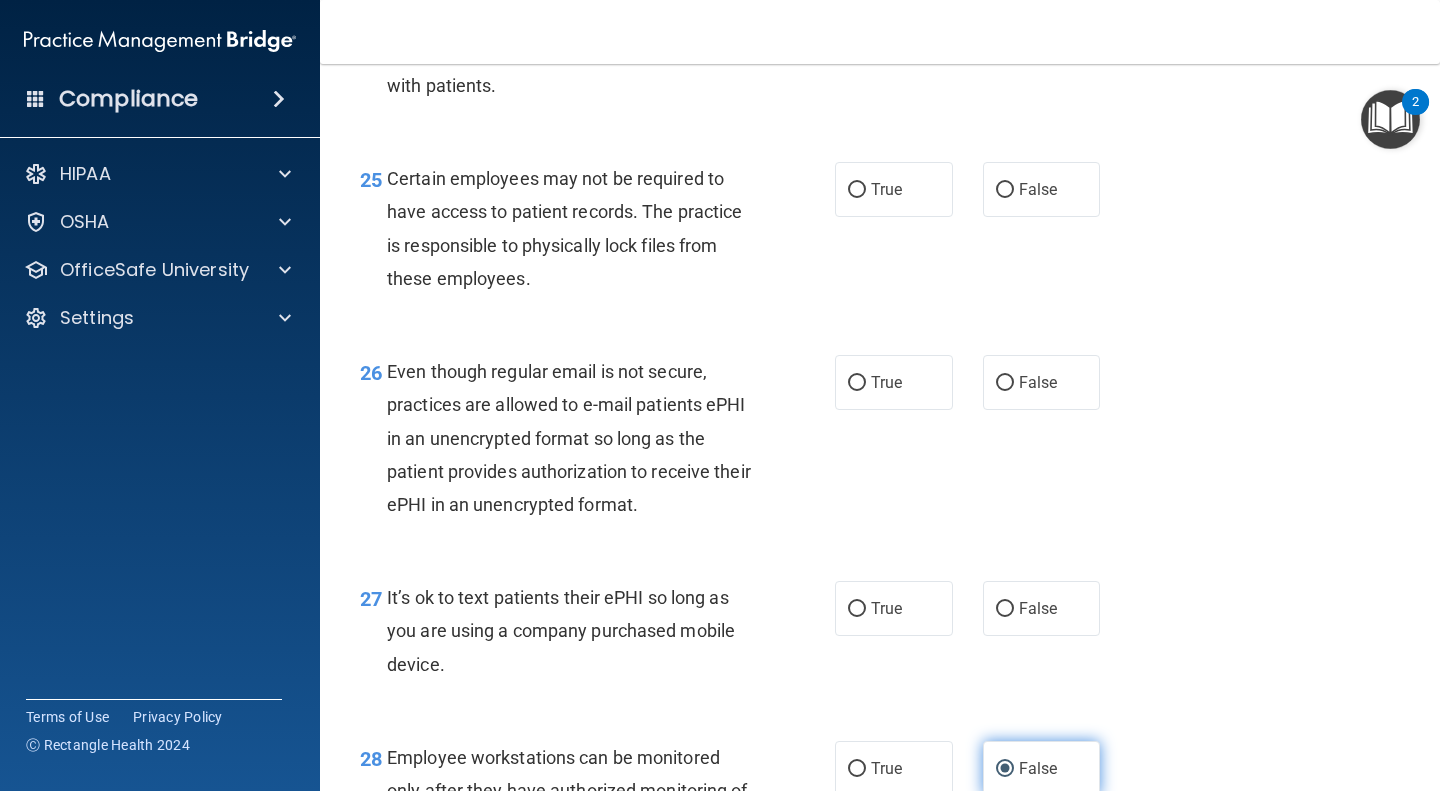 scroll, scrollTop: 4760, scrollLeft: 0, axis: vertical 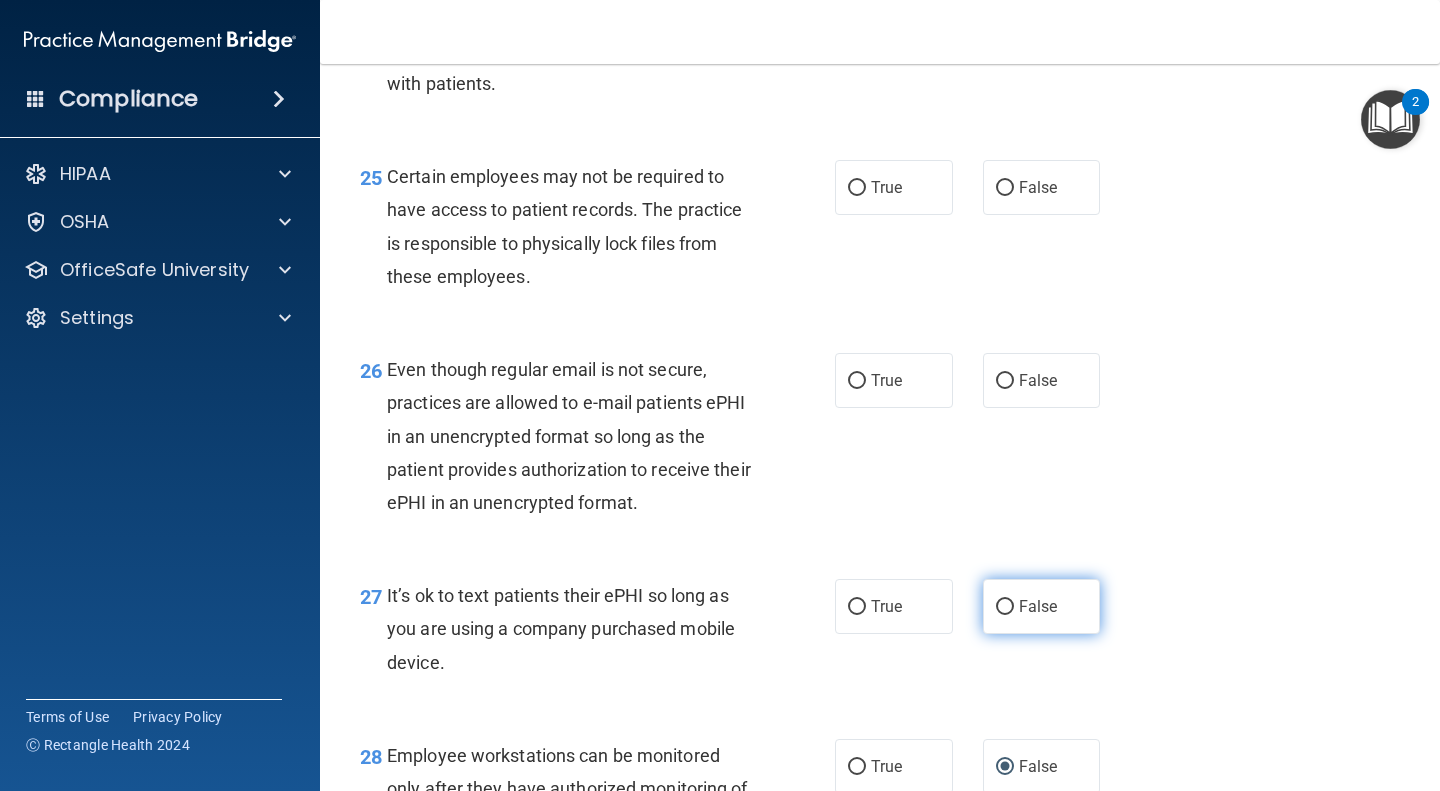 click on "False" at bounding box center [1005, 607] 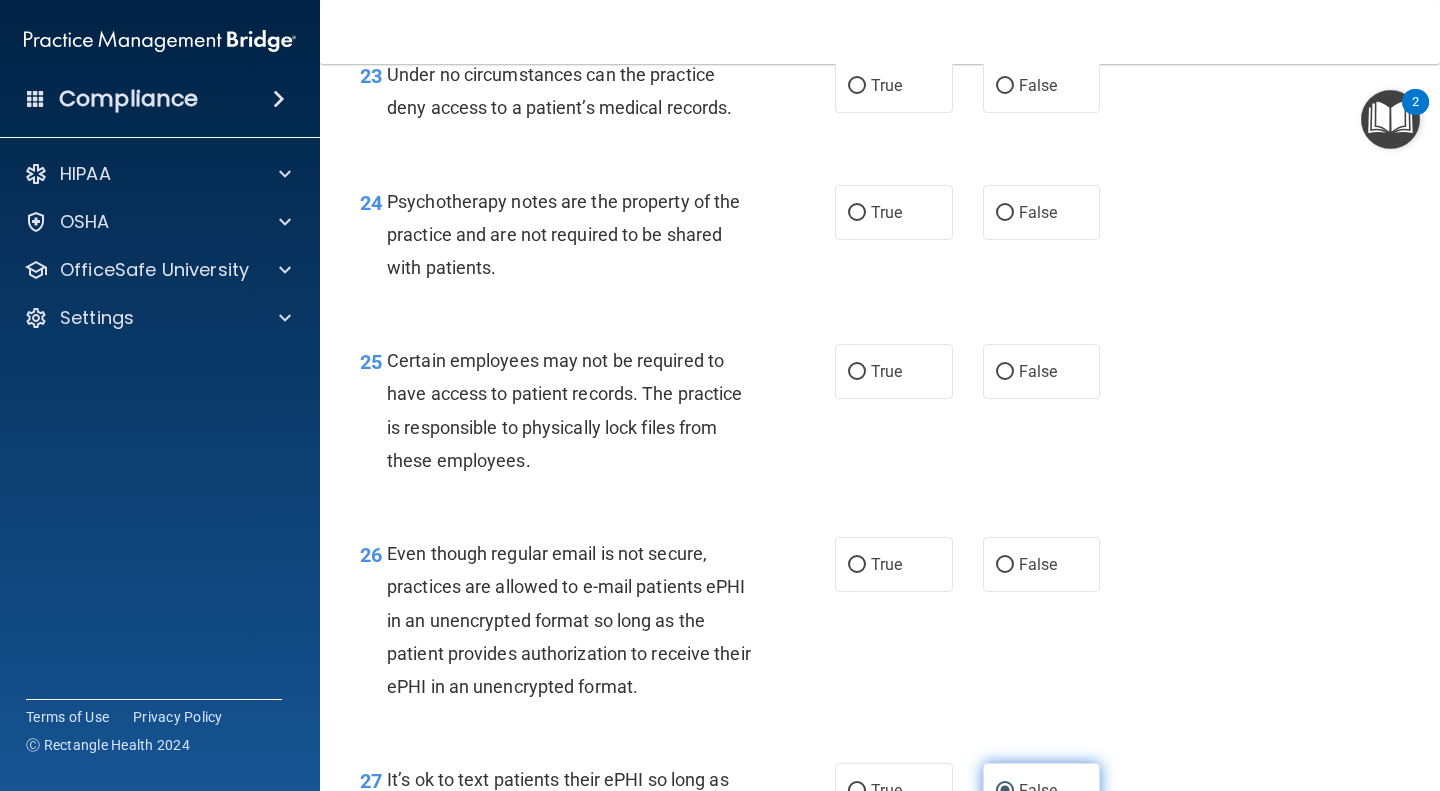 scroll, scrollTop: 4591, scrollLeft: 0, axis: vertical 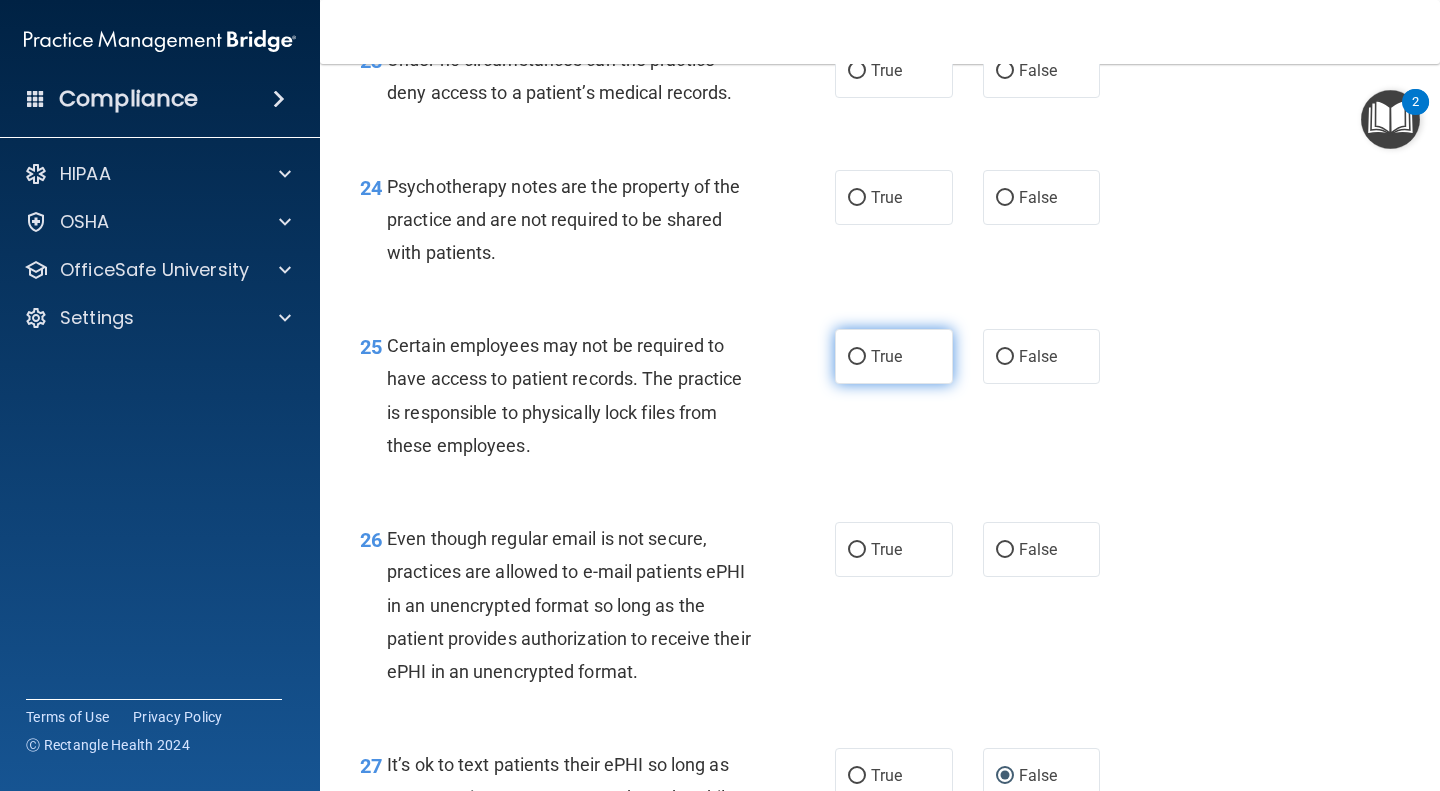 click on "True" at bounding box center [857, 357] 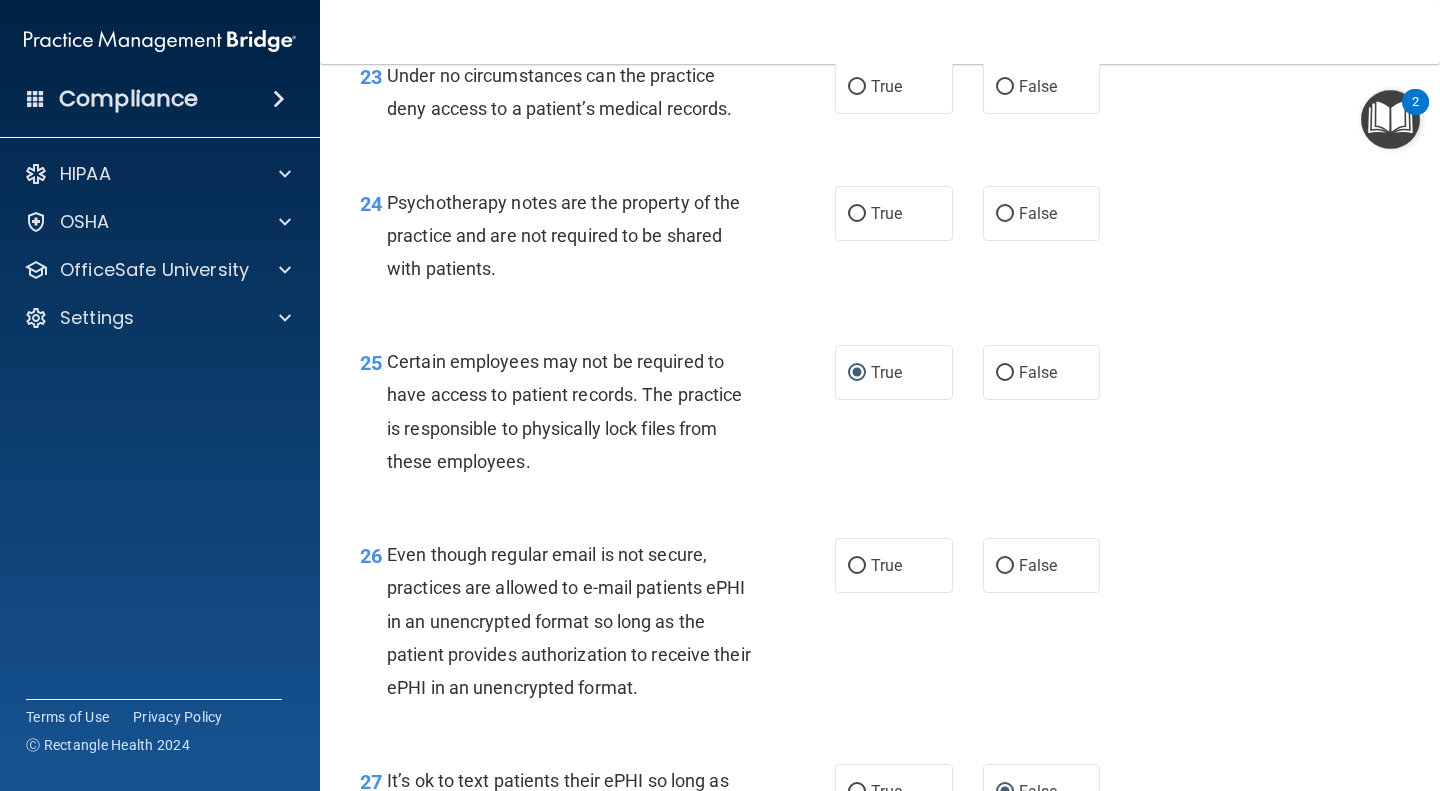 click on "25       Certain employees may not be required to have access to patient records.  The practice is responsible to physically lock files from these employees." at bounding box center (597, 416) 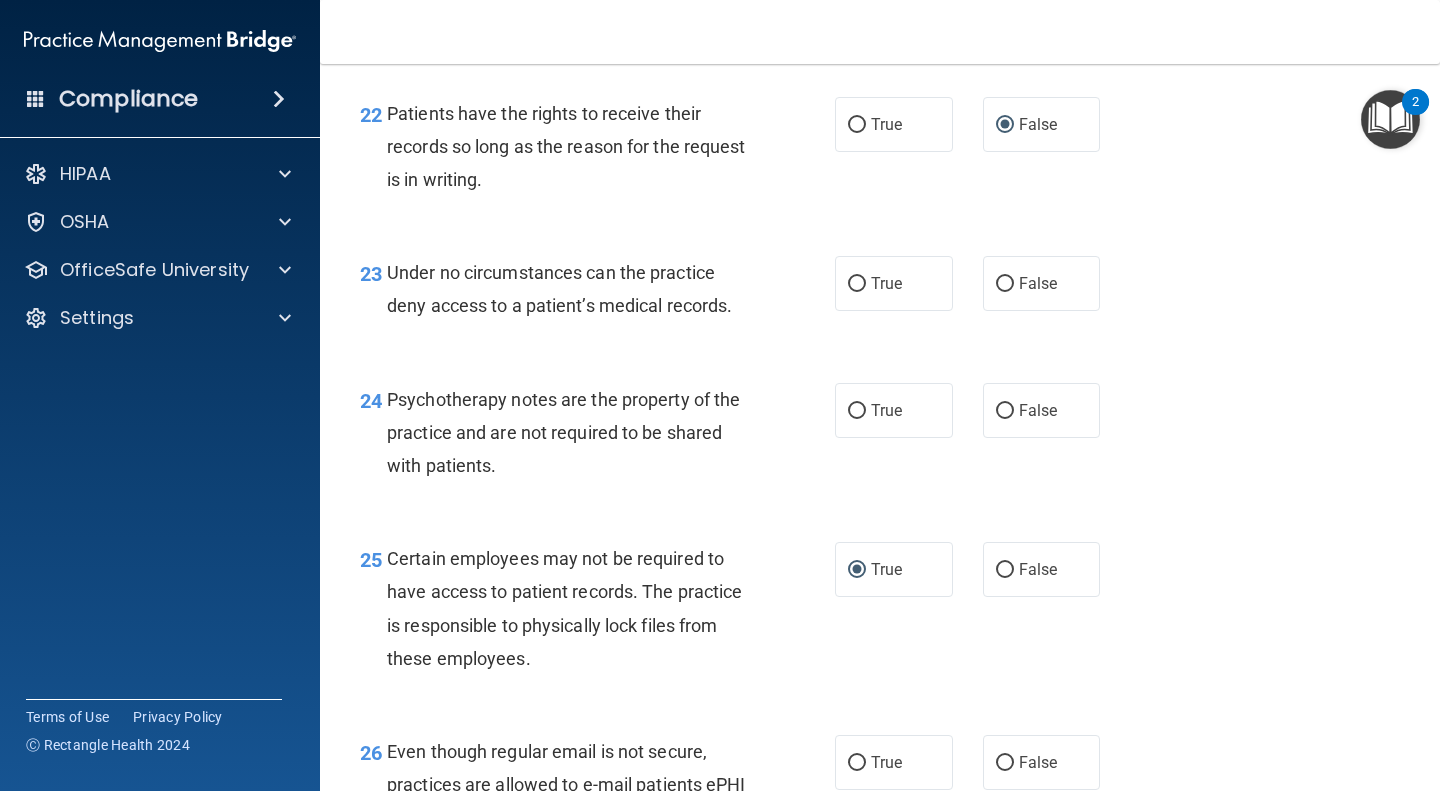 scroll, scrollTop: 4352, scrollLeft: 0, axis: vertical 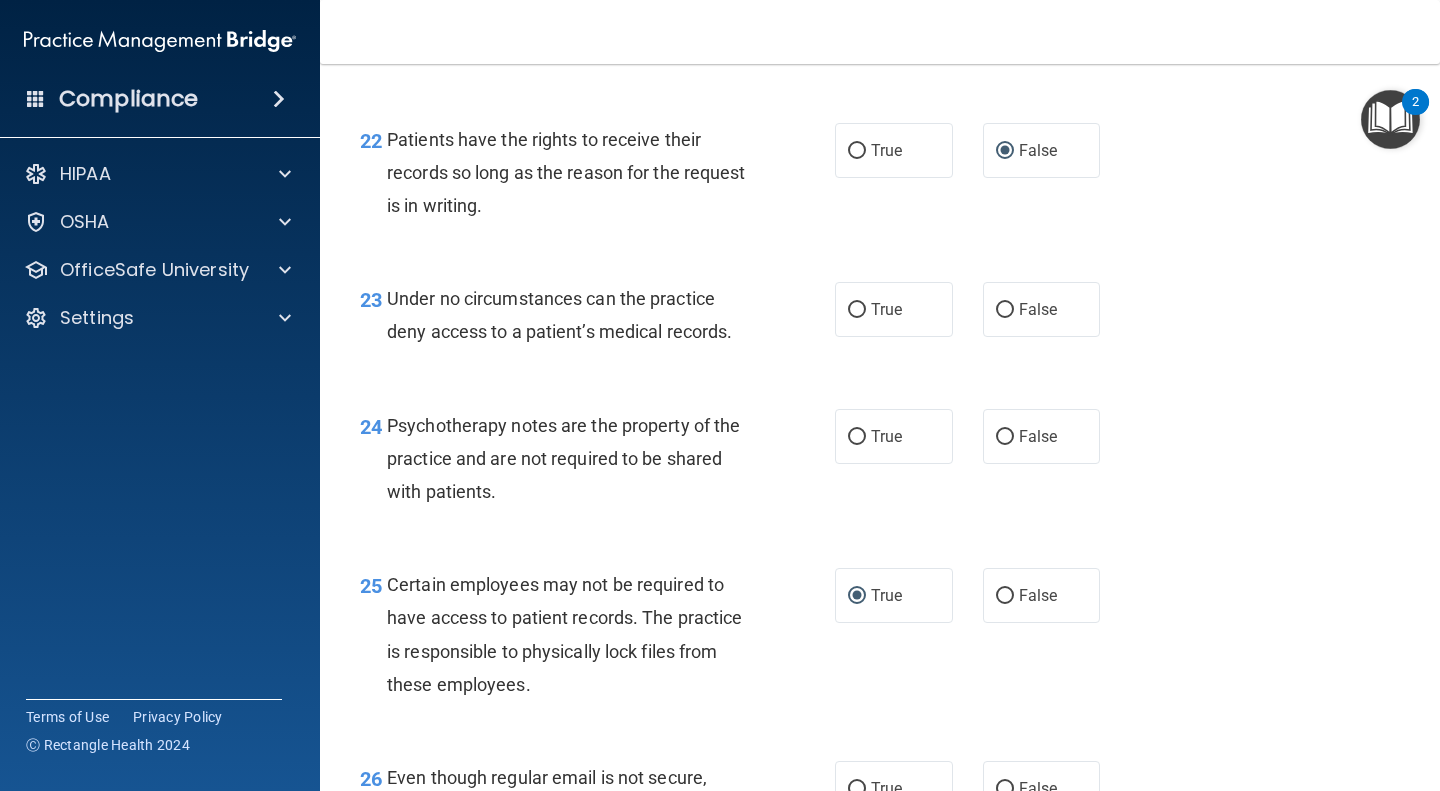 click on "Certain employees may not be required to have access to patient records.  The practice is responsible to physically lock files from these employees." at bounding box center (576, 634) 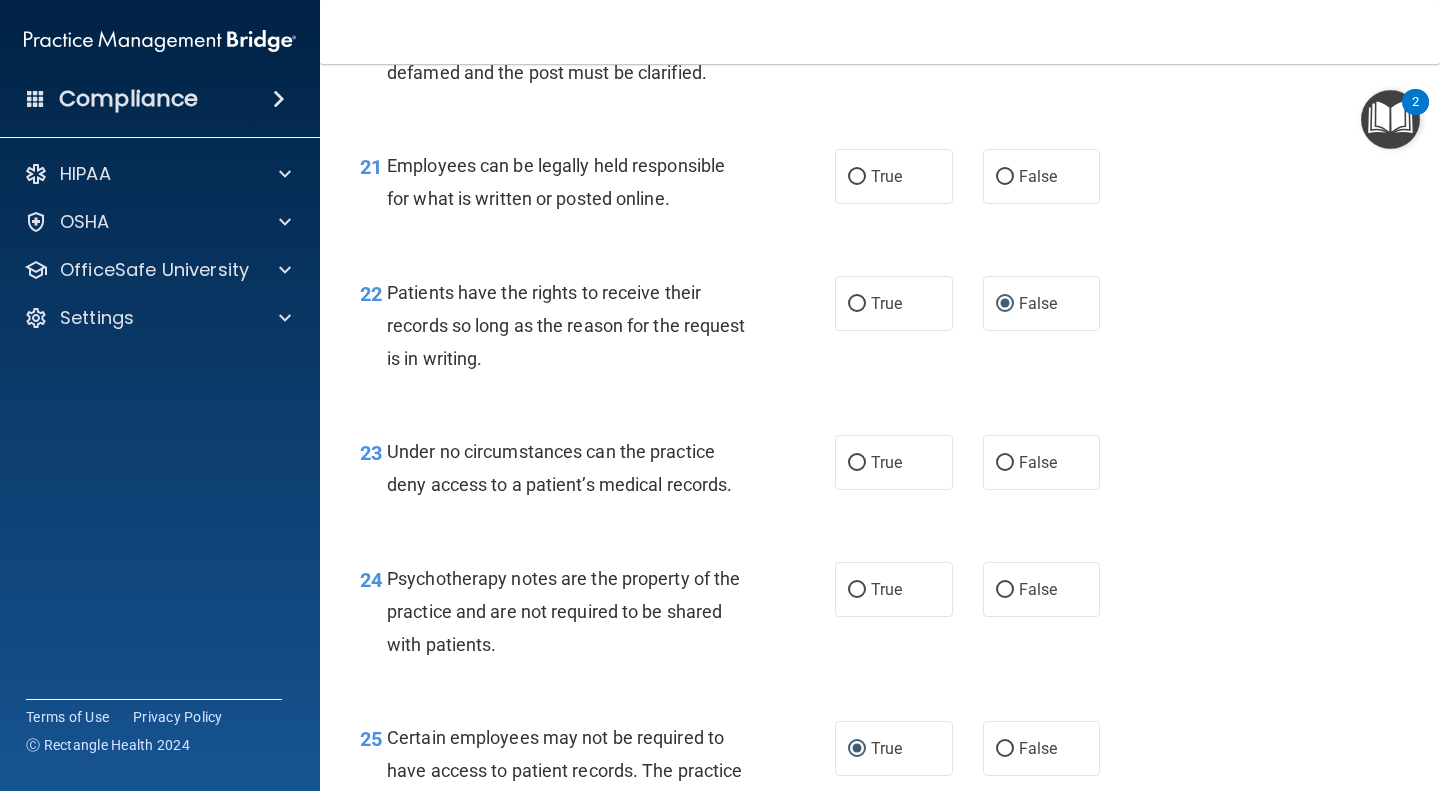 scroll, scrollTop: 4197, scrollLeft: 0, axis: vertical 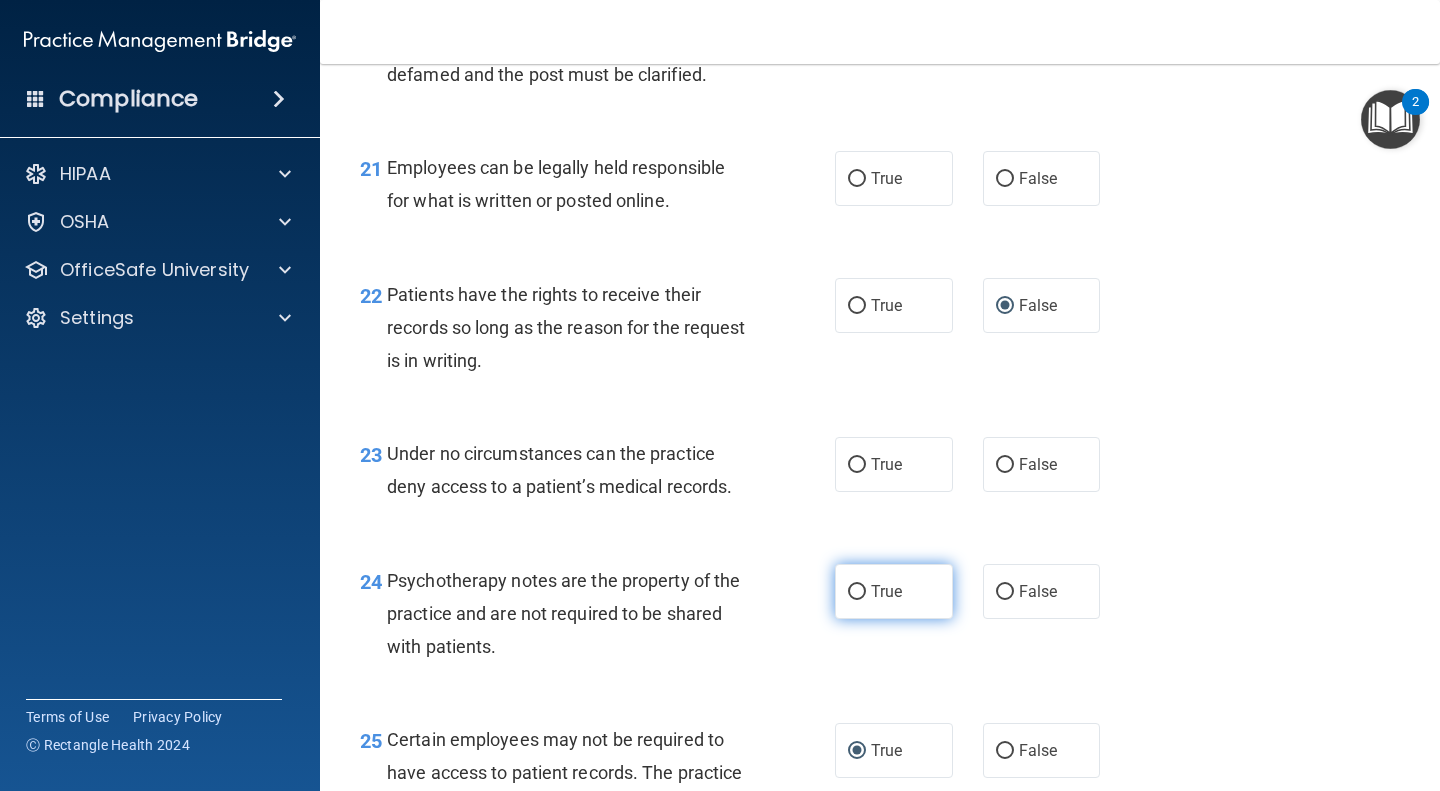 click on "True" at bounding box center (857, 592) 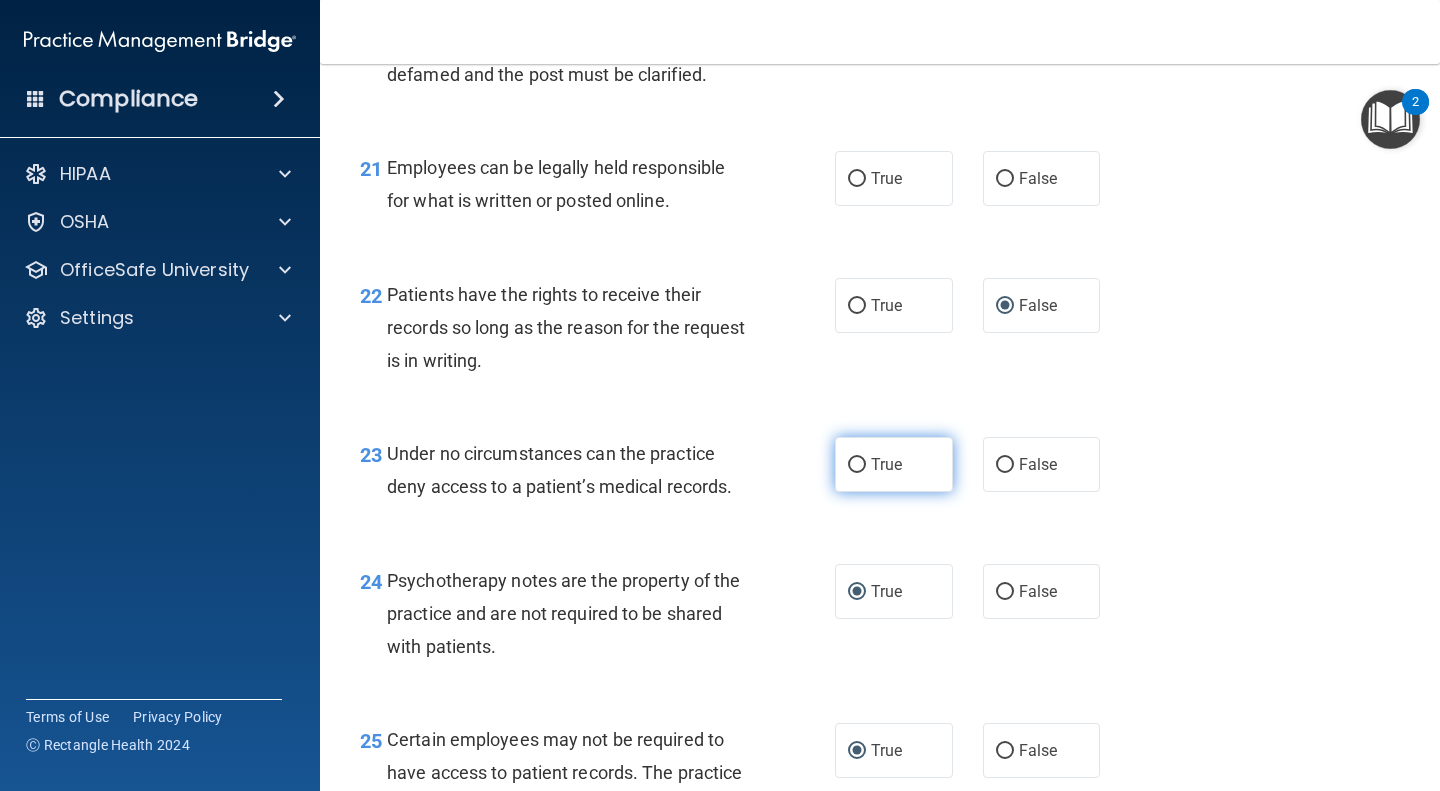 click on "True" at bounding box center [857, 465] 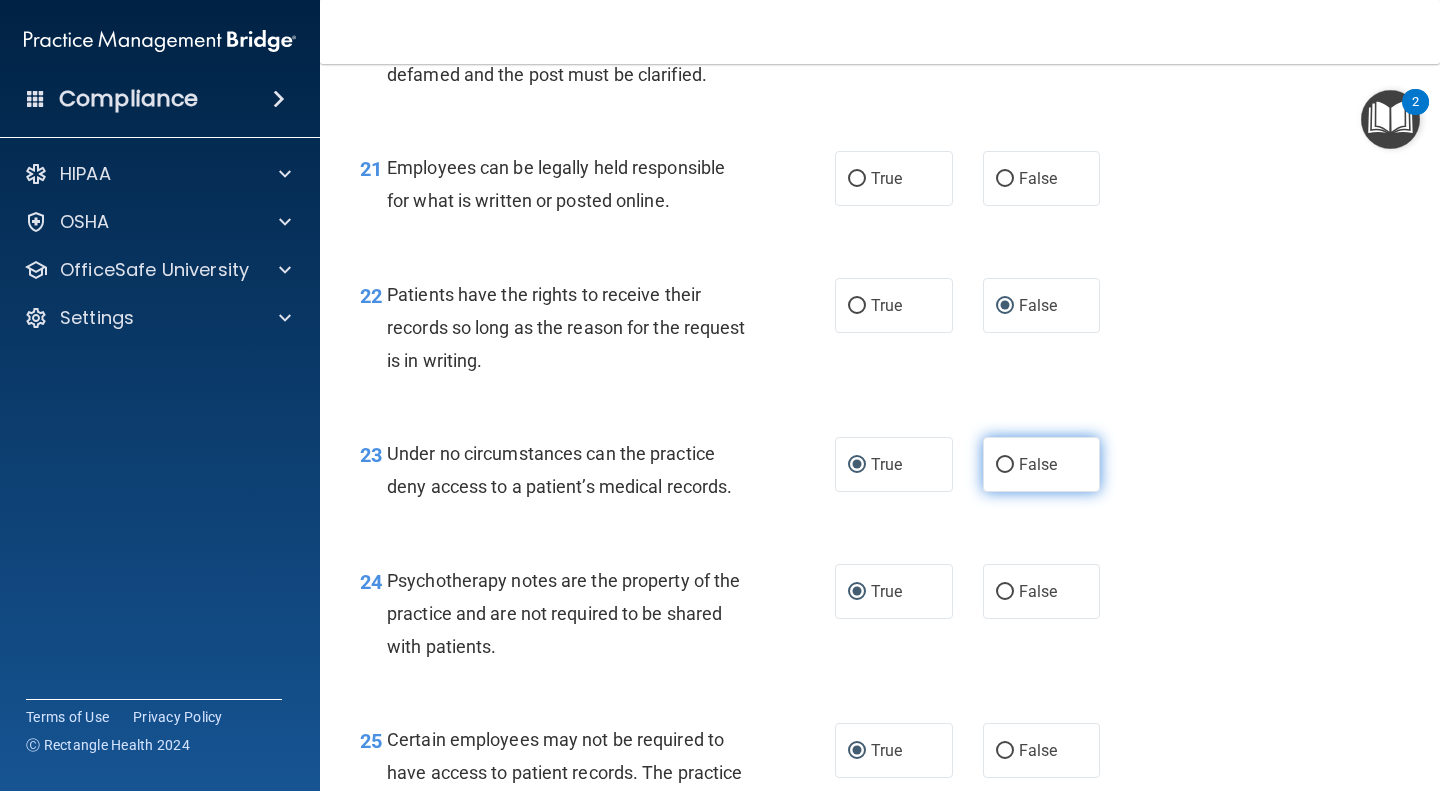 click on "False" at bounding box center [1005, 465] 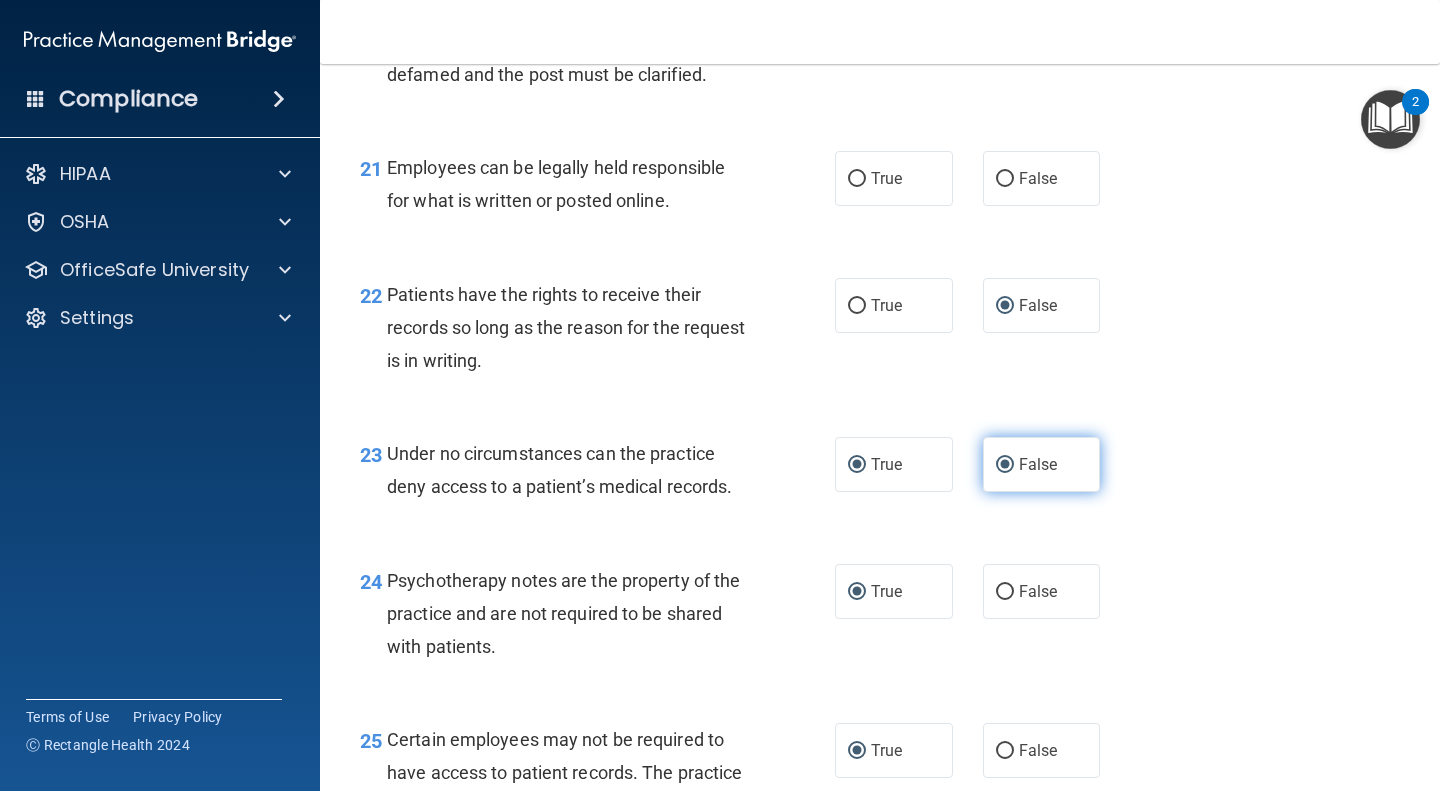 radio on "false" 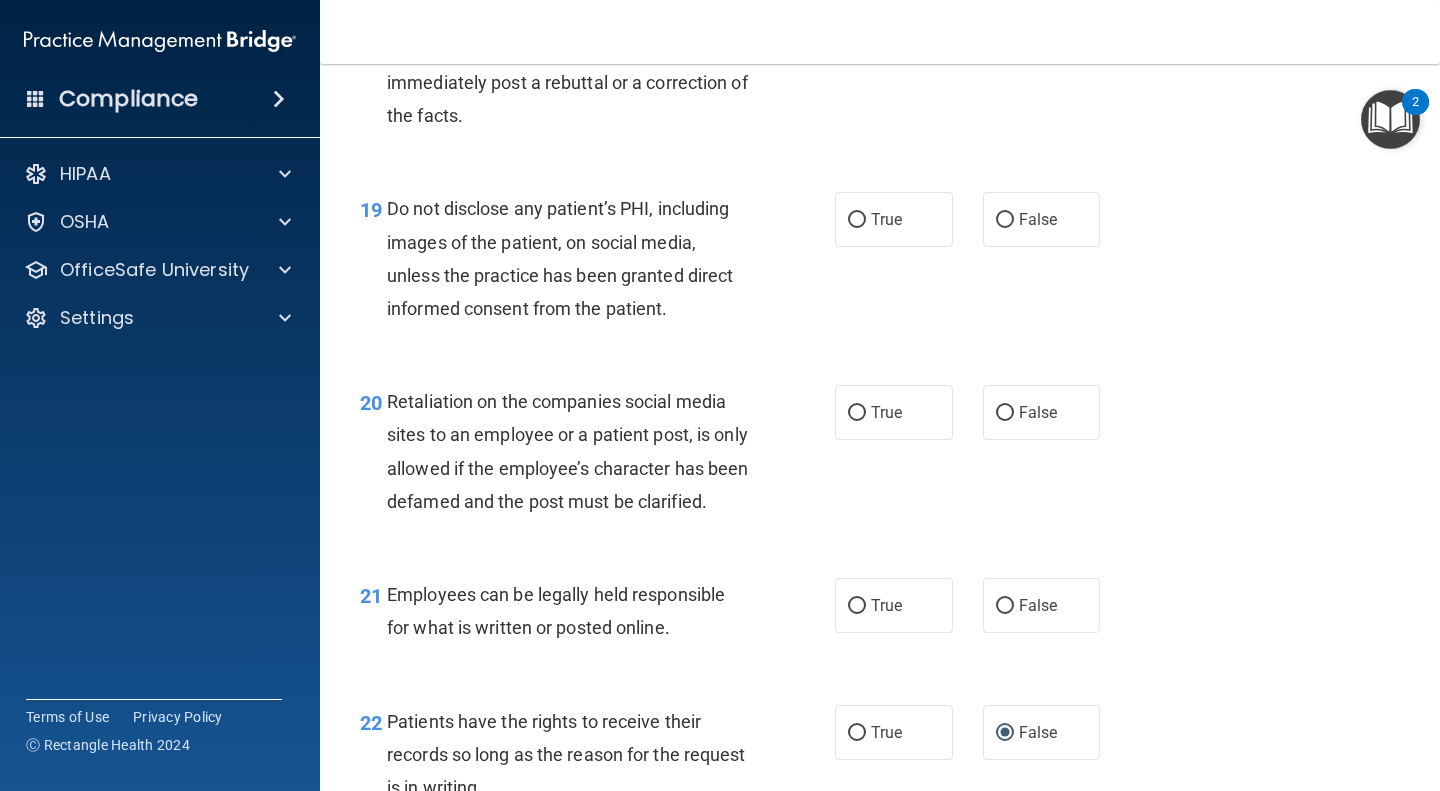 scroll, scrollTop: 3769, scrollLeft: 0, axis: vertical 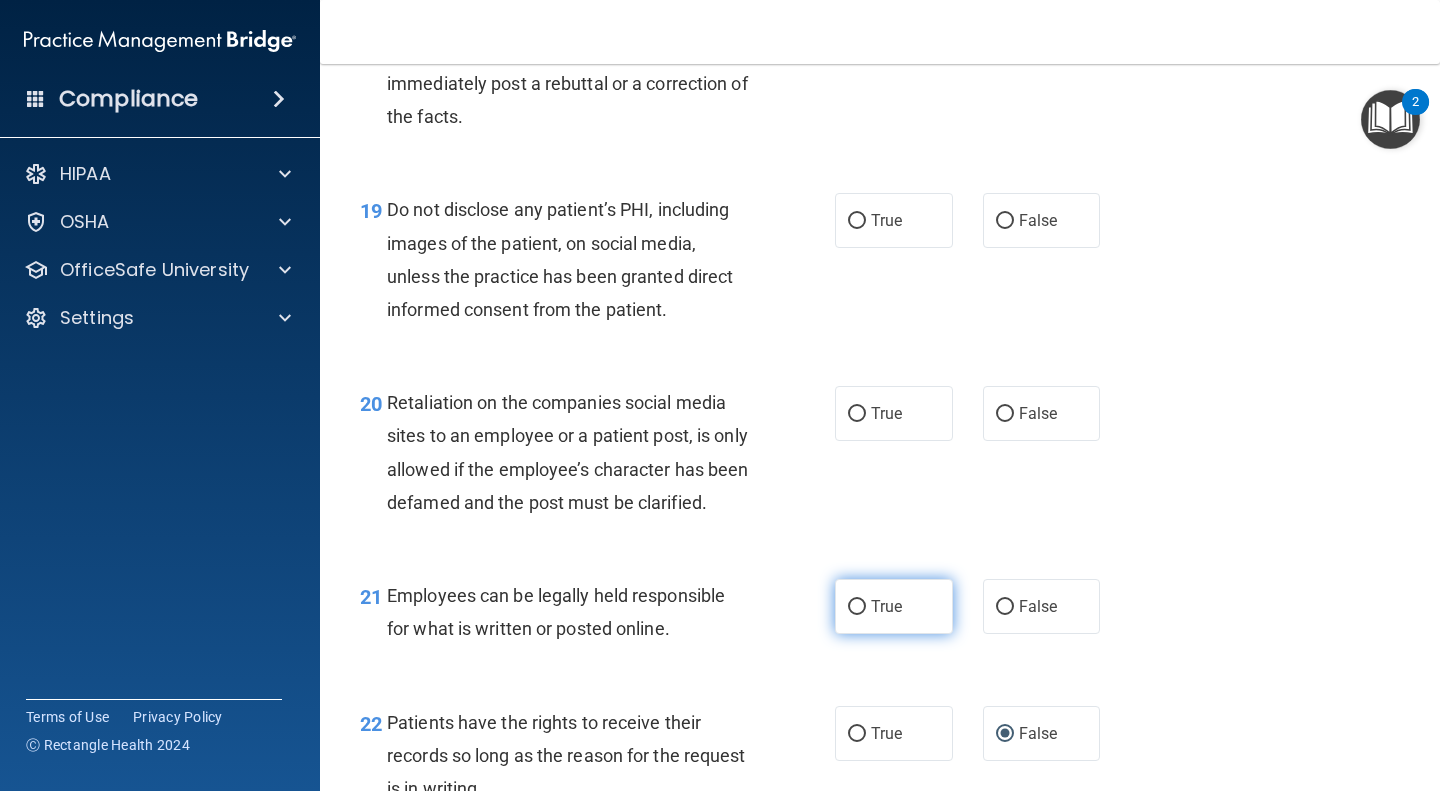 click on "True" at bounding box center [857, 607] 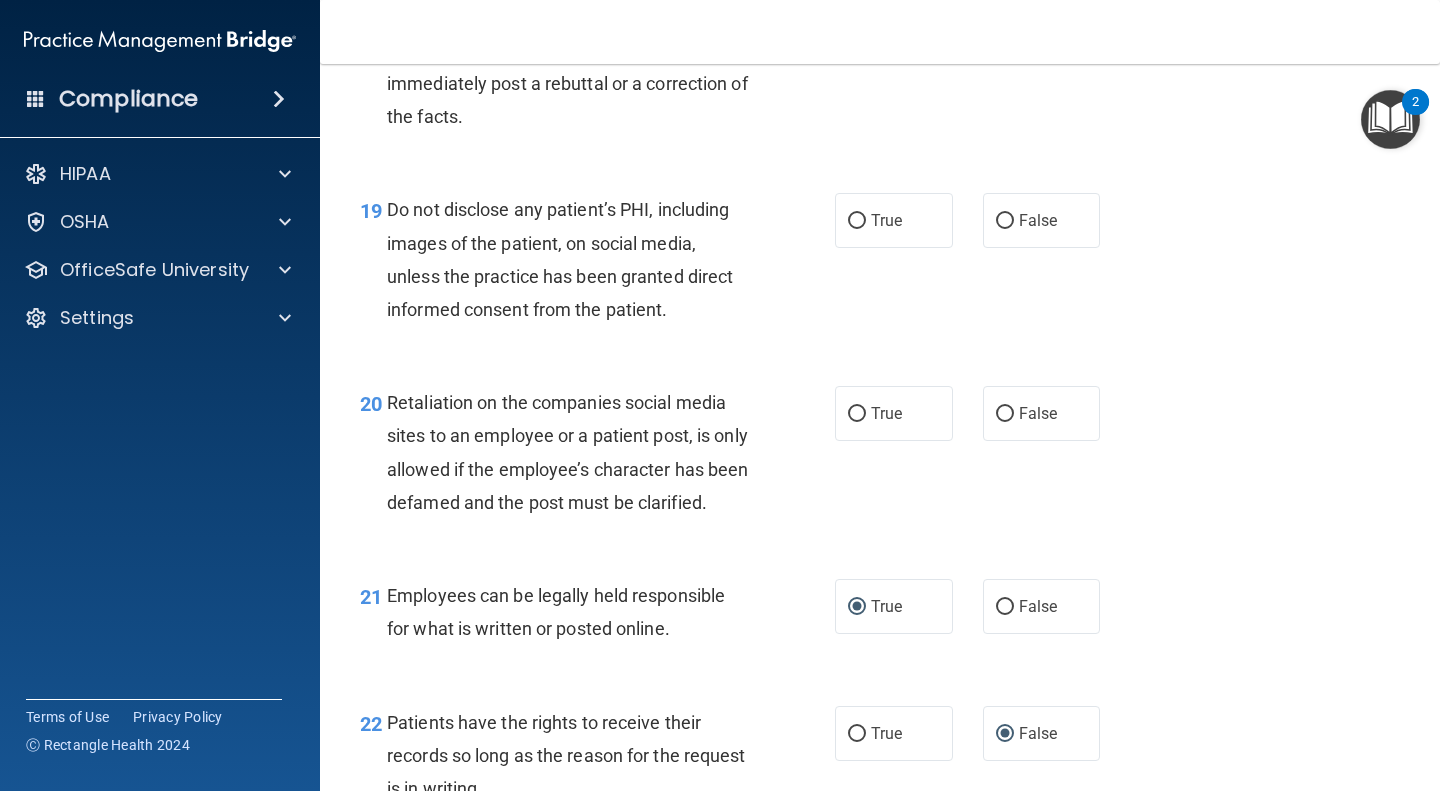 click on "20       Retaliation on the companies social media sites to an employee or a patient post, is only allowed if the employee’s character has been defamed and the post must be clarified." at bounding box center (597, 457) 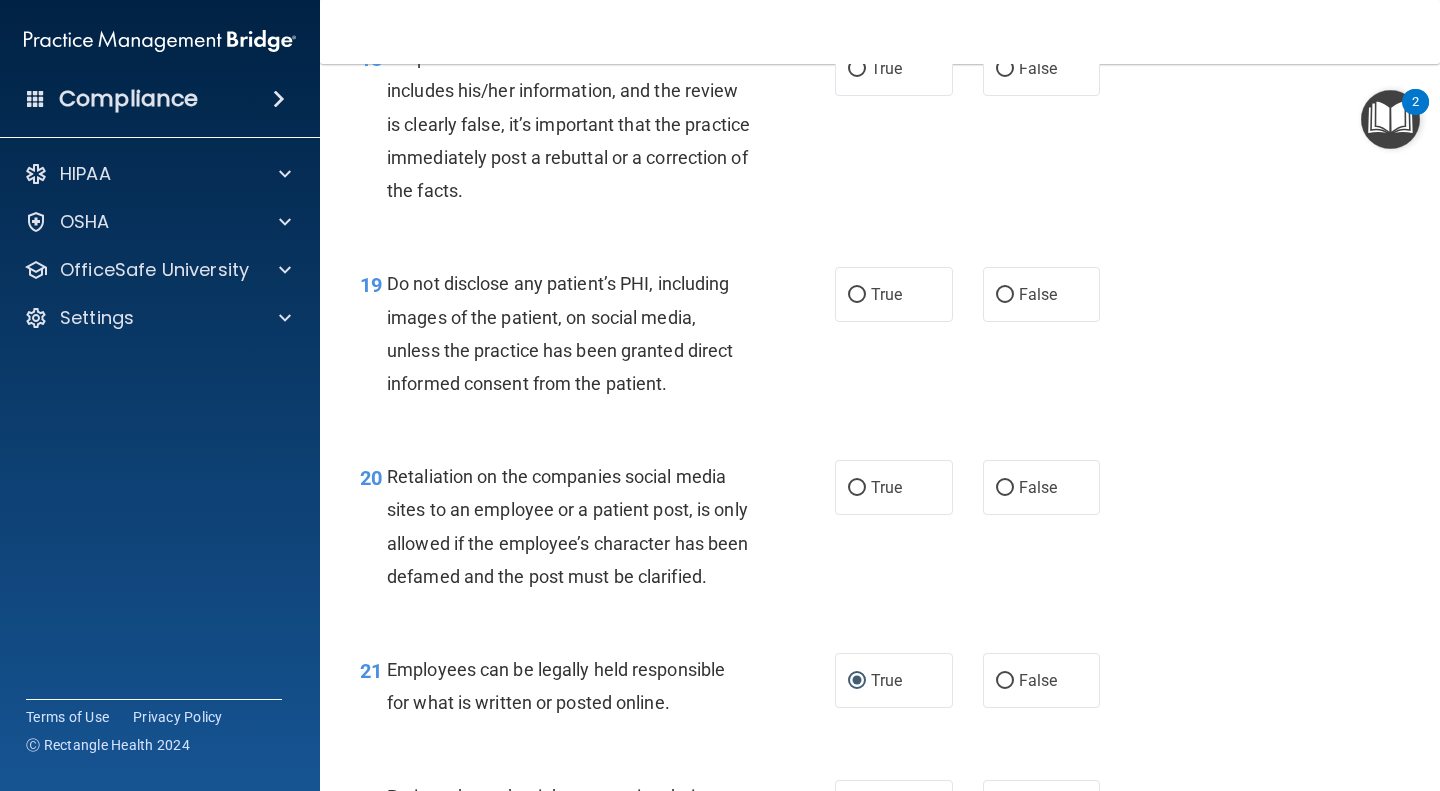scroll, scrollTop: 3693, scrollLeft: 0, axis: vertical 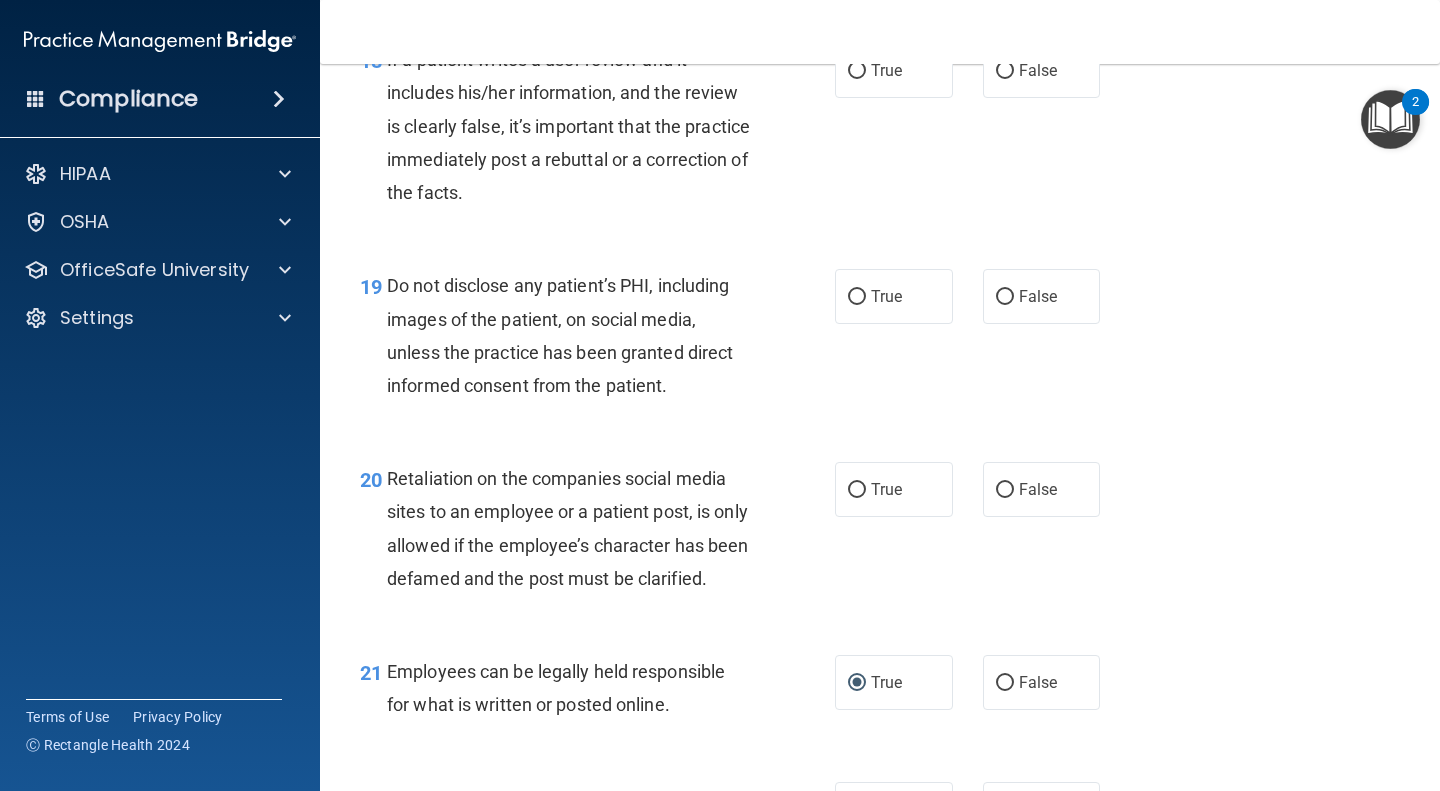 click on "20       Retaliation on the companies social media sites to an employee or a patient post, is only allowed if the employee’s character has been defamed and the post must be clarified." at bounding box center (597, 533) 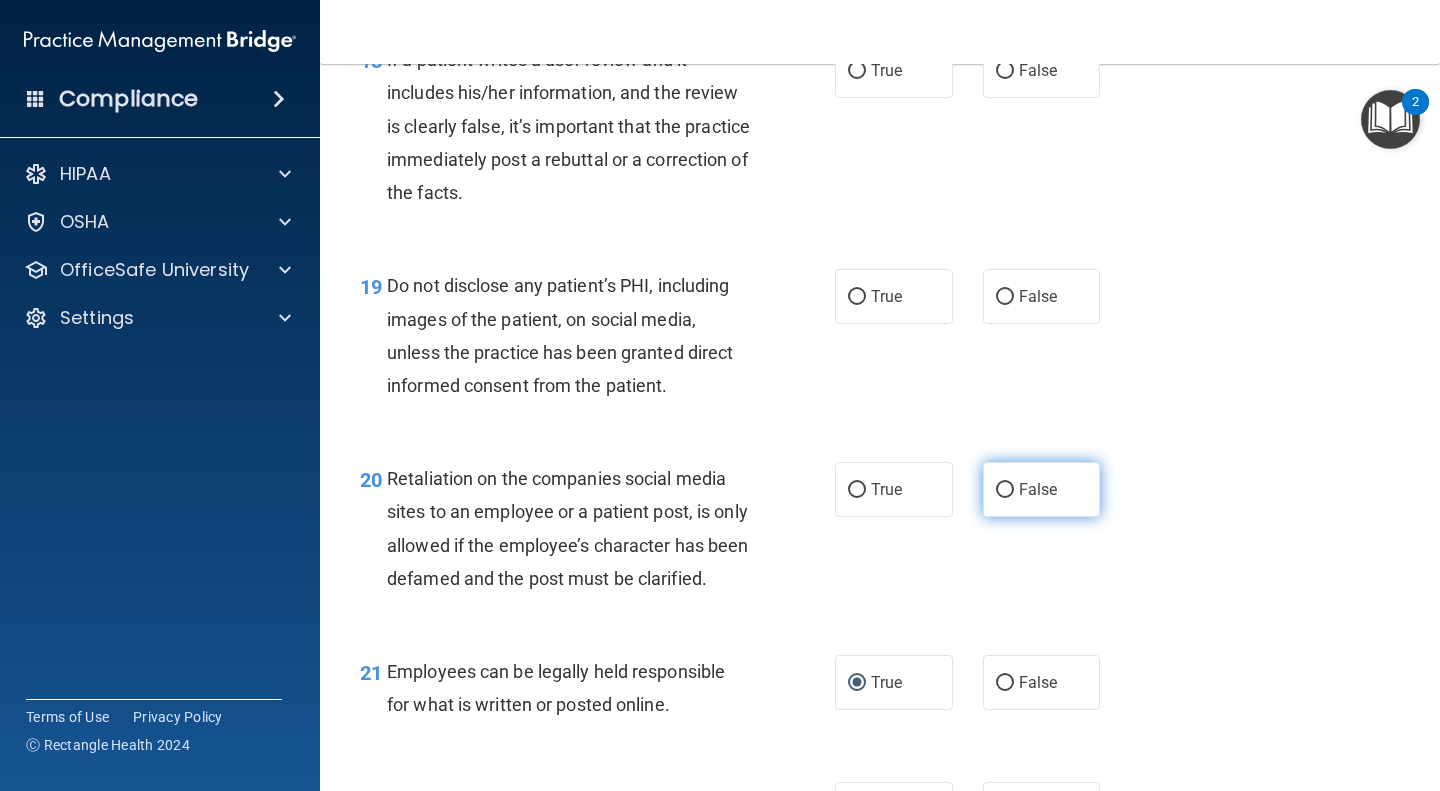 click on "False" at bounding box center [1005, 490] 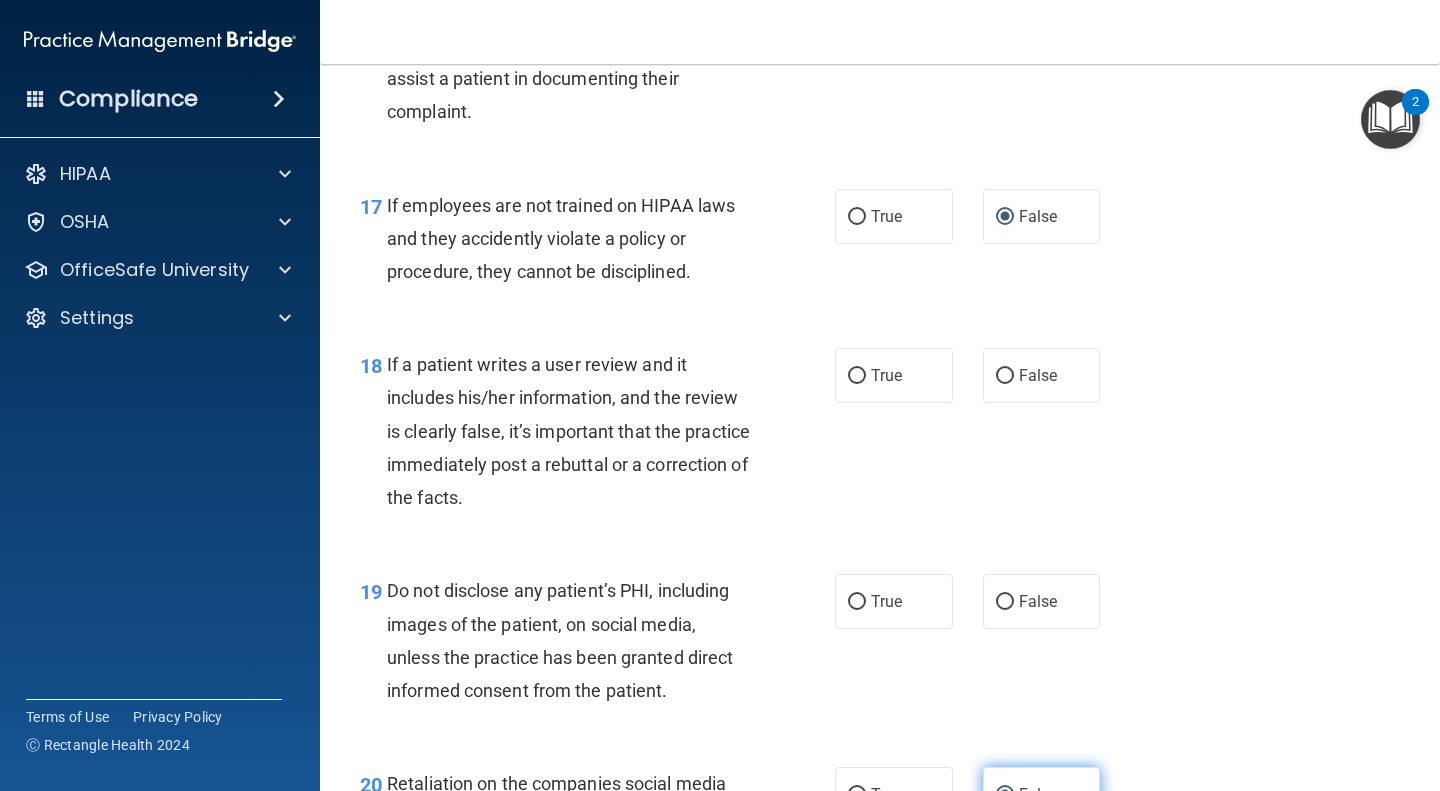 scroll, scrollTop: 3389, scrollLeft: 0, axis: vertical 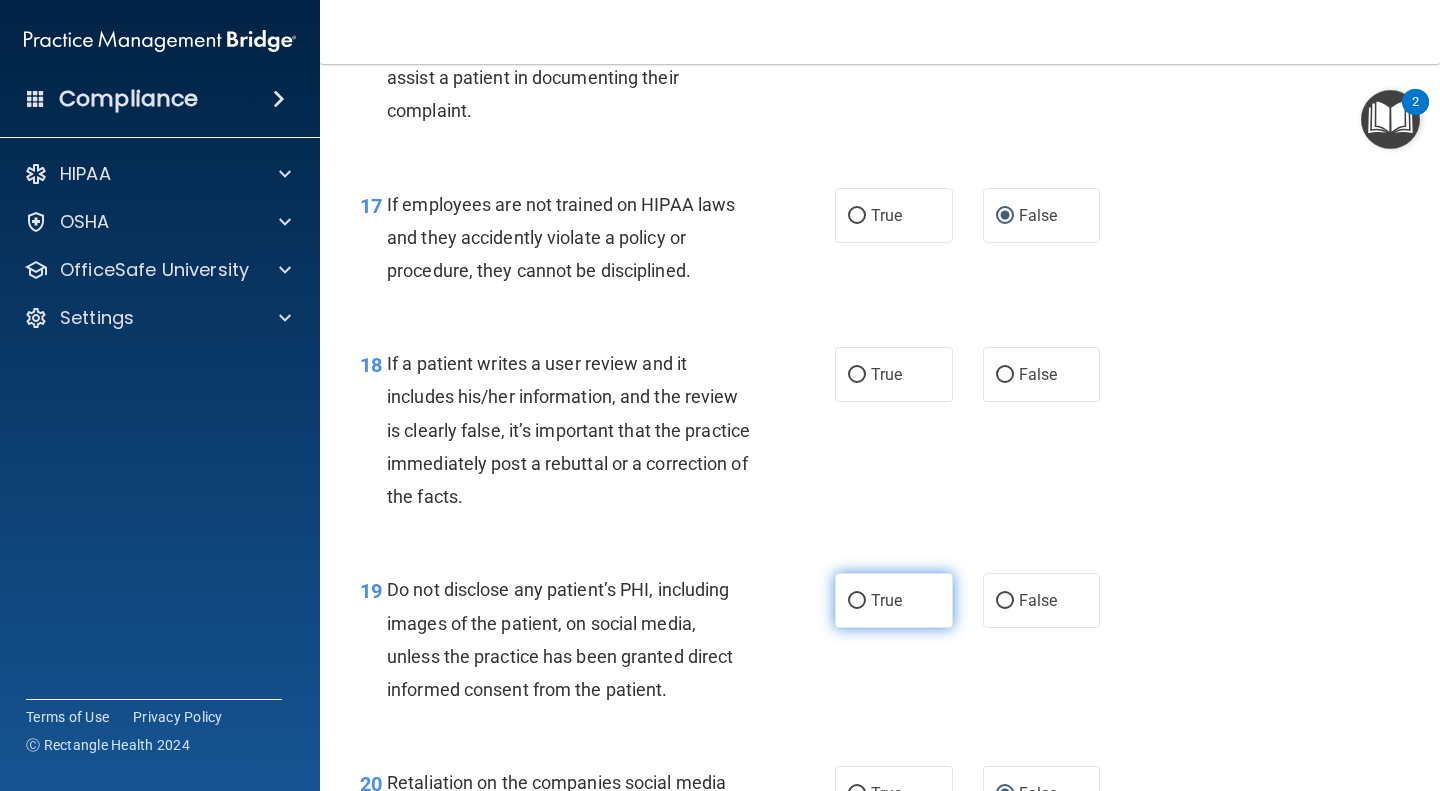 click on "True" at bounding box center (857, 601) 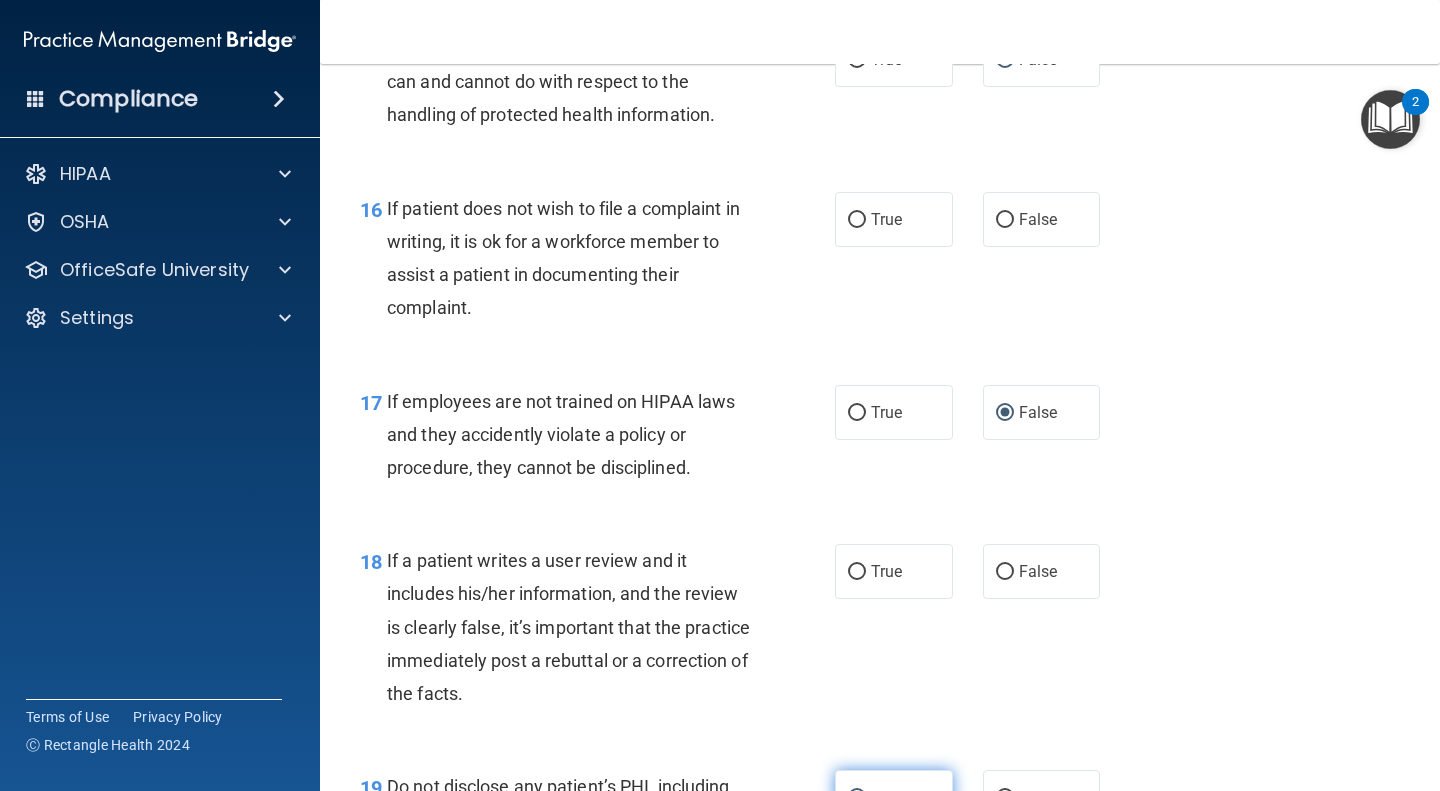 scroll, scrollTop: 3191, scrollLeft: 0, axis: vertical 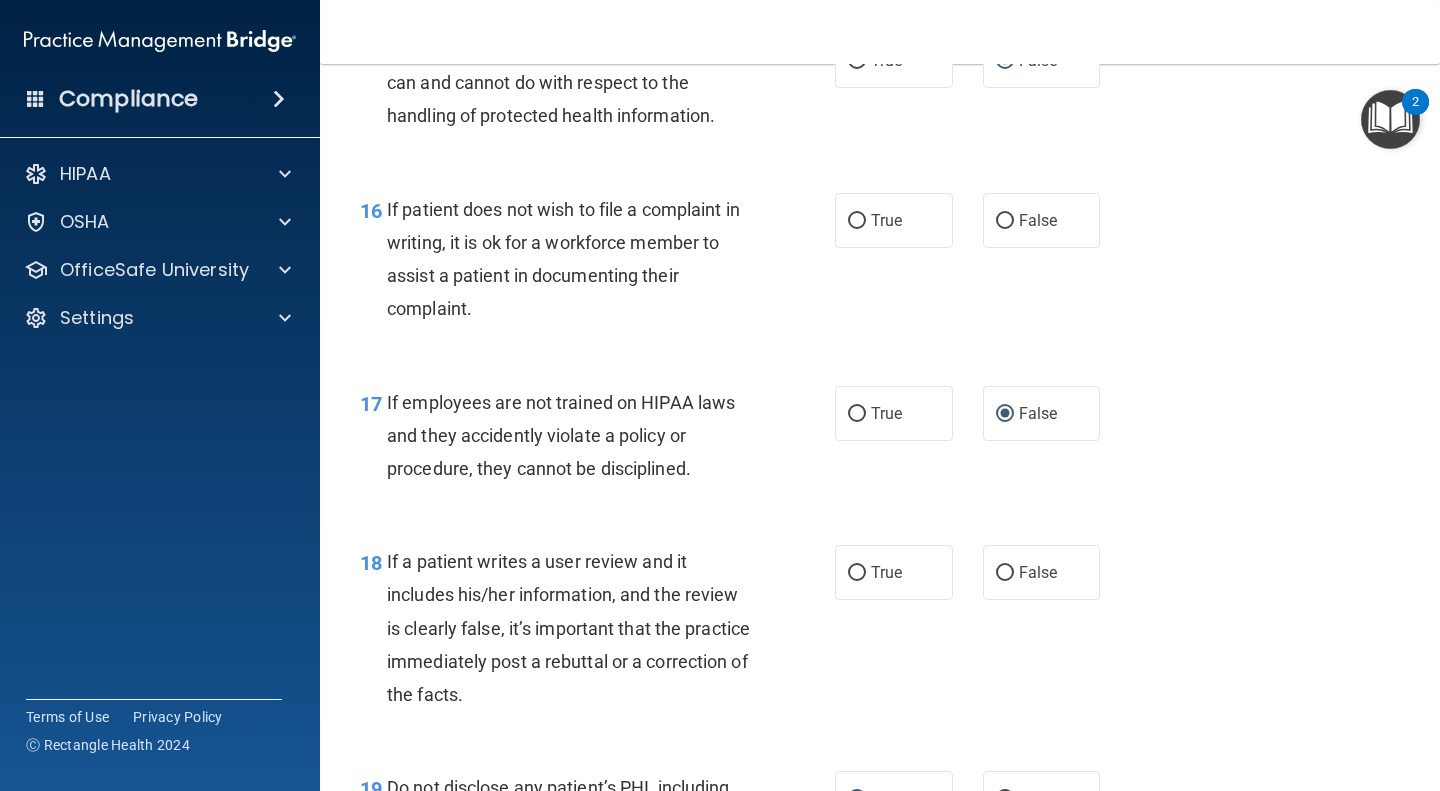 click on "18       If a patient writes a user review and it includes his/her information, and the review is clearly false, it’s important that the practice immediately post a rebuttal or a correction of the facts." at bounding box center (597, 633) 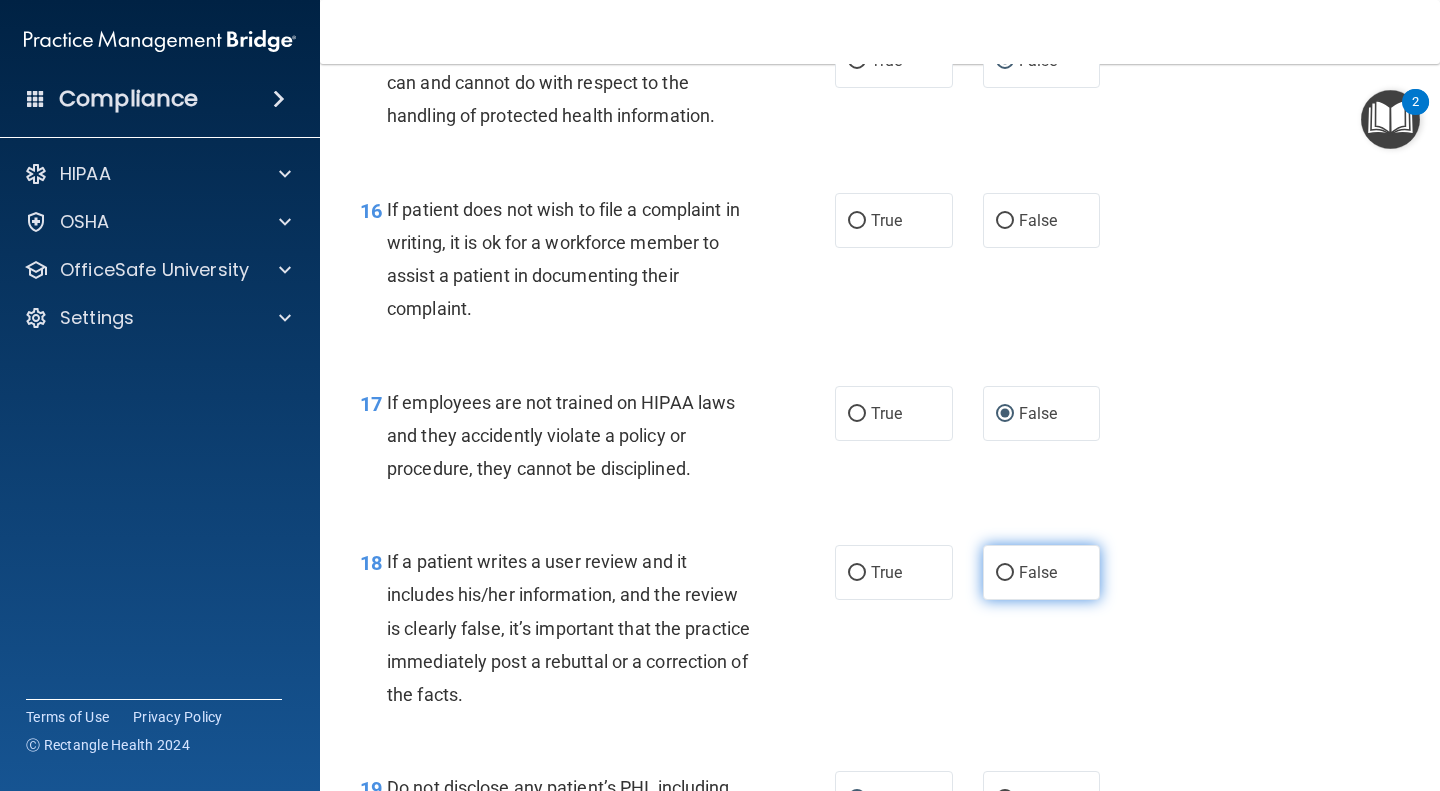 click on "False" at bounding box center [1005, 573] 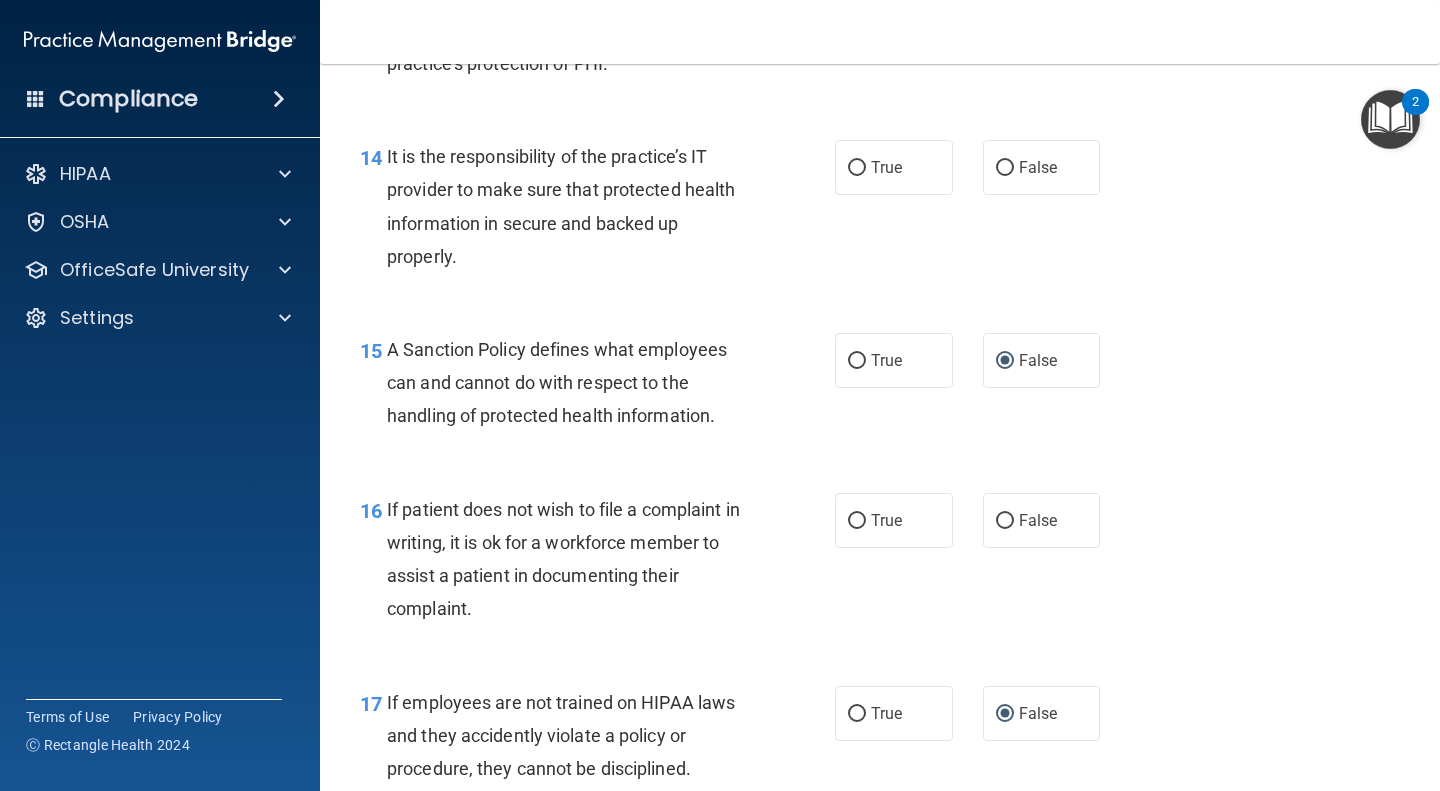 scroll, scrollTop: 2888, scrollLeft: 0, axis: vertical 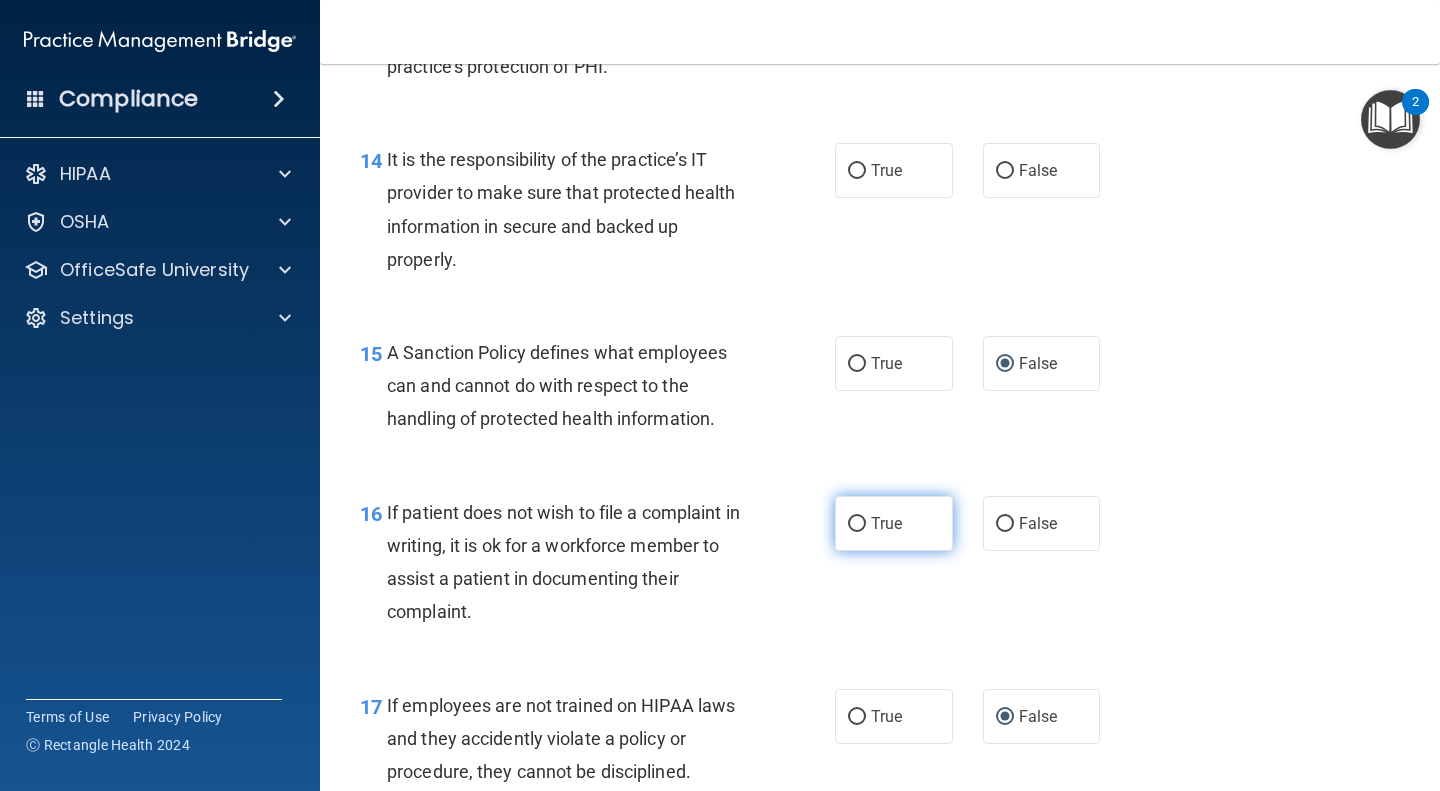 click on "True" at bounding box center (857, 524) 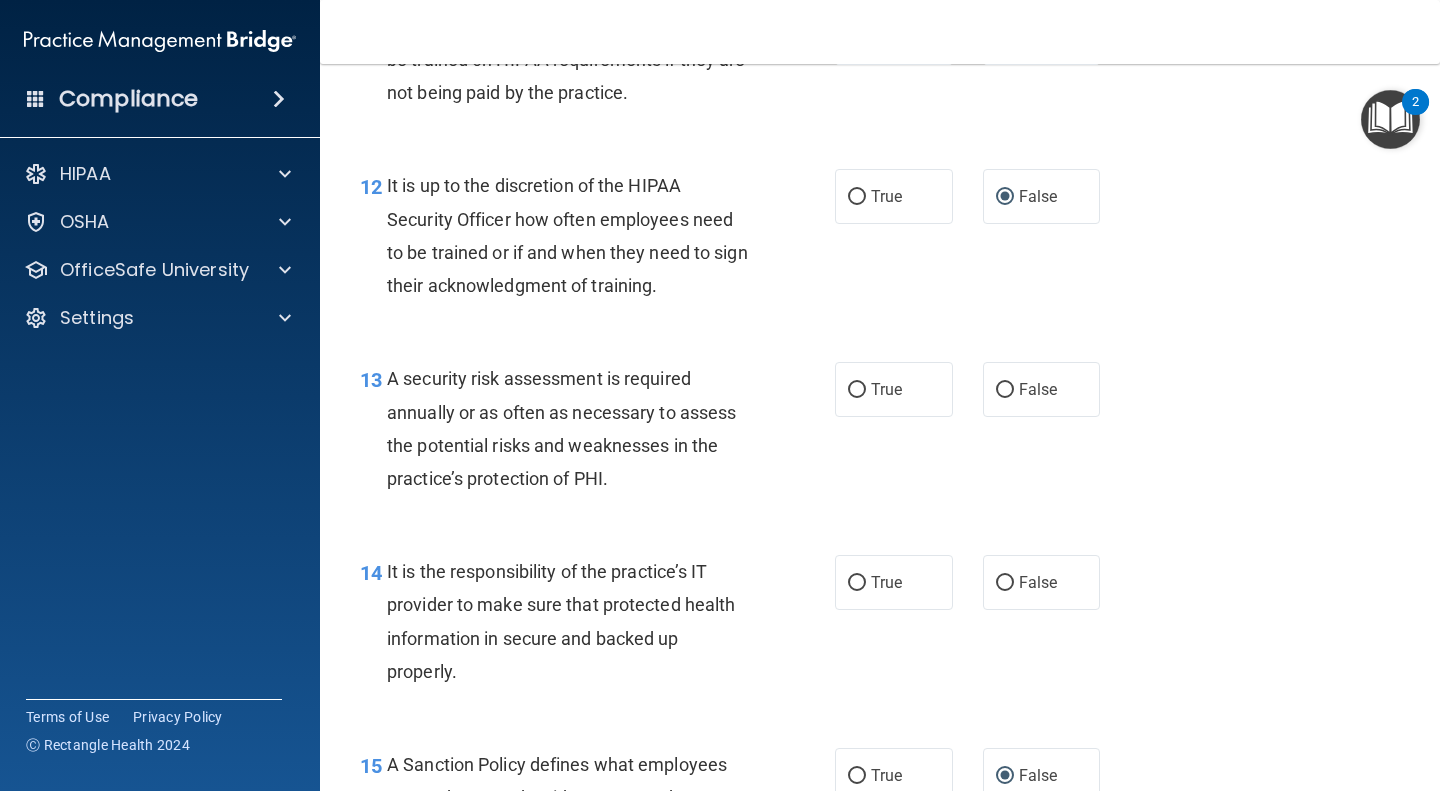 scroll, scrollTop: 2464, scrollLeft: 0, axis: vertical 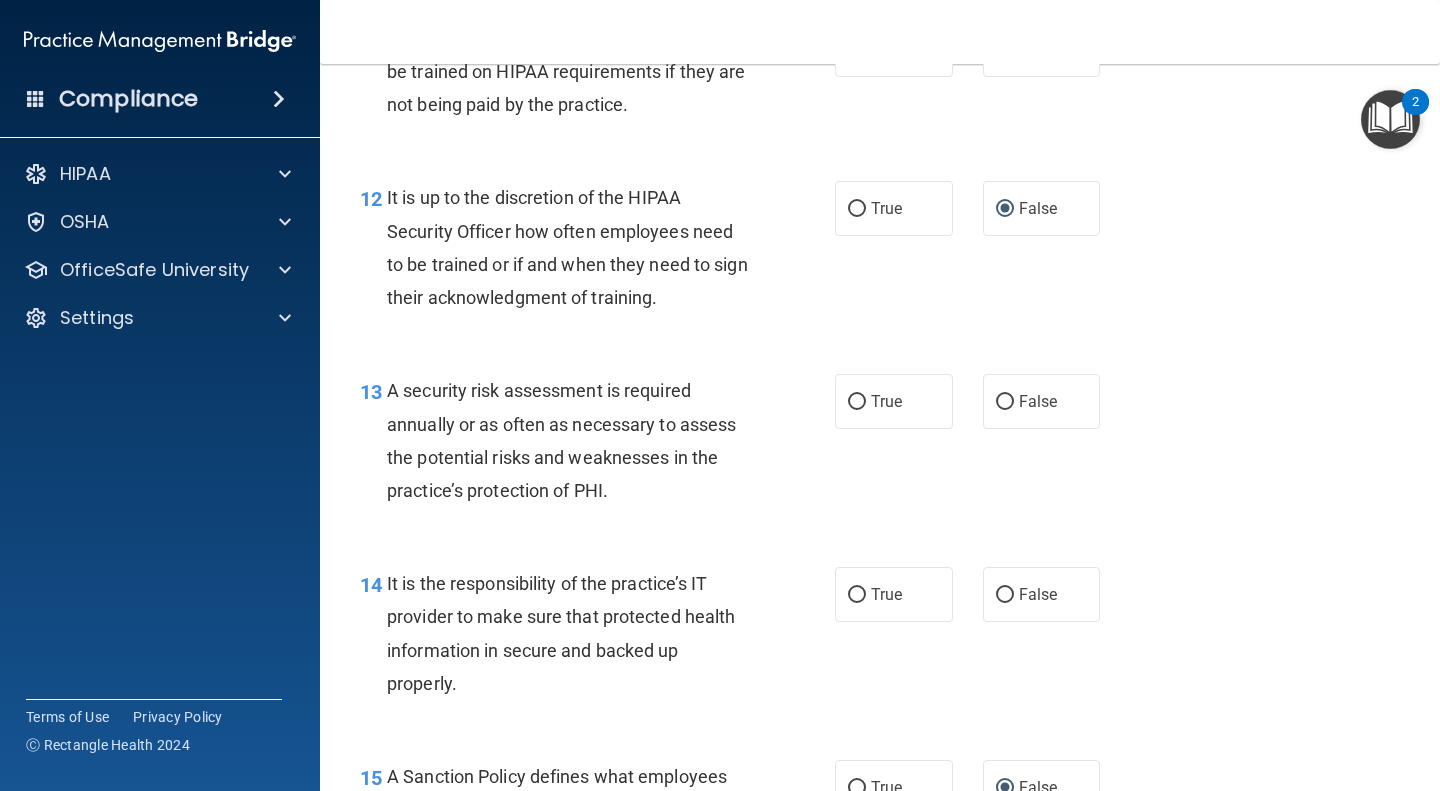 click on "14       It is the responsibility of the practice’s IT provider to make sure that protected health information in secure and backed up properly.                  True           False" at bounding box center [880, 638] 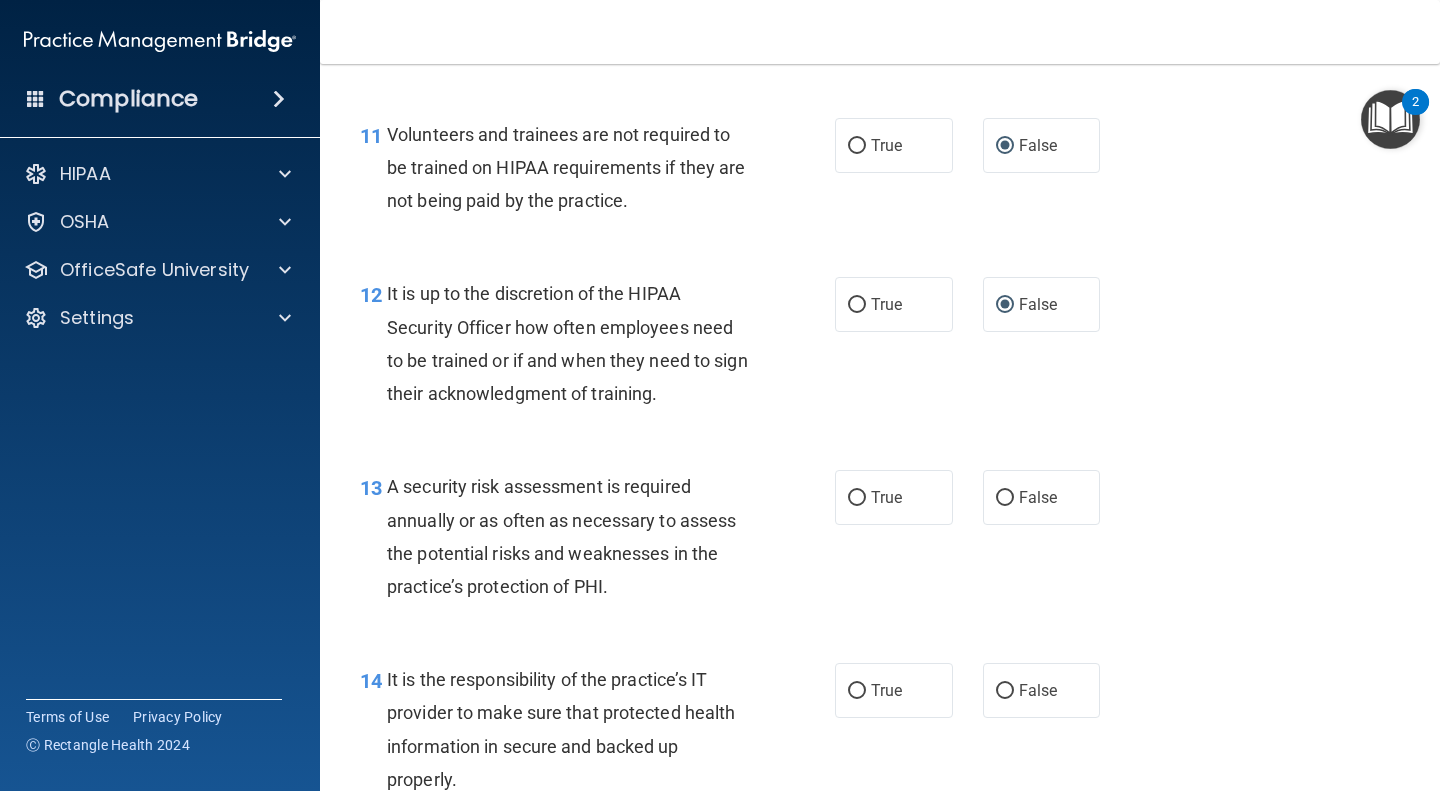 scroll, scrollTop: 2364, scrollLeft: 0, axis: vertical 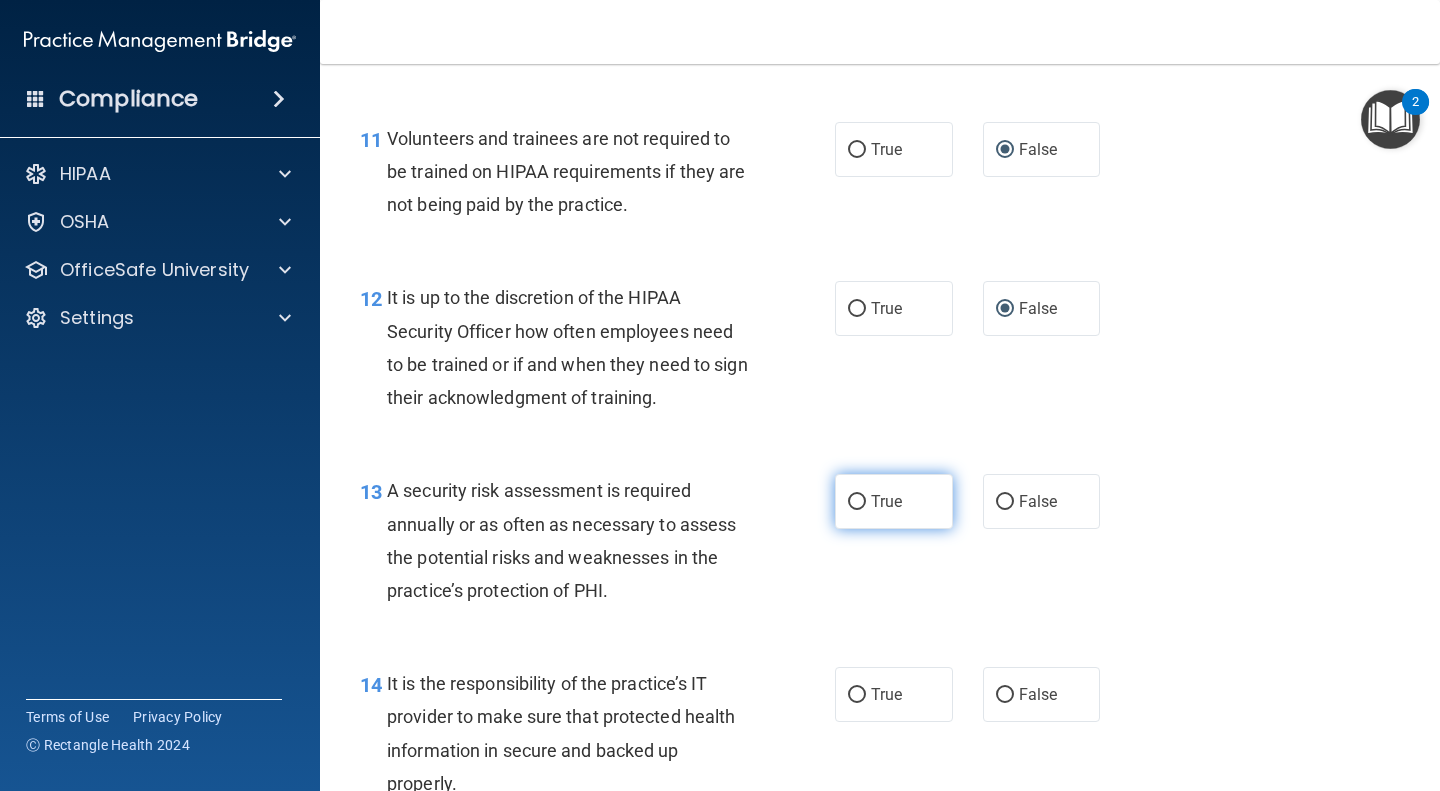 click on "True" at bounding box center [857, 502] 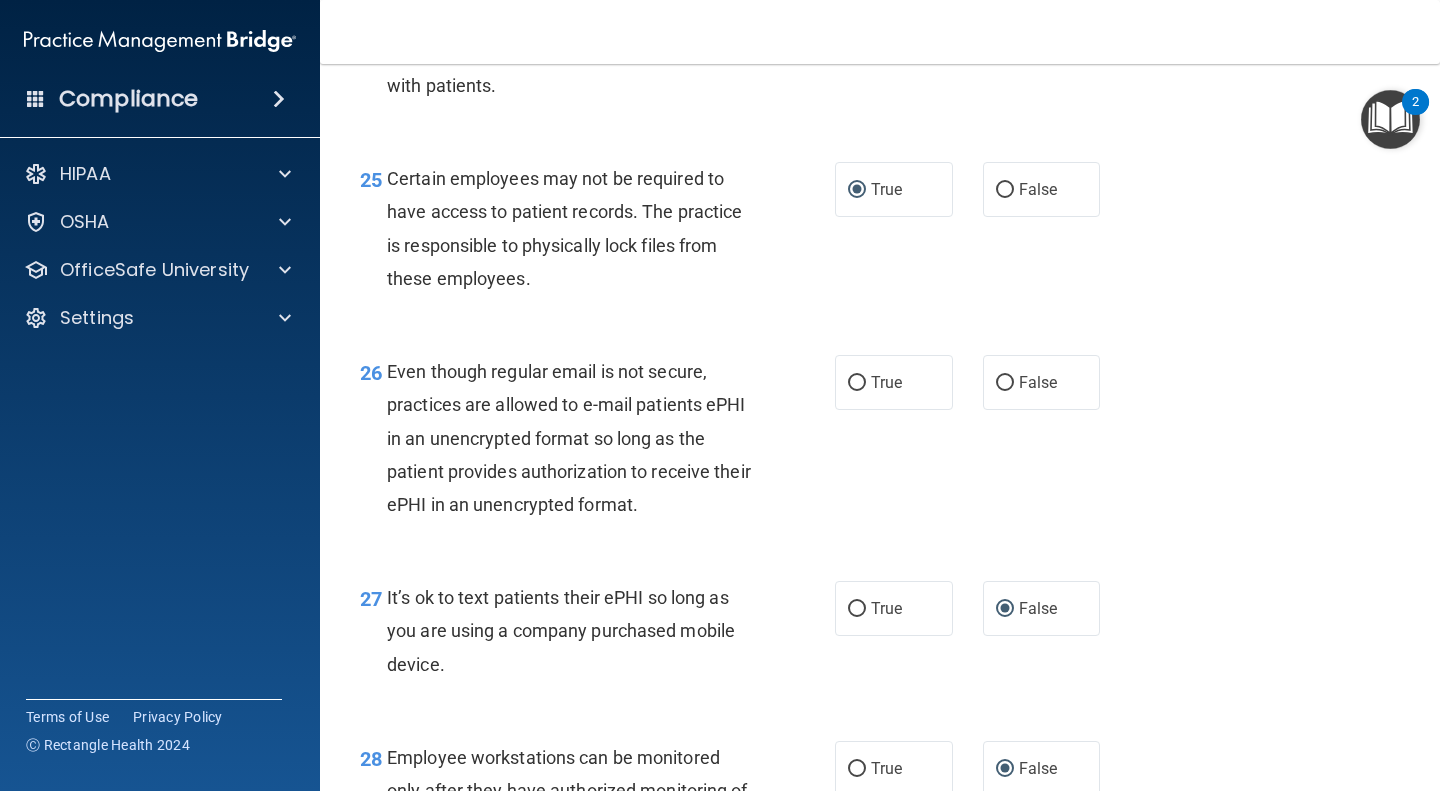 scroll, scrollTop: 4760, scrollLeft: 0, axis: vertical 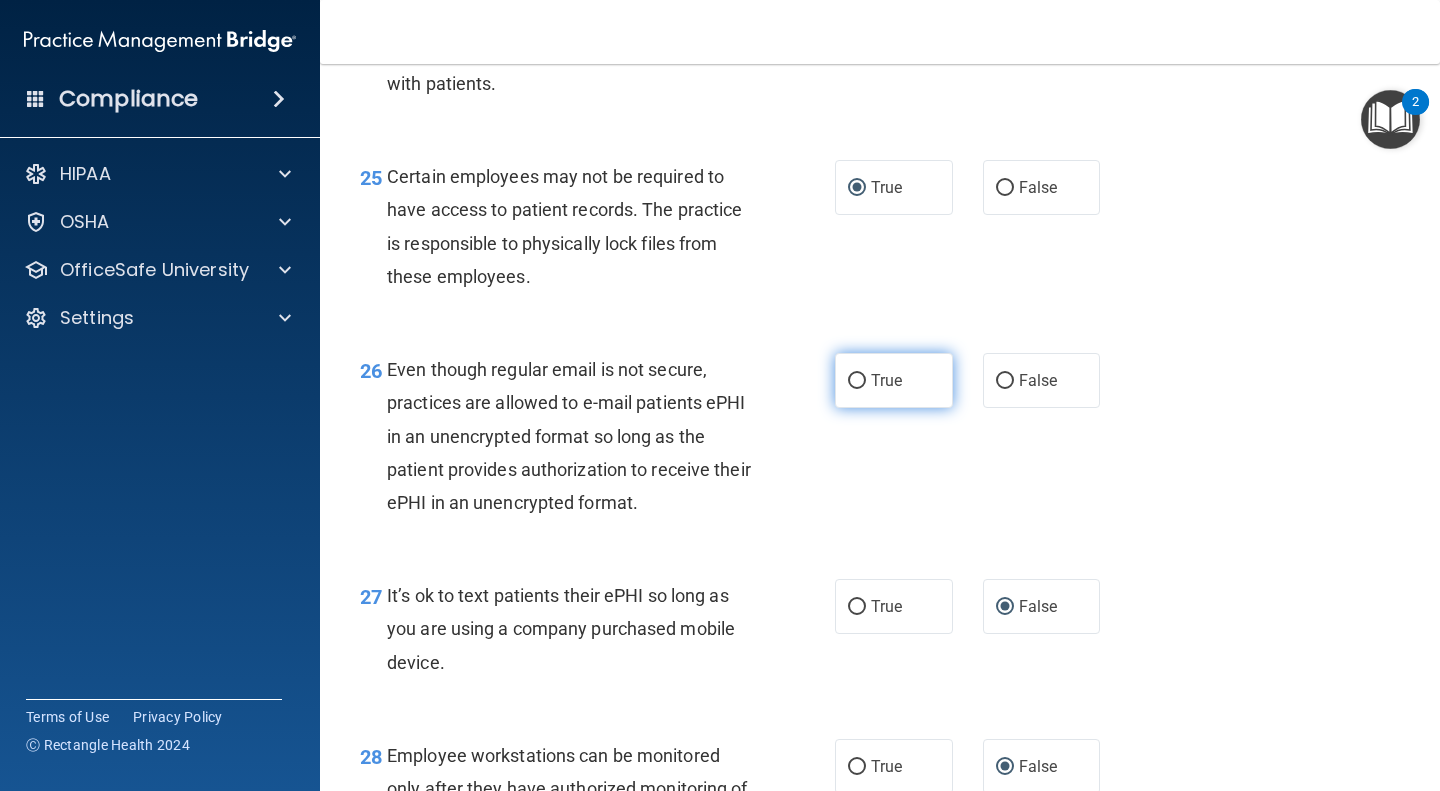 click on "True" at bounding box center (857, 381) 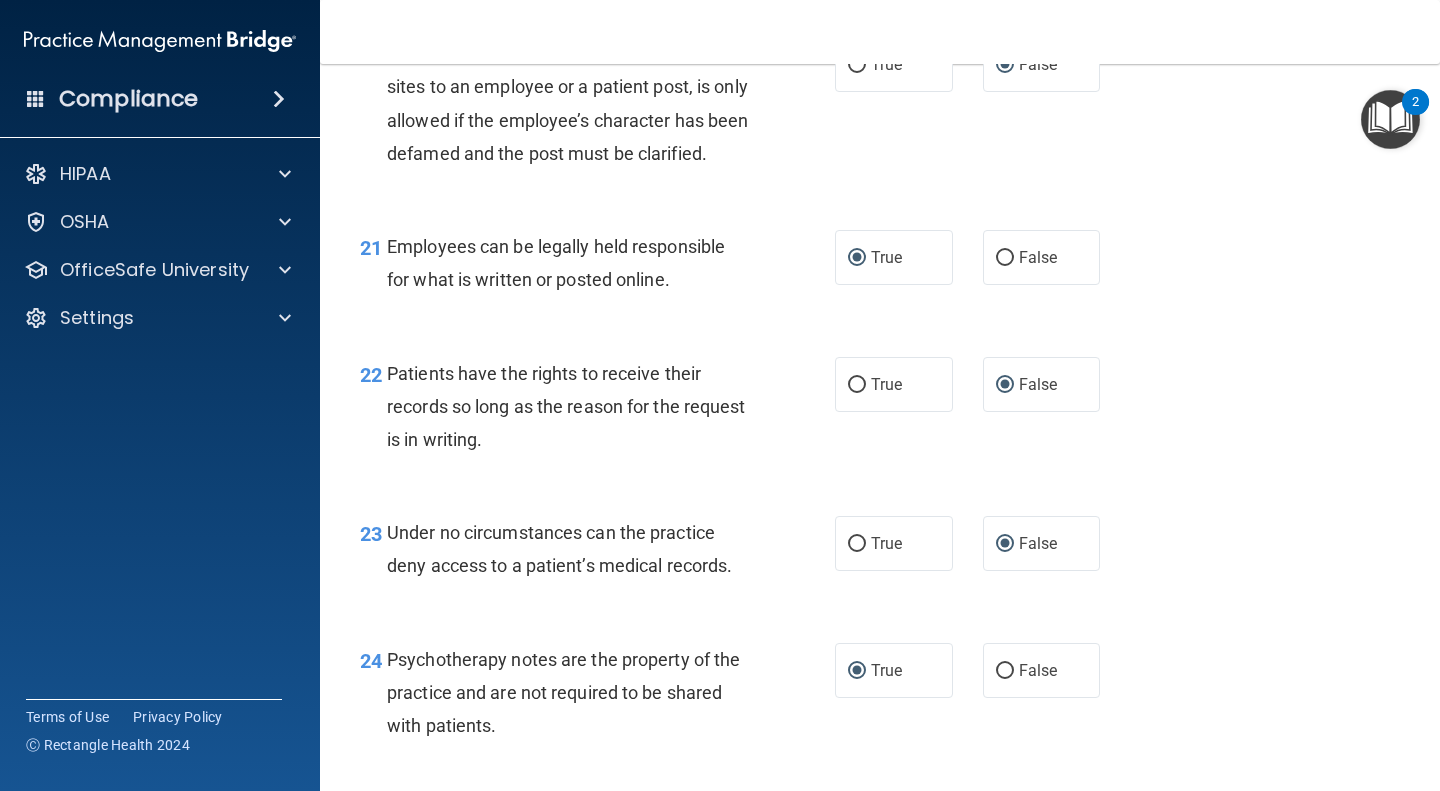 click on "22       Patients have the rights to receive their records so long as the reason for the request is in writing.                 True           False" at bounding box center [880, 412] 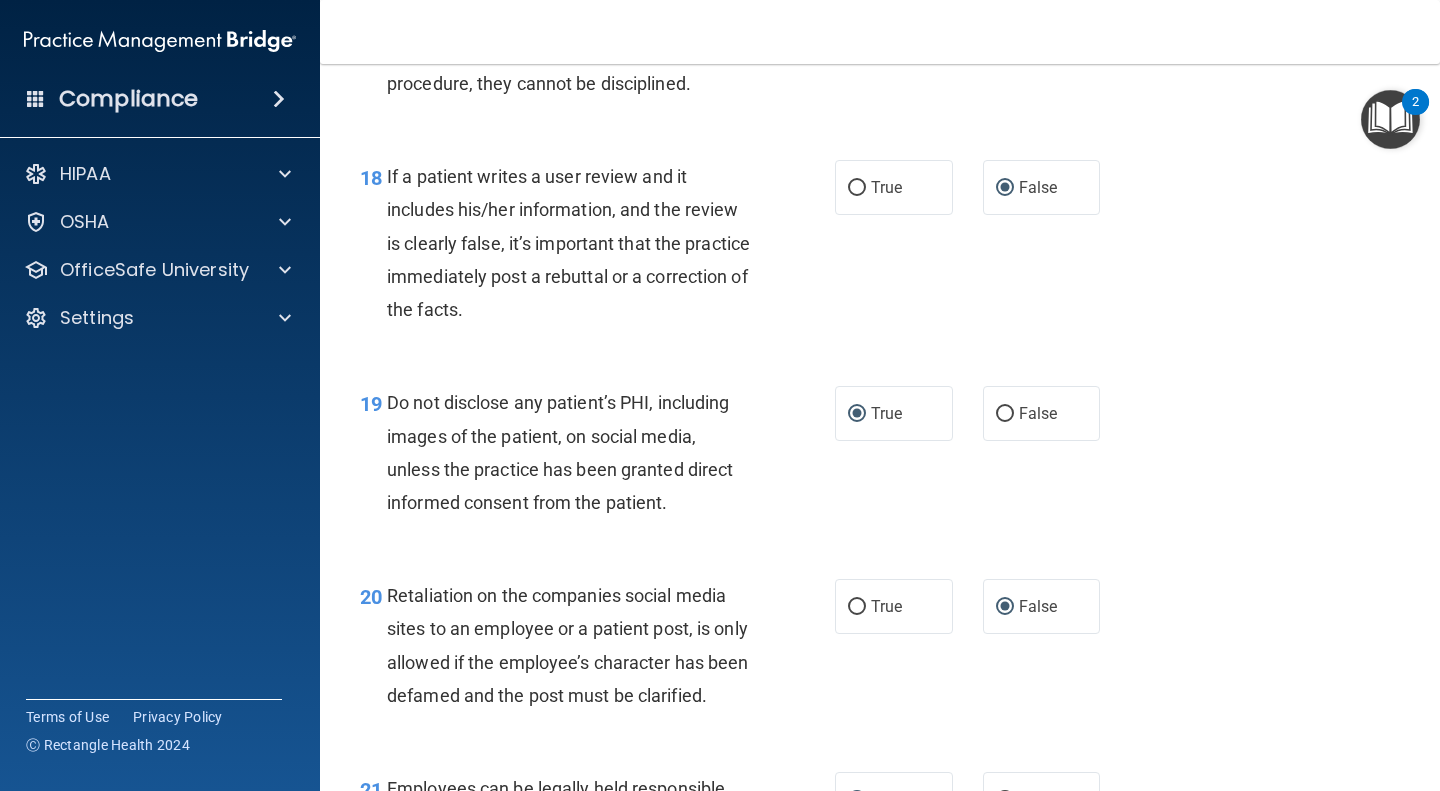 click on "18       If a patient writes a user review and it includes his/her information, and the review is clearly false, it’s important that the practice immediately post a rebuttal or a correction of the facts.                 True           False" at bounding box center (880, 248) 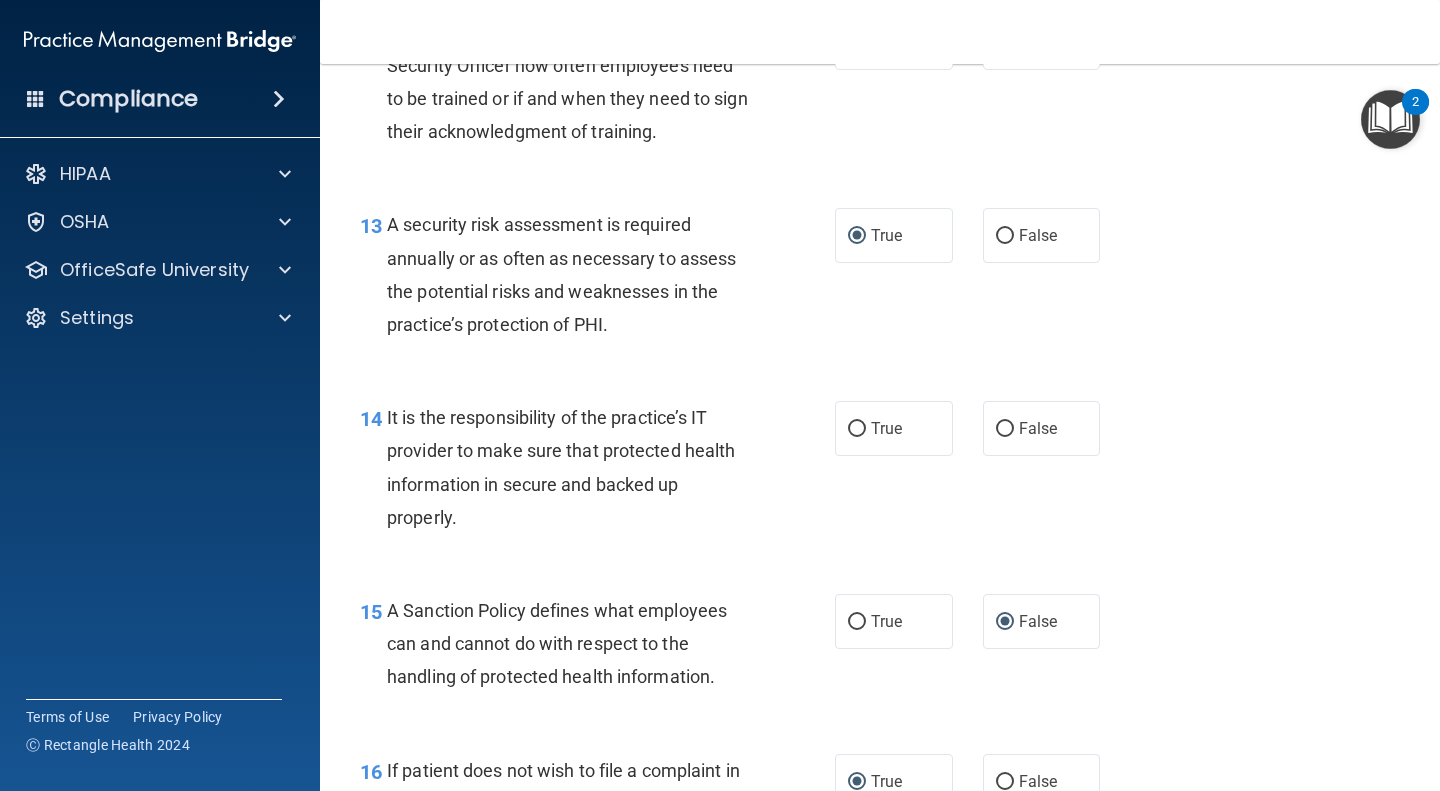 scroll, scrollTop: 2631, scrollLeft: 0, axis: vertical 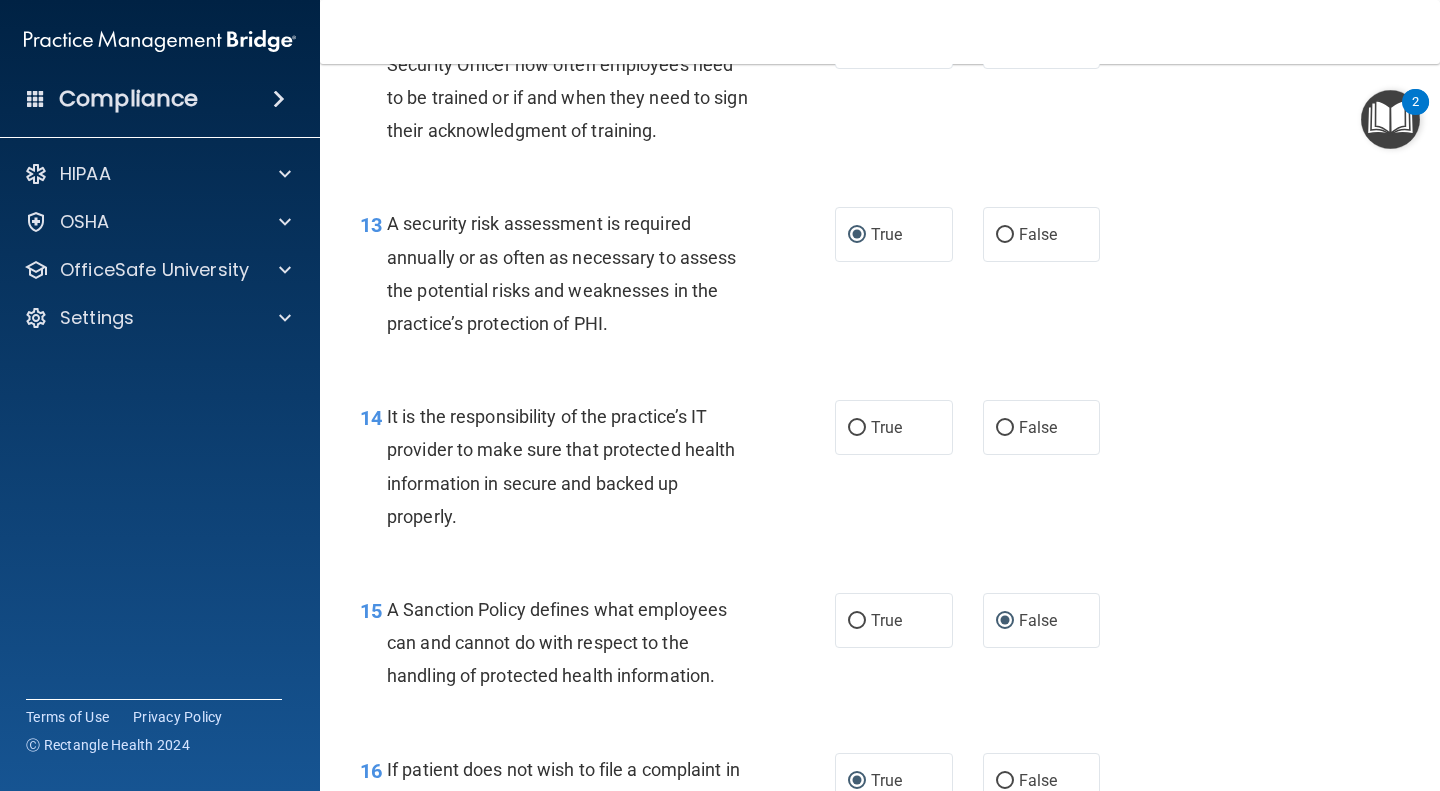 click on "15       A Sanction Policy defines what employees can and cannot do with respect to the handling of protected health information.                 True           False" at bounding box center [880, 648] 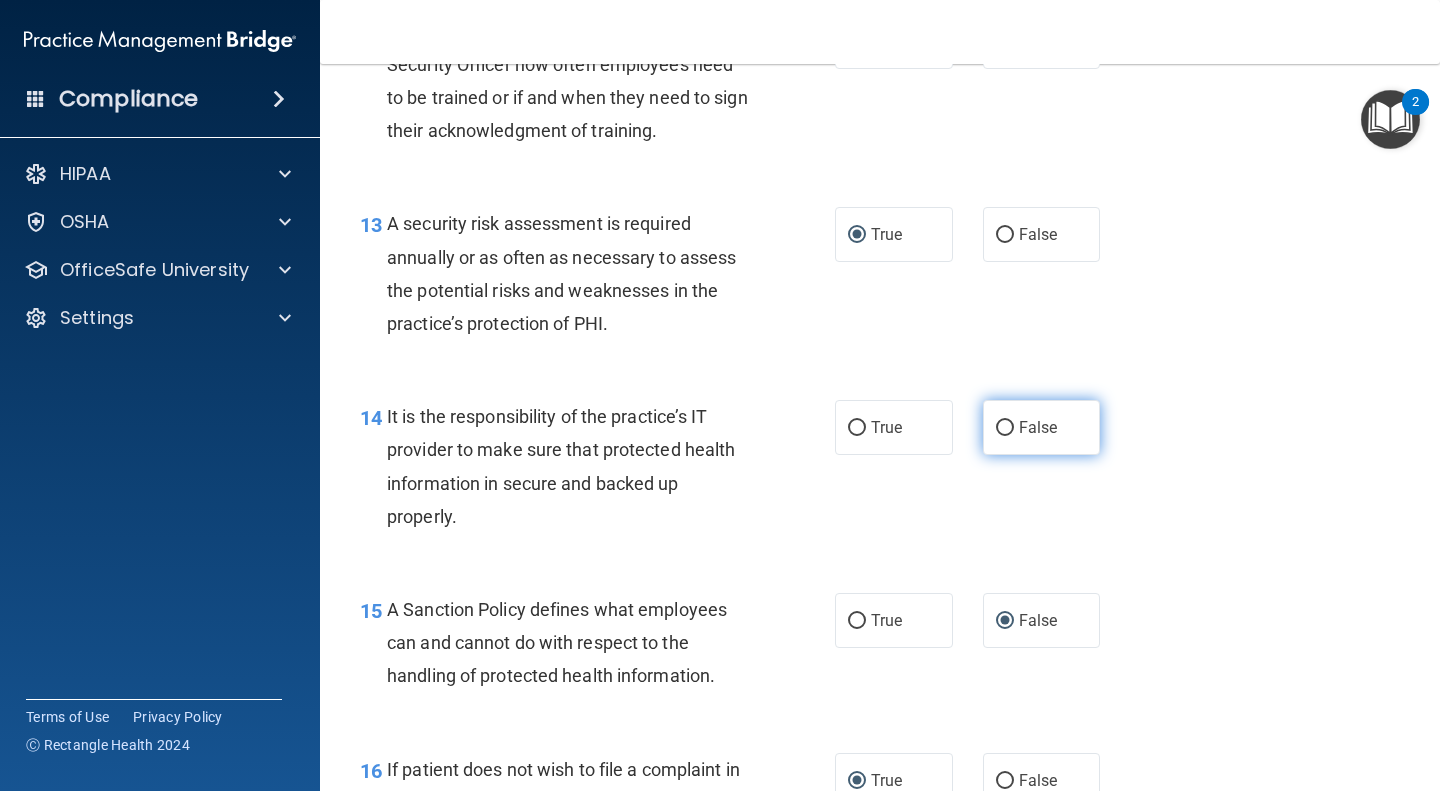 click on "False" at bounding box center [1005, 428] 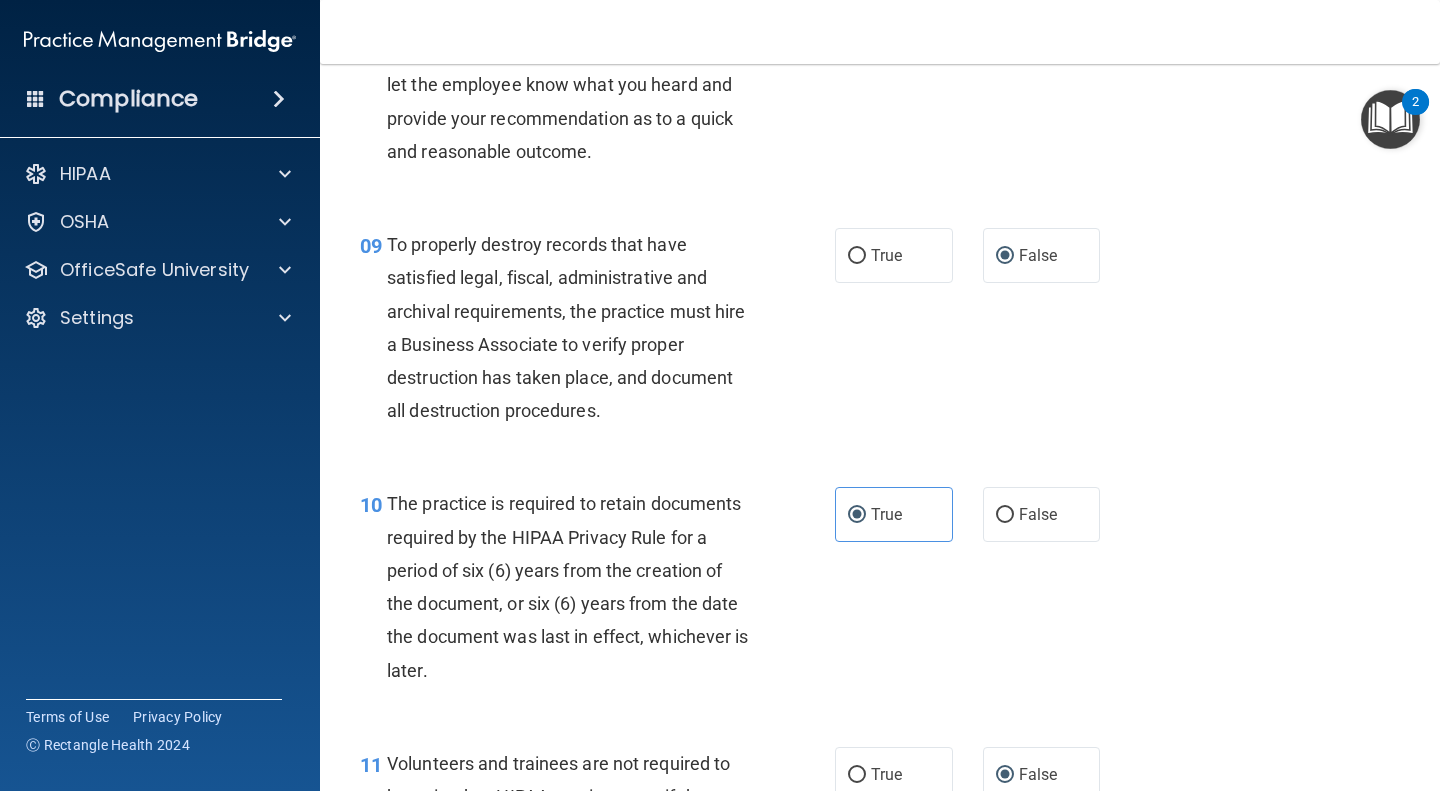 click on "10       The practice is required to retain documents required by the HIPAA Privacy Rule for a period of six (6) years from the creation of the document, or six (6) years from the date the document was last in effect, whichever is later.                 True           False" at bounding box center (880, 591) 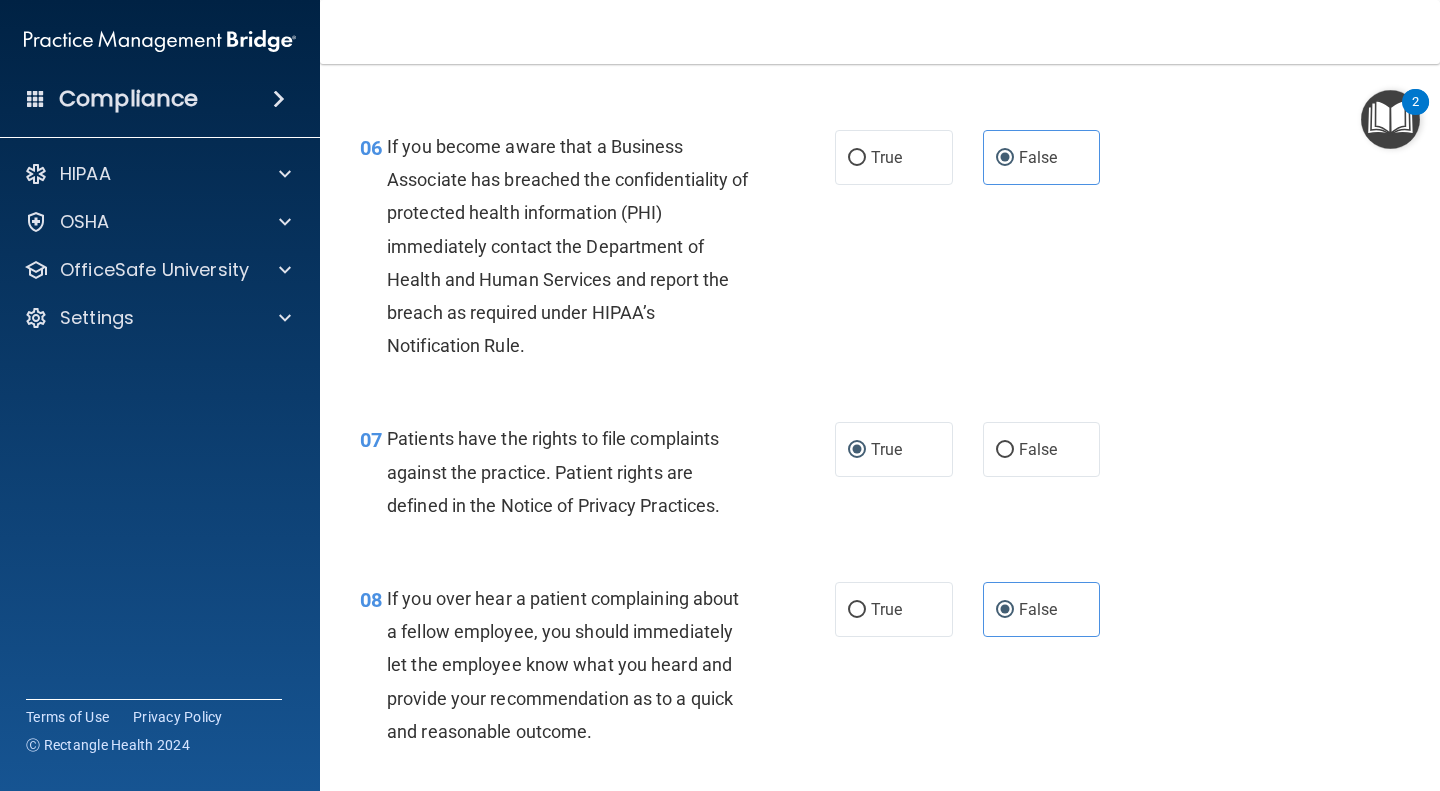 click on "08       If you over hear a patient complaining about a fellow employee, you should immediately let the employee know what you heard and provide your recommendation as to a quick and reasonable outcome.                  True           False" at bounding box center (880, 670) 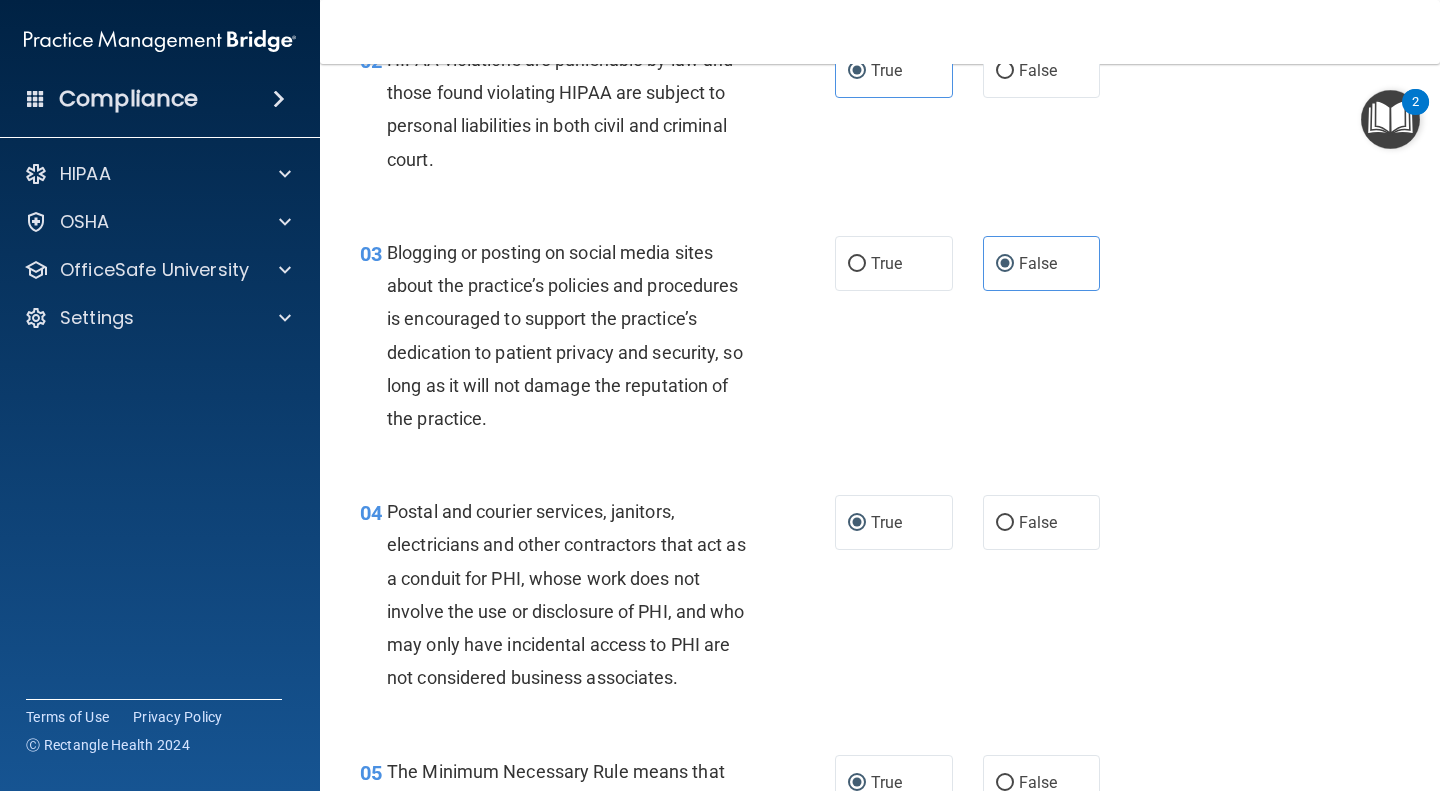 click on "03       Blogging or posting on social media sites about the practice’s policies and procedures is encouraged to support the practice’s dedication to patient privacy and security, so long as it will not damage the reputation of the practice.                  True           False" at bounding box center (880, 340) 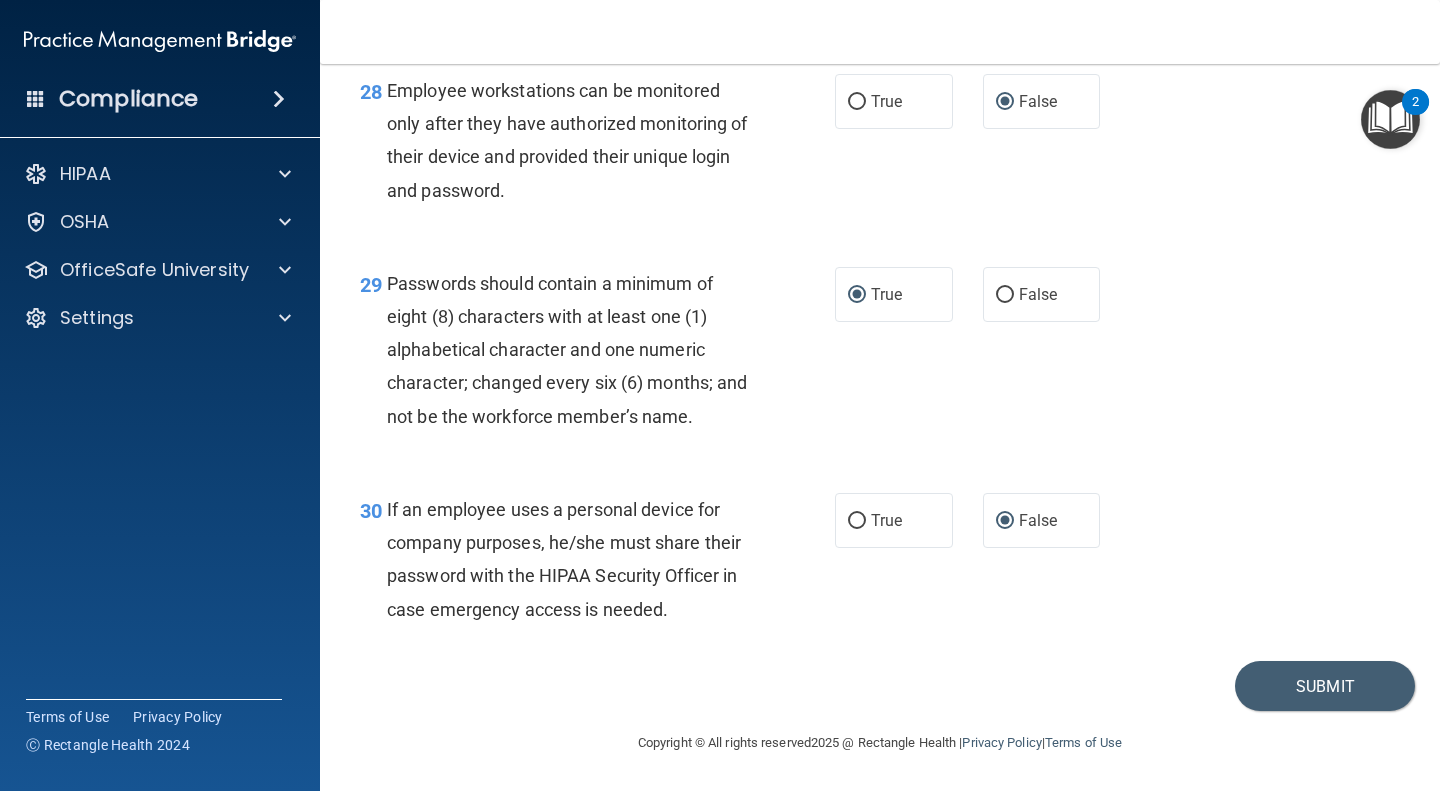 scroll, scrollTop: 5459, scrollLeft: 0, axis: vertical 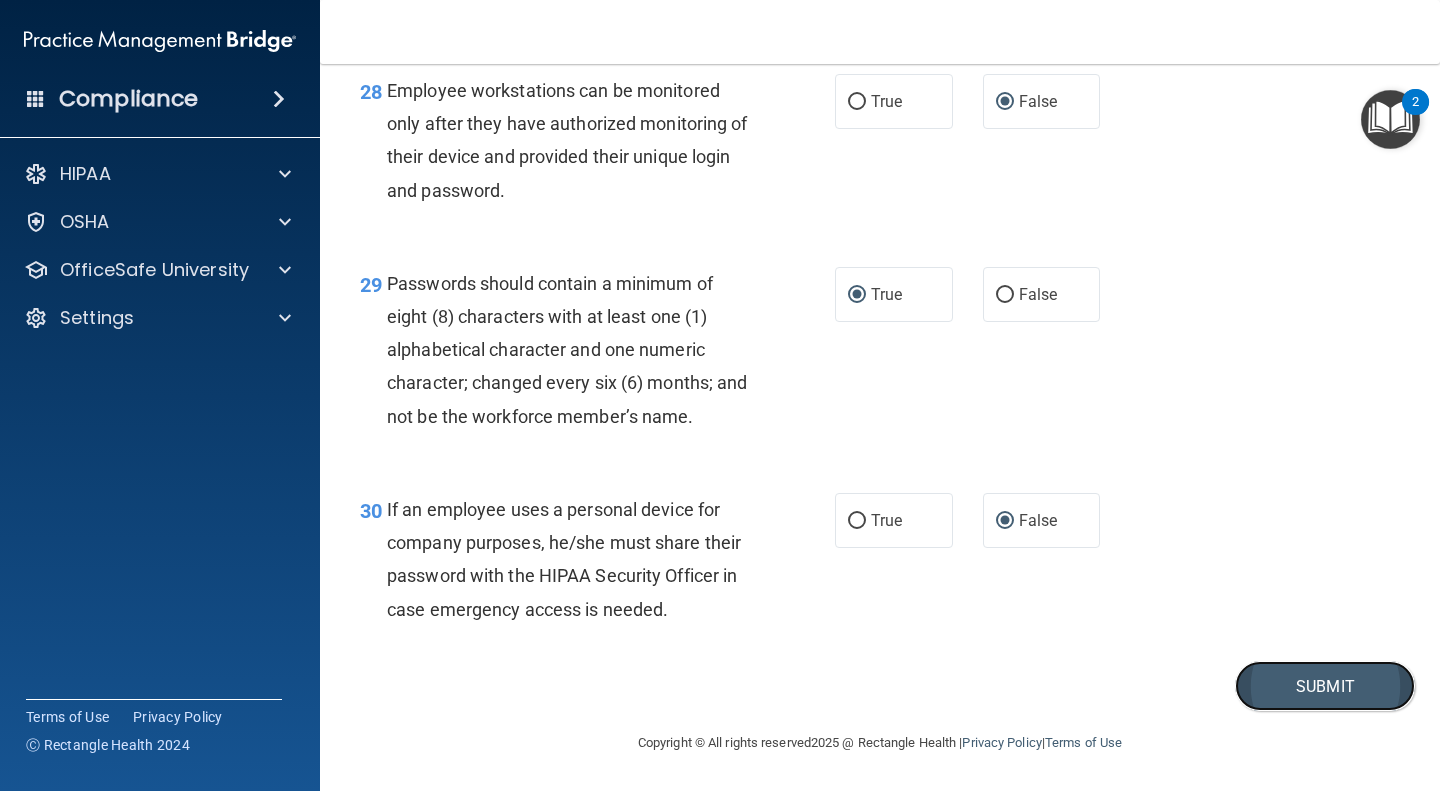 click on "Submit" at bounding box center [1325, 686] 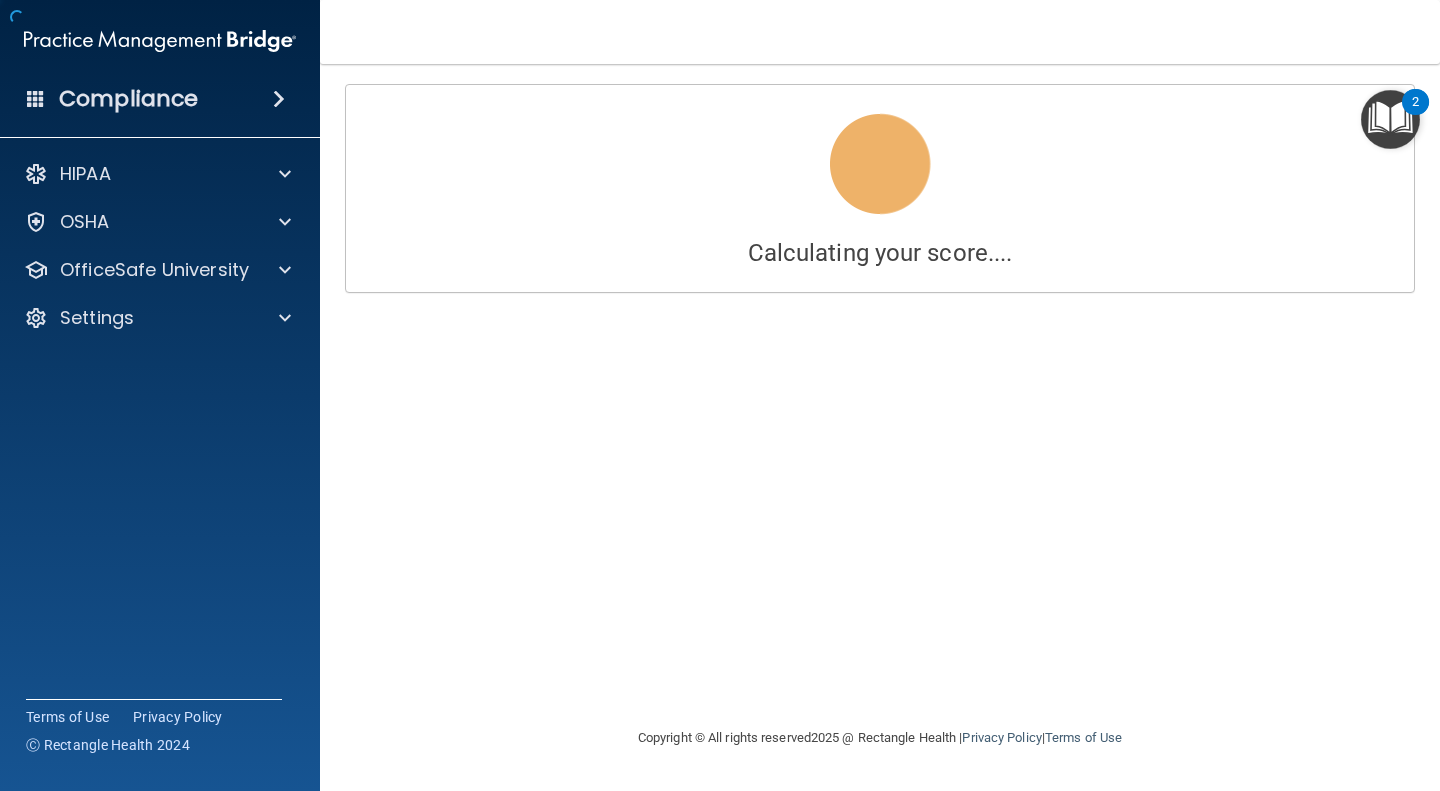 scroll, scrollTop: 0, scrollLeft: 0, axis: both 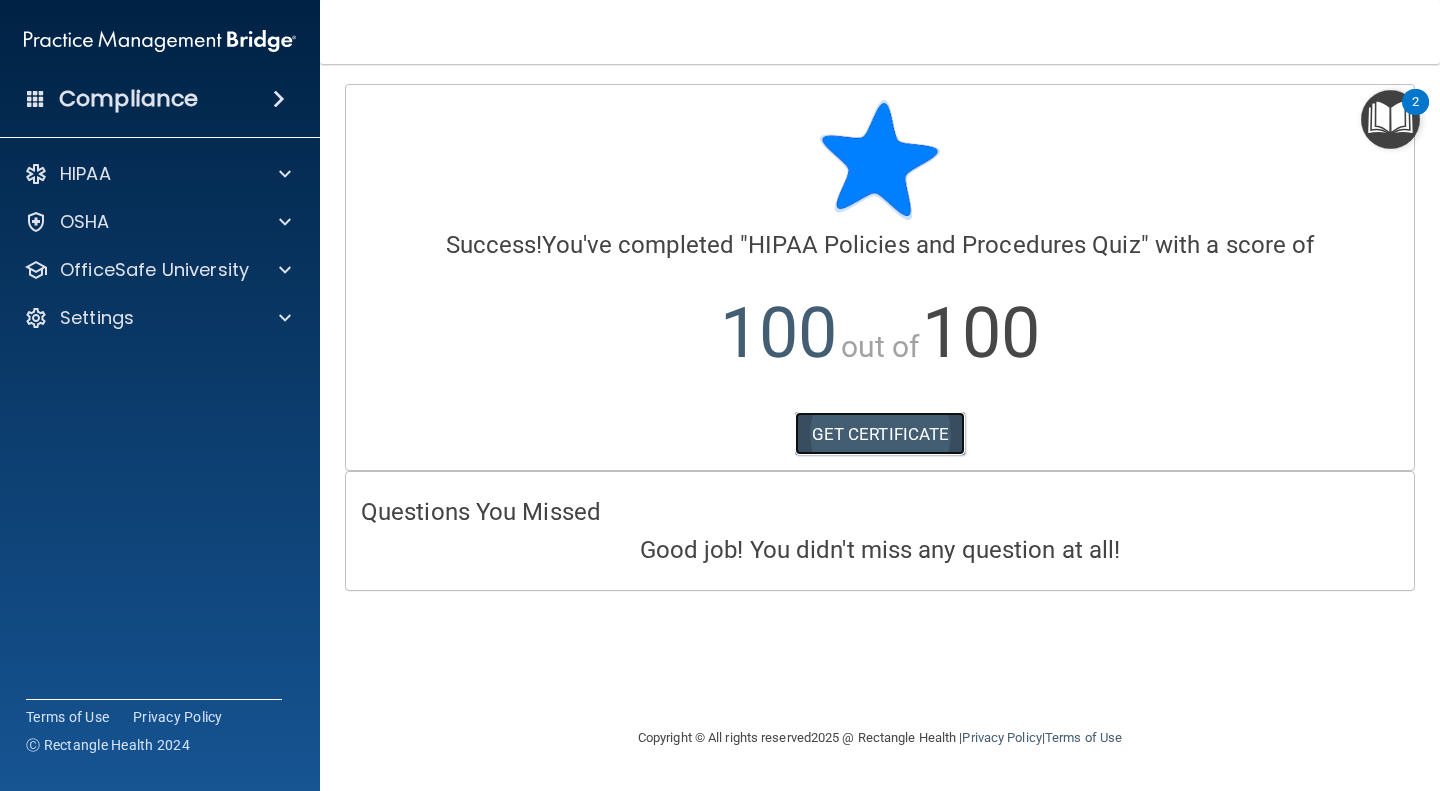 click on "GET CERTIFICATE" at bounding box center [880, 434] 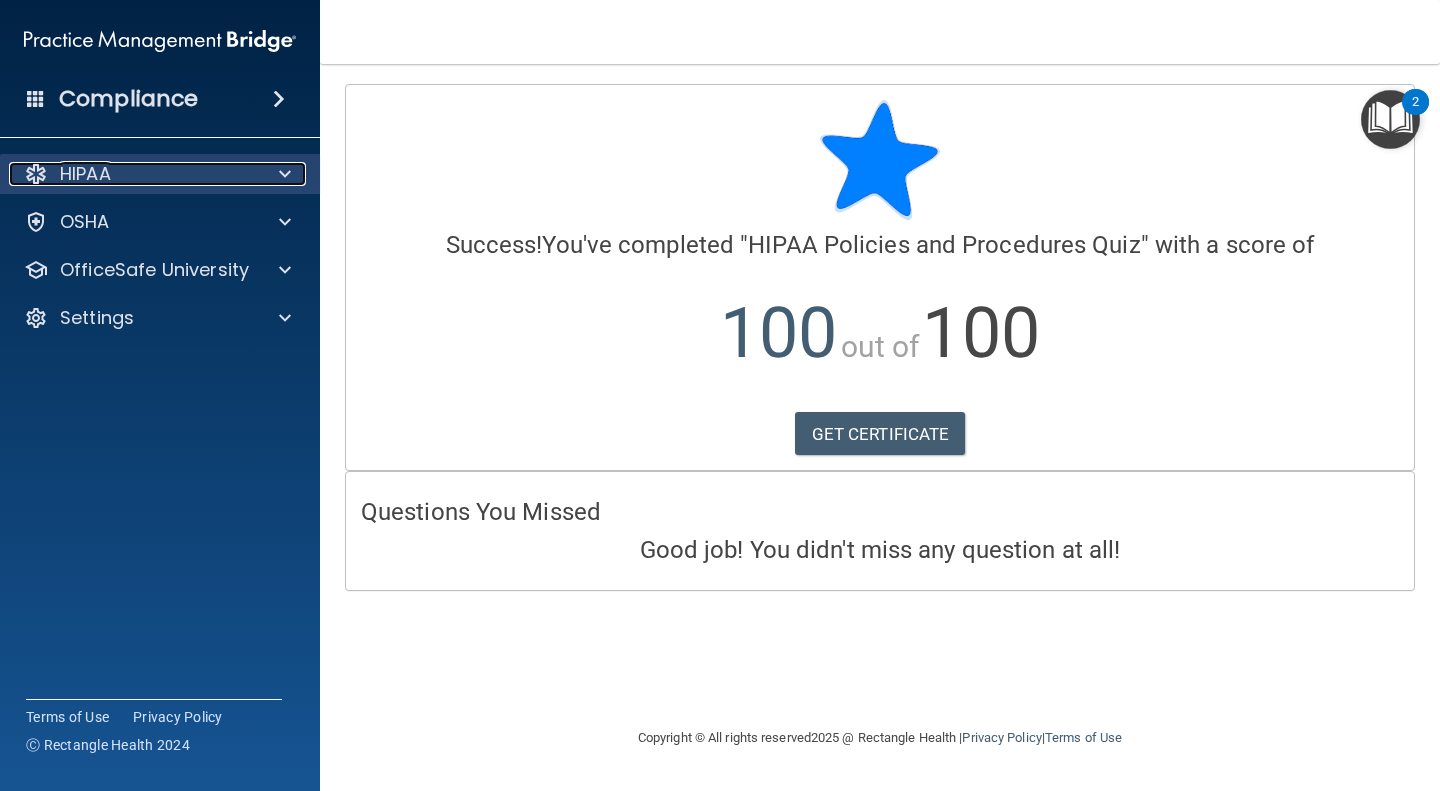 click at bounding box center (282, 174) 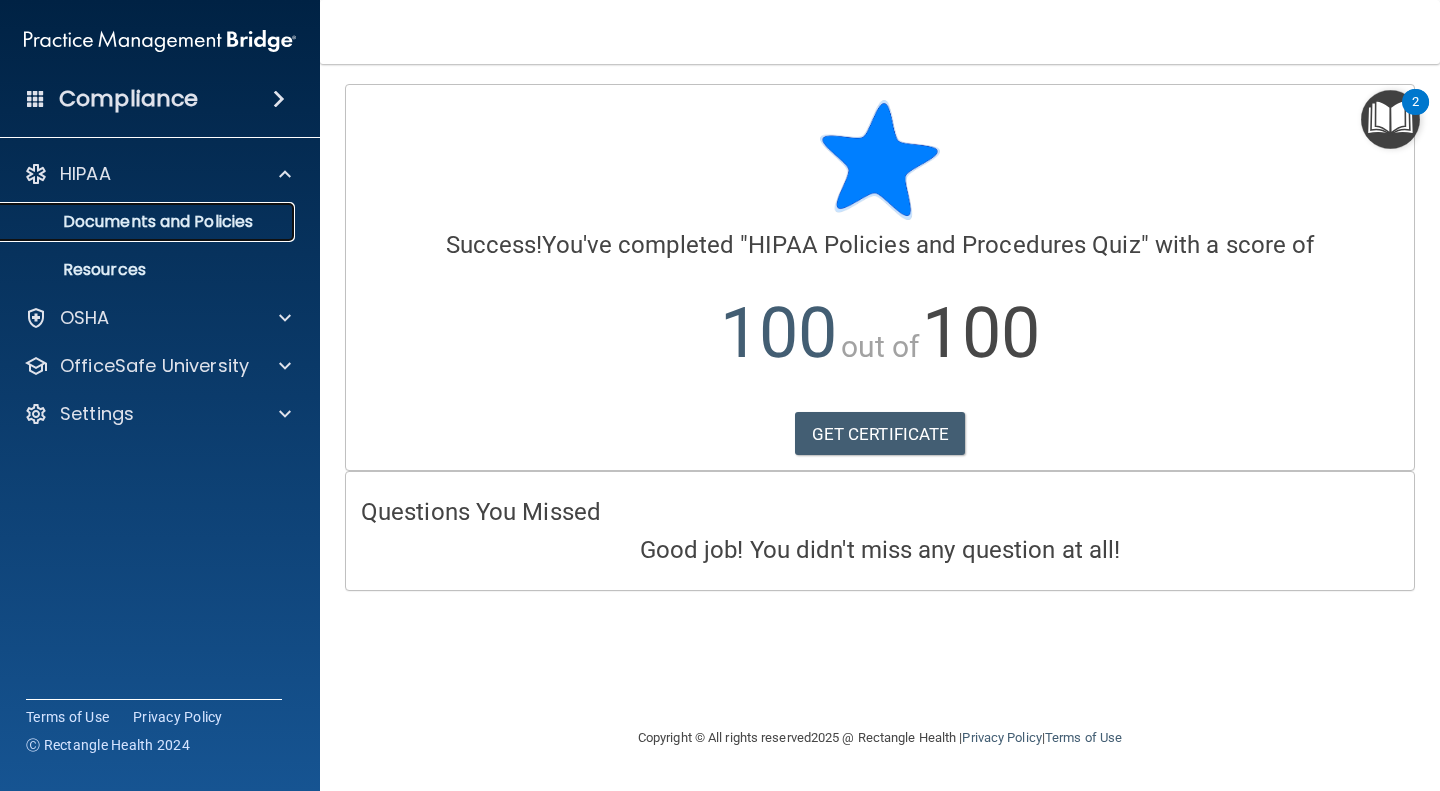 click on "Documents and Policies" at bounding box center (149, 222) 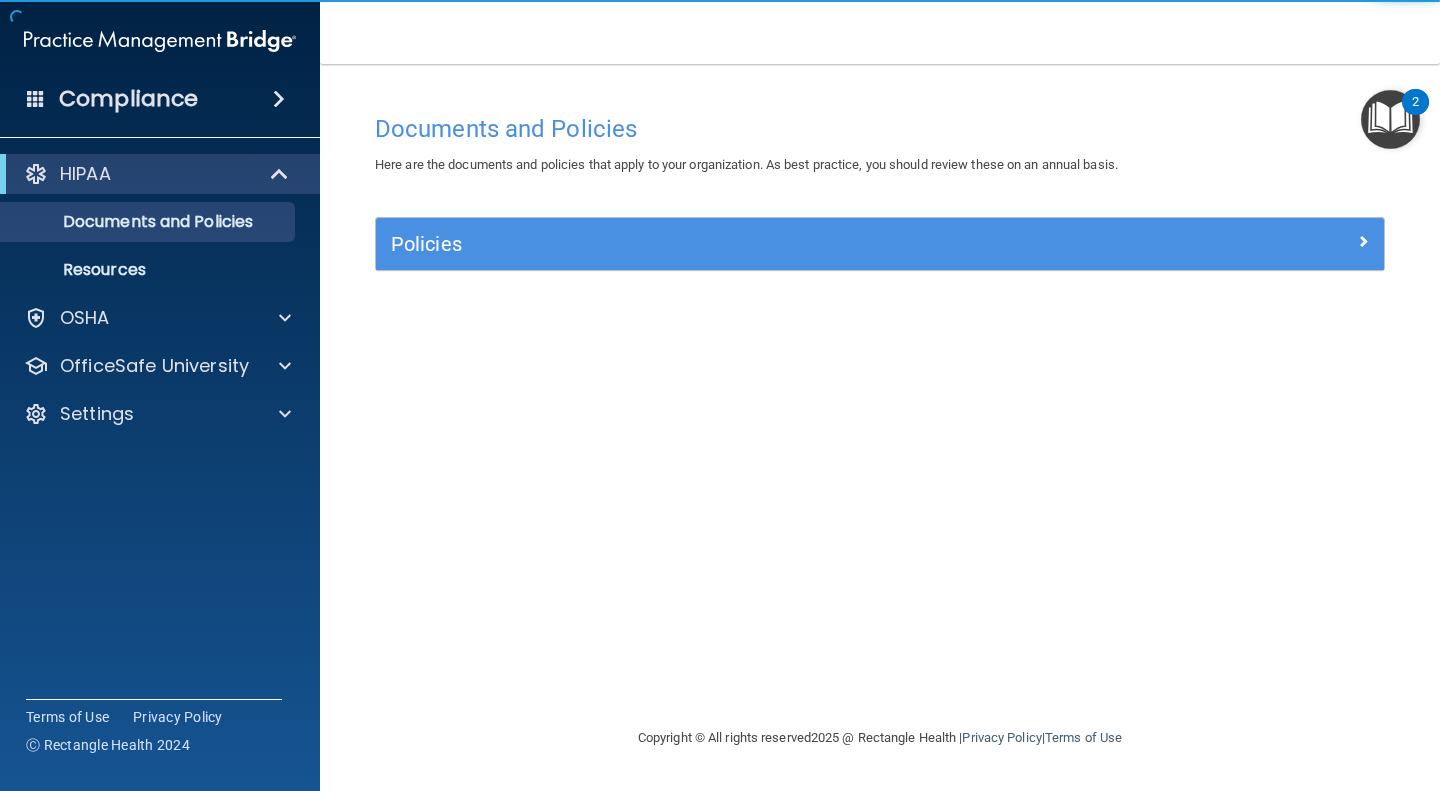 click at bounding box center [1390, 119] 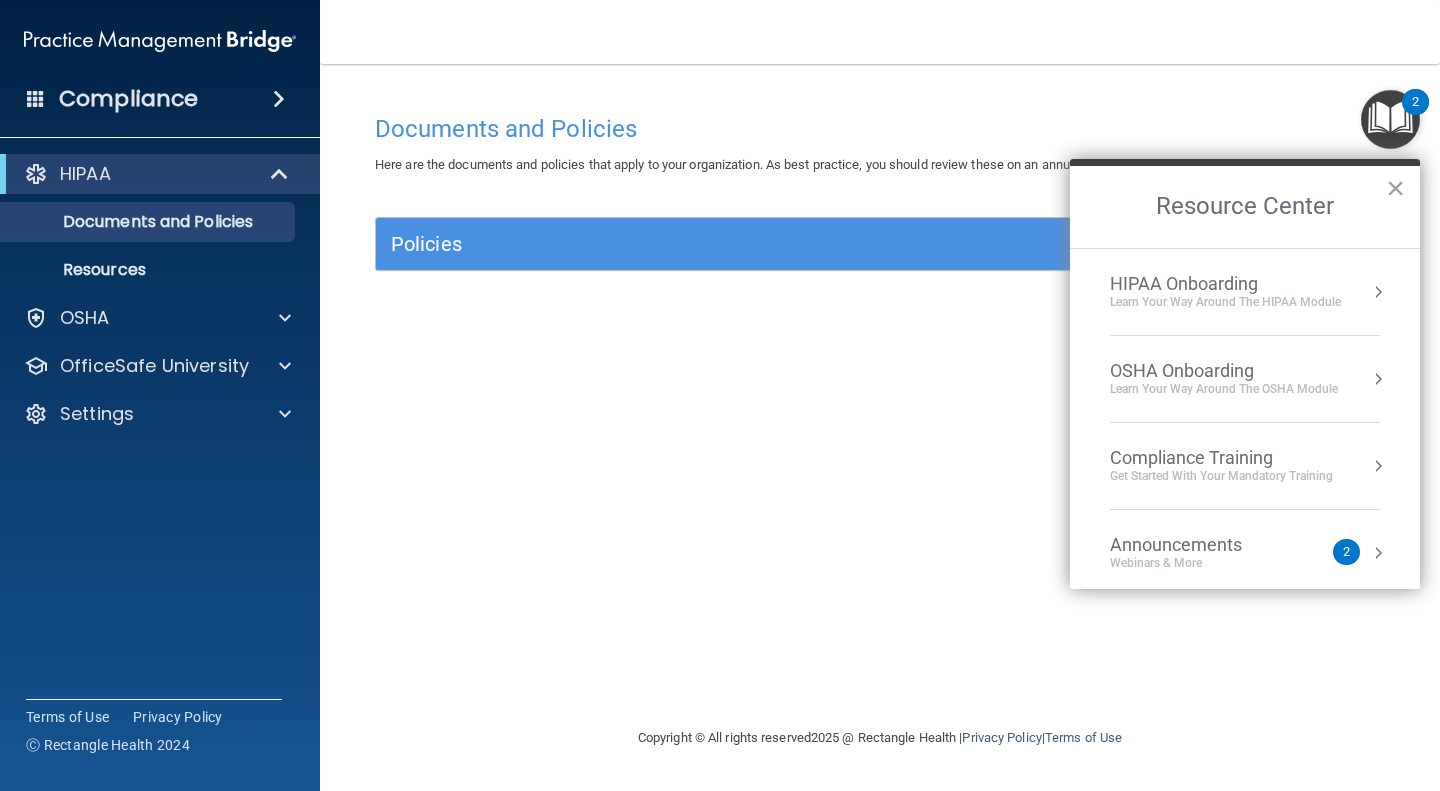 click on "Learn Your Way around the HIPAA module" at bounding box center [1225, 302] 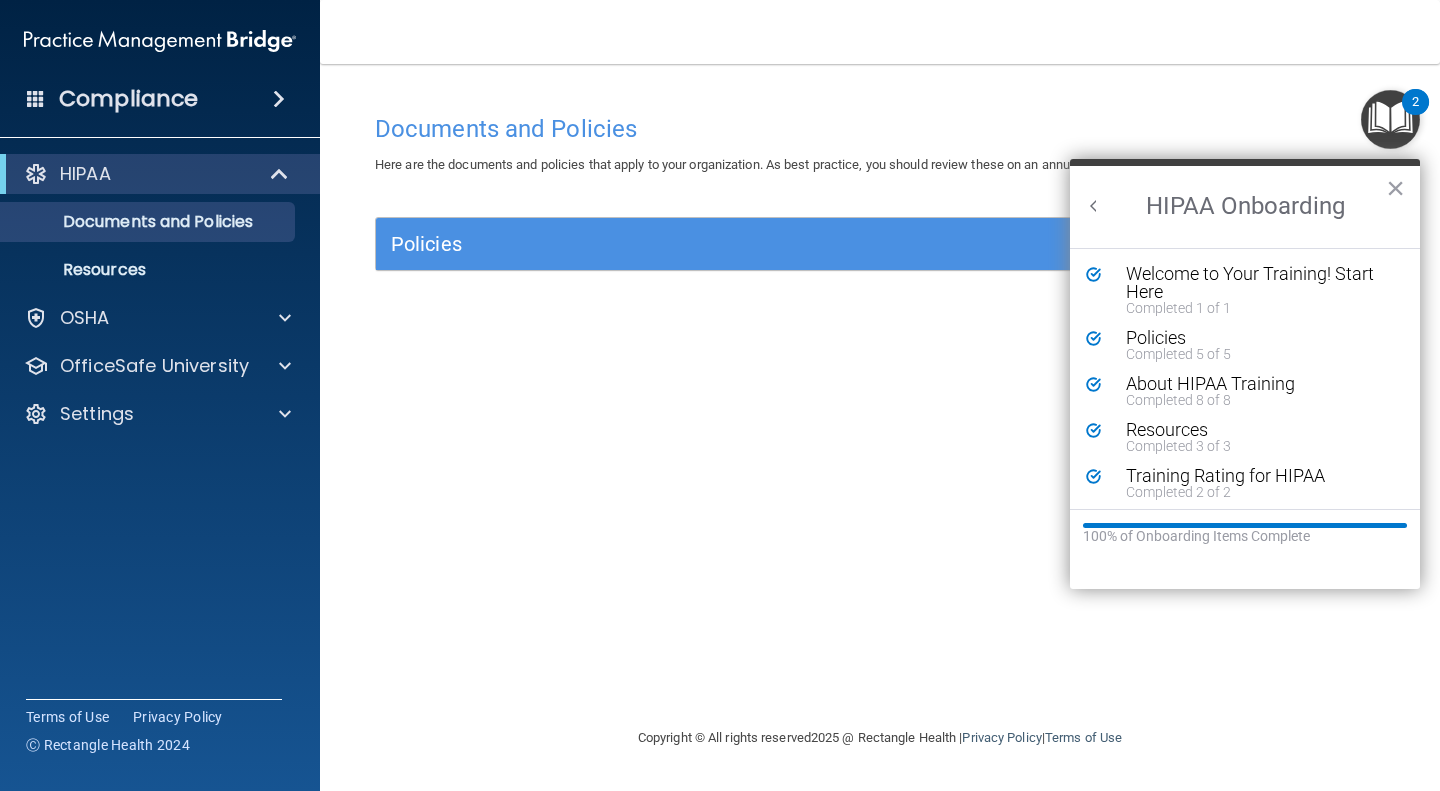 scroll, scrollTop: 0, scrollLeft: 0, axis: both 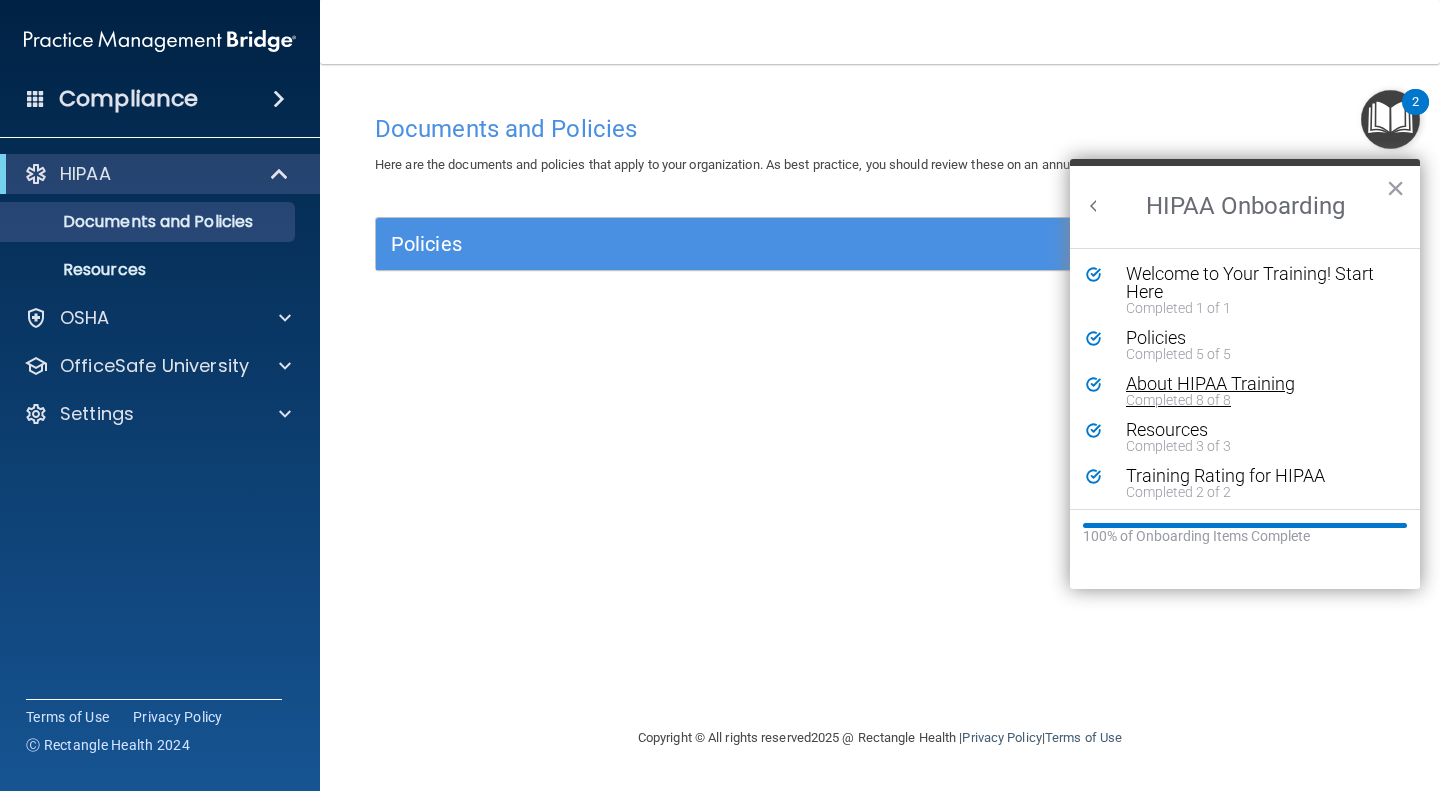 click on "About HIPAA Training" at bounding box center (1252, 384) 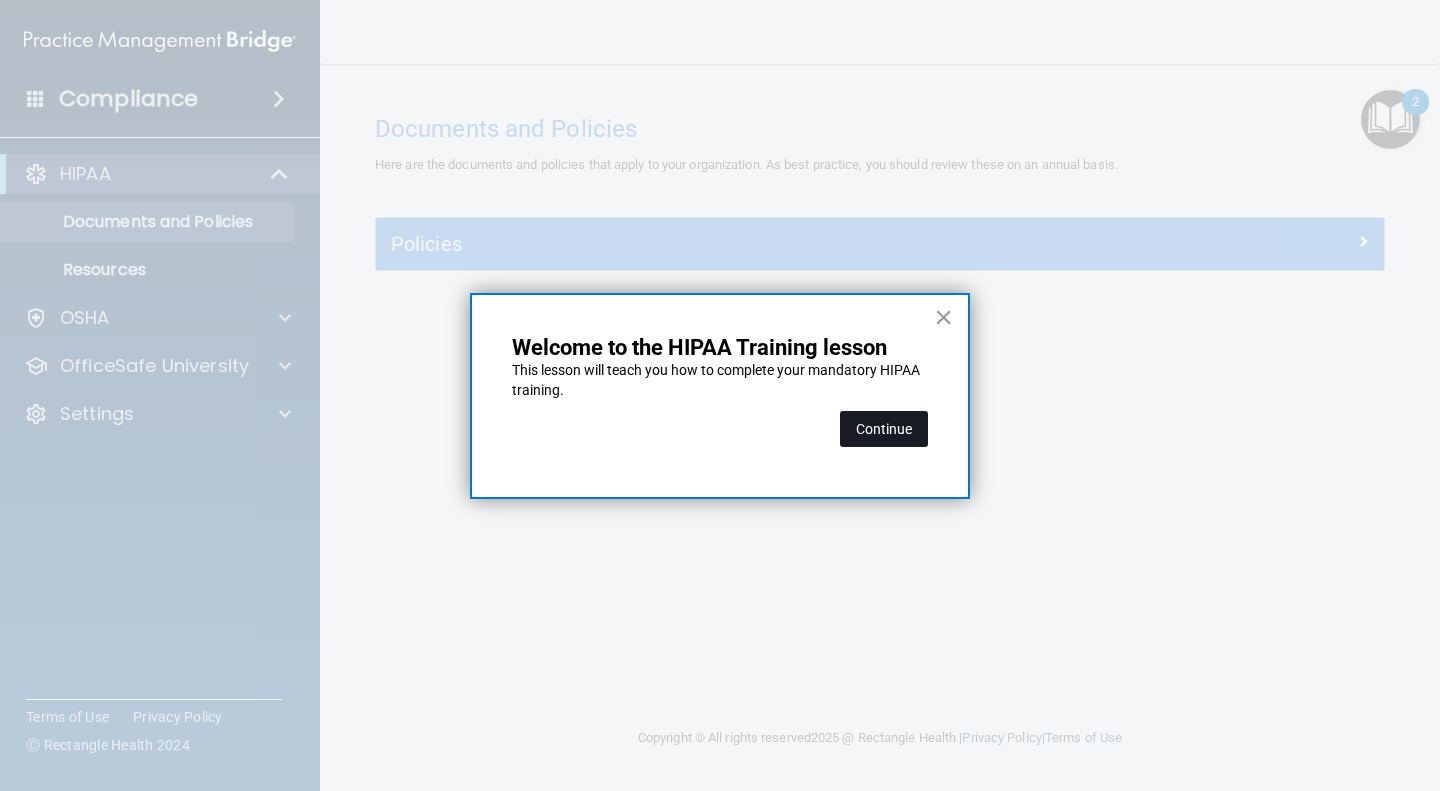 click on "Continue" at bounding box center (884, 429) 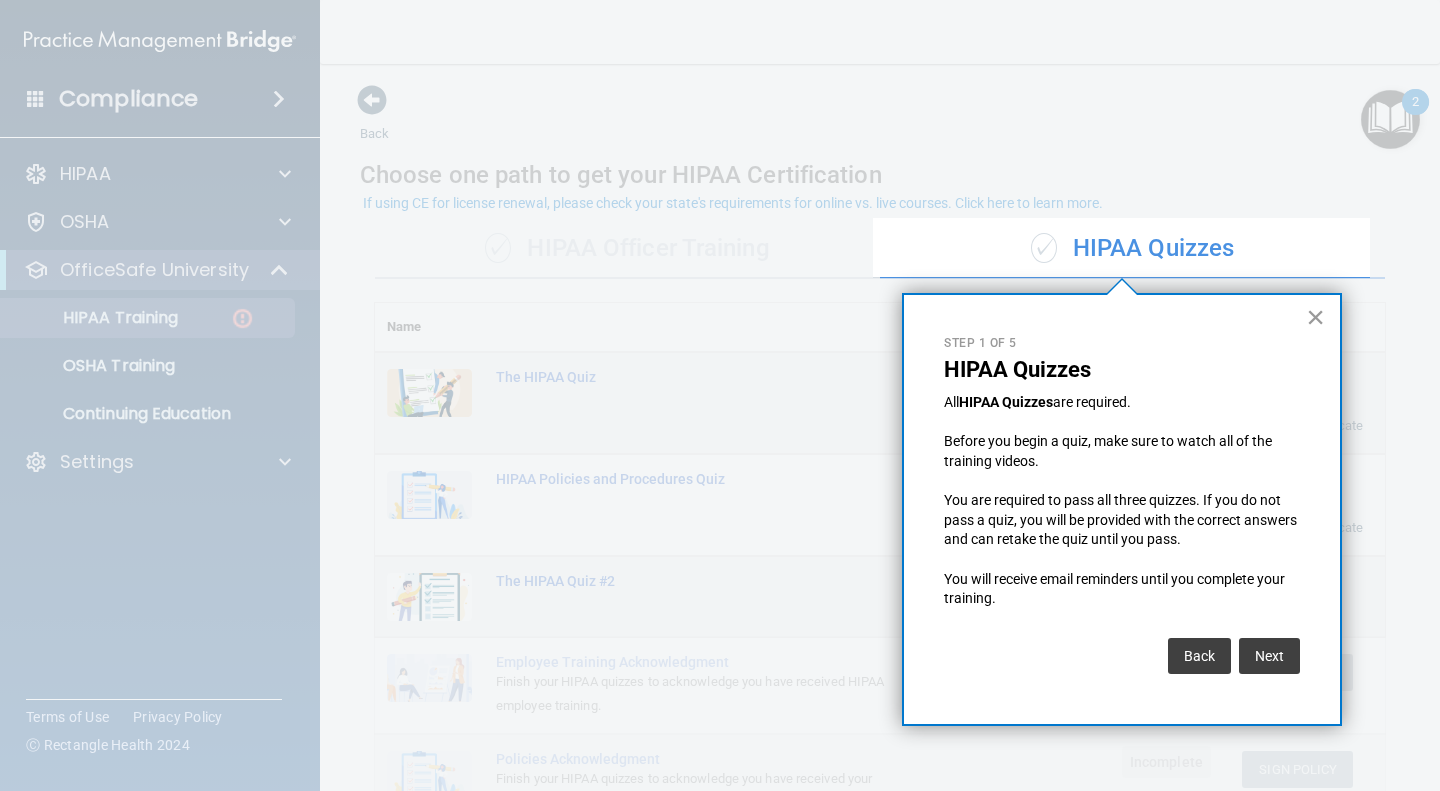 click on "×" at bounding box center [1315, 317] 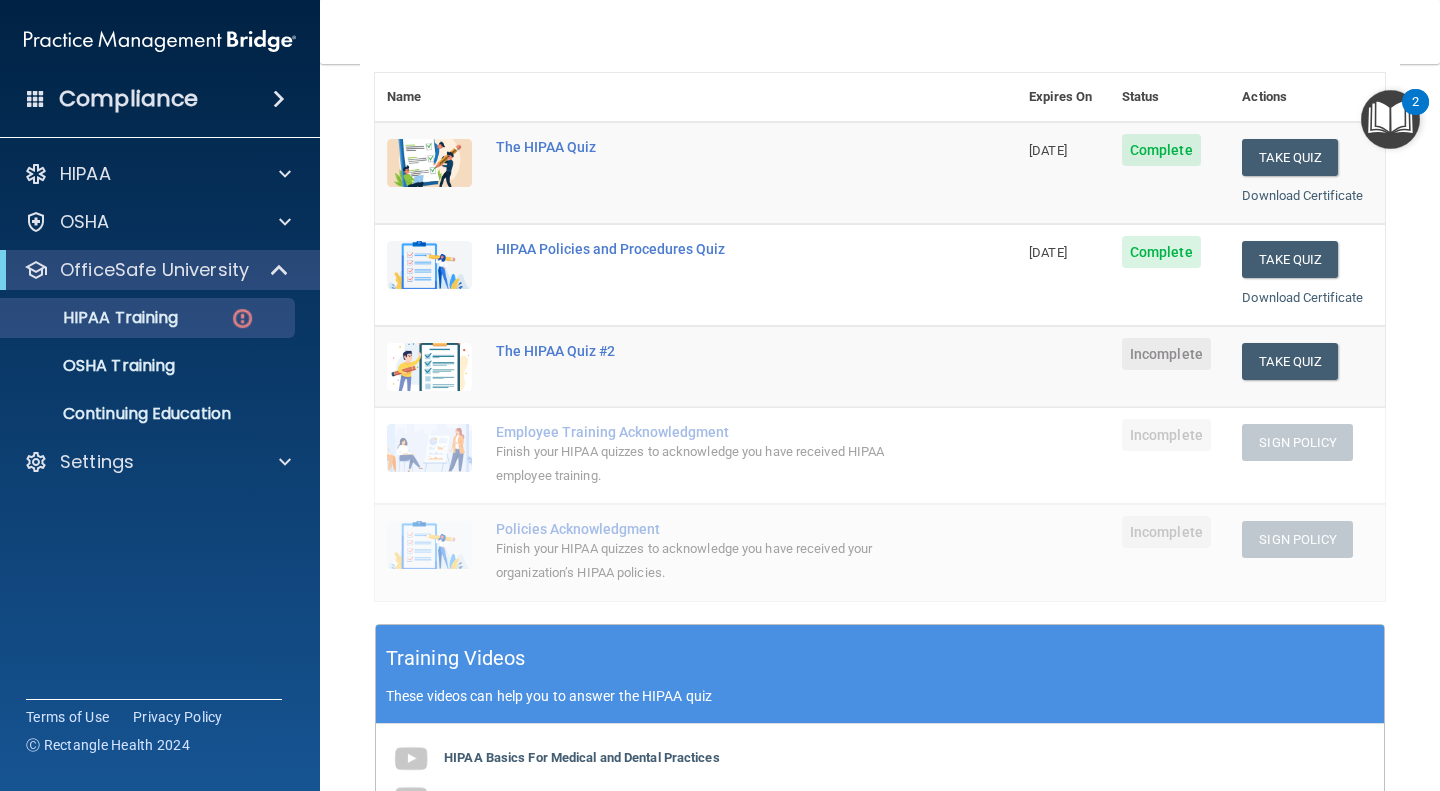scroll, scrollTop: 227, scrollLeft: 0, axis: vertical 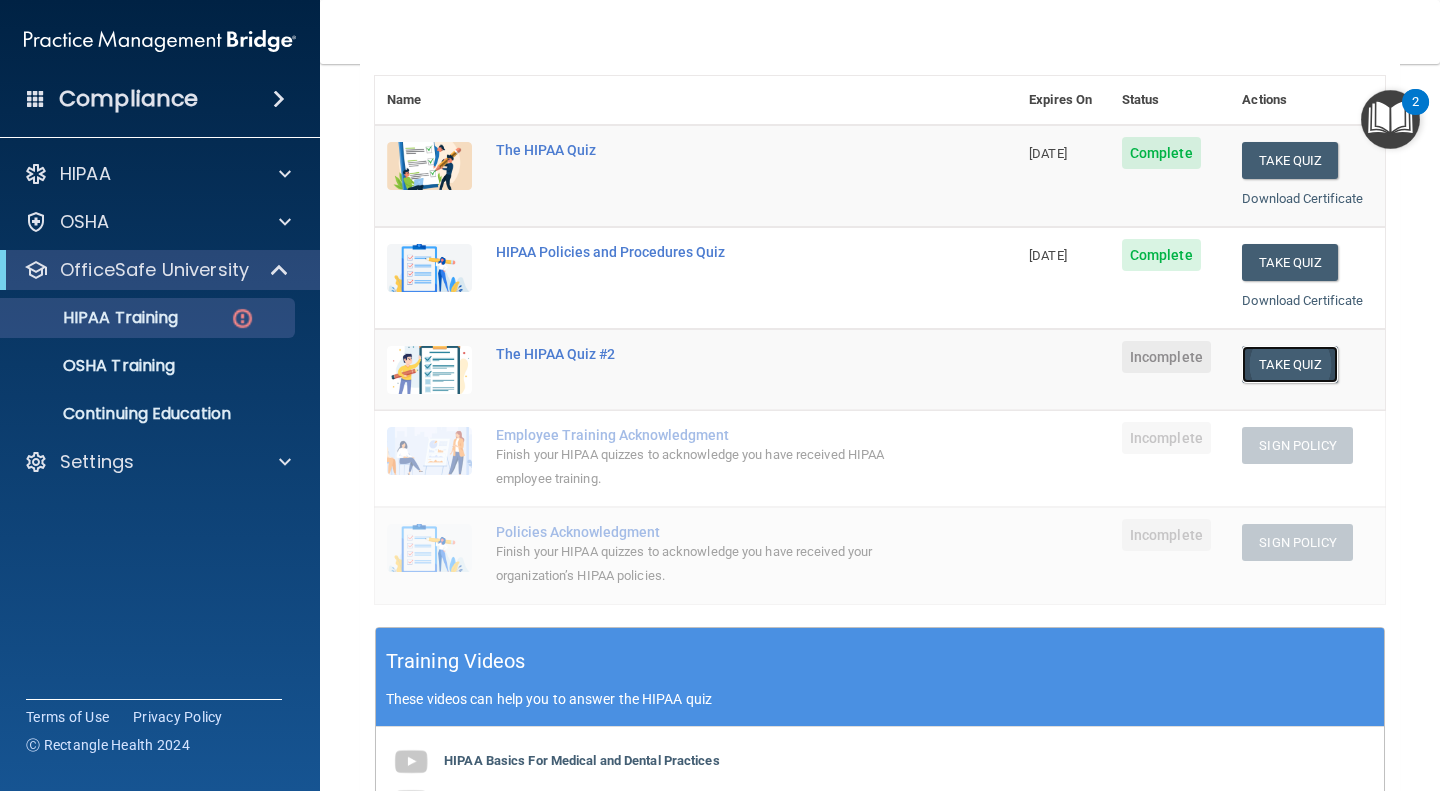 click on "Take Quiz" at bounding box center [1290, 364] 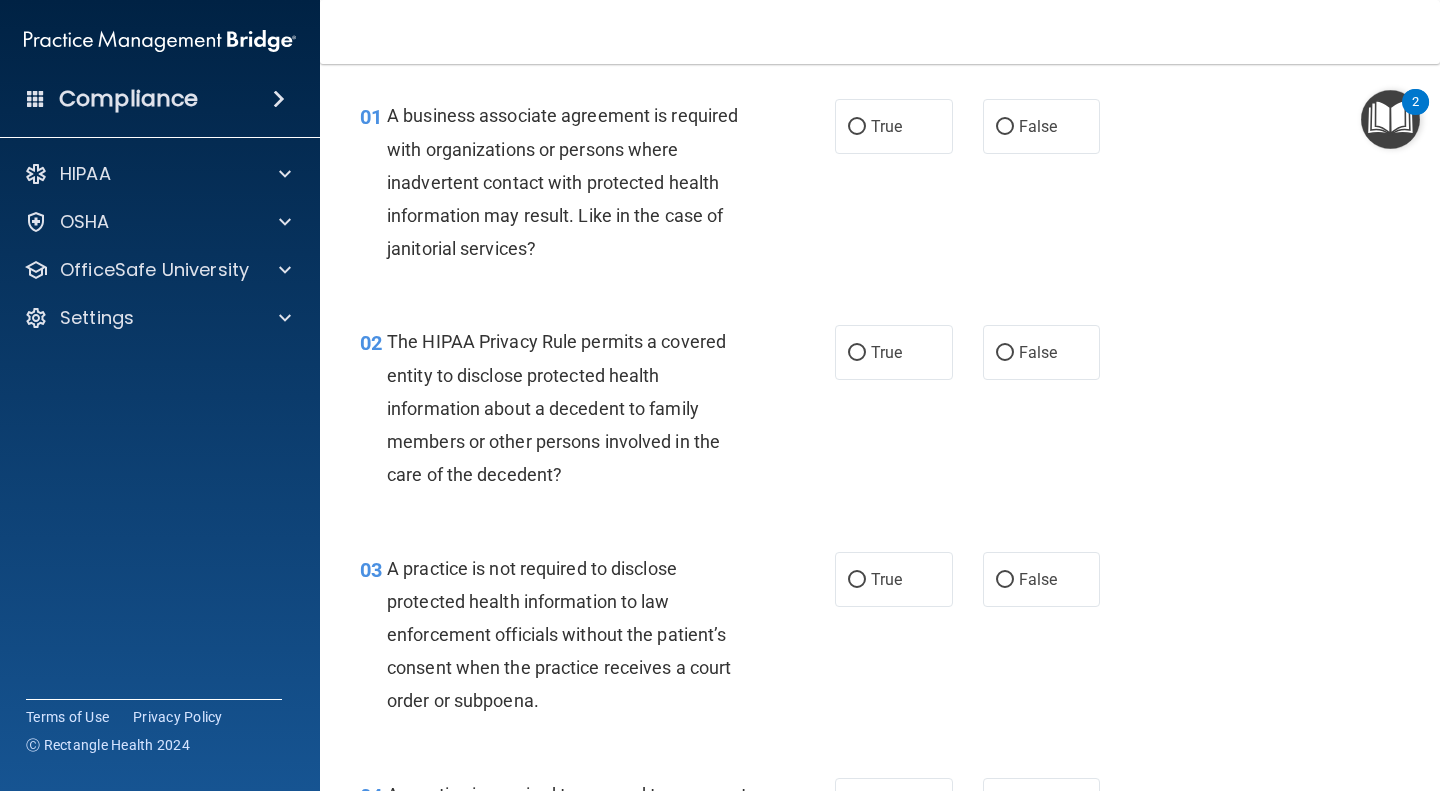 scroll, scrollTop: 0, scrollLeft: 0, axis: both 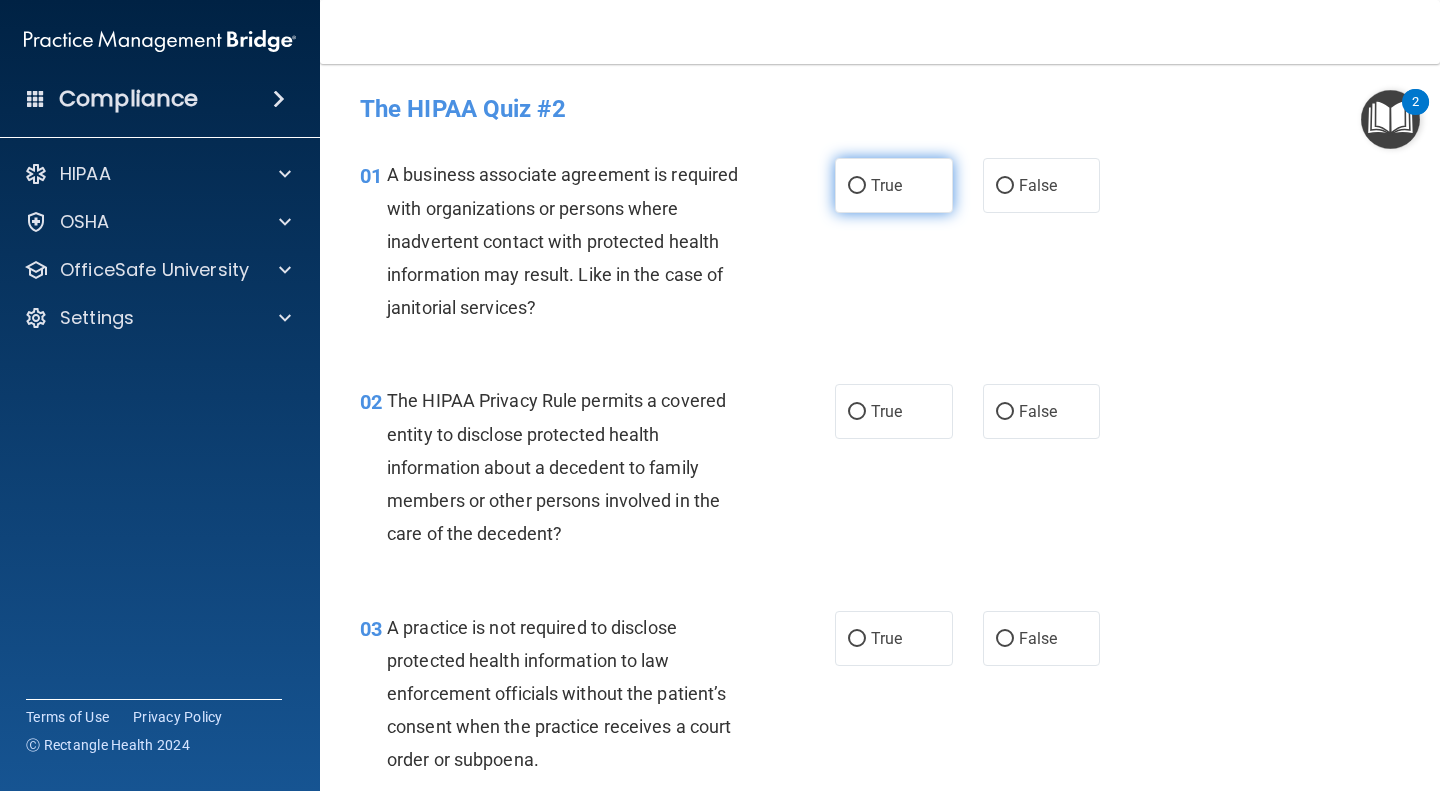 click on "True" at bounding box center [857, 186] 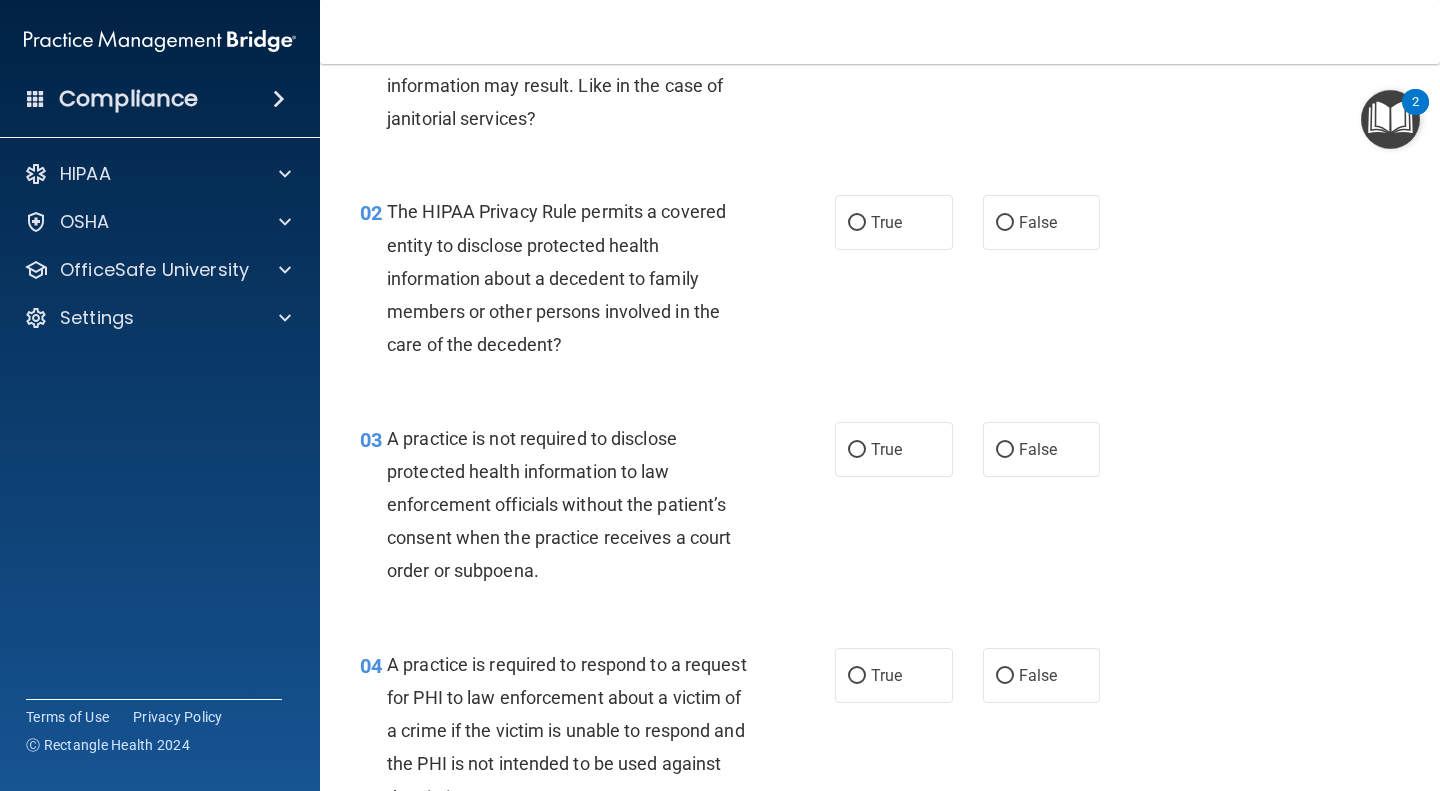 scroll, scrollTop: 190, scrollLeft: 0, axis: vertical 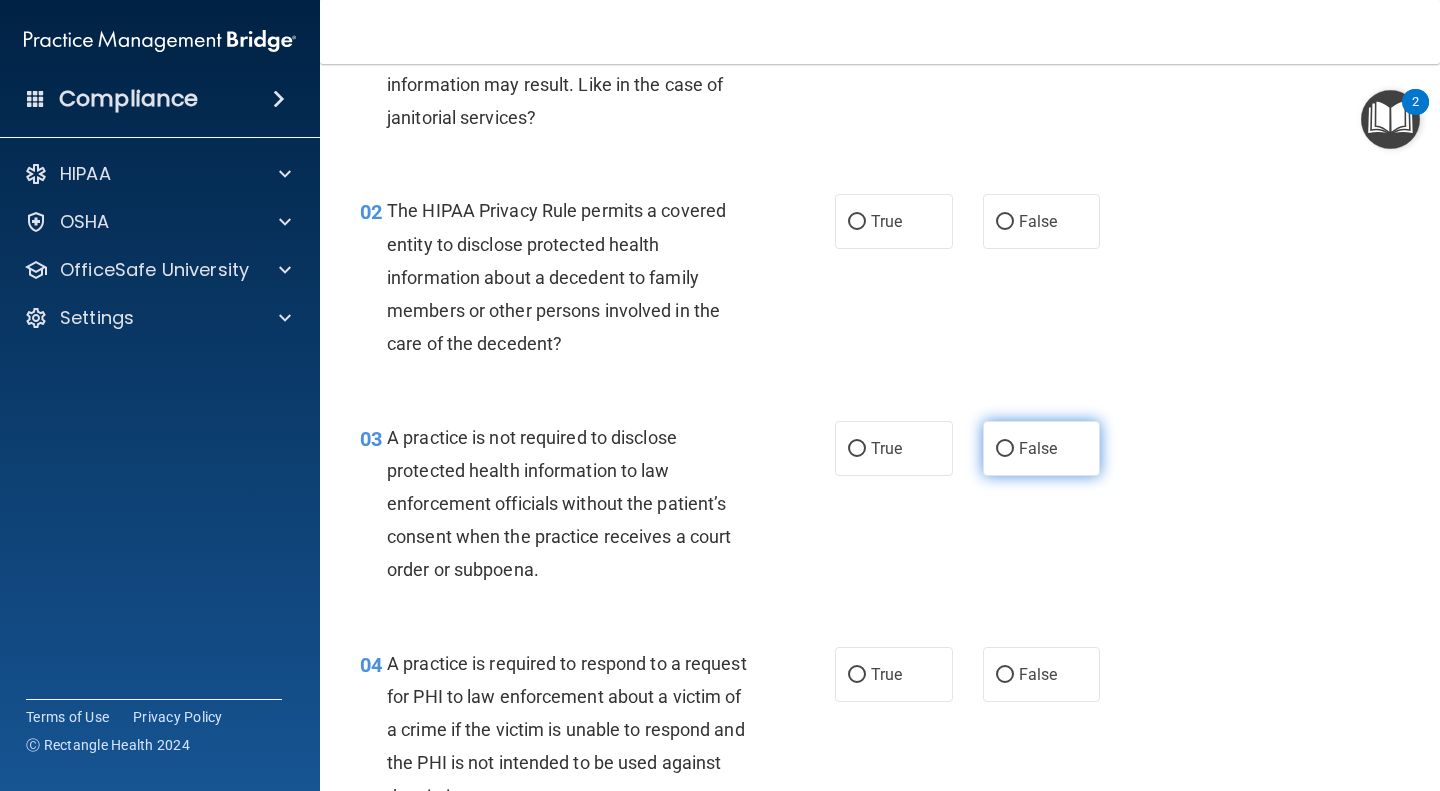 click on "False" at bounding box center (1038, 448) 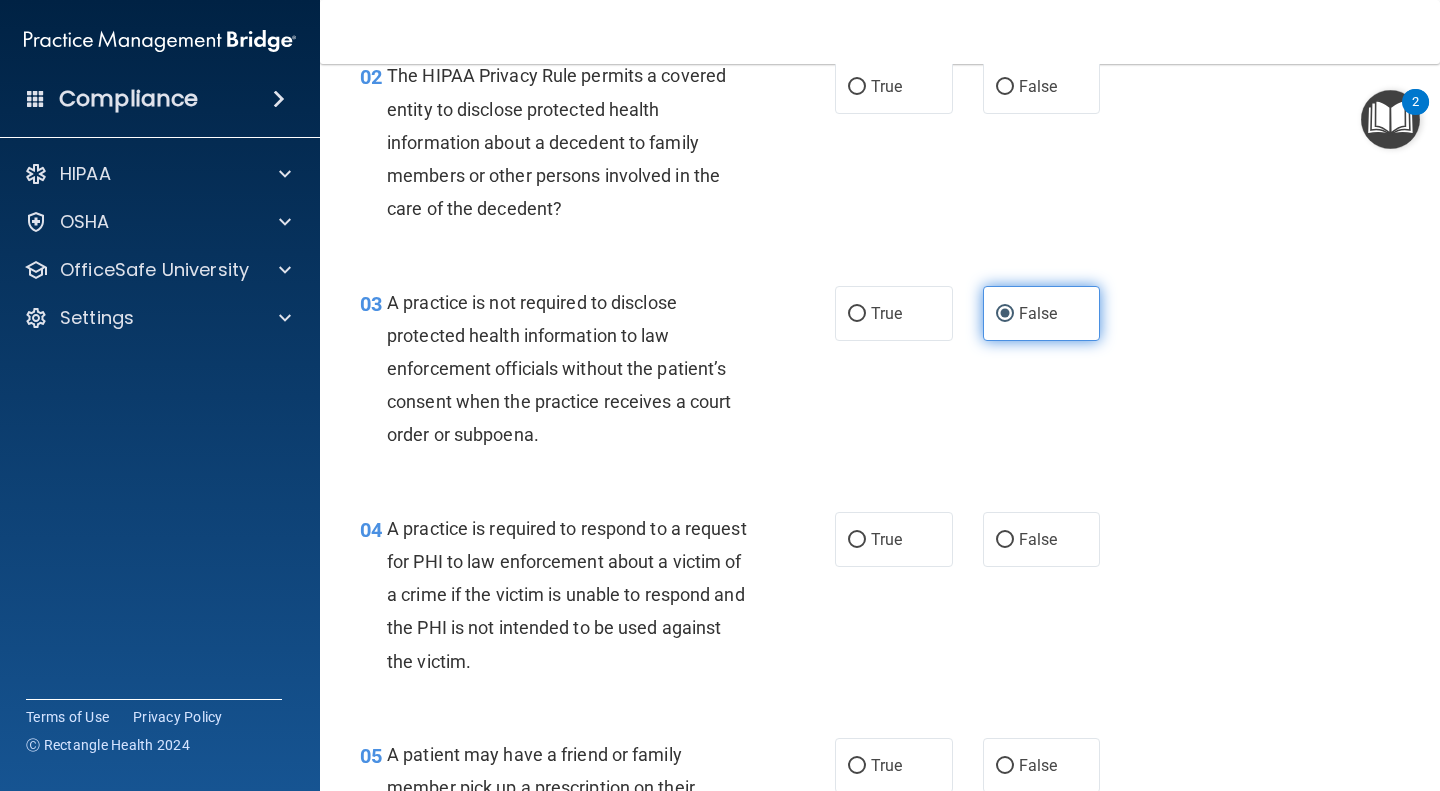 scroll, scrollTop: 315, scrollLeft: 0, axis: vertical 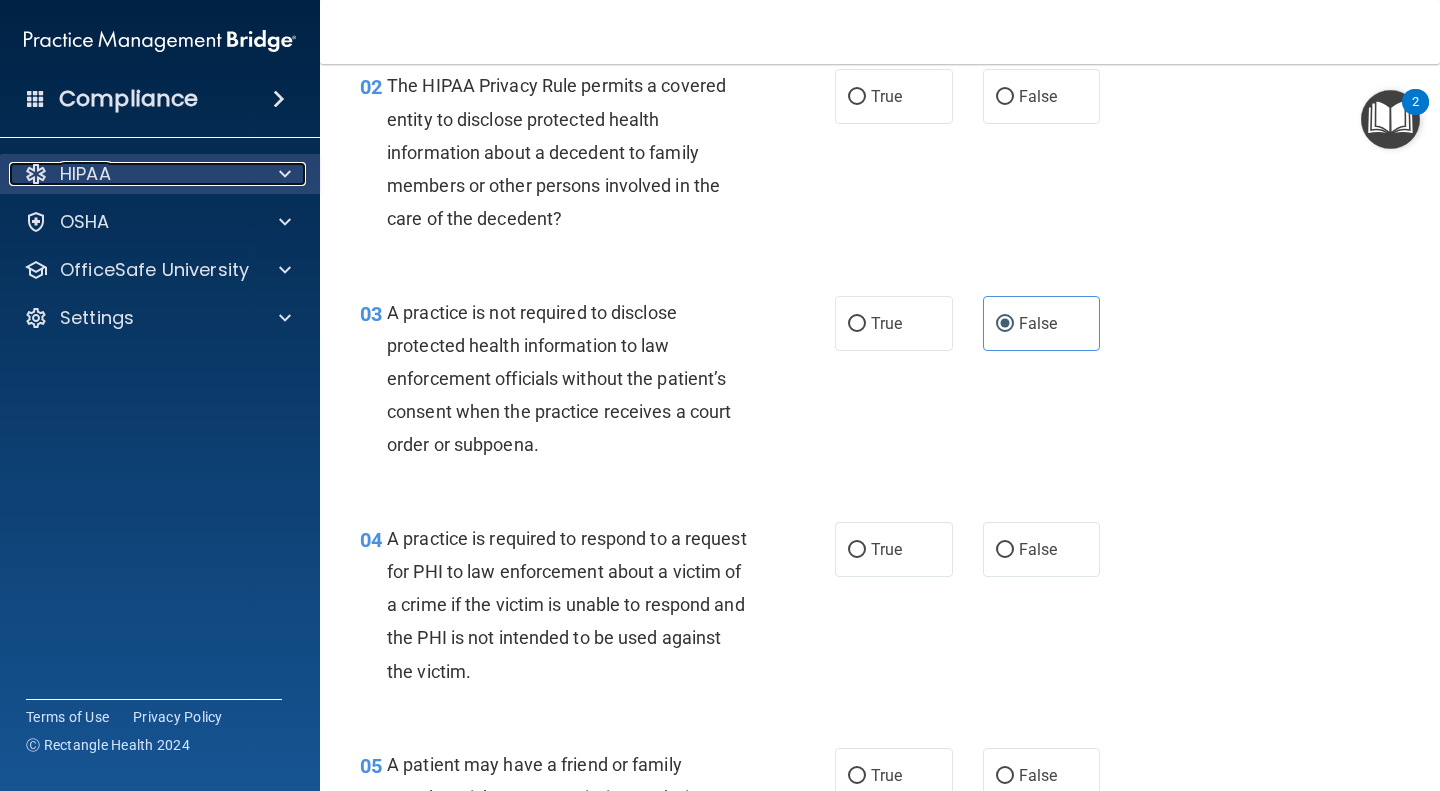 click at bounding box center [282, 174] 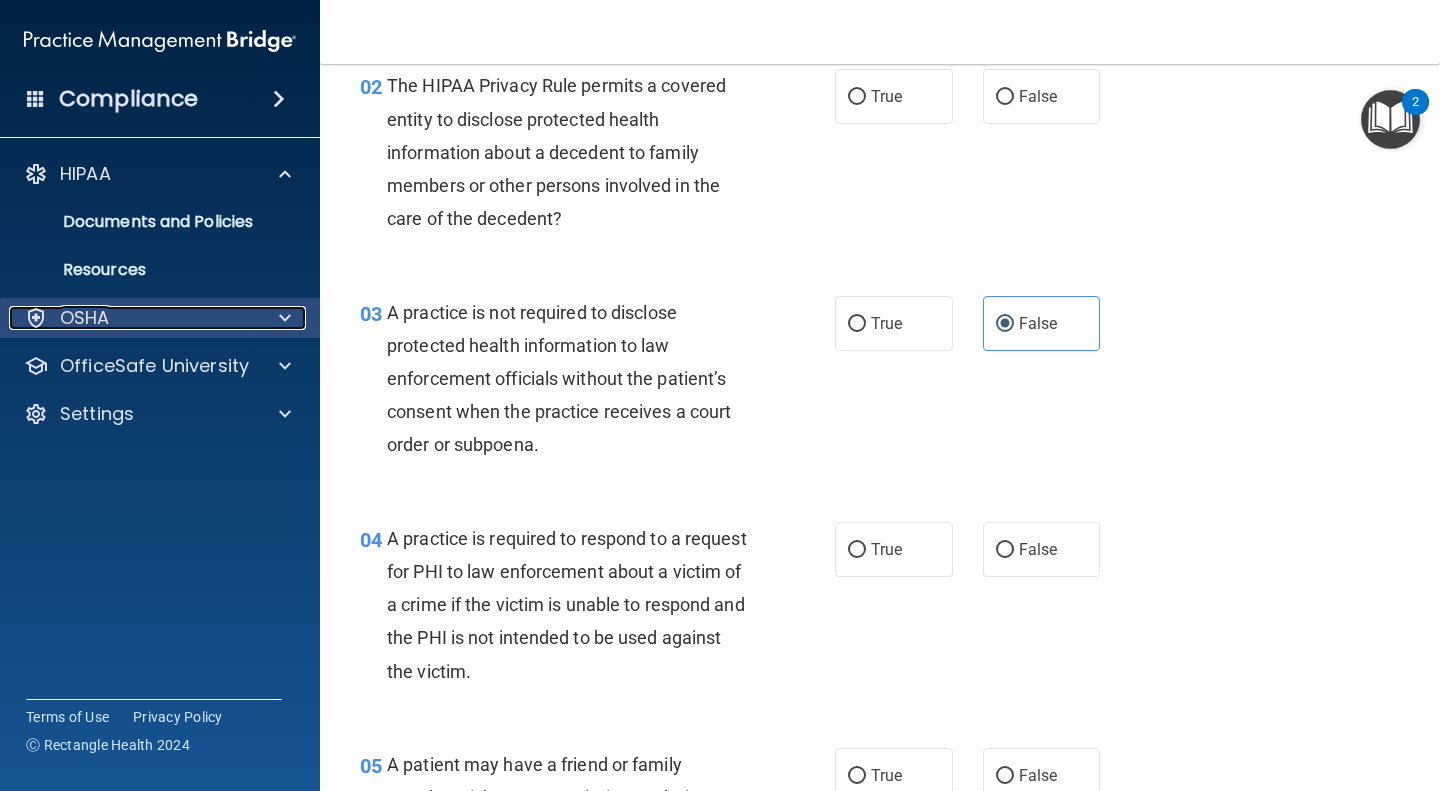click at bounding box center [282, 318] 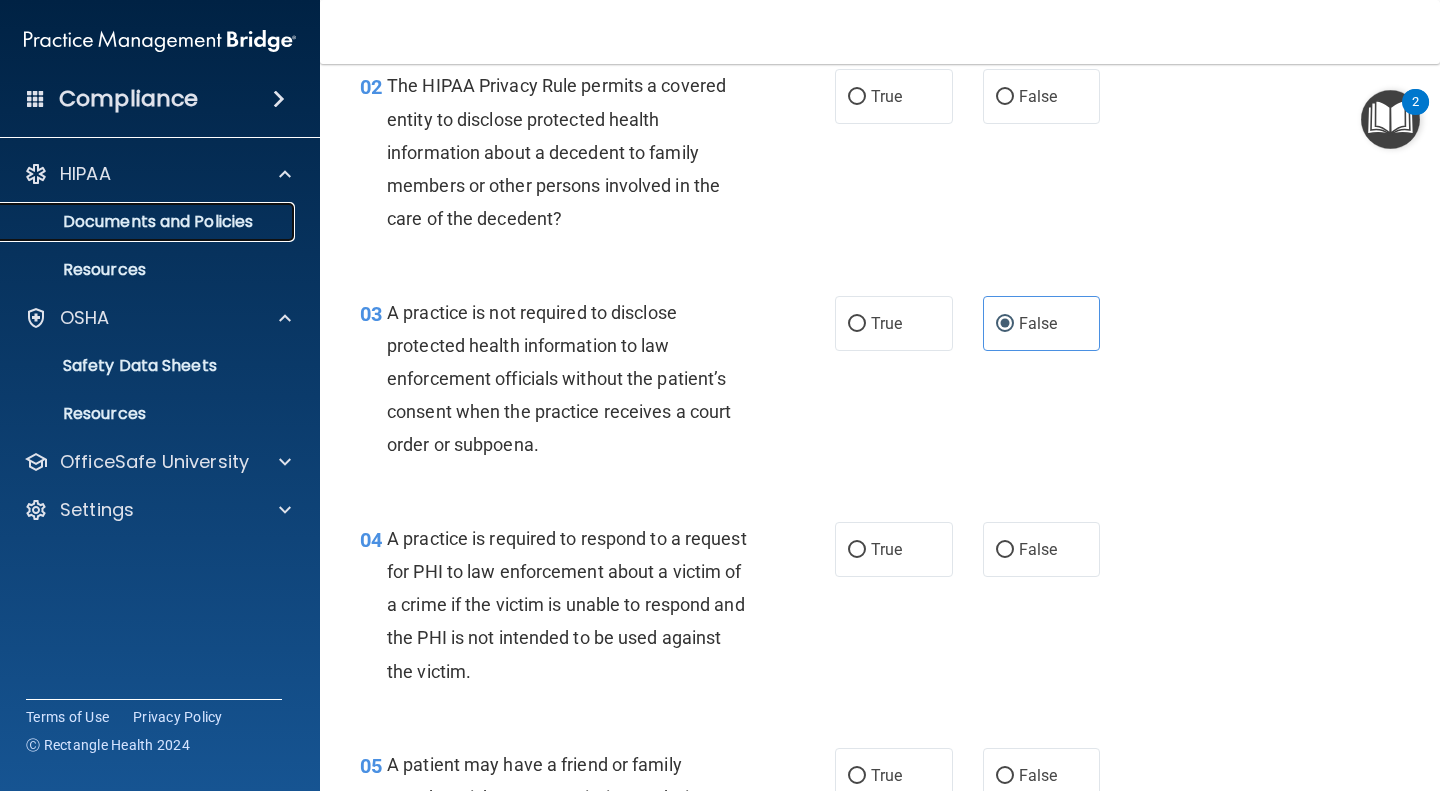 click on "Documents and Policies" at bounding box center [149, 222] 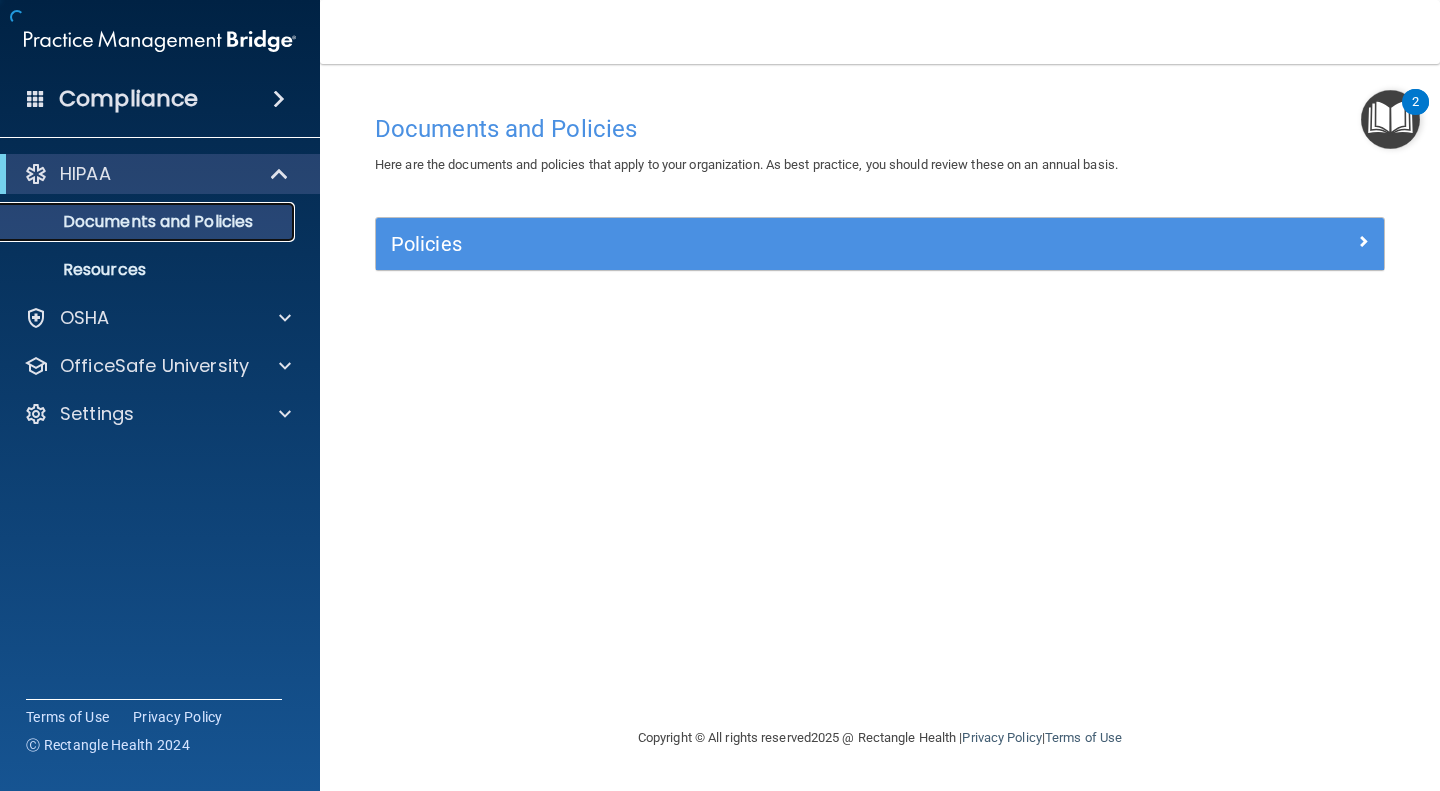 scroll, scrollTop: 0, scrollLeft: 0, axis: both 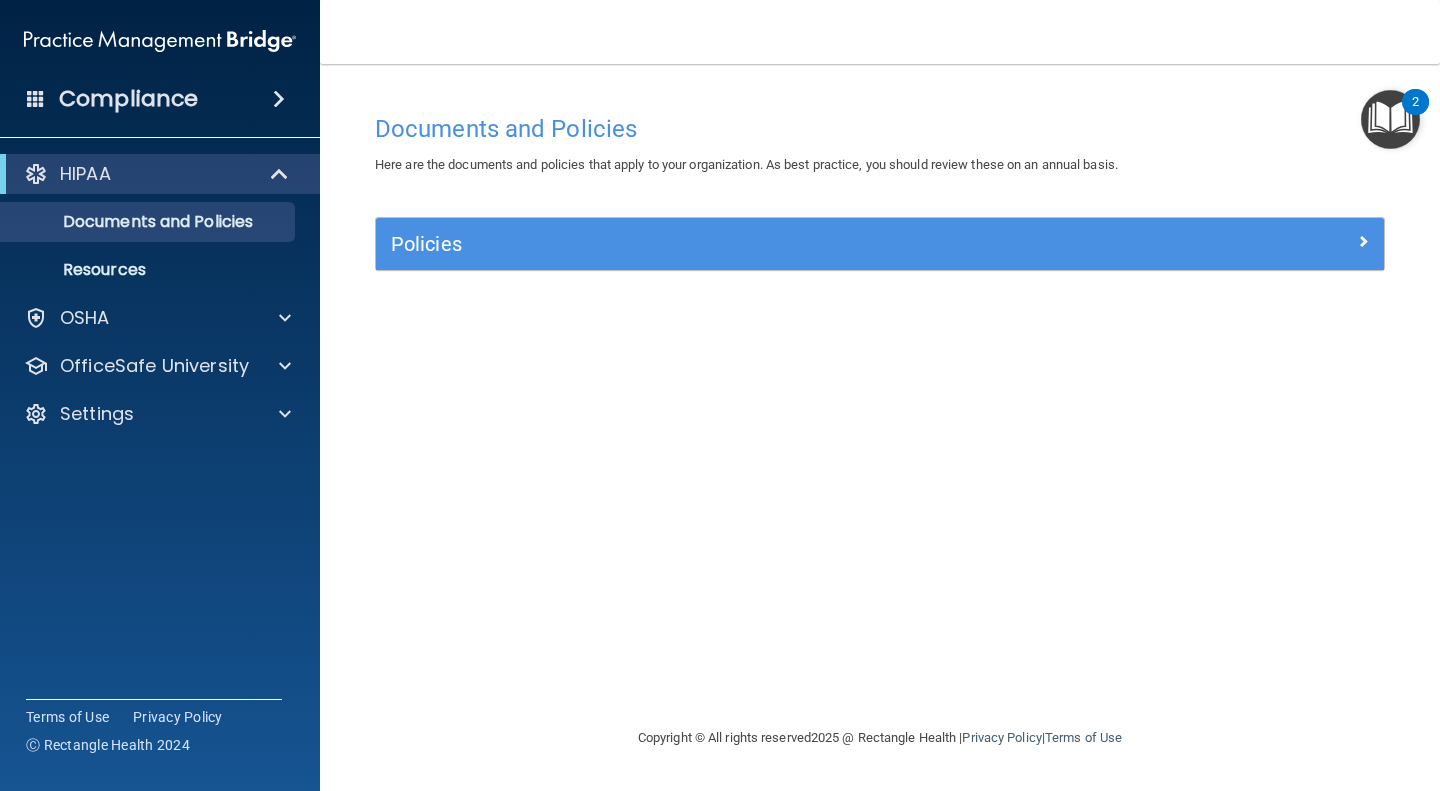 click at bounding box center (1390, 119) 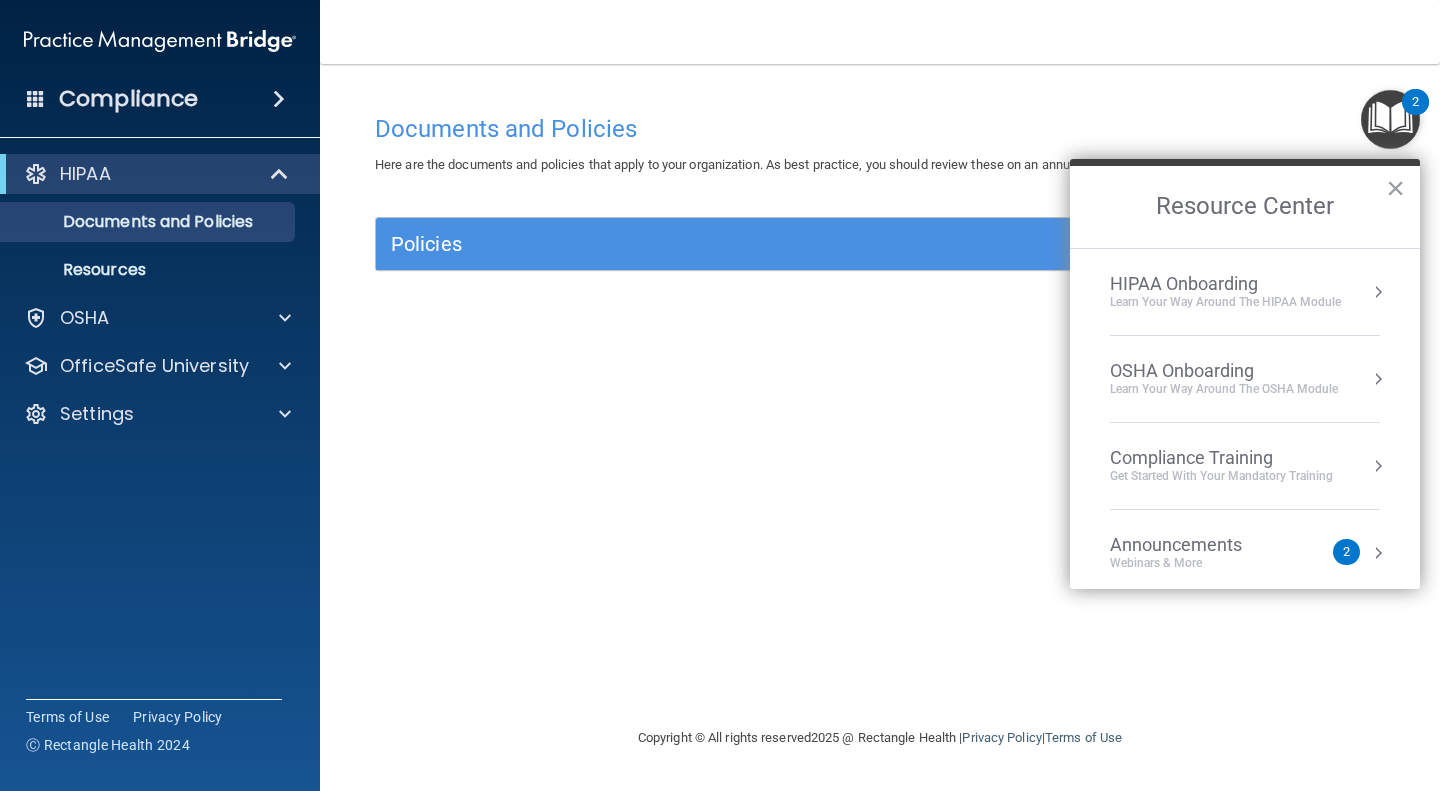 click on "Compliance Training" at bounding box center [1221, 458] 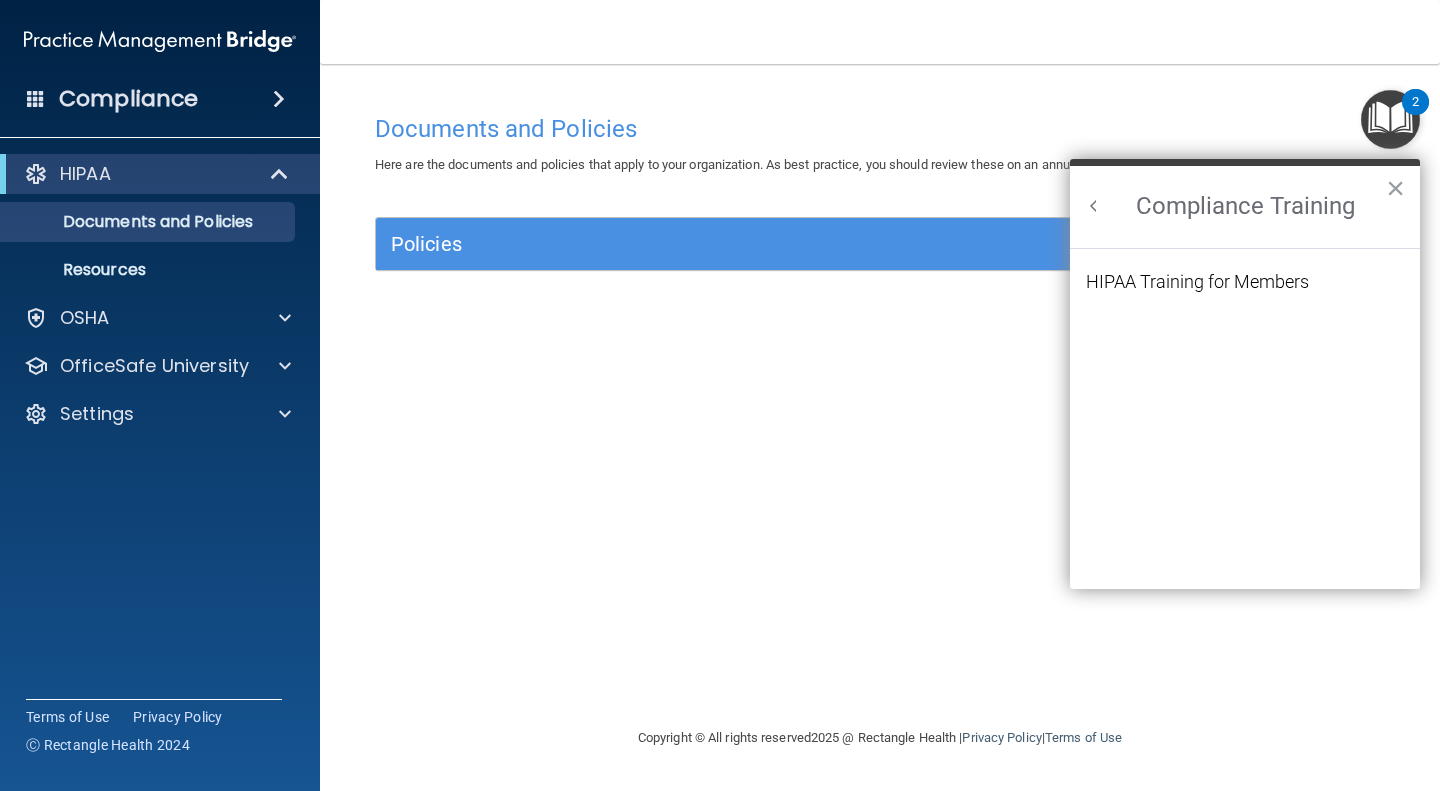 scroll, scrollTop: 0, scrollLeft: 0, axis: both 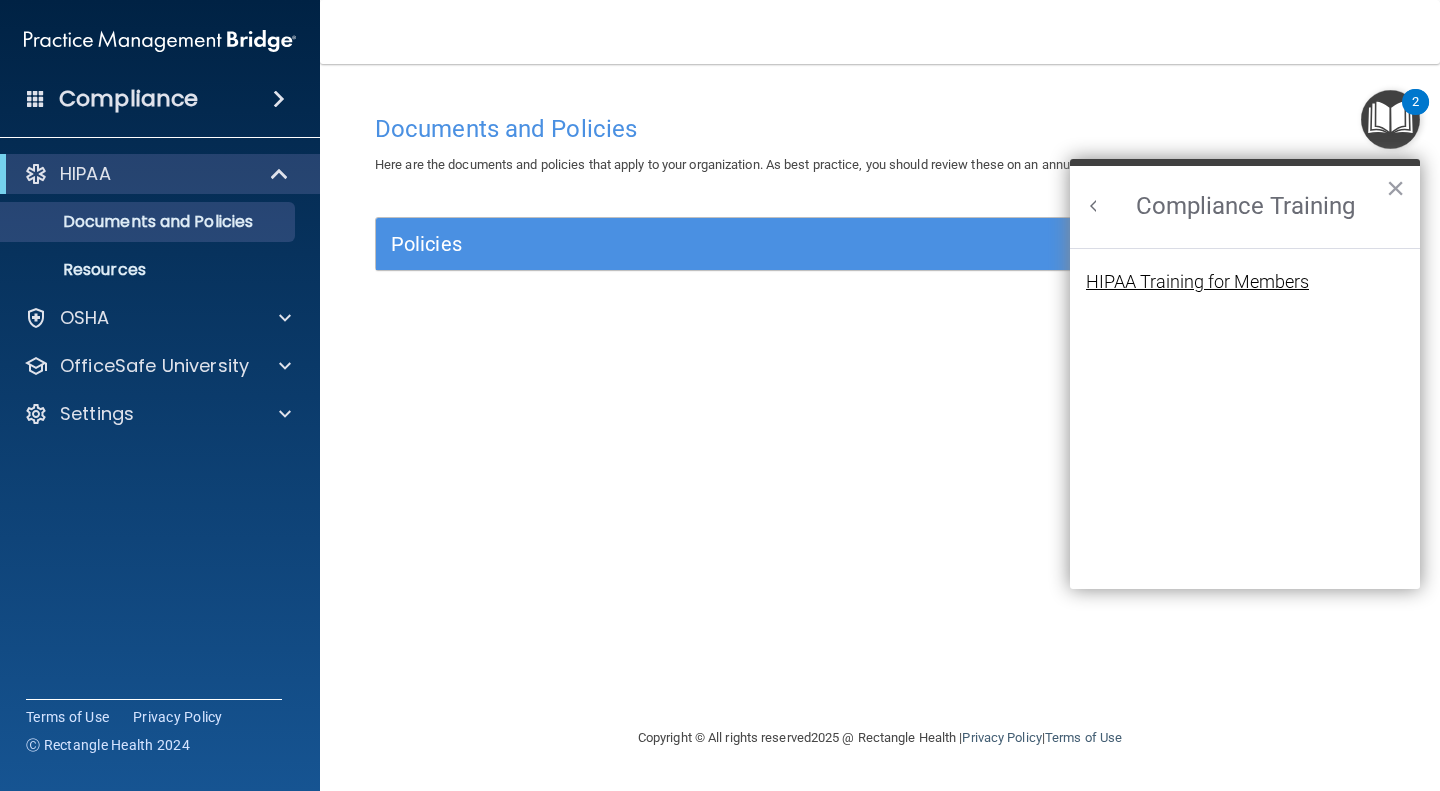 click on "HIPAA Training for Members" at bounding box center [1197, 282] 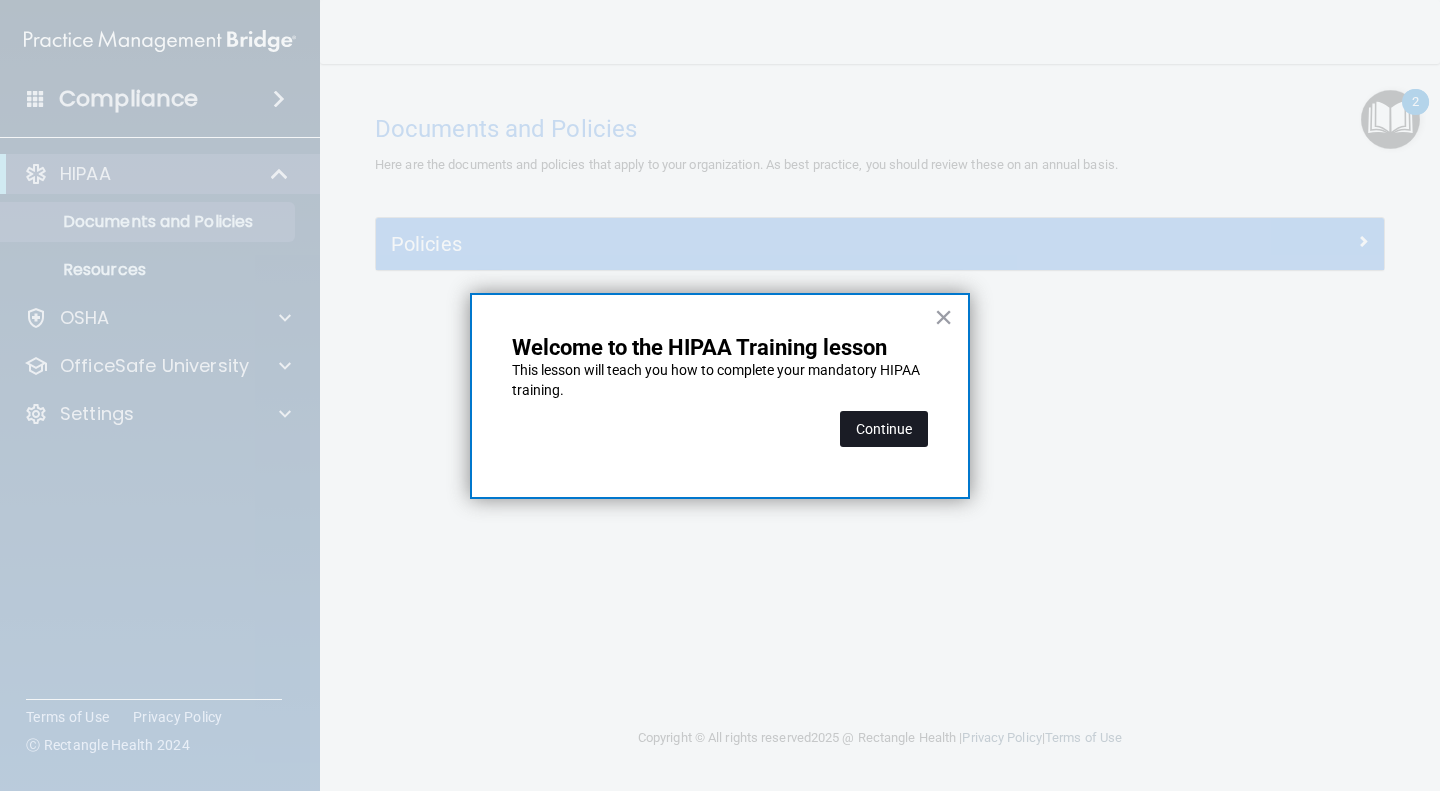 click on "Continue" at bounding box center [884, 429] 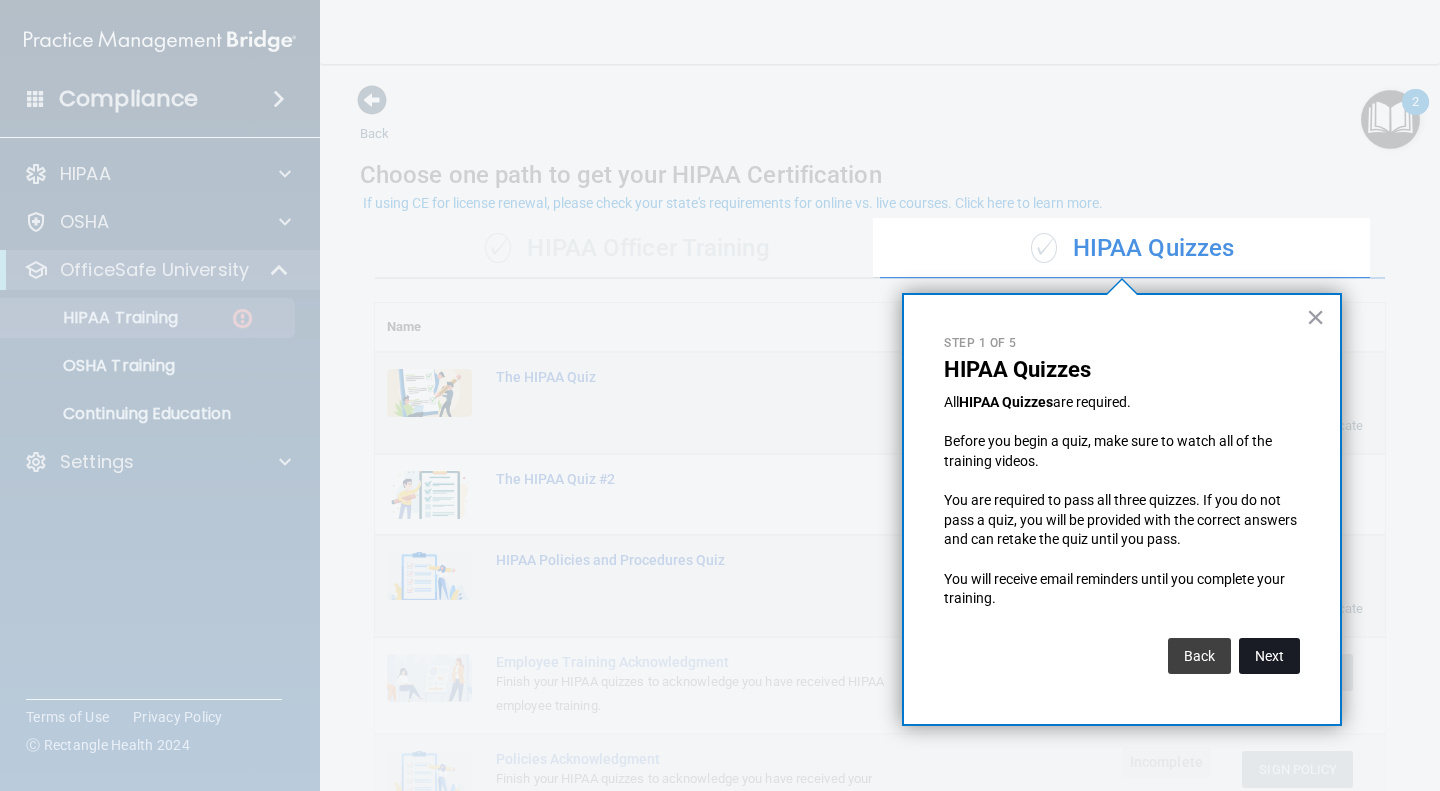 click on "Next" at bounding box center [1269, 656] 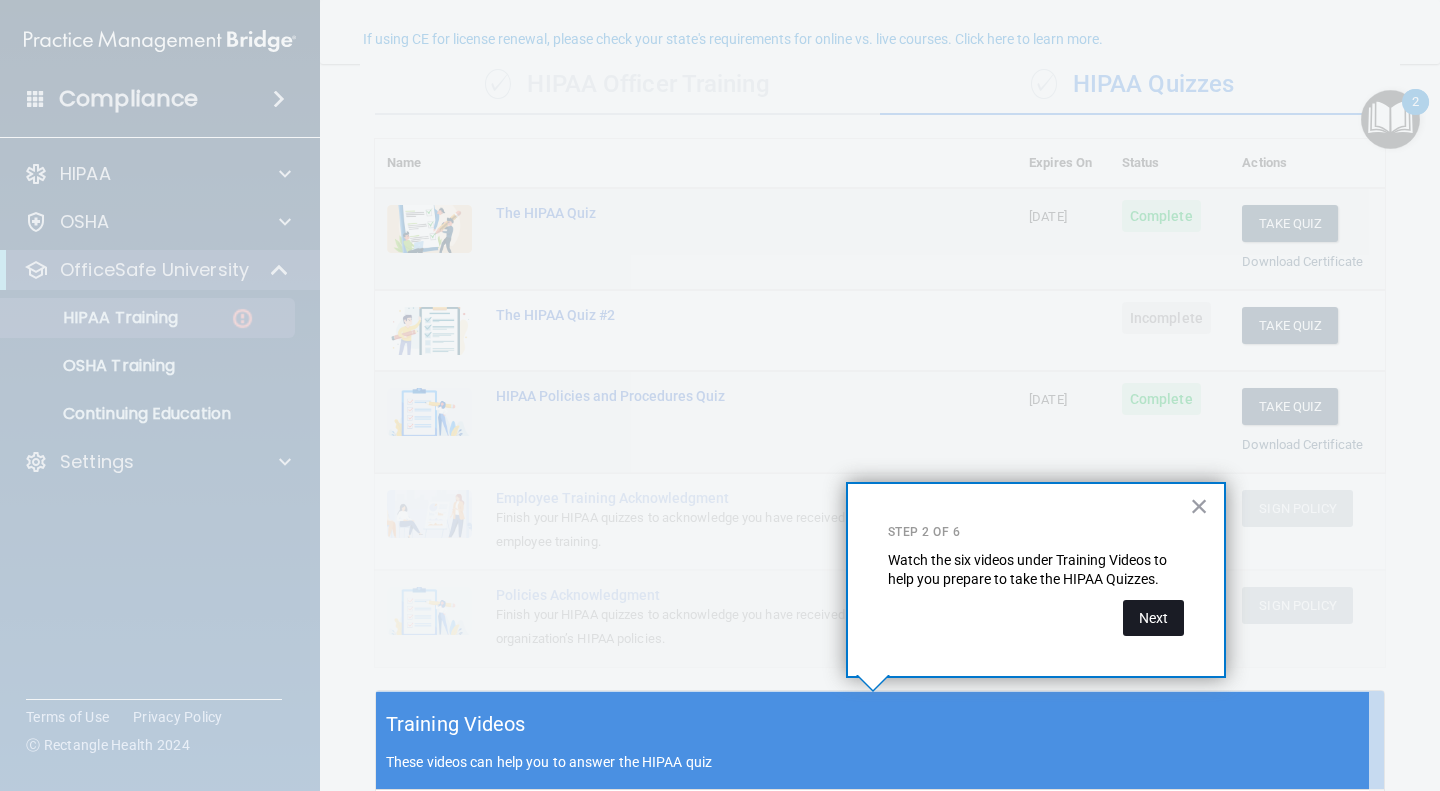 click on "Next" at bounding box center (1153, 618) 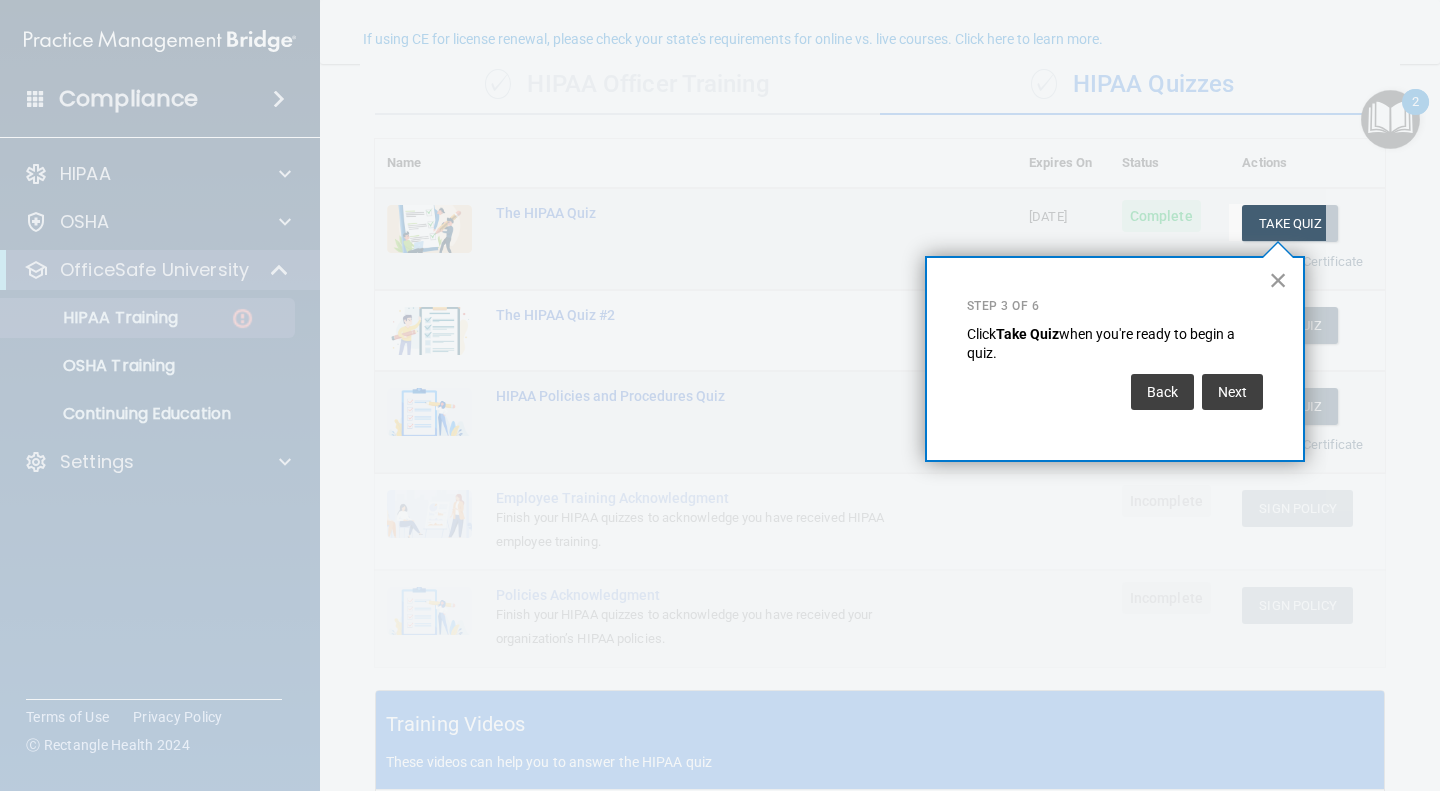 click on "×" at bounding box center [1278, 280] 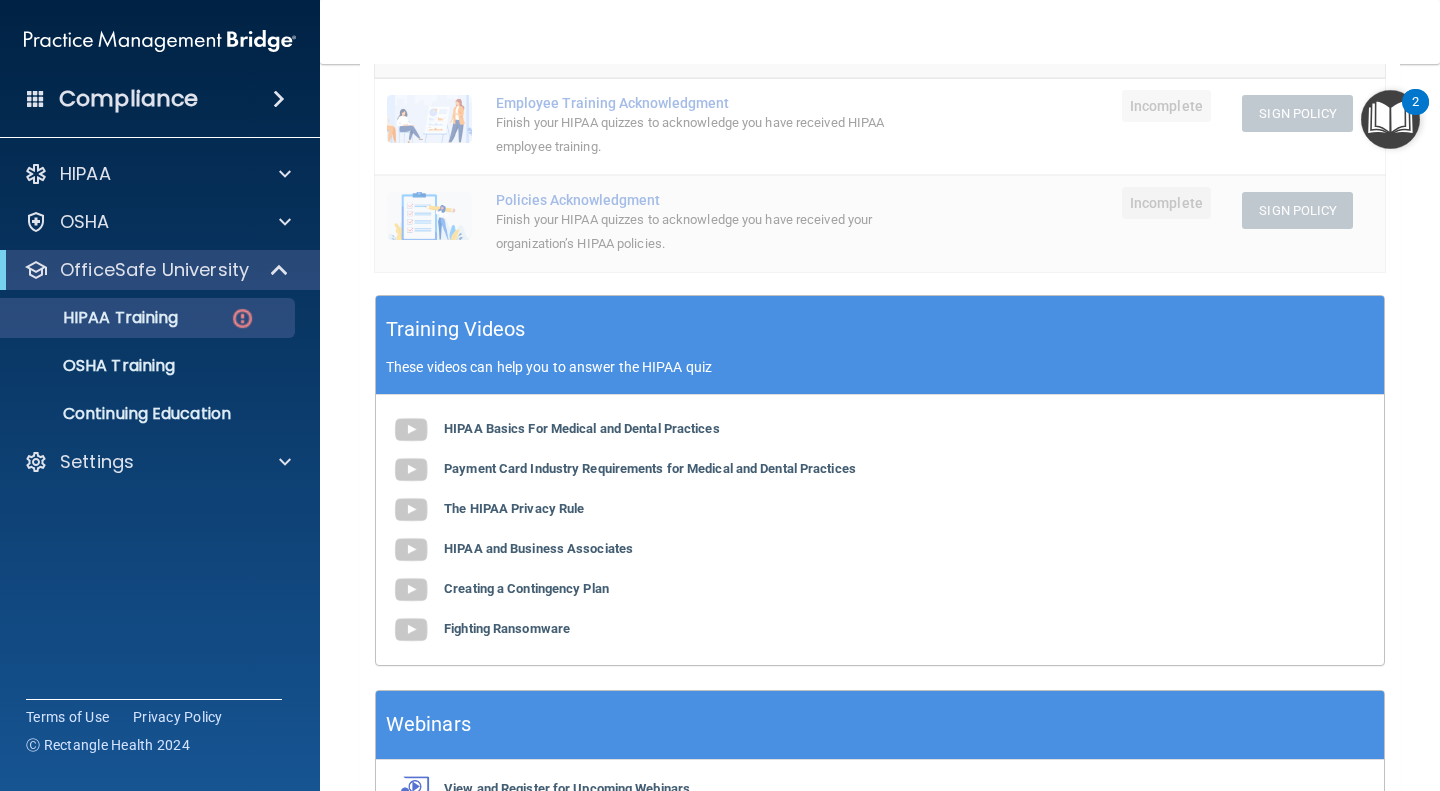 scroll, scrollTop: 564, scrollLeft: 0, axis: vertical 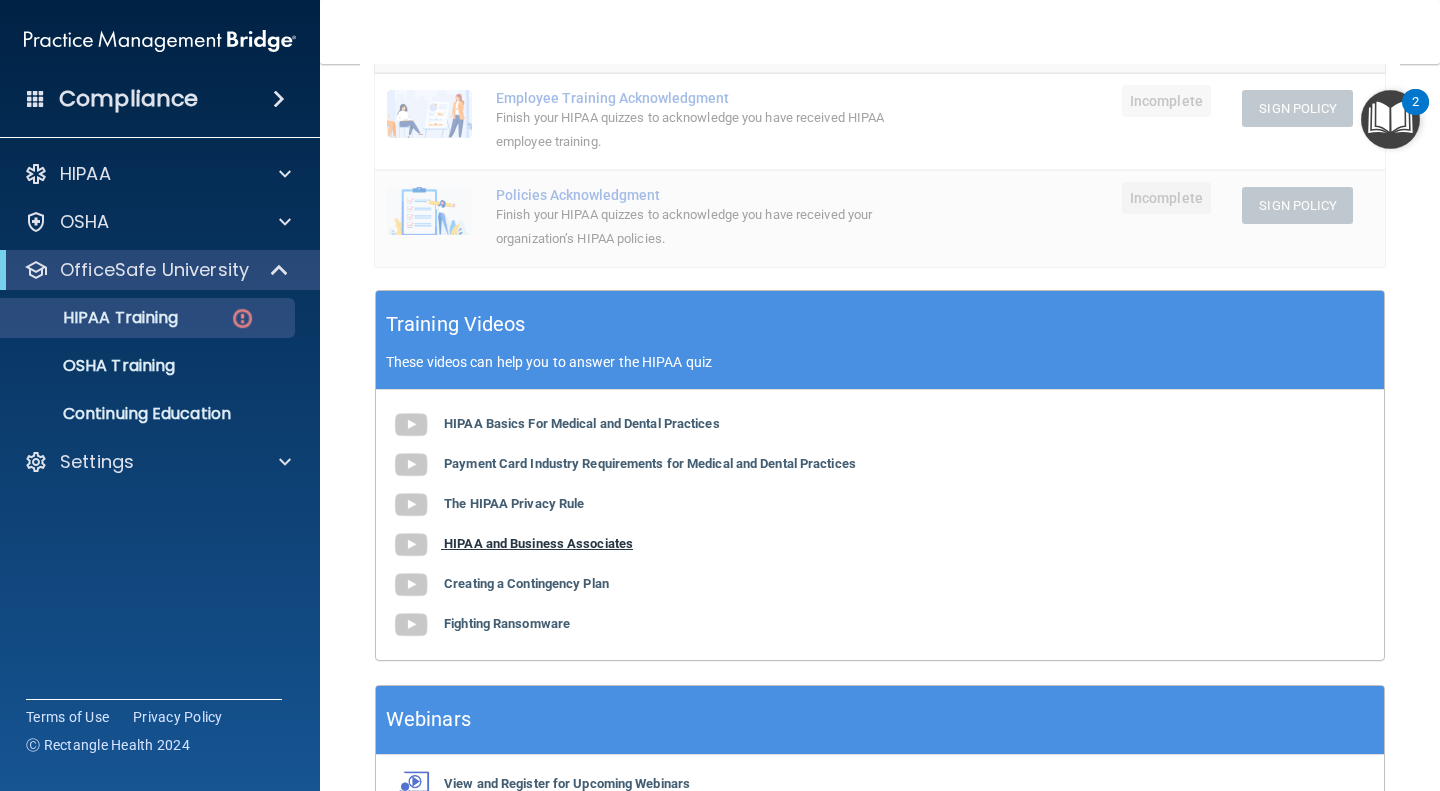 click on "HIPAA and Business Associates" at bounding box center [538, 543] 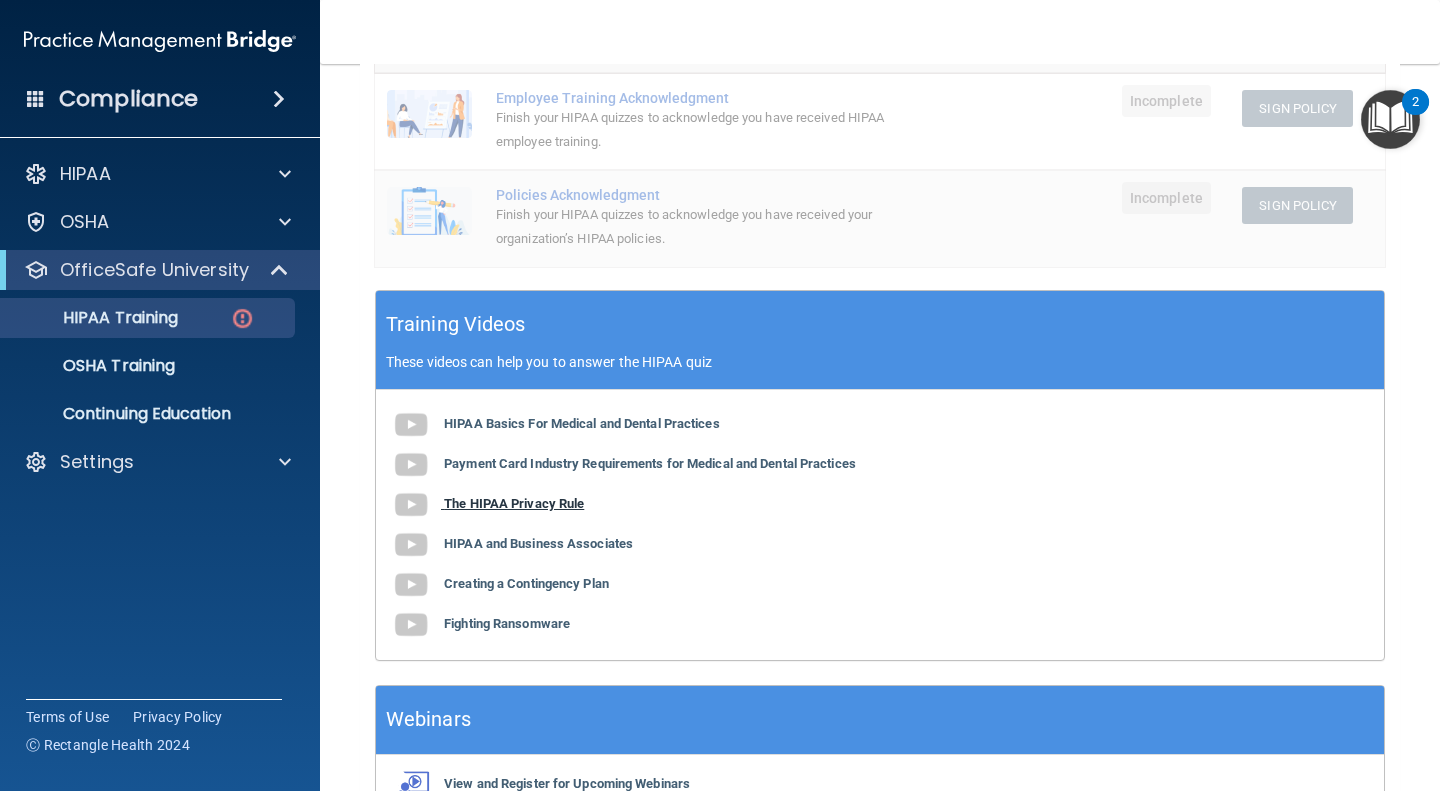 click on "The HIPAA Privacy Rule" at bounding box center (514, 503) 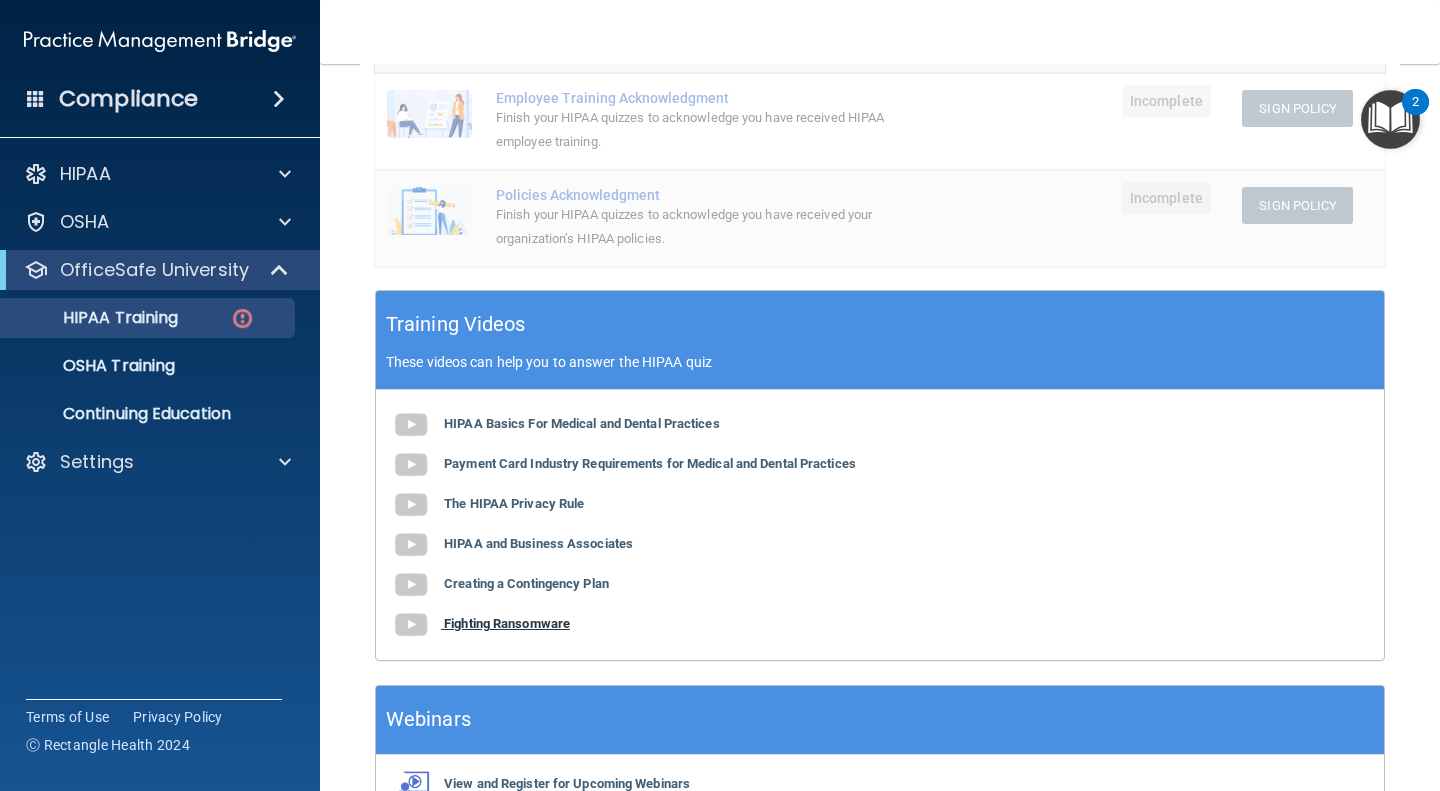 click on "Fighting Ransomware" at bounding box center (507, 623) 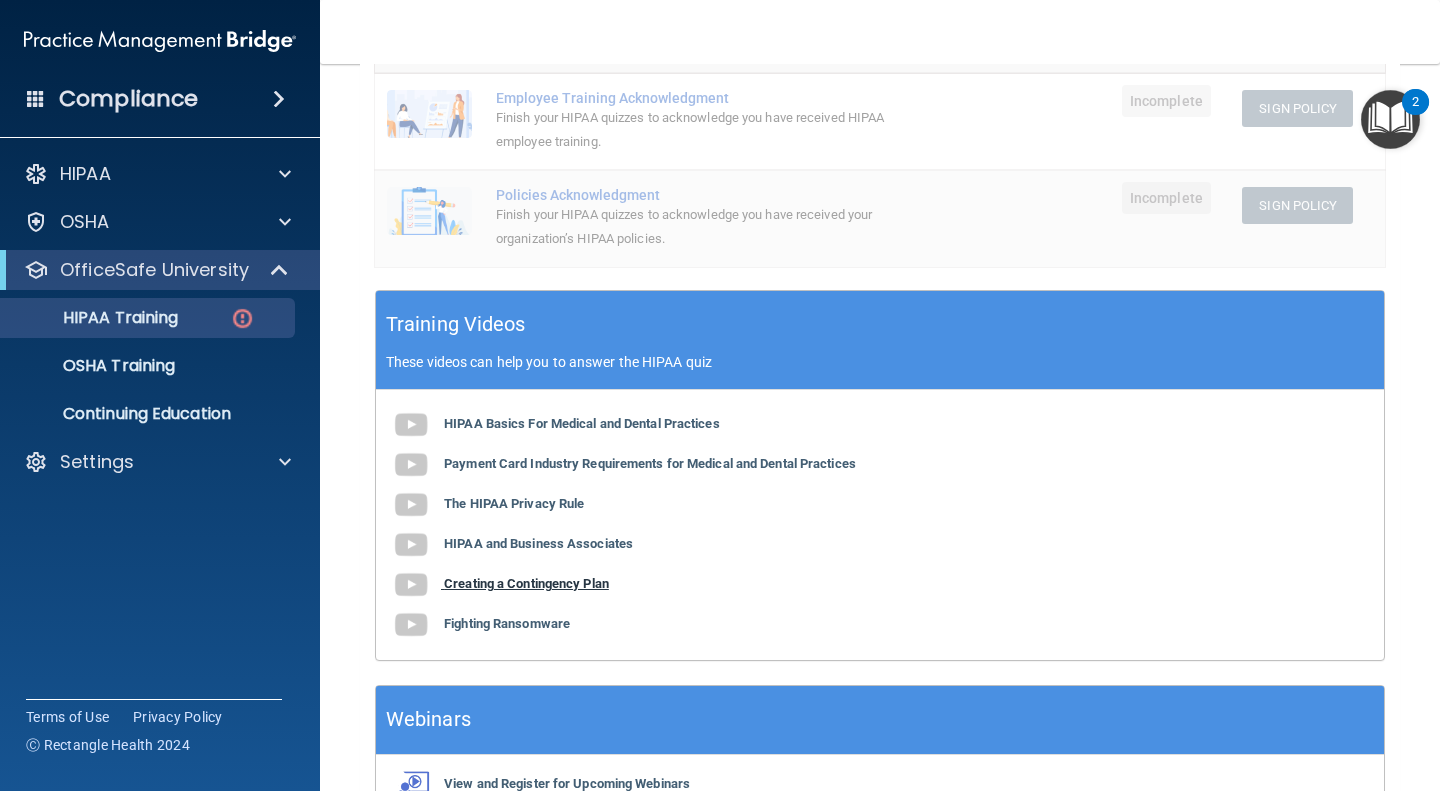 click on "Creating a Contingency Plan" at bounding box center [526, 583] 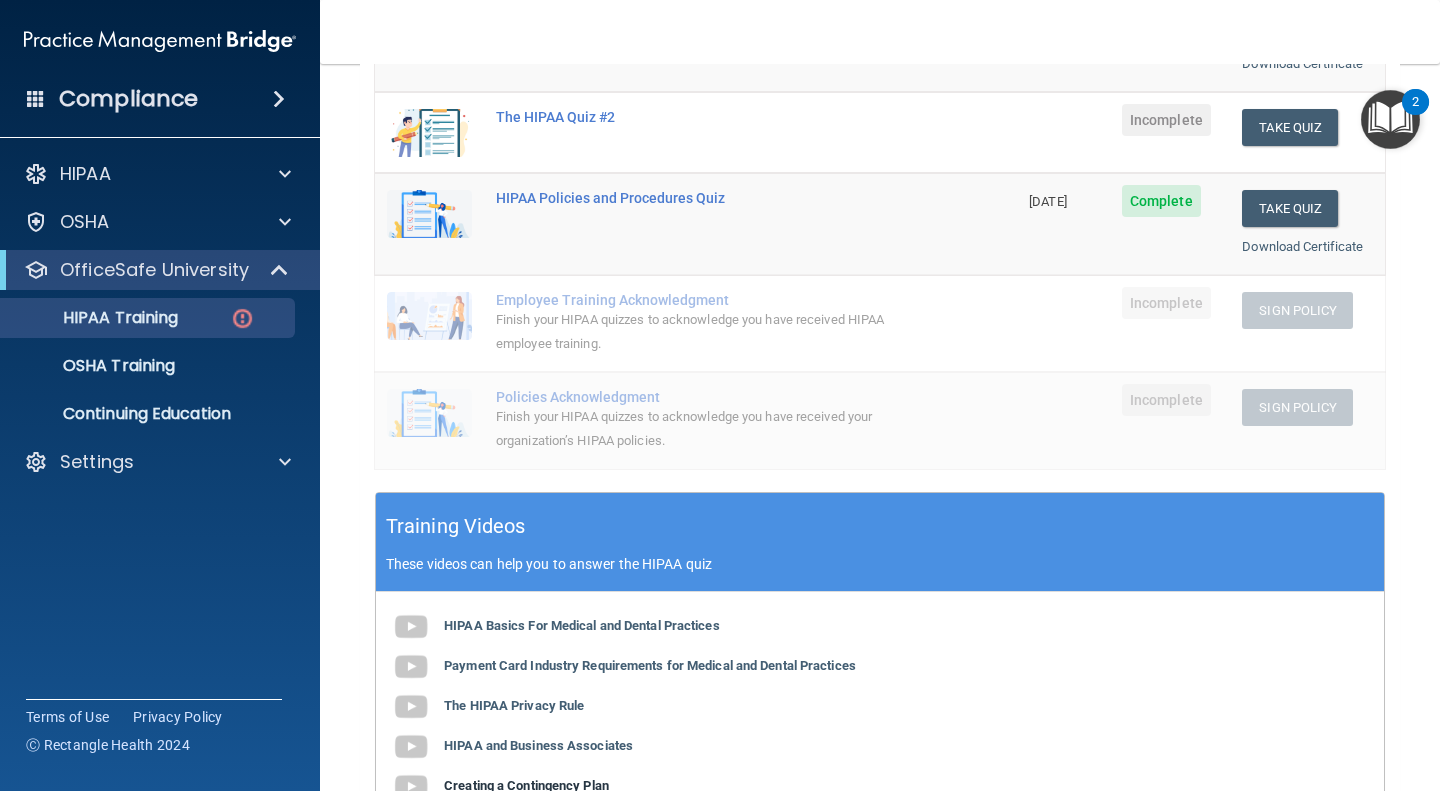 scroll, scrollTop: 352, scrollLeft: 0, axis: vertical 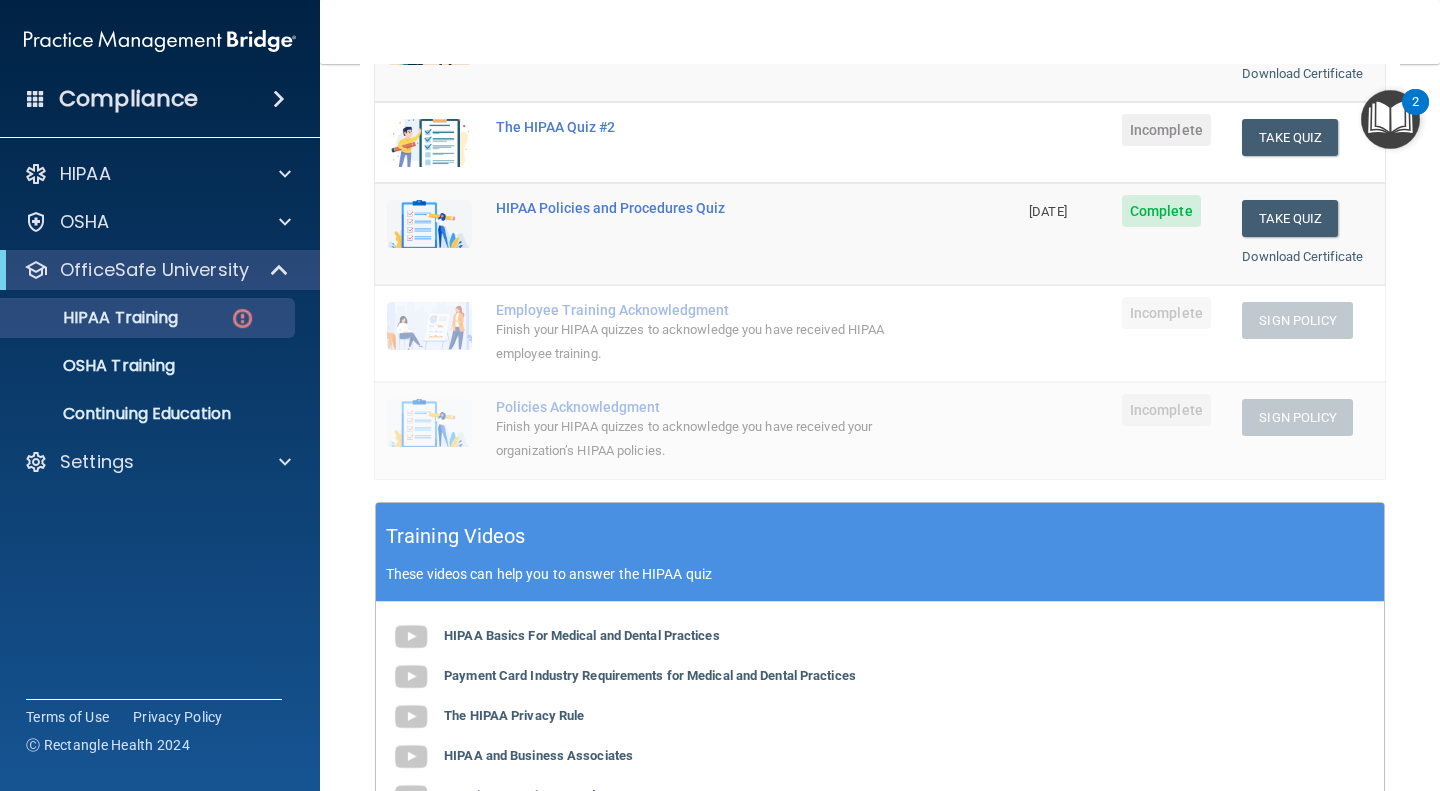 click on "Employee Training Acknowledgment   Finish your HIPAA quizzes to acknowledge you have received HIPAA employee training." at bounding box center (750, 333) 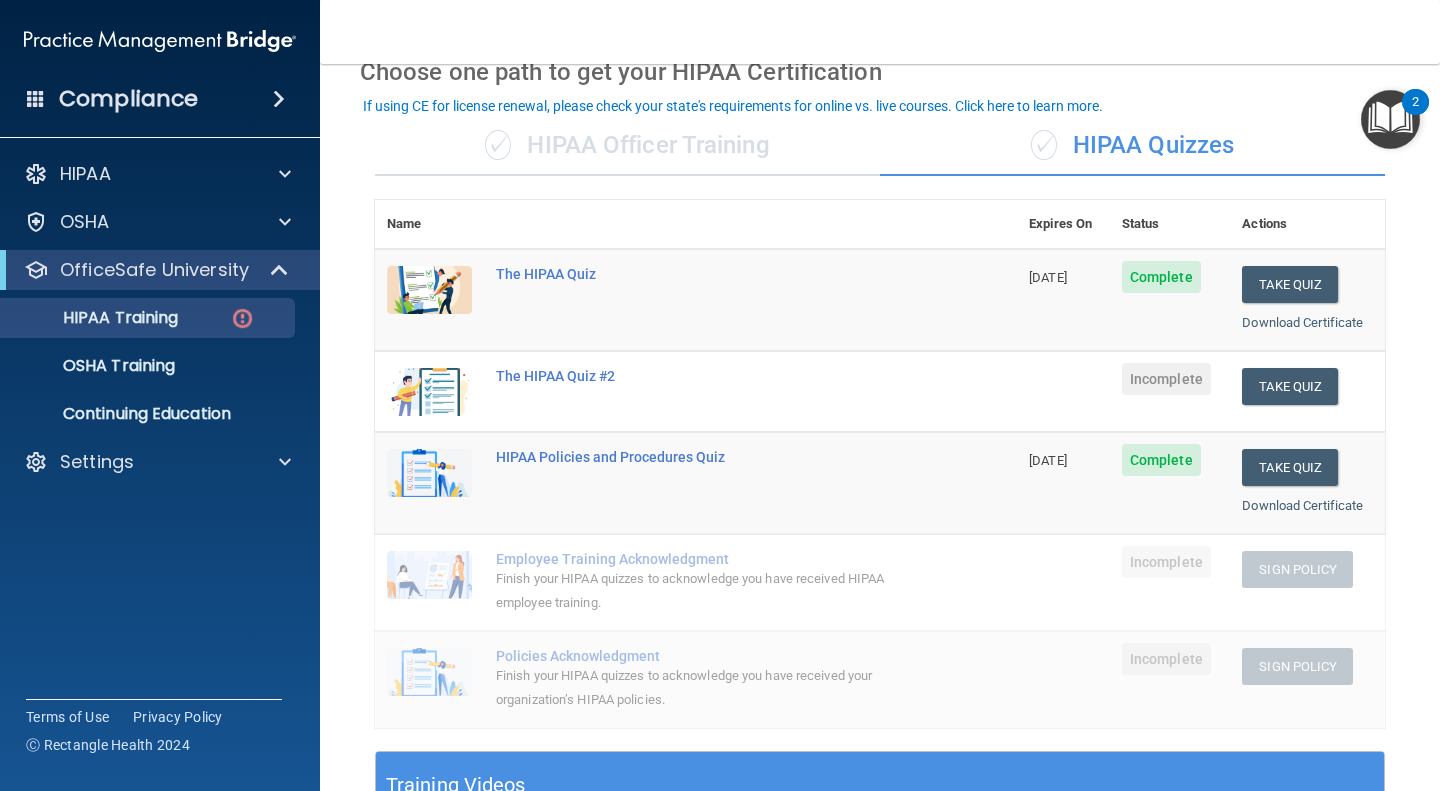 scroll, scrollTop: 89, scrollLeft: 0, axis: vertical 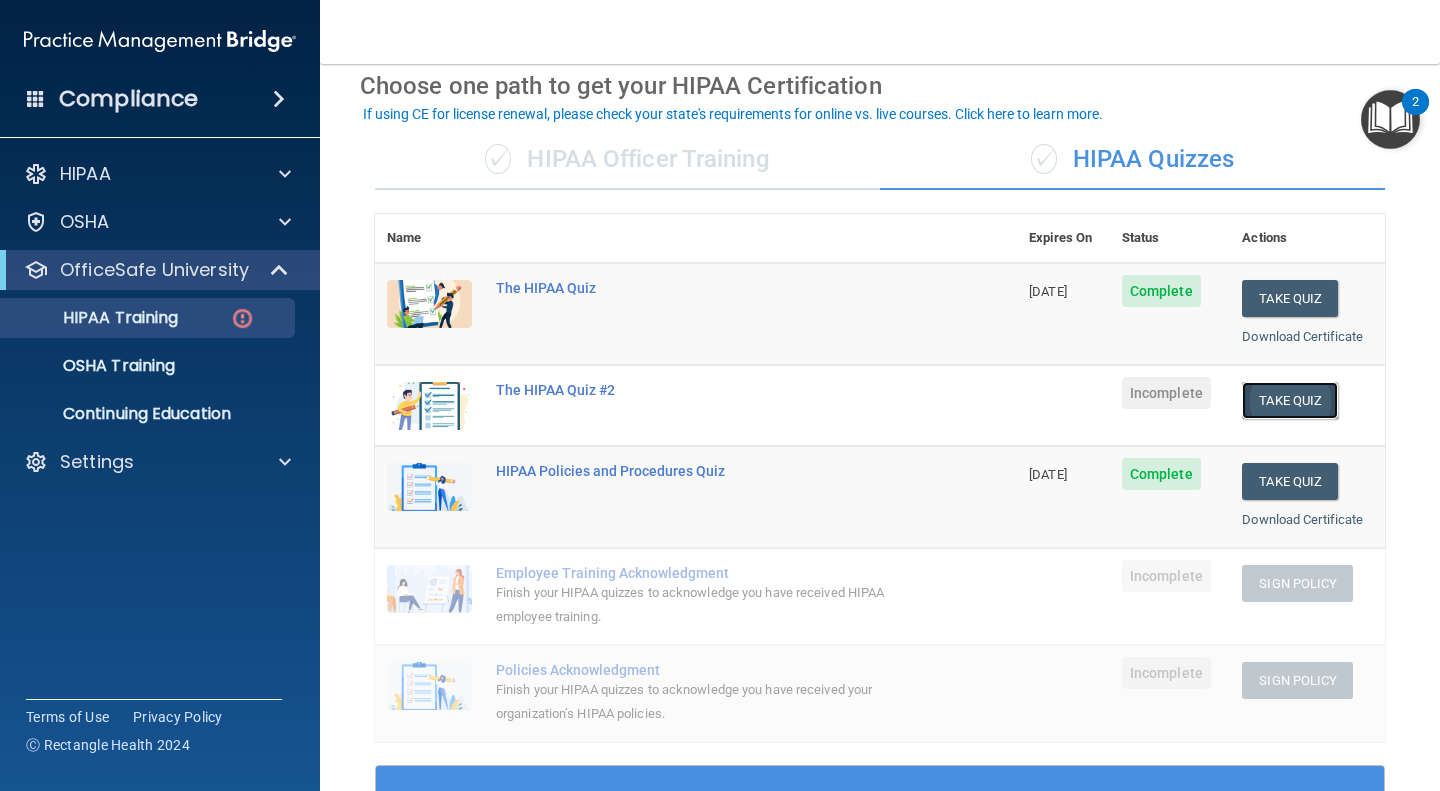 click on "Take Quiz" at bounding box center (1290, 400) 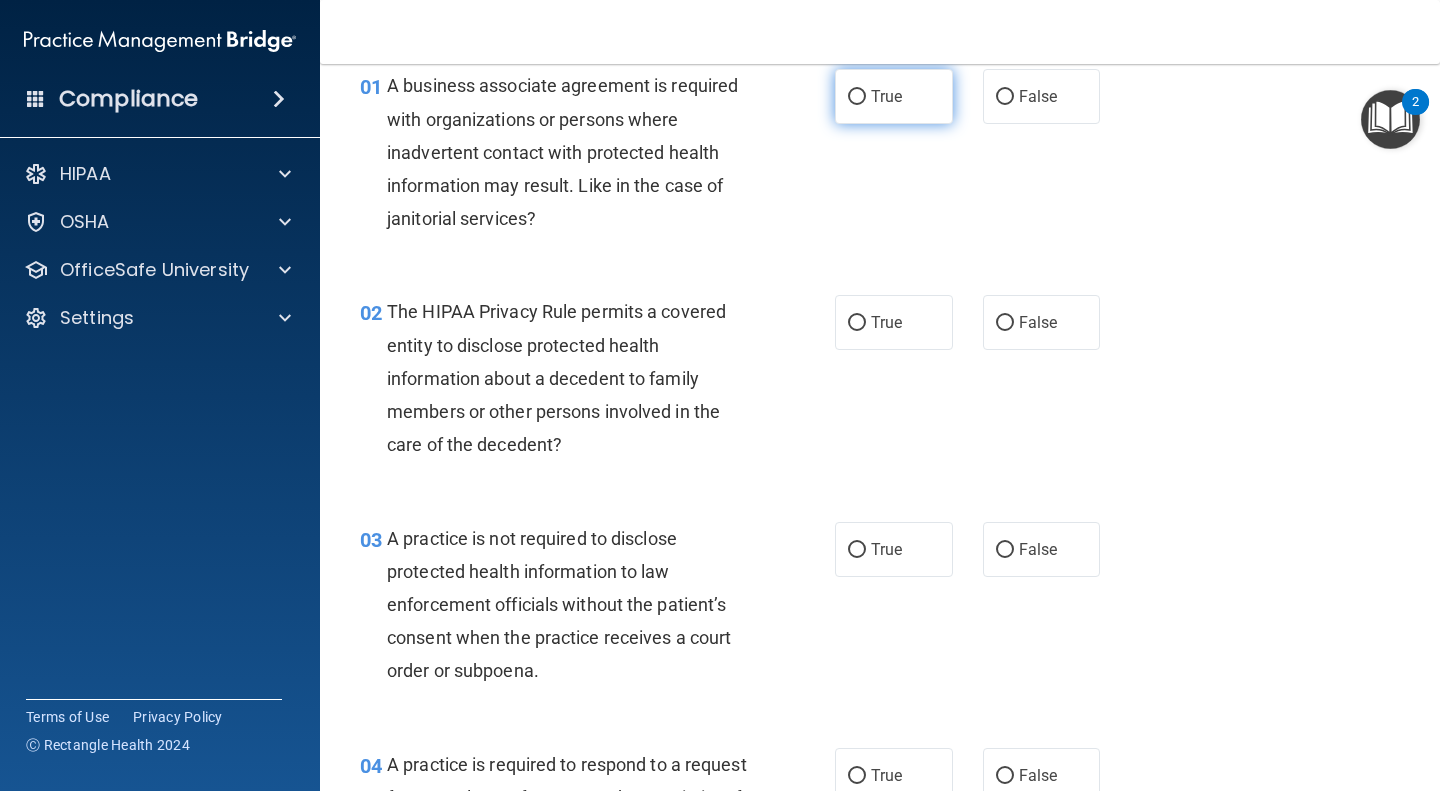 click on "True" at bounding box center (894, 96) 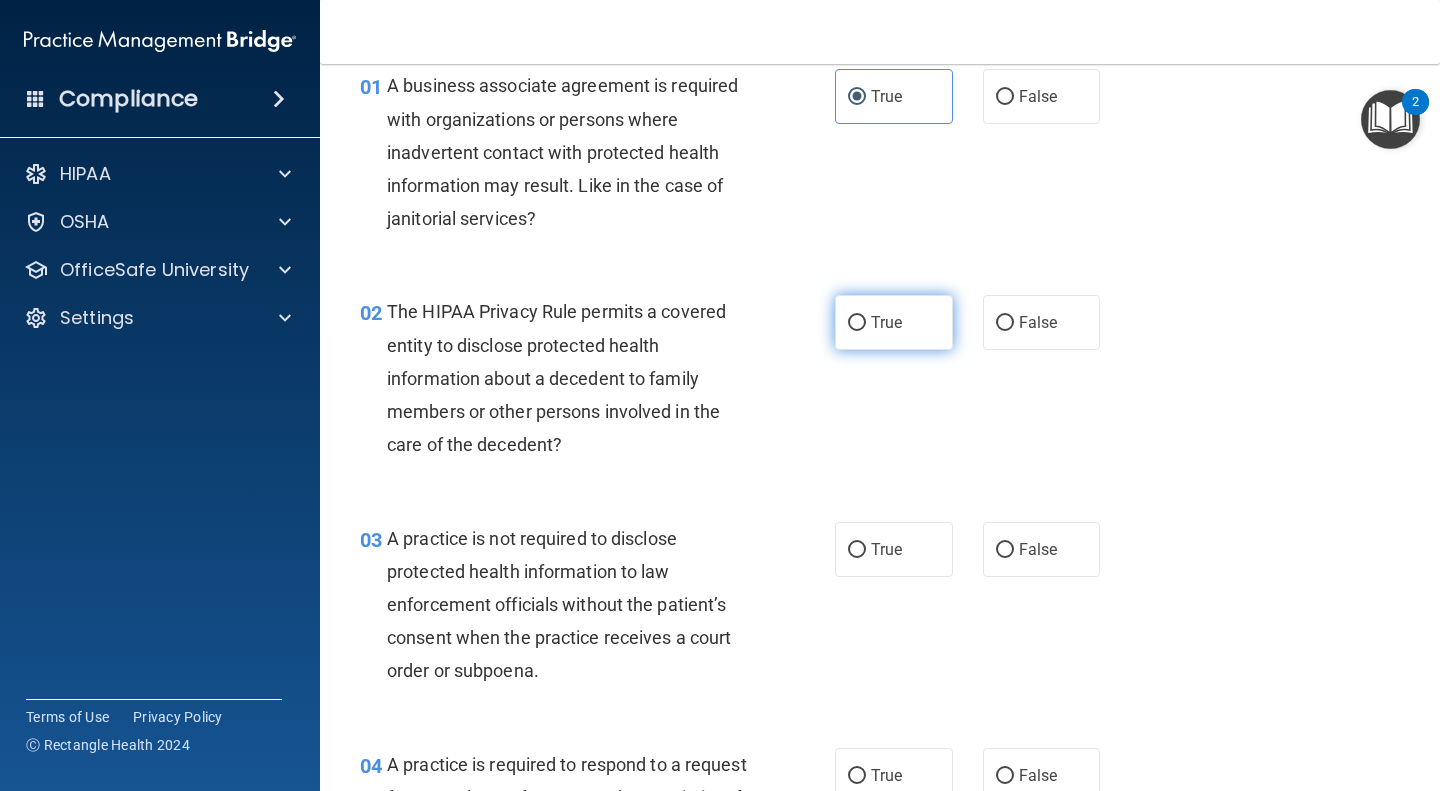 click on "True" at bounding box center (857, 323) 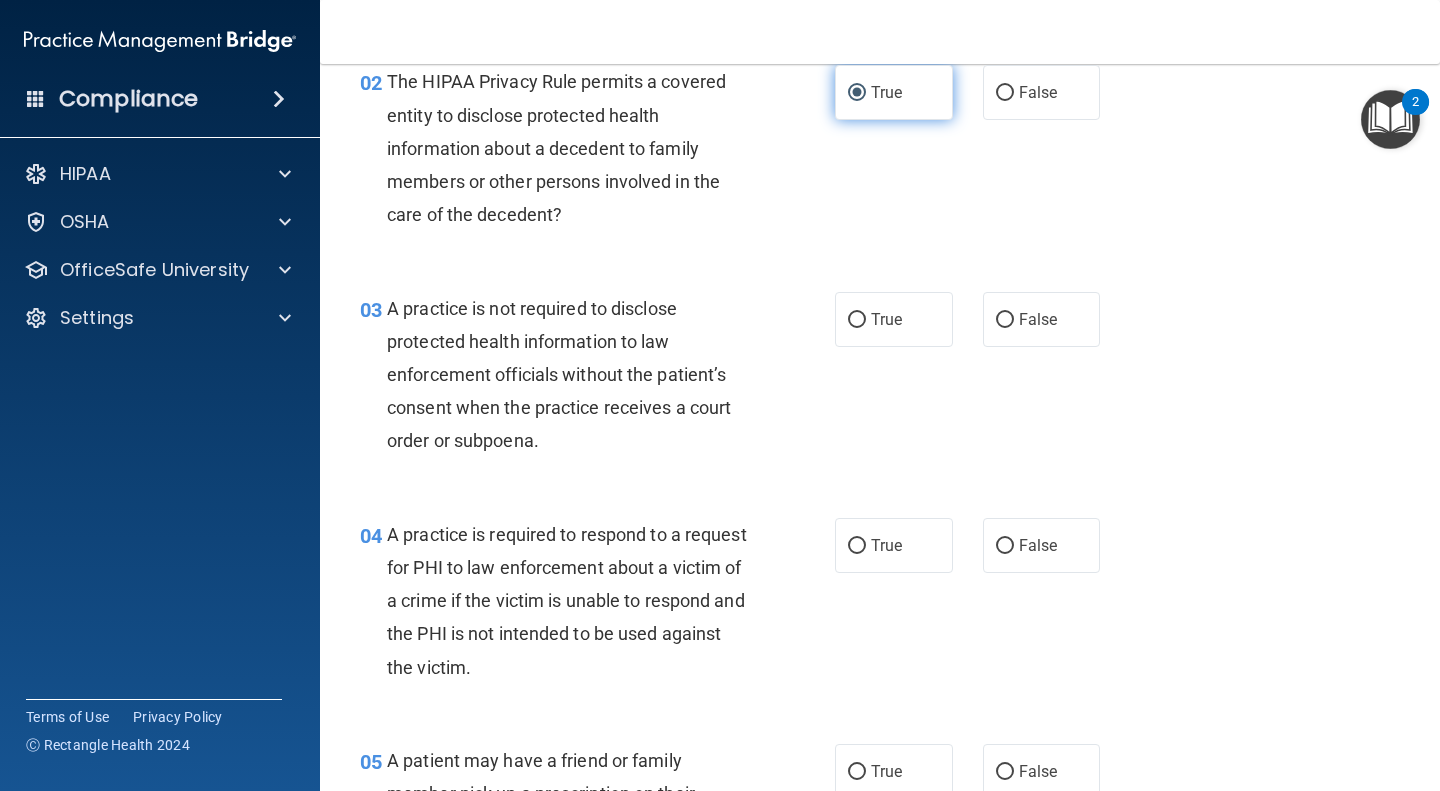 scroll, scrollTop: 322, scrollLeft: 0, axis: vertical 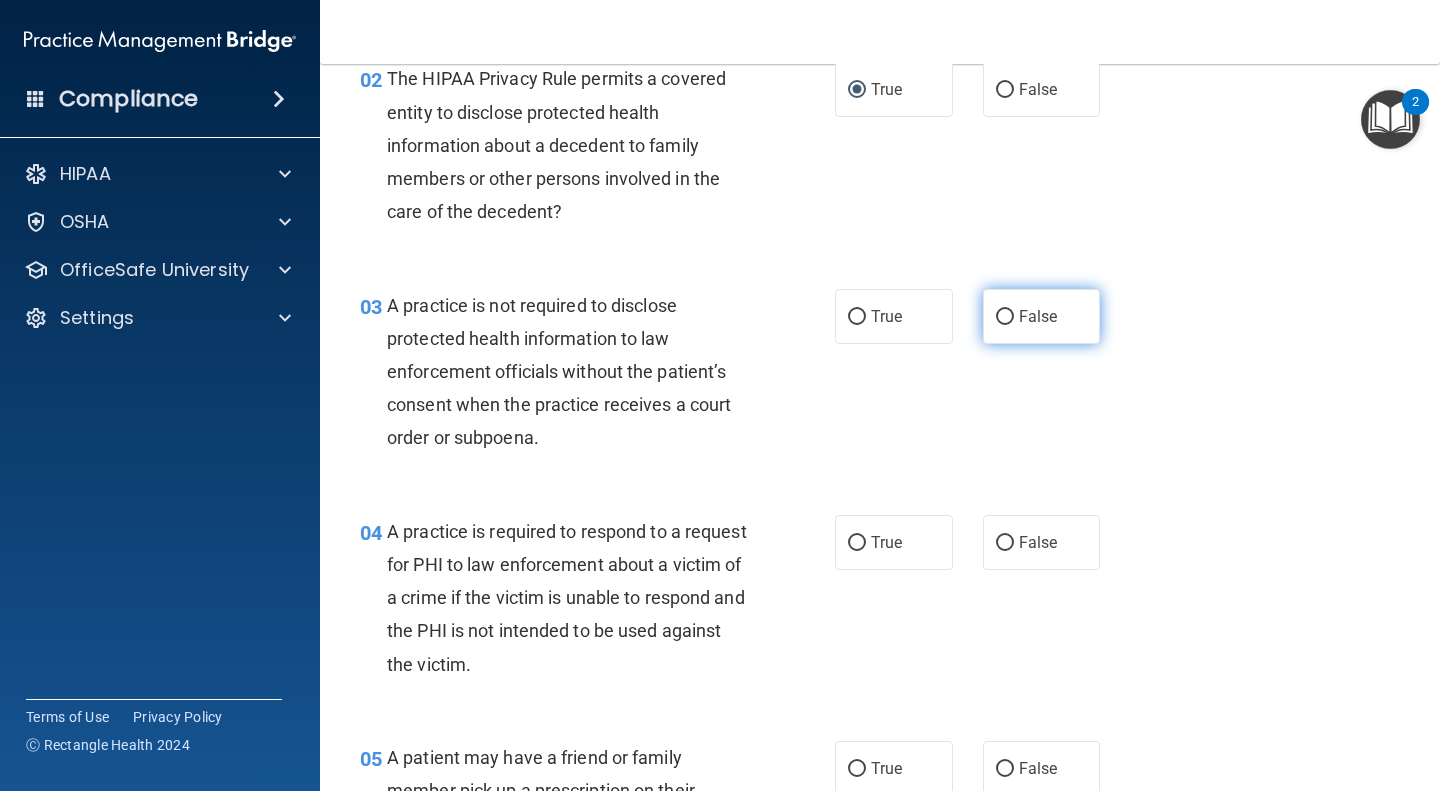click on "False" at bounding box center [1042, 316] 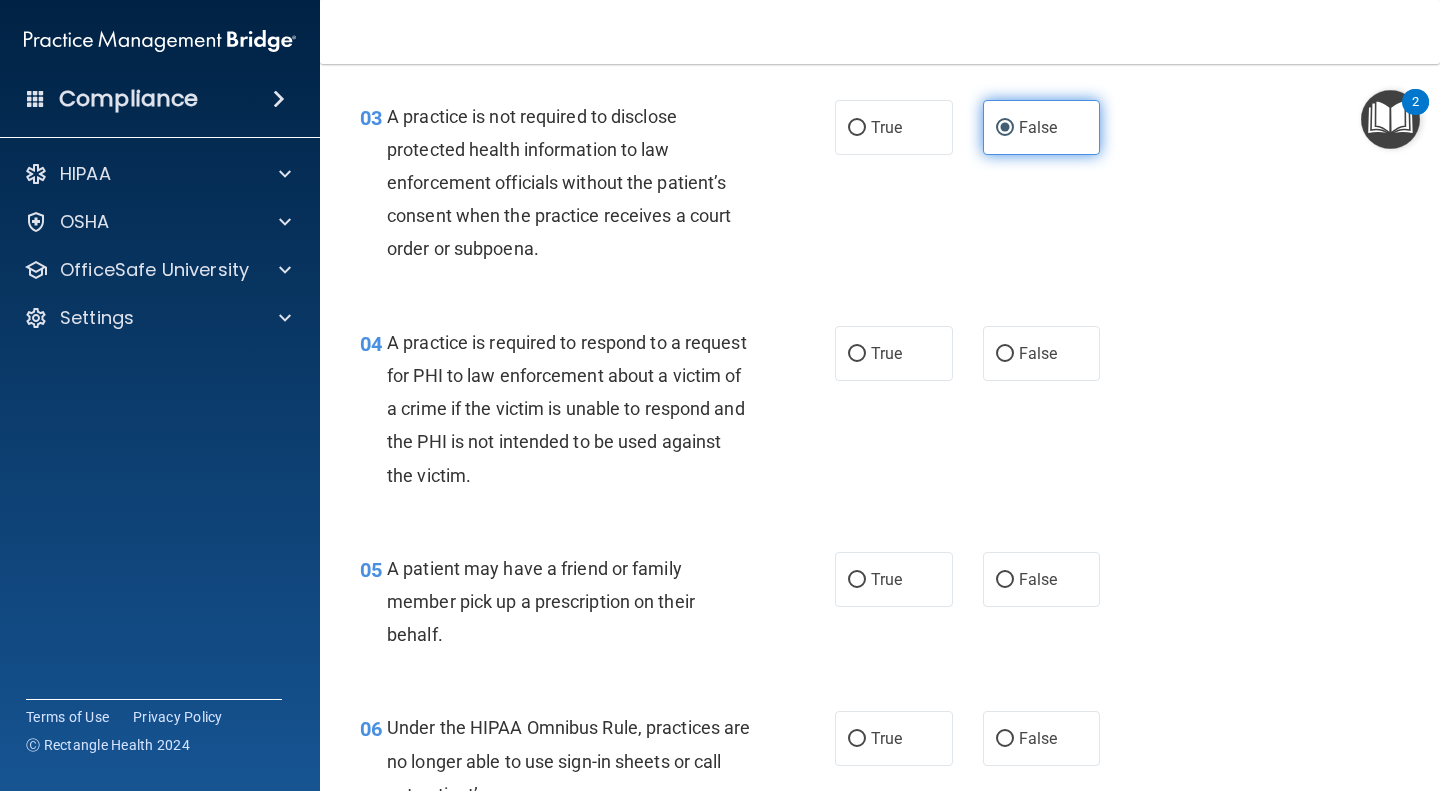 scroll, scrollTop: 528, scrollLeft: 0, axis: vertical 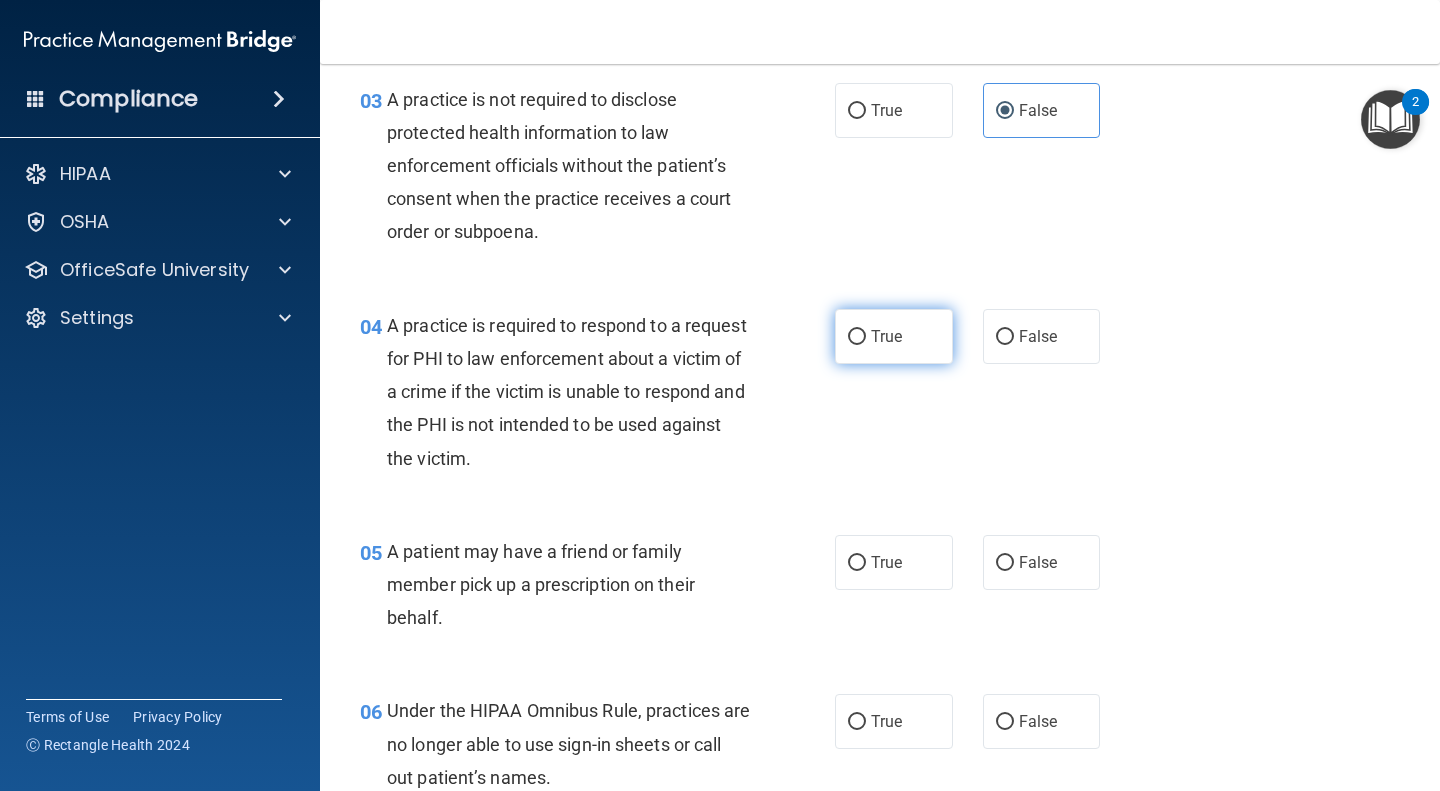 click on "True" at bounding box center (894, 336) 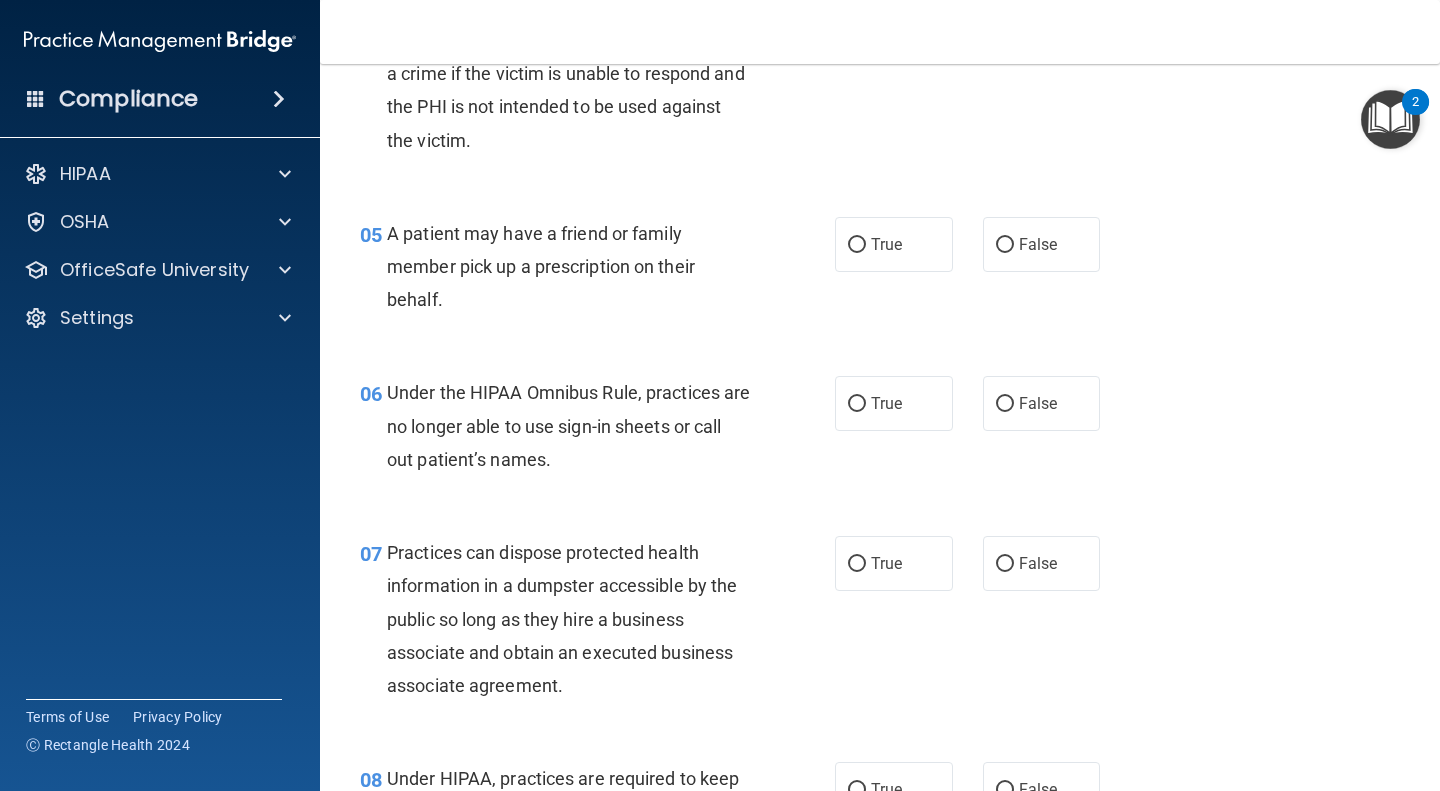 scroll, scrollTop: 849, scrollLeft: 0, axis: vertical 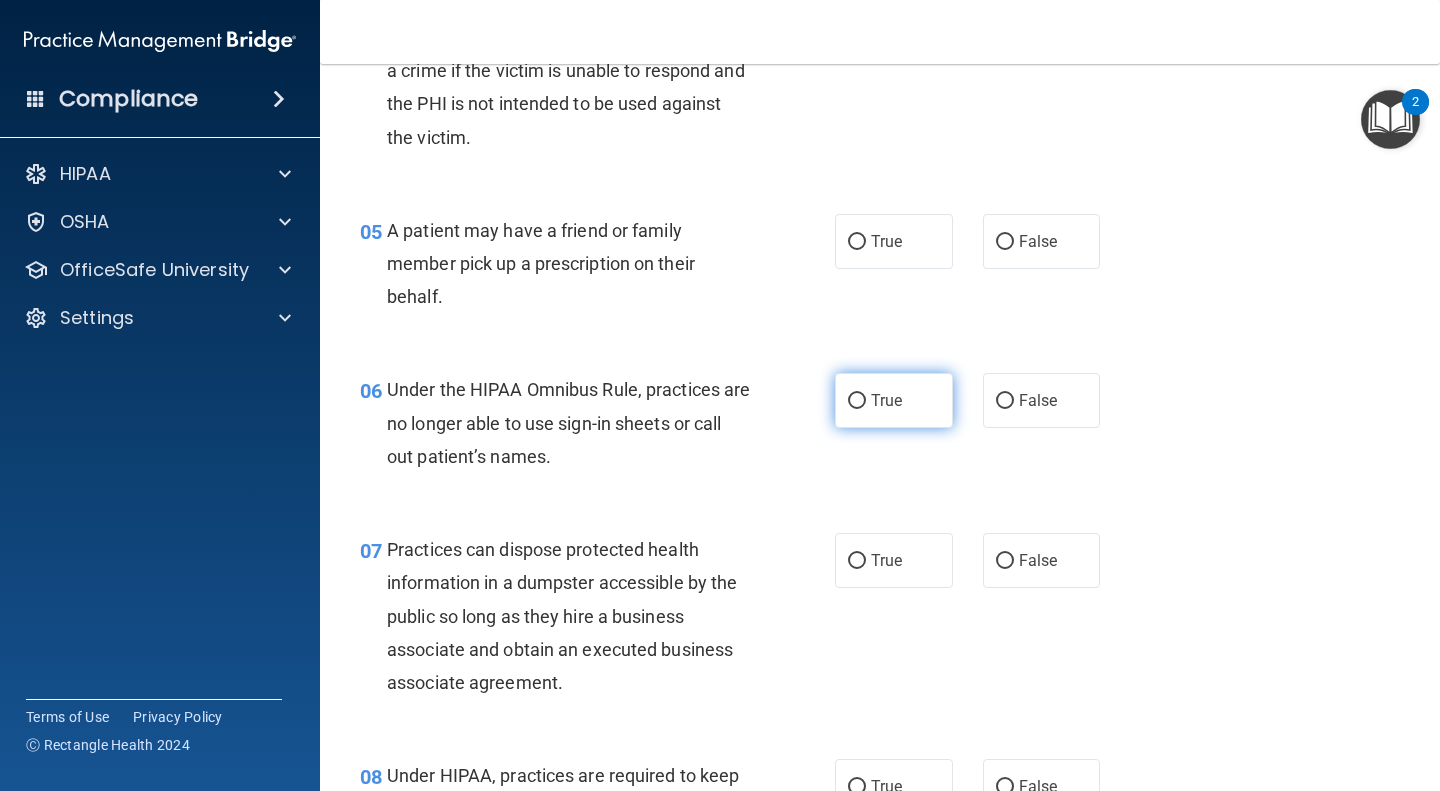 click on "True" at bounding box center (894, 400) 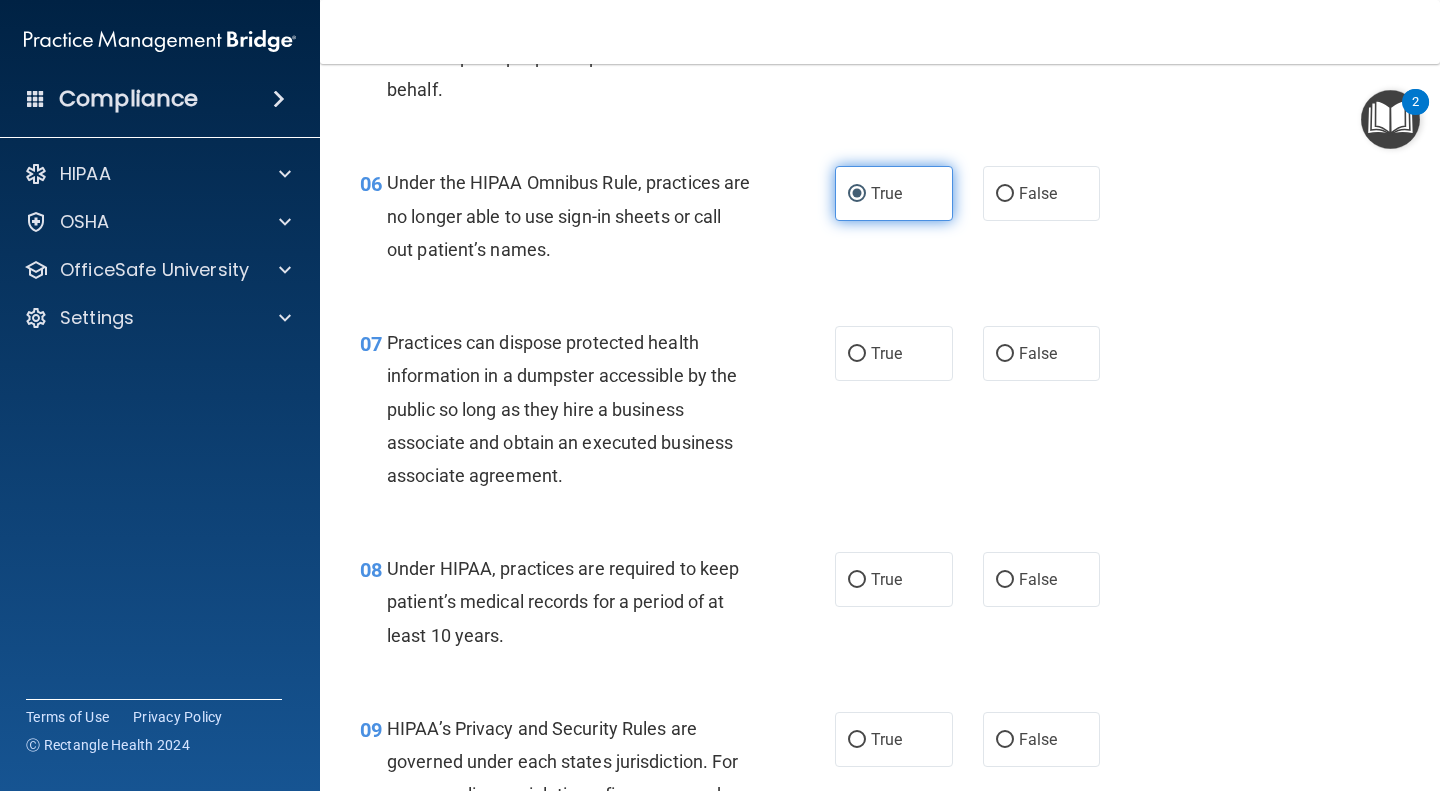 scroll, scrollTop: 1060, scrollLeft: 0, axis: vertical 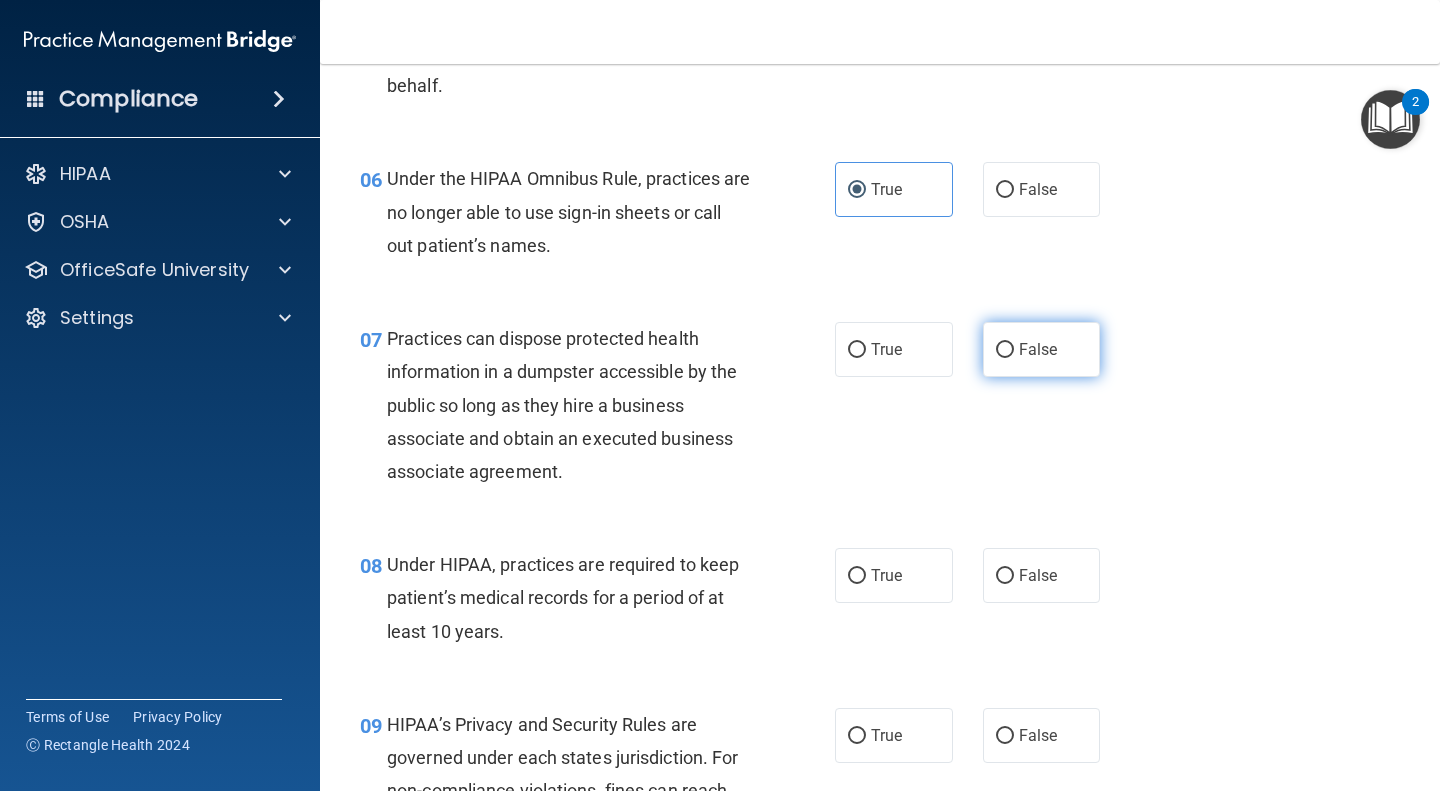 click on "False" at bounding box center [1042, 349] 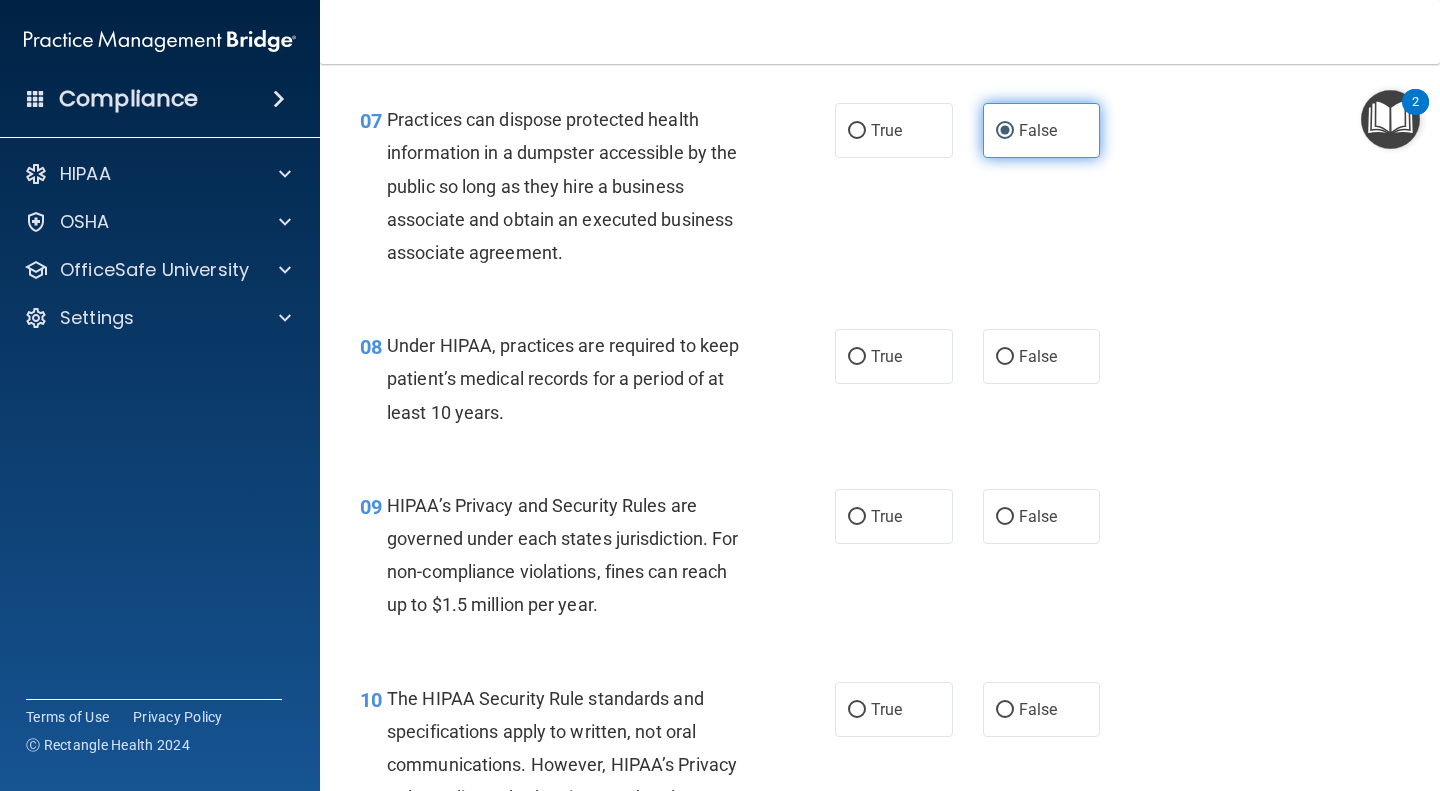scroll, scrollTop: 1278, scrollLeft: 0, axis: vertical 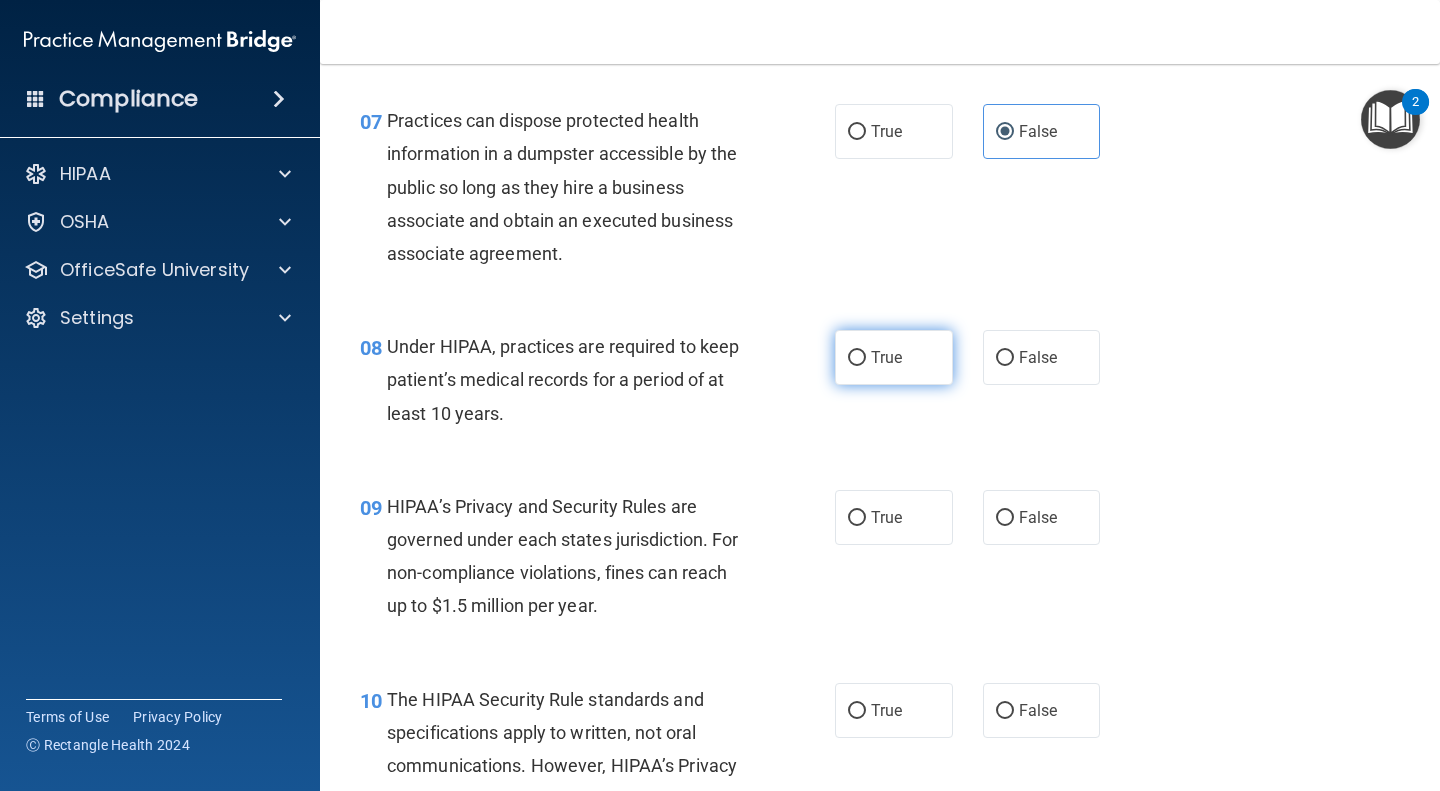 click on "True" at bounding box center [894, 357] 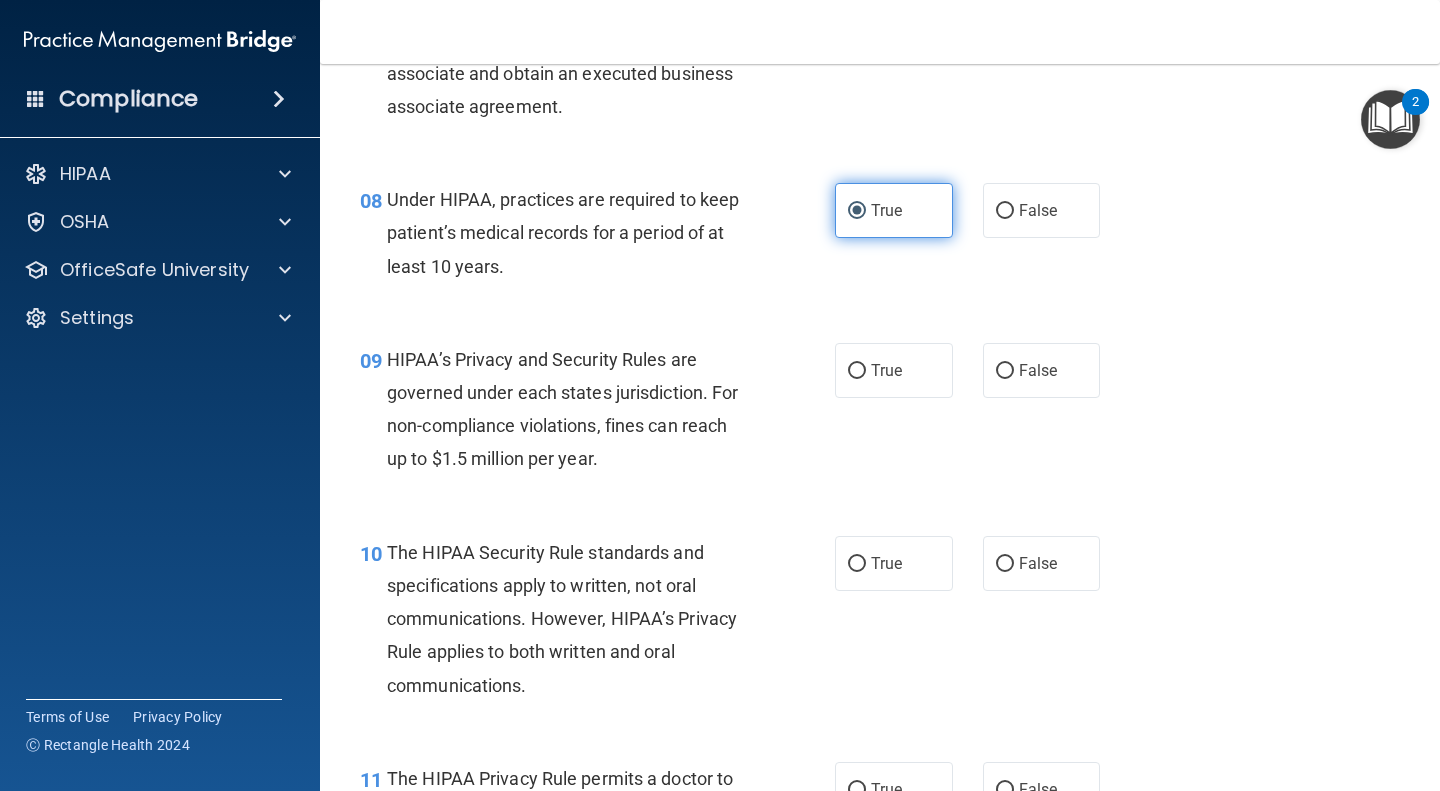 scroll, scrollTop: 1428, scrollLeft: 0, axis: vertical 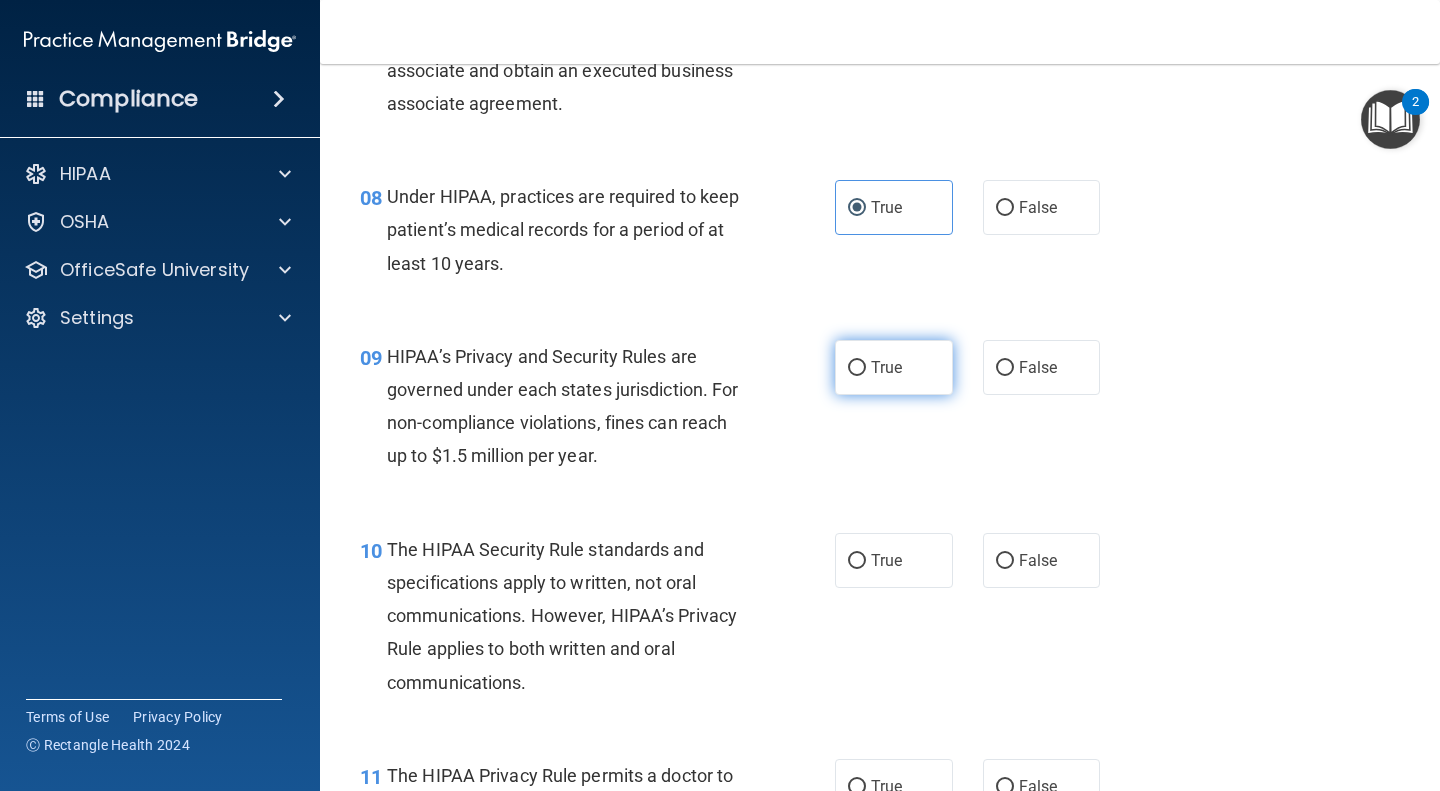 click on "True" at bounding box center (894, 367) 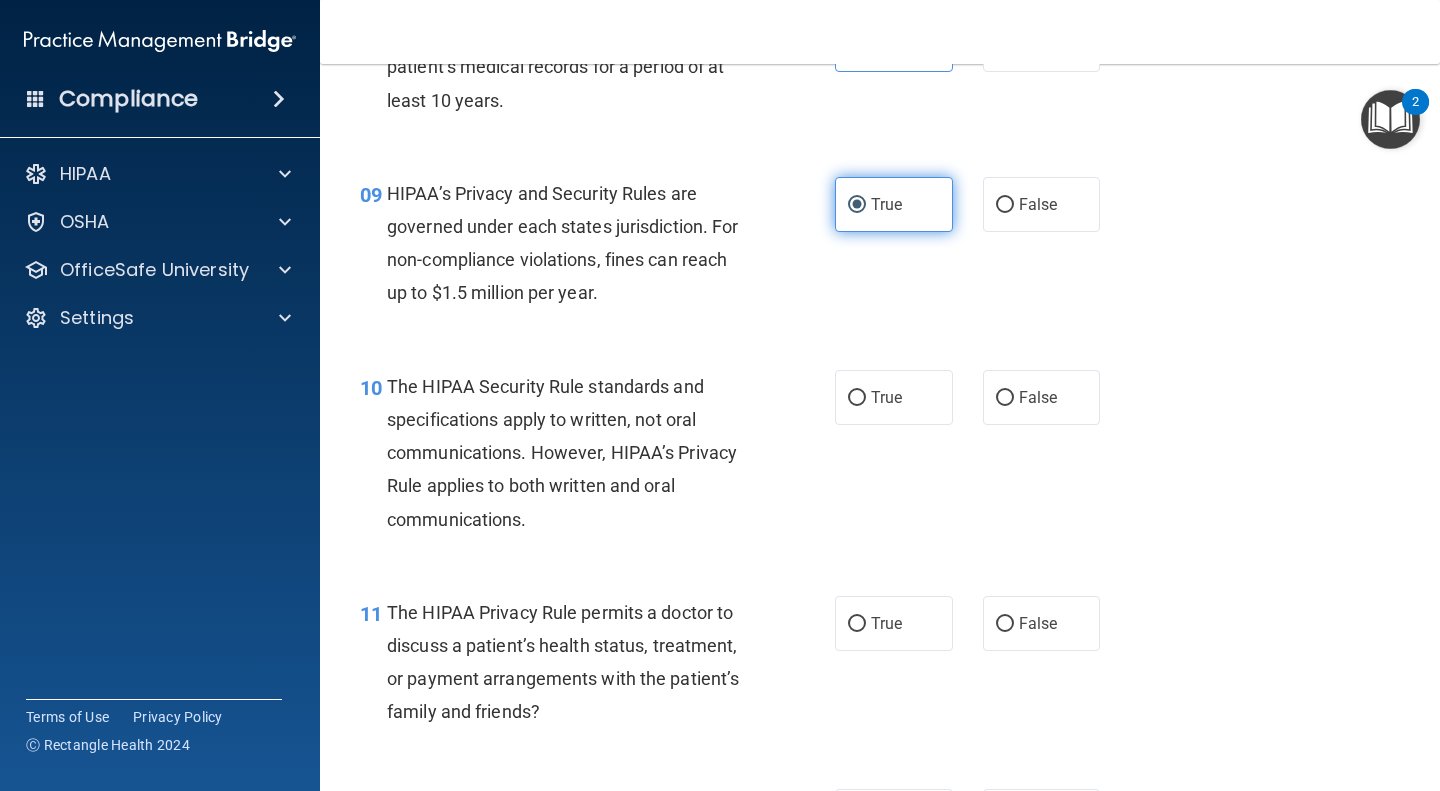 scroll, scrollTop: 1591, scrollLeft: 0, axis: vertical 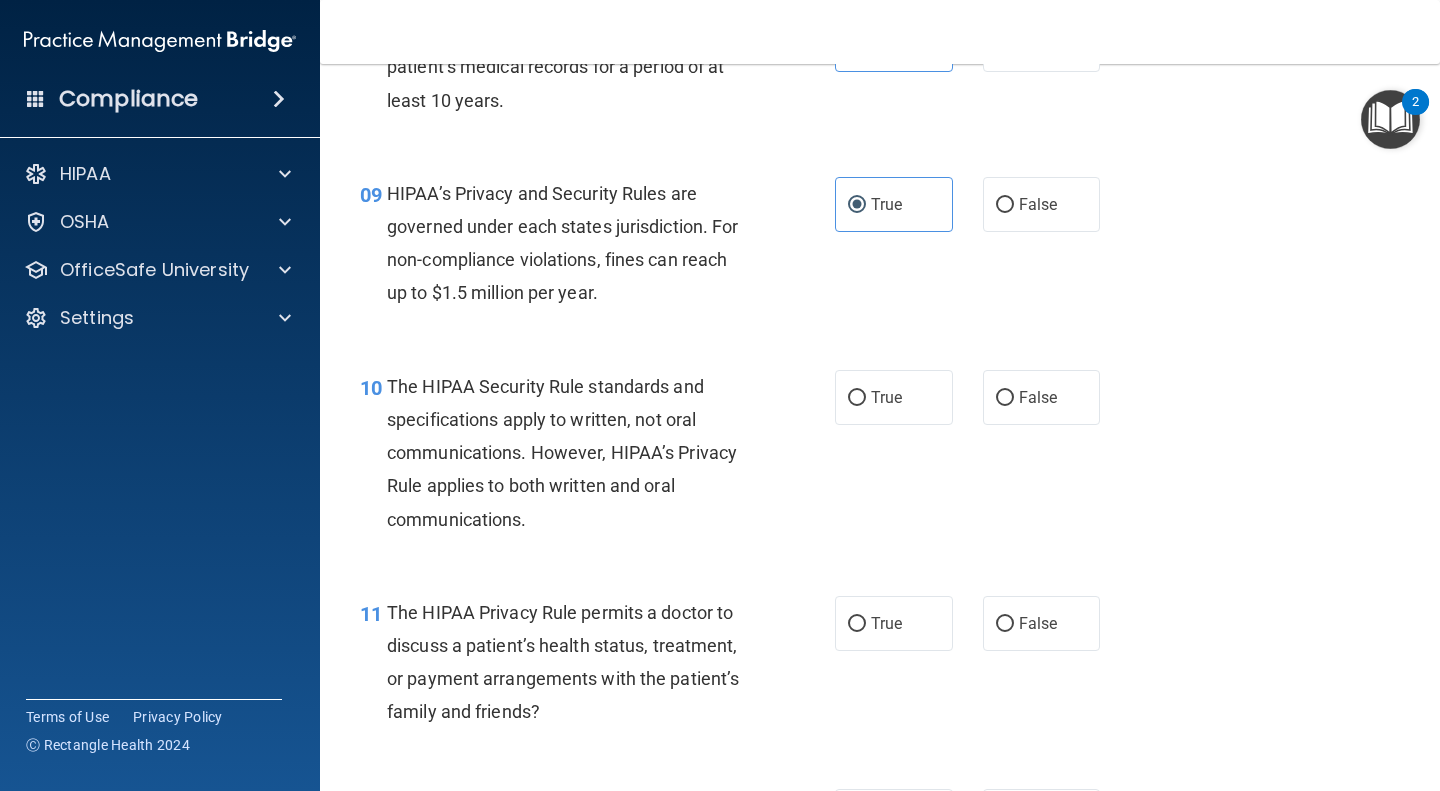 click on "09       HIPAA’s Privacy and Security Rules are governed under each states jurisdiction.  For non-compliance violations, fines can reach up to $1.5 million per year.                 True           False" at bounding box center [880, 248] 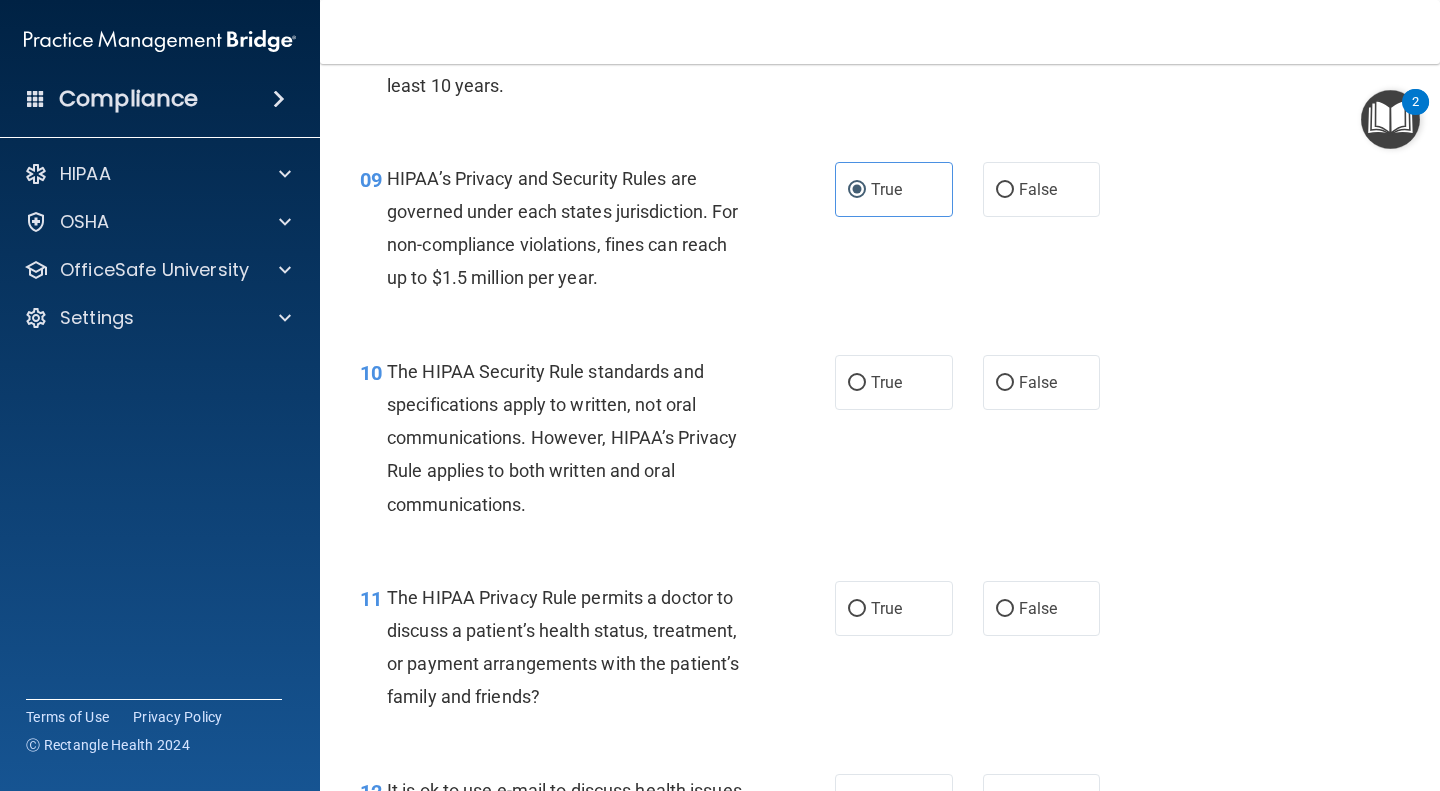 scroll, scrollTop: 1608, scrollLeft: 0, axis: vertical 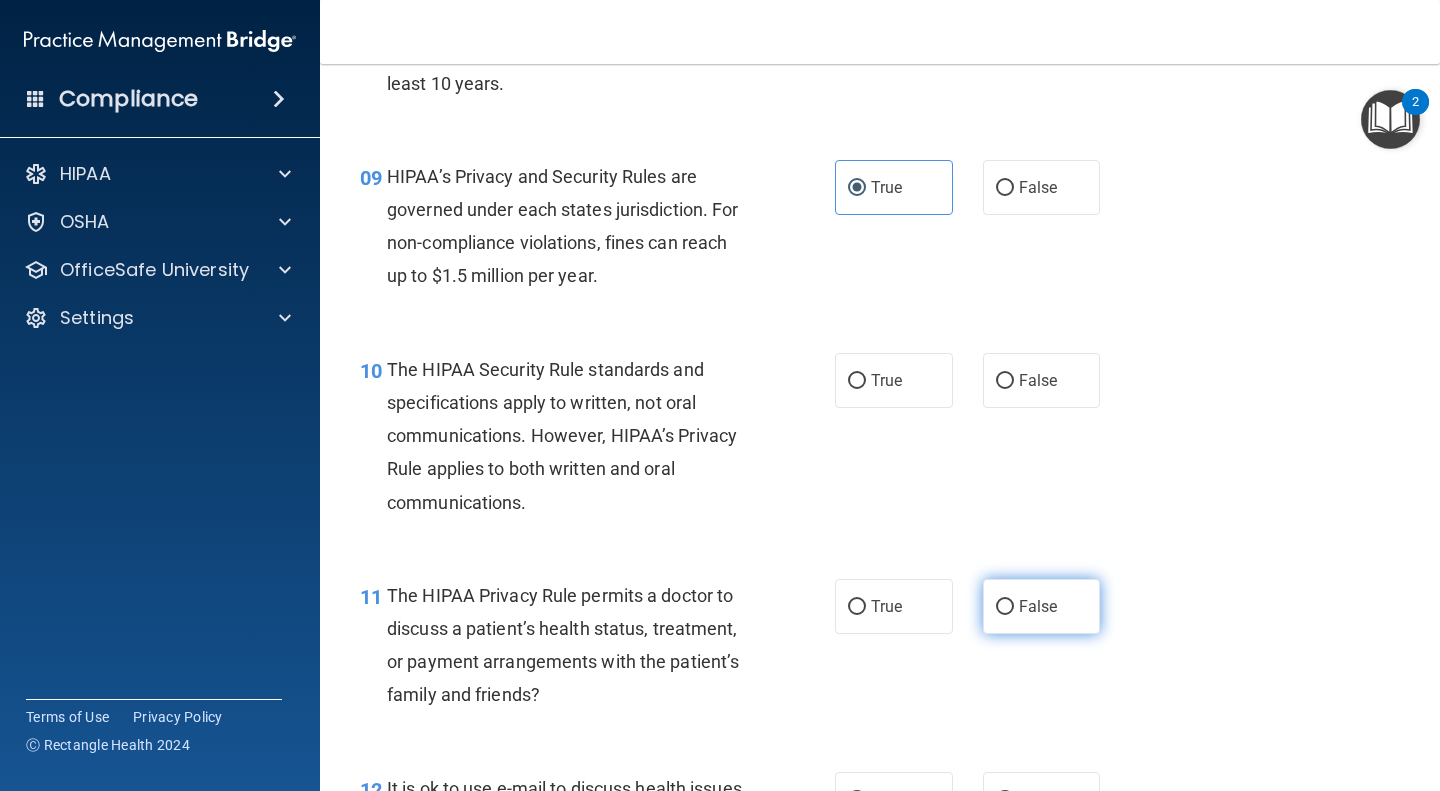 click on "False" at bounding box center [1005, 607] 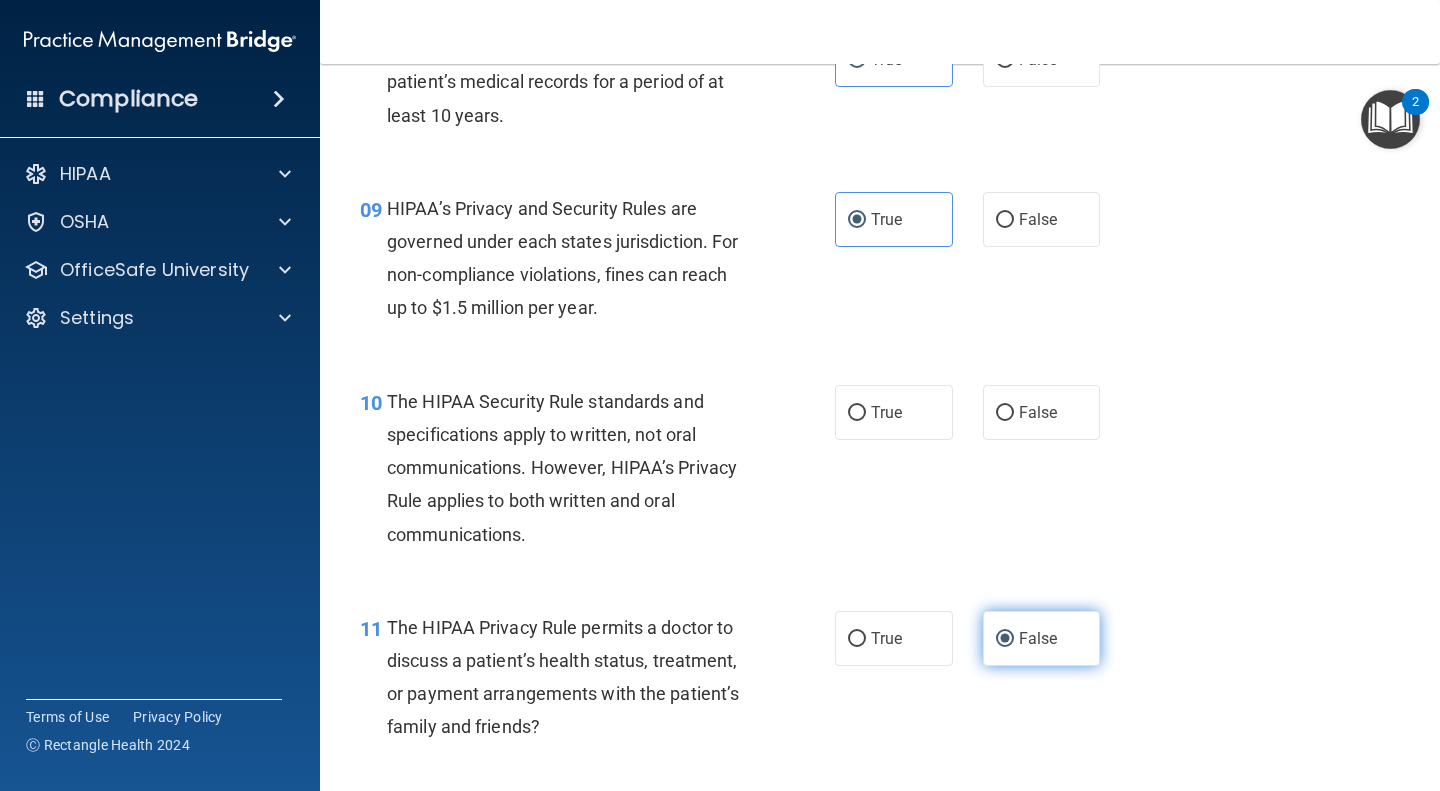 scroll, scrollTop: 1573, scrollLeft: 0, axis: vertical 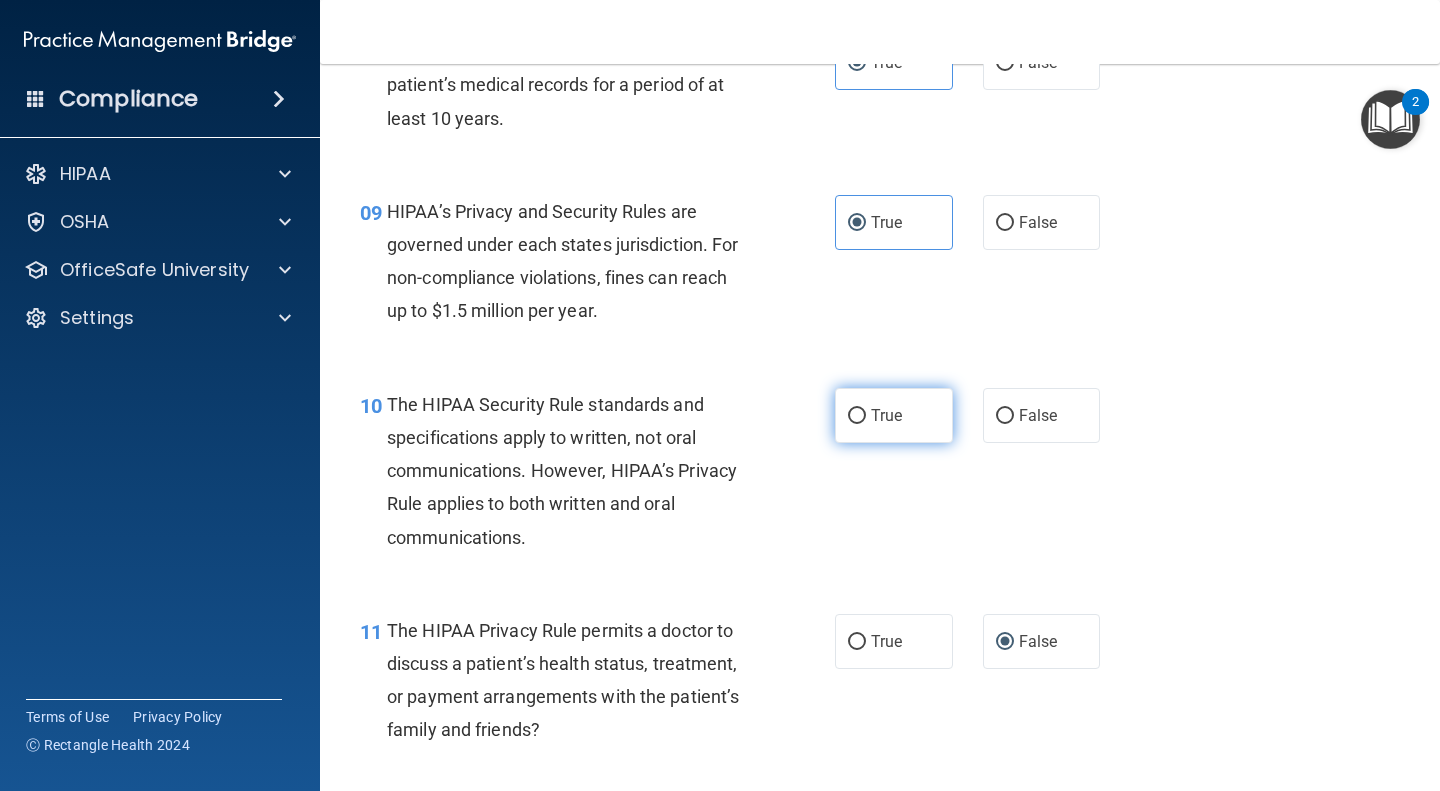 click on "True" at bounding box center [857, 416] 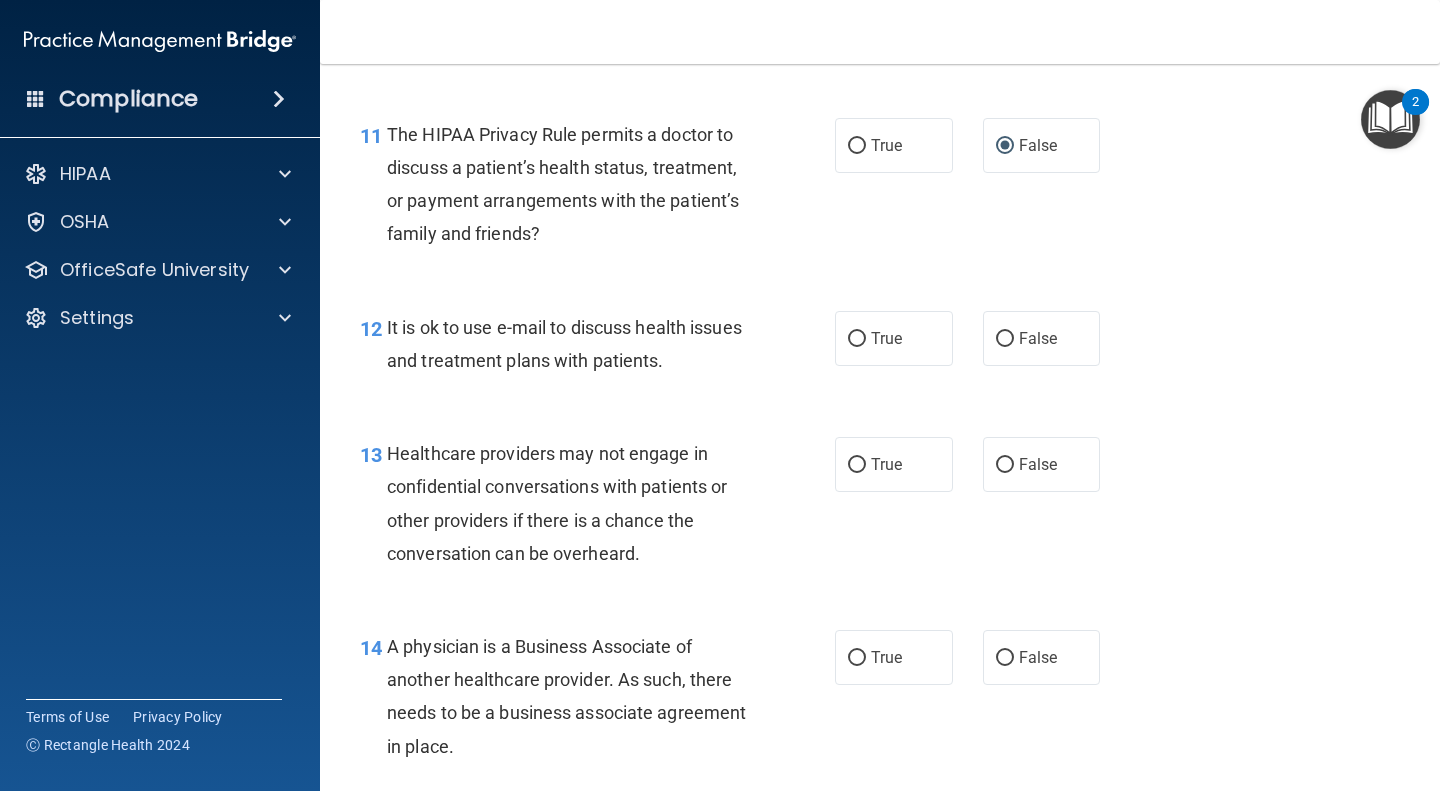 scroll, scrollTop: 2071, scrollLeft: 0, axis: vertical 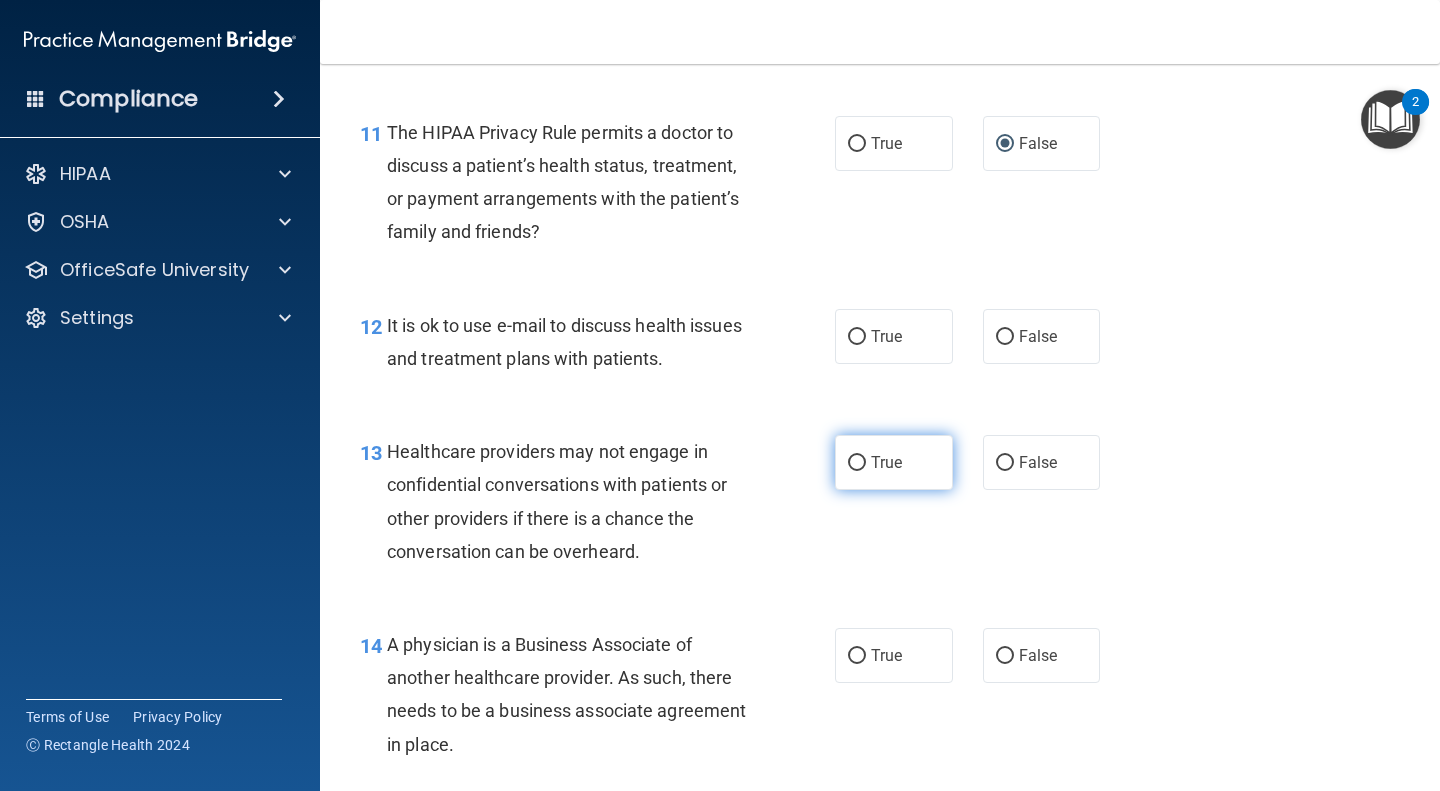 click on "True" at bounding box center (894, 462) 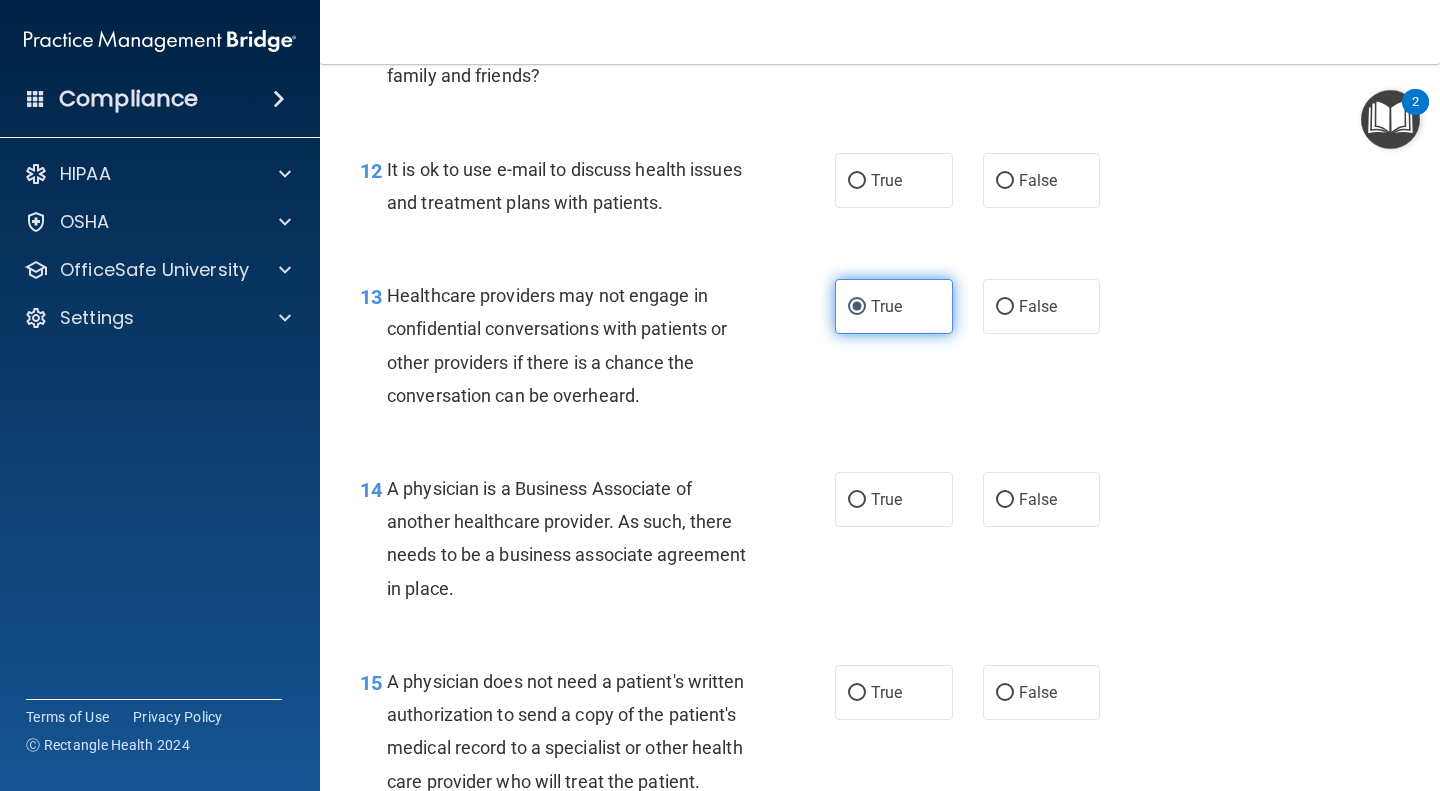 scroll, scrollTop: 2228, scrollLeft: 0, axis: vertical 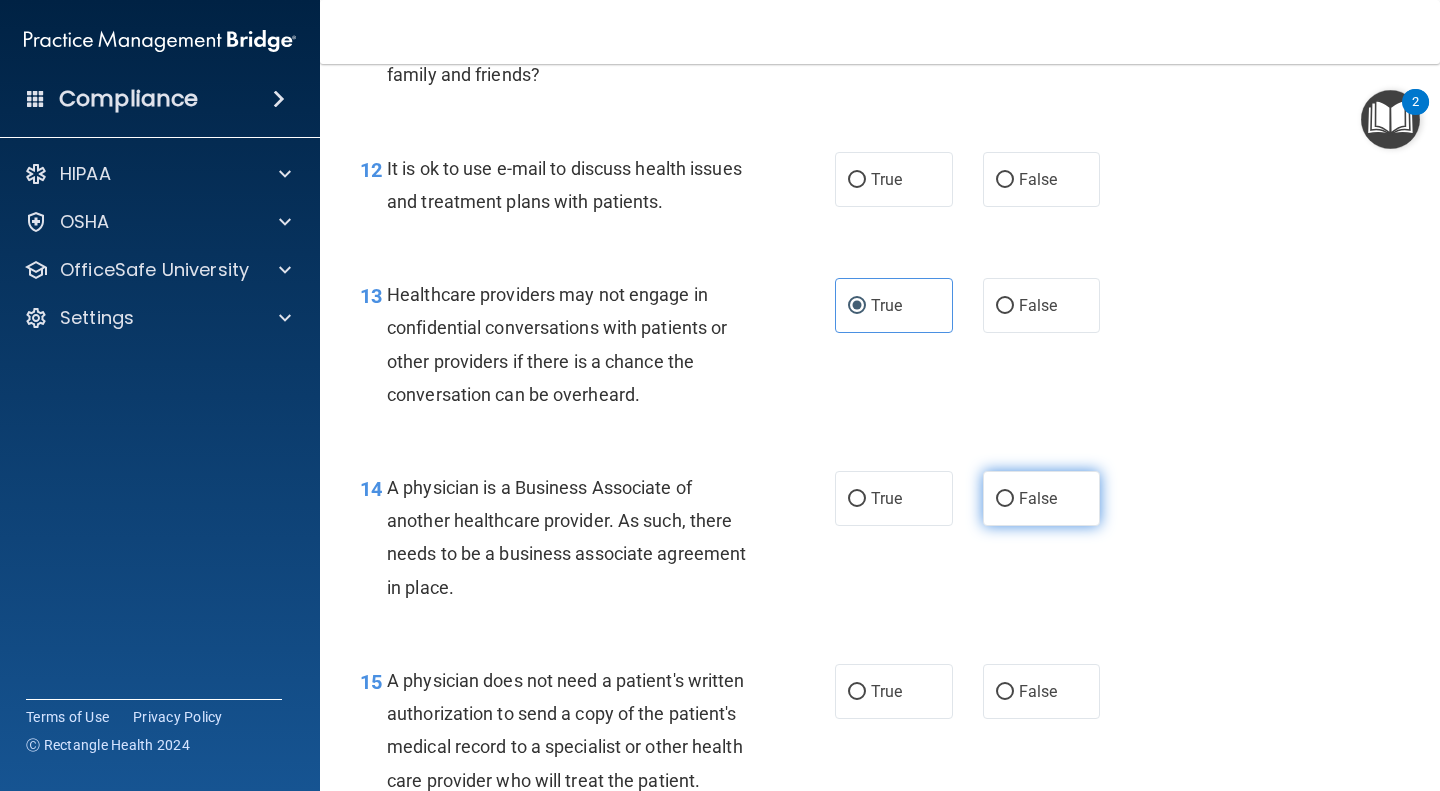 click on "False" at bounding box center [1042, 498] 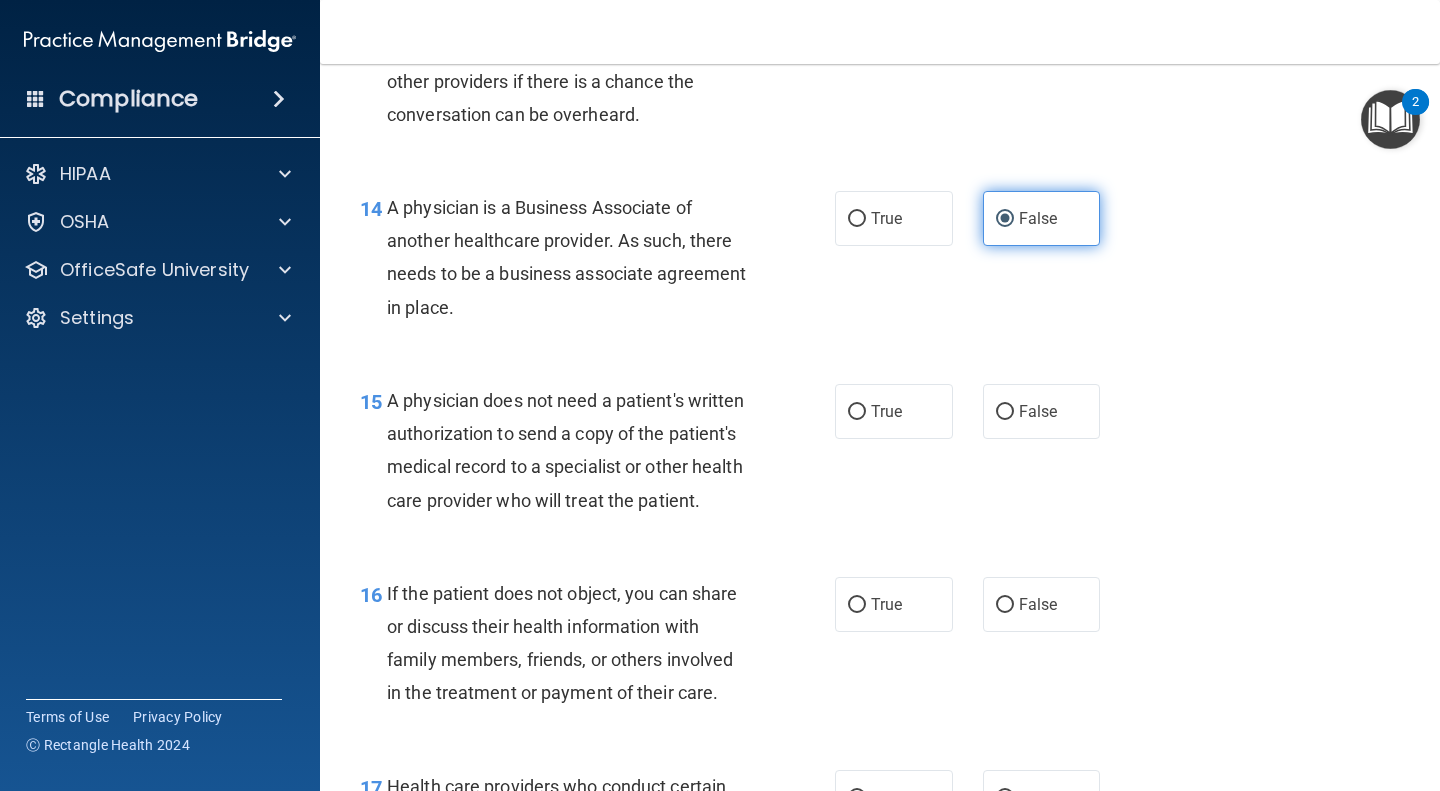 scroll, scrollTop: 2510, scrollLeft: 0, axis: vertical 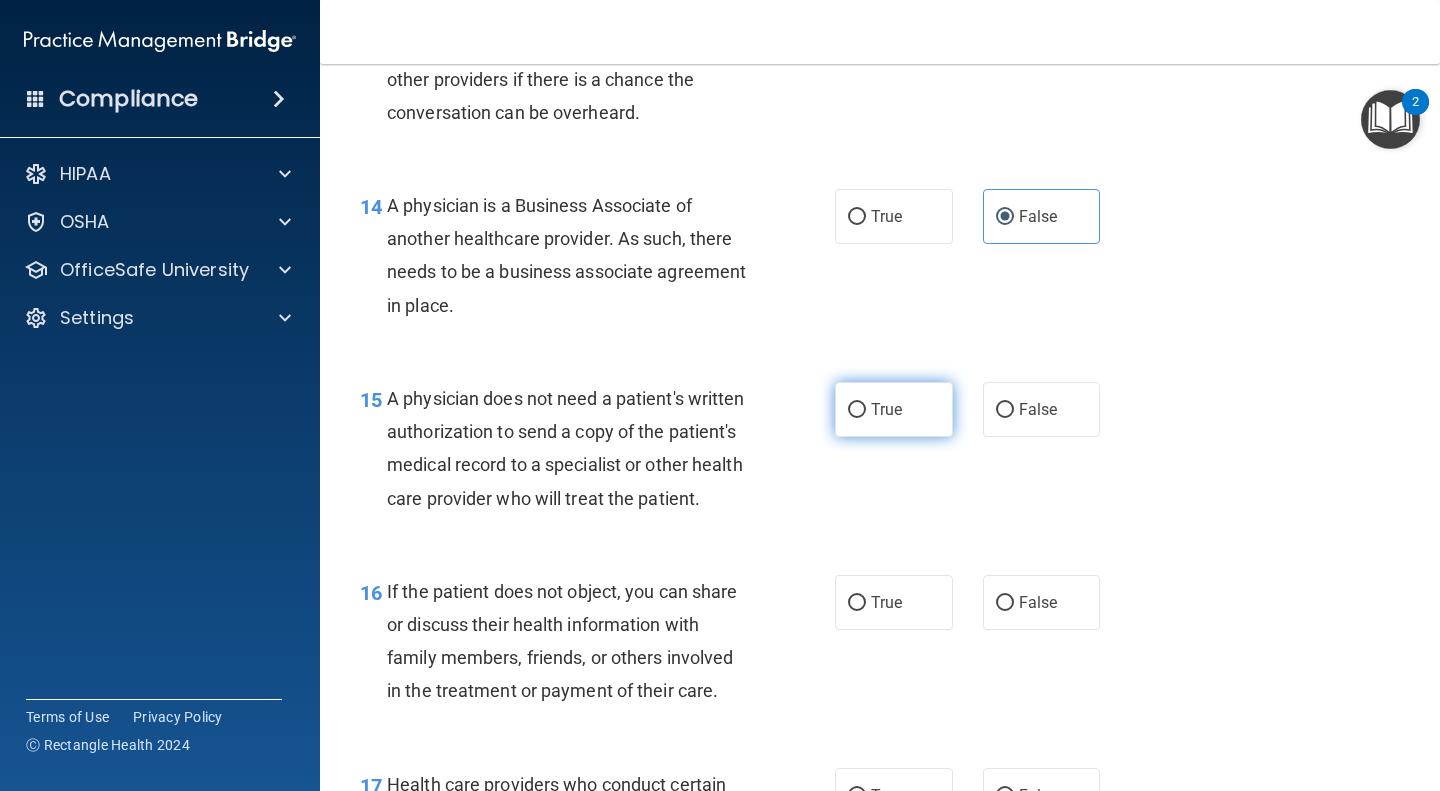 click on "True" at bounding box center (894, 409) 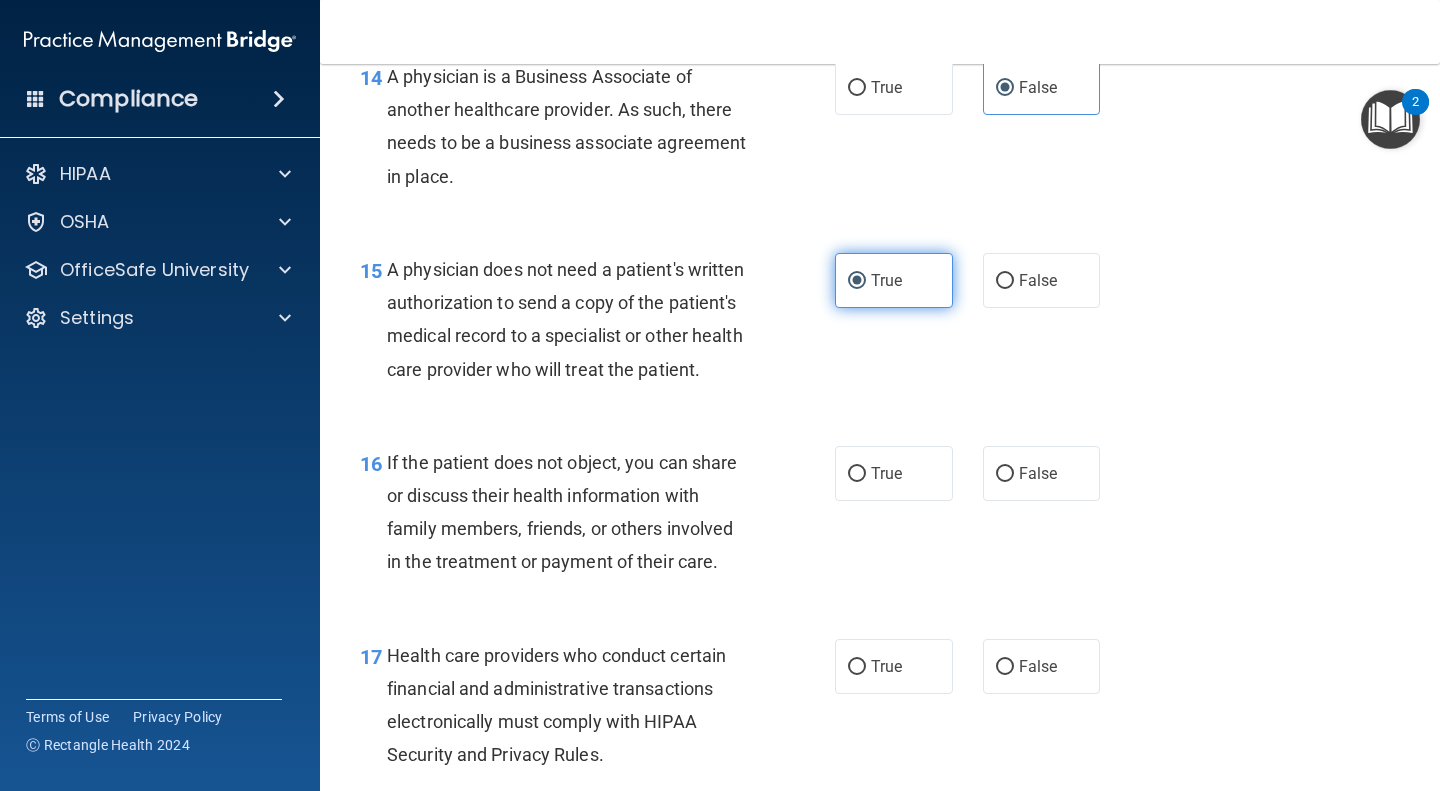 scroll, scrollTop: 2641, scrollLeft: 0, axis: vertical 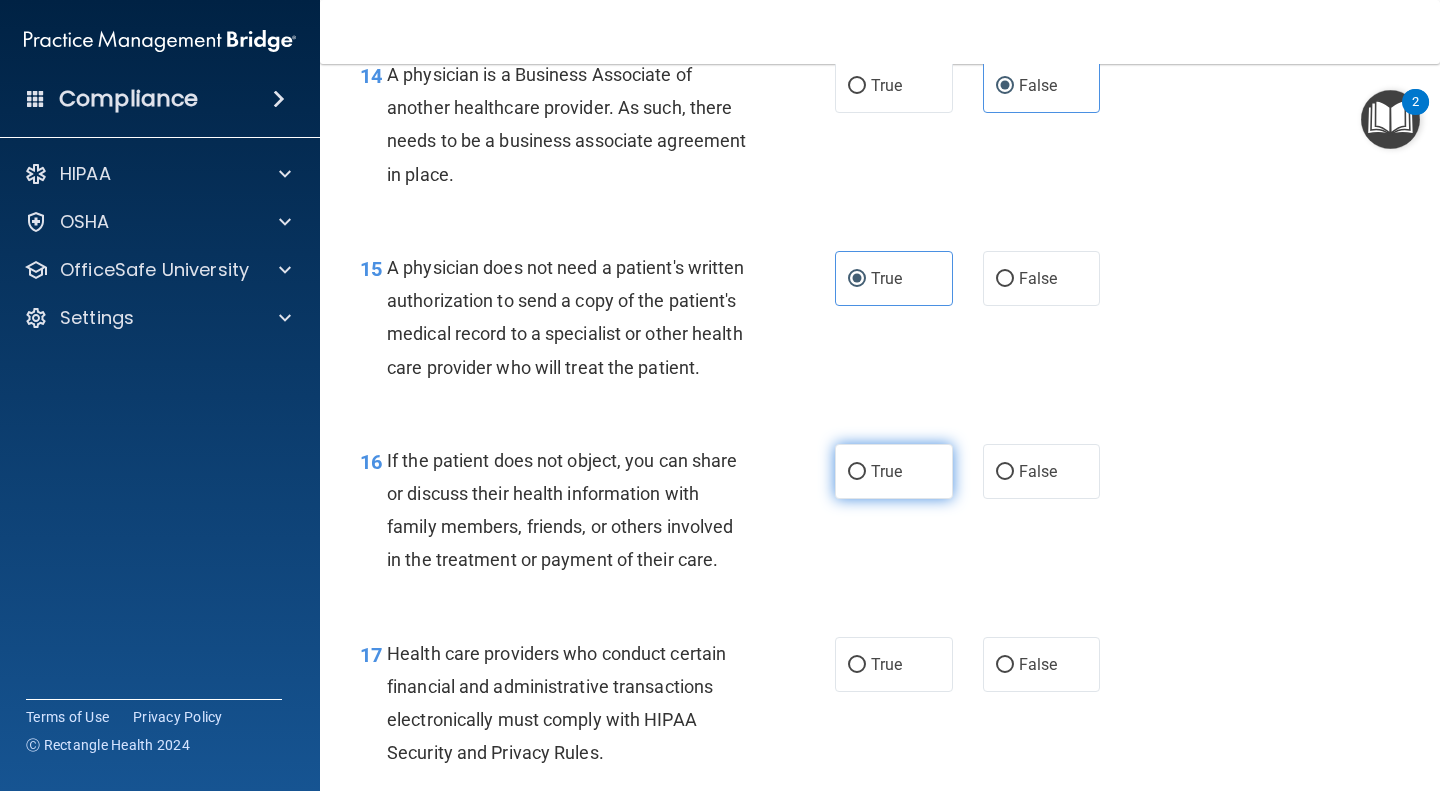 click on "True" at bounding box center (894, 471) 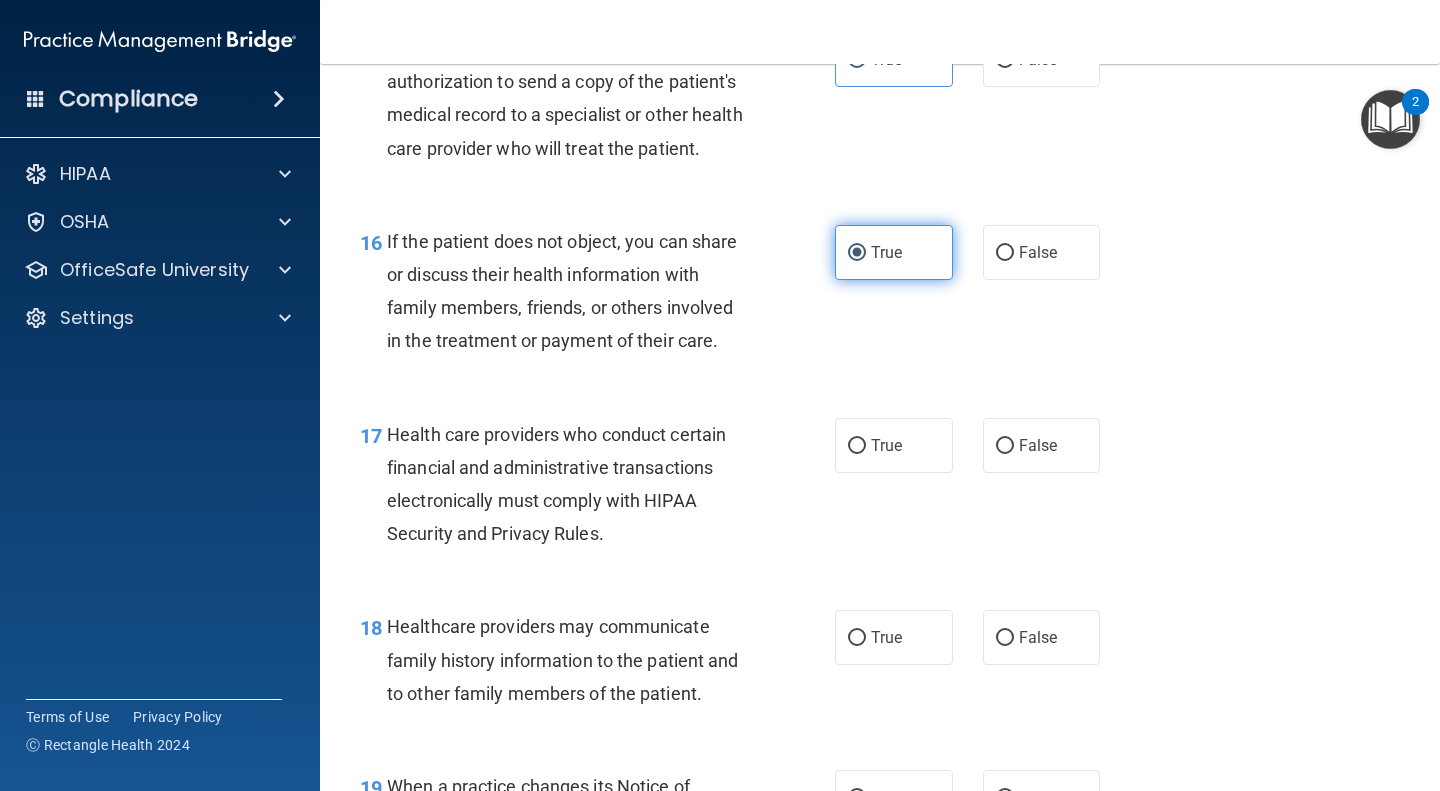 scroll, scrollTop: 2863, scrollLeft: 0, axis: vertical 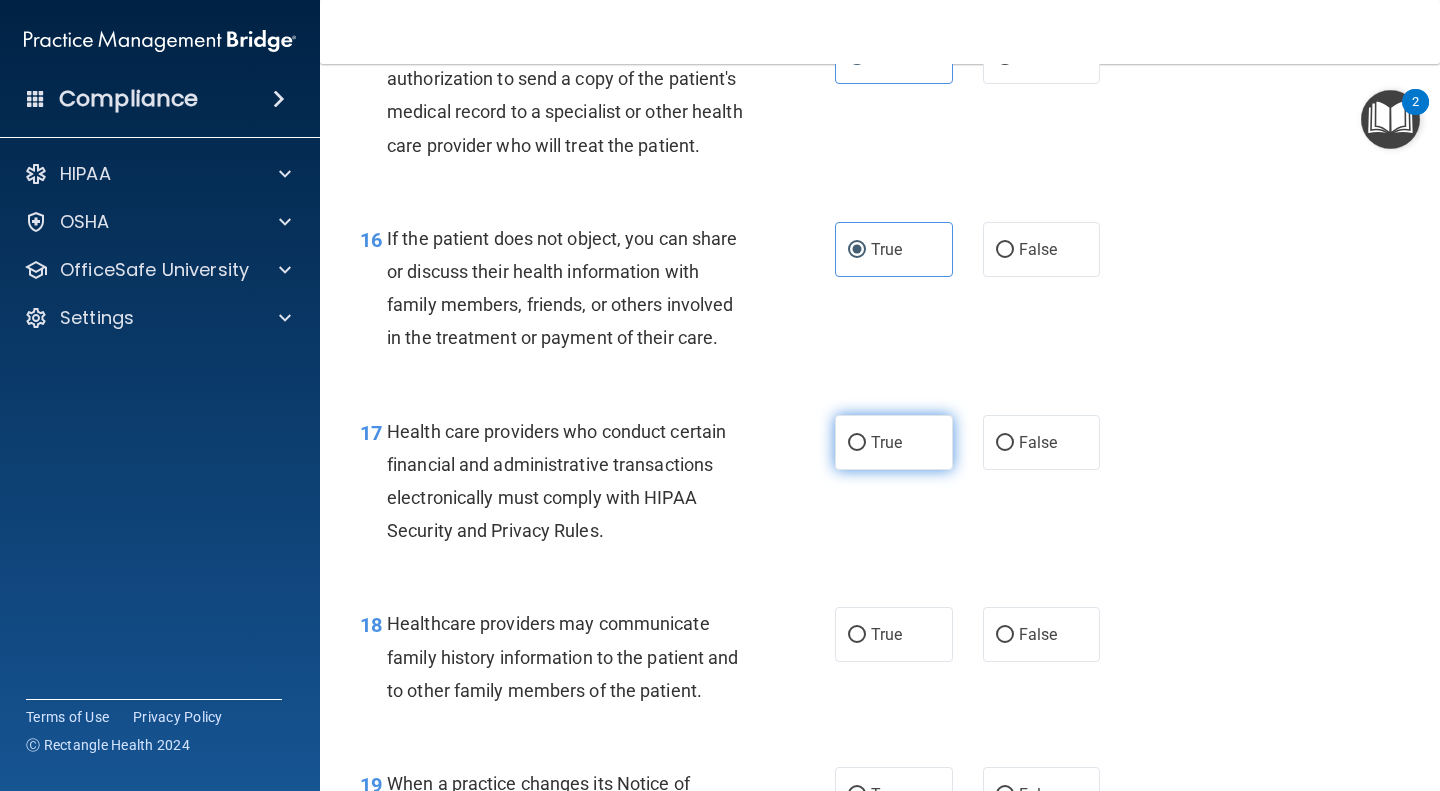 click on "True" at bounding box center [894, 442] 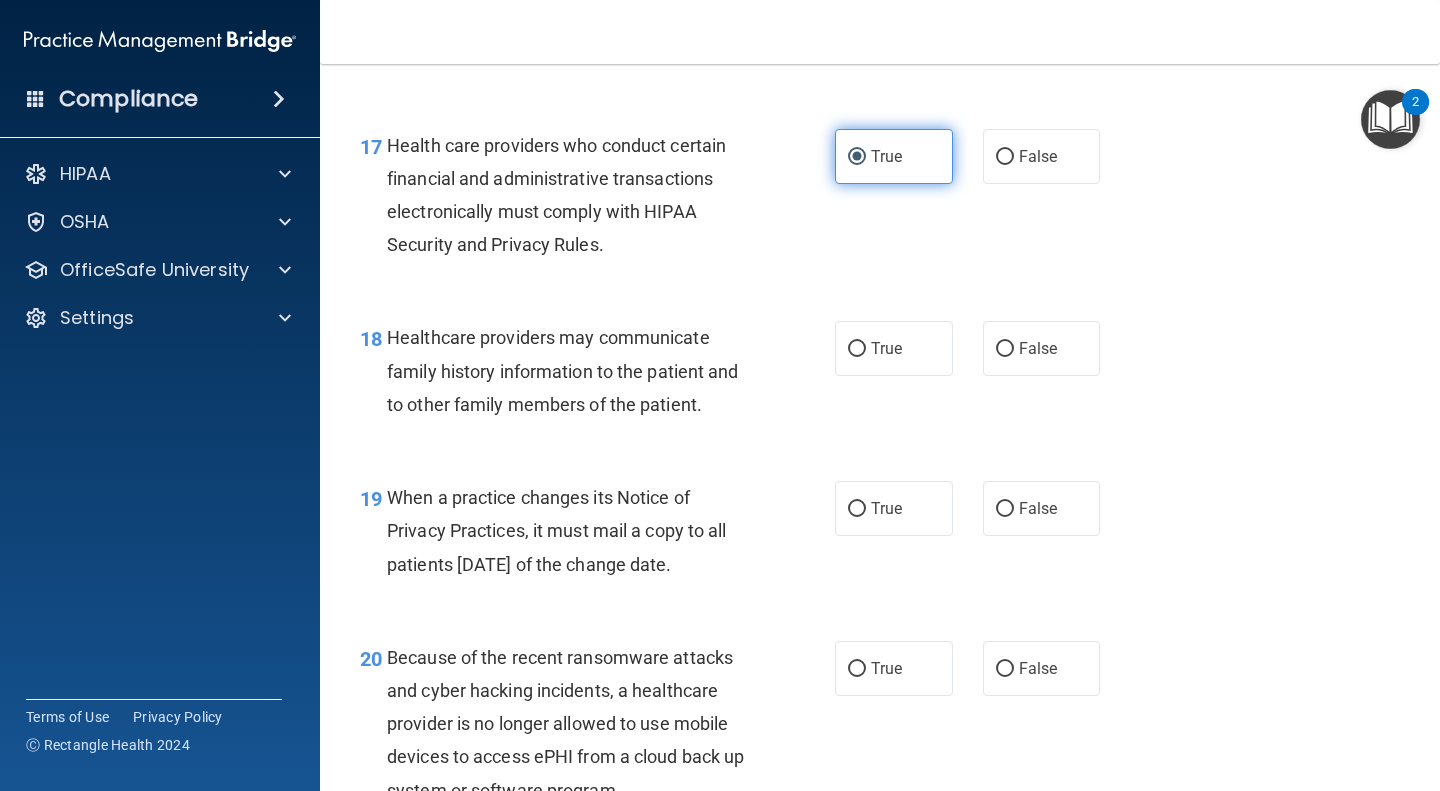 scroll, scrollTop: 3151, scrollLeft: 0, axis: vertical 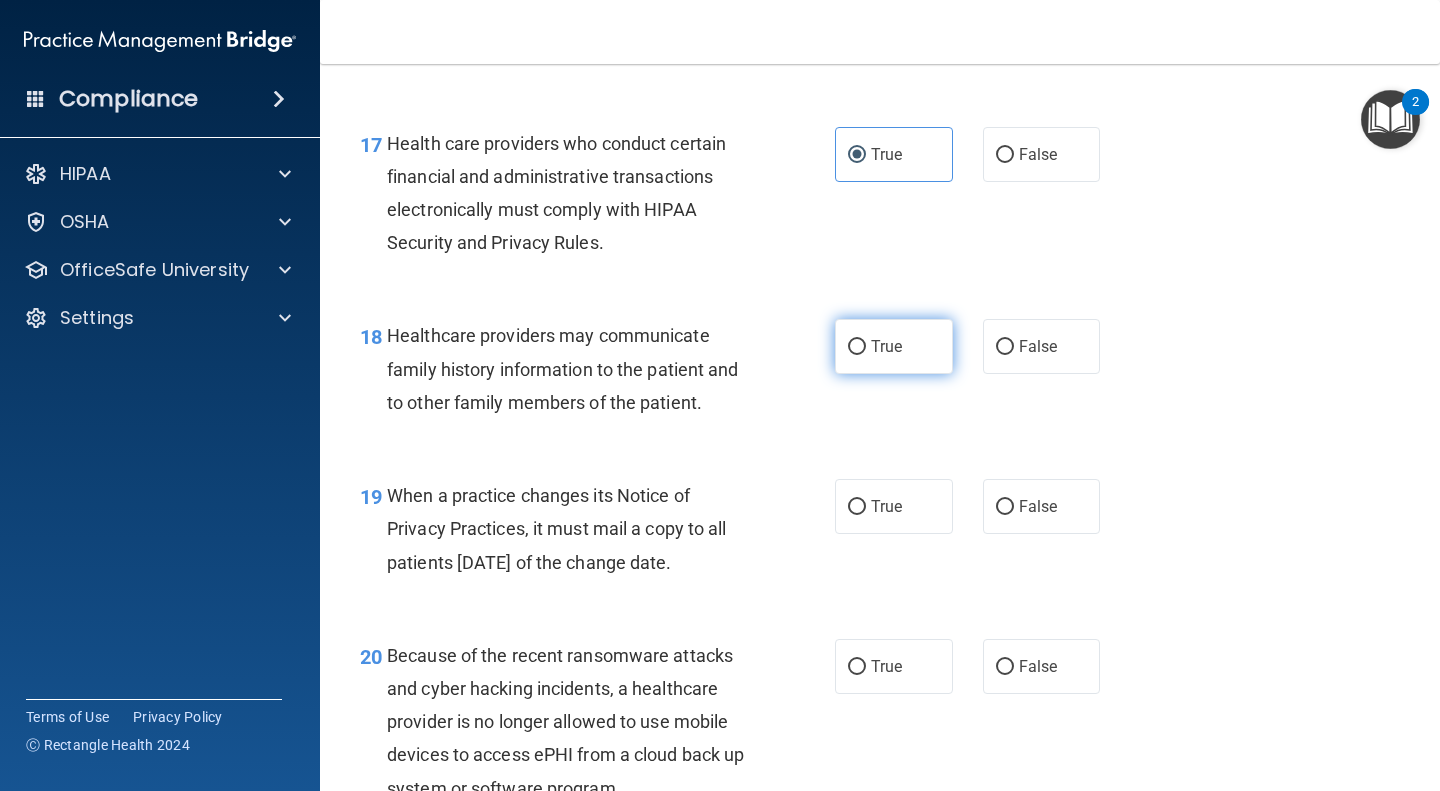 click on "True" at bounding box center (894, 346) 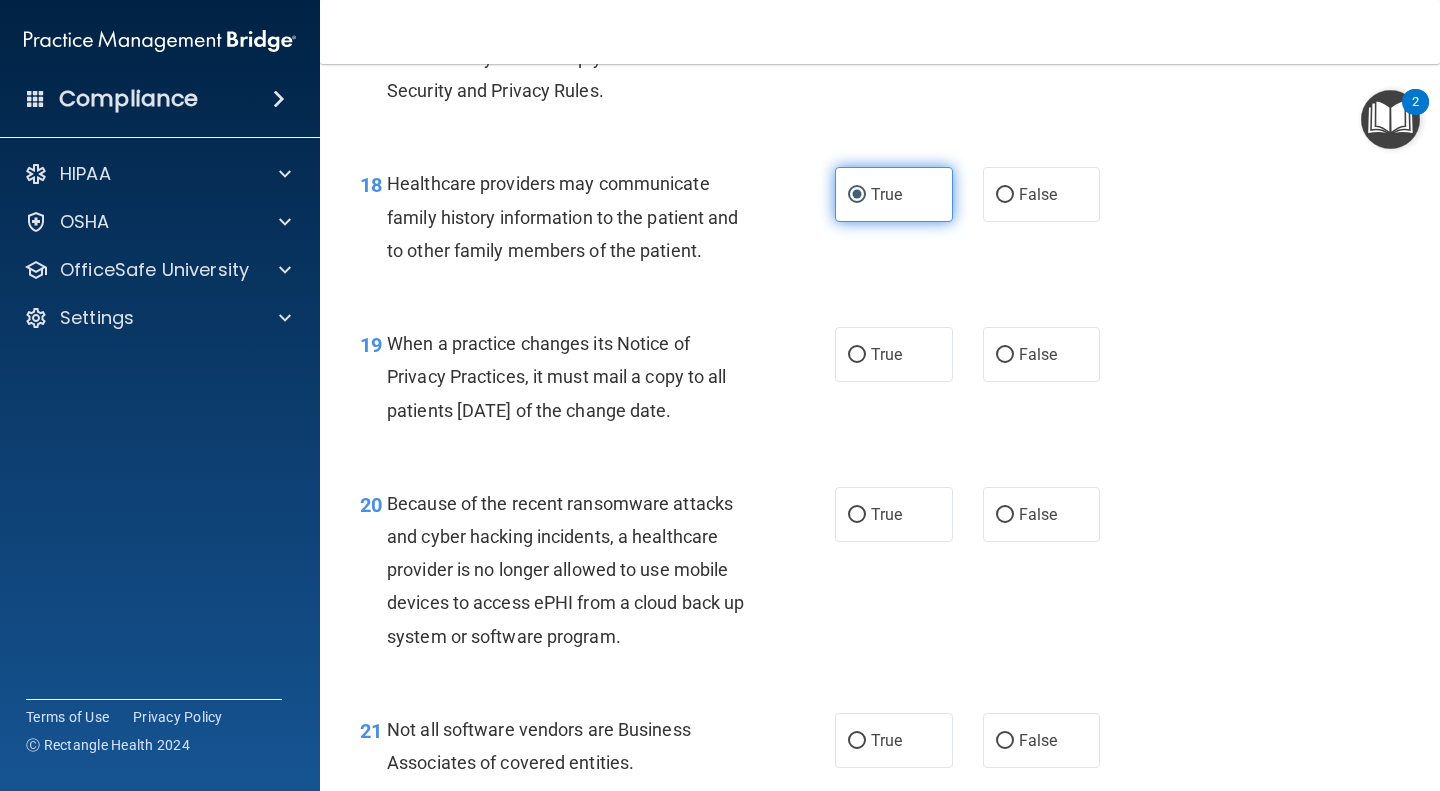 scroll, scrollTop: 3304, scrollLeft: 0, axis: vertical 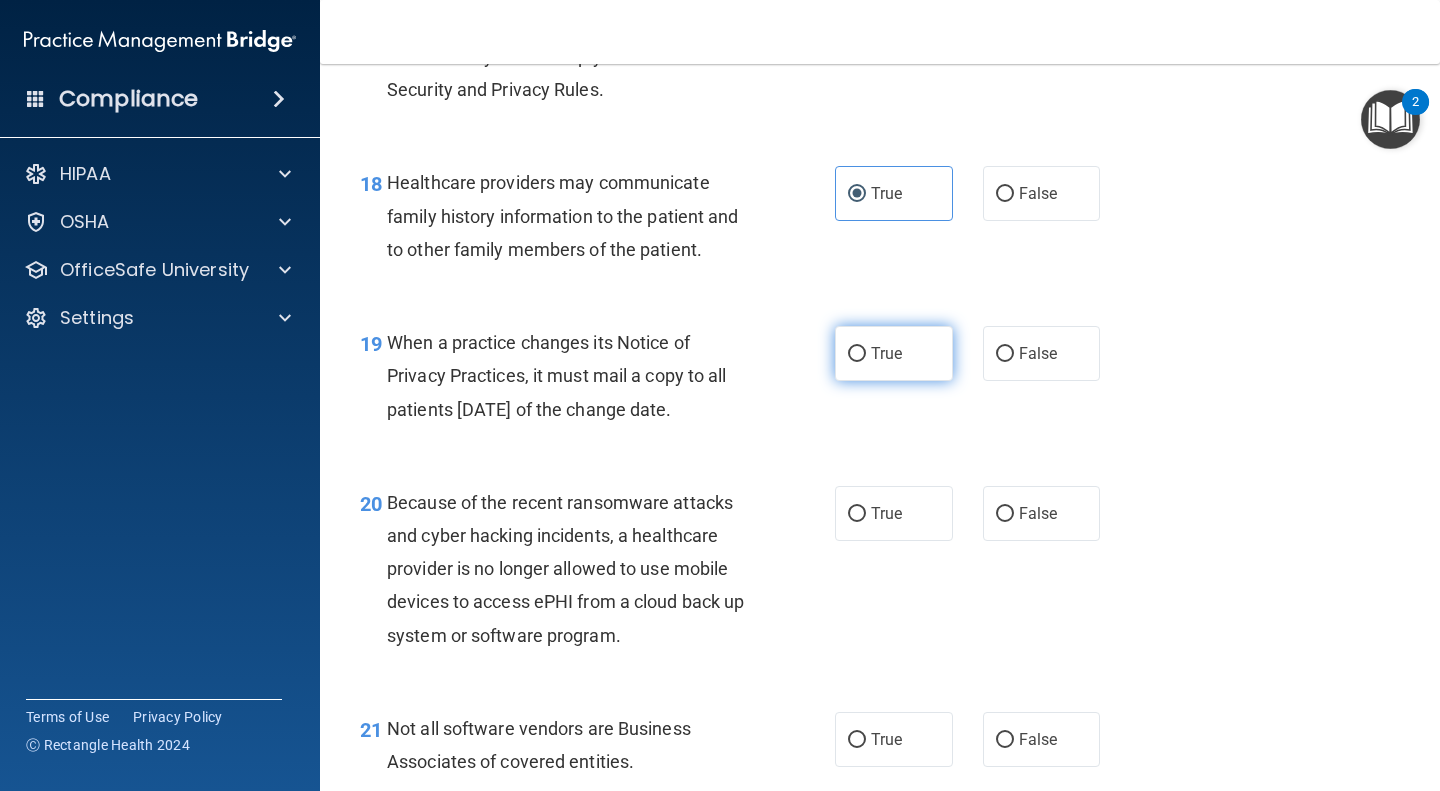 click on "True" at bounding box center [894, 353] 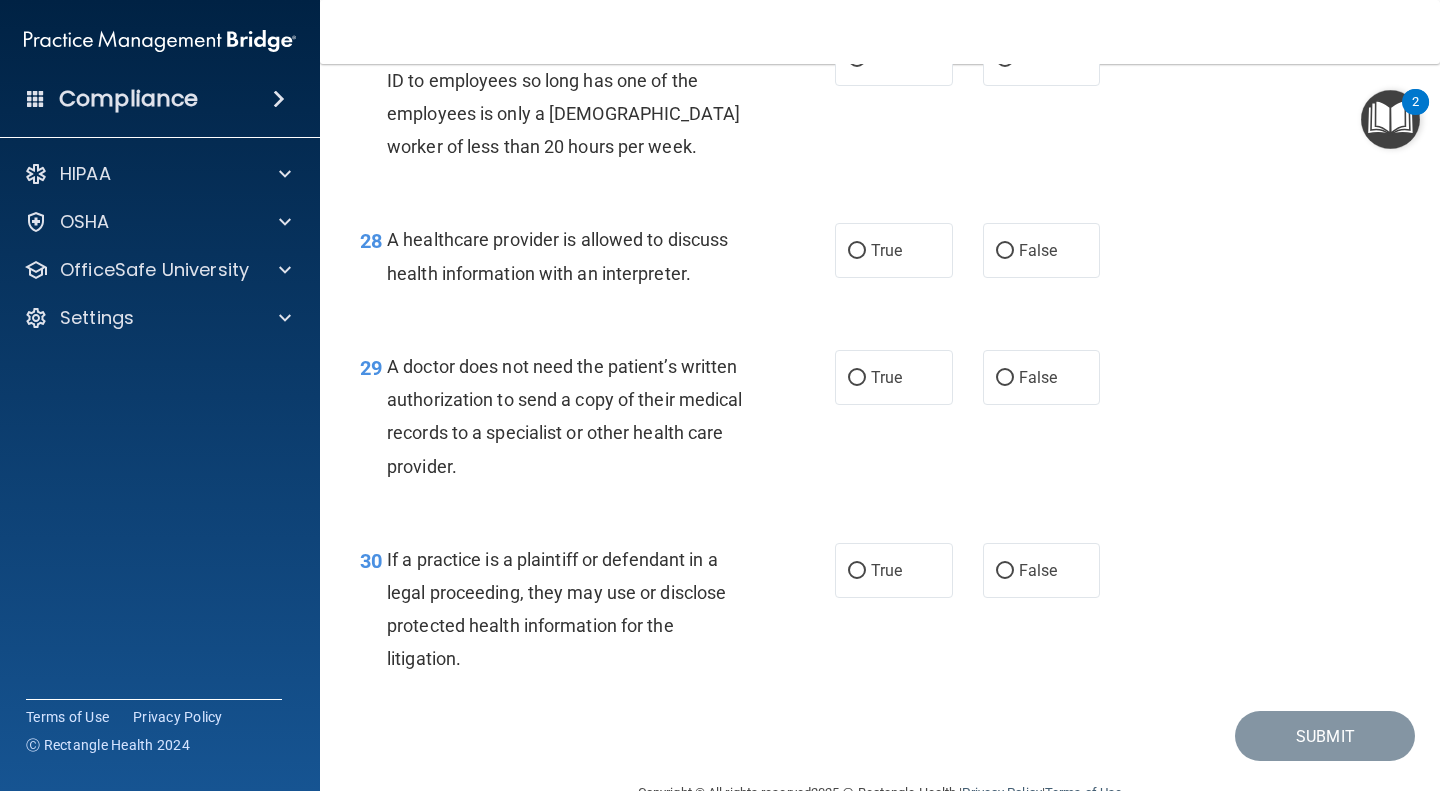 scroll, scrollTop: 5061, scrollLeft: 0, axis: vertical 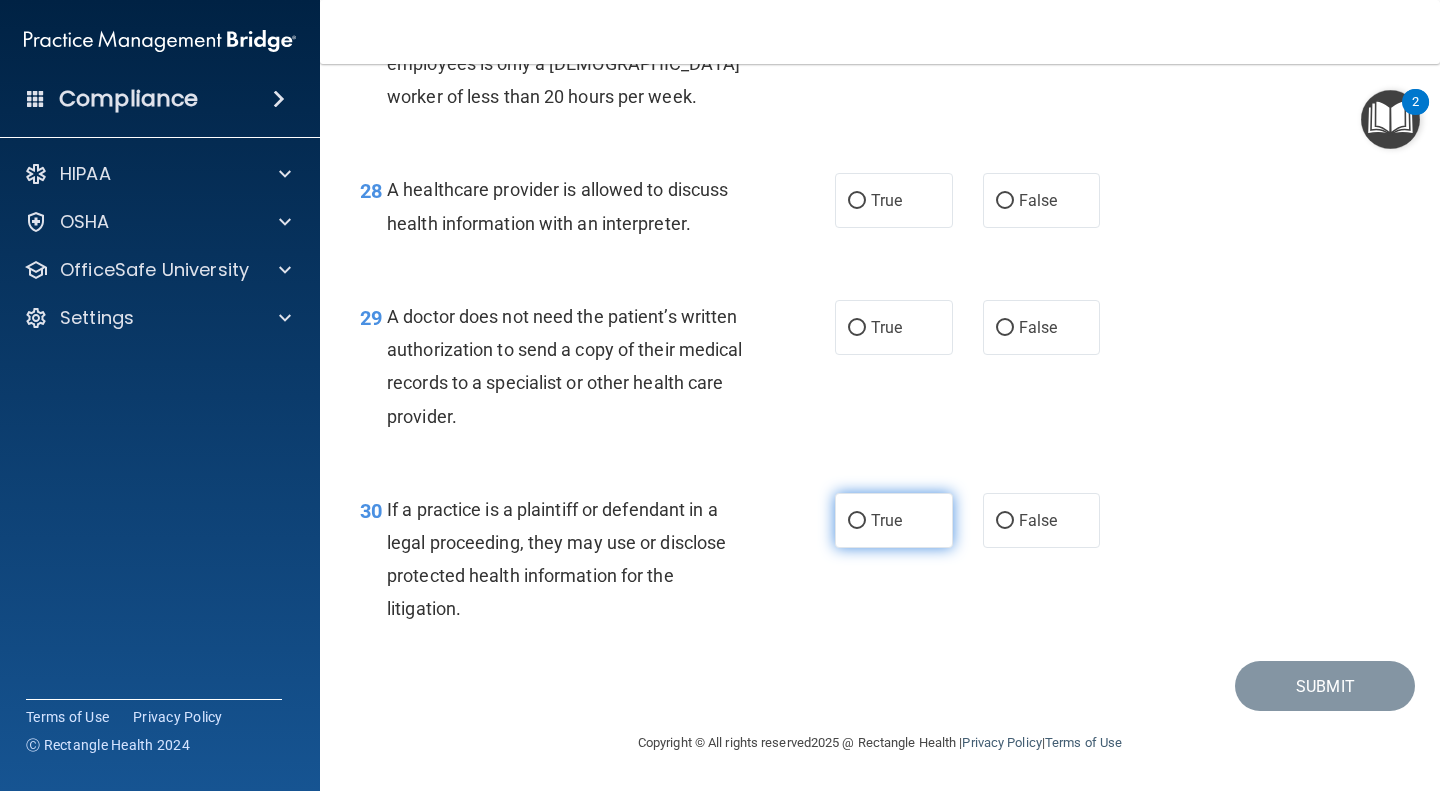 click on "True" at bounding box center (894, 520) 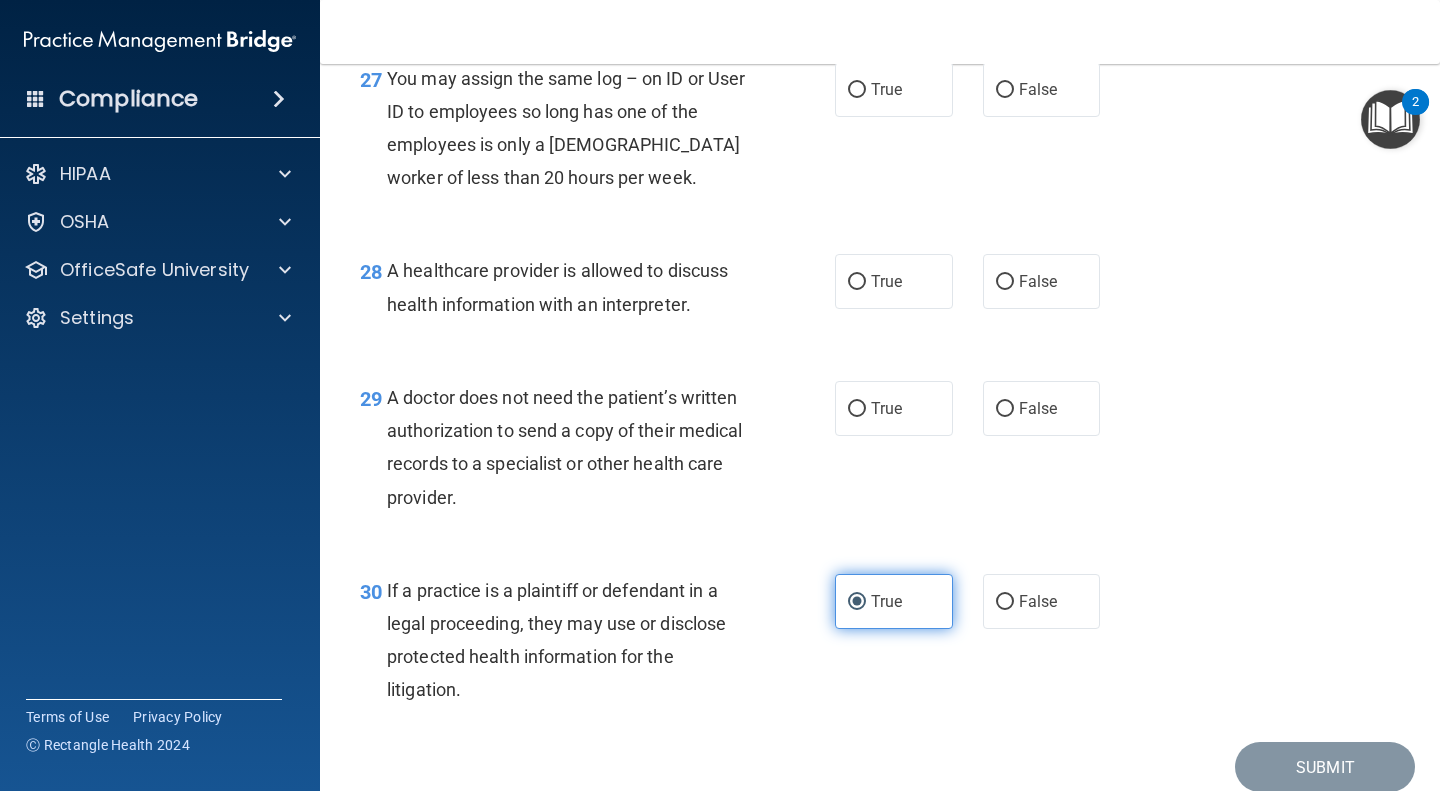 scroll, scrollTop: 4878, scrollLeft: 0, axis: vertical 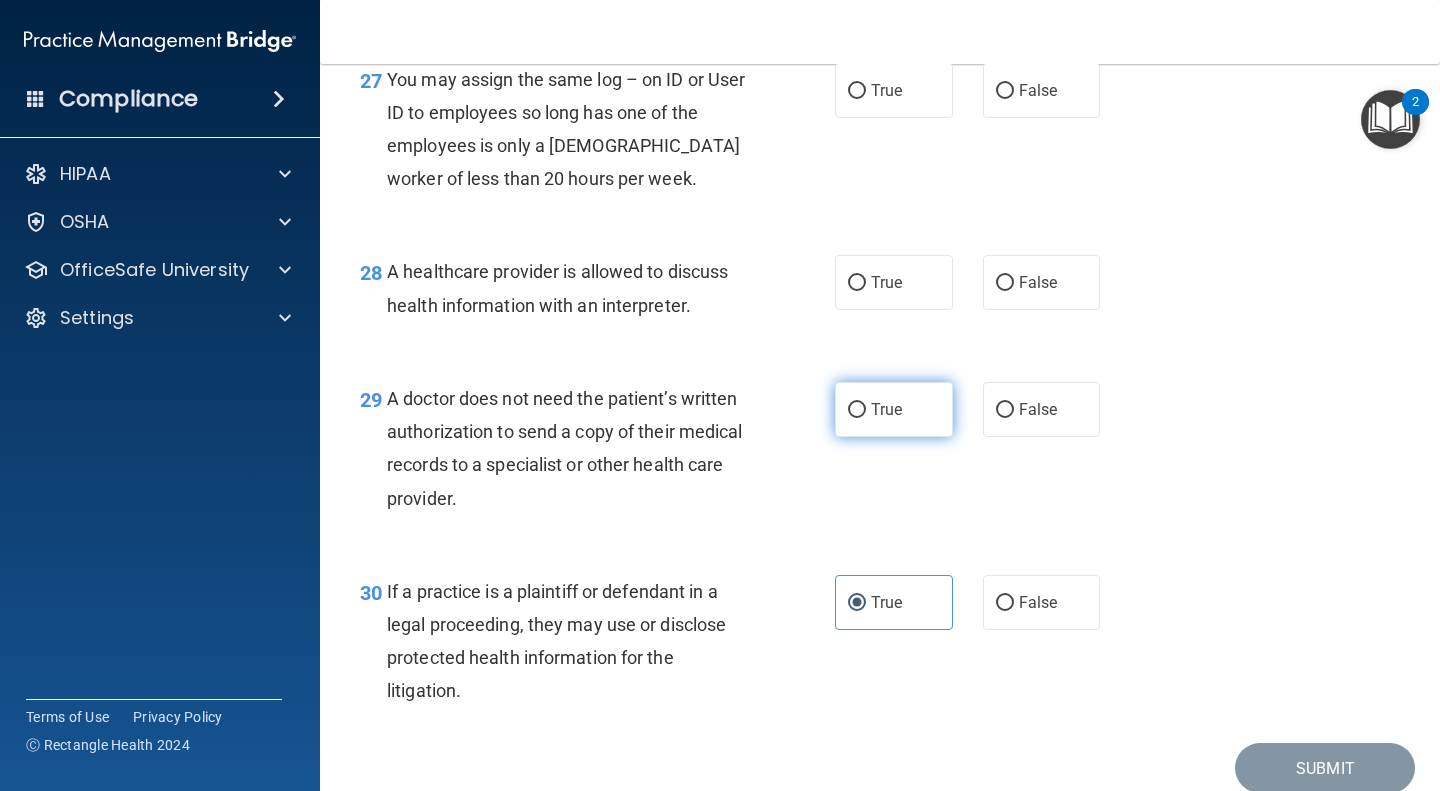 click on "True" at bounding box center (894, 409) 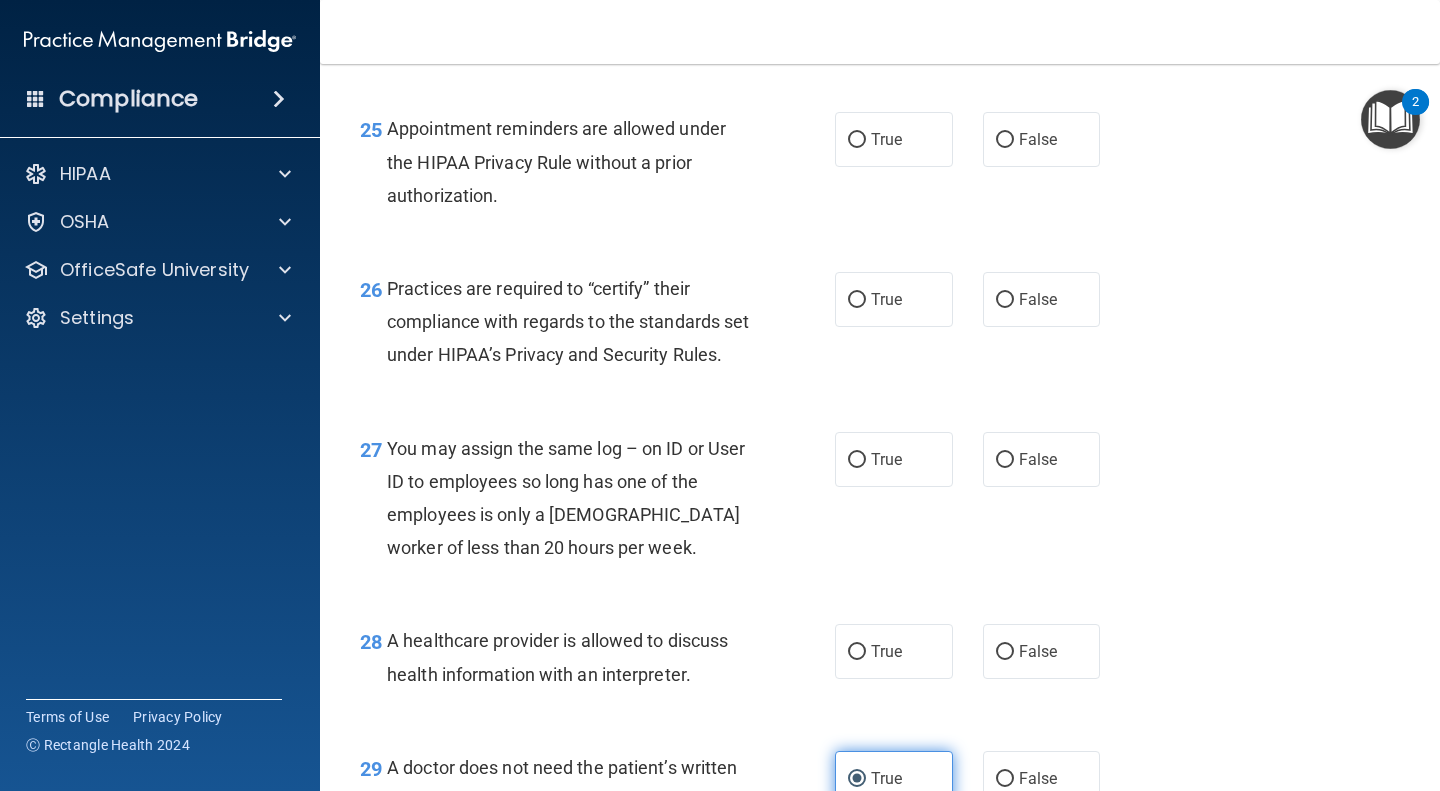 scroll, scrollTop: 4508, scrollLeft: 0, axis: vertical 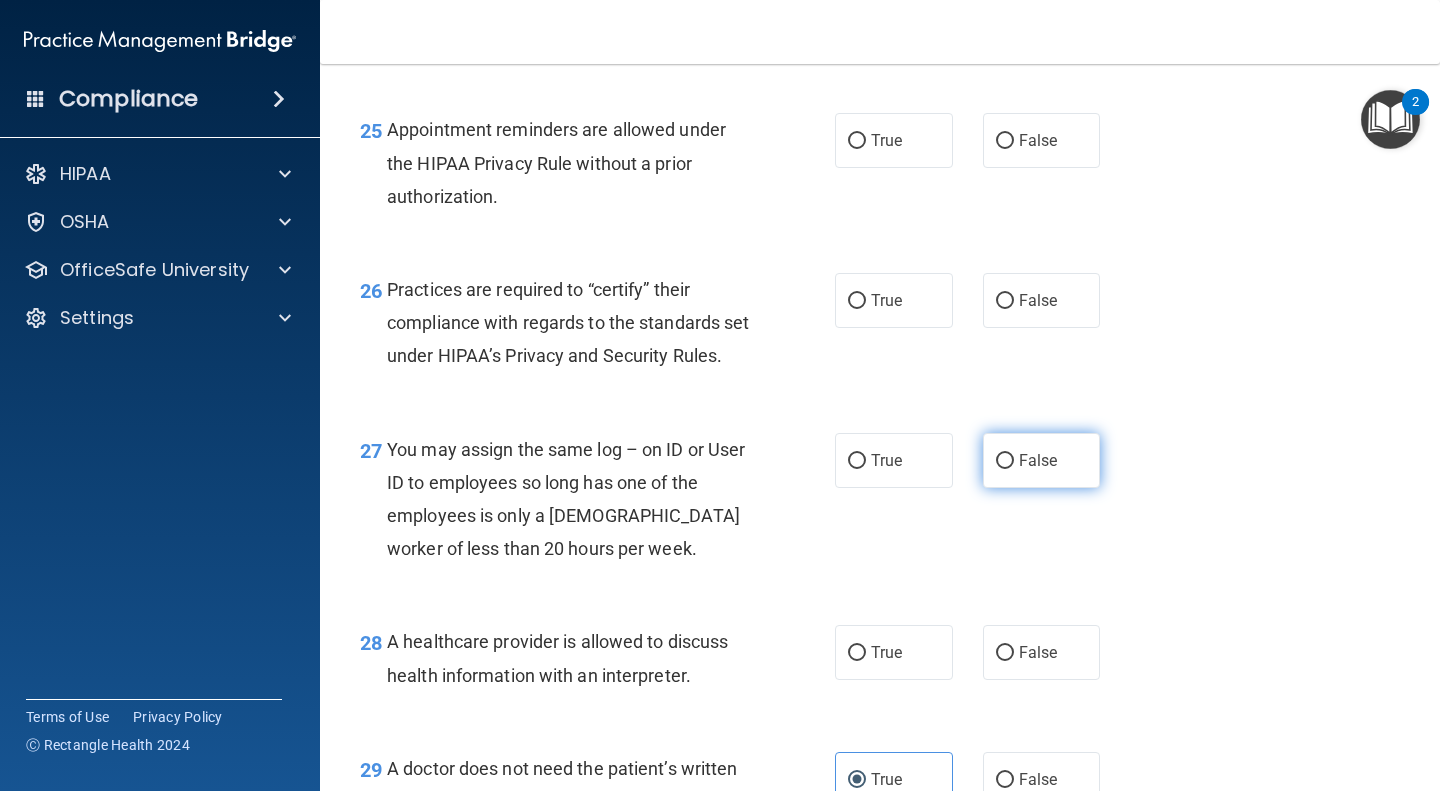 click on "False" at bounding box center [1042, 460] 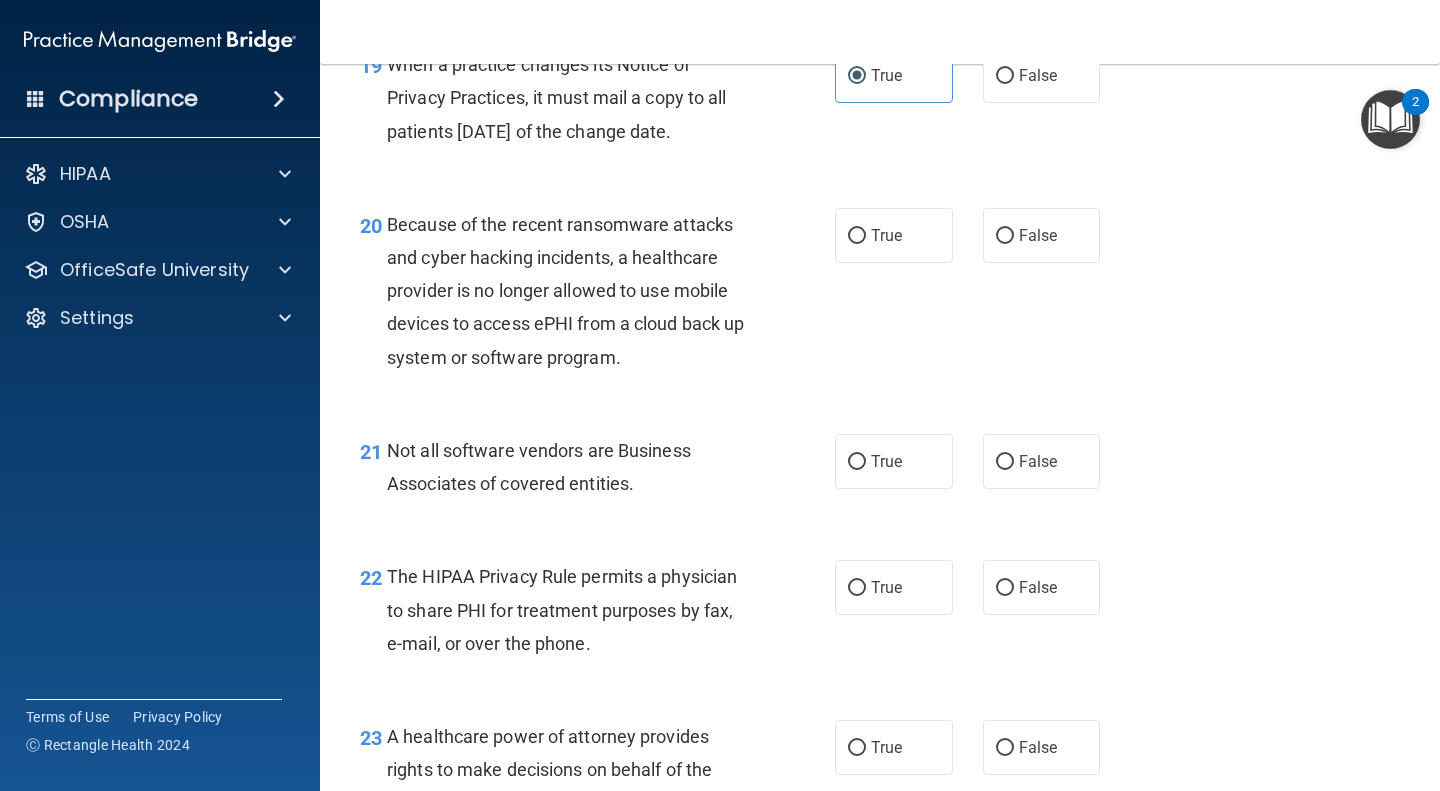 scroll, scrollTop: 3585, scrollLeft: 0, axis: vertical 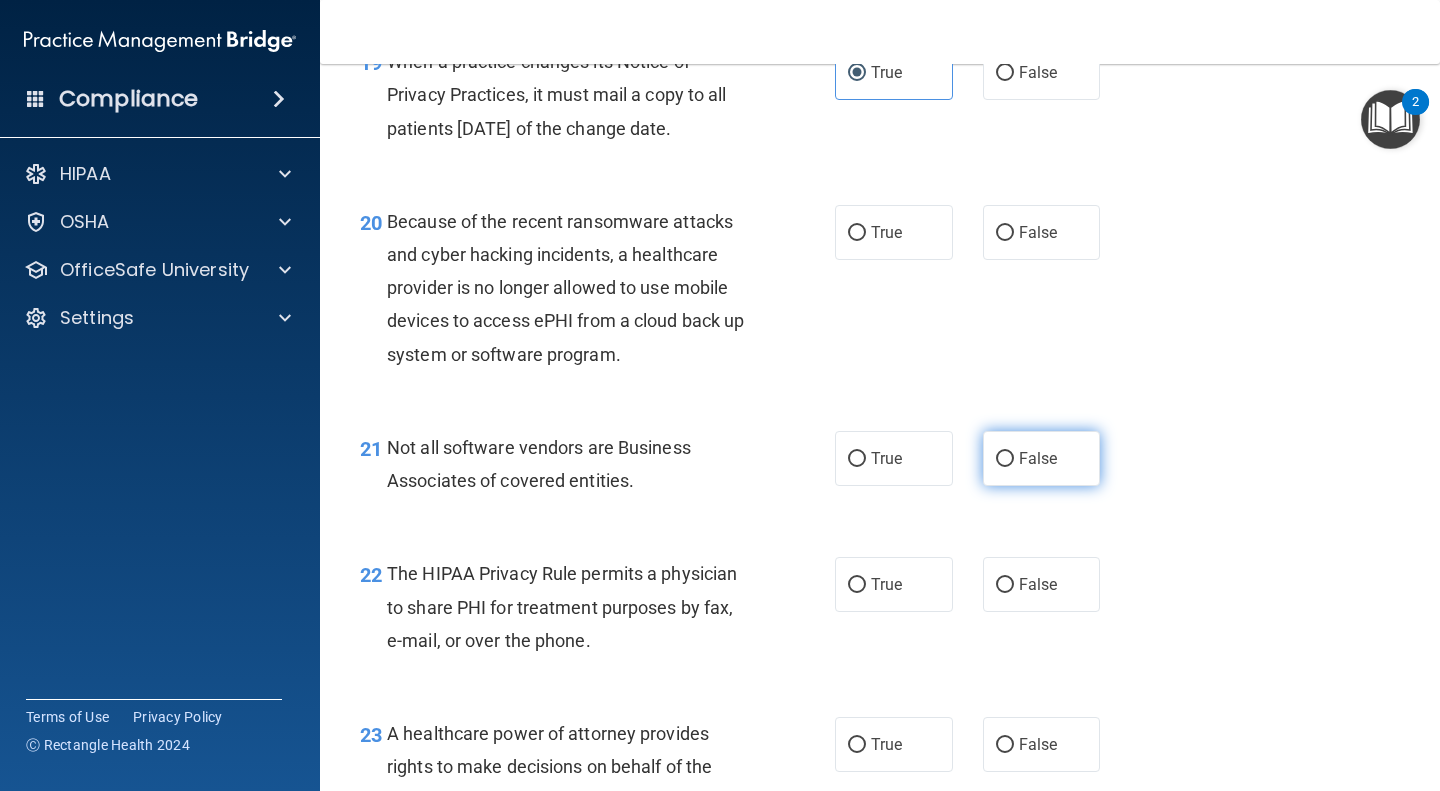 click on "False" at bounding box center (1042, 458) 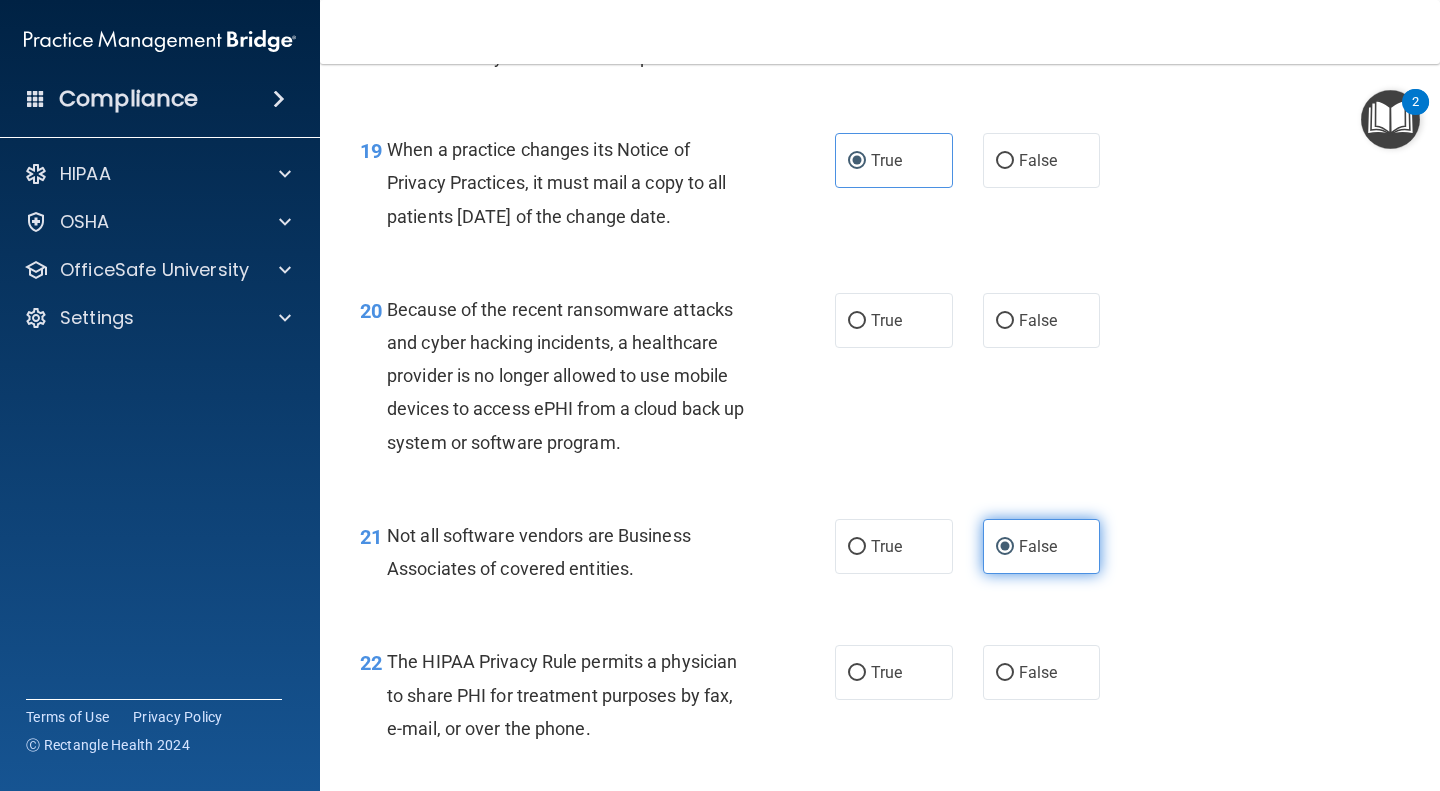 scroll, scrollTop: 3496, scrollLeft: 0, axis: vertical 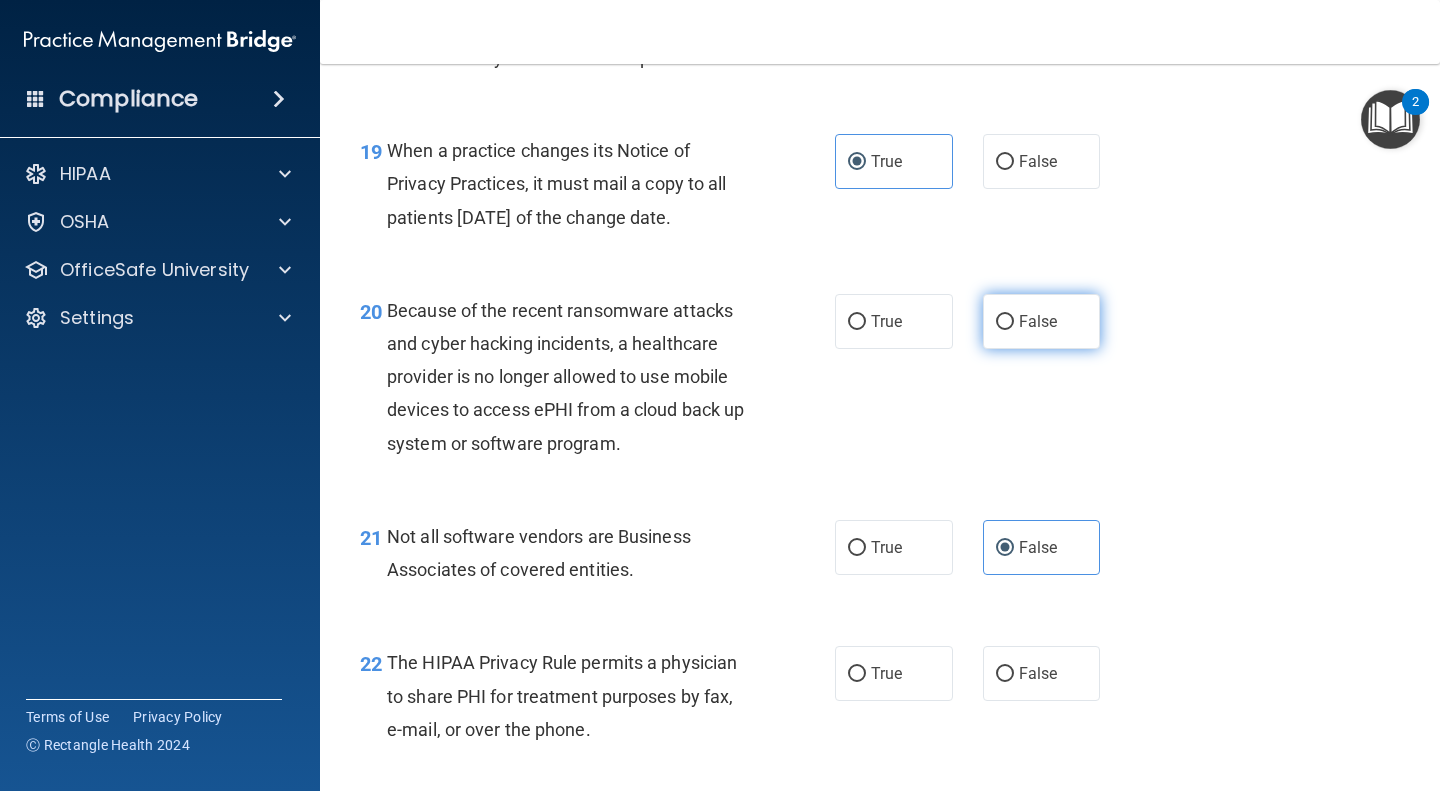 click on "False" at bounding box center (1005, 322) 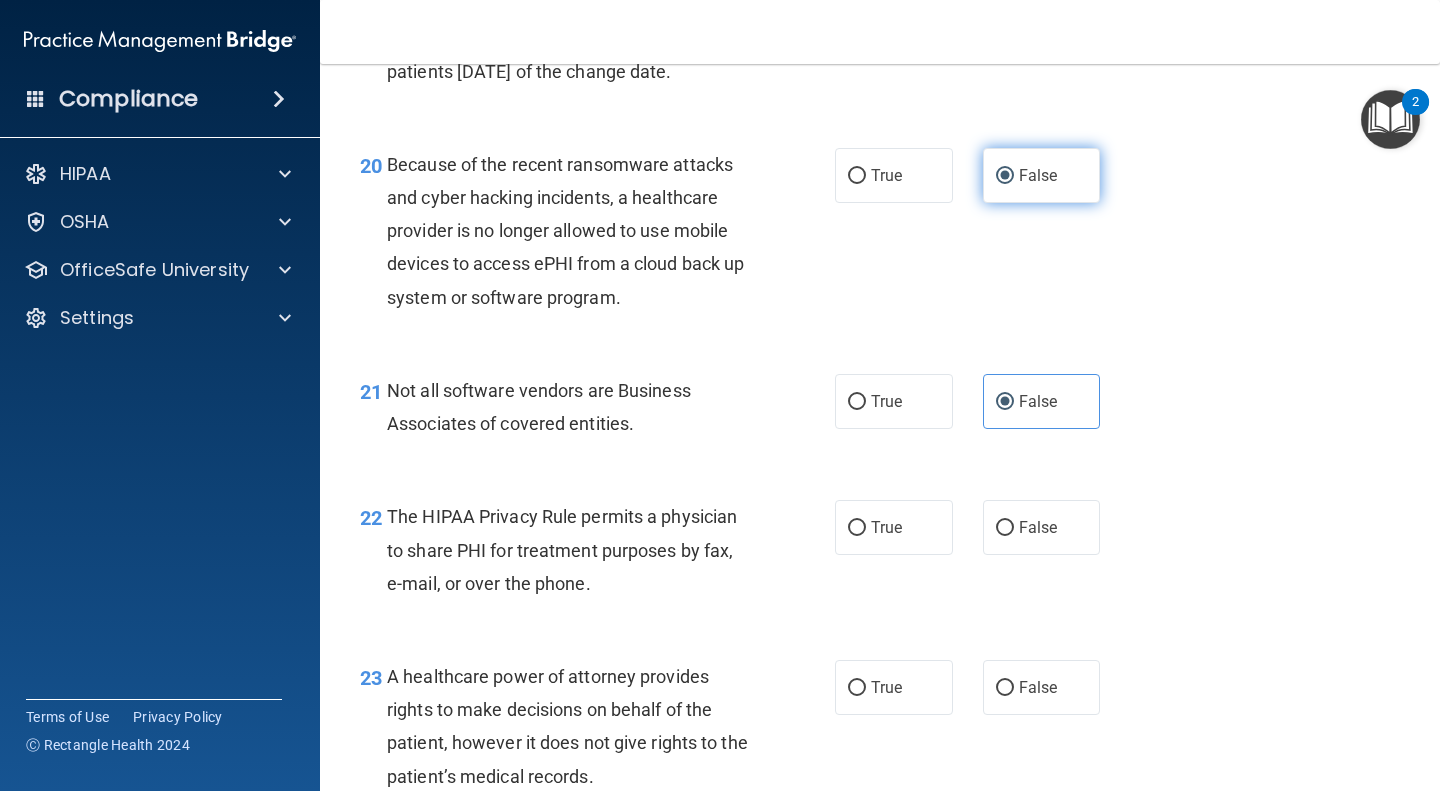 scroll, scrollTop: 3653, scrollLeft: 0, axis: vertical 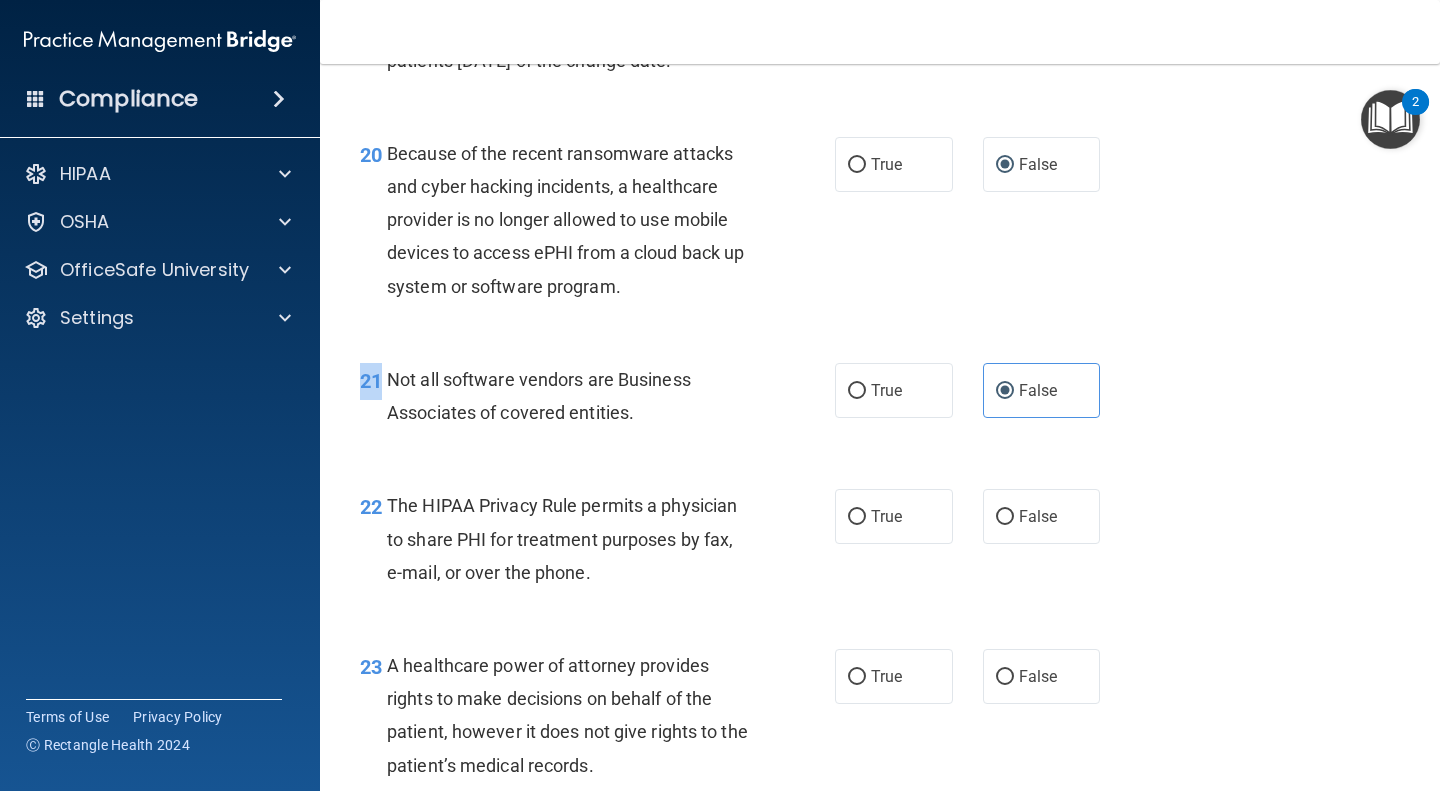 click on "22       The HIPAA Privacy Rule permits a physician to share PHI for treatment purposes by fax, e-mail, or over the phone.                 True           False" at bounding box center (880, 544) 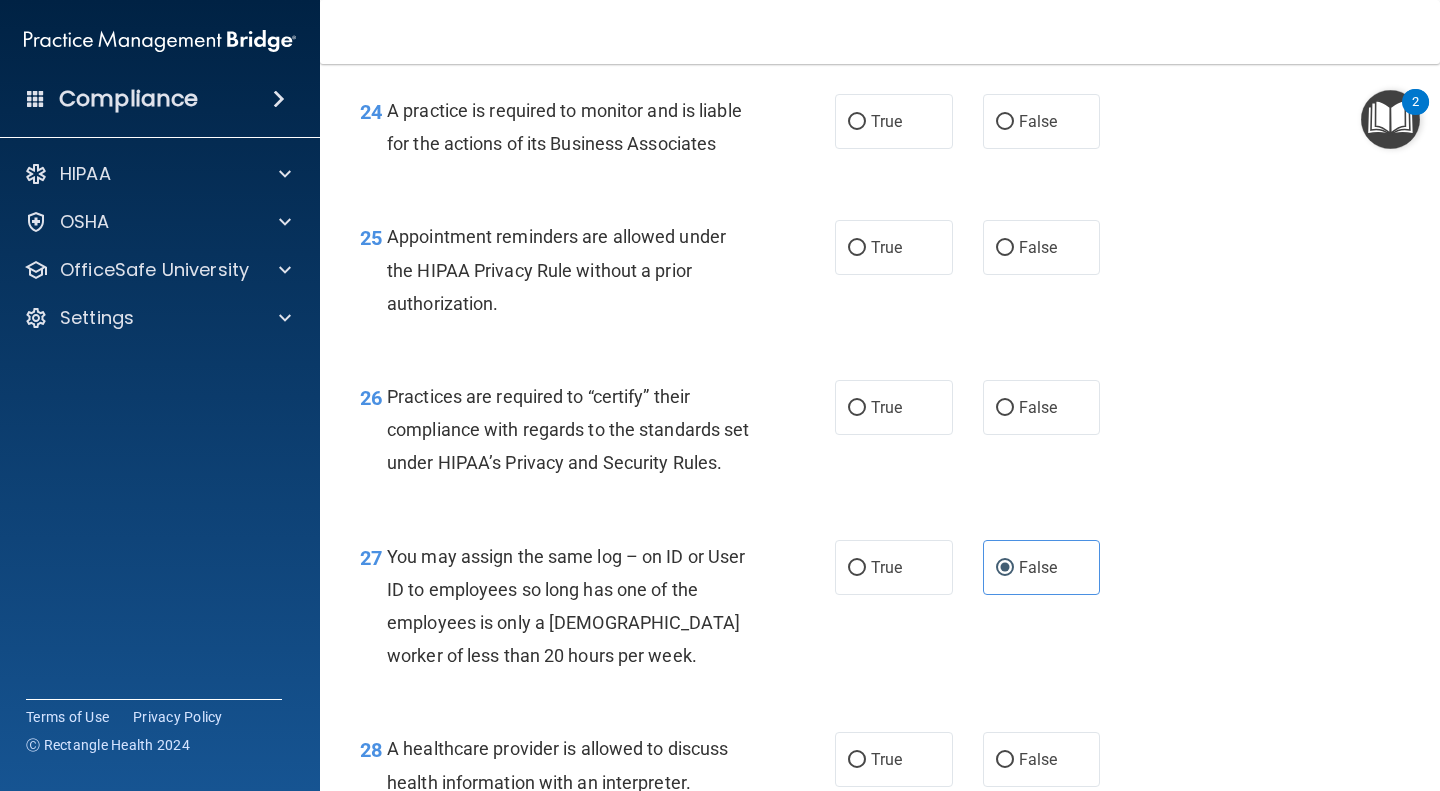 scroll, scrollTop: 4400, scrollLeft: 0, axis: vertical 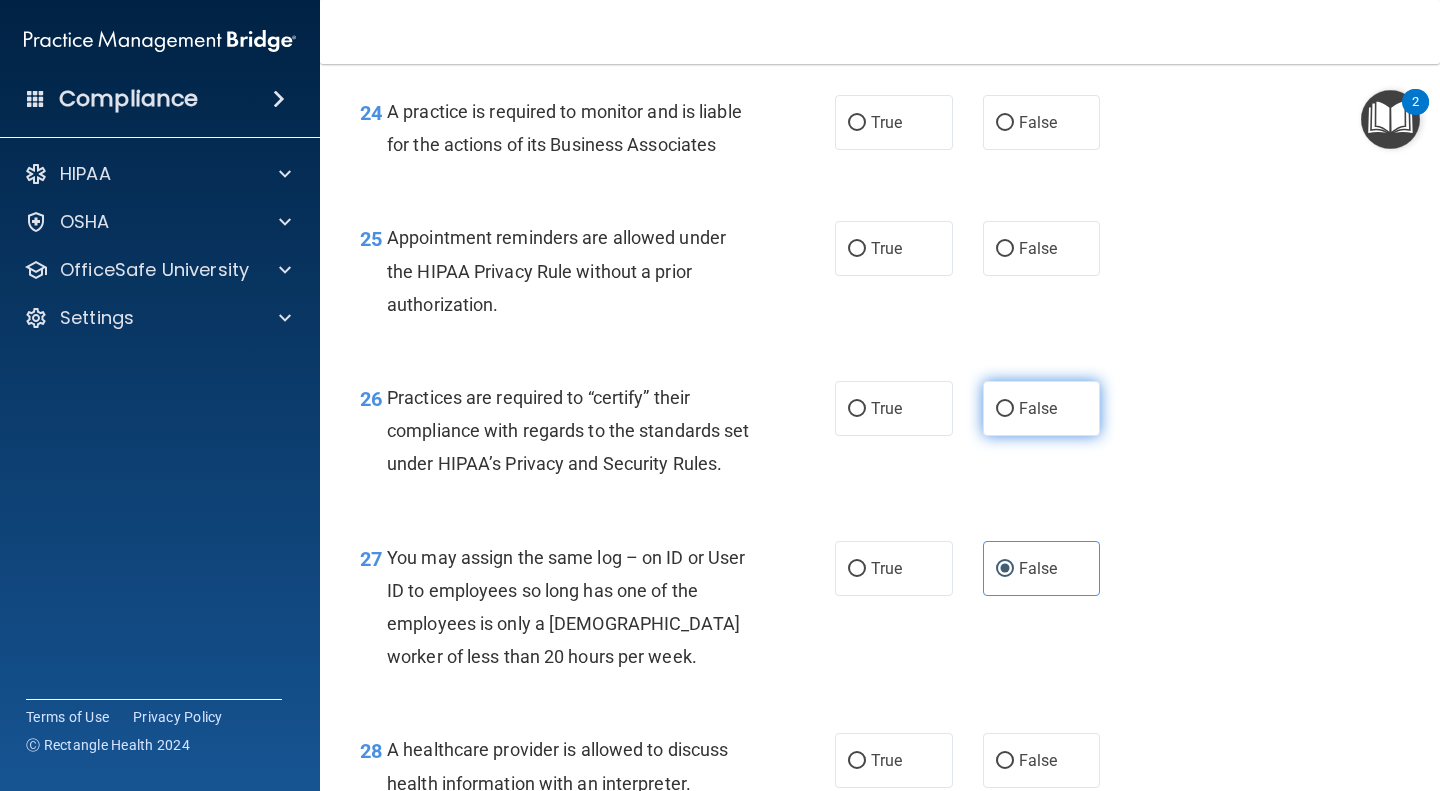 click on "False" at bounding box center [1042, 408] 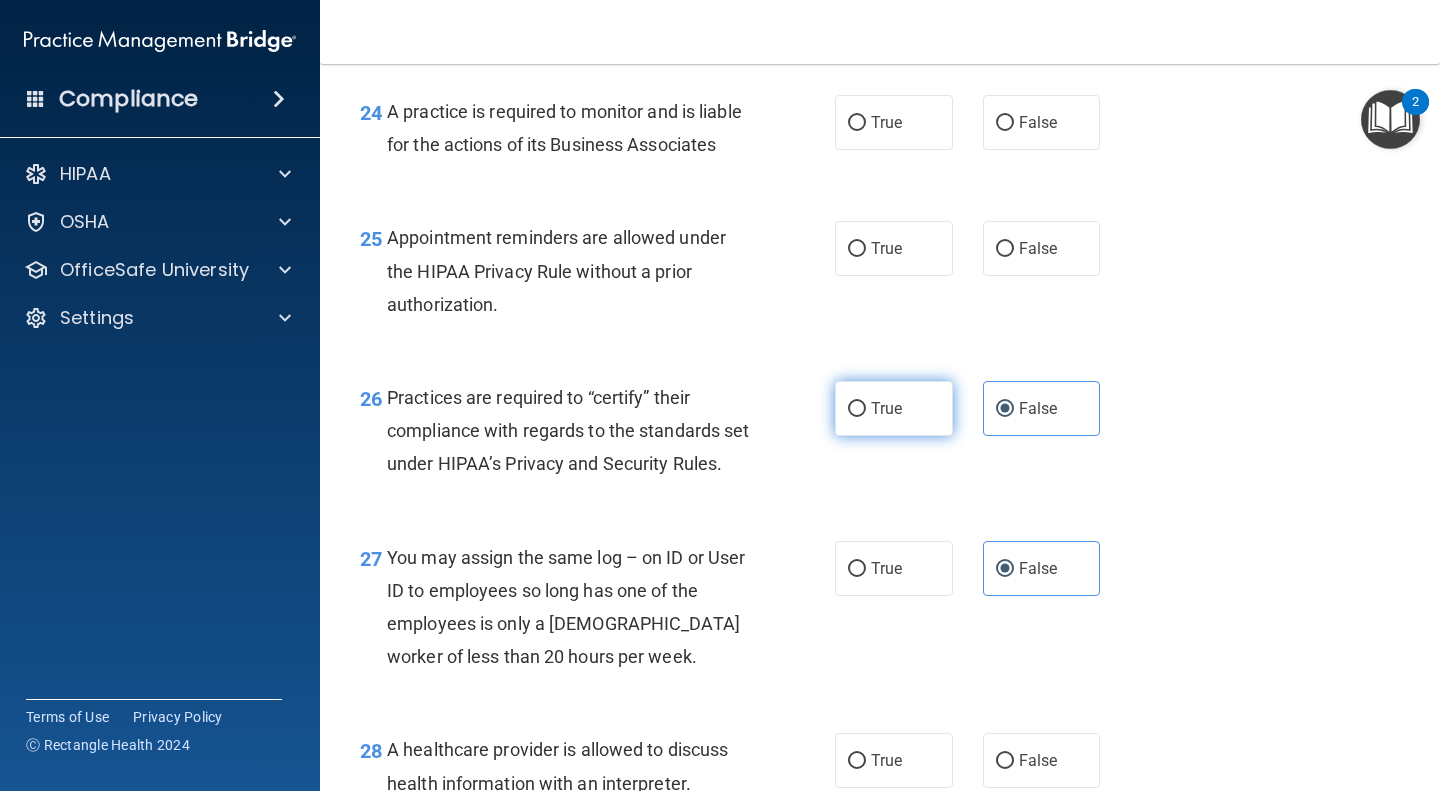 click on "True" at bounding box center [886, 408] 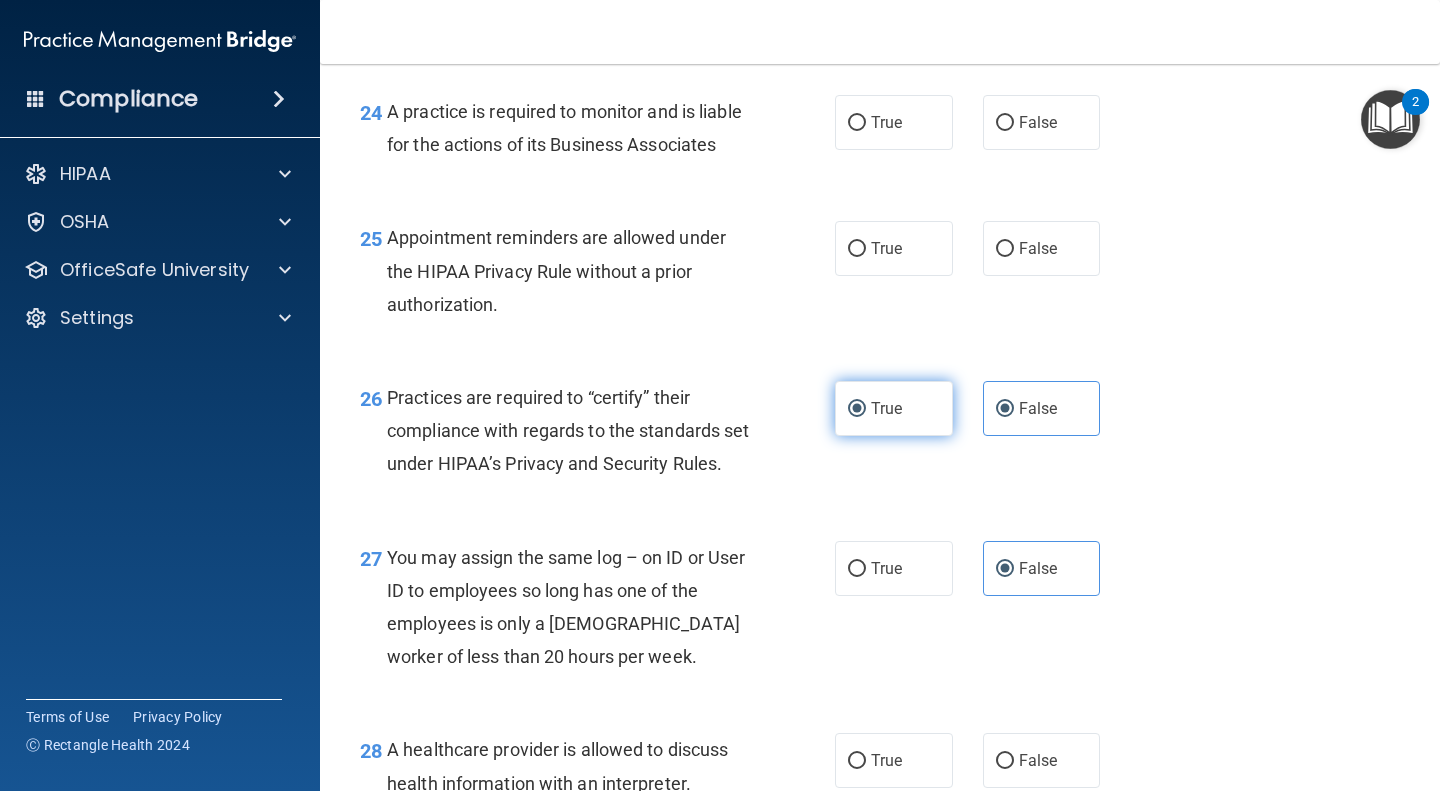 radio on "false" 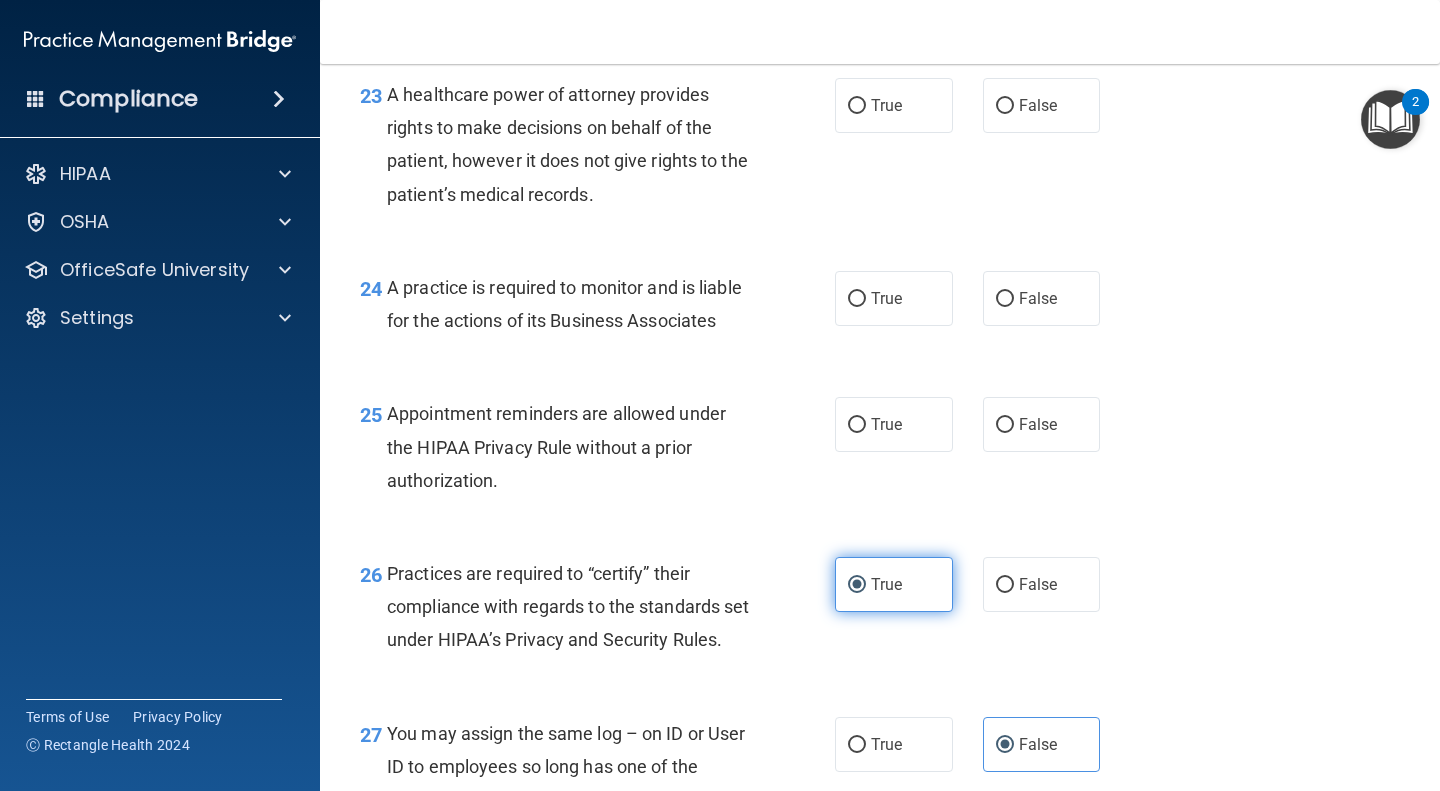 scroll, scrollTop: 4220, scrollLeft: 0, axis: vertical 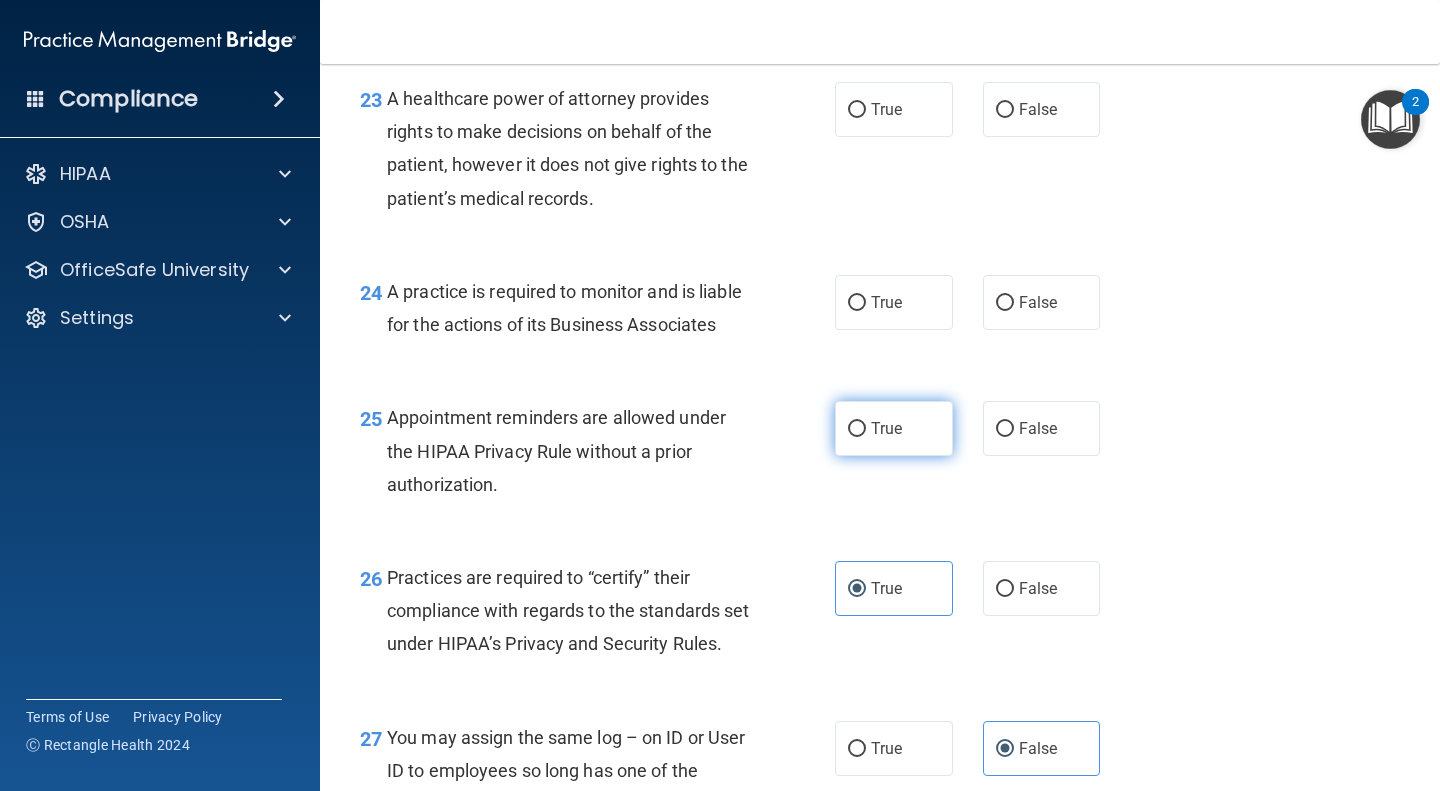 click on "True" at bounding box center [894, 428] 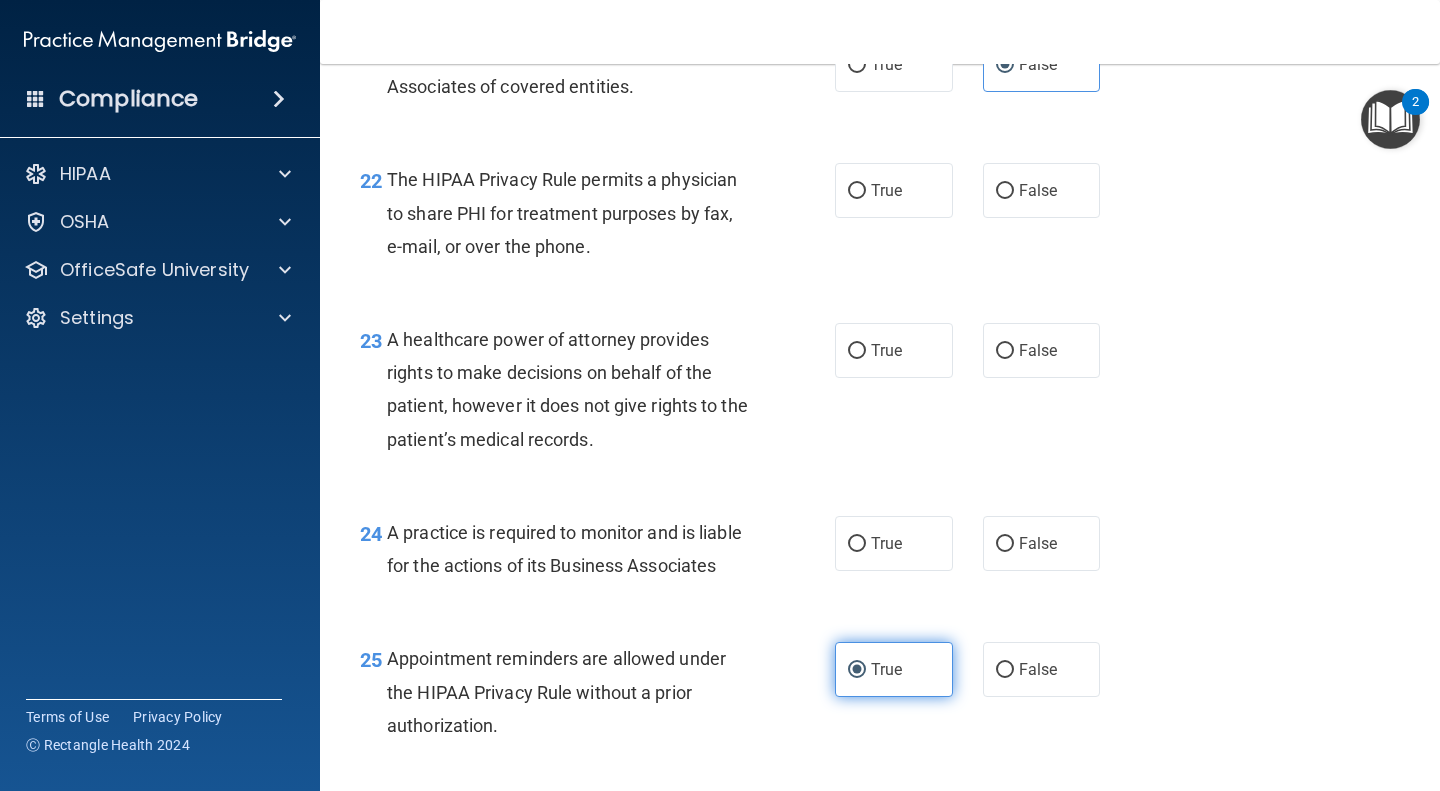 scroll, scrollTop: 3982, scrollLeft: 0, axis: vertical 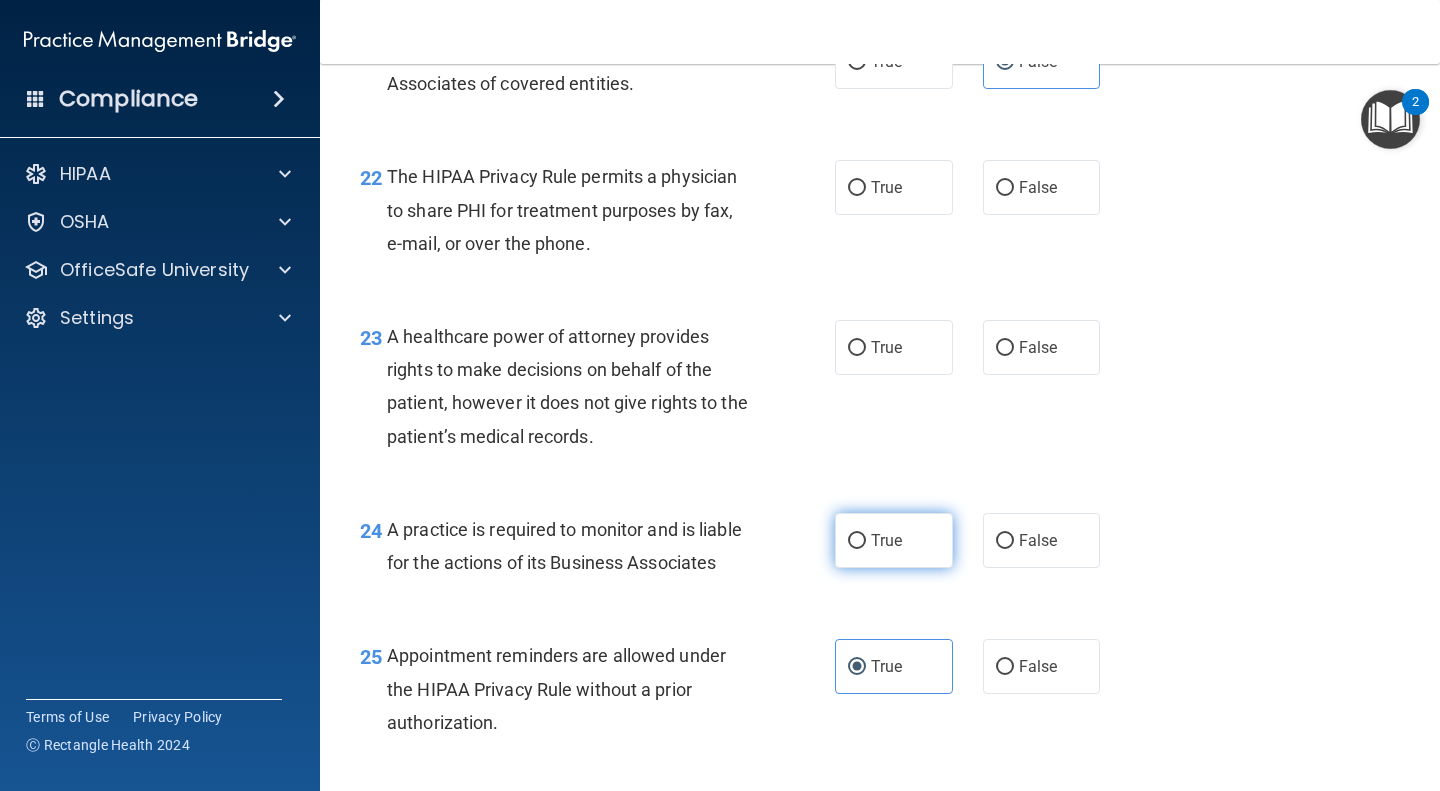 click on "True" at bounding box center (894, 540) 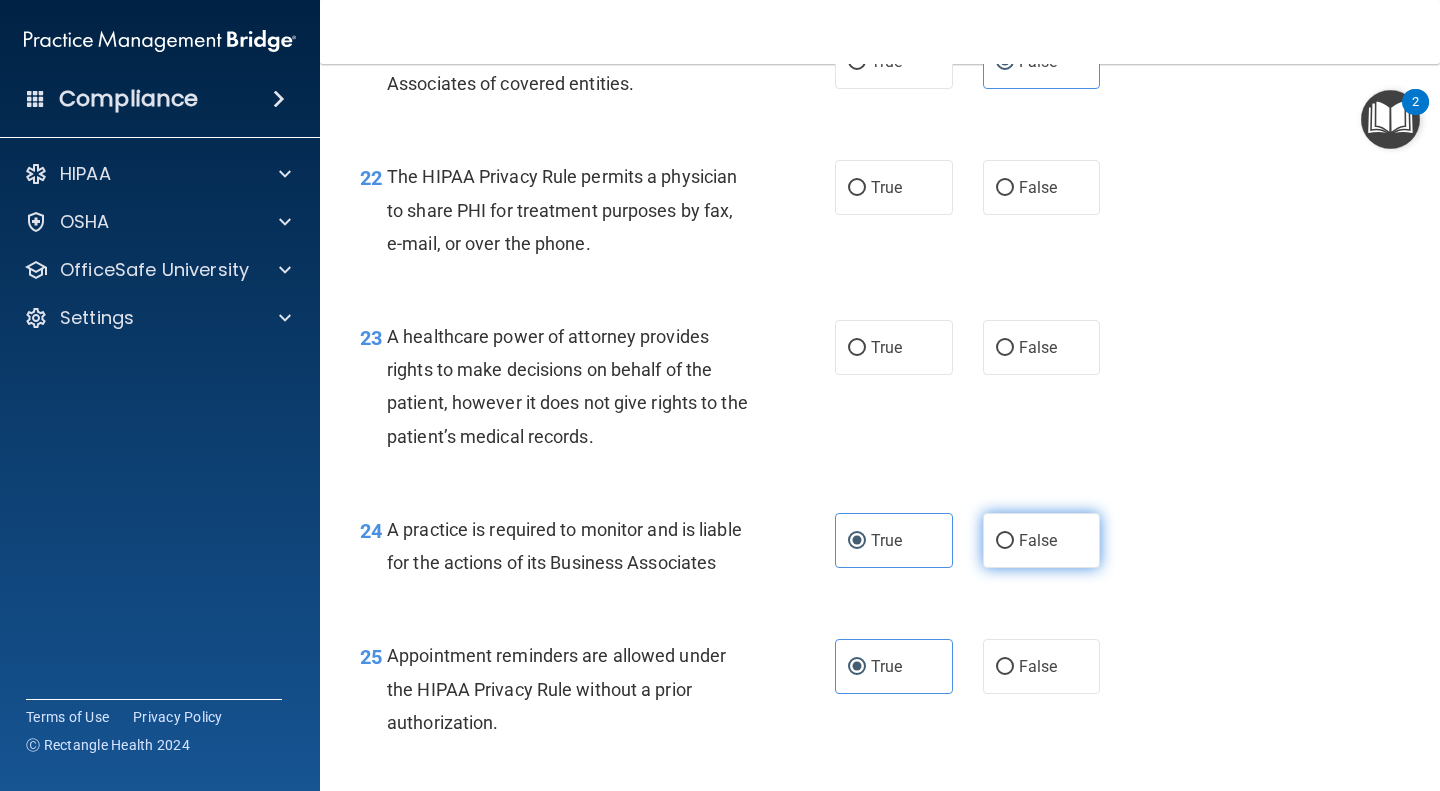 click on "False" at bounding box center (1038, 540) 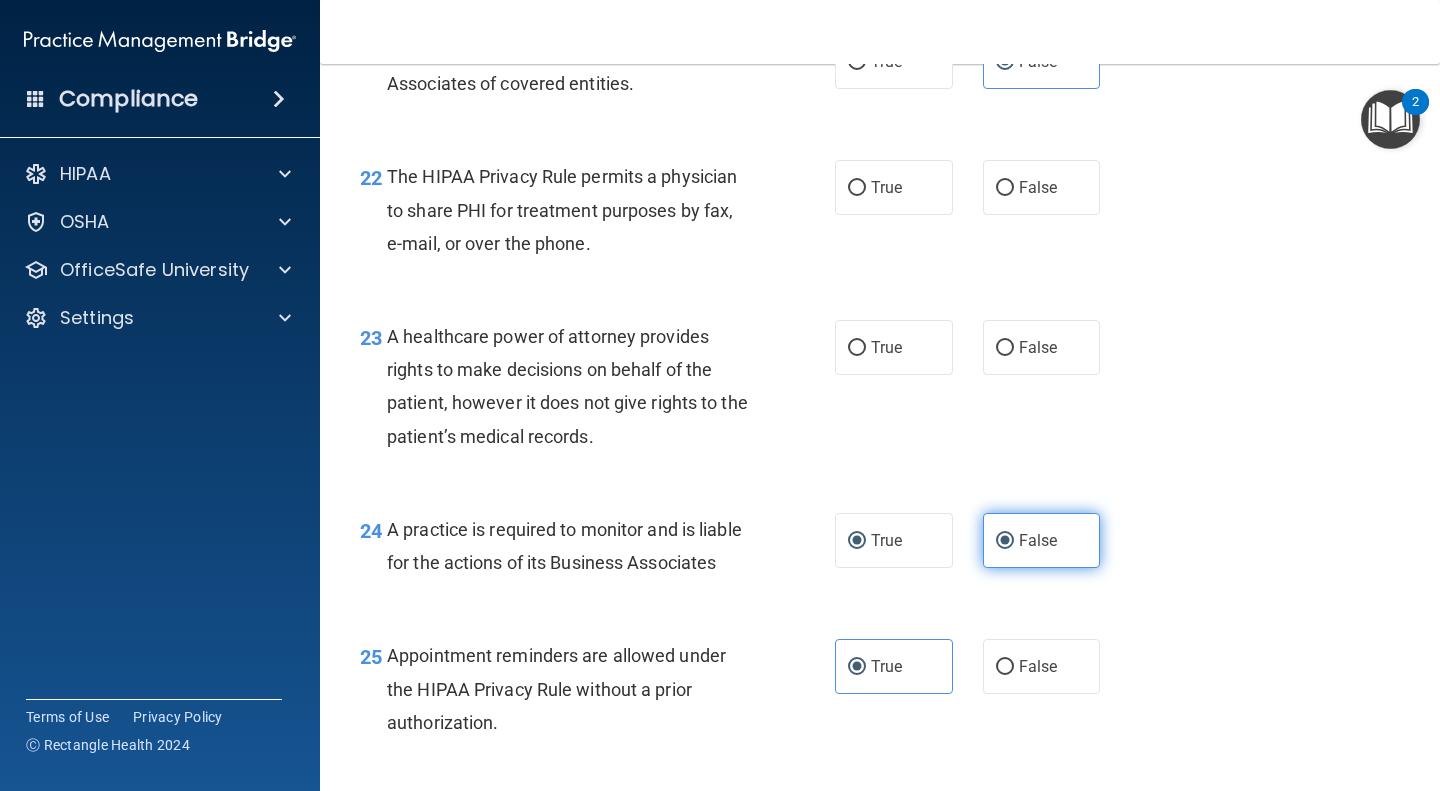 radio on "false" 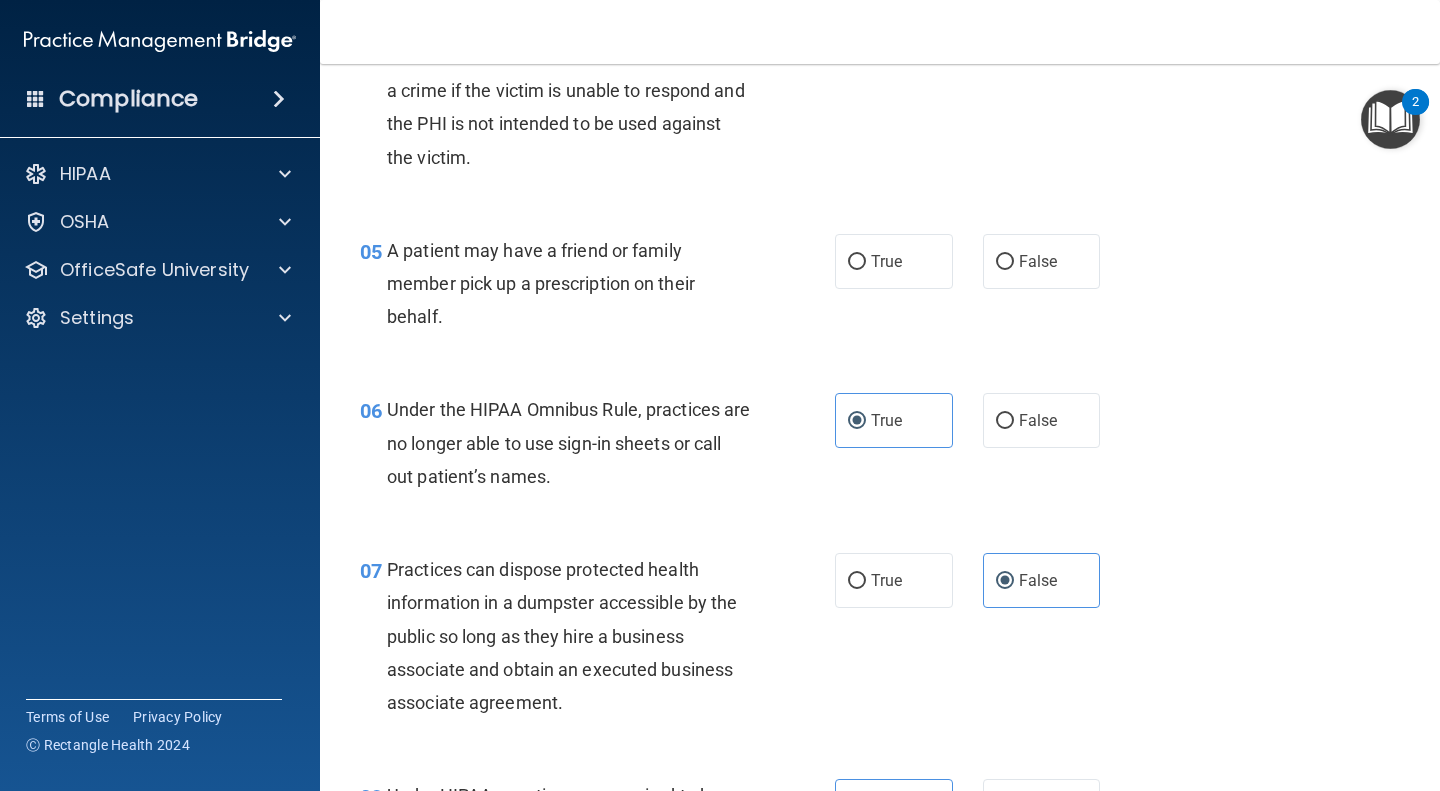 scroll, scrollTop: 819, scrollLeft: 0, axis: vertical 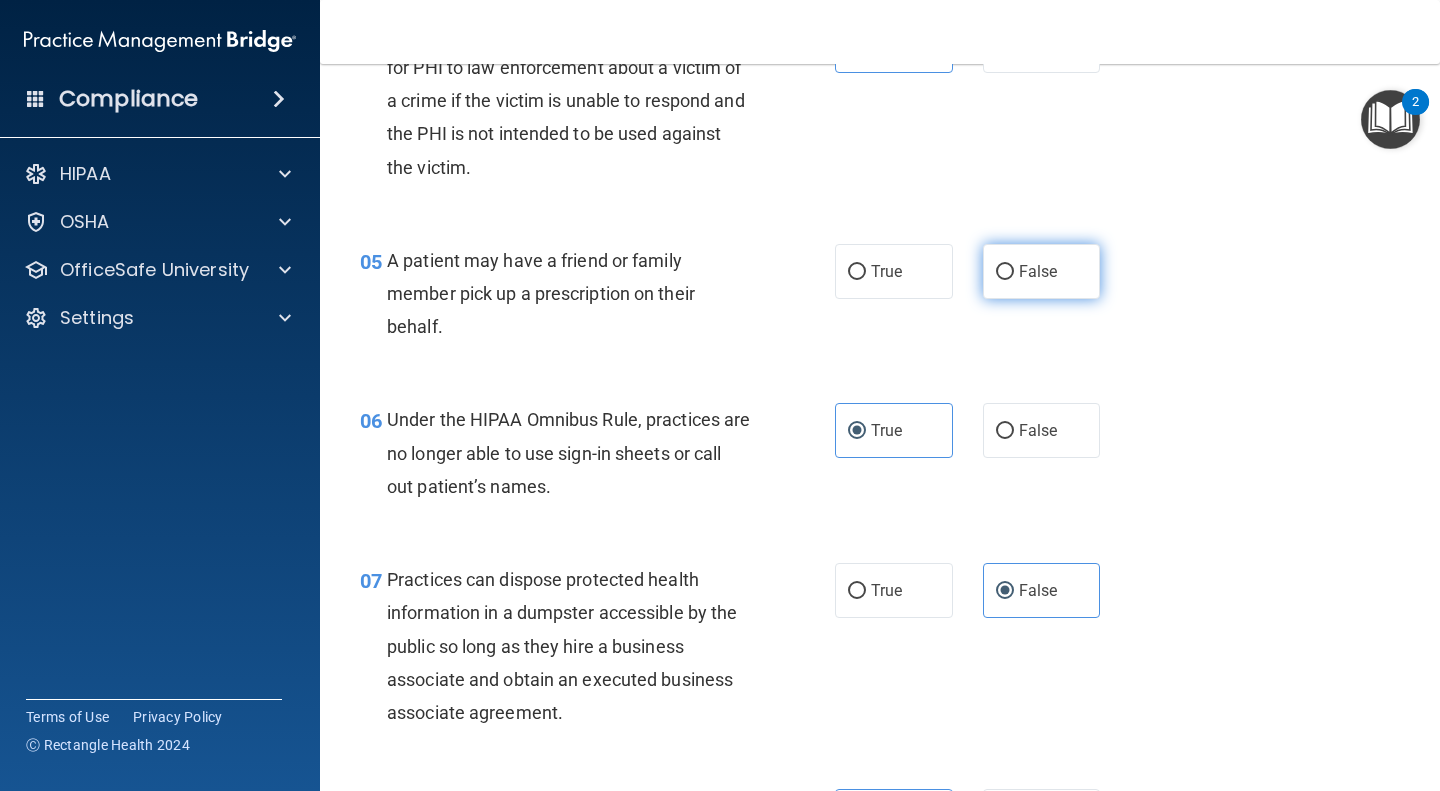 click on "False" at bounding box center [1038, 271] 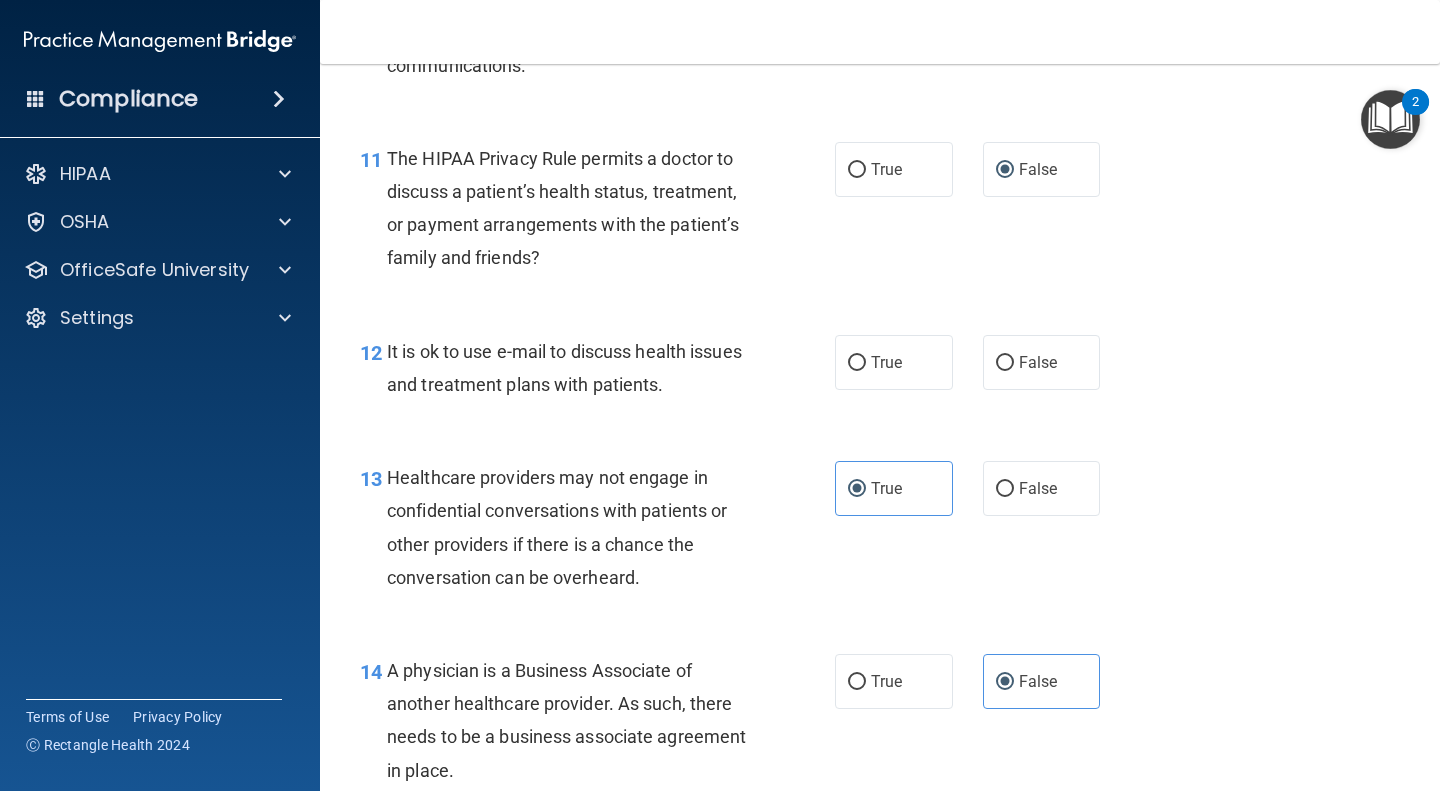 scroll, scrollTop: 2045, scrollLeft: 0, axis: vertical 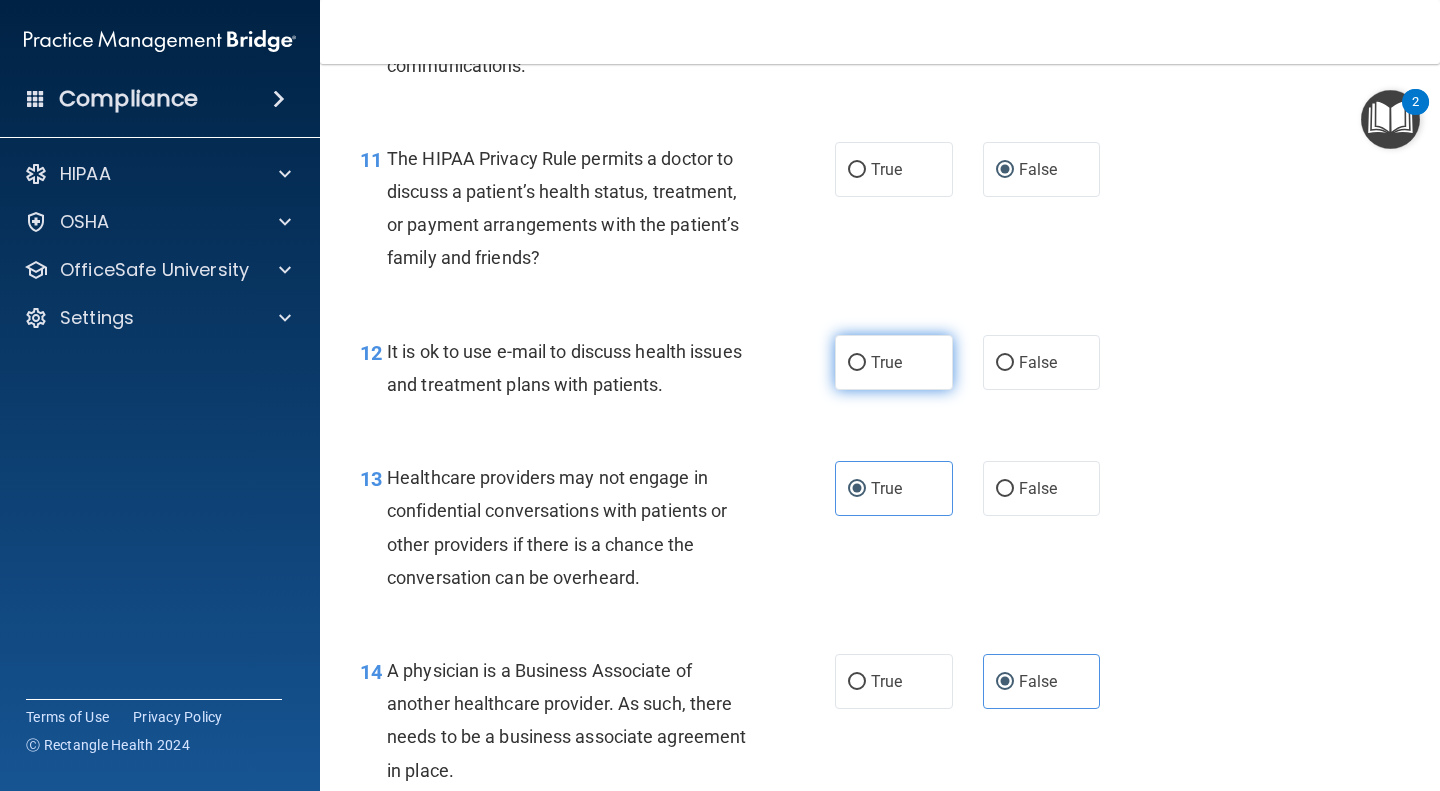 click on "True" at bounding box center [894, 362] 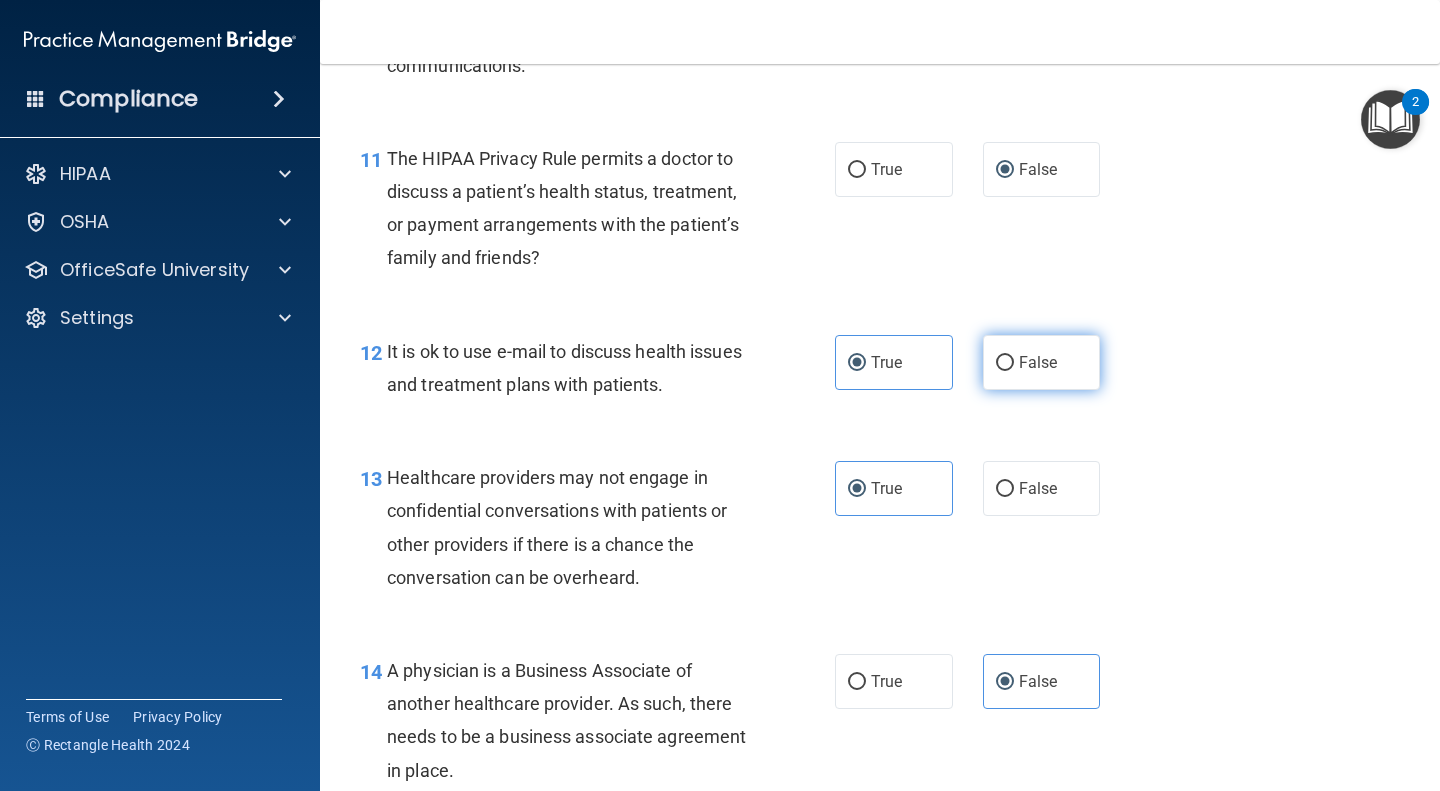 click on "False" at bounding box center (1042, 362) 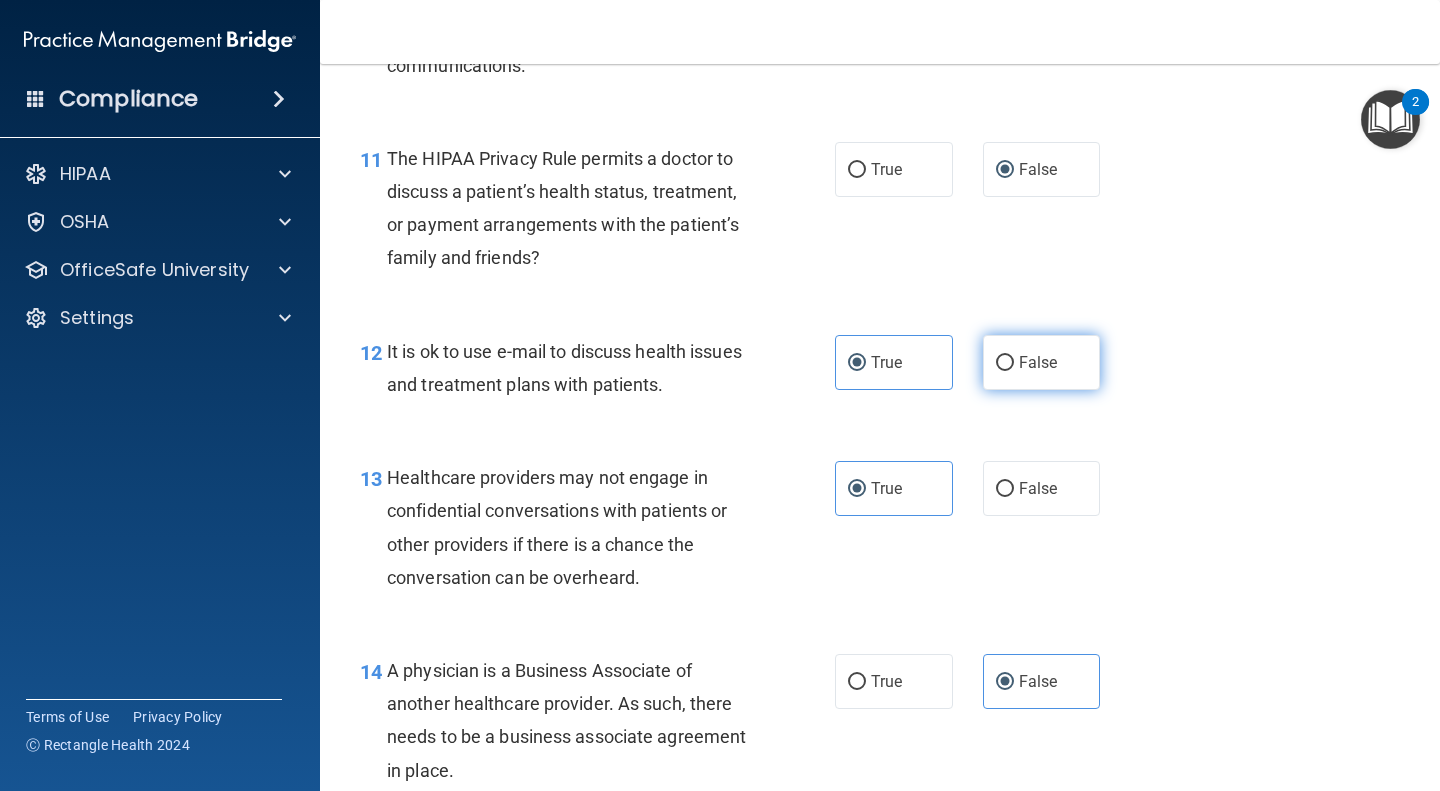radio on "true" 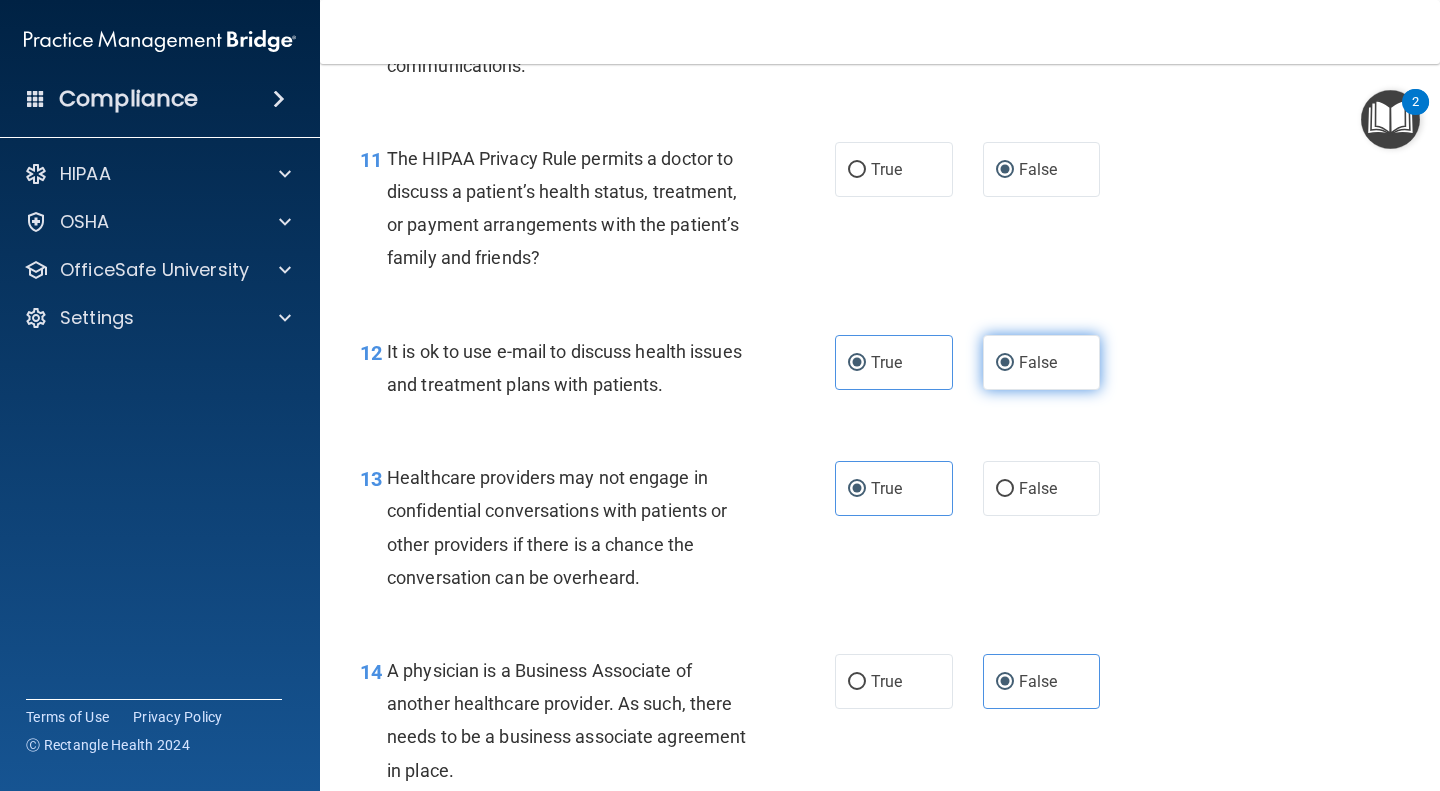radio on "false" 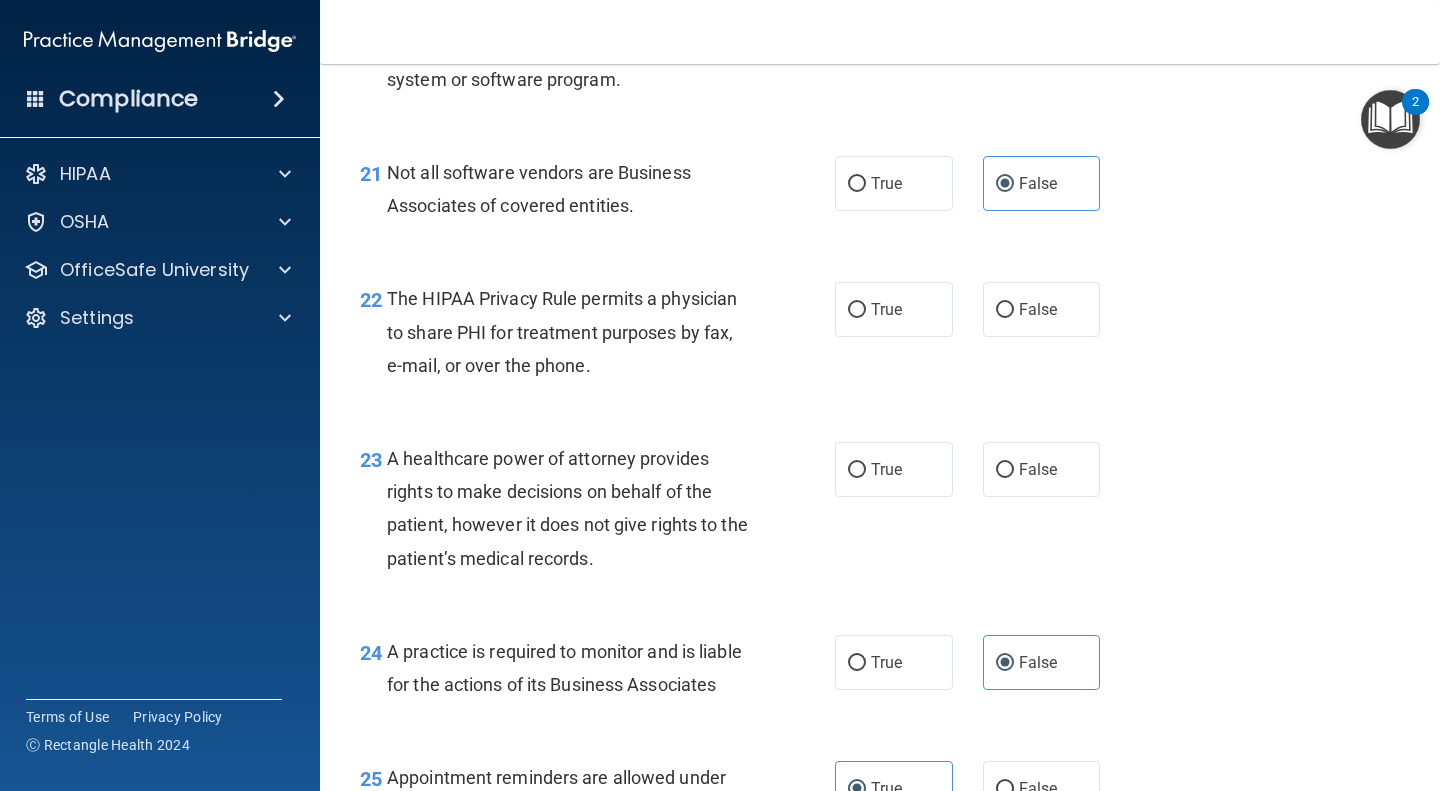 scroll, scrollTop: 3862, scrollLeft: 0, axis: vertical 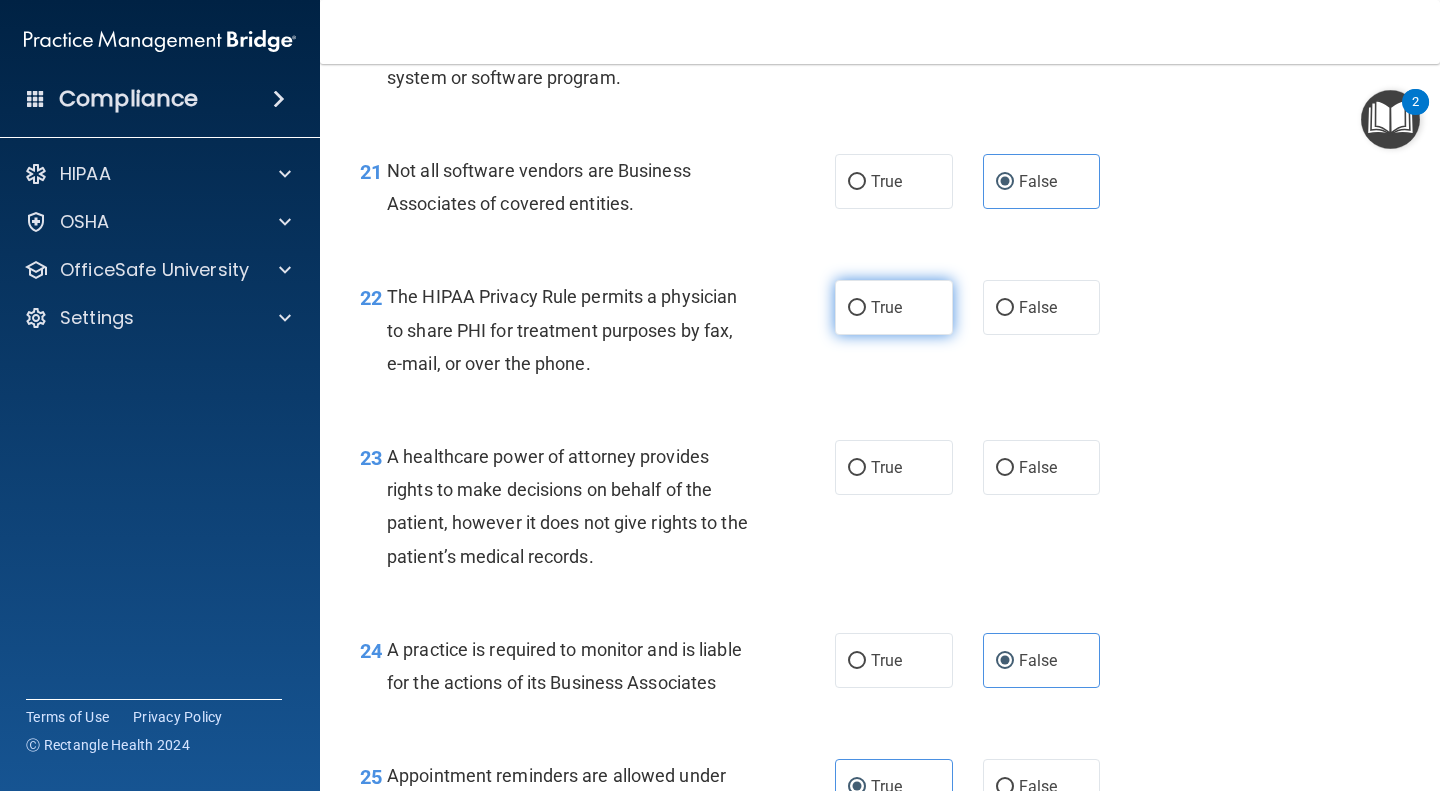 click on "True" at bounding box center (894, 307) 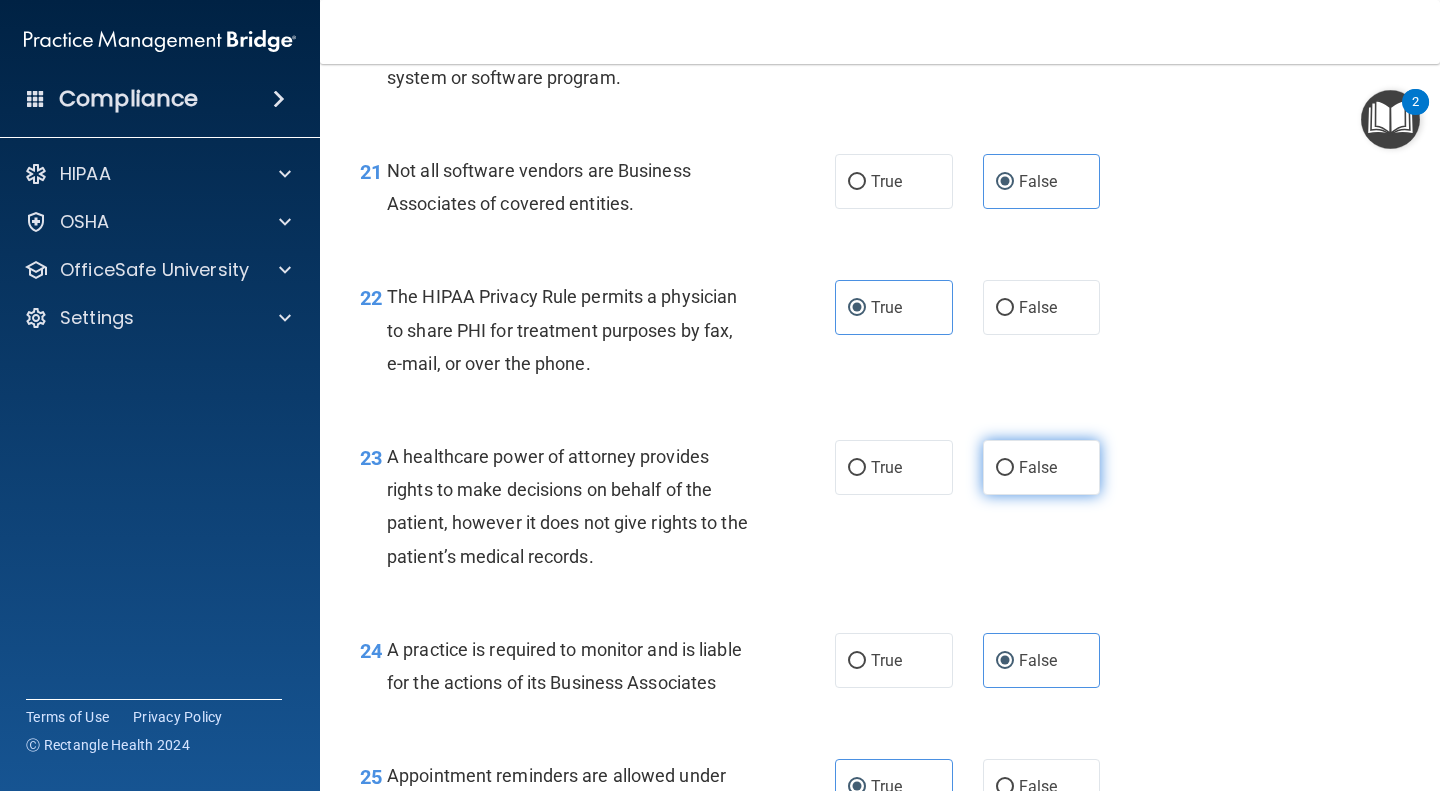 click on "False" at bounding box center (1038, 467) 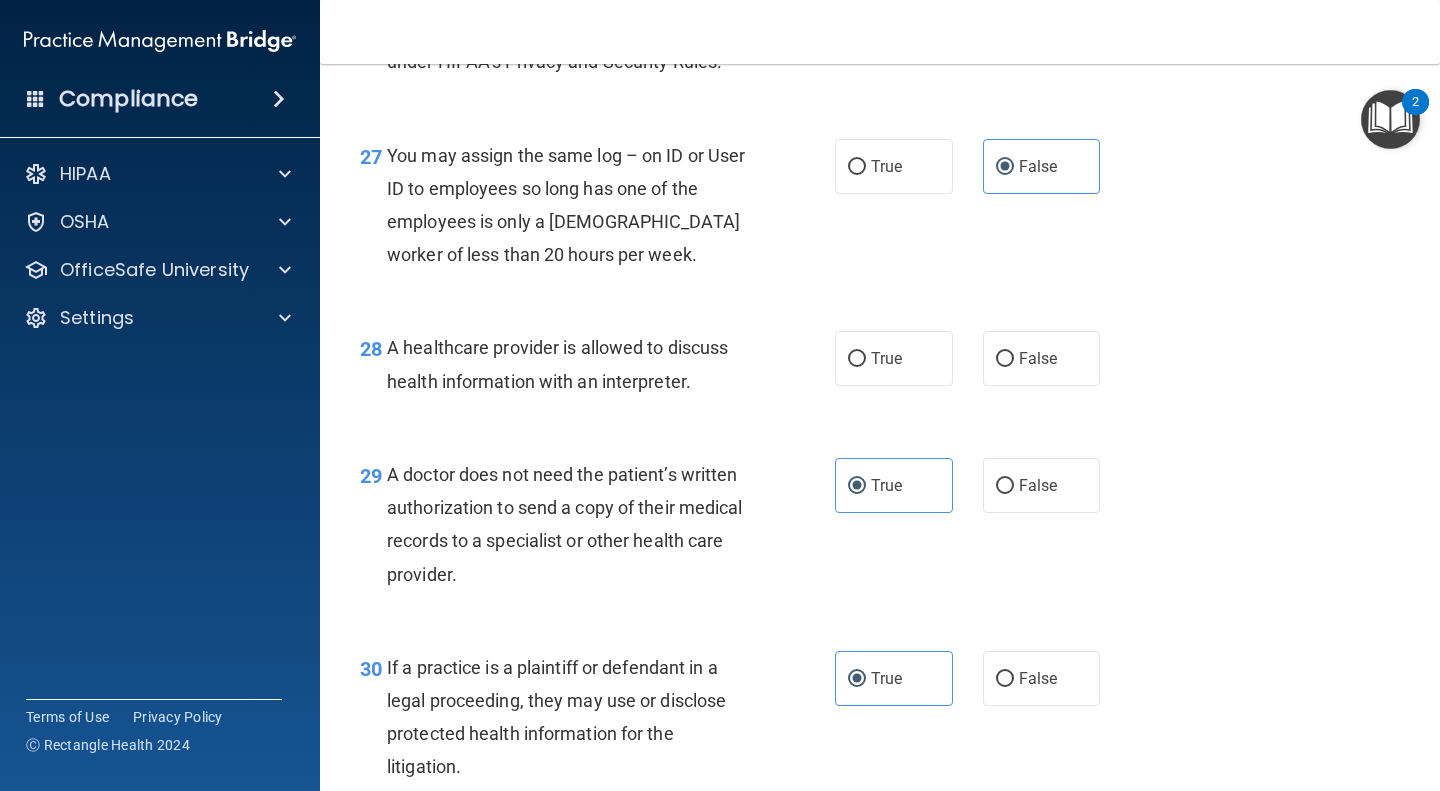 scroll, scrollTop: 4798, scrollLeft: 0, axis: vertical 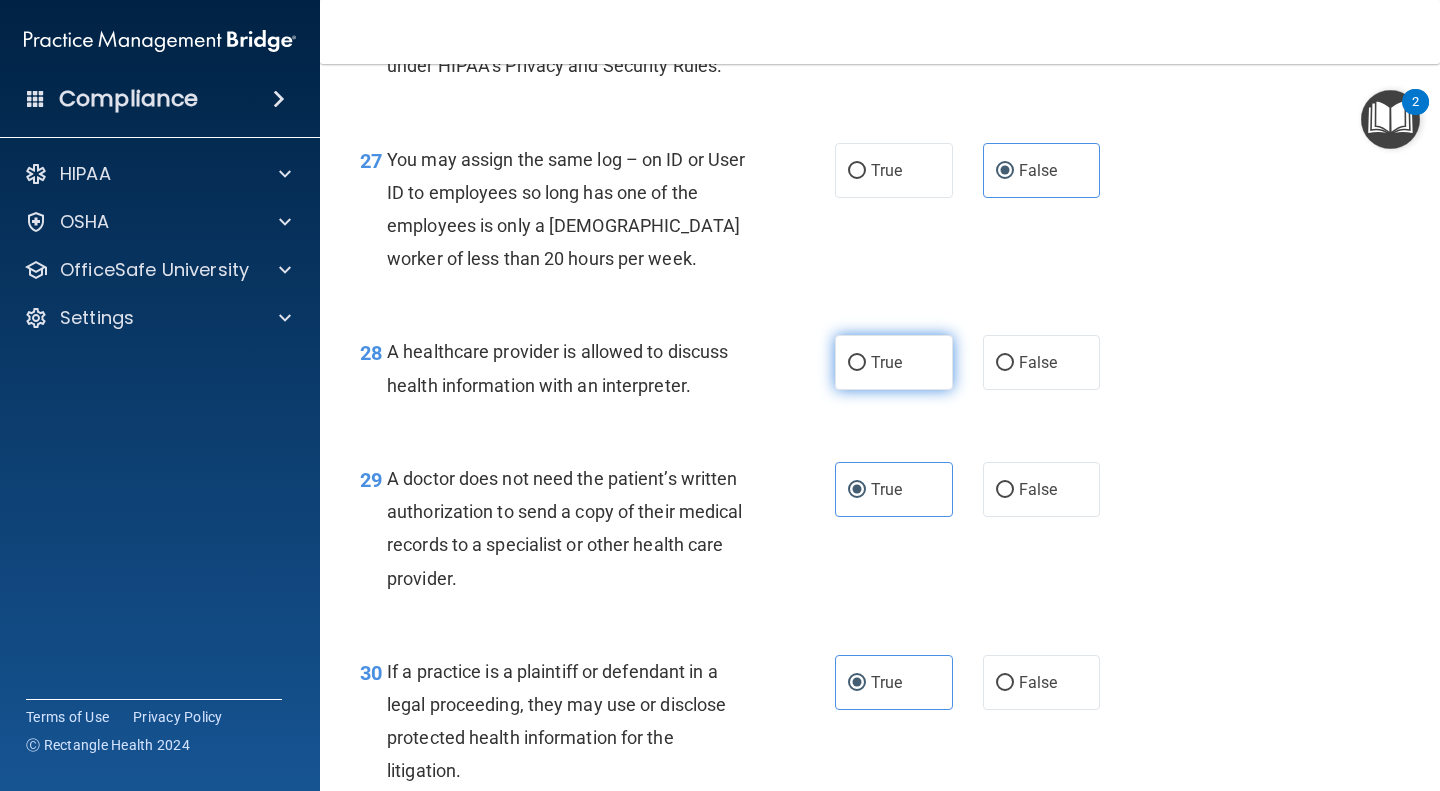 click on "True" at bounding box center [894, 362] 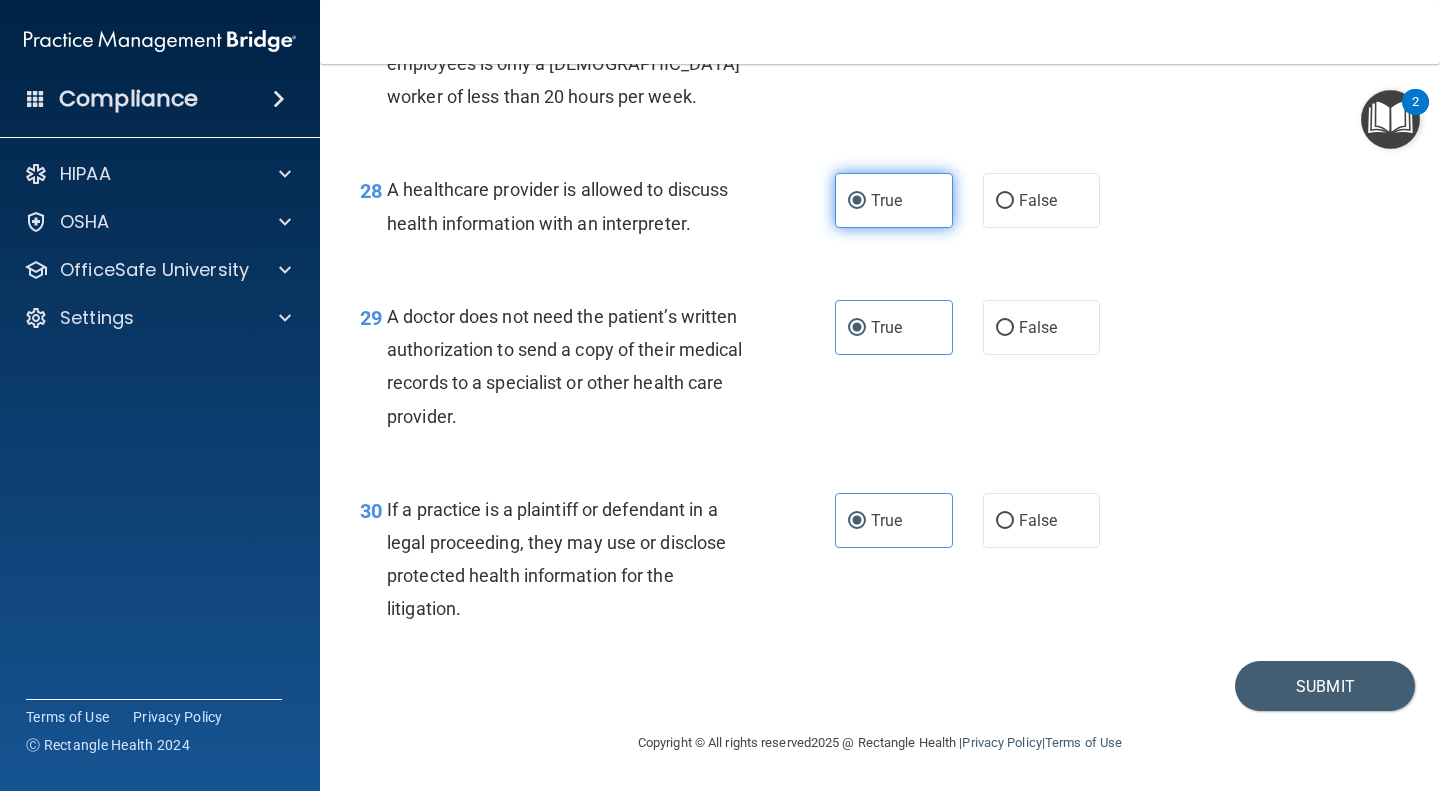 scroll, scrollTop: 5061, scrollLeft: 0, axis: vertical 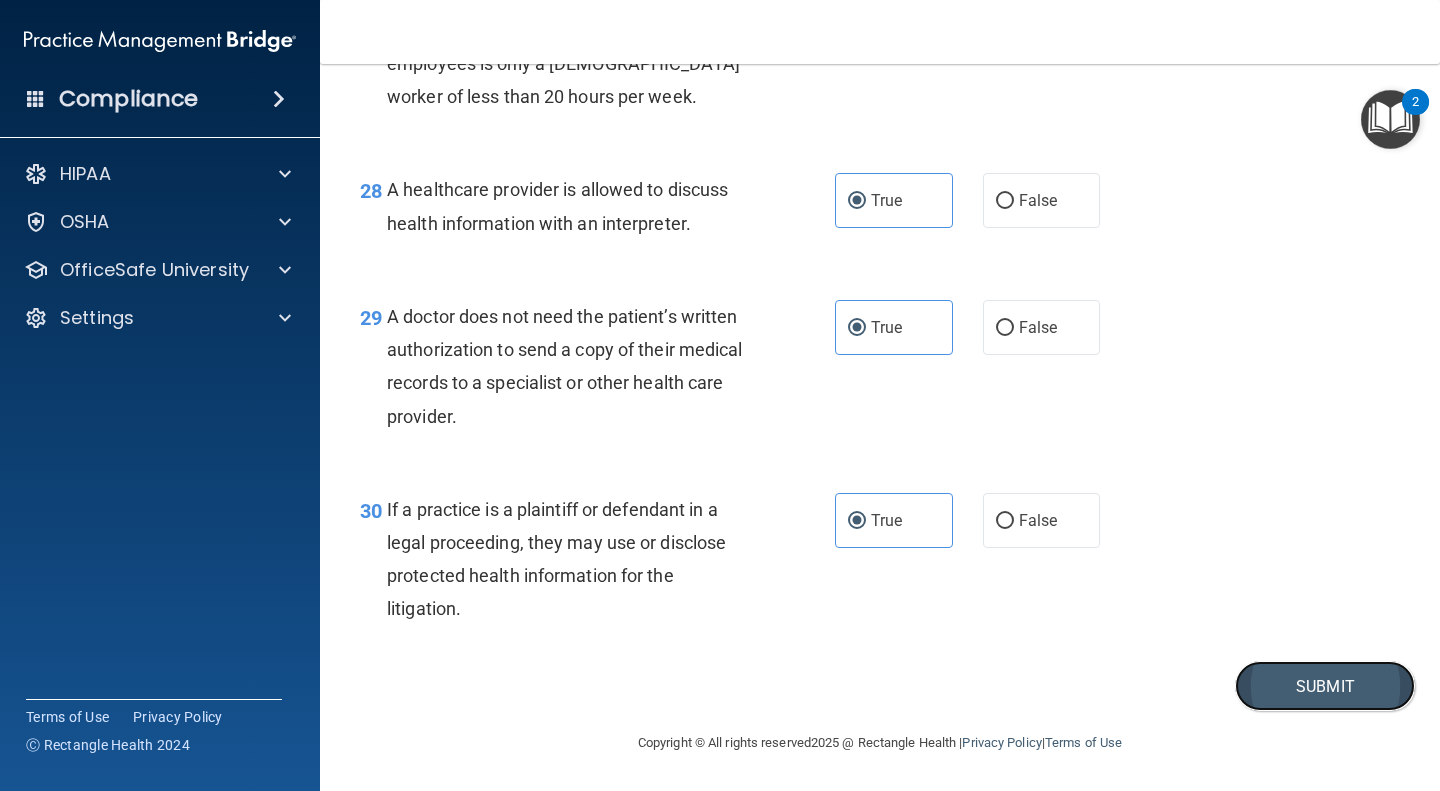 click on "Submit" at bounding box center (1325, 686) 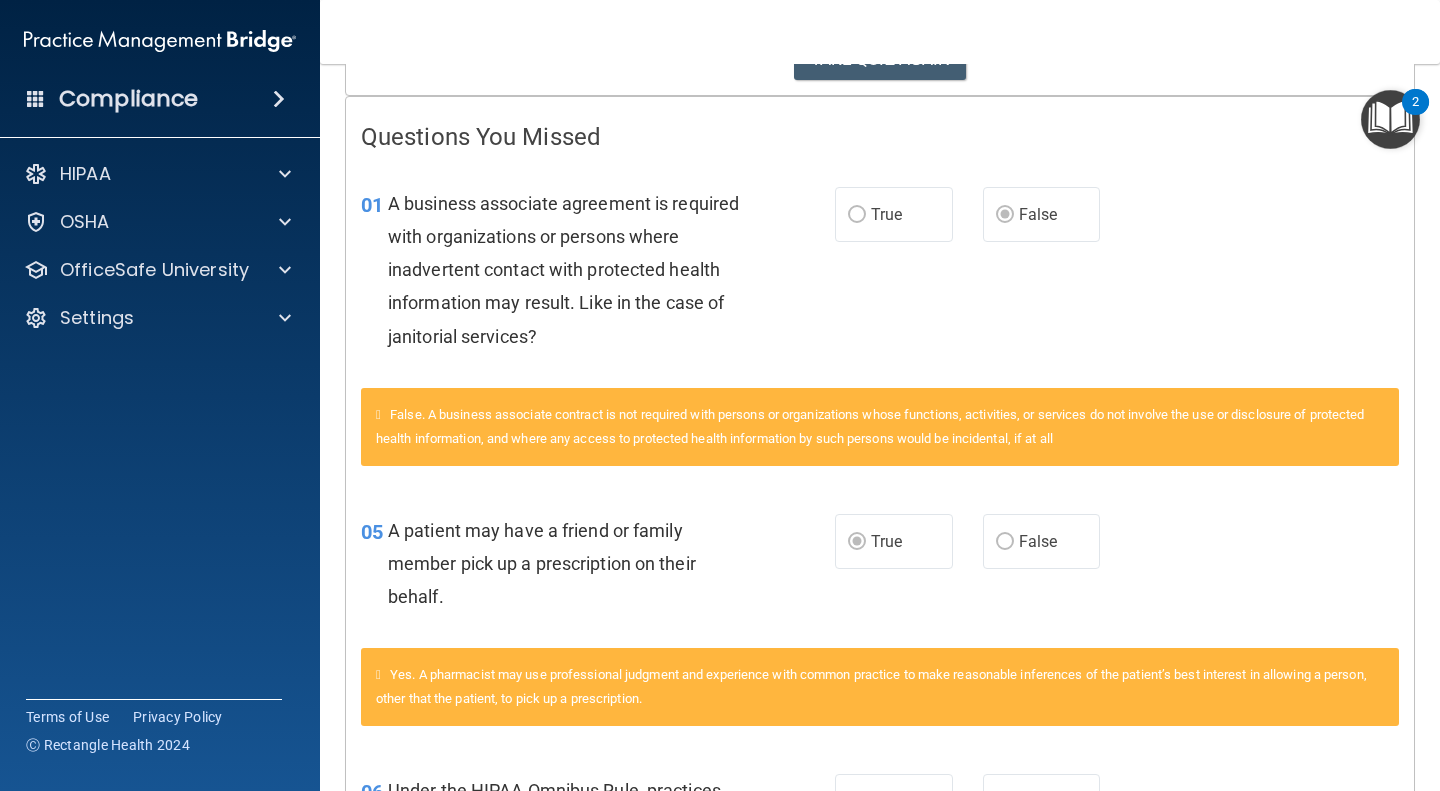 scroll, scrollTop: 0, scrollLeft: 0, axis: both 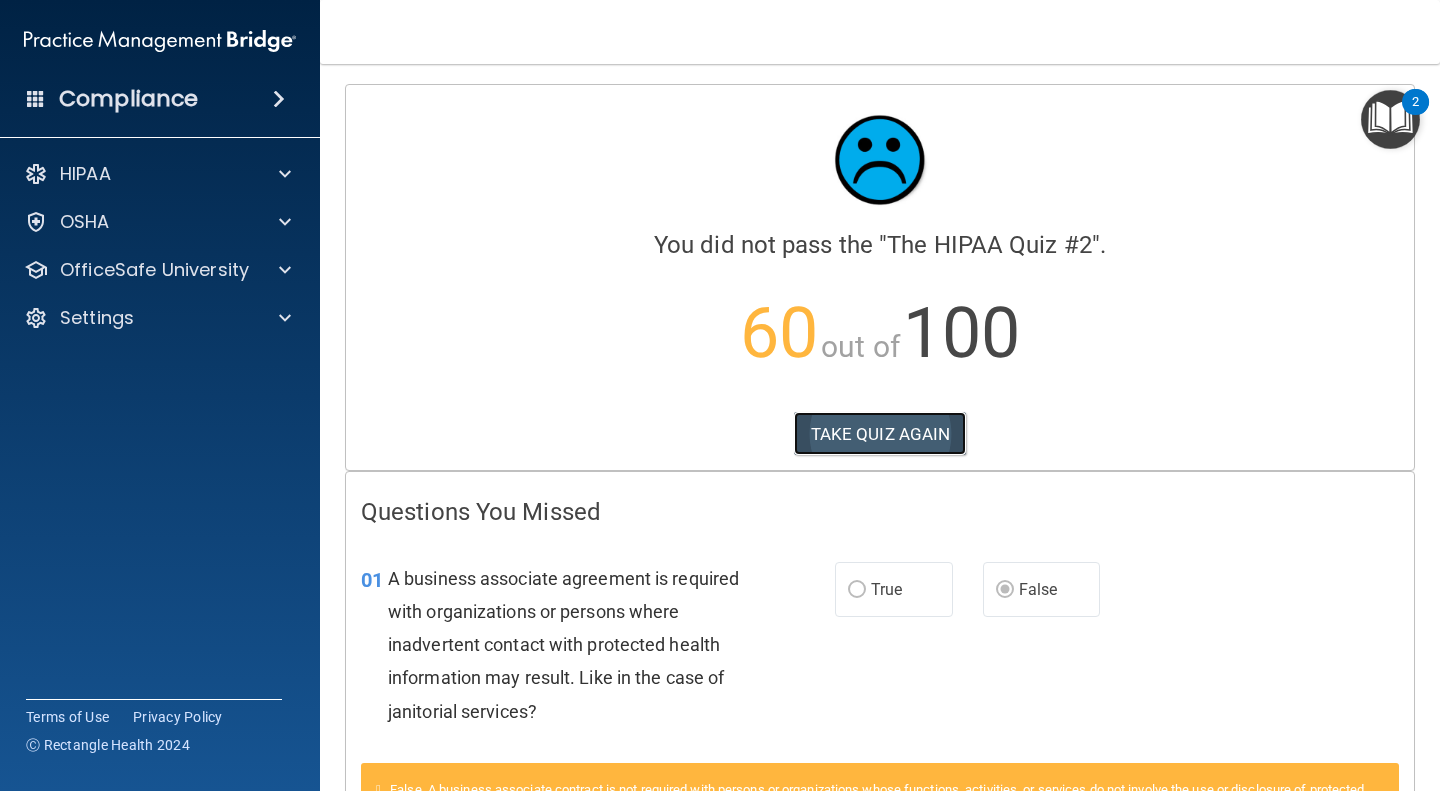 click on "TAKE QUIZ AGAIN" at bounding box center [880, 434] 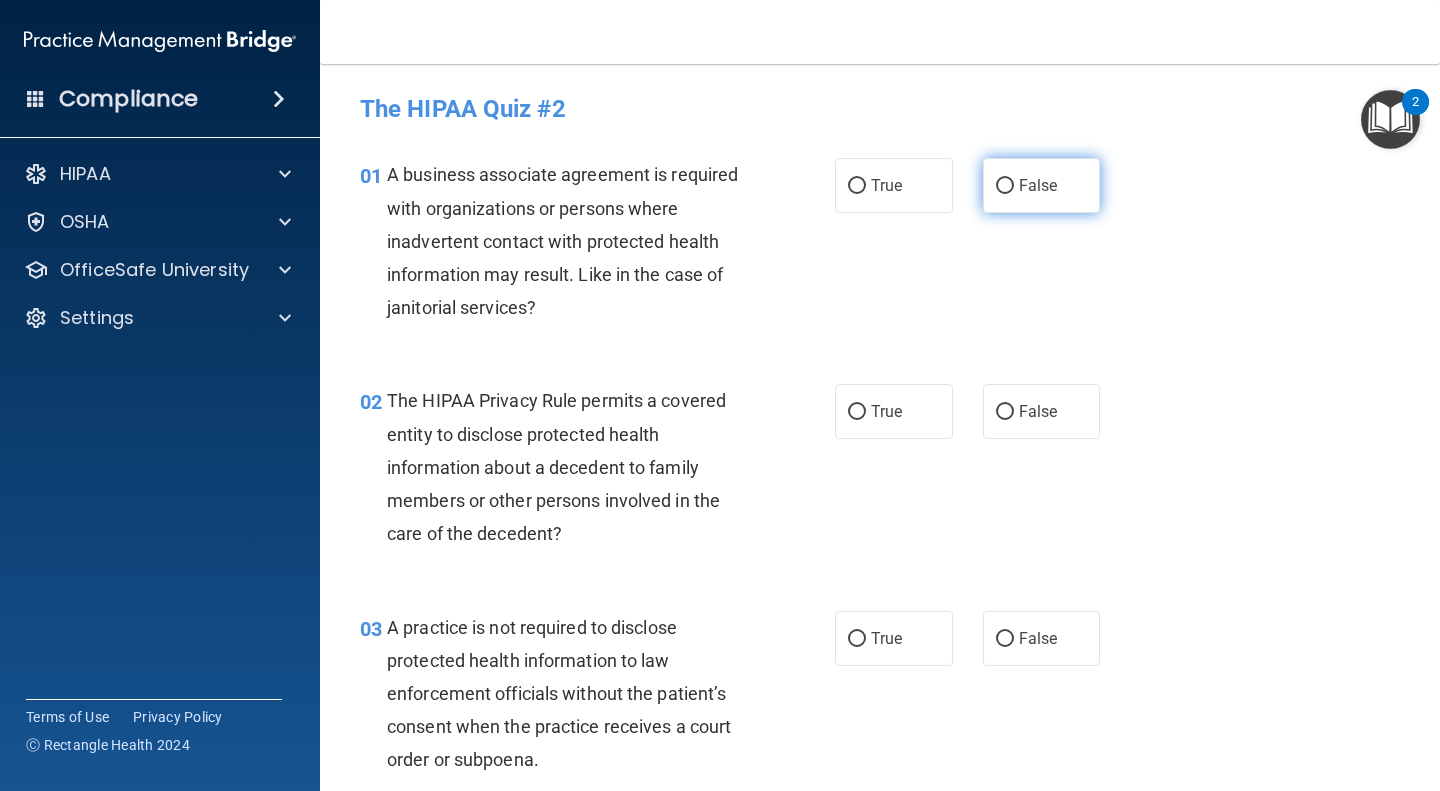 click on "False" at bounding box center (1005, 186) 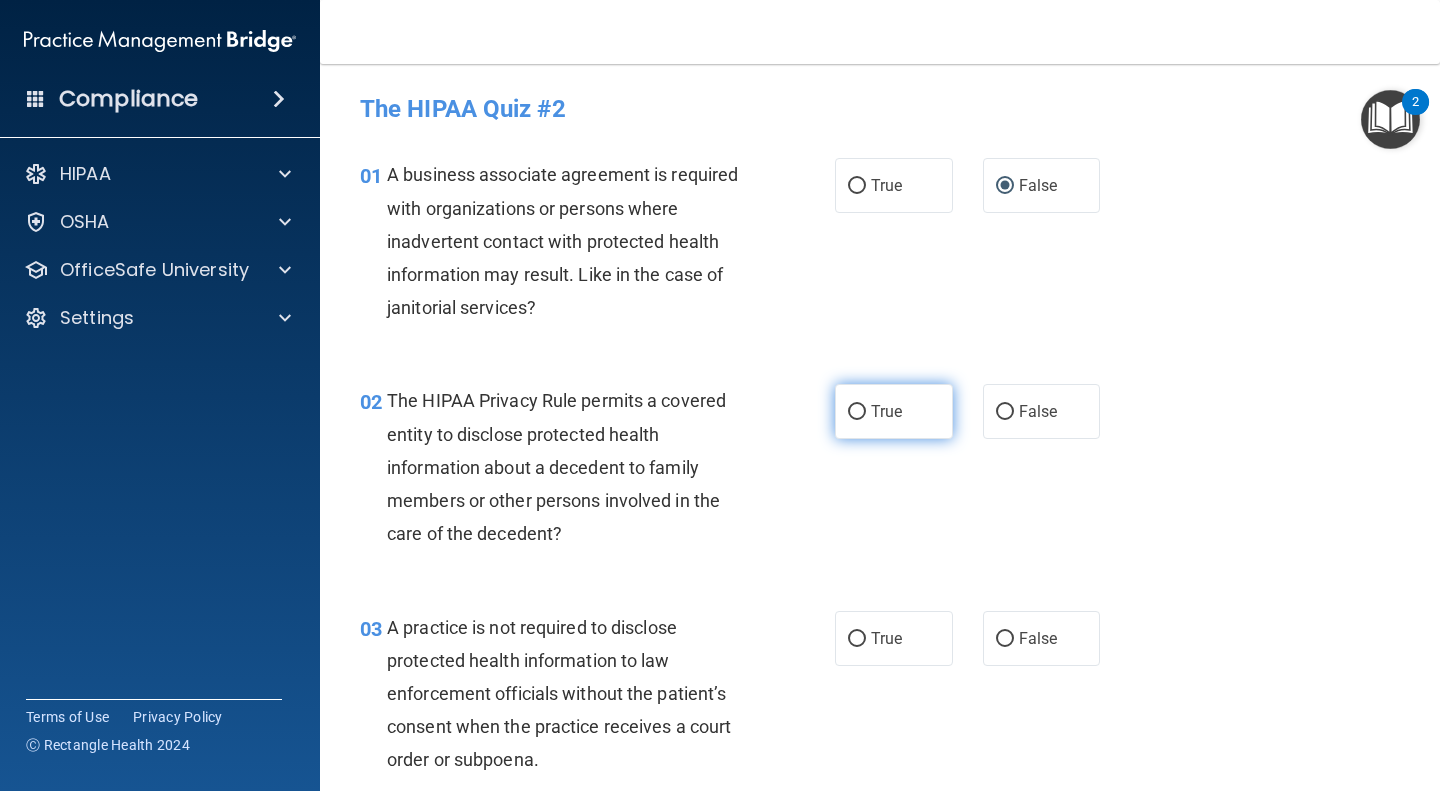 click on "True" at bounding box center [886, 411] 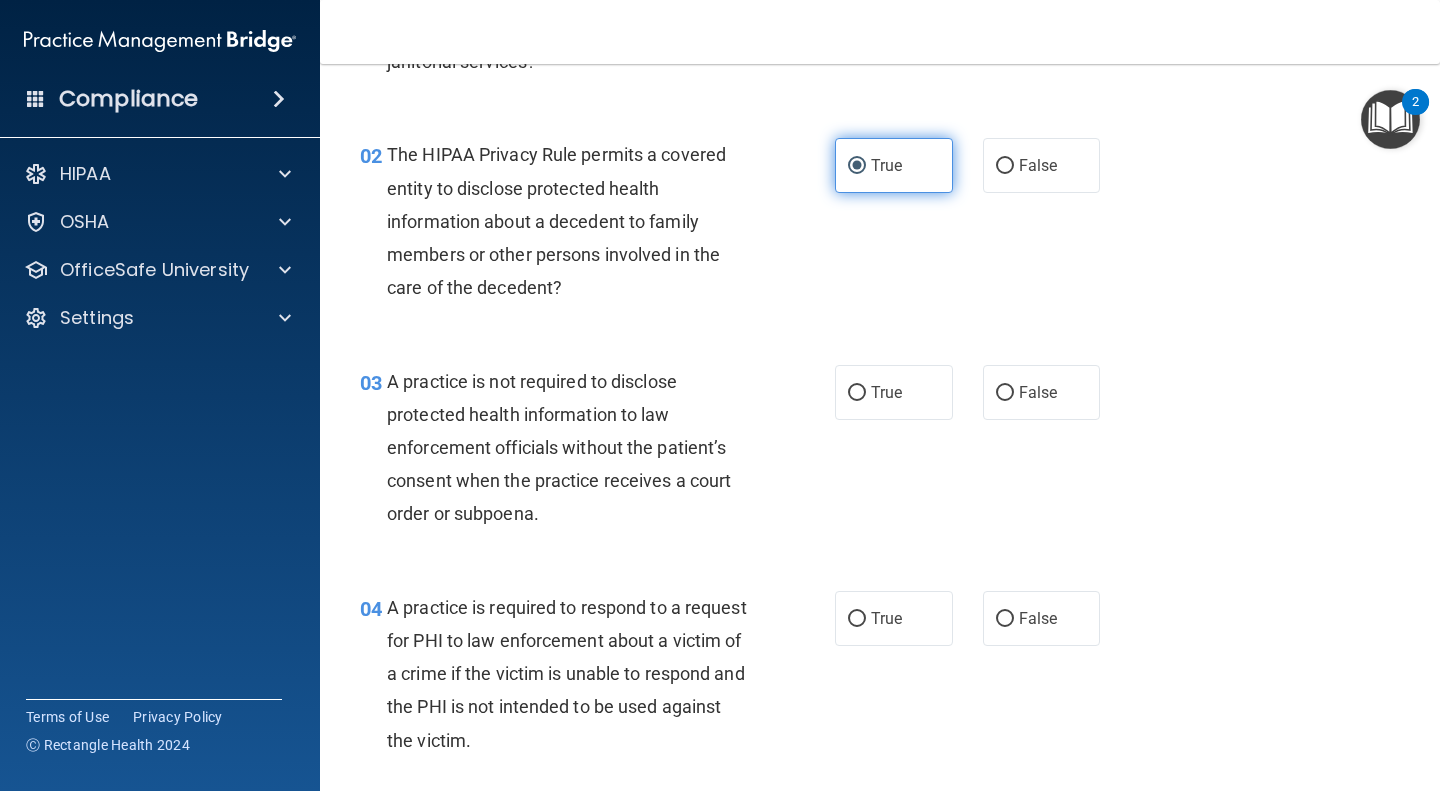 scroll, scrollTop: 269, scrollLeft: 0, axis: vertical 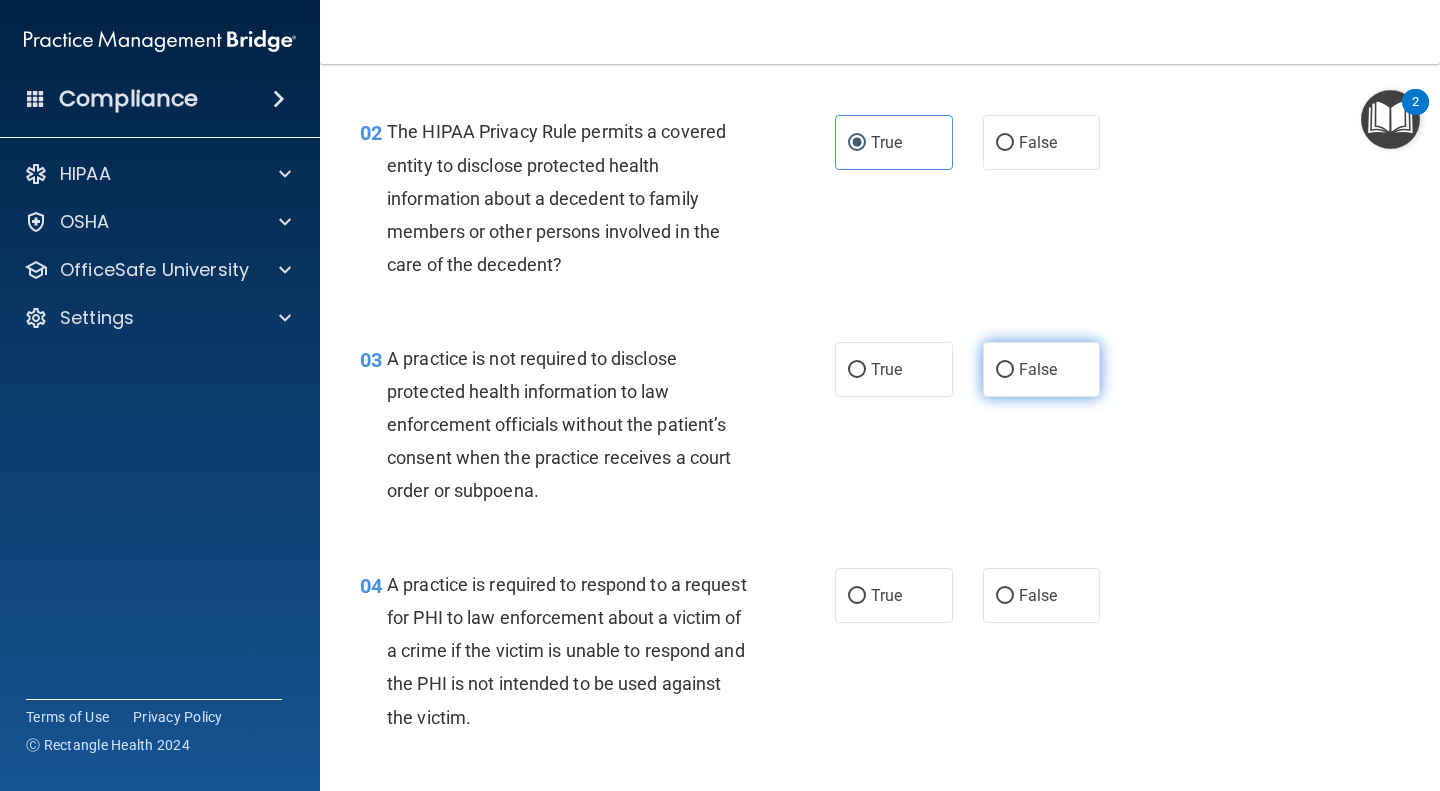 click on "False" at bounding box center [1005, 370] 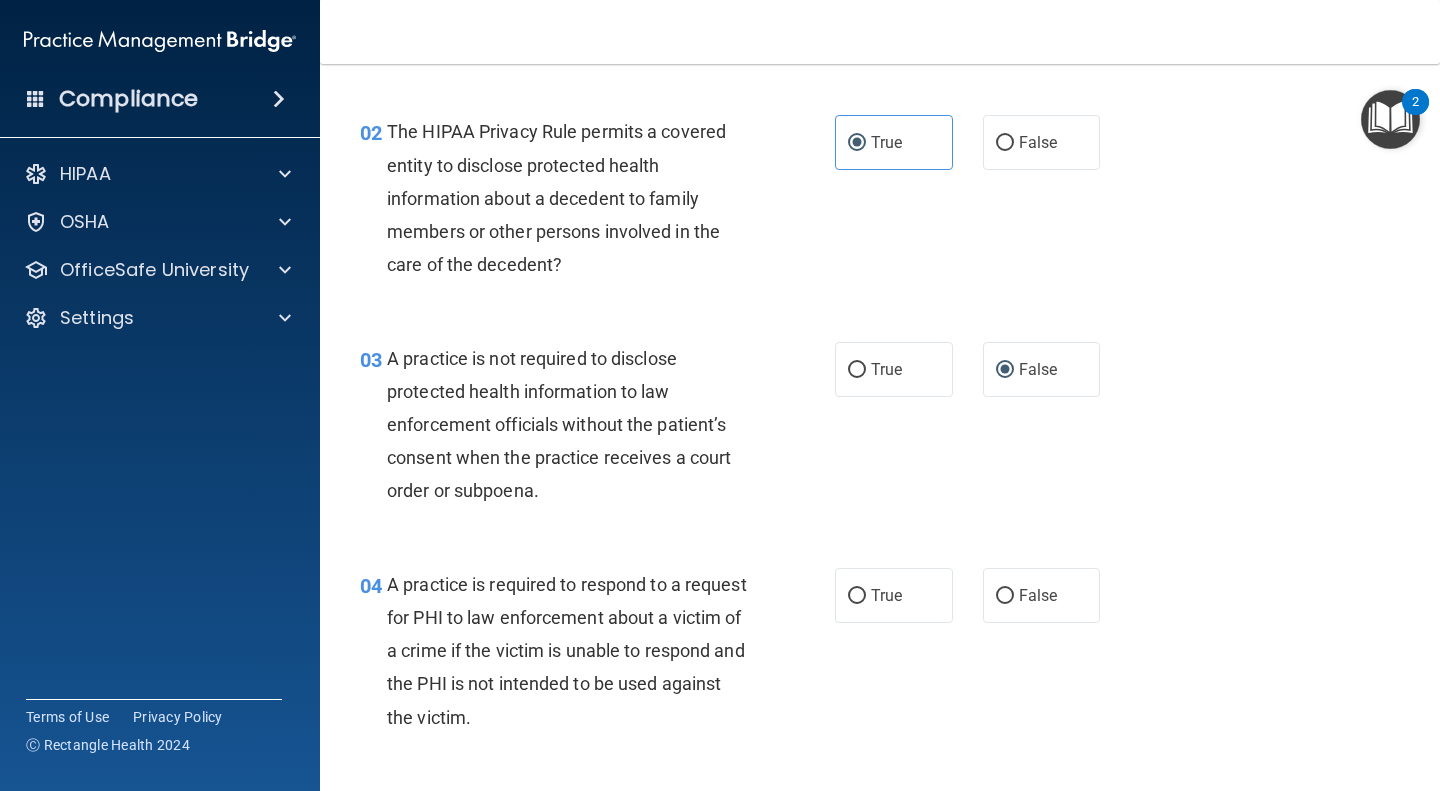 click on "03       A practice is not required to disclose protected health information to law enforcement officials without the patient’s consent when the practice receives  a court order or subpoena.                 True           False" at bounding box center [880, 430] 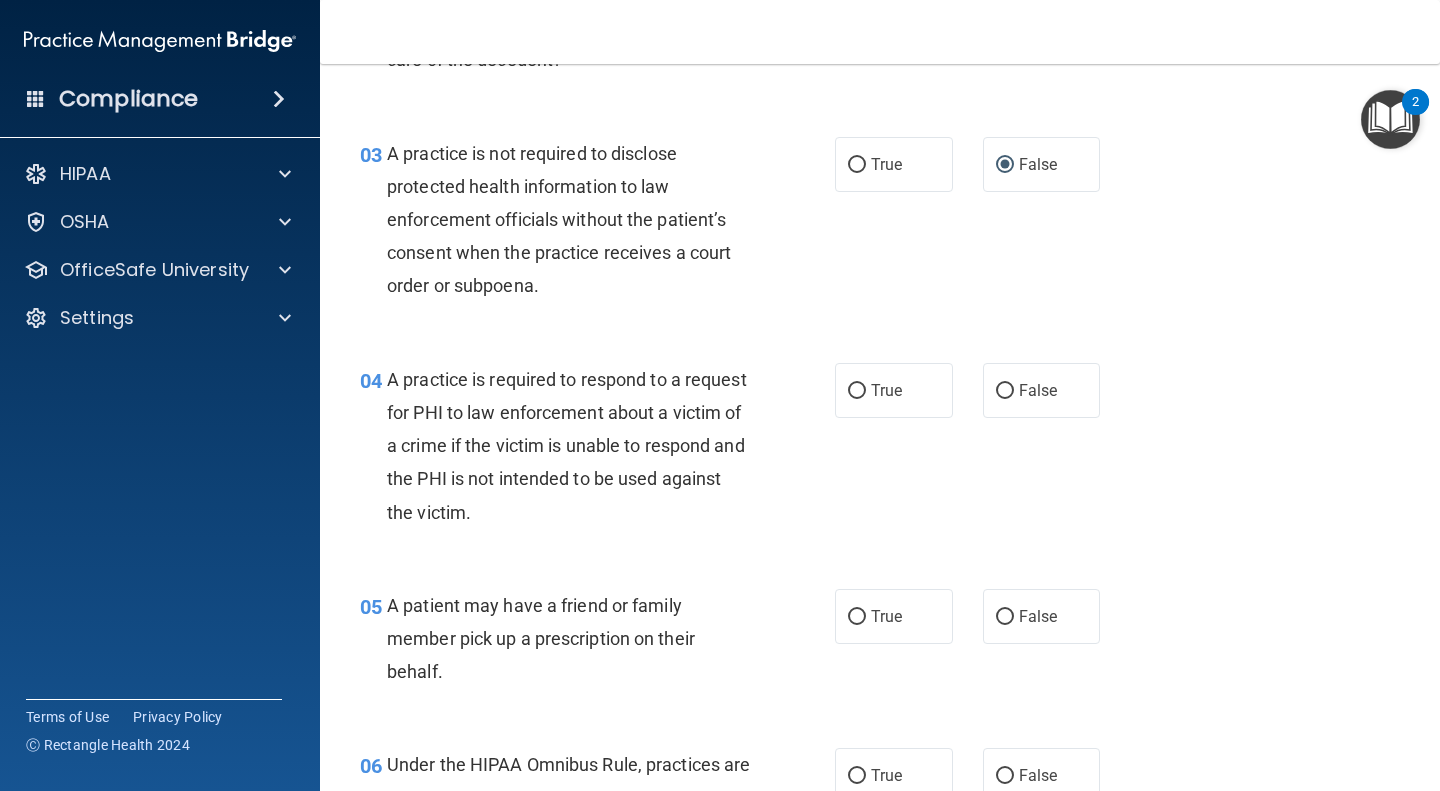 scroll, scrollTop: 477, scrollLeft: 0, axis: vertical 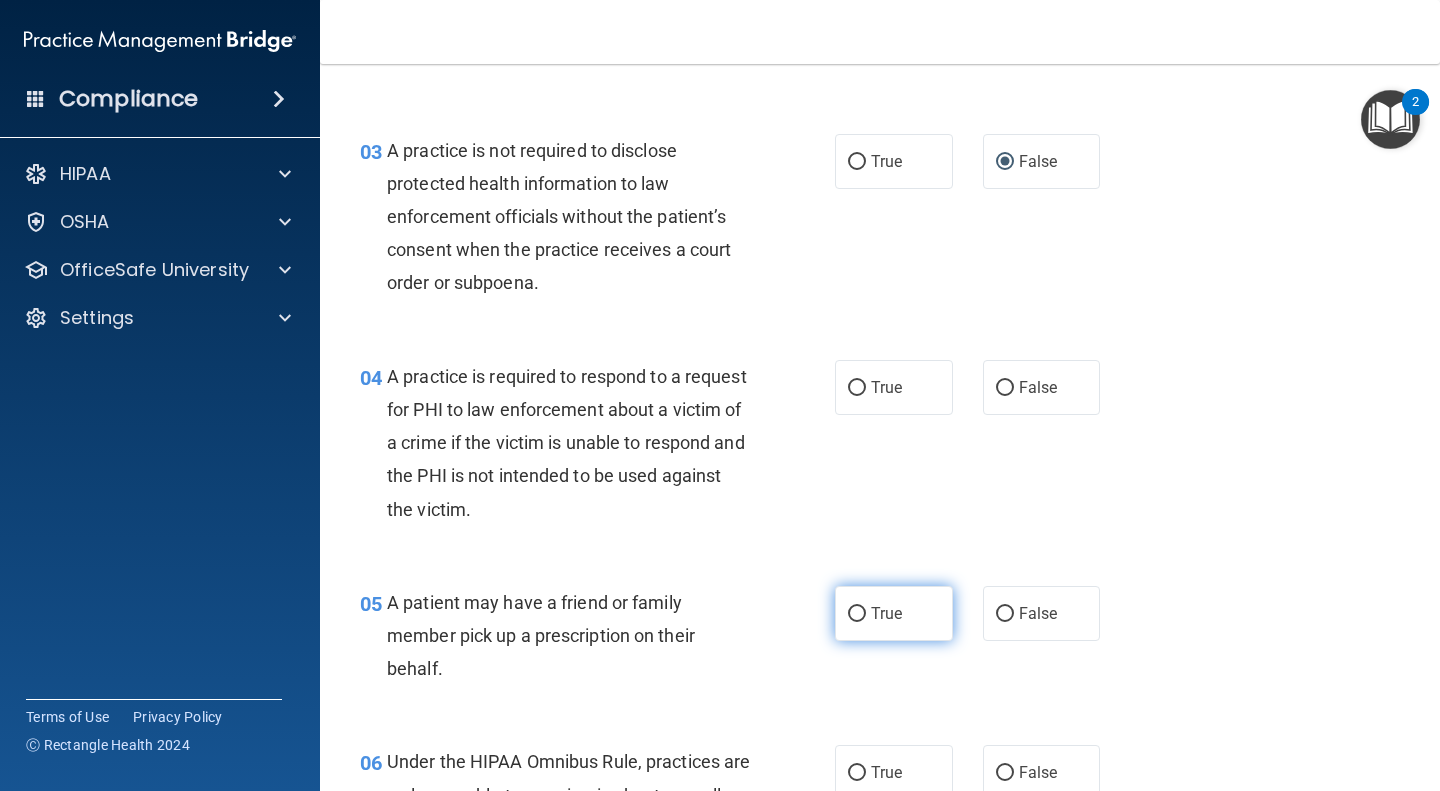 click on "True" at bounding box center [857, 614] 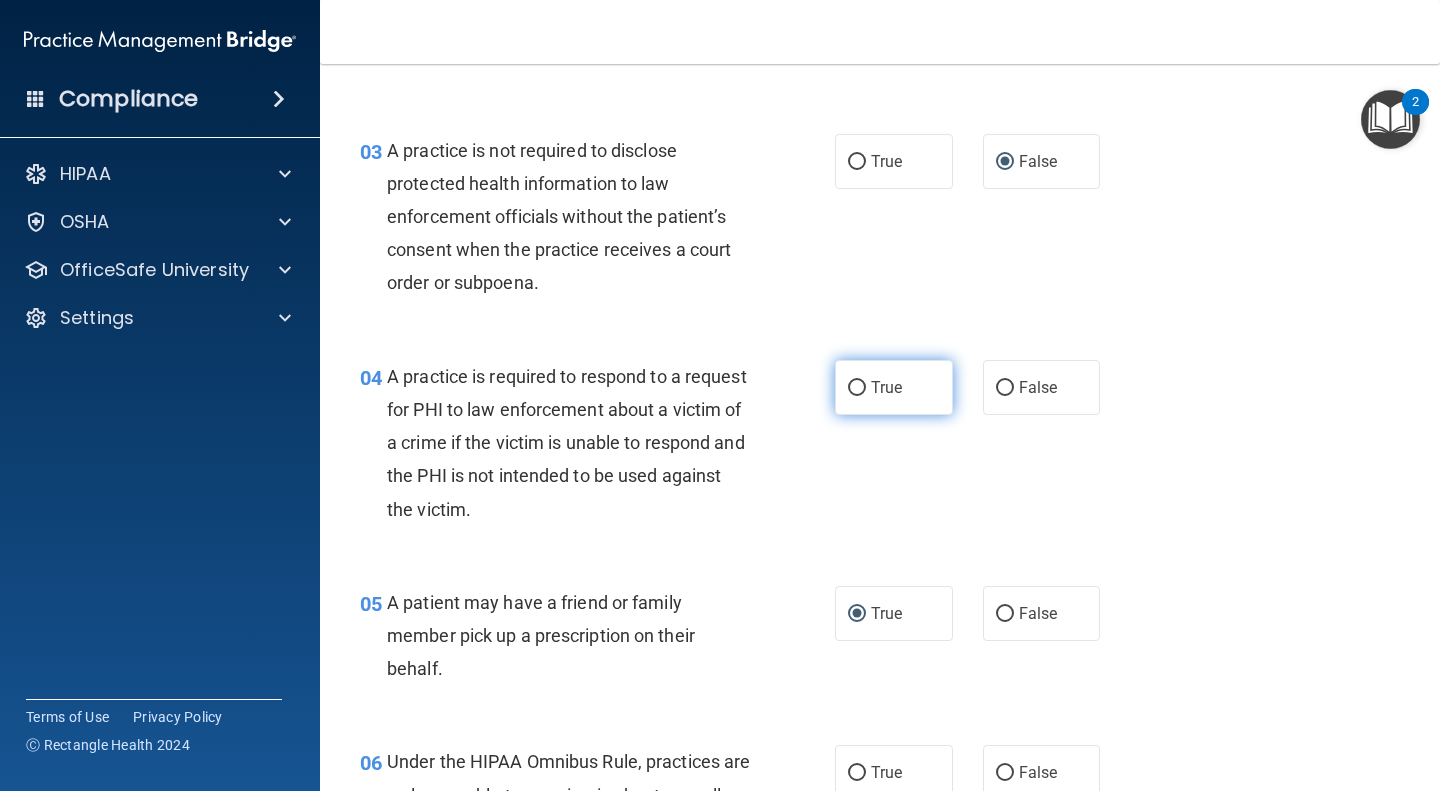click on "True" at bounding box center [857, 388] 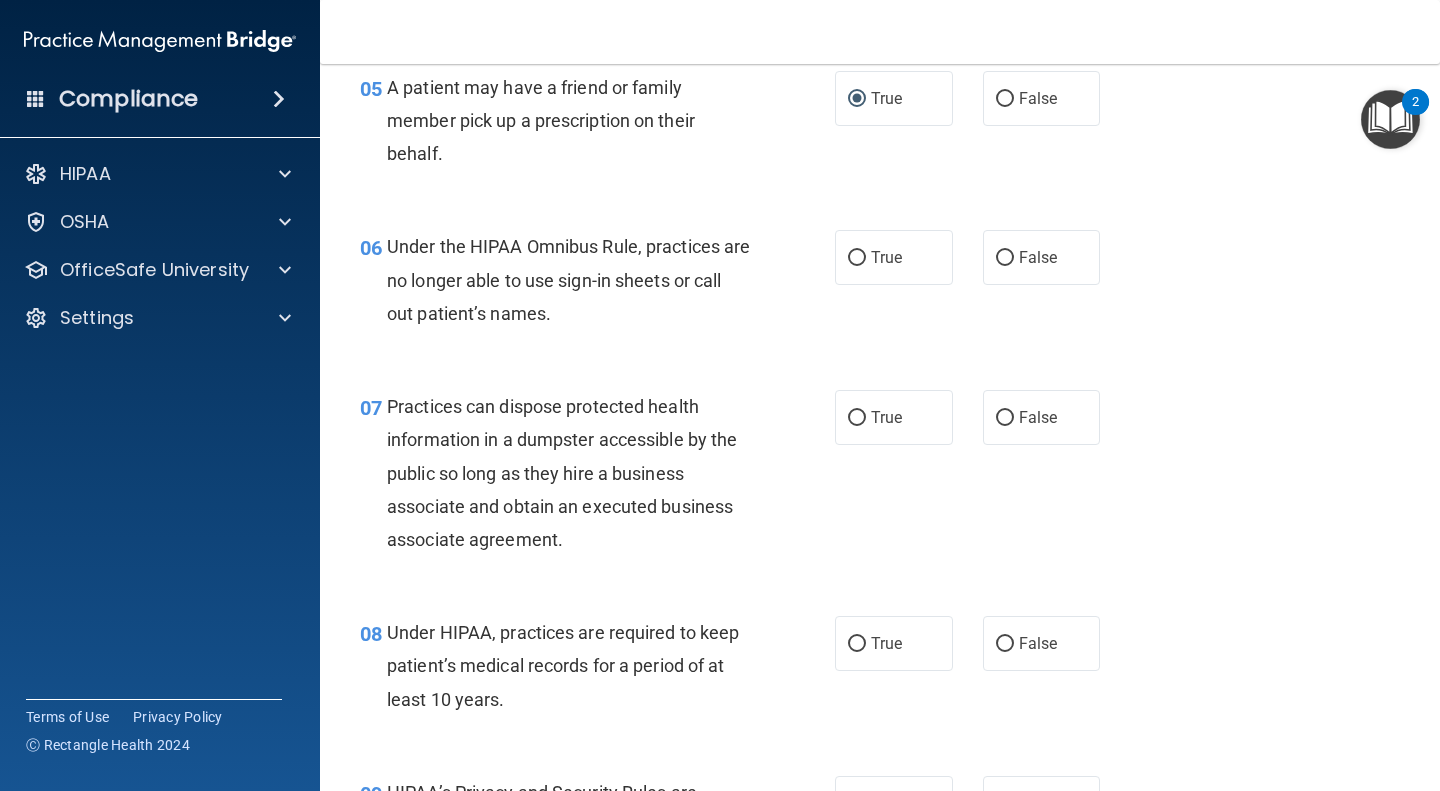scroll, scrollTop: 999, scrollLeft: 0, axis: vertical 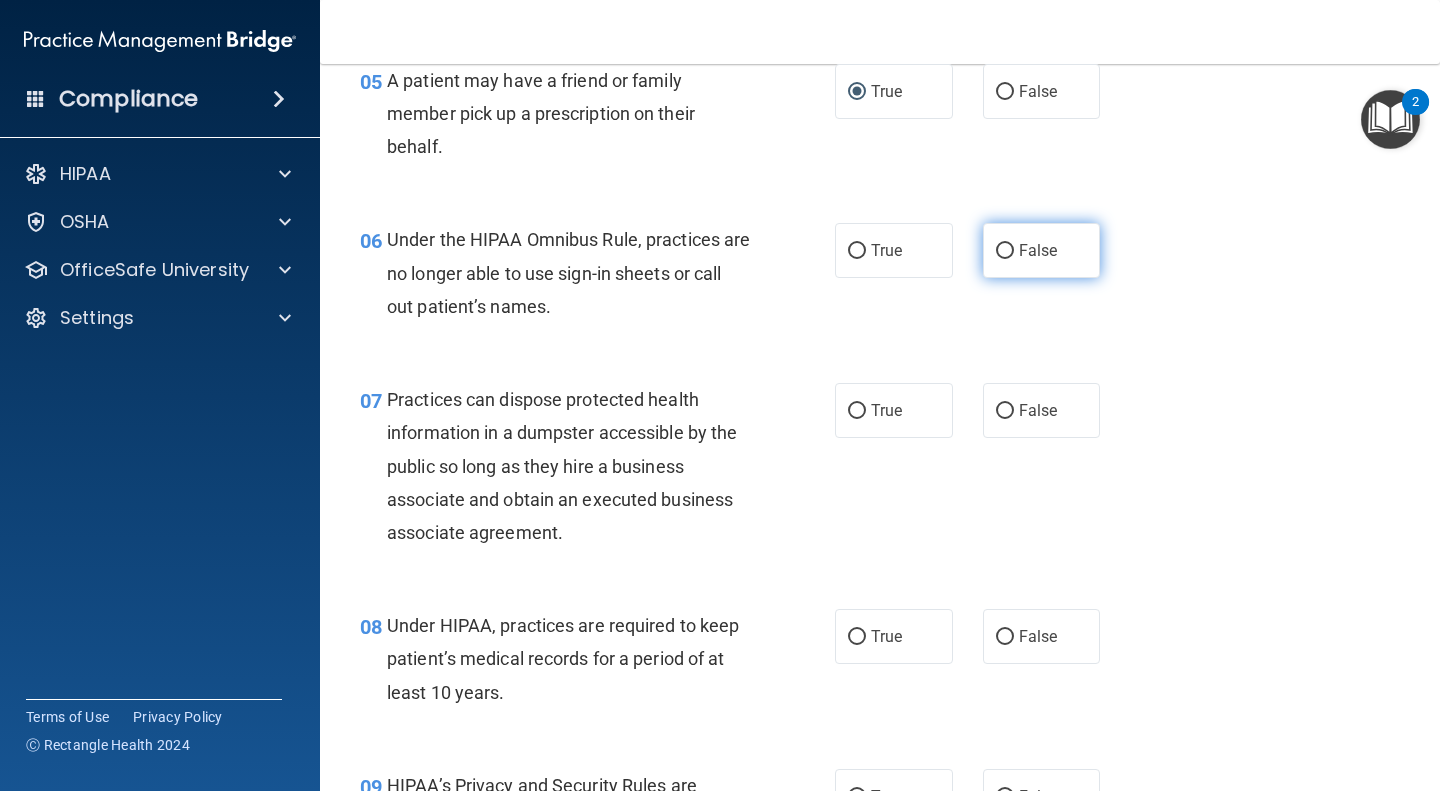 click on "False" at bounding box center [1005, 251] 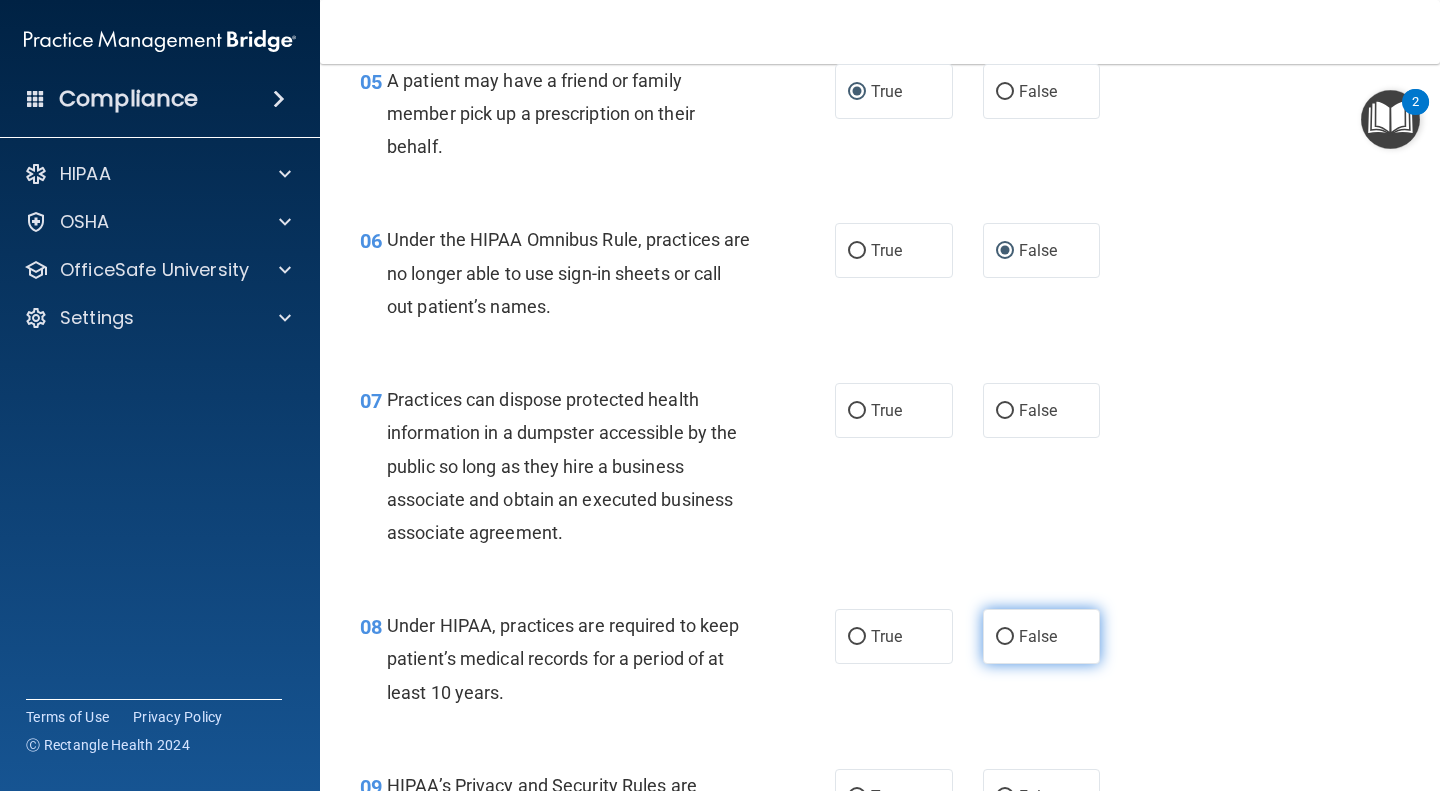 click on "False" at bounding box center [1005, 637] 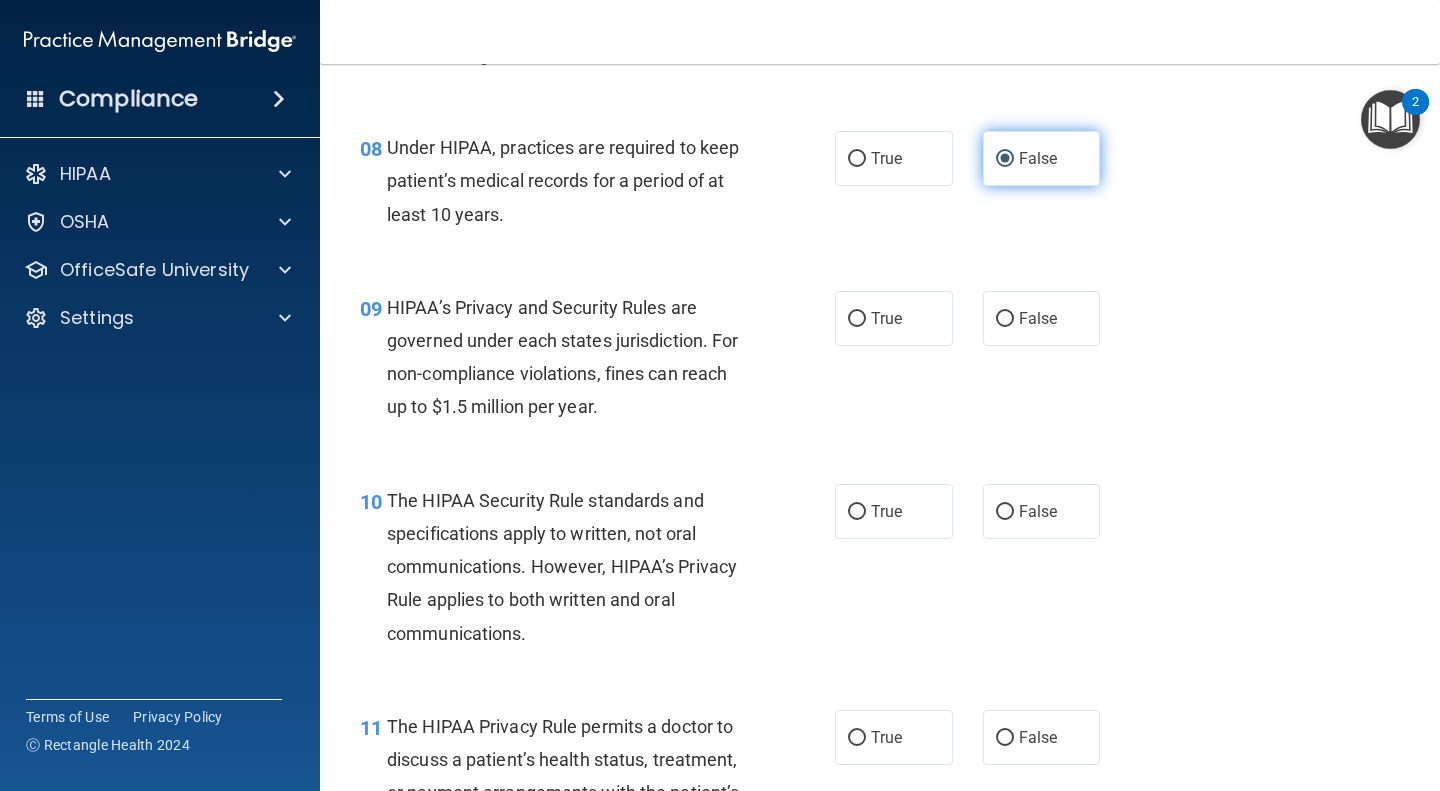 scroll, scrollTop: 1467, scrollLeft: 0, axis: vertical 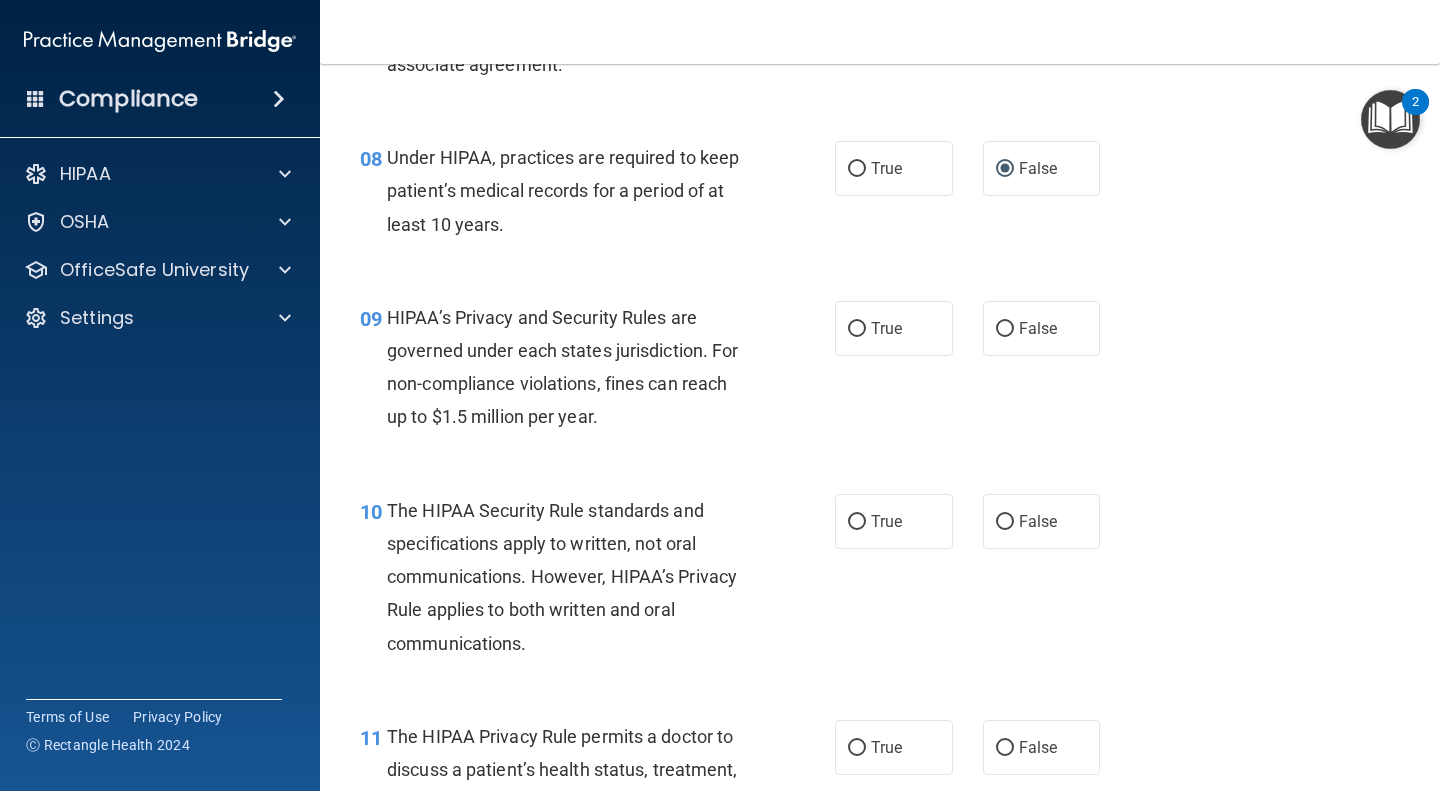 click on "10       The HIPAA Security Rule standards and specifications apply to written, not oral communications. However, HIPAA’s Privacy Rule applies to both written and oral communications.                 True           False" at bounding box center [880, 582] 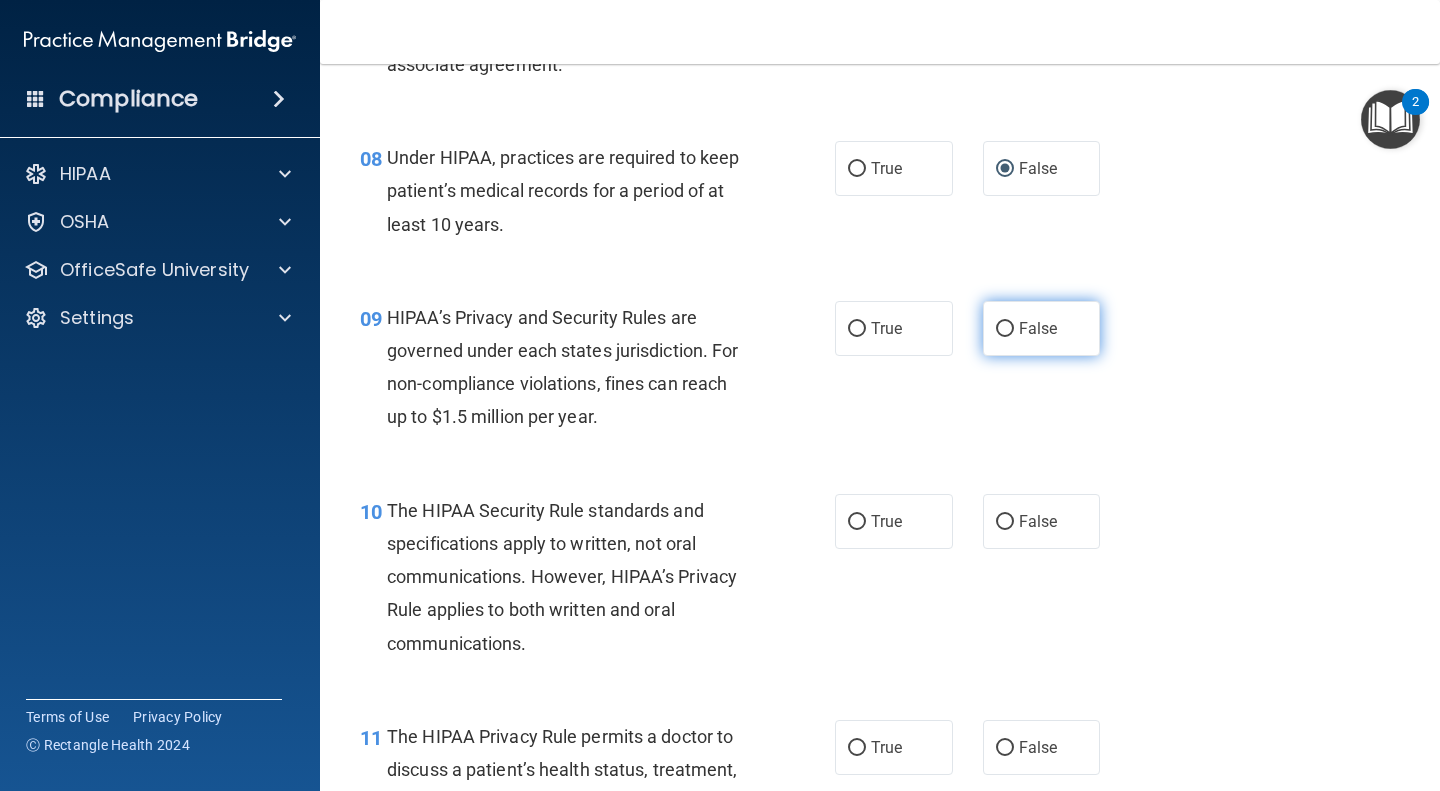 click on "False" at bounding box center [1005, 329] 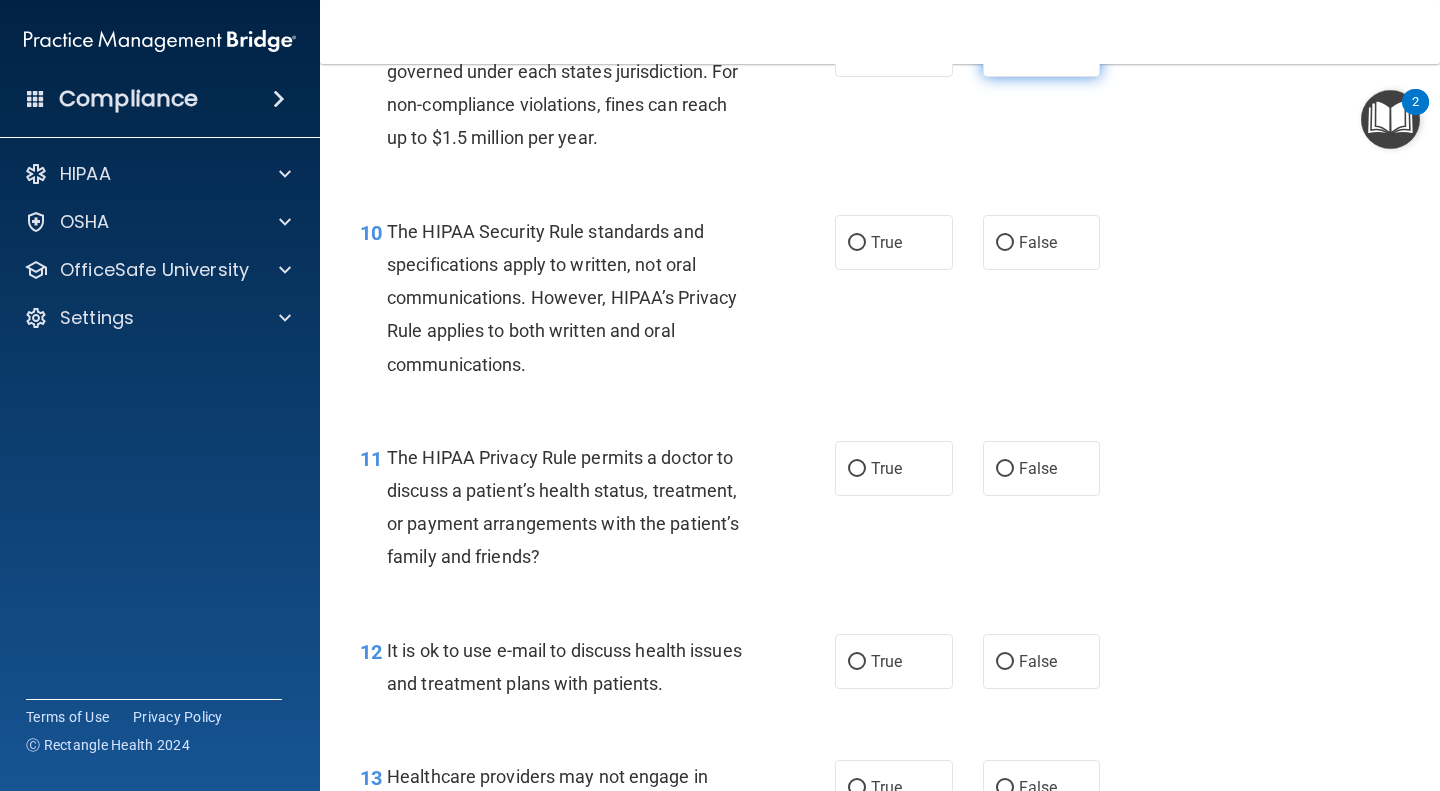 scroll, scrollTop: 1749, scrollLeft: 0, axis: vertical 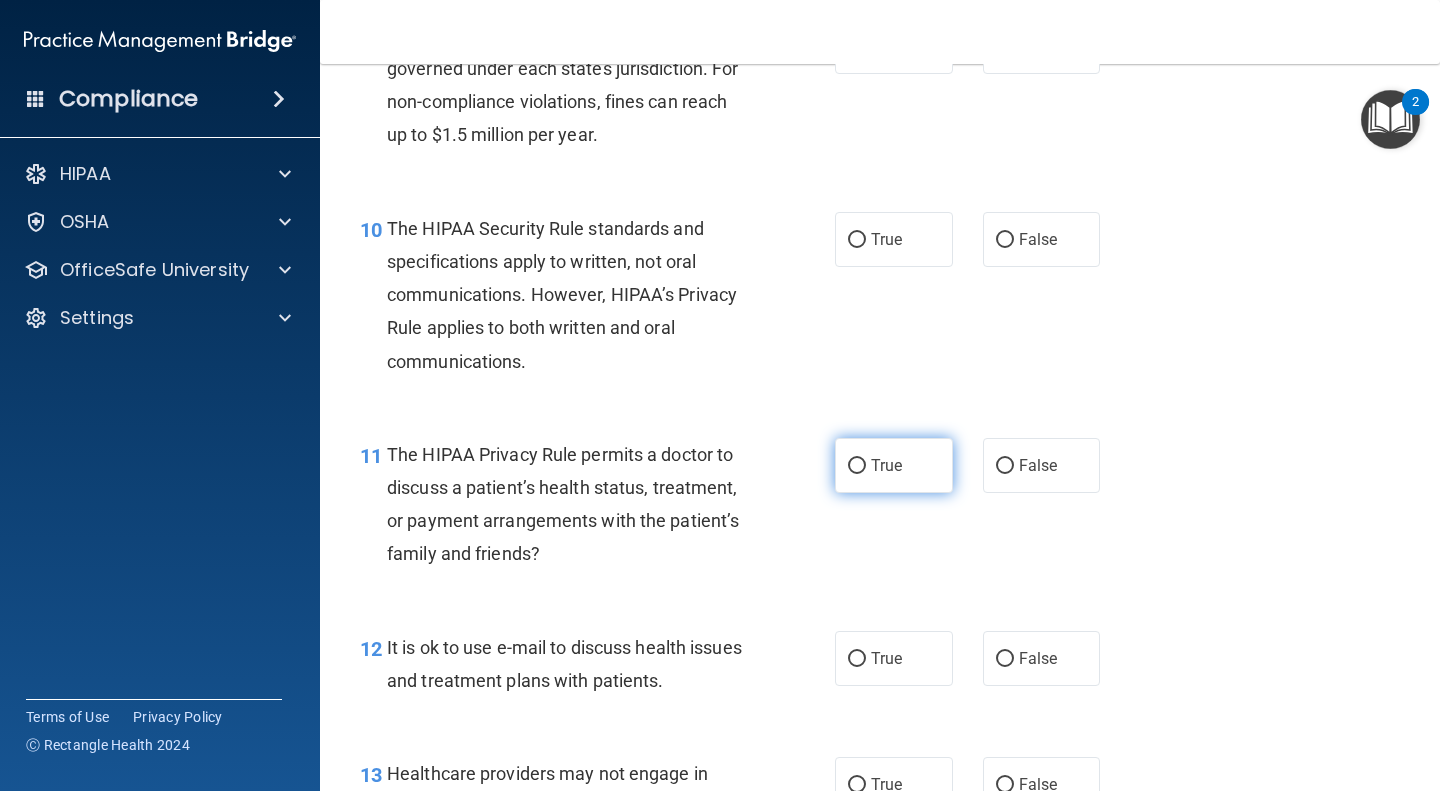 click on "True" at bounding box center (857, 466) 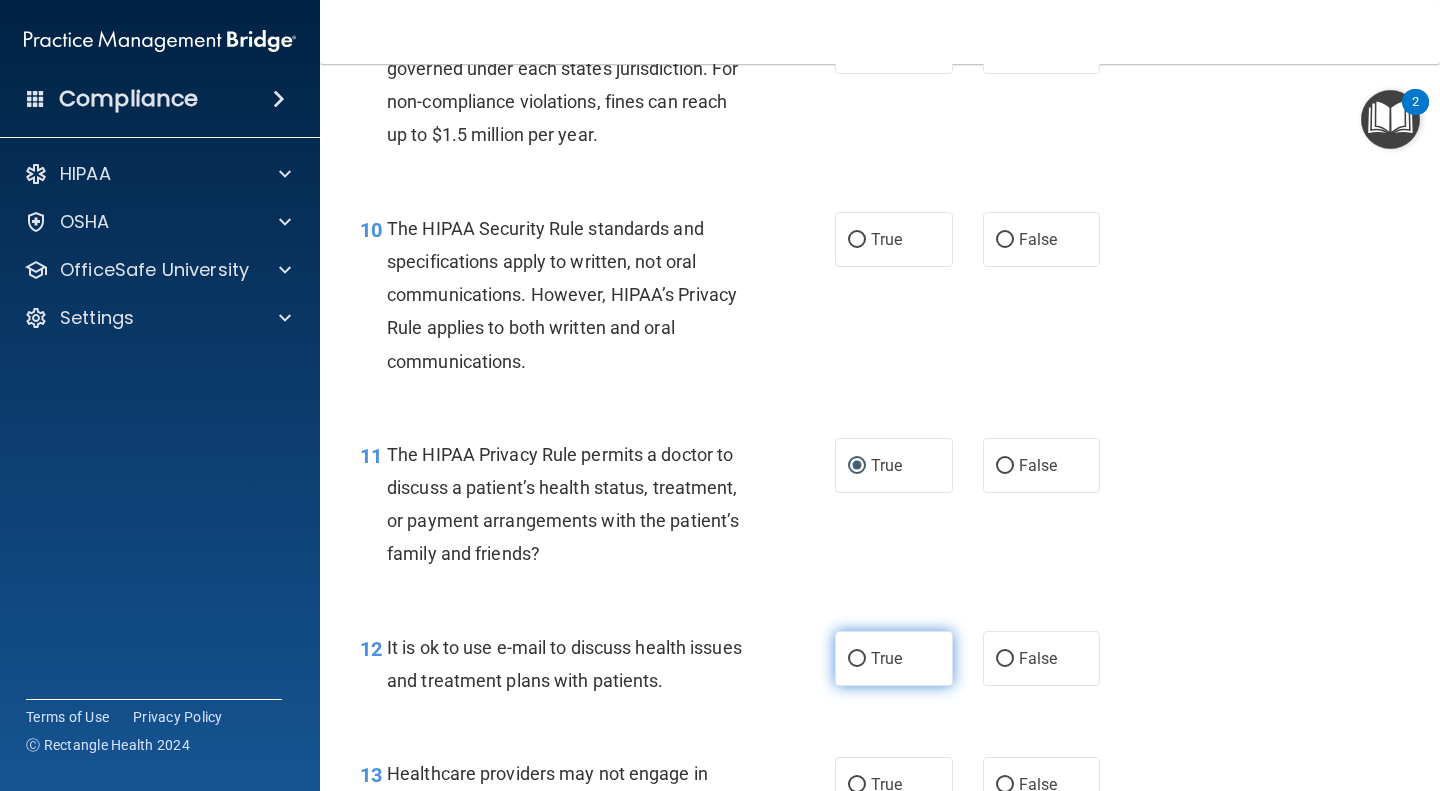 click on "True" at bounding box center (857, 659) 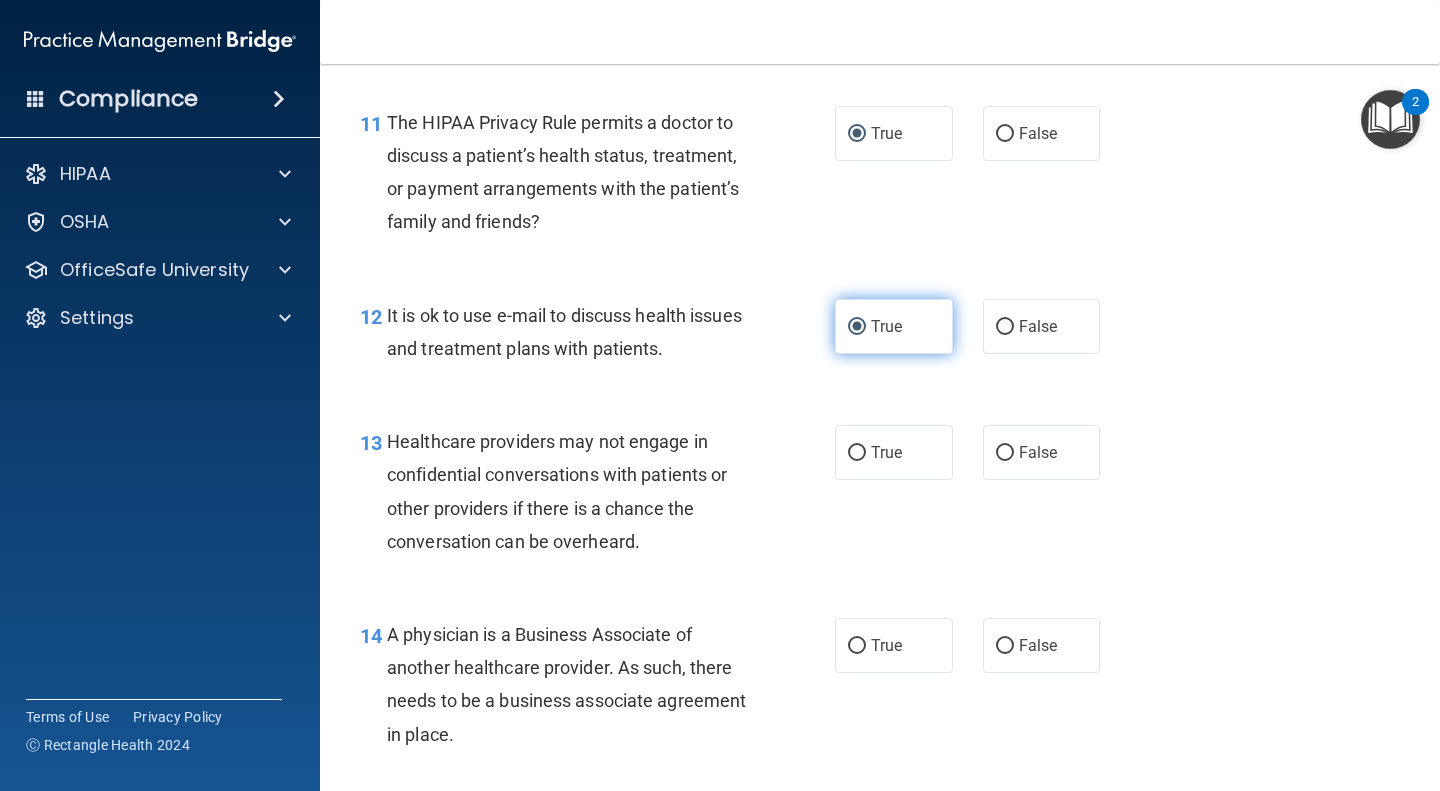 scroll, scrollTop: 2085, scrollLeft: 0, axis: vertical 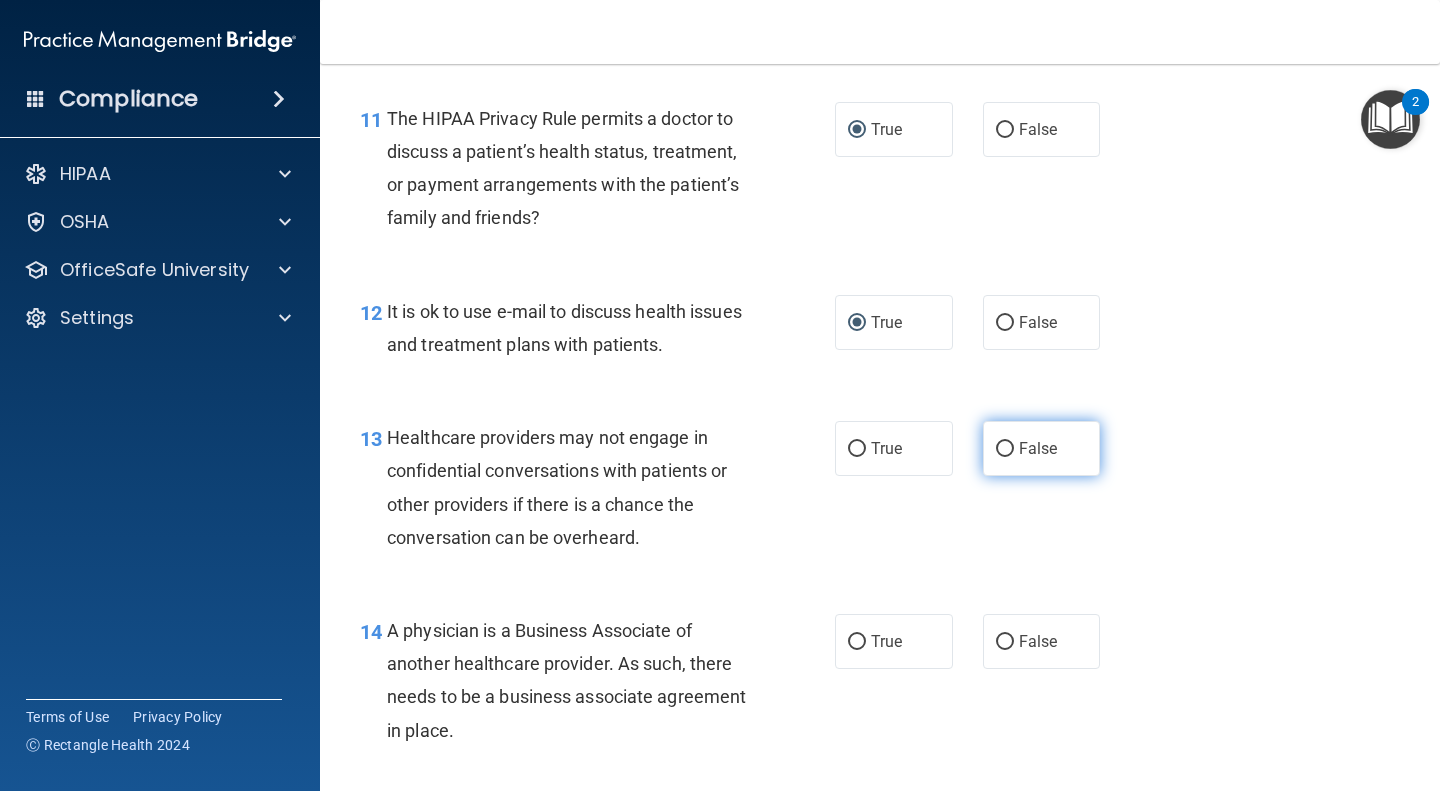 click on "False" at bounding box center (1005, 449) 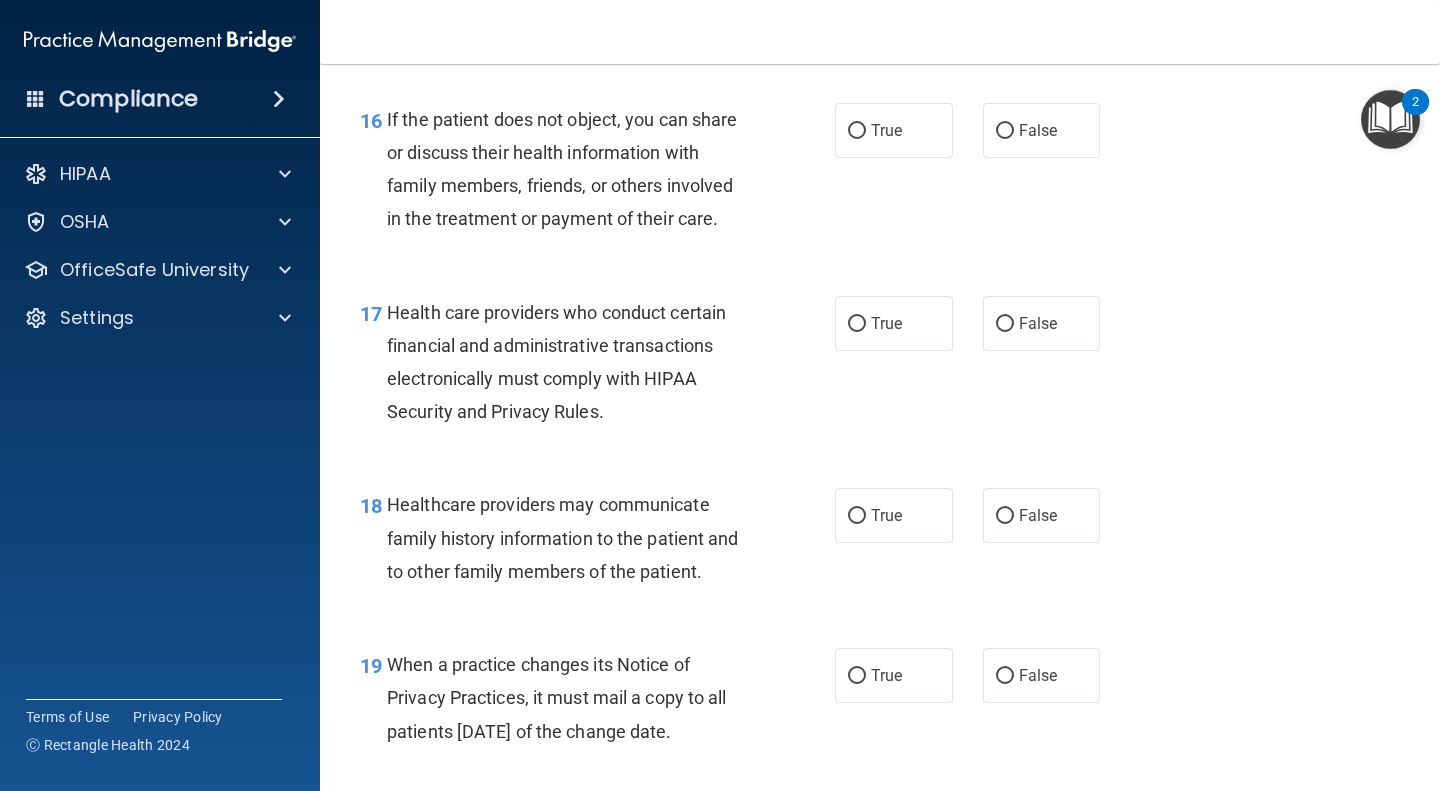 scroll, scrollTop: 2991, scrollLeft: 0, axis: vertical 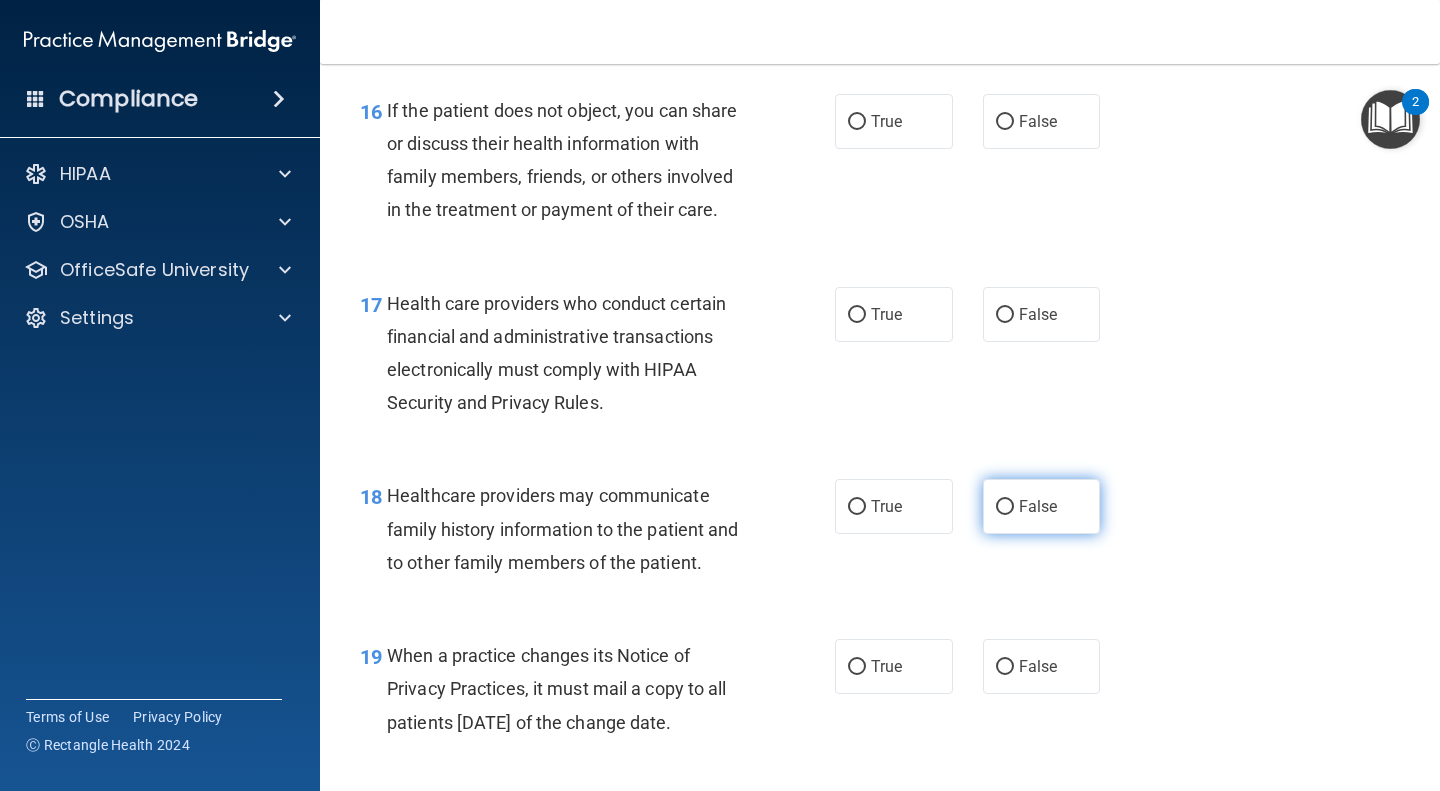 click on "False" at bounding box center (1005, 507) 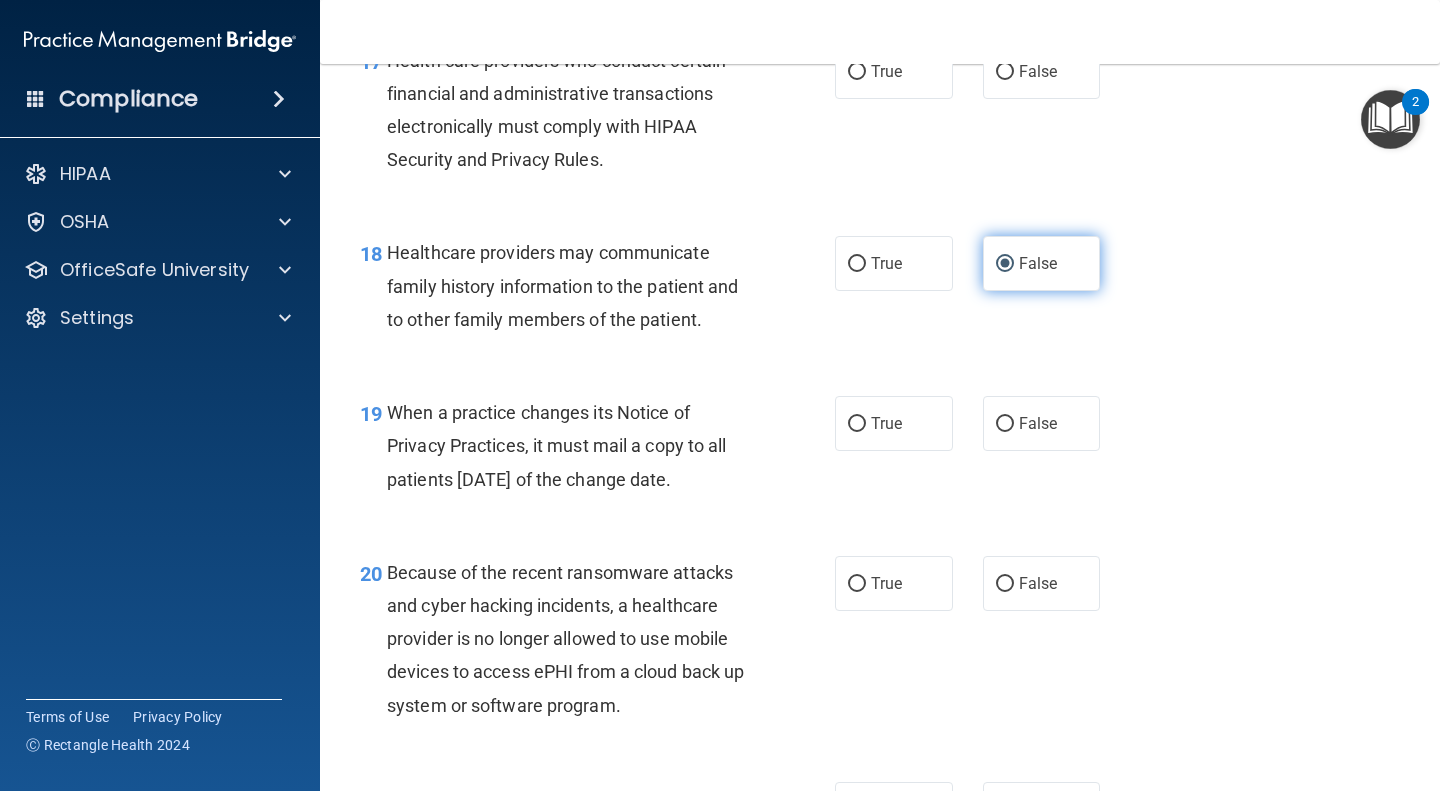 scroll, scrollTop: 3235, scrollLeft: 0, axis: vertical 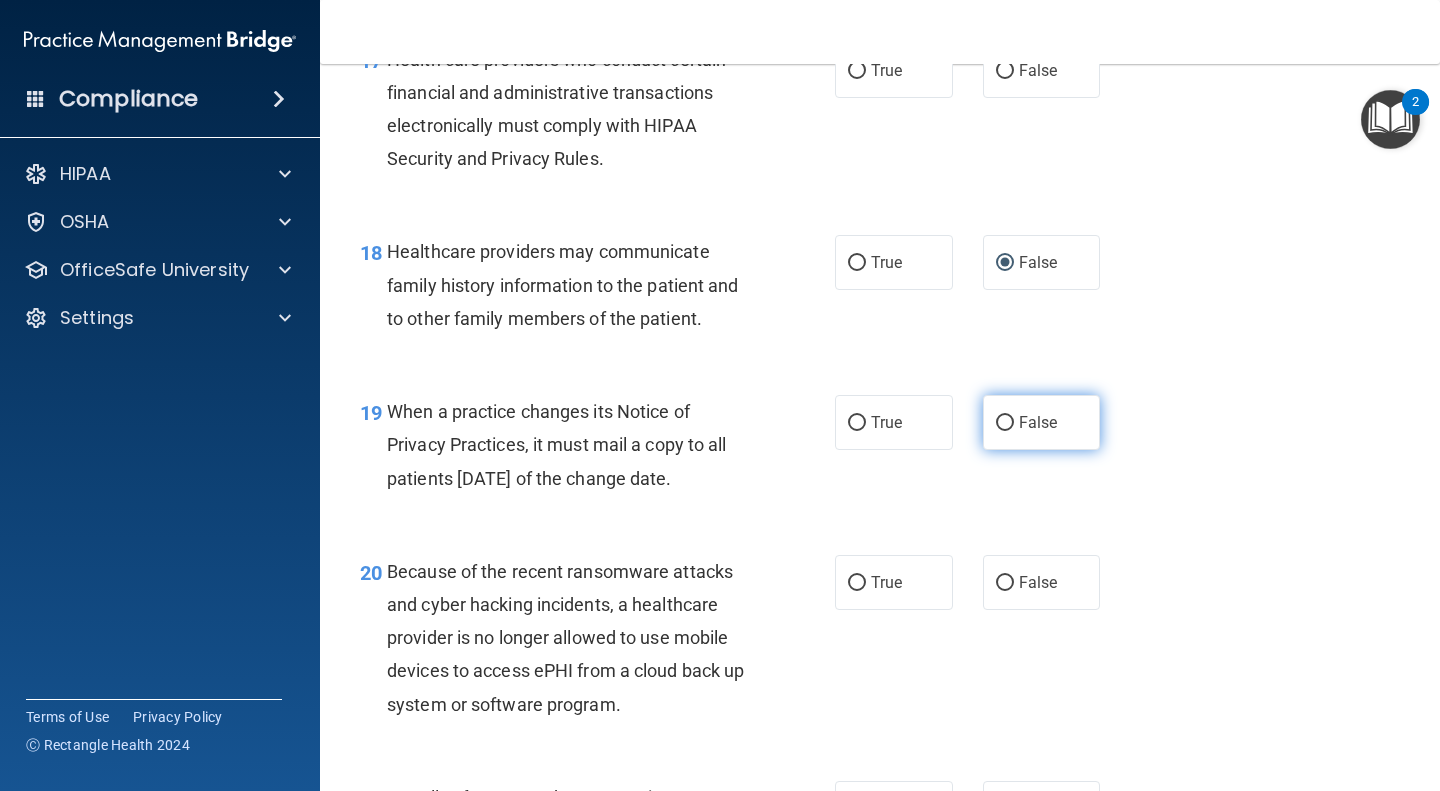 click on "False" at bounding box center (1005, 423) 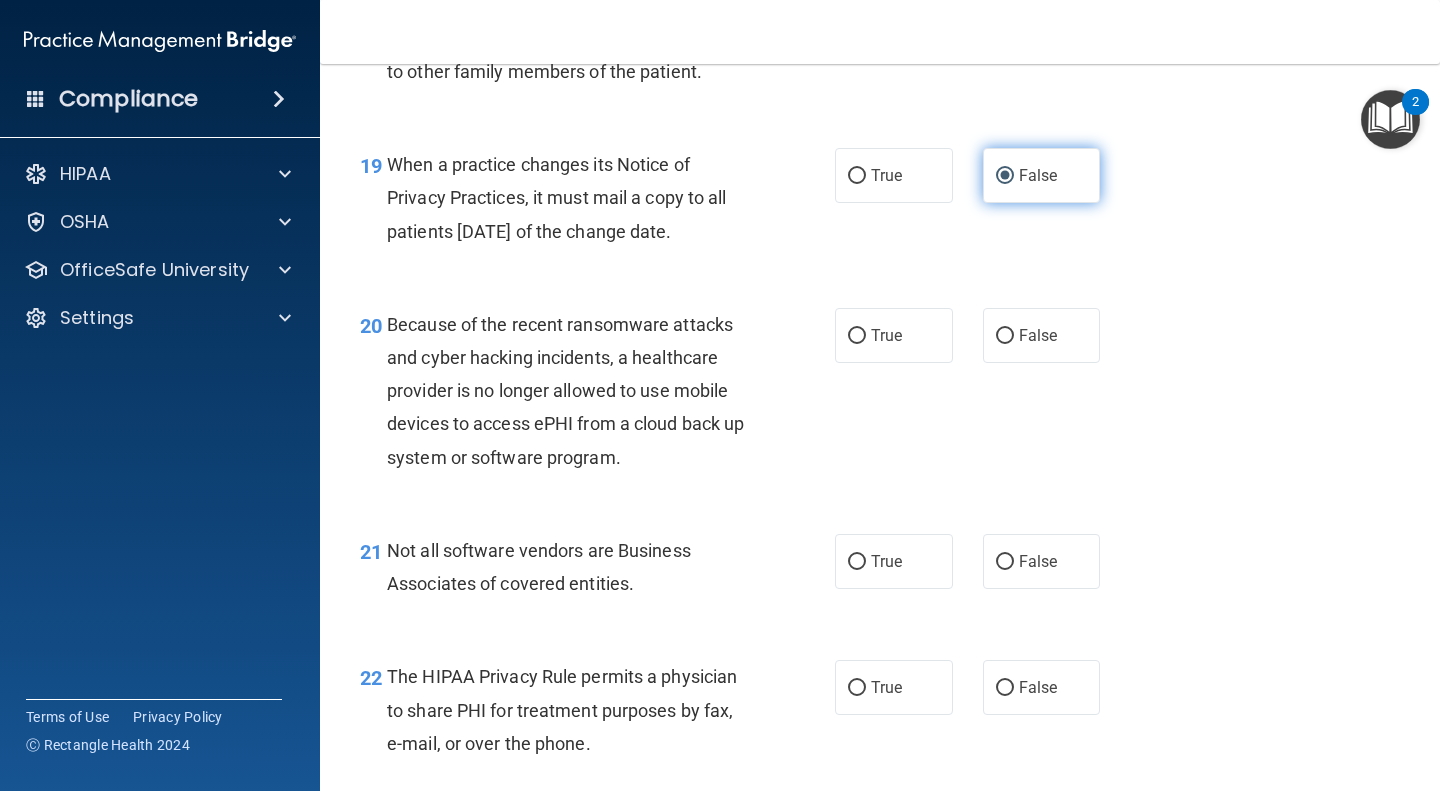 scroll, scrollTop: 3498, scrollLeft: 0, axis: vertical 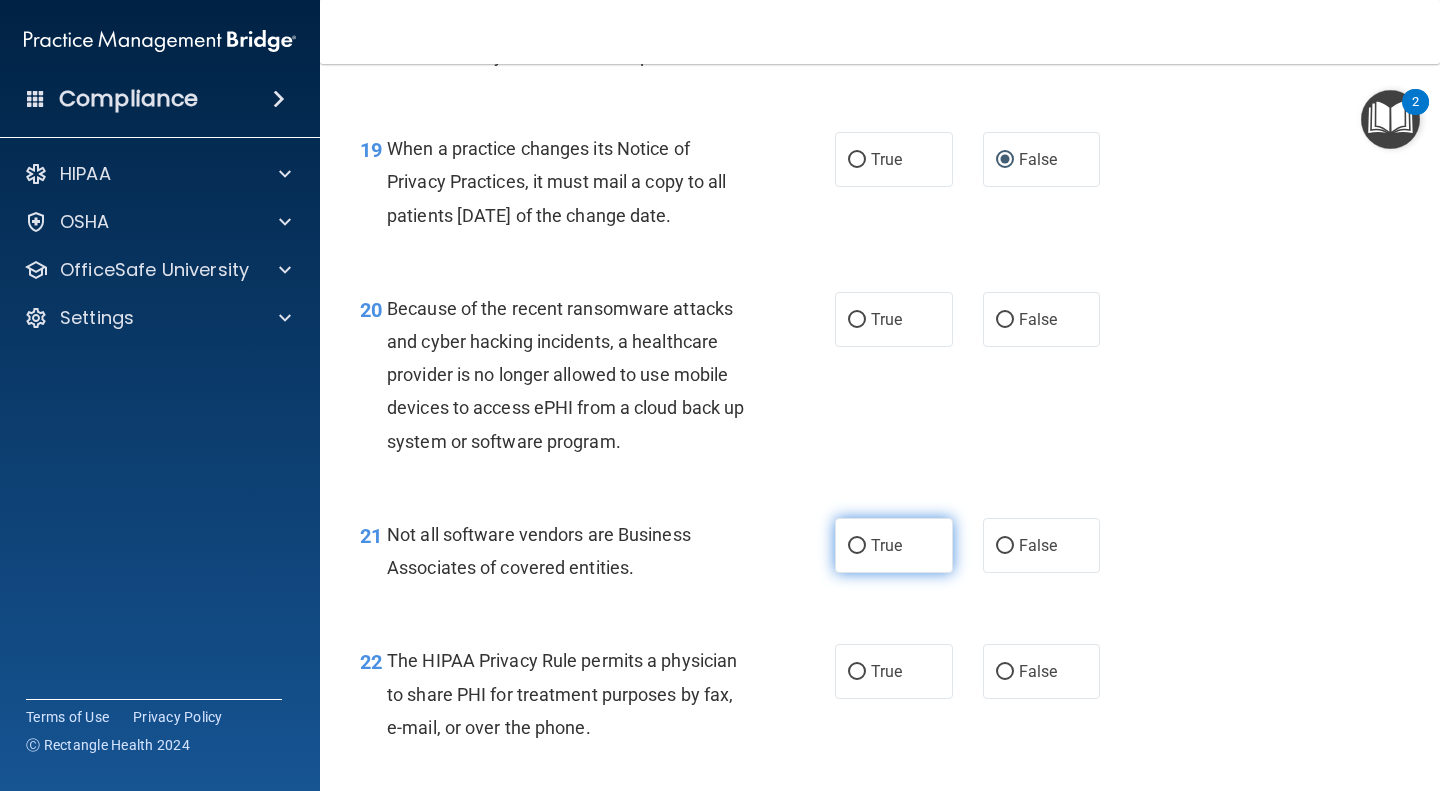 click on "True" at bounding box center [886, 545] 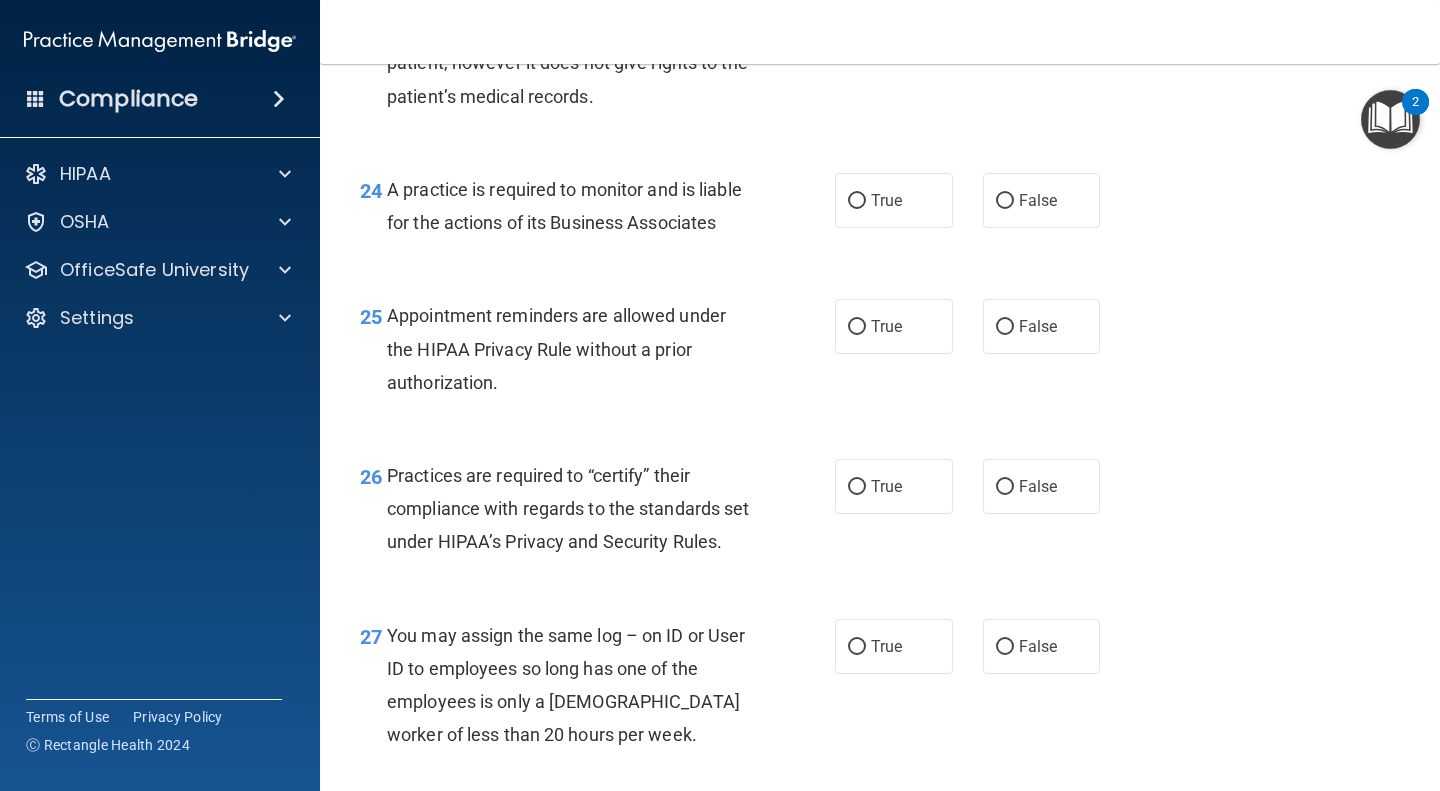 scroll, scrollTop: 4323, scrollLeft: 0, axis: vertical 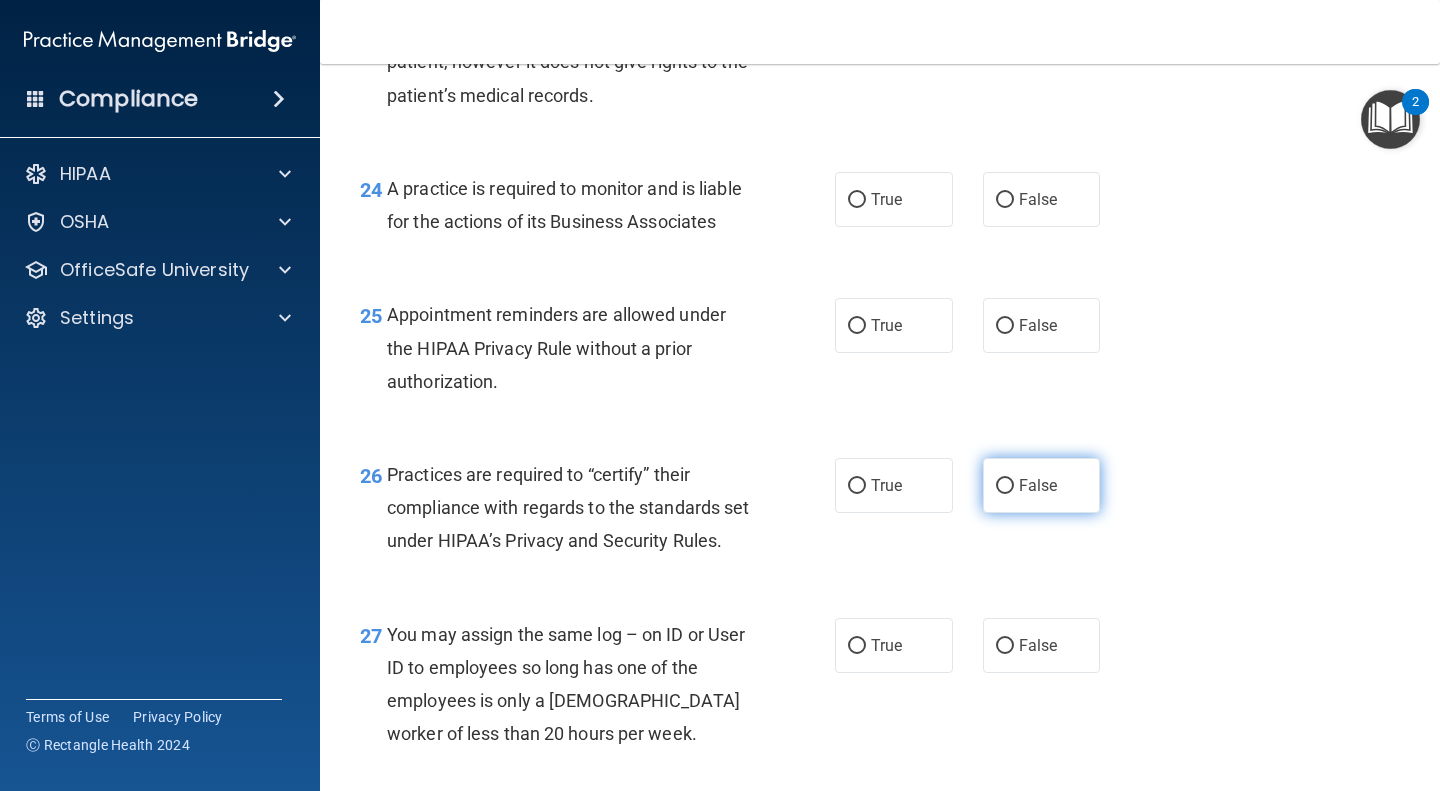 click on "False" at bounding box center [1005, 486] 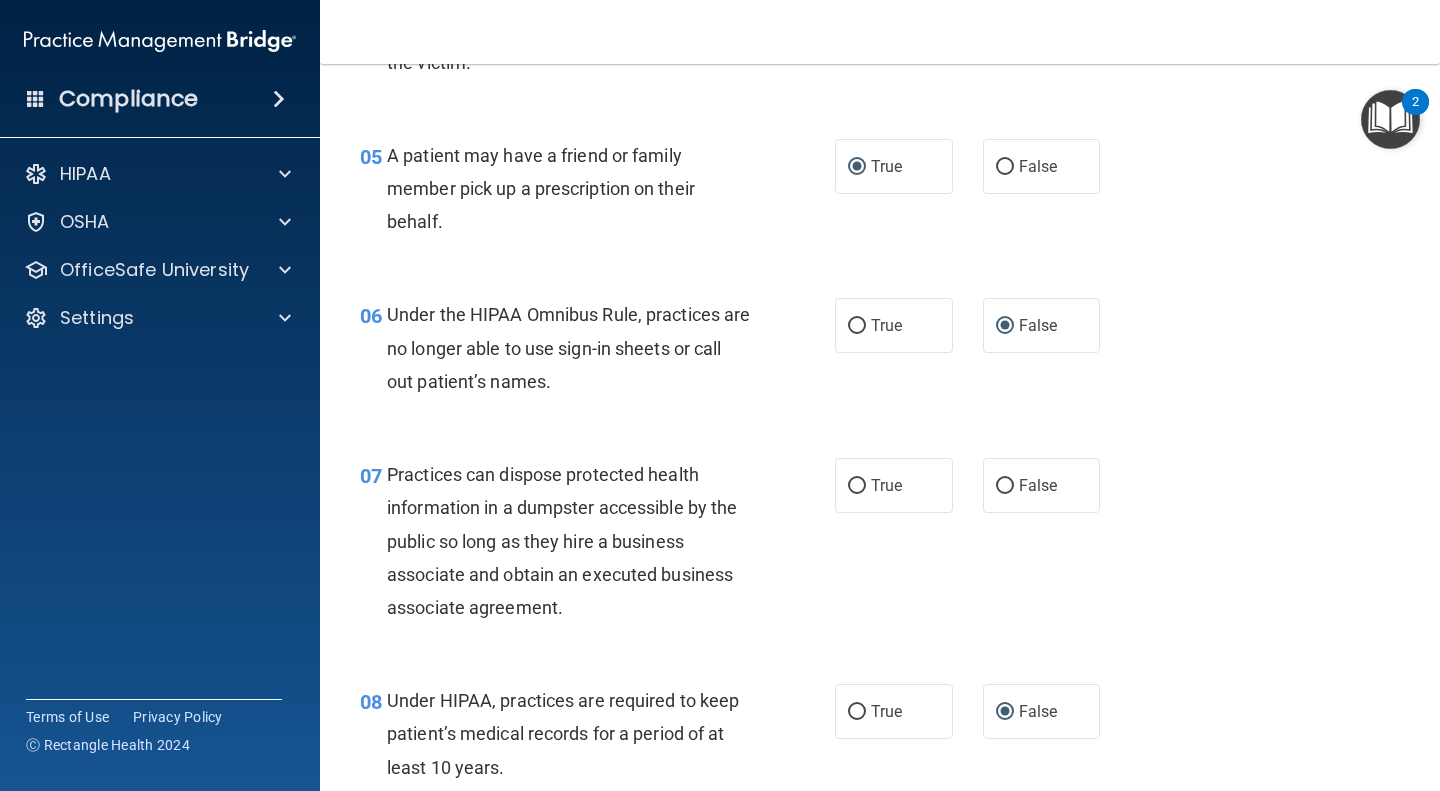 scroll, scrollTop: 931, scrollLeft: 0, axis: vertical 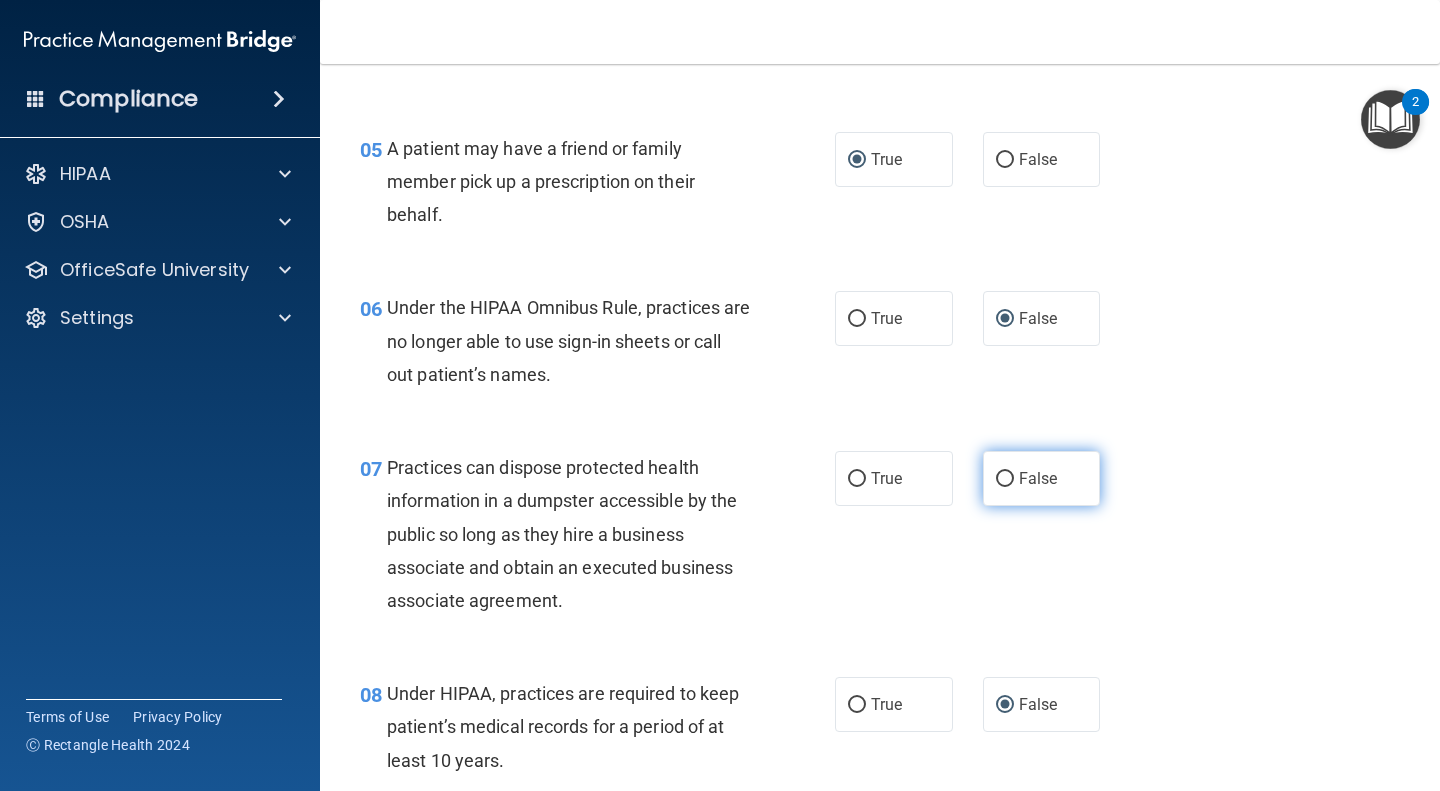 click on "False" at bounding box center [1005, 479] 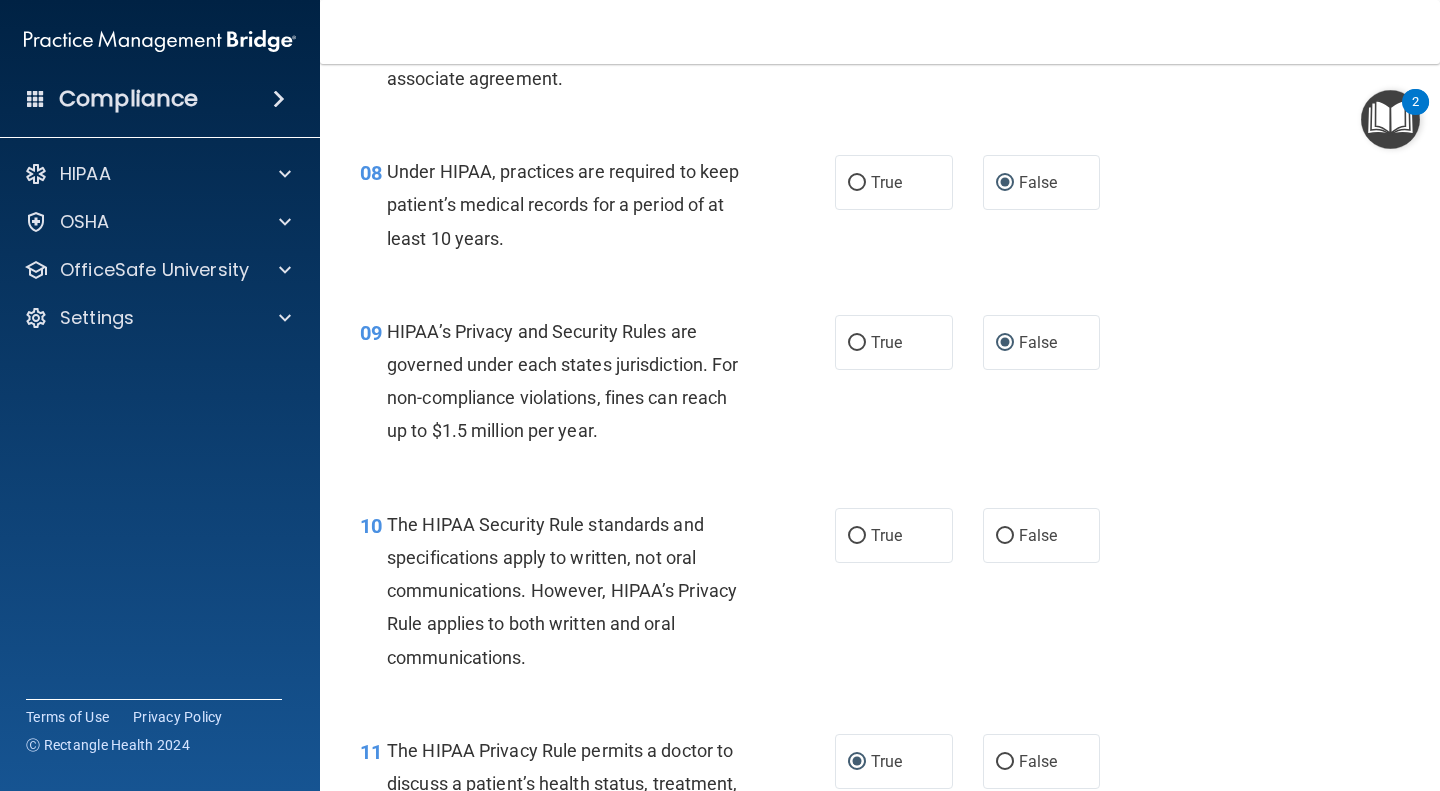 click on "09       HIPAA’s Privacy and Security Rules are governed under each states jurisdiction.  For non-compliance violations, fines can reach up to $1.5 million per year.                 True           False" at bounding box center [880, 386] 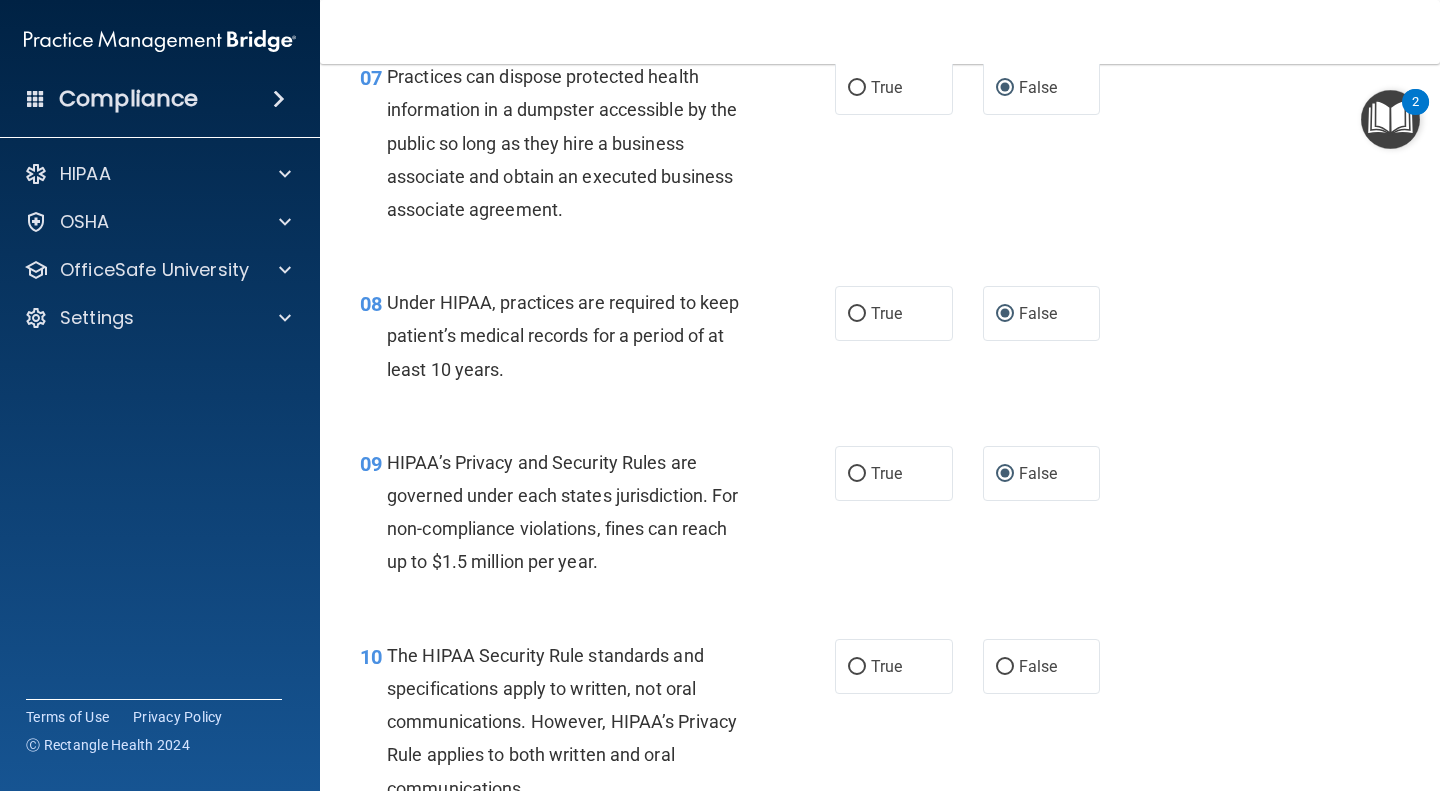 scroll, scrollTop: 1320, scrollLeft: 0, axis: vertical 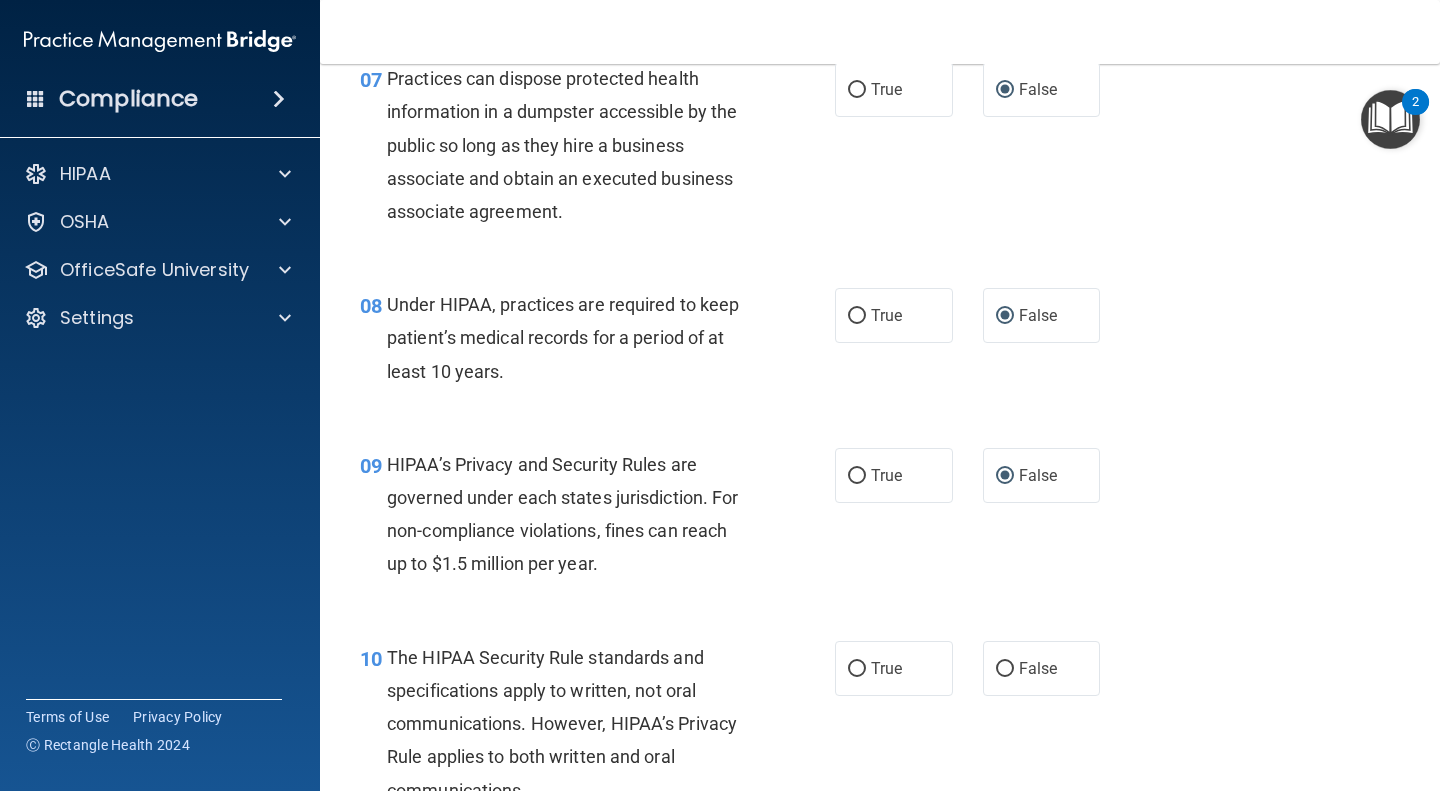 click on "10       The HIPAA Security Rule standards and specifications apply to written, not oral communications. However, HIPAA’s Privacy Rule applies to both written and oral communications.                 True           False" at bounding box center [880, 729] 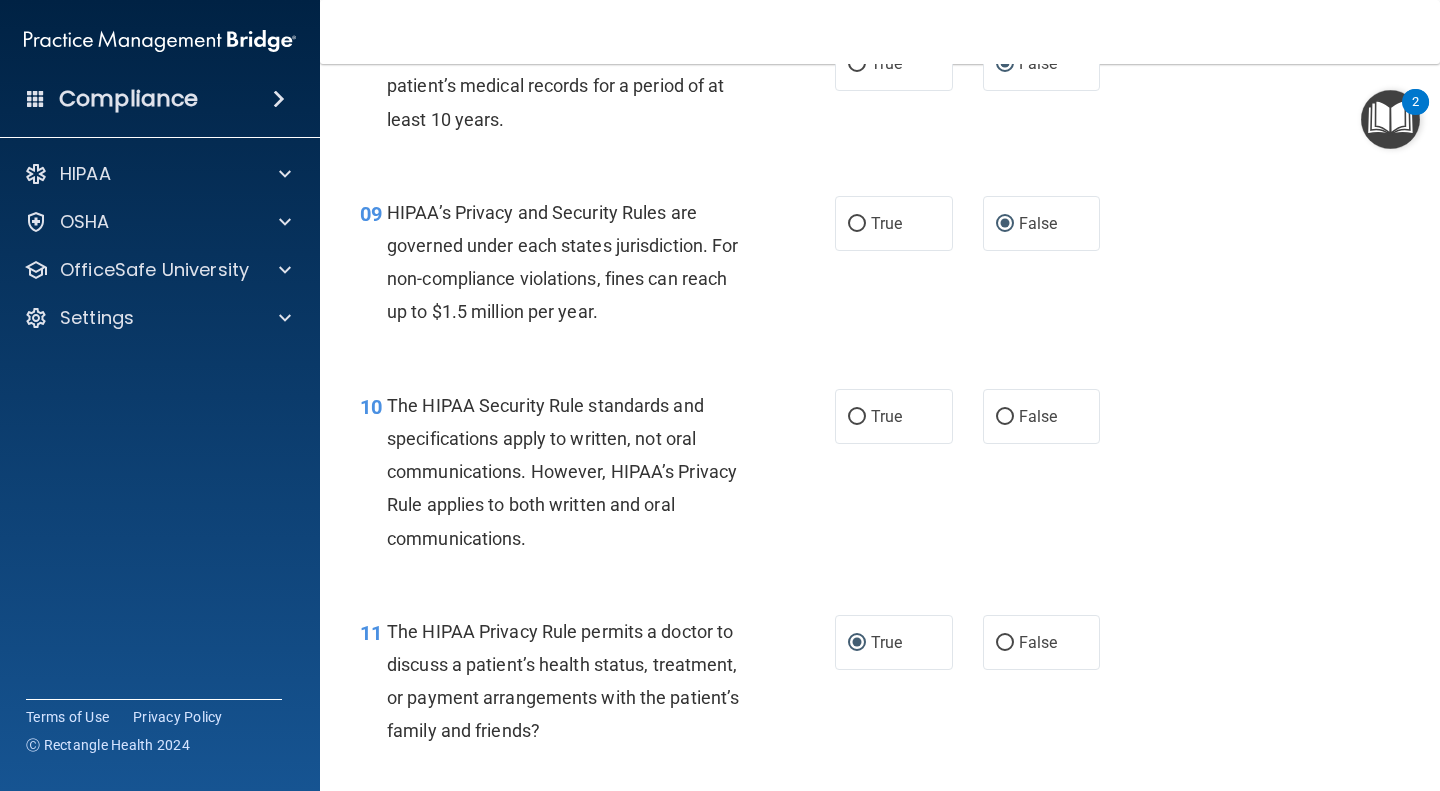 scroll, scrollTop: 1573, scrollLeft: 0, axis: vertical 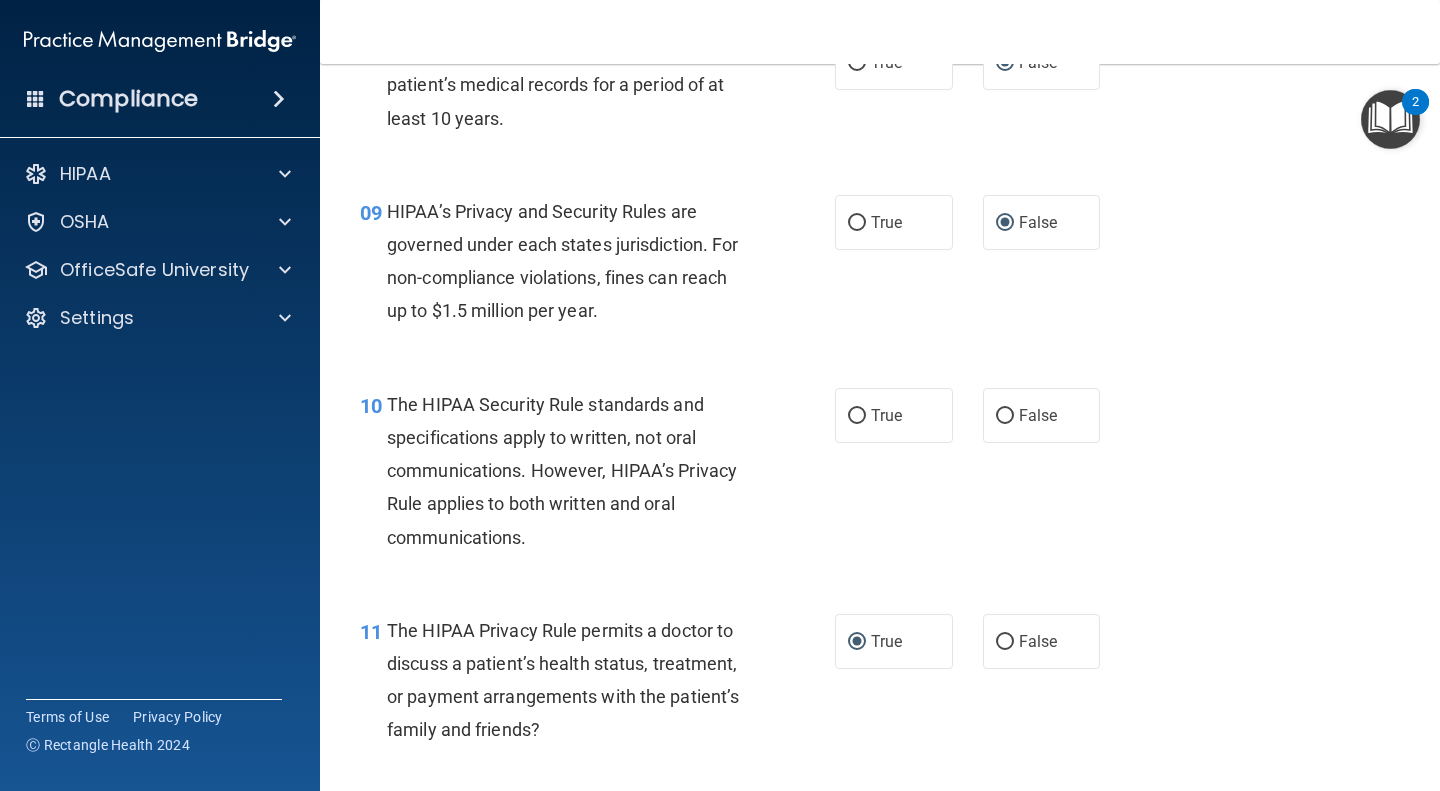 click on "10       The HIPAA Security Rule standards and specifications apply to written, not oral communications. However, HIPAA’s Privacy Rule applies to both written and oral communications.                 True           False" at bounding box center [880, 476] 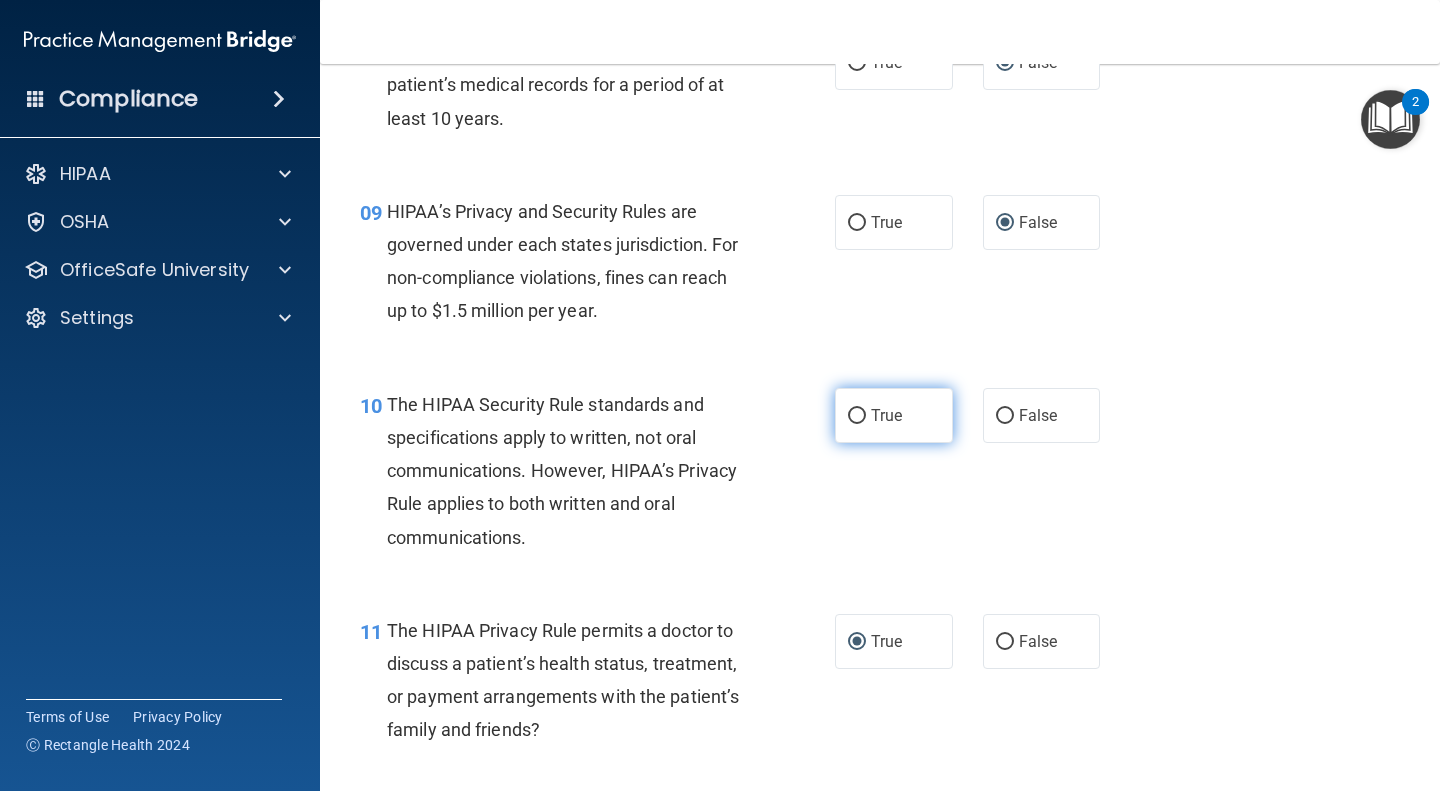 click on "True" at bounding box center [857, 416] 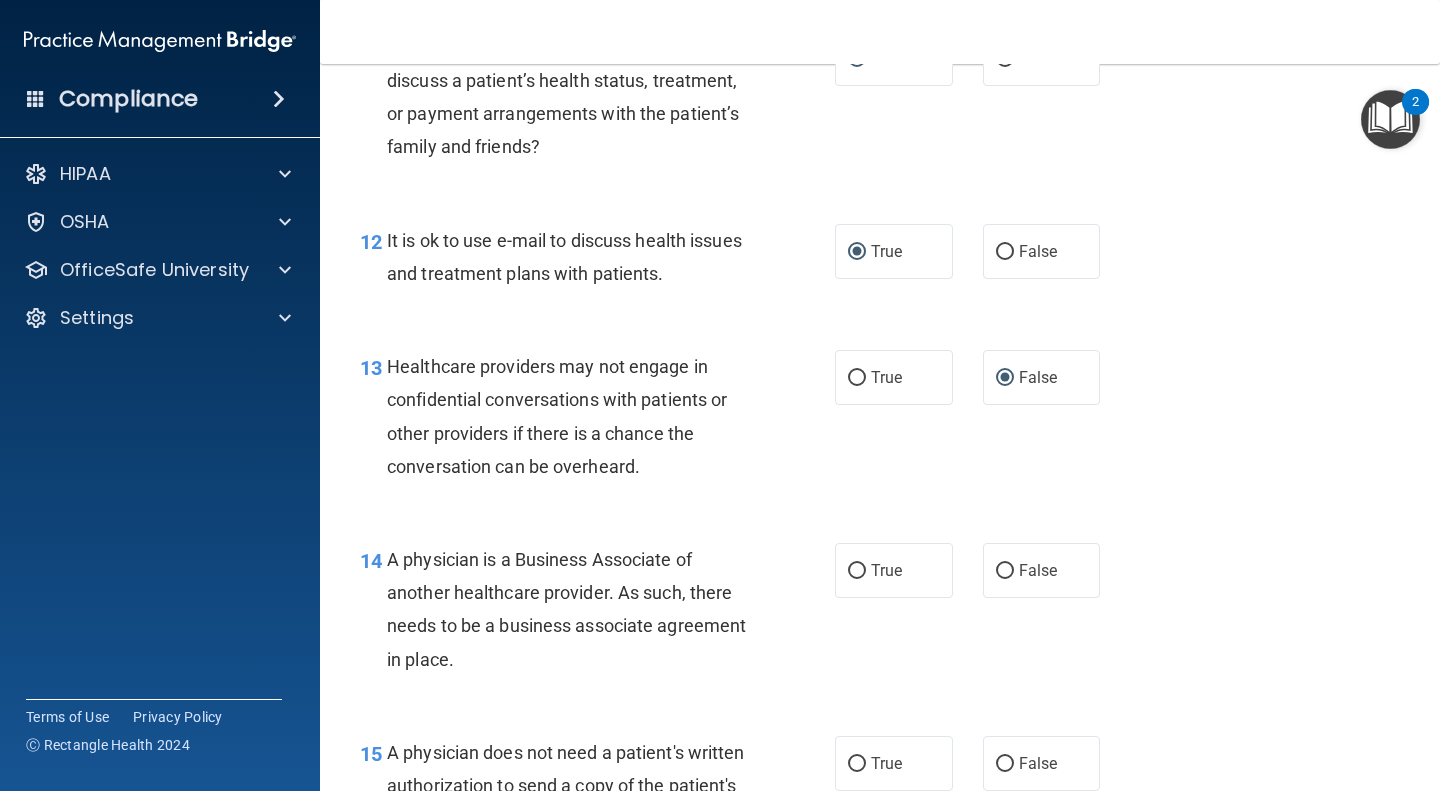 scroll, scrollTop: 2161, scrollLeft: 0, axis: vertical 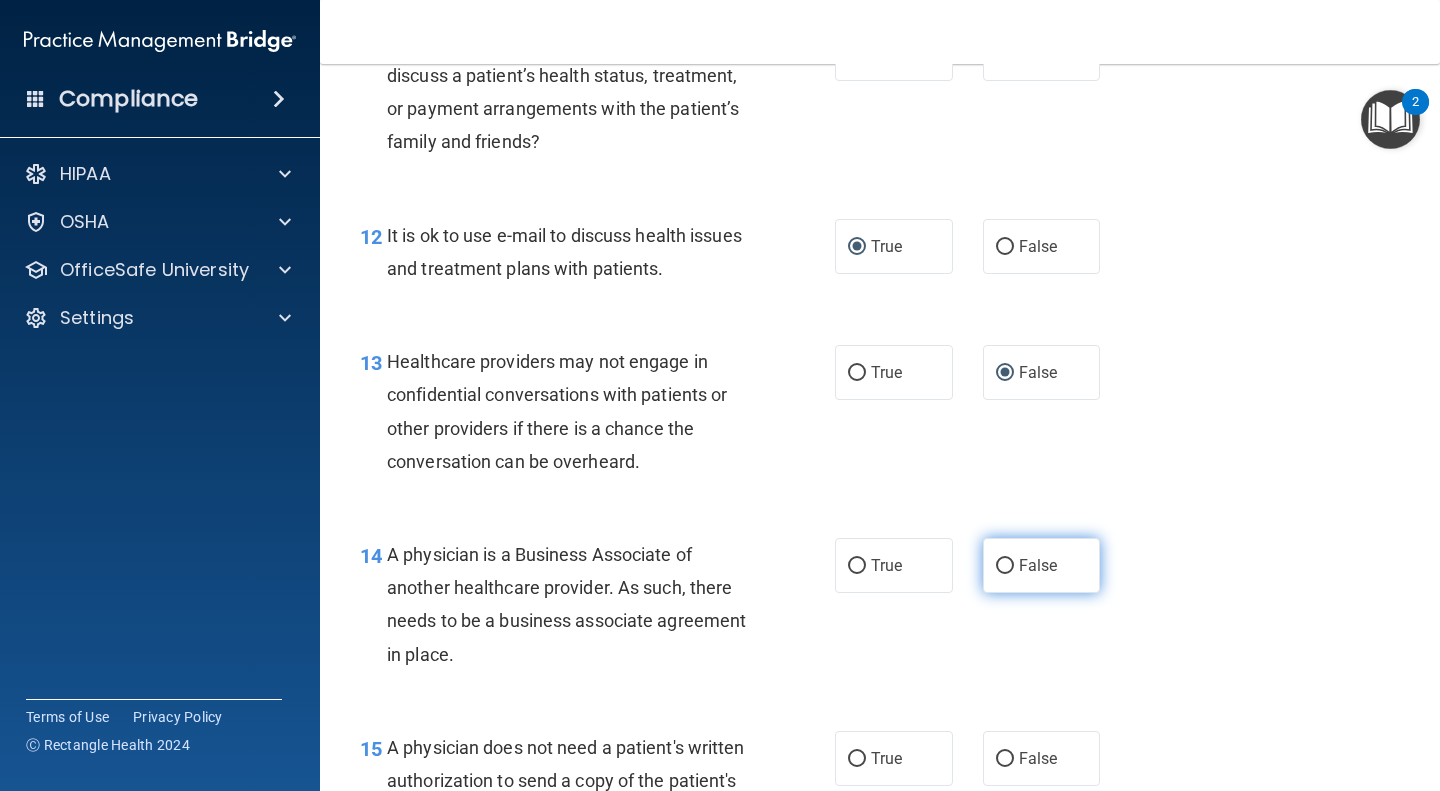 click on "False" at bounding box center [1005, 566] 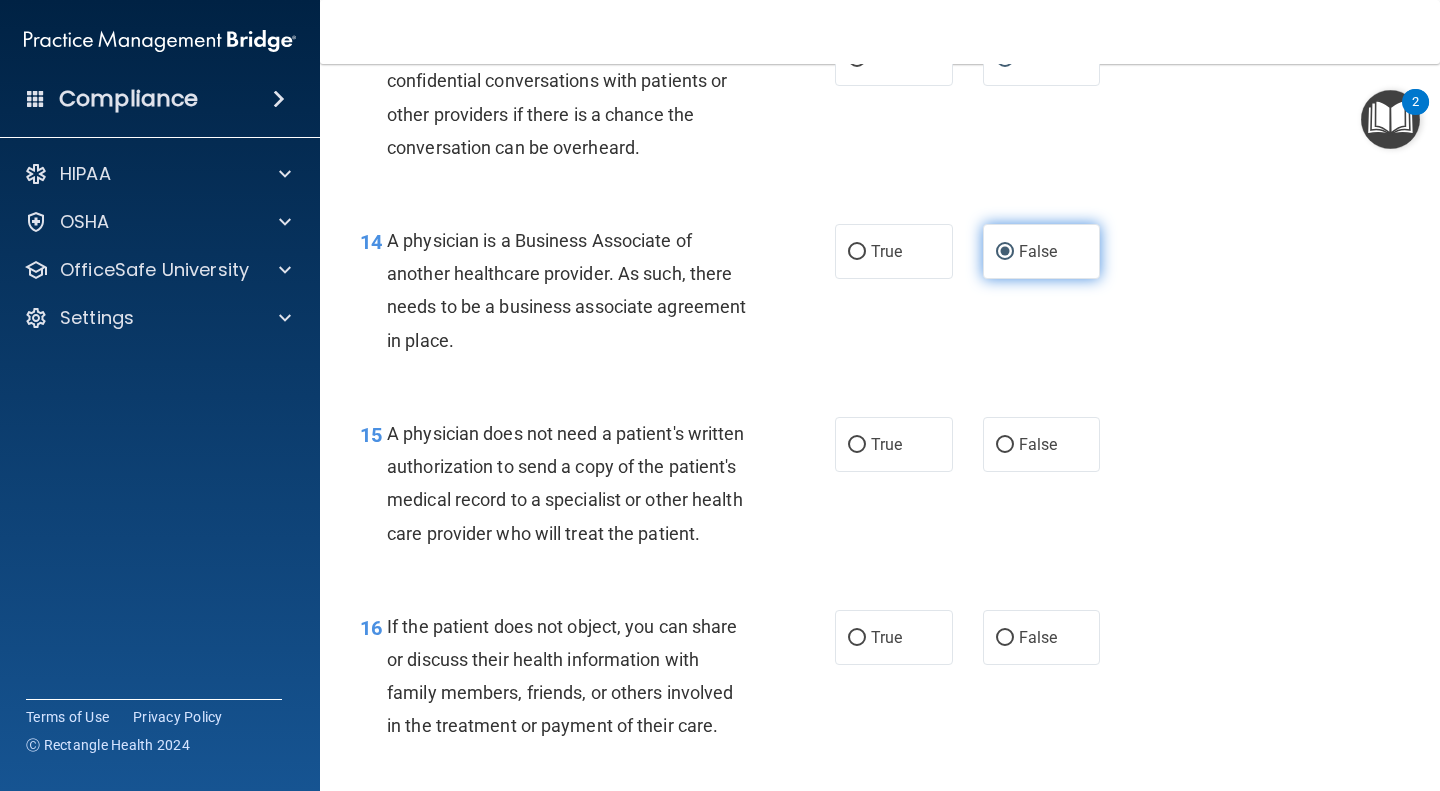 scroll, scrollTop: 2477, scrollLeft: 0, axis: vertical 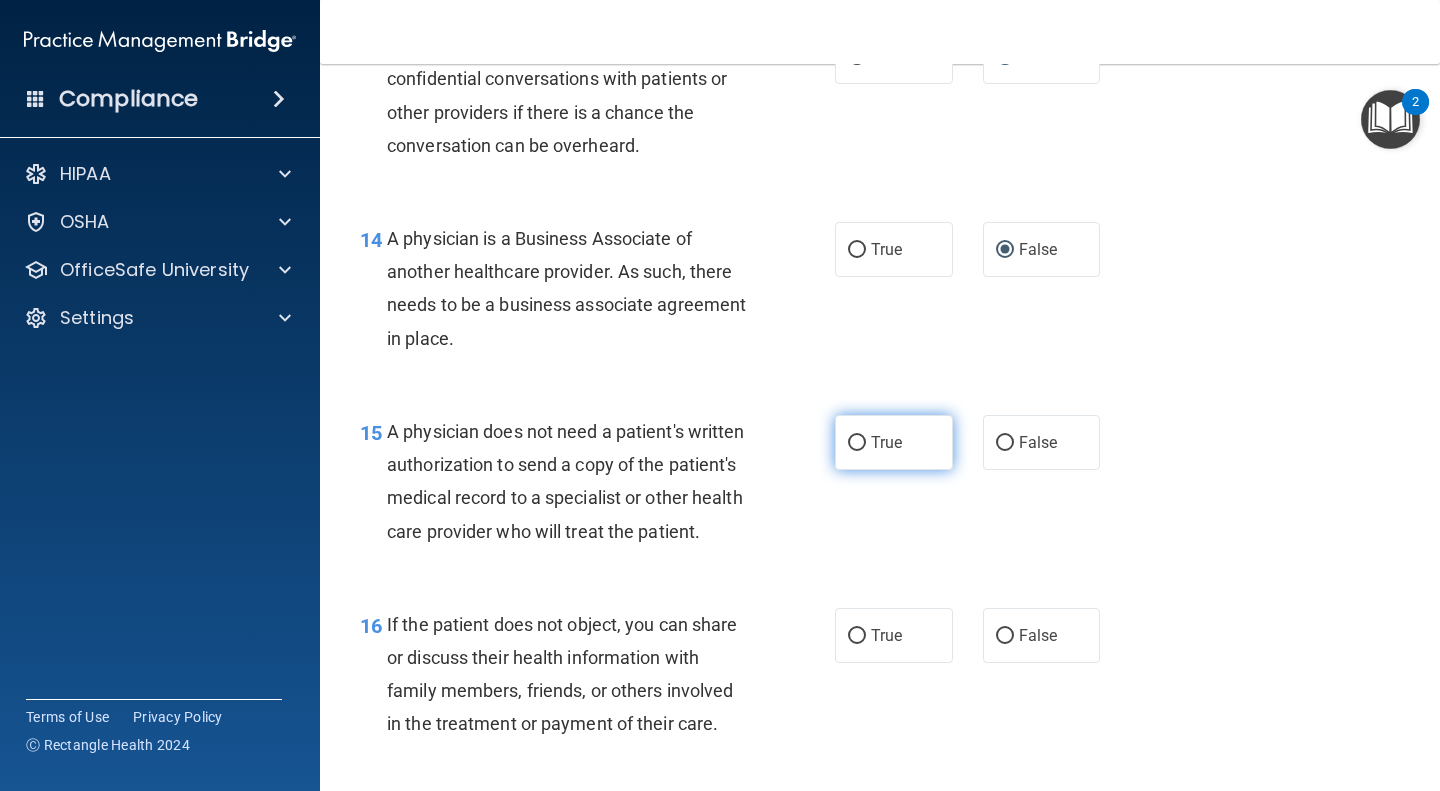 click on "True" at bounding box center [857, 443] 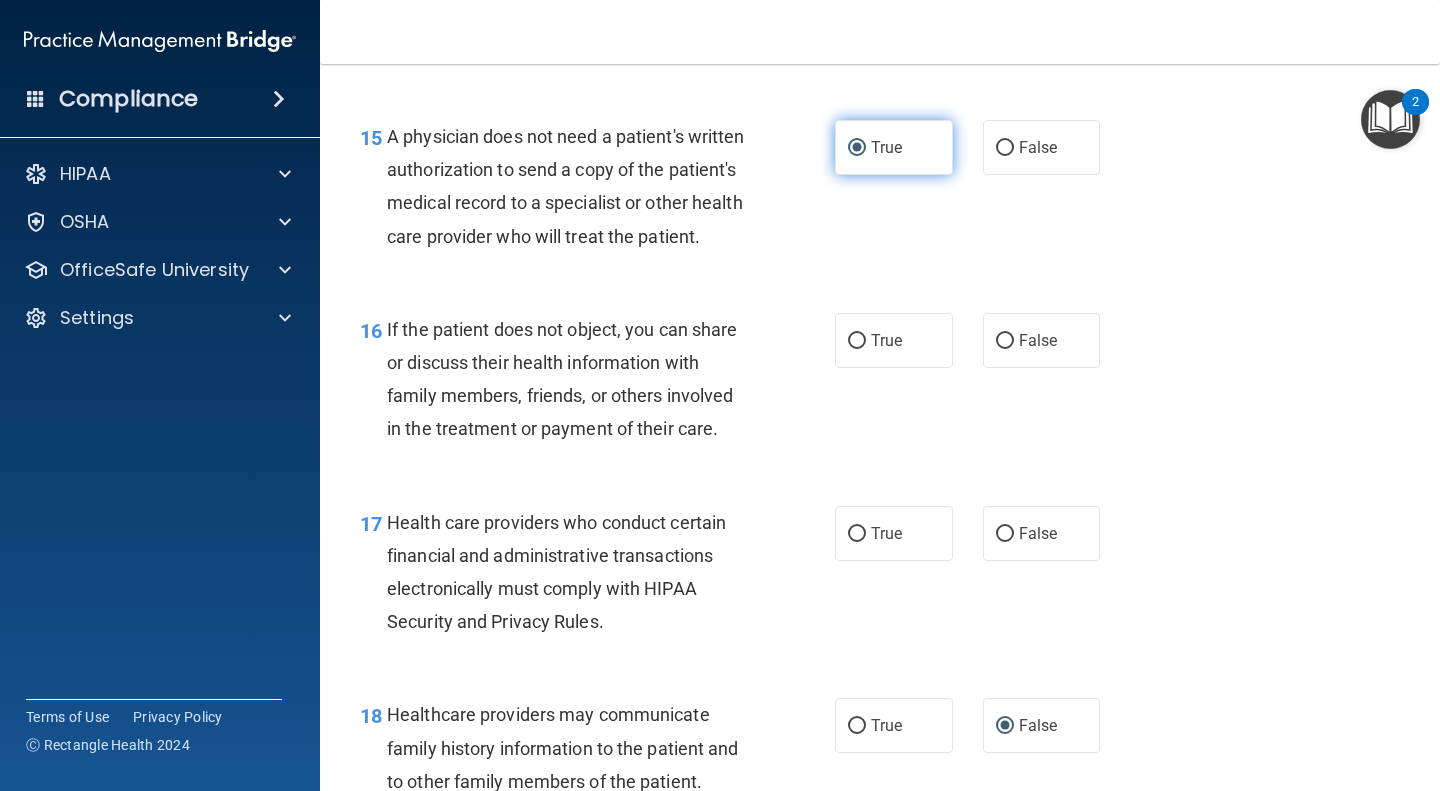 scroll, scrollTop: 2773, scrollLeft: 0, axis: vertical 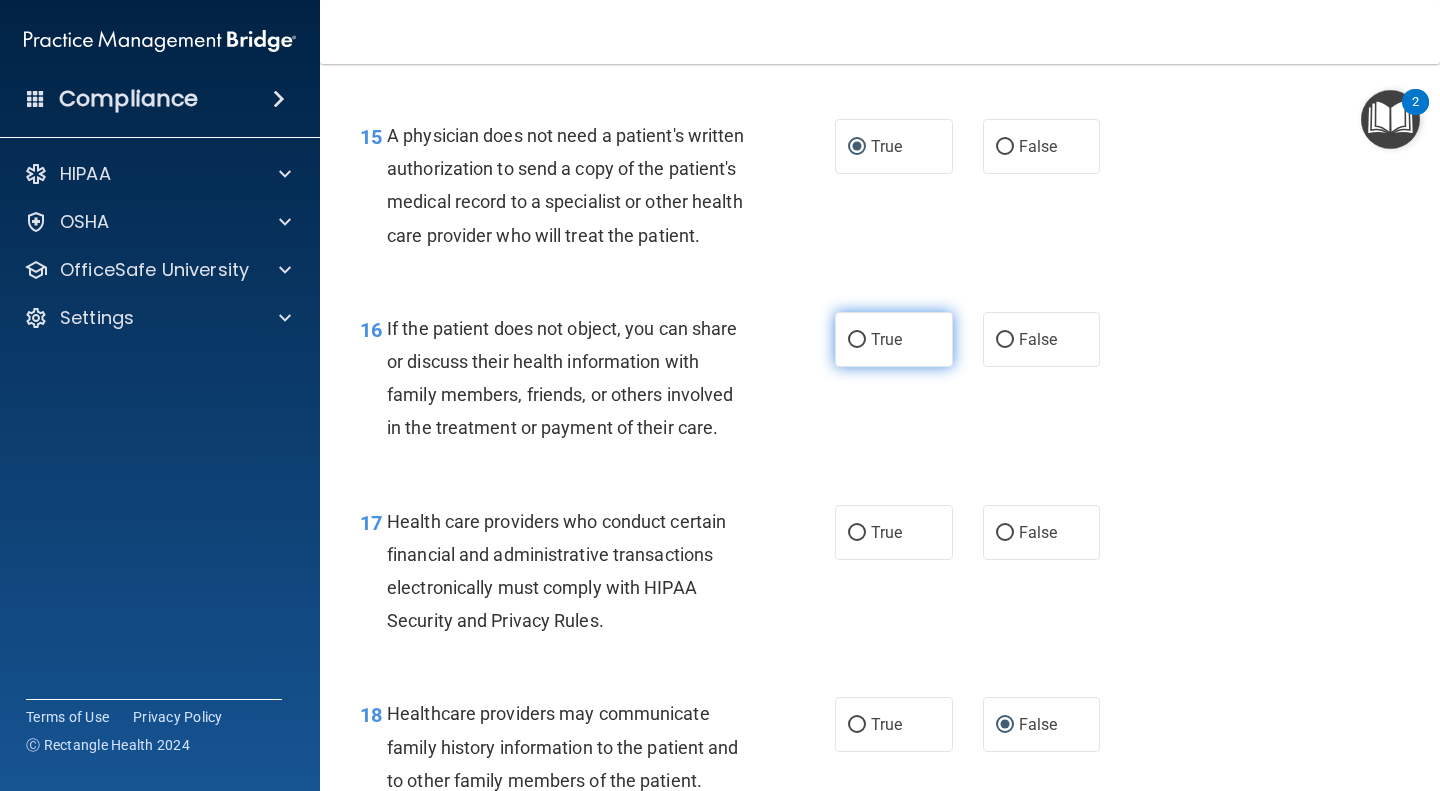 click on "True" at bounding box center [857, 340] 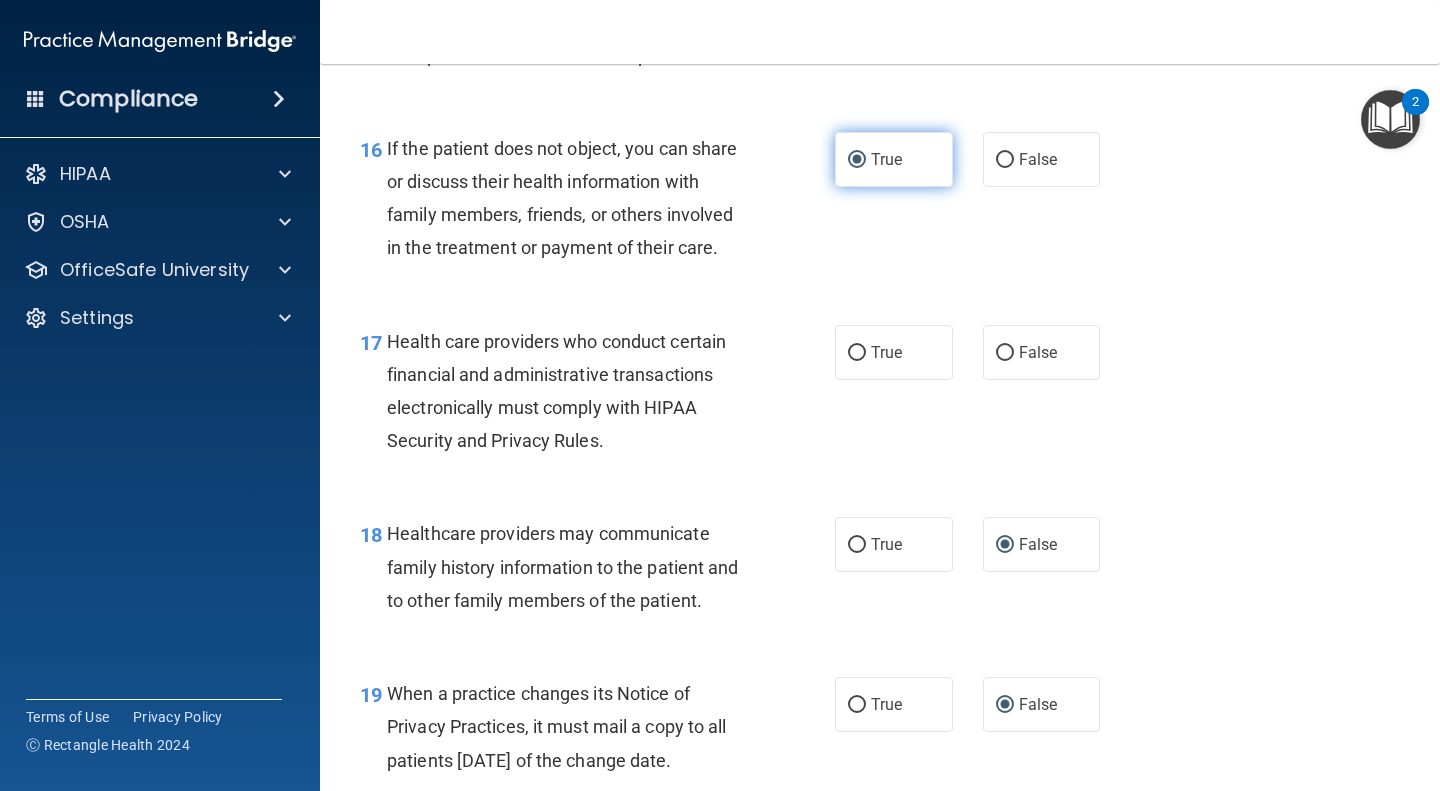scroll, scrollTop: 3000, scrollLeft: 0, axis: vertical 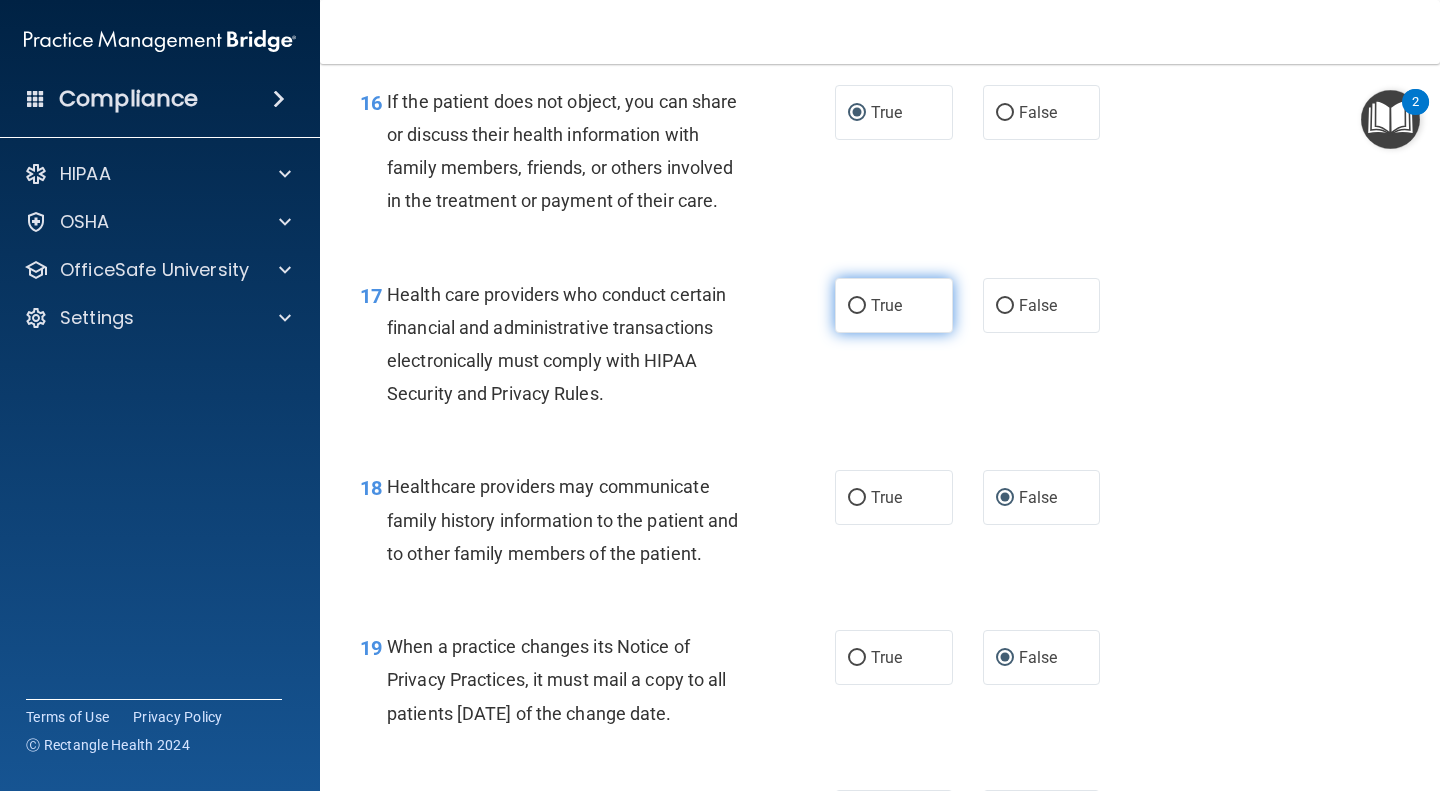 click on "True" at bounding box center [857, 306] 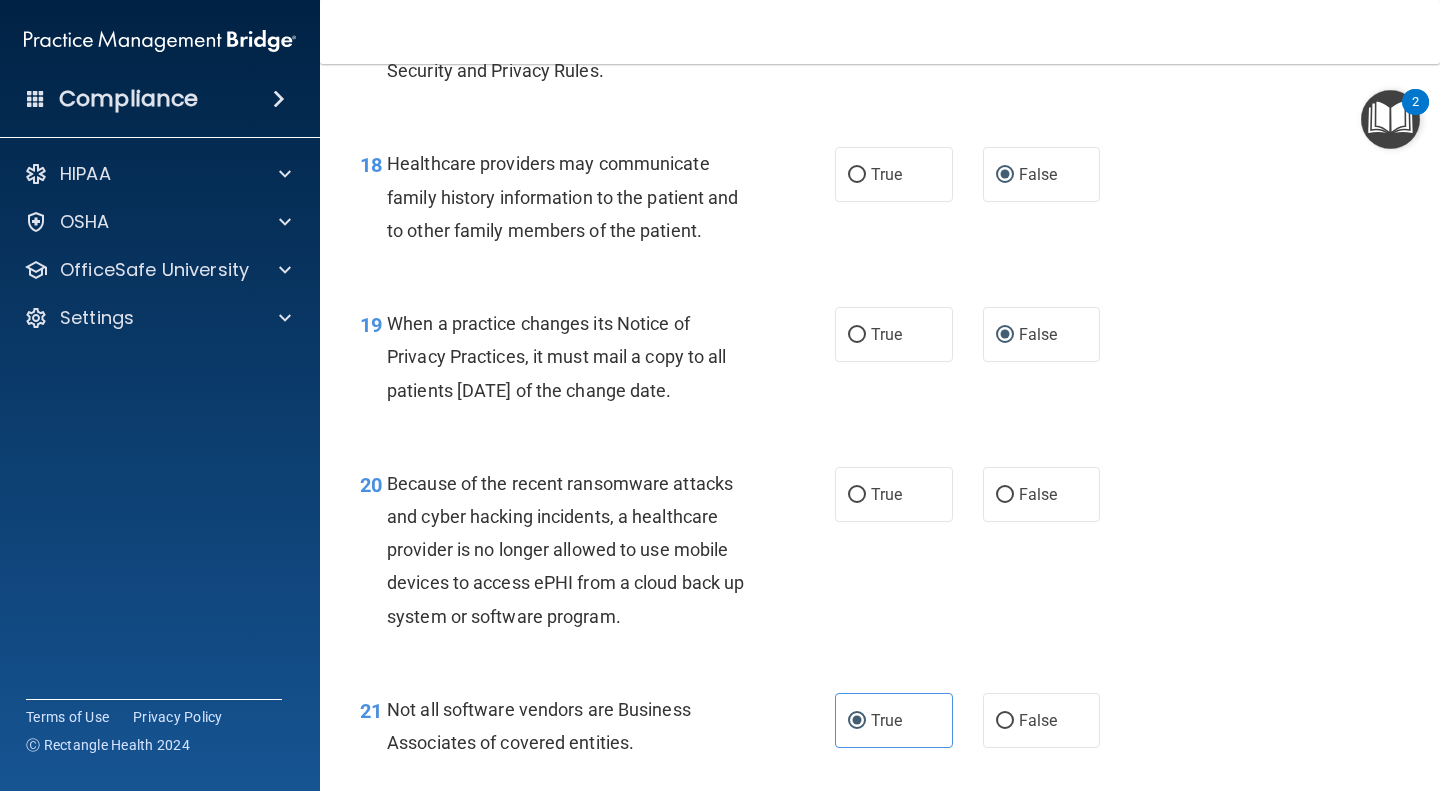 click on "20       Because of the recent ransomware attacks and cyber hacking incidents, a healthcare provider is no longer allowed to use mobile devices to access ePHI from a cloud back up system or software program." at bounding box center (597, 555) 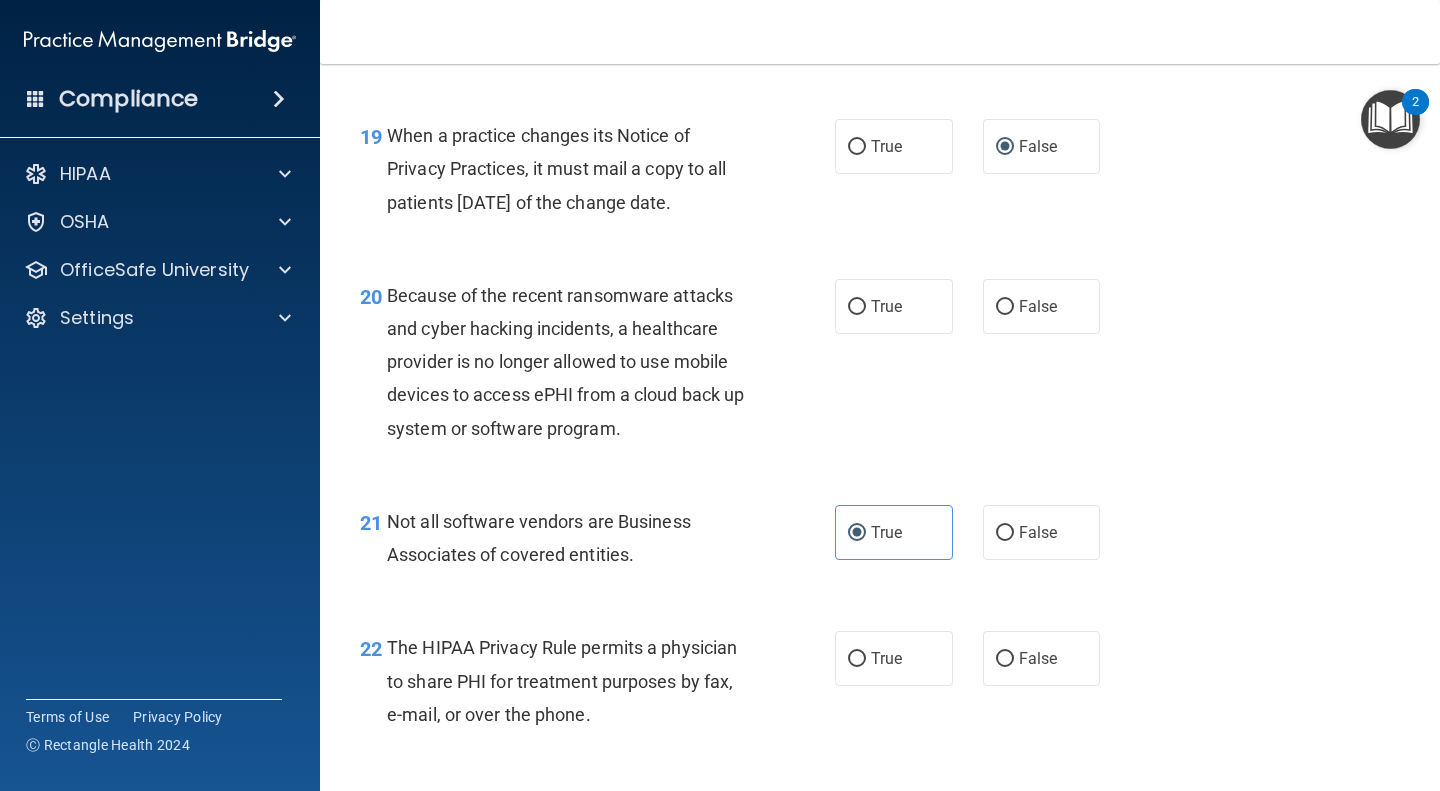 scroll, scrollTop: 3512, scrollLeft: 0, axis: vertical 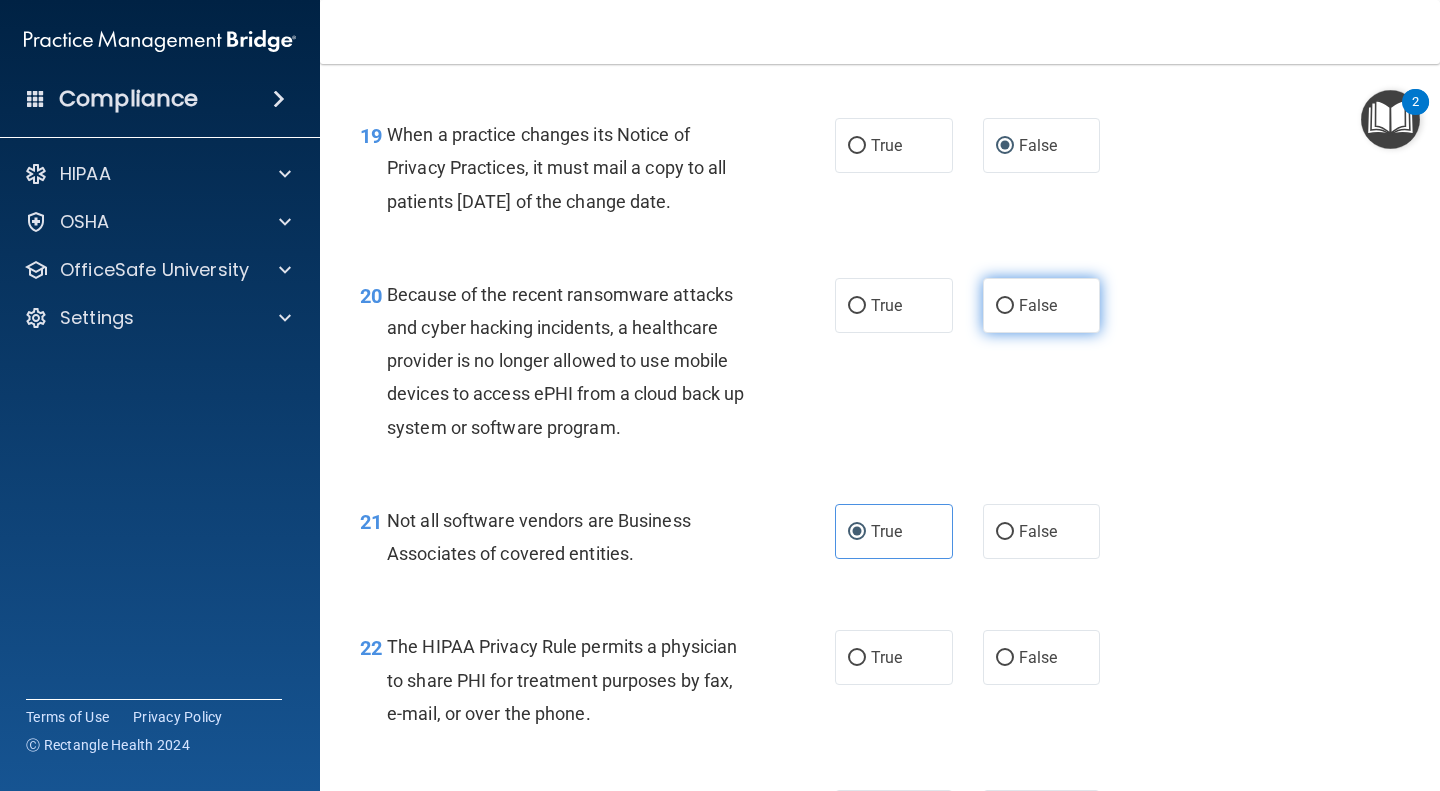 click on "False" at bounding box center [1005, 306] 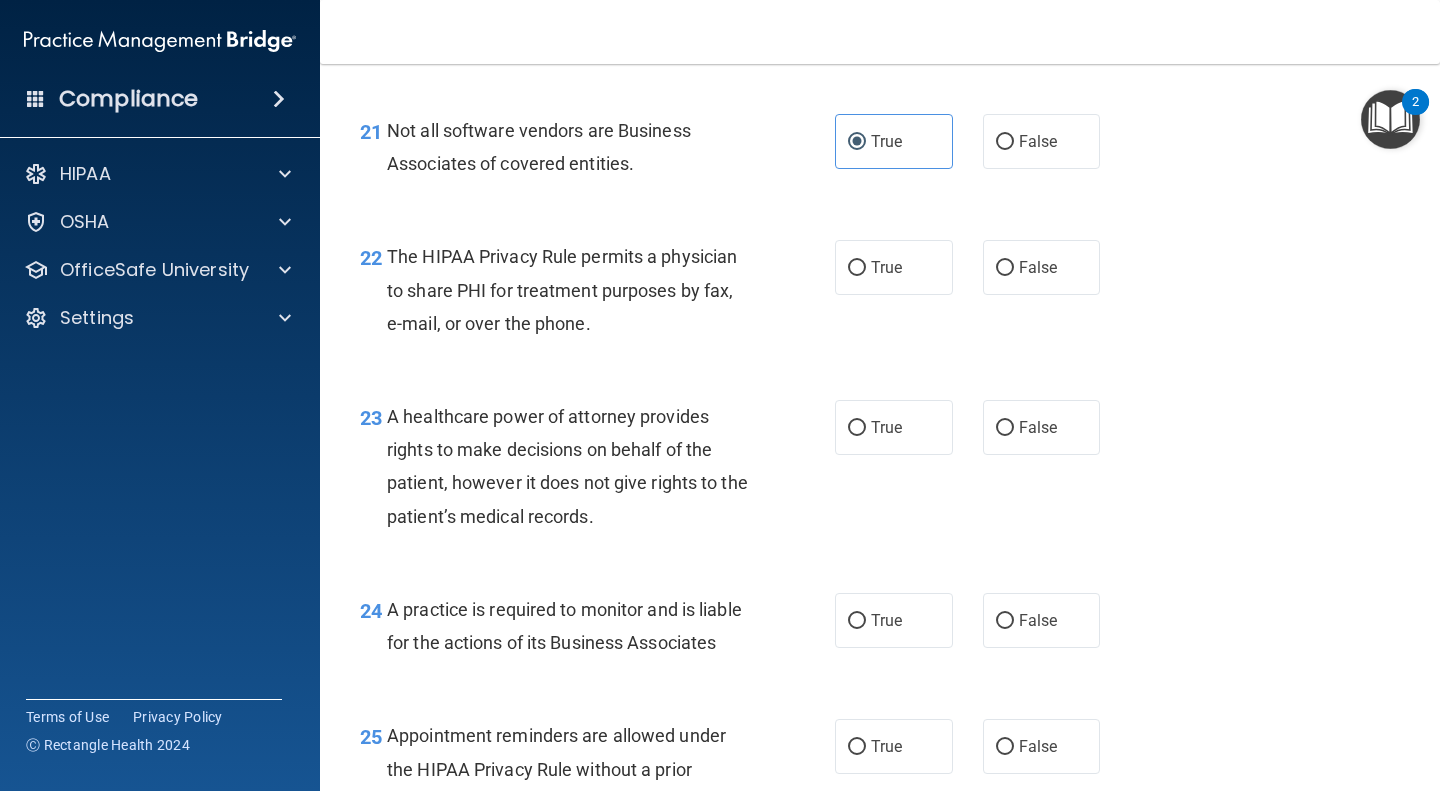 scroll, scrollTop: 3921, scrollLeft: 0, axis: vertical 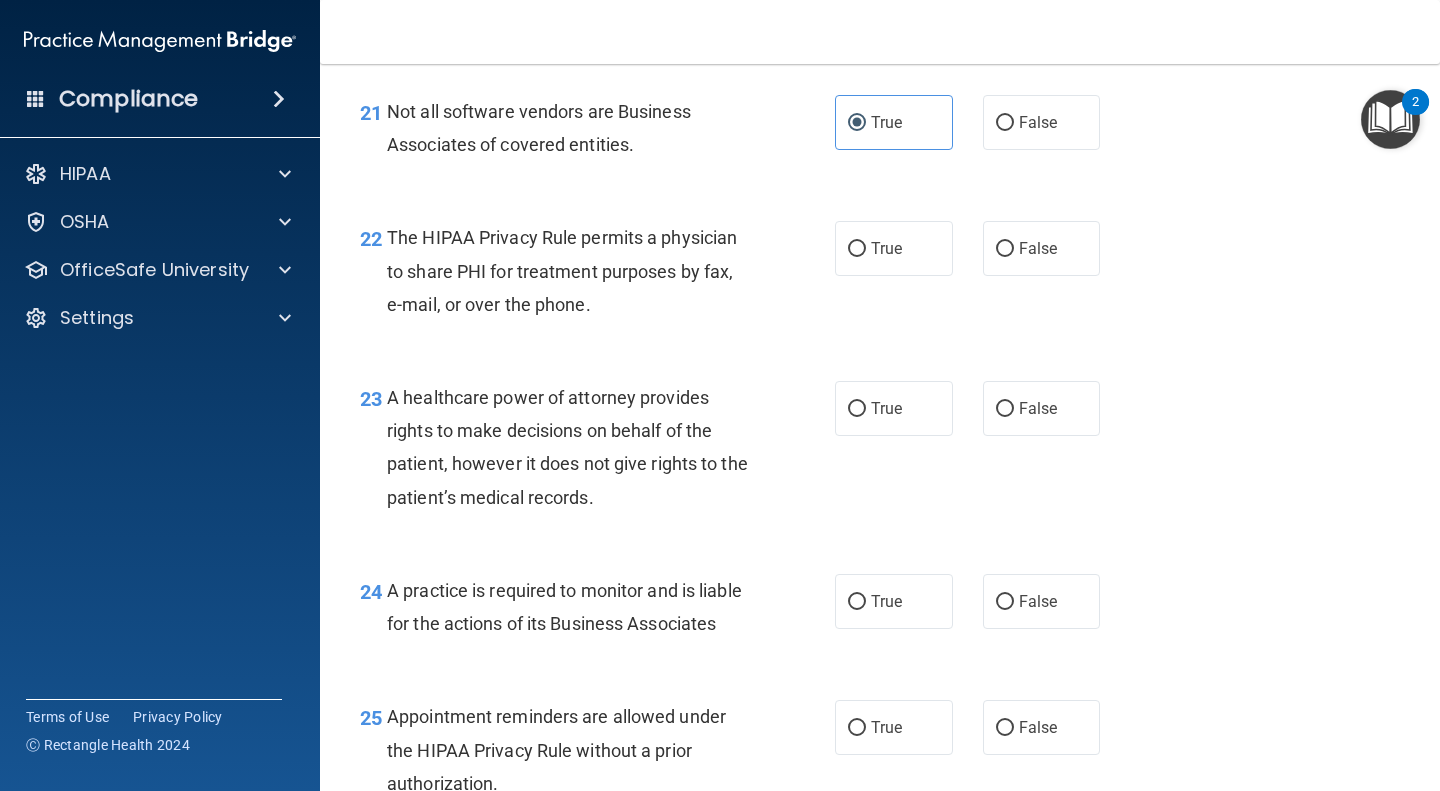 click on "A healthcare power of attorney provides rights to make decisions on behalf of the patient, however it does not give rights to the patient’s medical records." at bounding box center (576, 447) 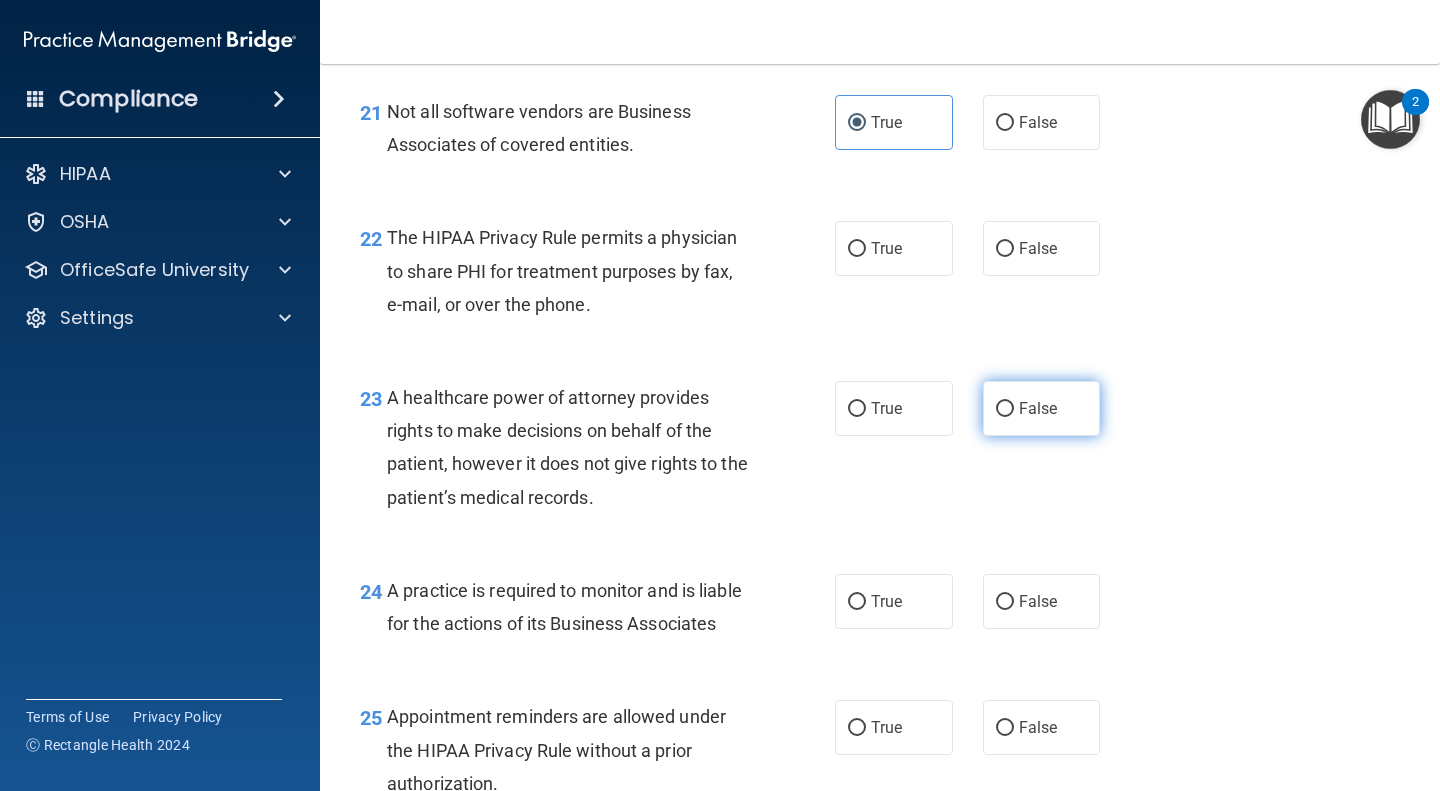 click on "False" at bounding box center (1005, 409) 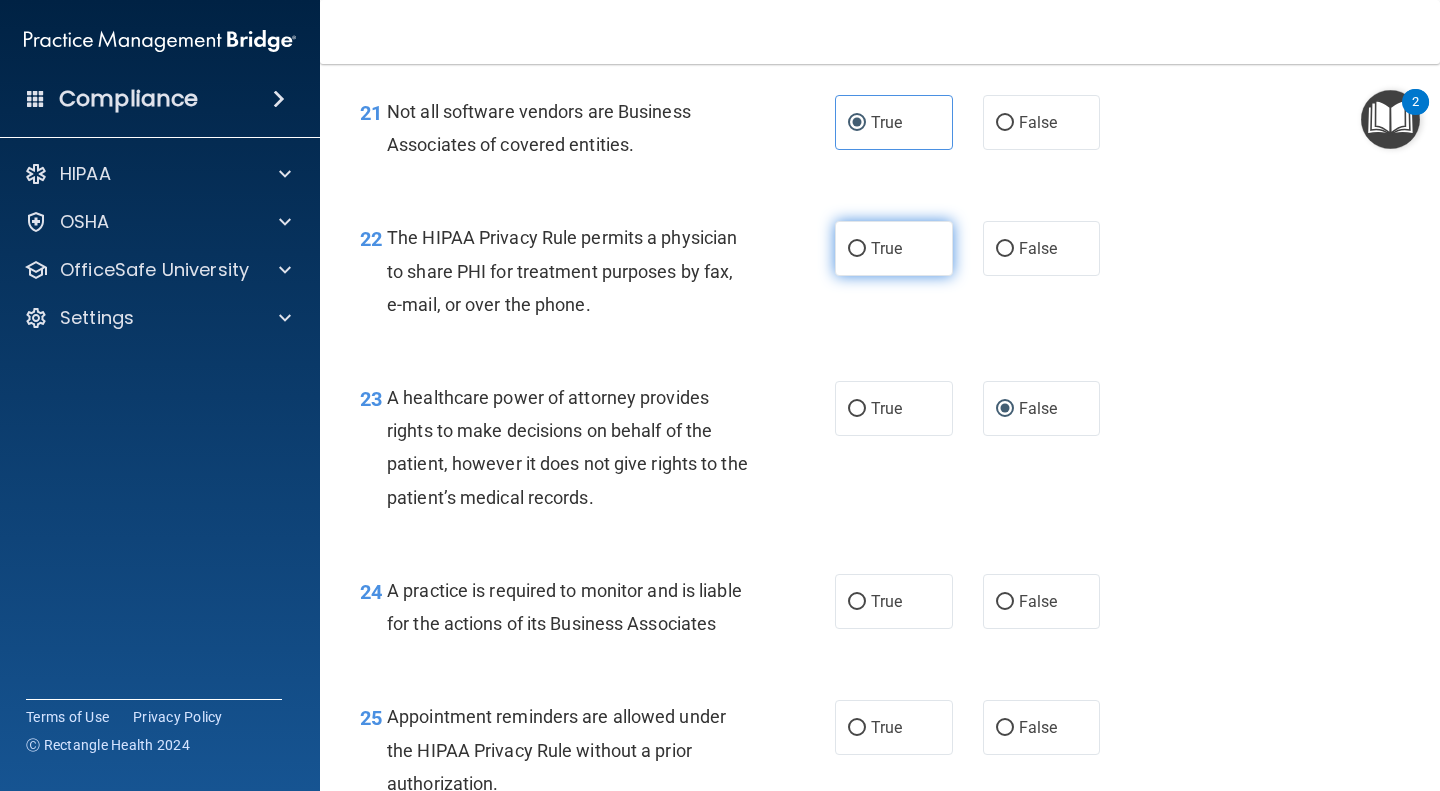 click on "True" at bounding box center [857, 249] 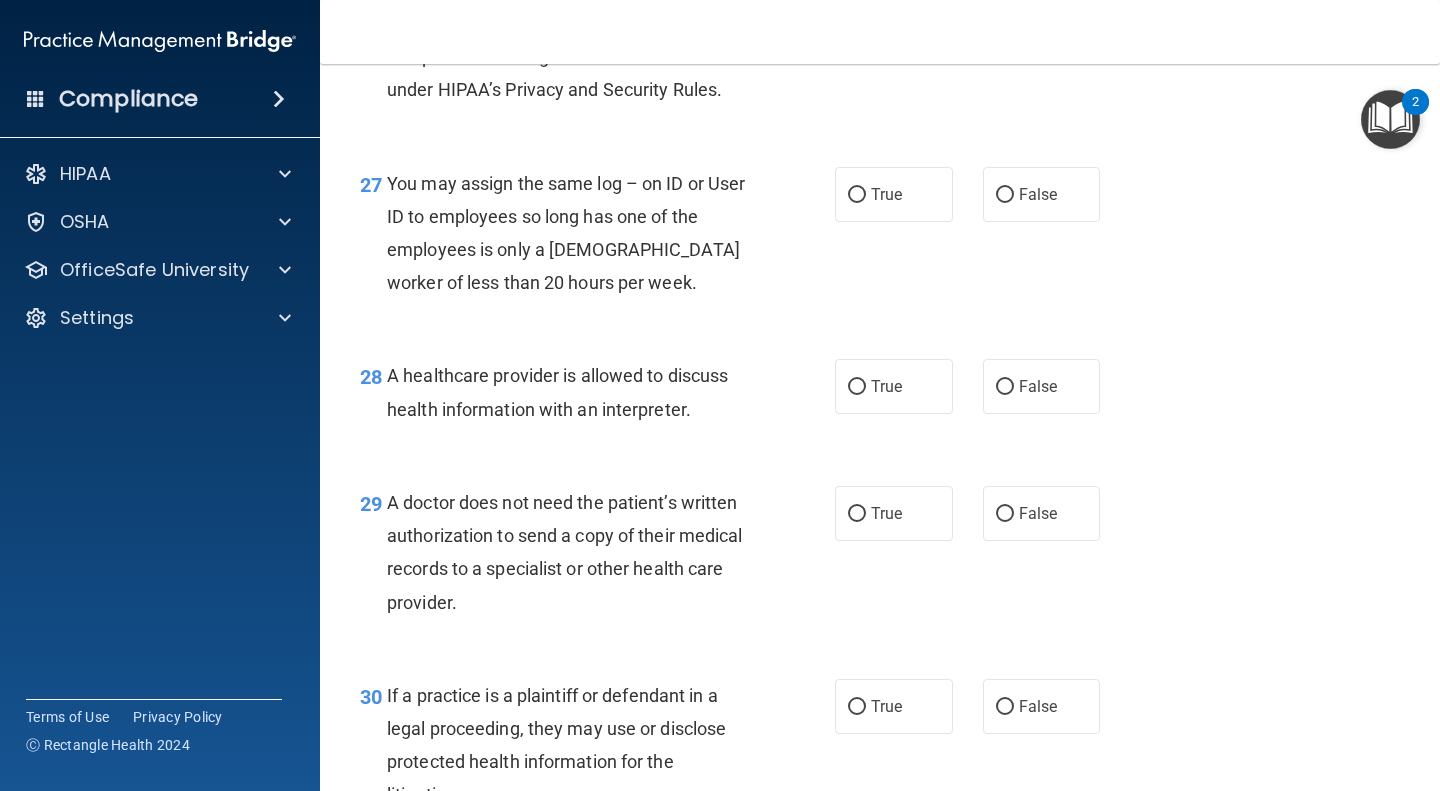 scroll, scrollTop: 4784, scrollLeft: 0, axis: vertical 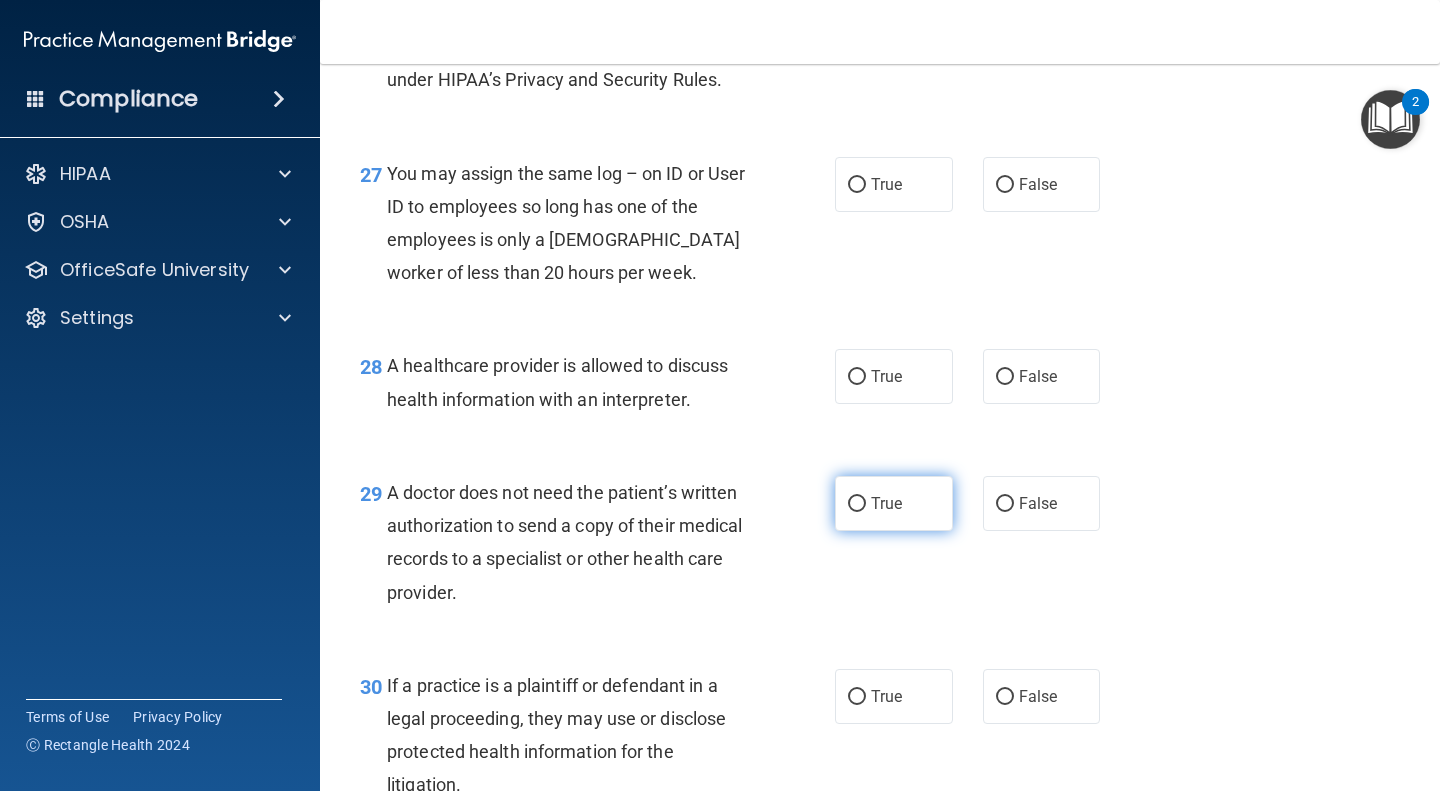 click on "True" at bounding box center [857, 504] 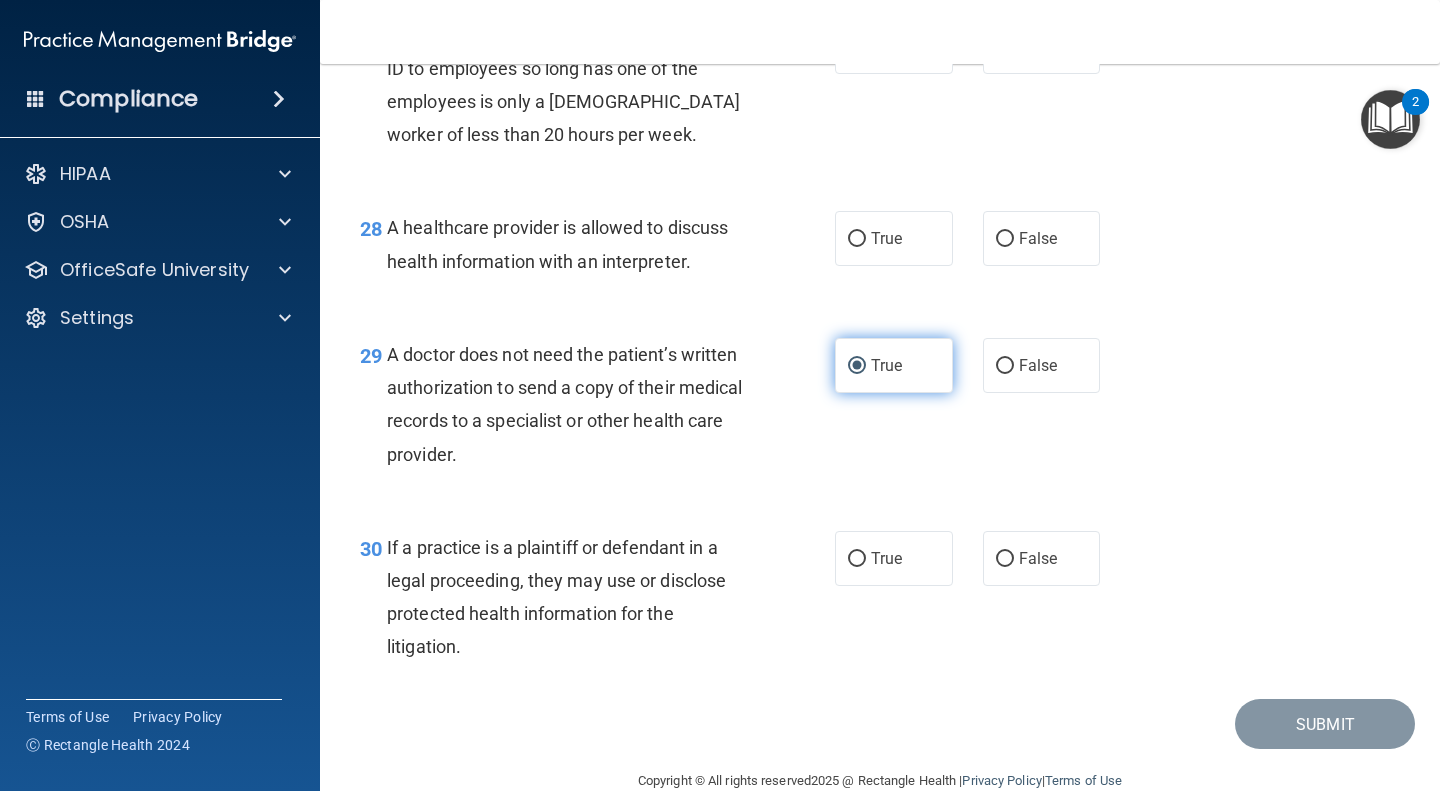 scroll, scrollTop: 4924, scrollLeft: 0, axis: vertical 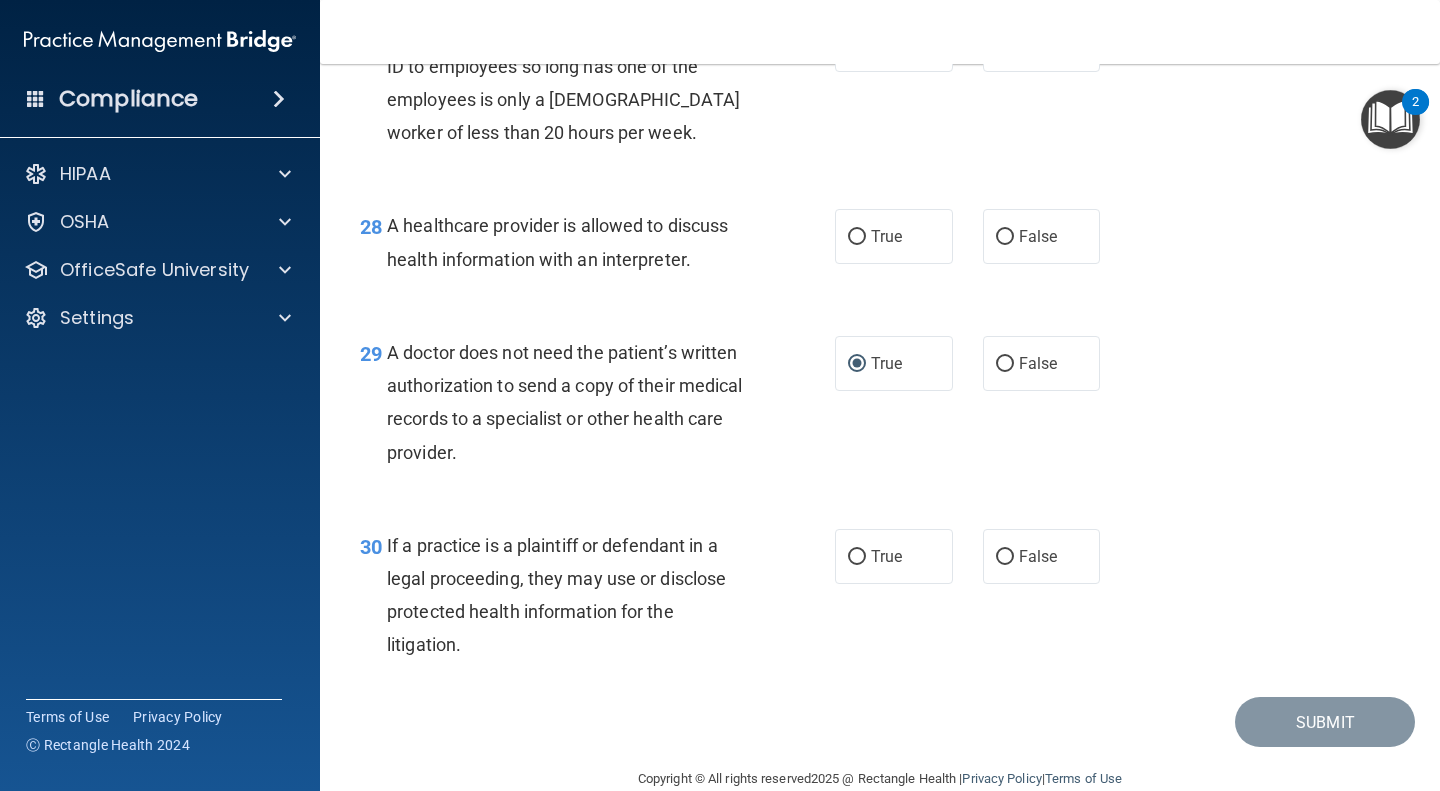 click on "29        A doctor does not need the patient’s written authorization to send a copy of their medical records to a specialist or other health care provider.                  True           False" at bounding box center [880, 407] 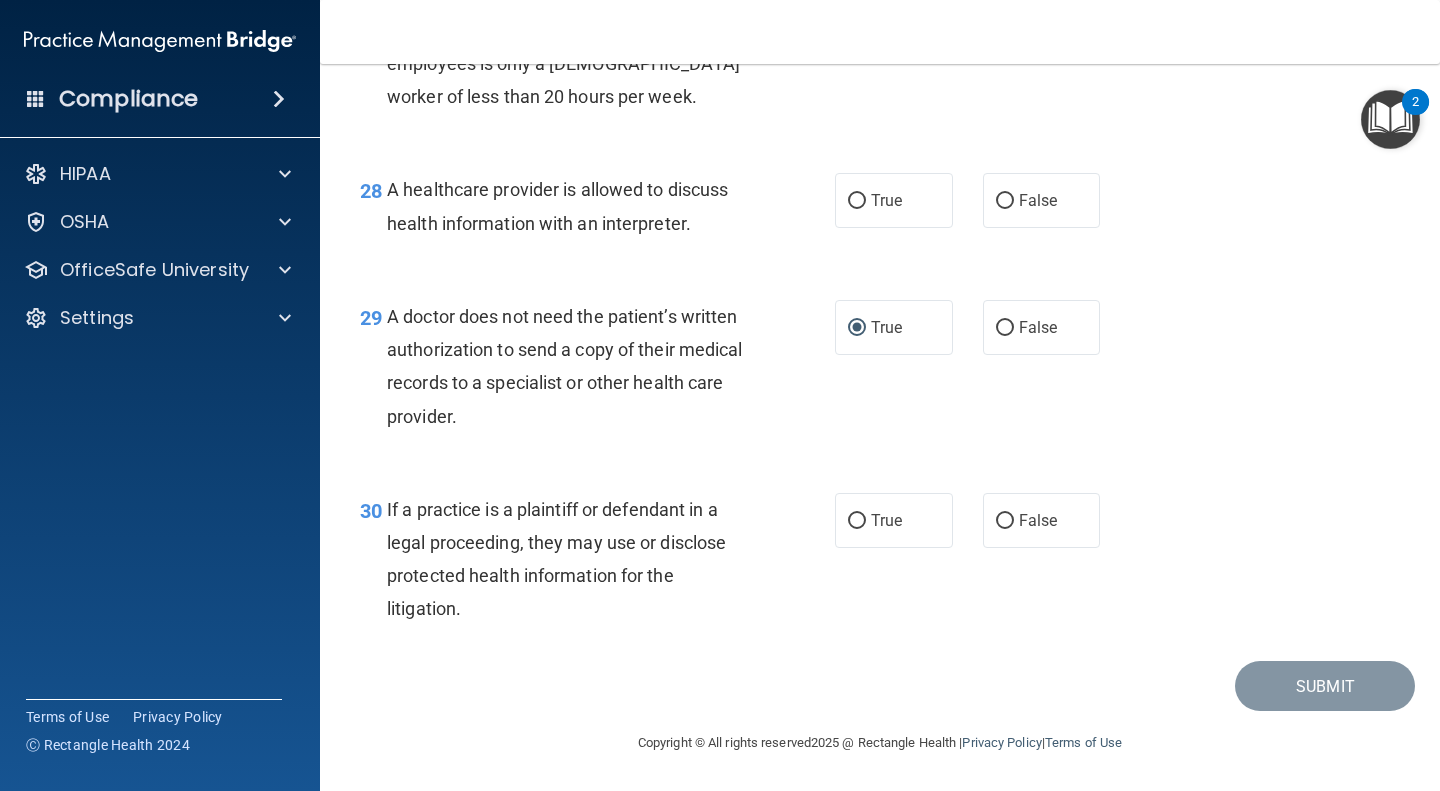 scroll, scrollTop: 4978, scrollLeft: 0, axis: vertical 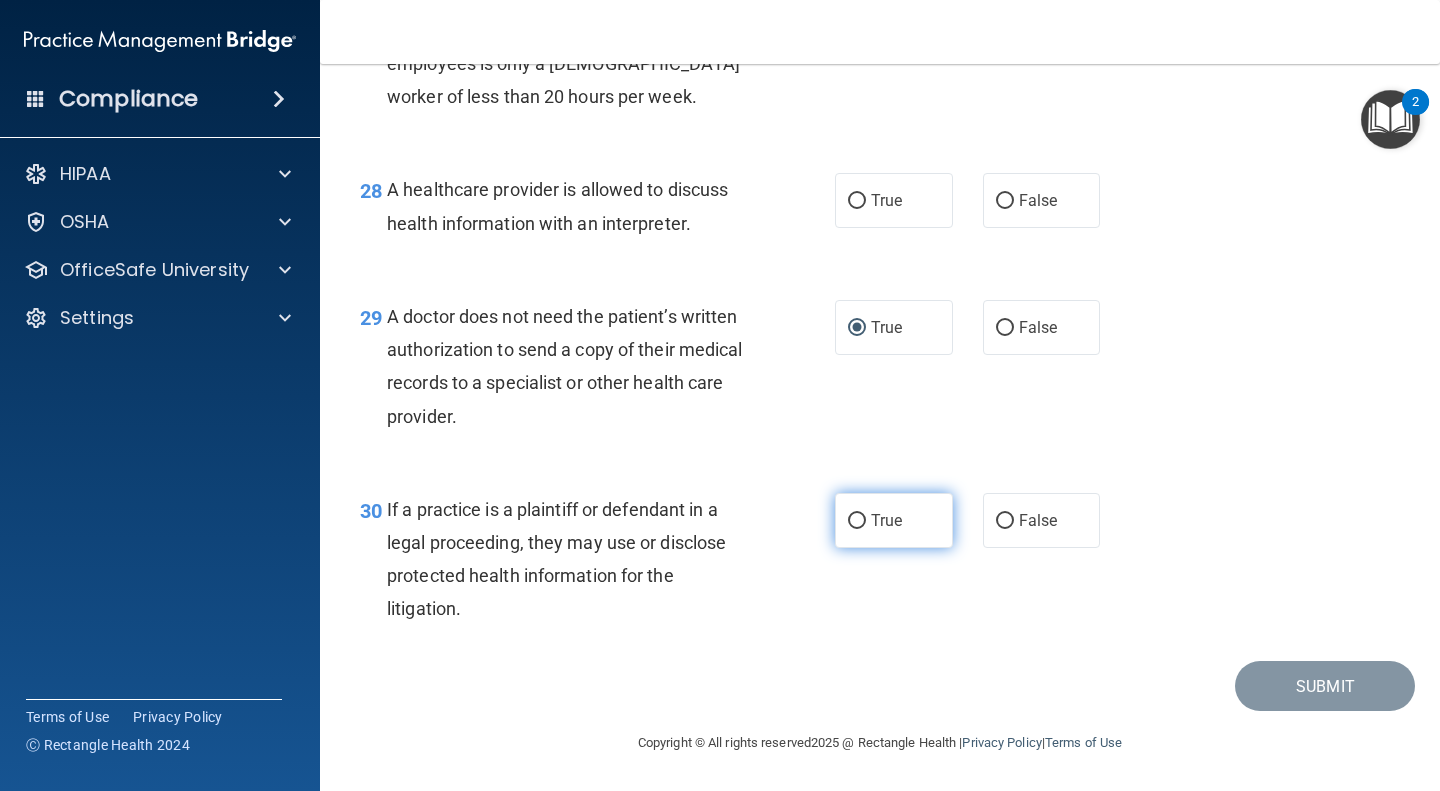 click on "True" at bounding box center (857, 521) 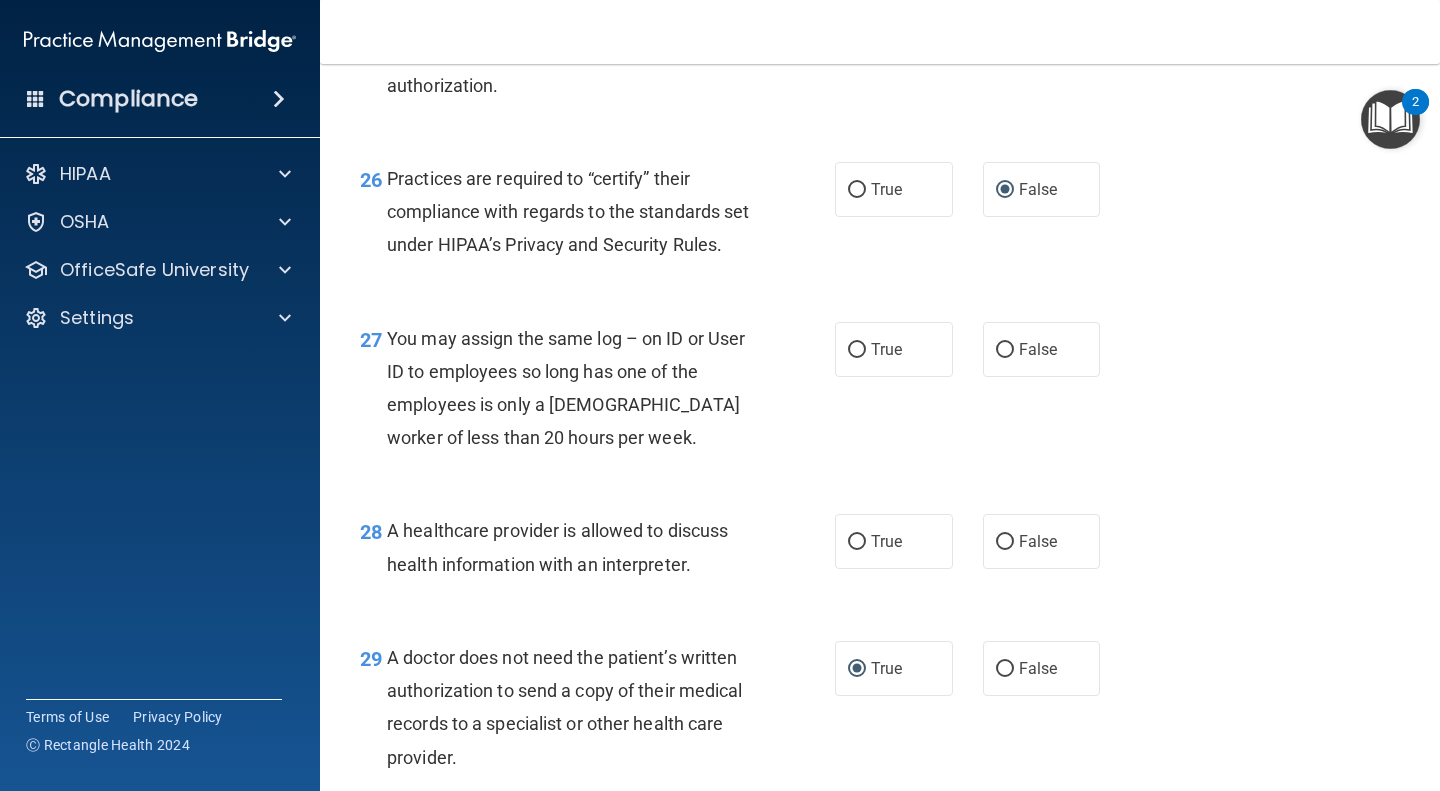 scroll, scrollTop: 4614, scrollLeft: 0, axis: vertical 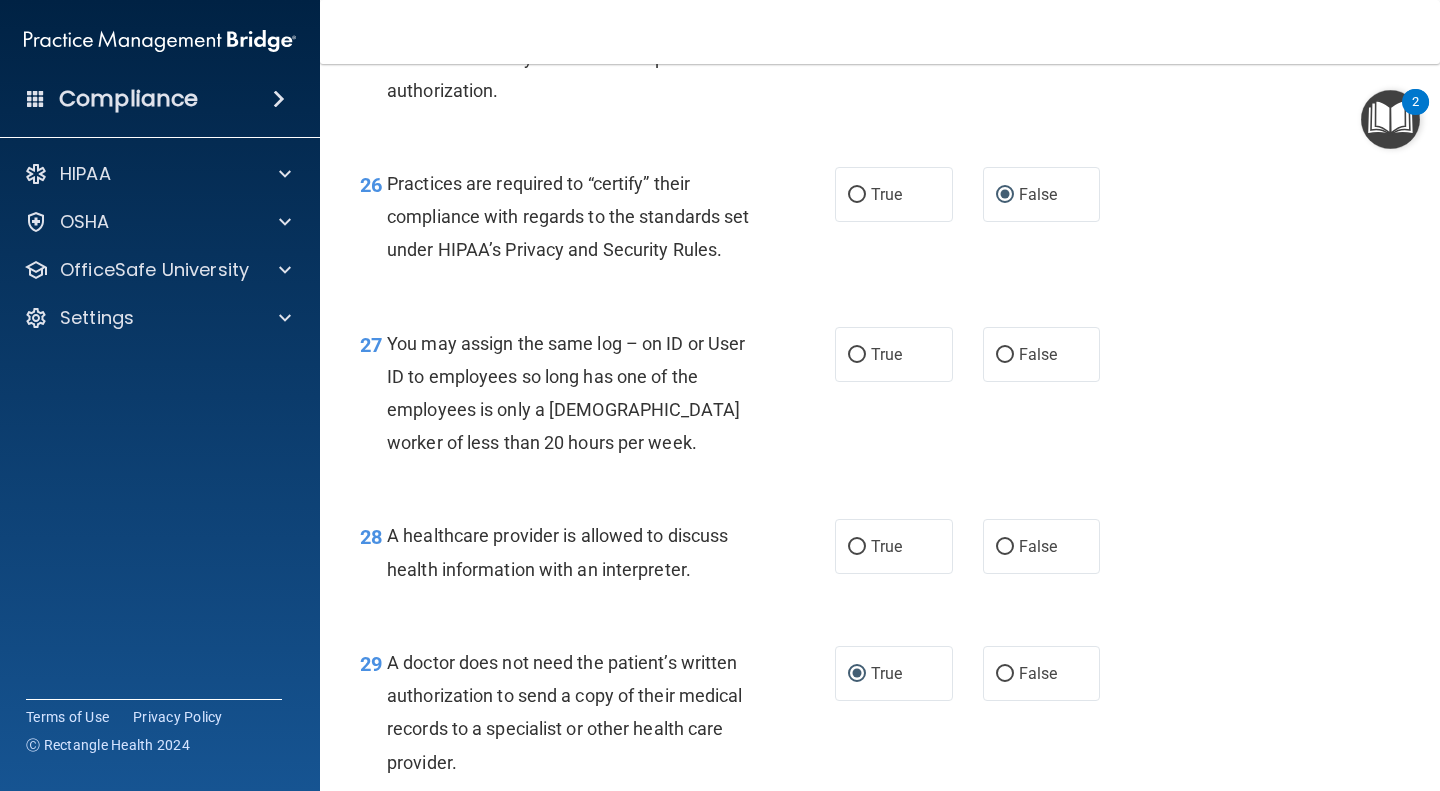 click on "A healthcare provider is allowed to discuss health information with an interpreter." at bounding box center (576, 552) 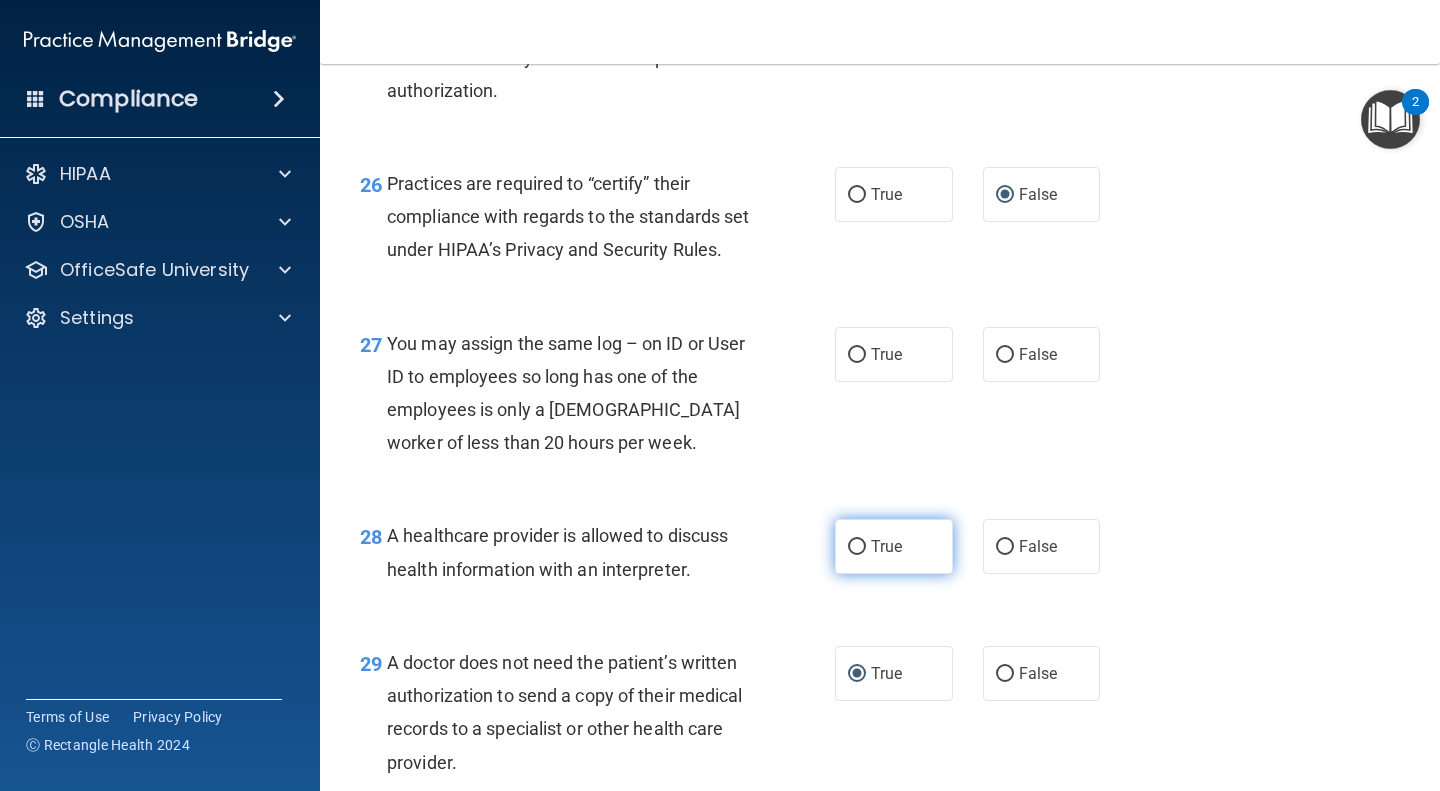 click on "True" at bounding box center (857, 547) 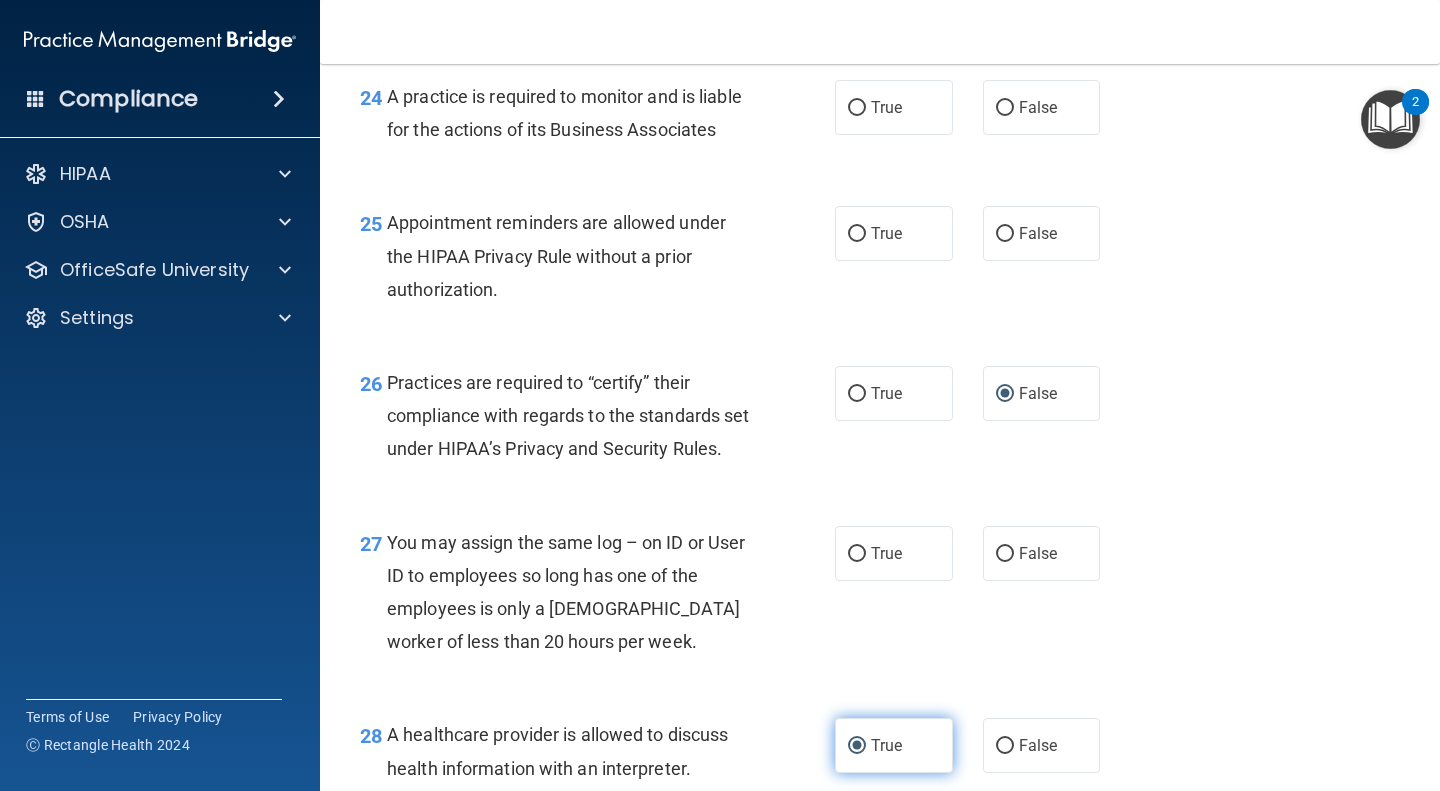 scroll, scrollTop: 4416, scrollLeft: 0, axis: vertical 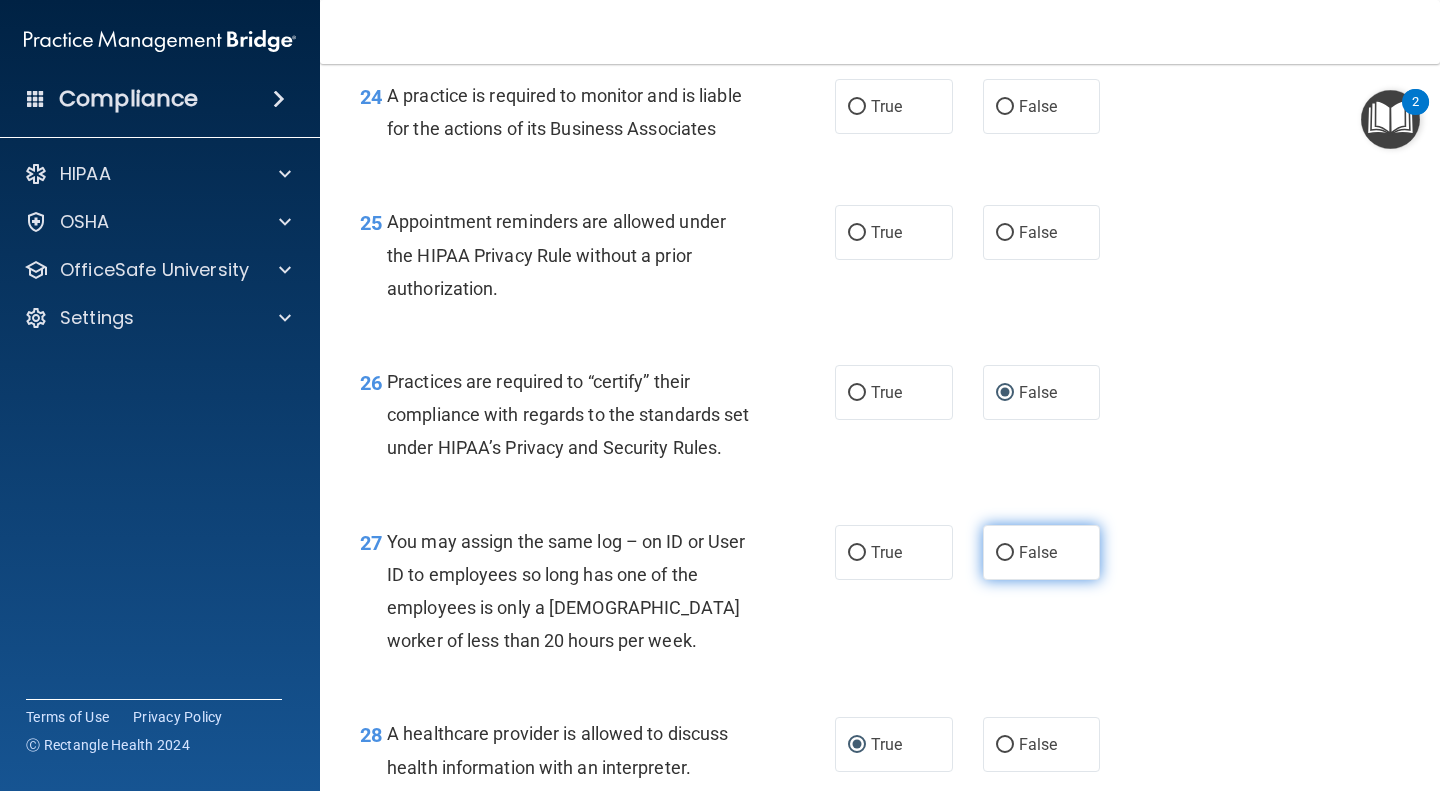 click on "False" at bounding box center (1005, 553) 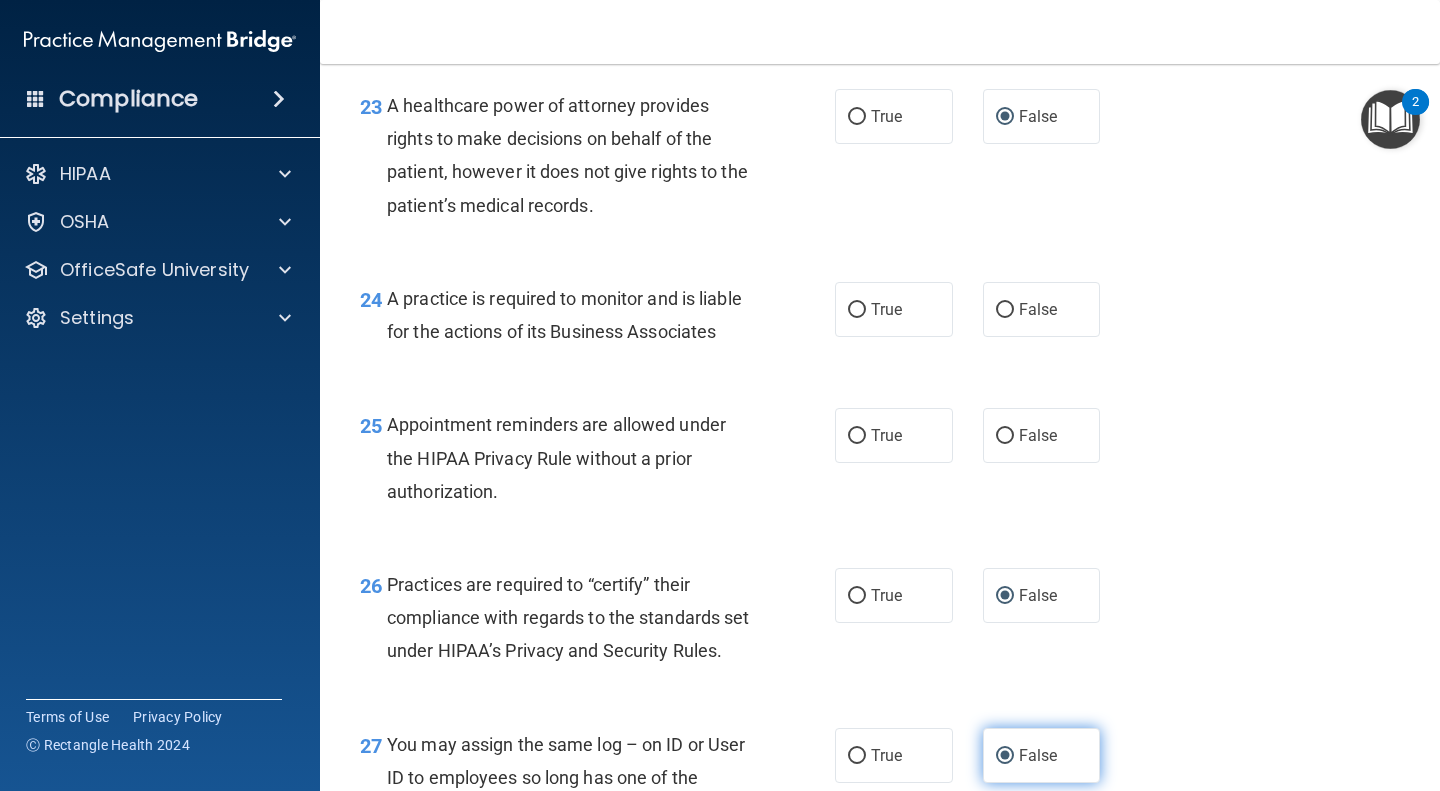 scroll, scrollTop: 4168, scrollLeft: 0, axis: vertical 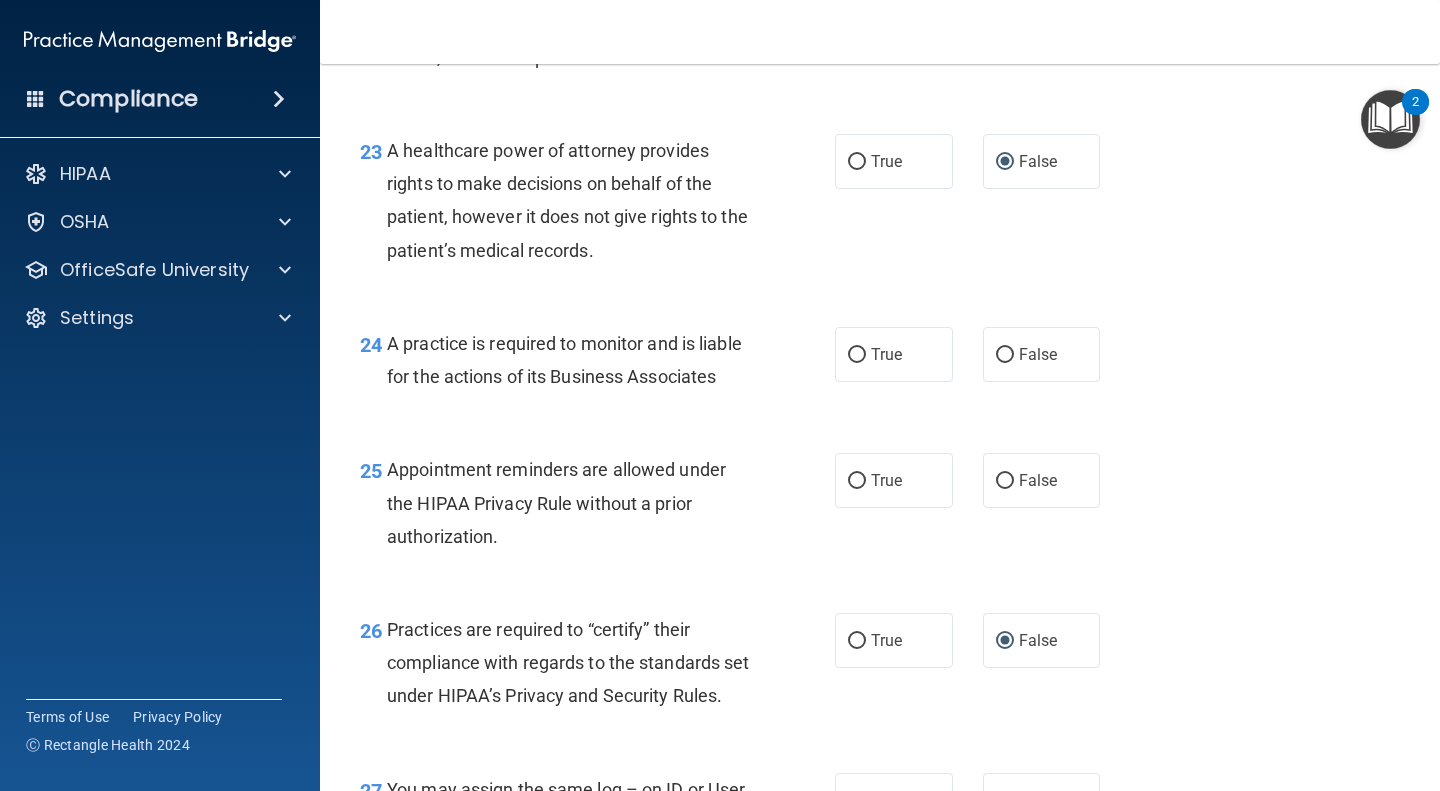 click on "25       Appointment reminders are allowed under the HIPAA Privacy Rule without a prior authorization.                 True           False" at bounding box center [880, 508] 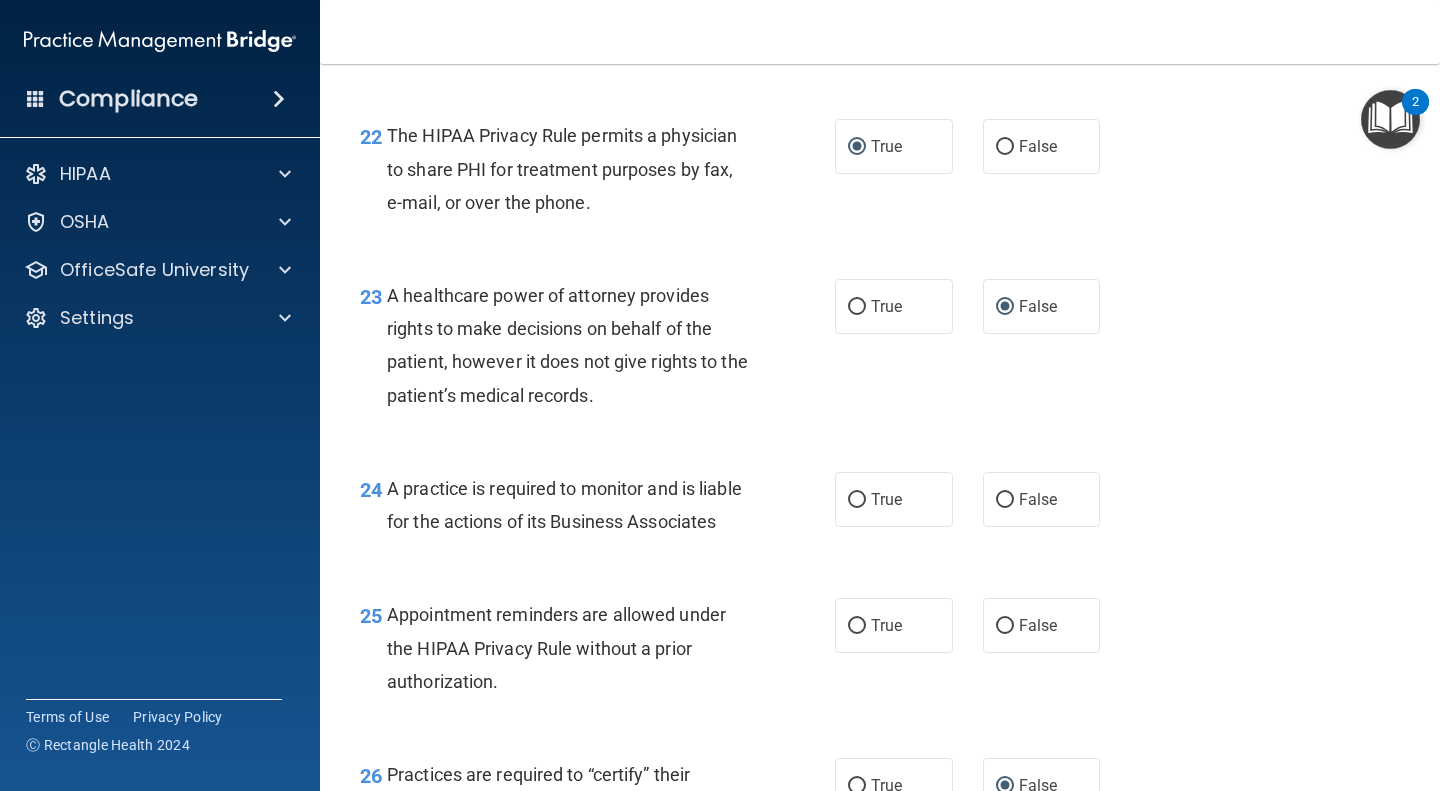 scroll, scrollTop: 4022, scrollLeft: 0, axis: vertical 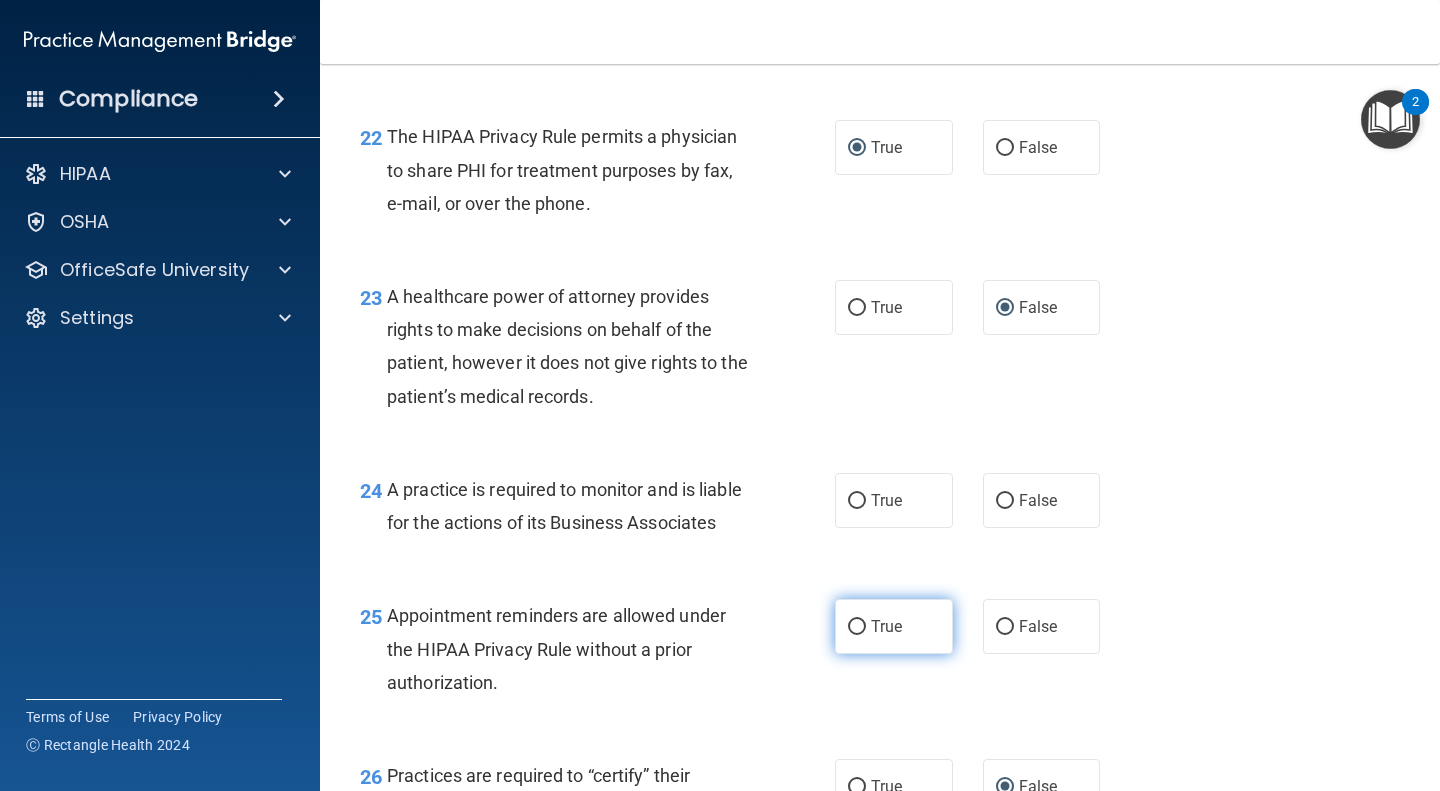 click on "True" at bounding box center (857, 627) 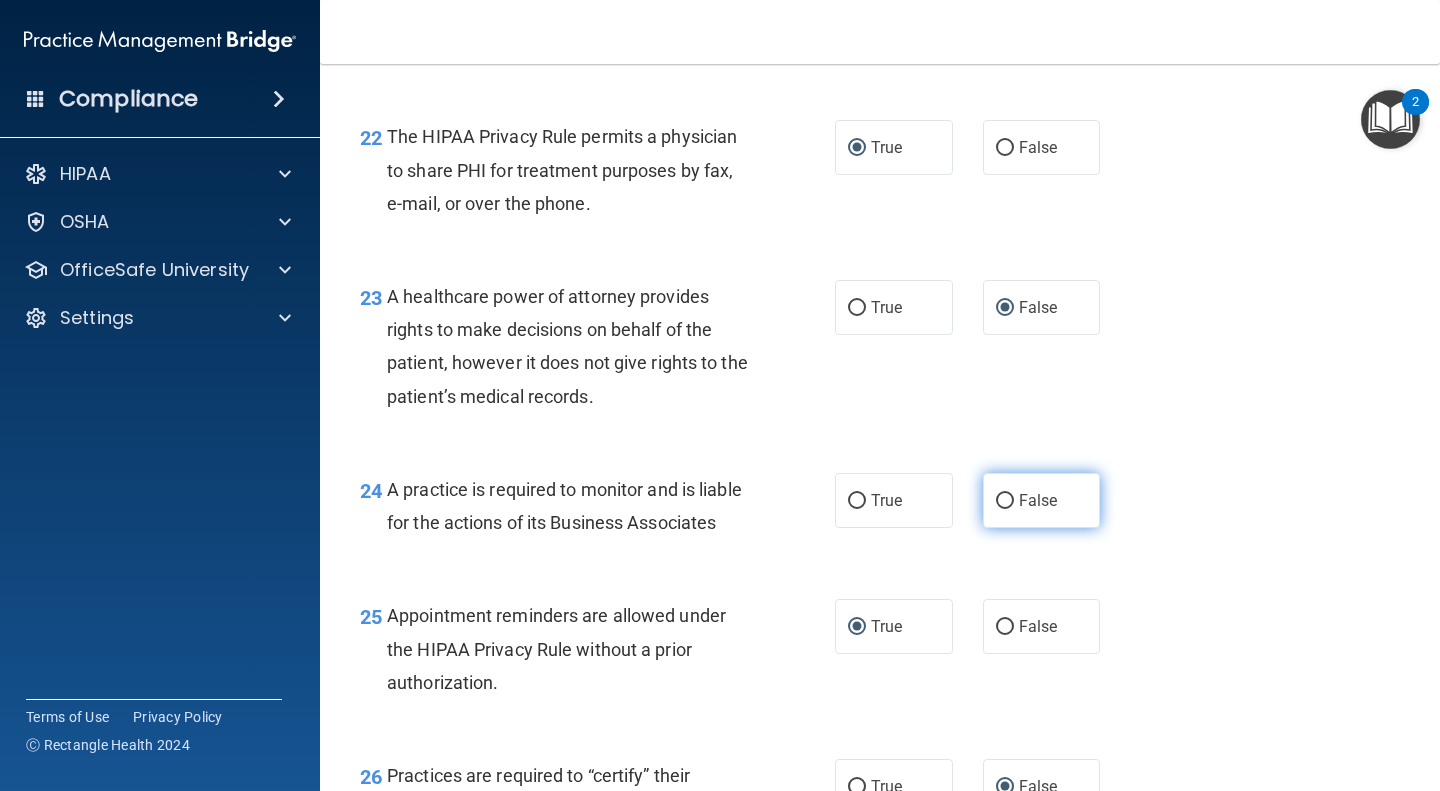 click on "False" at bounding box center (1005, 501) 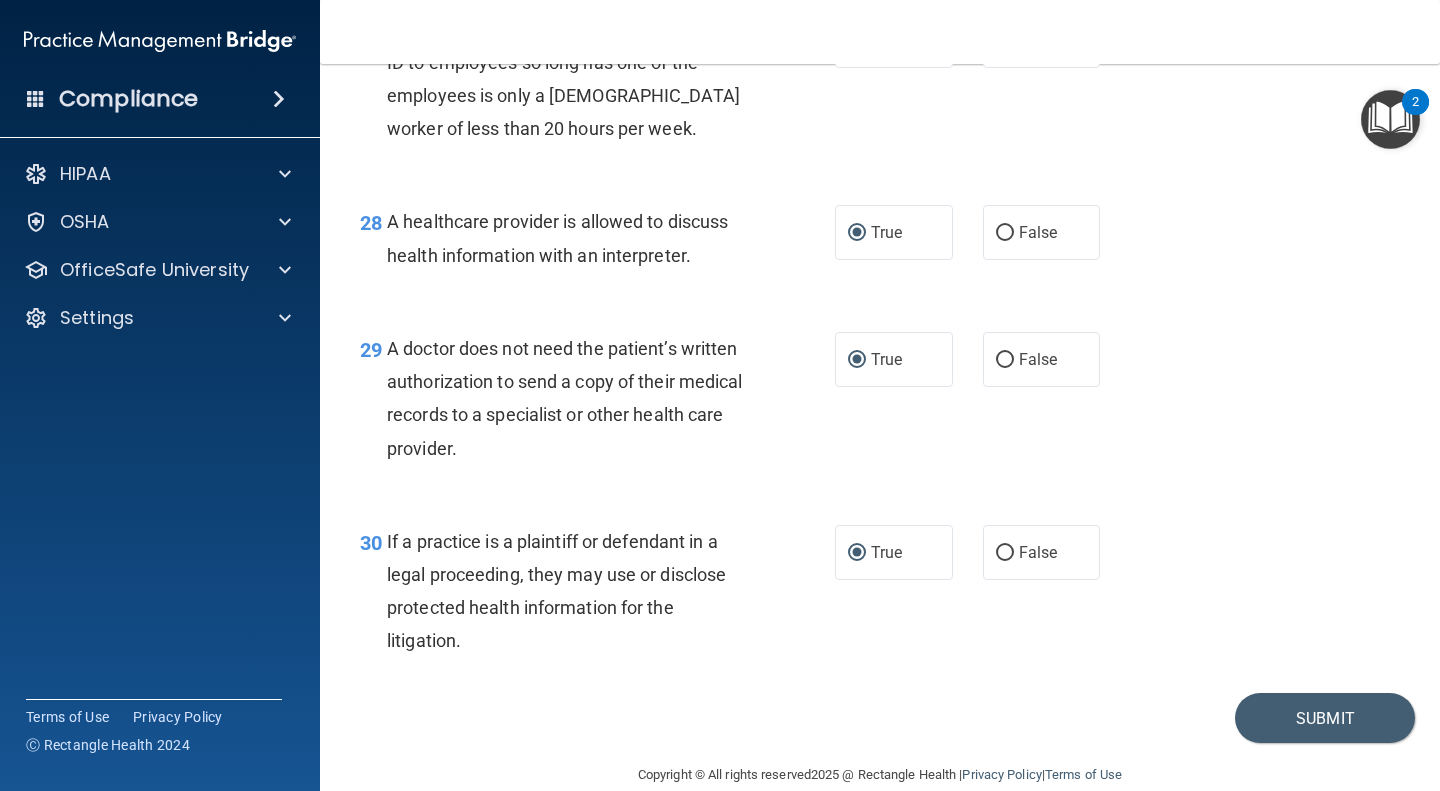 scroll, scrollTop: 5061, scrollLeft: 0, axis: vertical 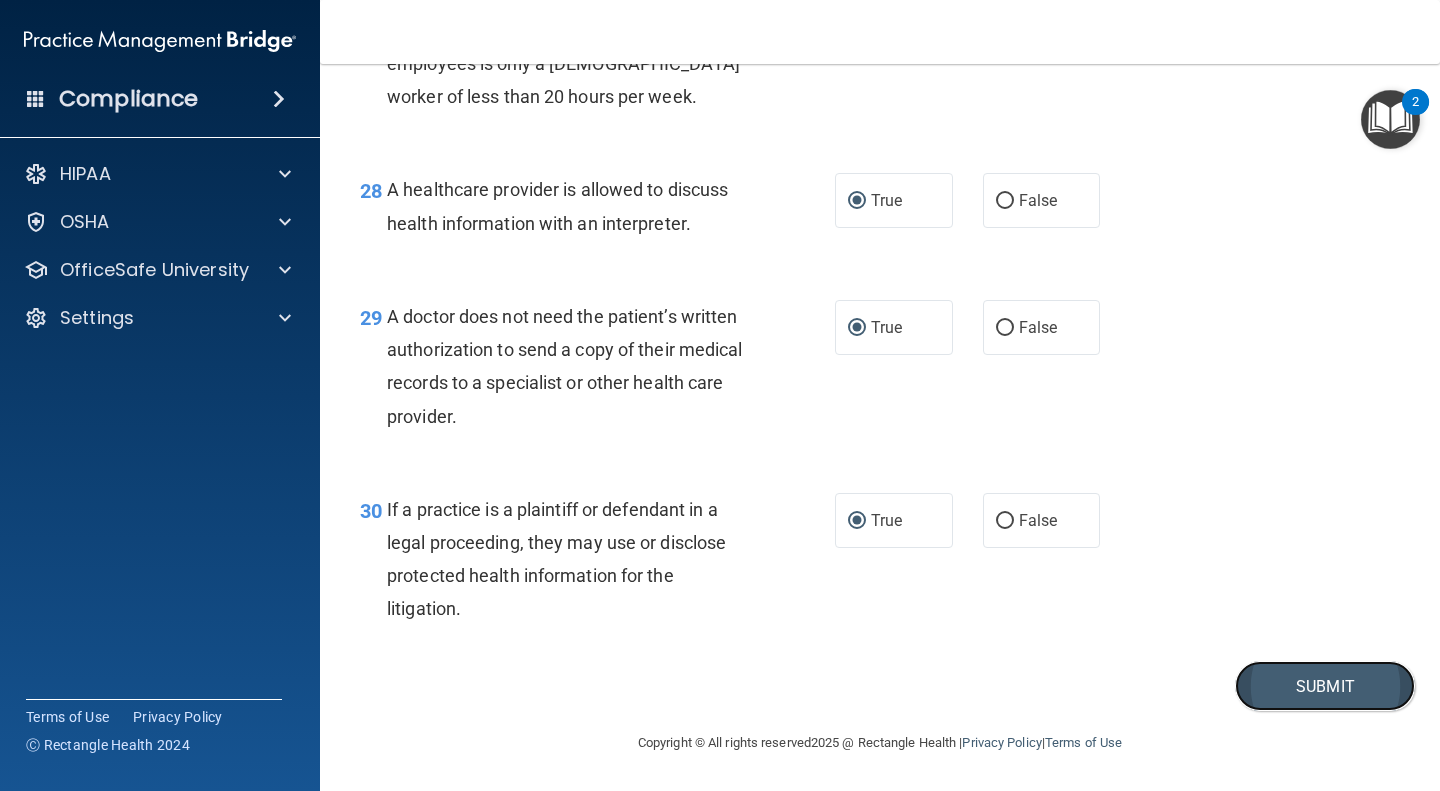 click on "Submit" at bounding box center [1325, 686] 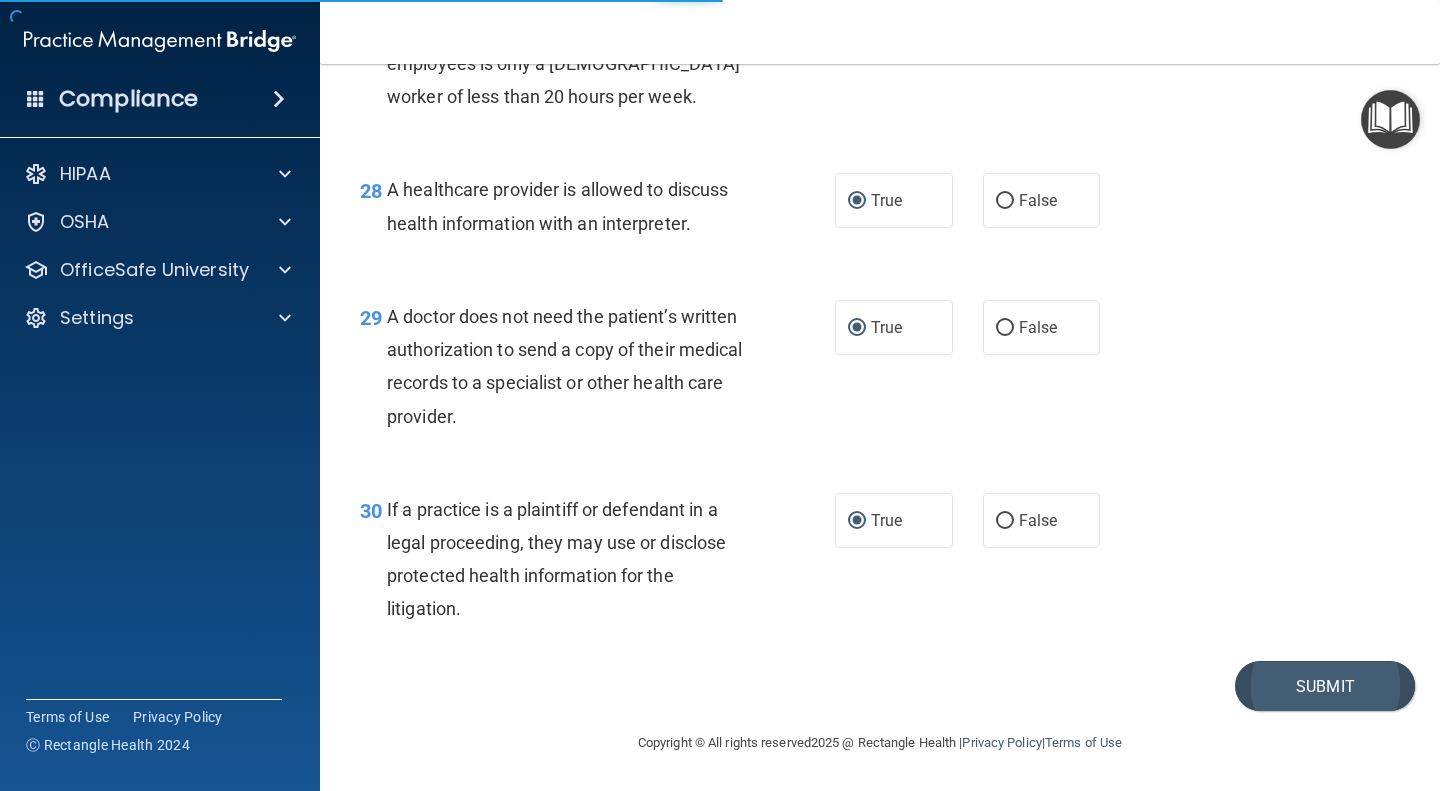 scroll, scrollTop: 0, scrollLeft: 0, axis: both 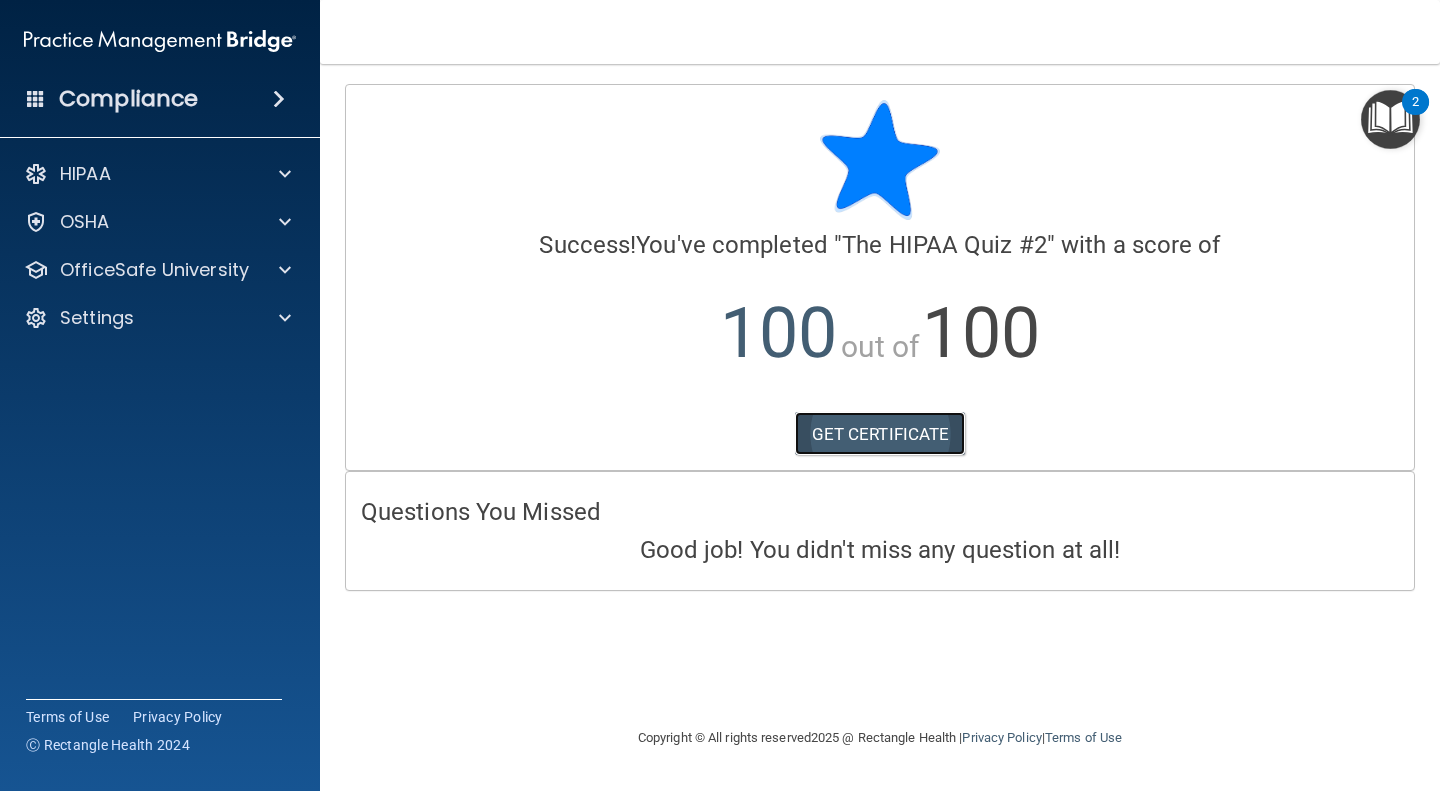 click on "GET CERTIFICATE" at bounding box center [880, 434] 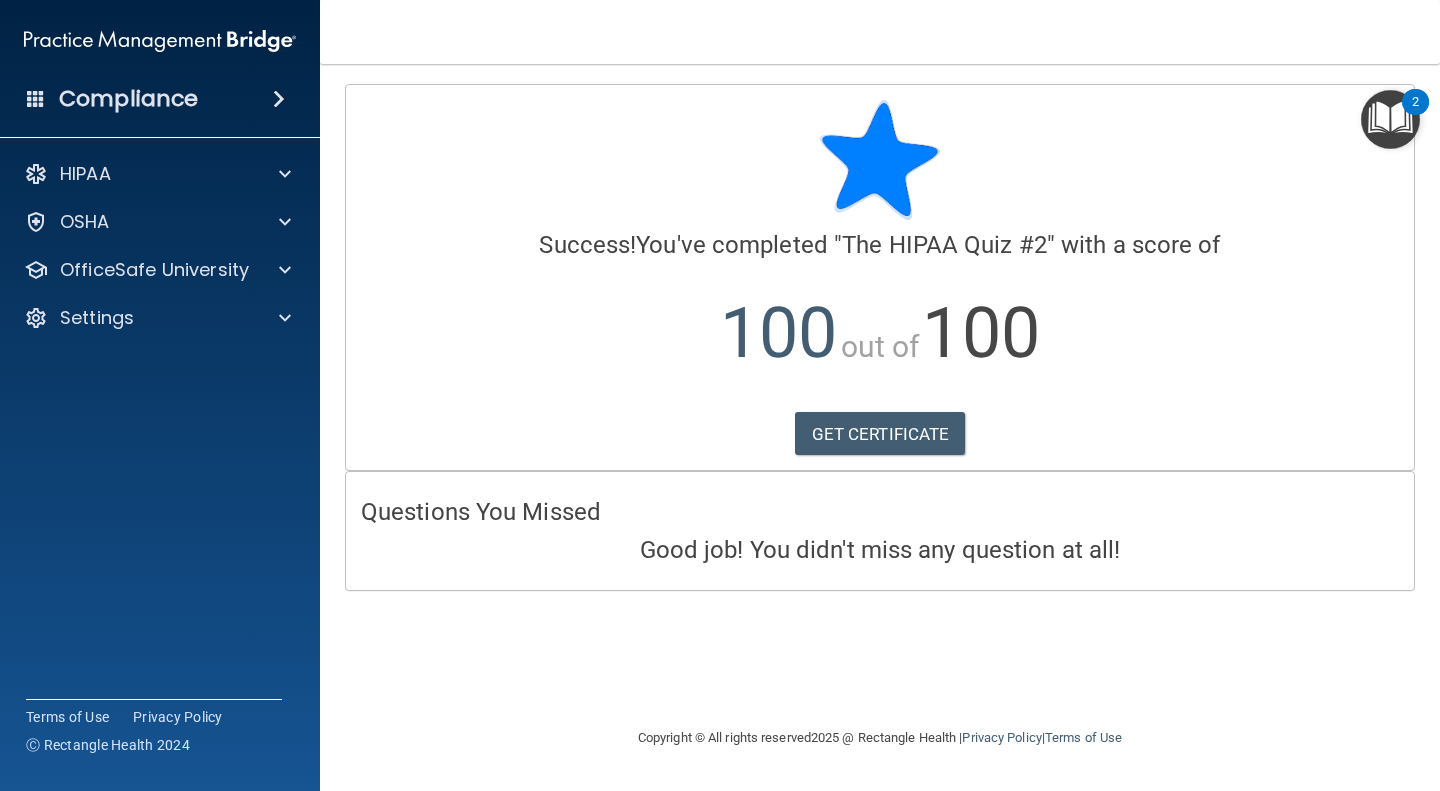 click at bounding box center [279, 99] 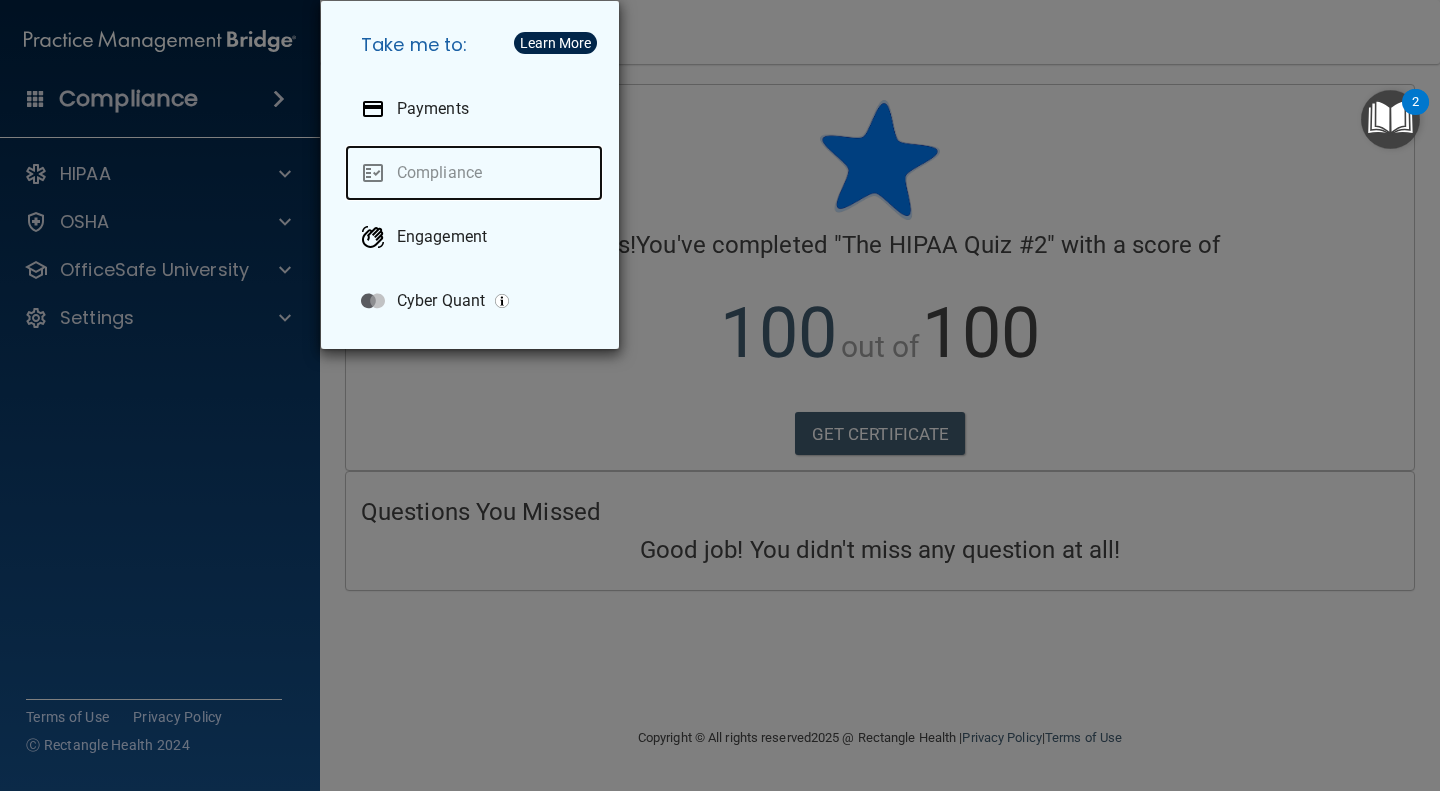 click on "Compliance" at bounding box center (474, 173) 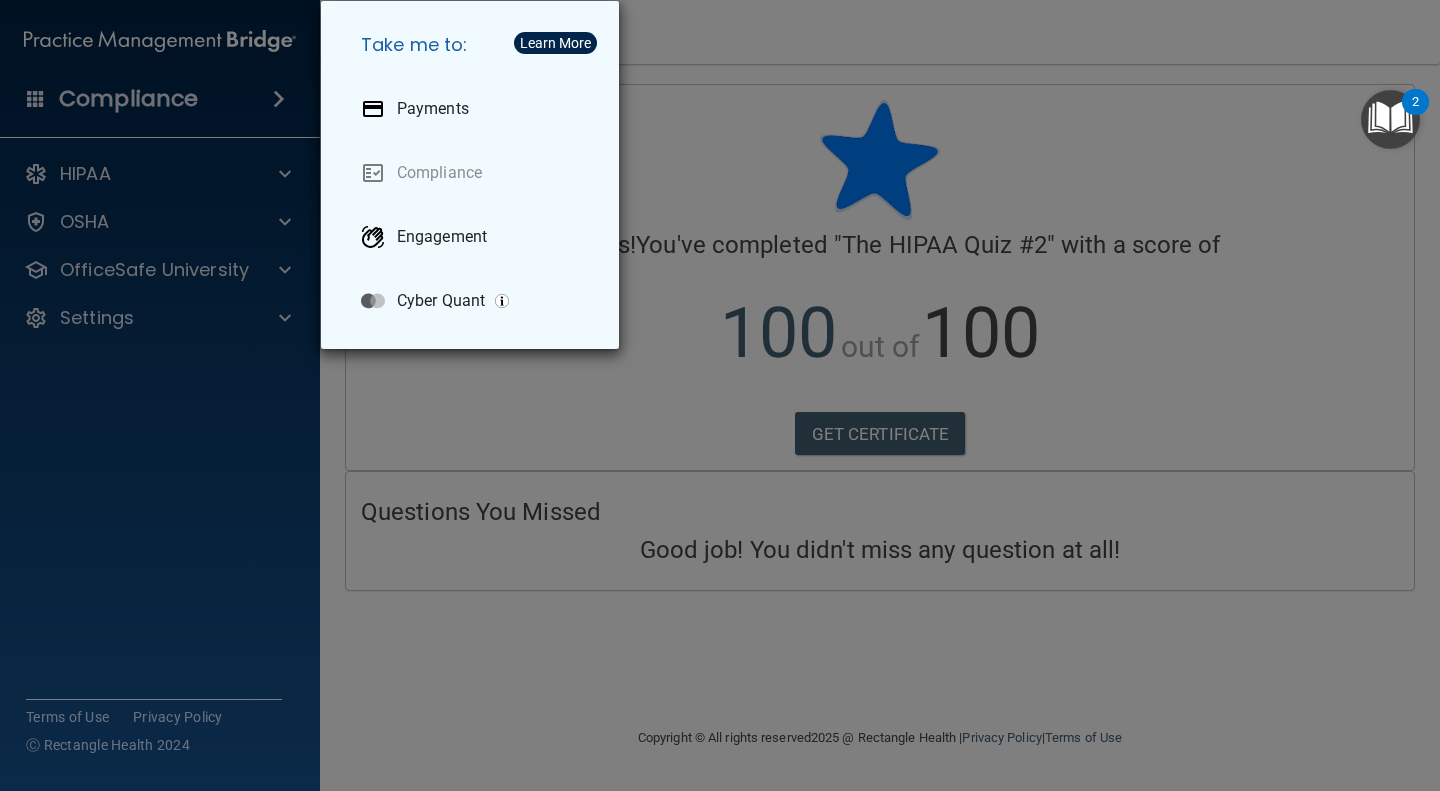 click on "Take me to:             Payments                   Compliance                     Engagement                     Cyber Quant" at bounding box center [720, 395] 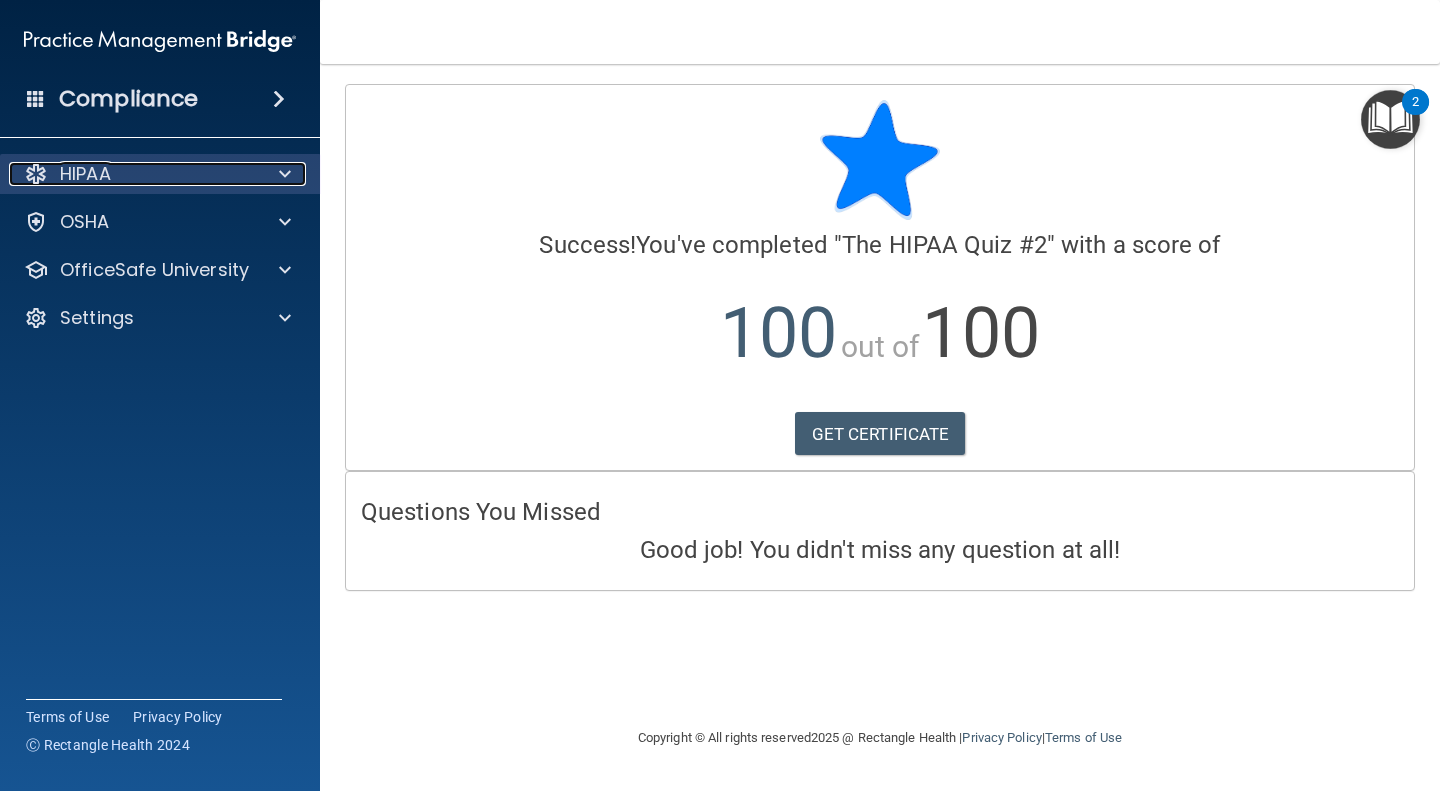click at bounding box center [285, 174] 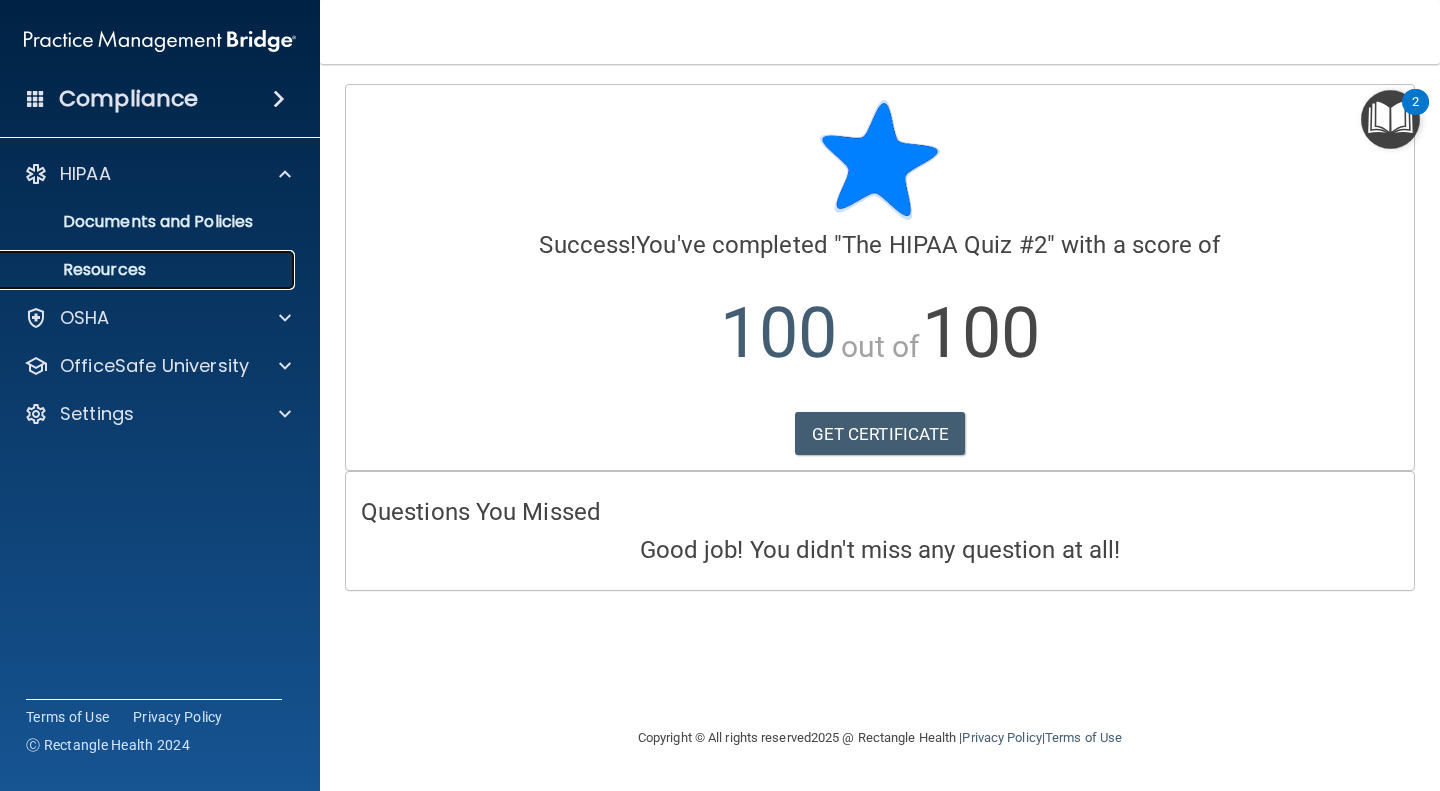 click on "Resources" at bounding box center [137, 270] 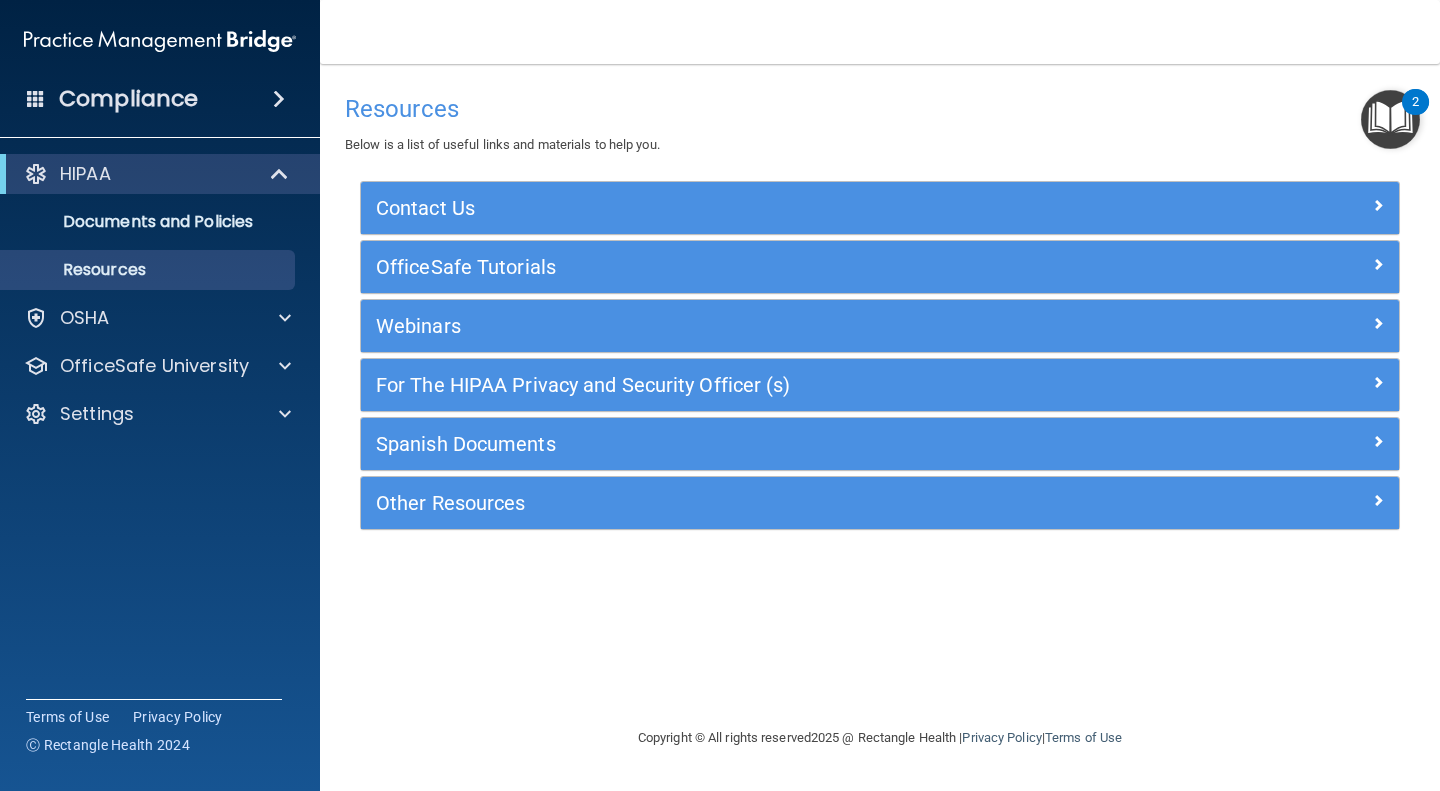 click on "2" at bounding box center [1415, 102] 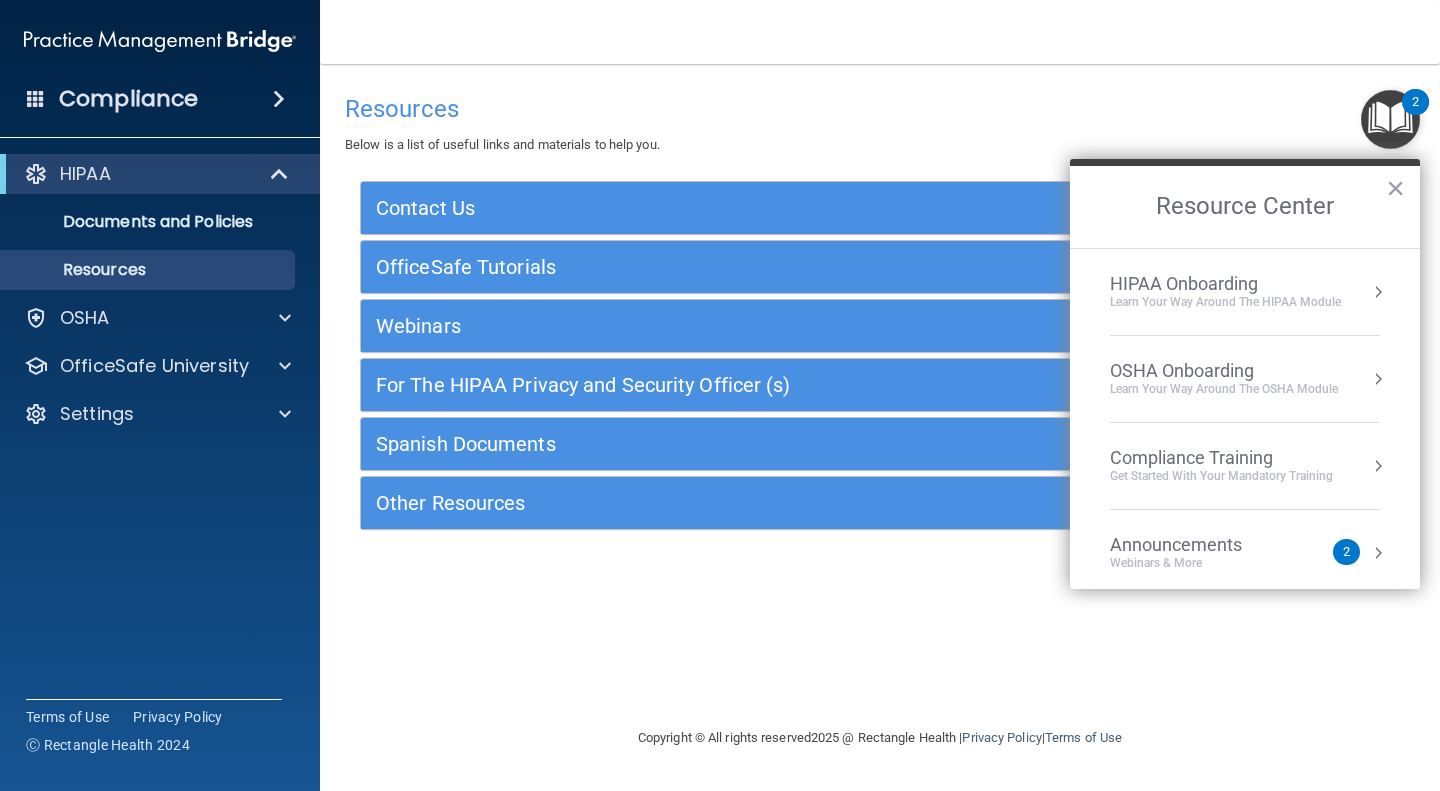 click on "Compliance Training" at bounding box center (1221, 458) 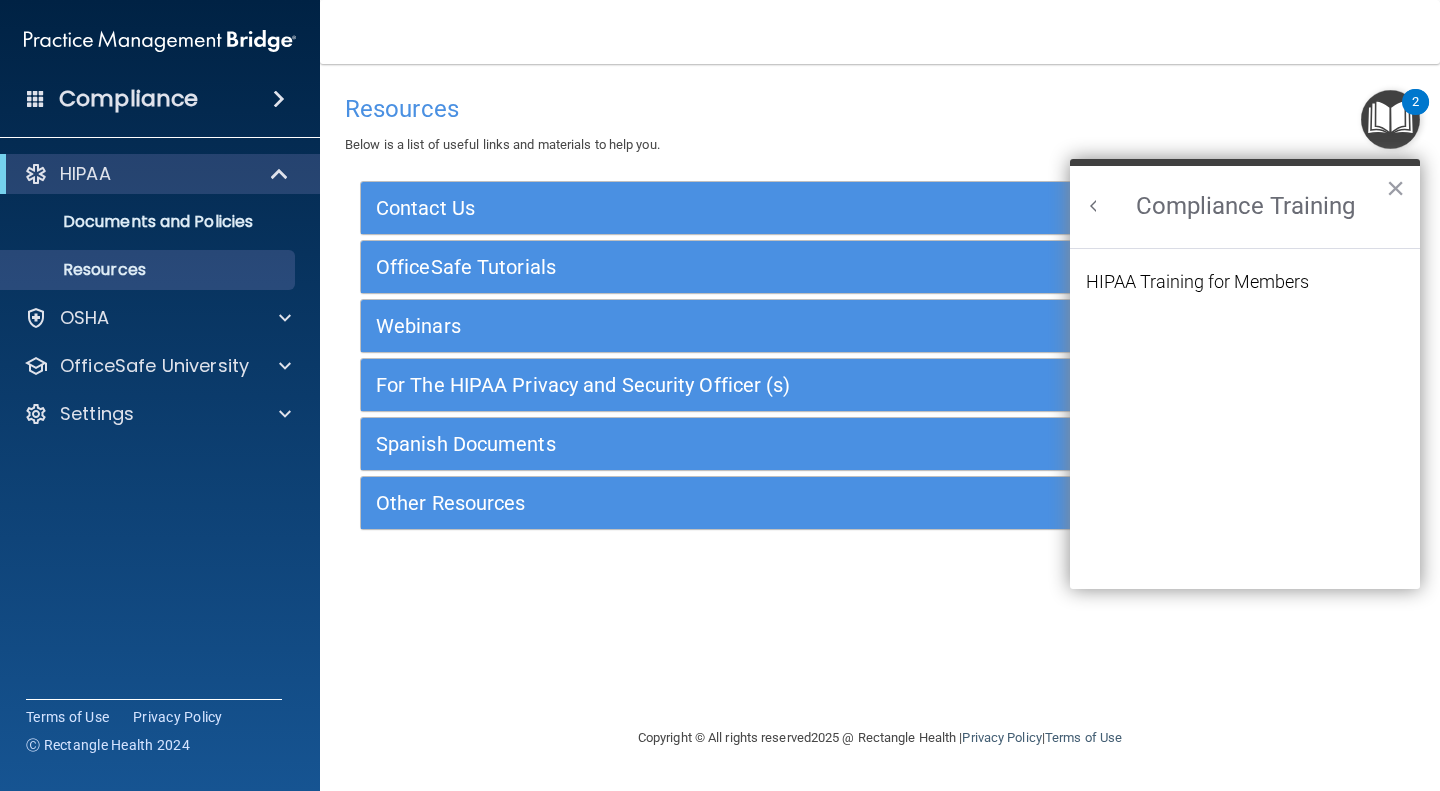 scroll, scrollTop: 0, scrollLeft: 0, axis: both 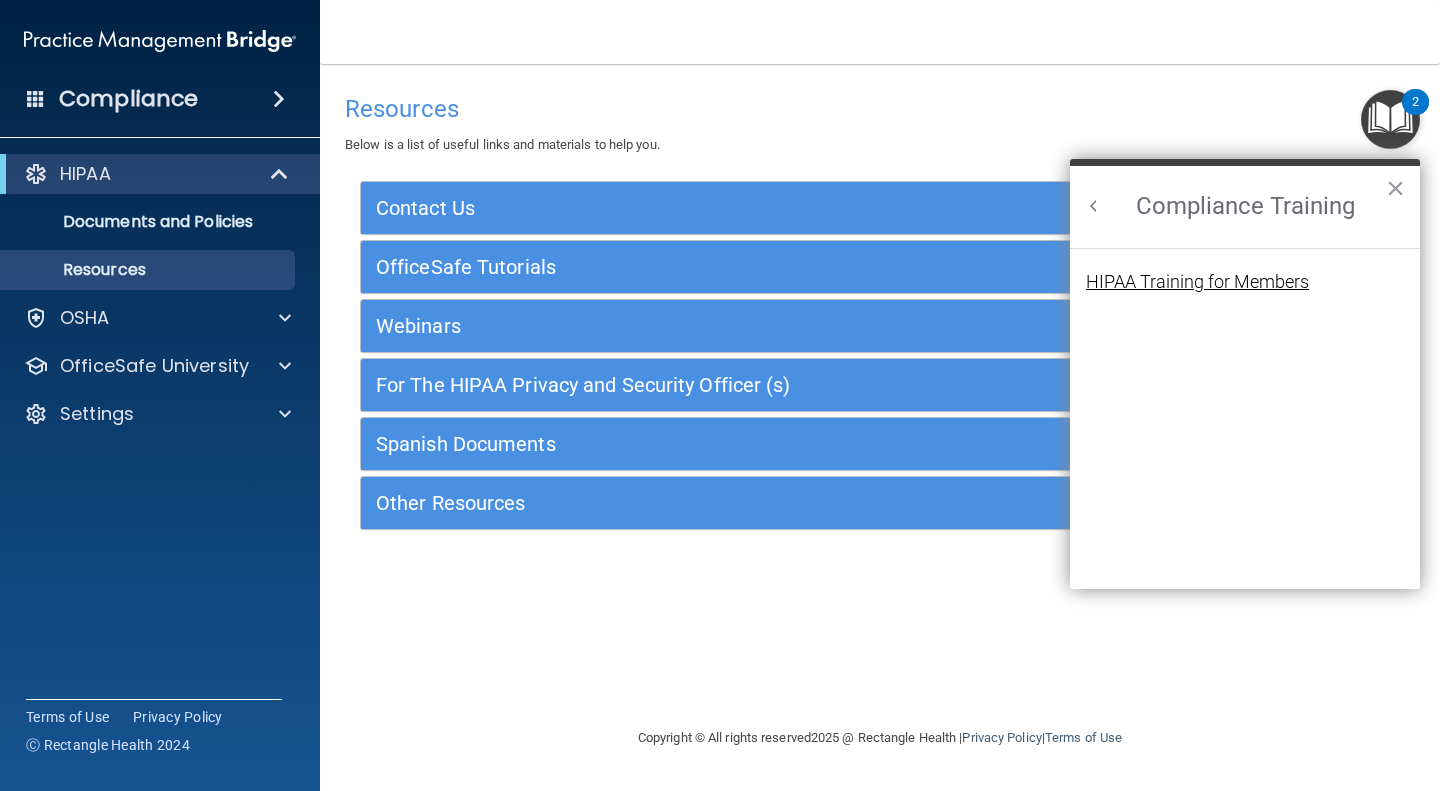 click on "HIPAA Training for Members" at bounding box center (1197, 282) 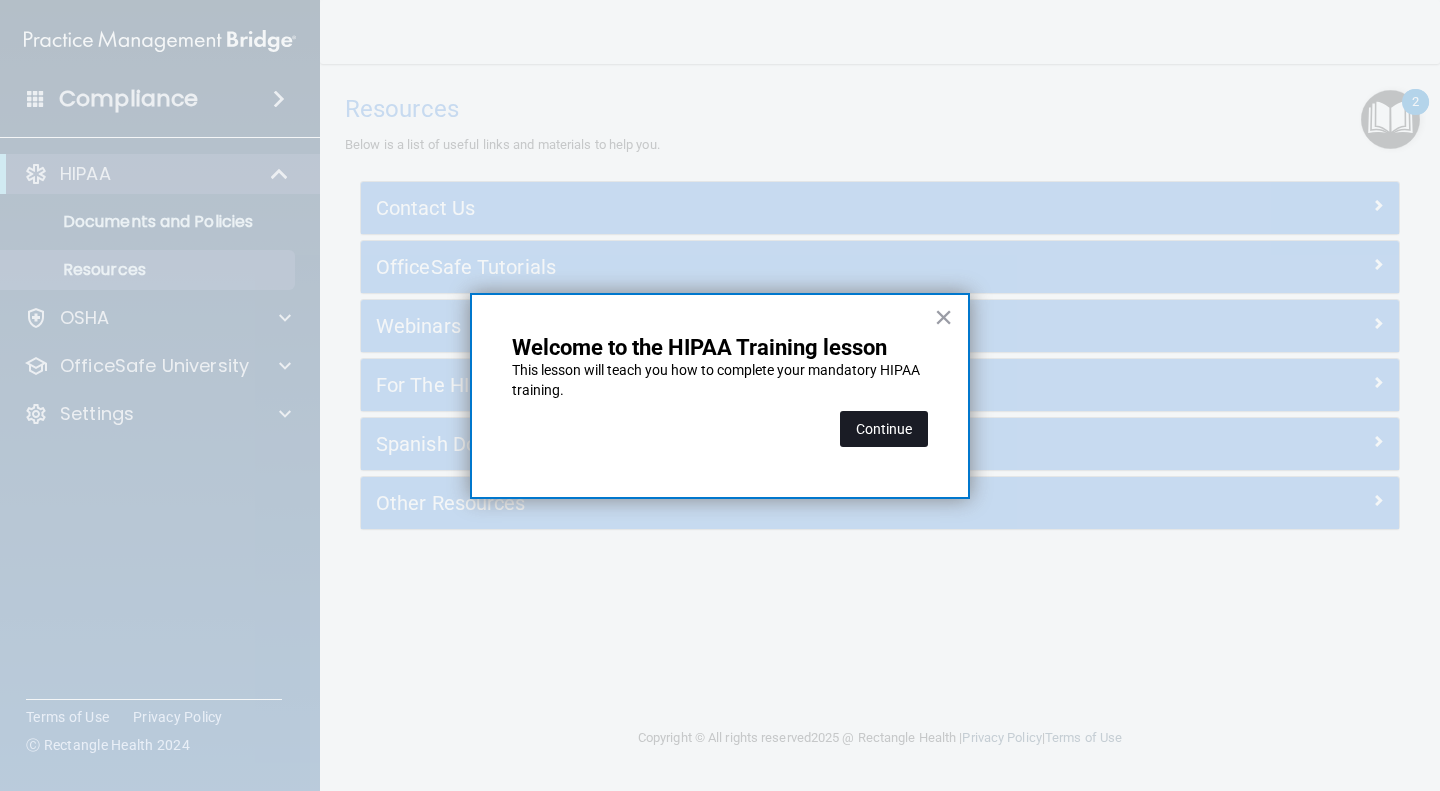 click on "Continue" at bounding box center (884, 429) 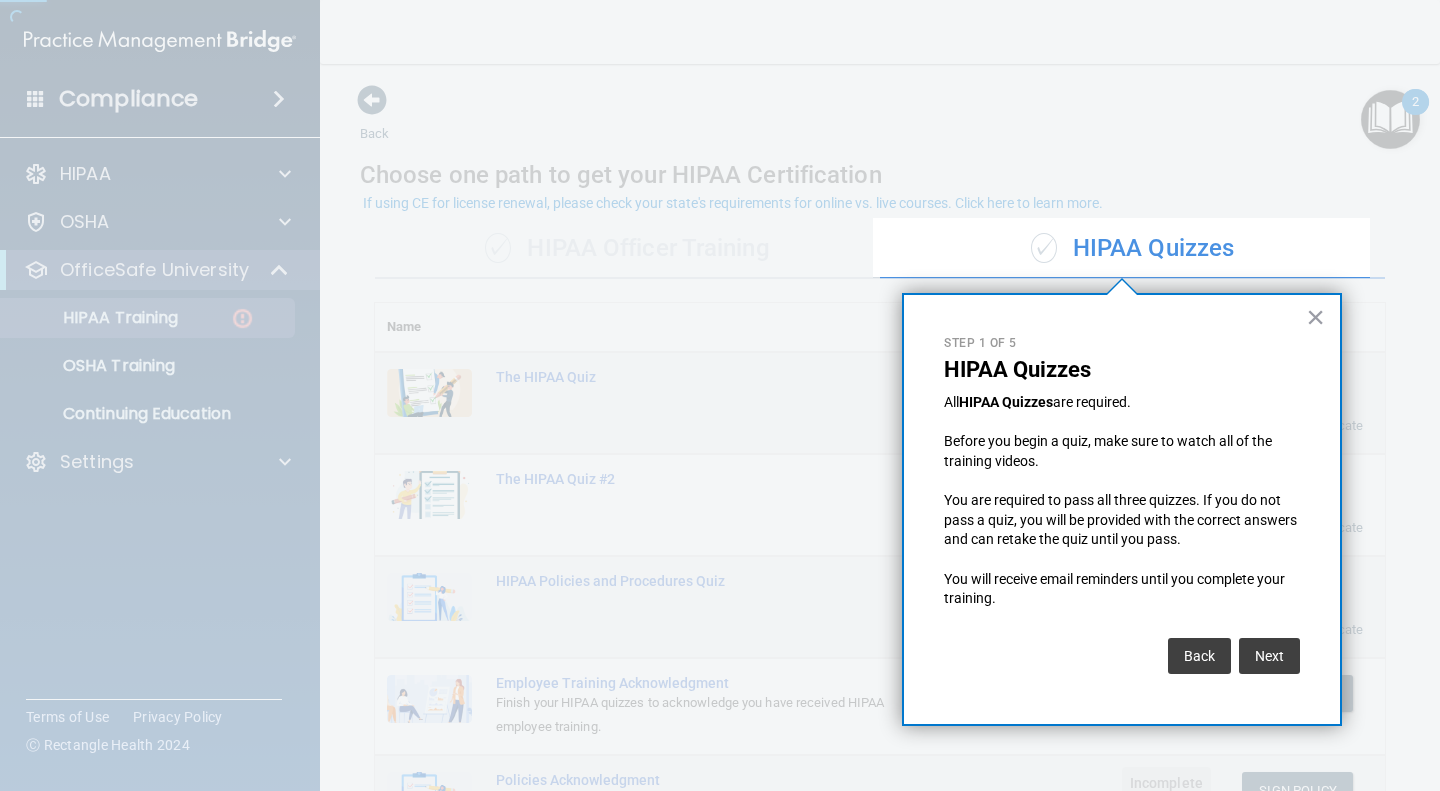 click at bounding box center [1405, 395] 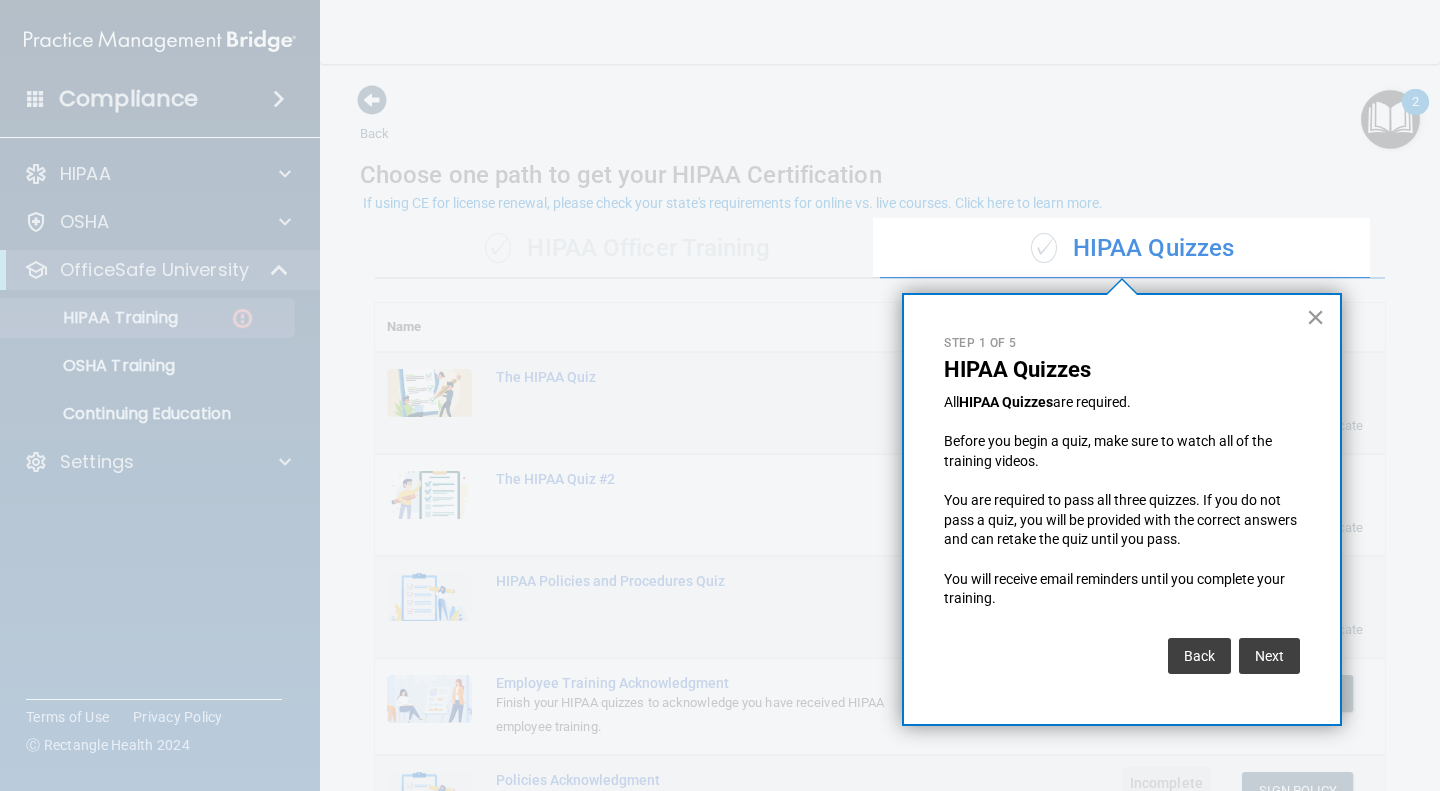 click on "×" at bounding box center (1315, 317) 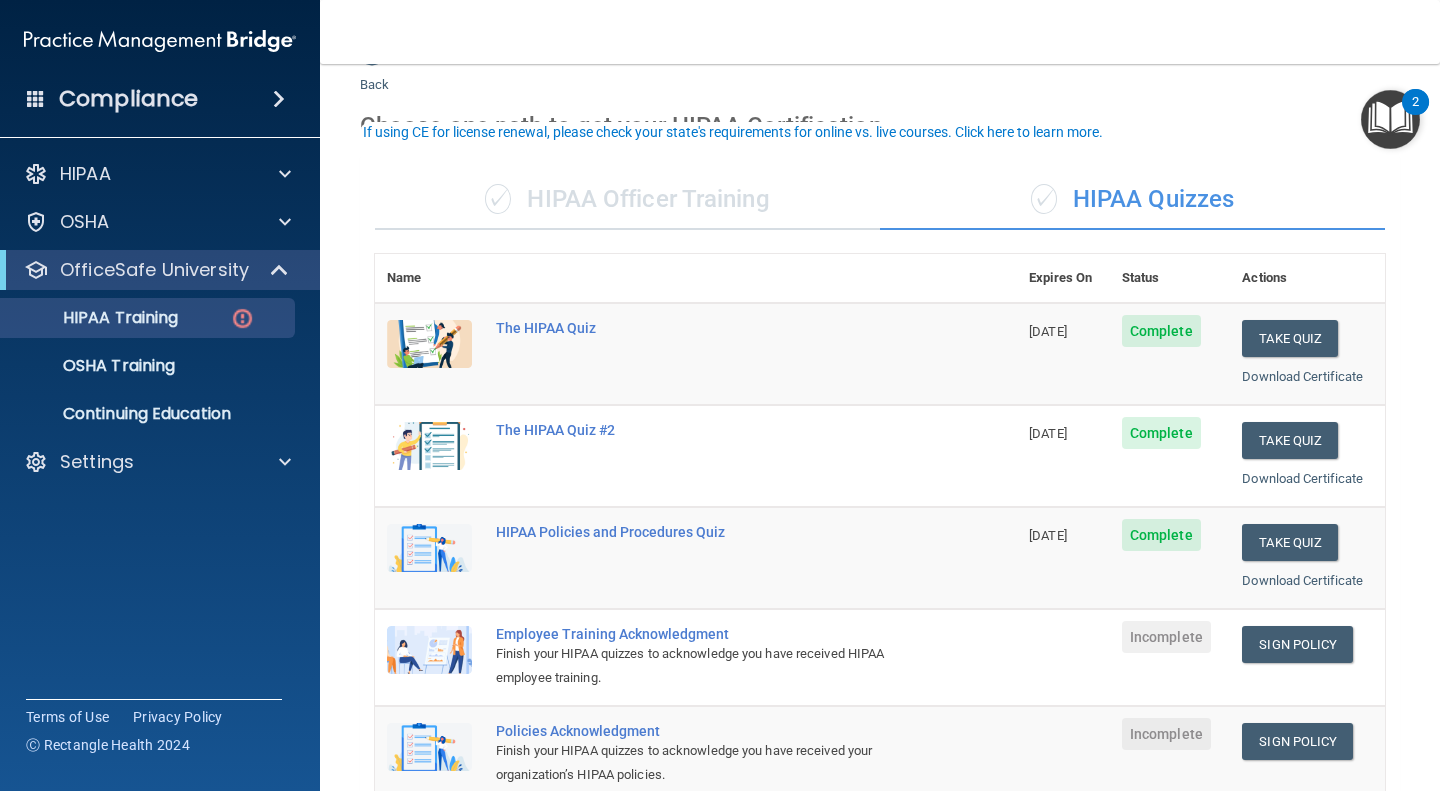 scroll, scrollTop: 0, scrollLeft: 0, axis: both 